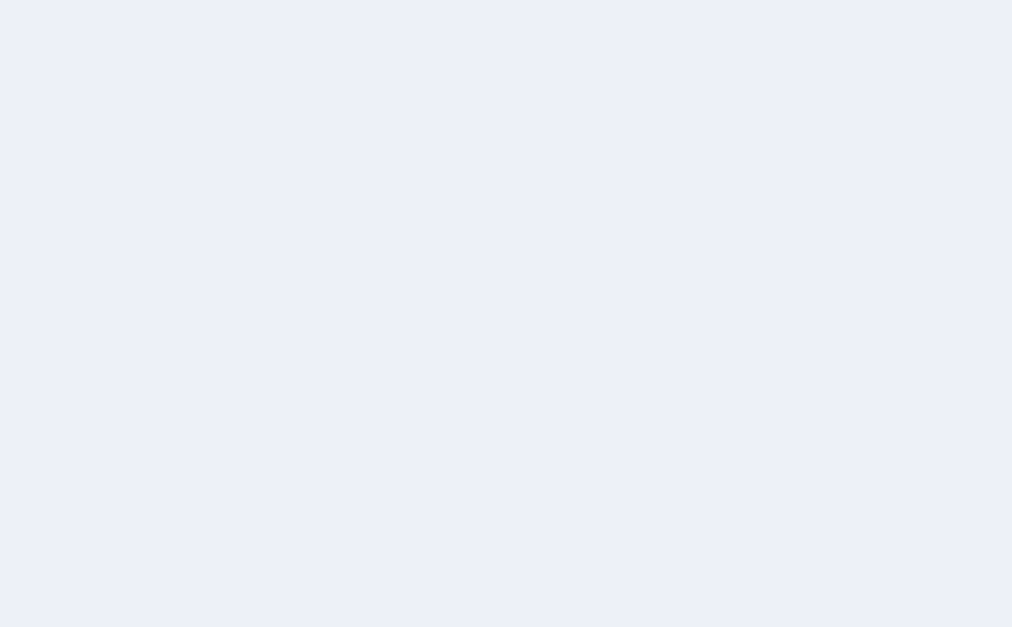 scroll, scrollTop: 0, scrollLeft: 0, axis: both 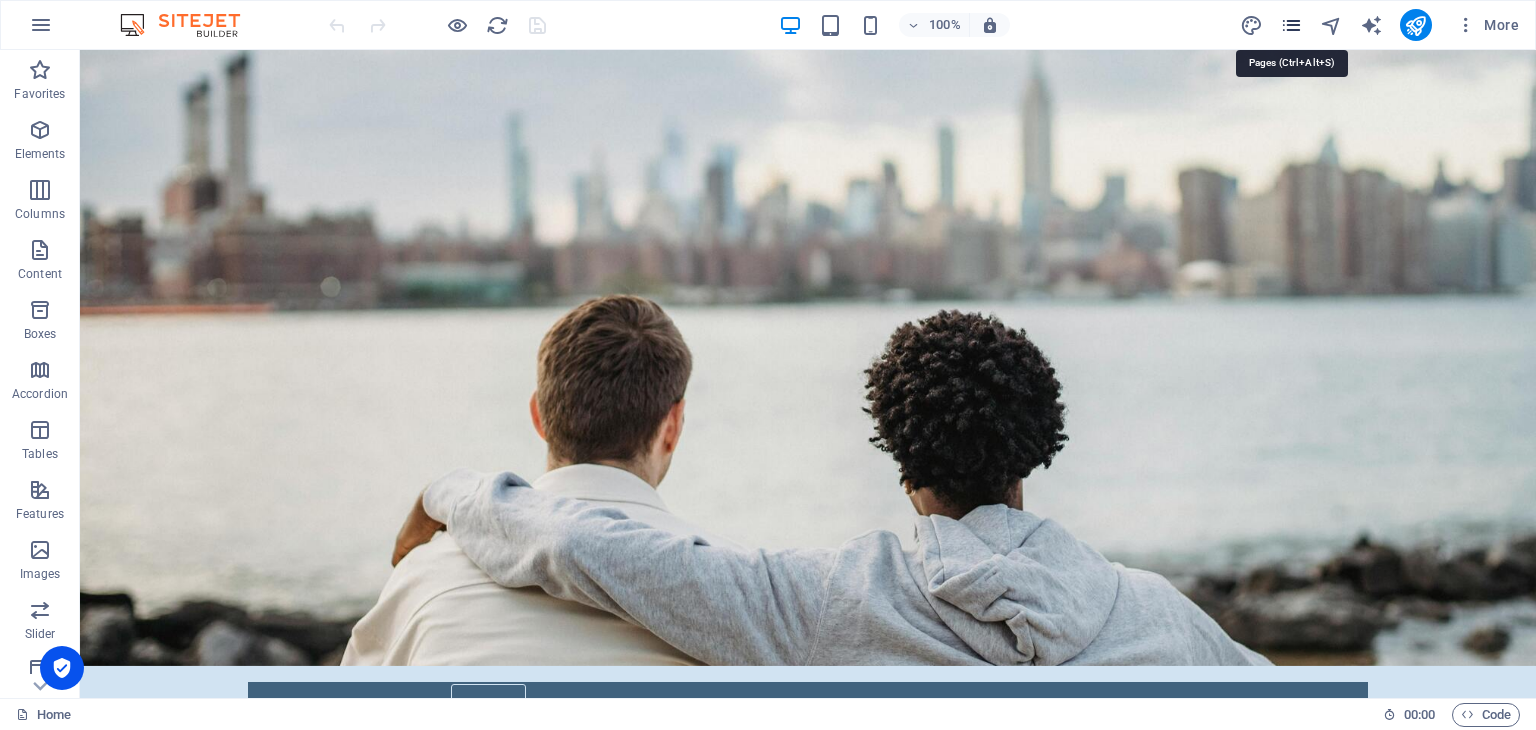 click at bounding box center (1291, 25) 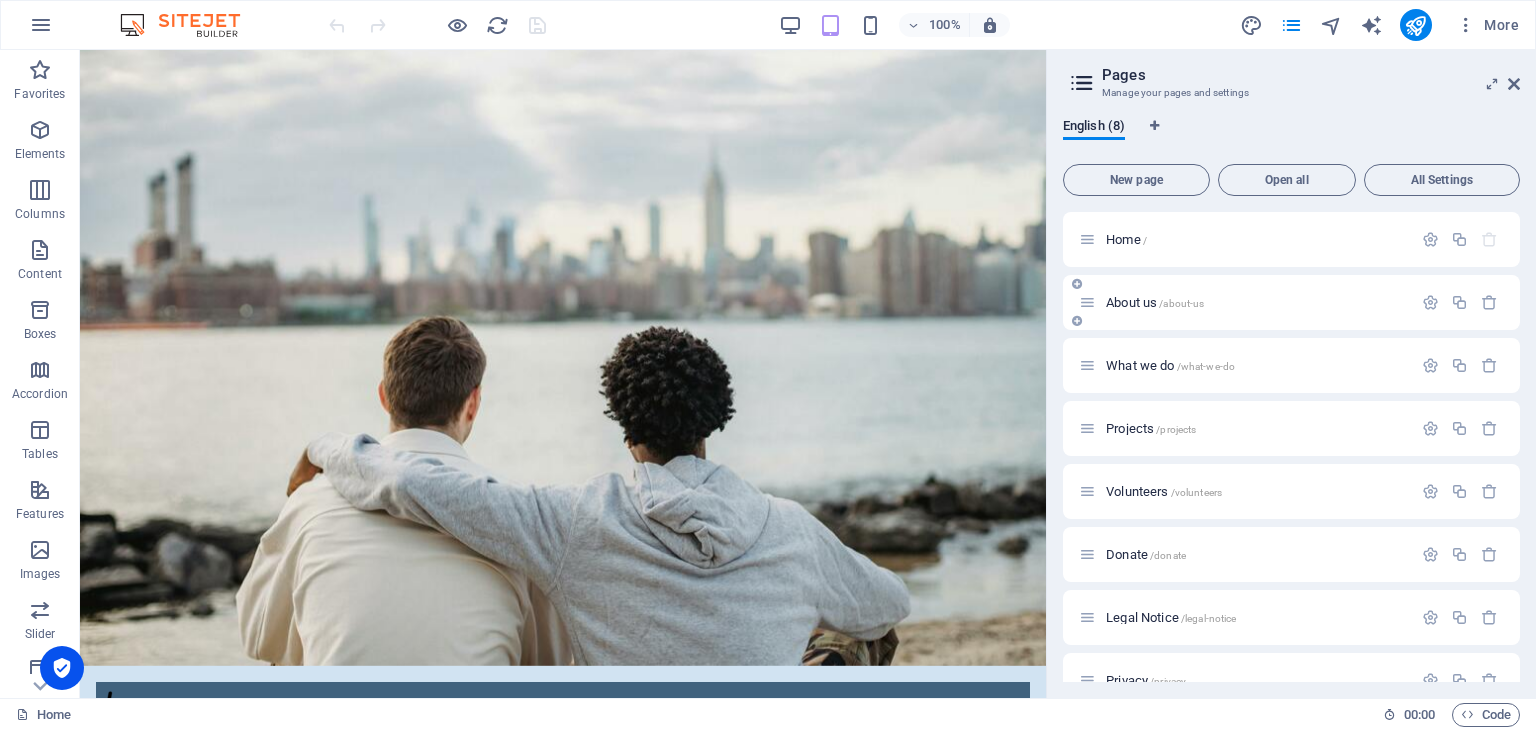 click on "About us /about-us" at bounding box center (1291, 302) 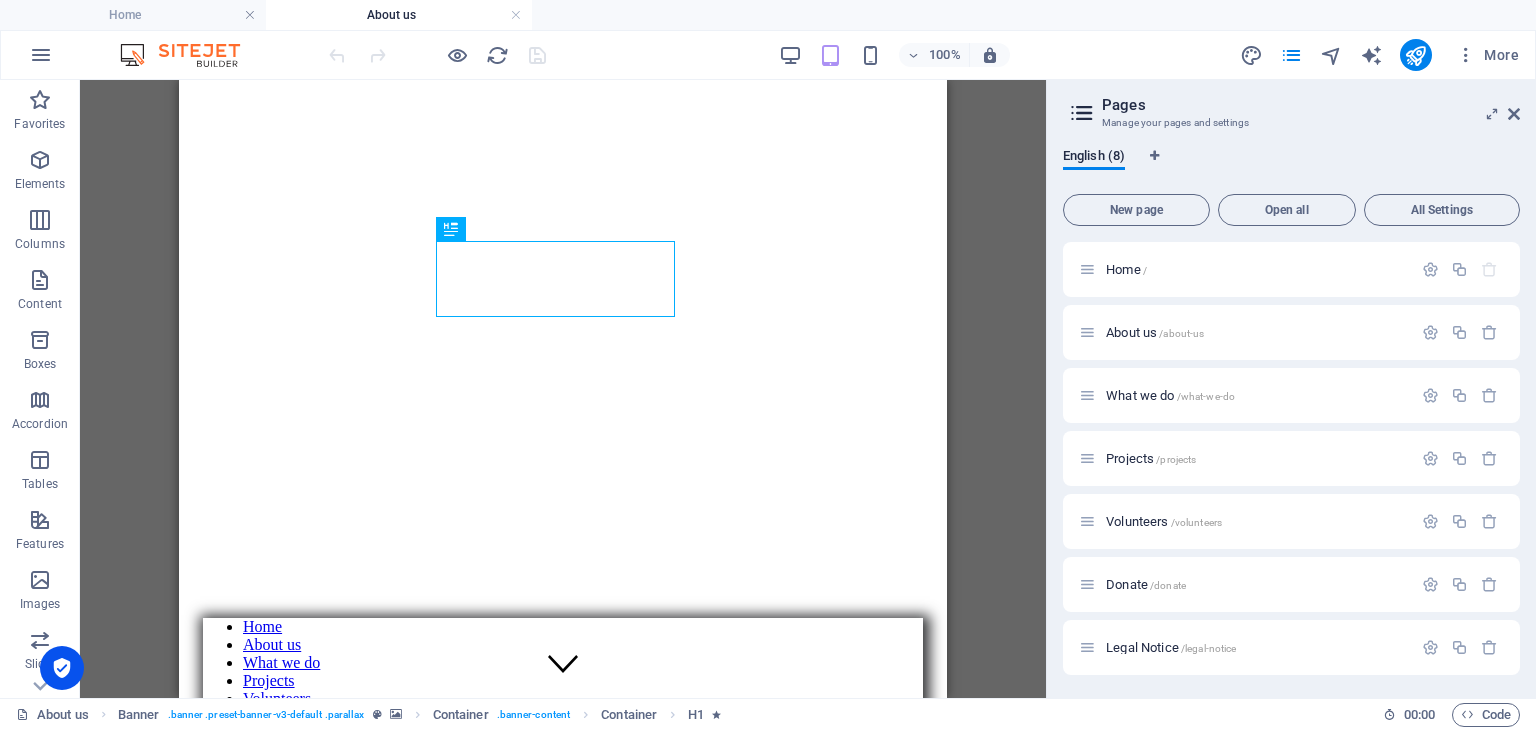 scroll, scrollTop: 0, scrollLeft: 0, axis: both 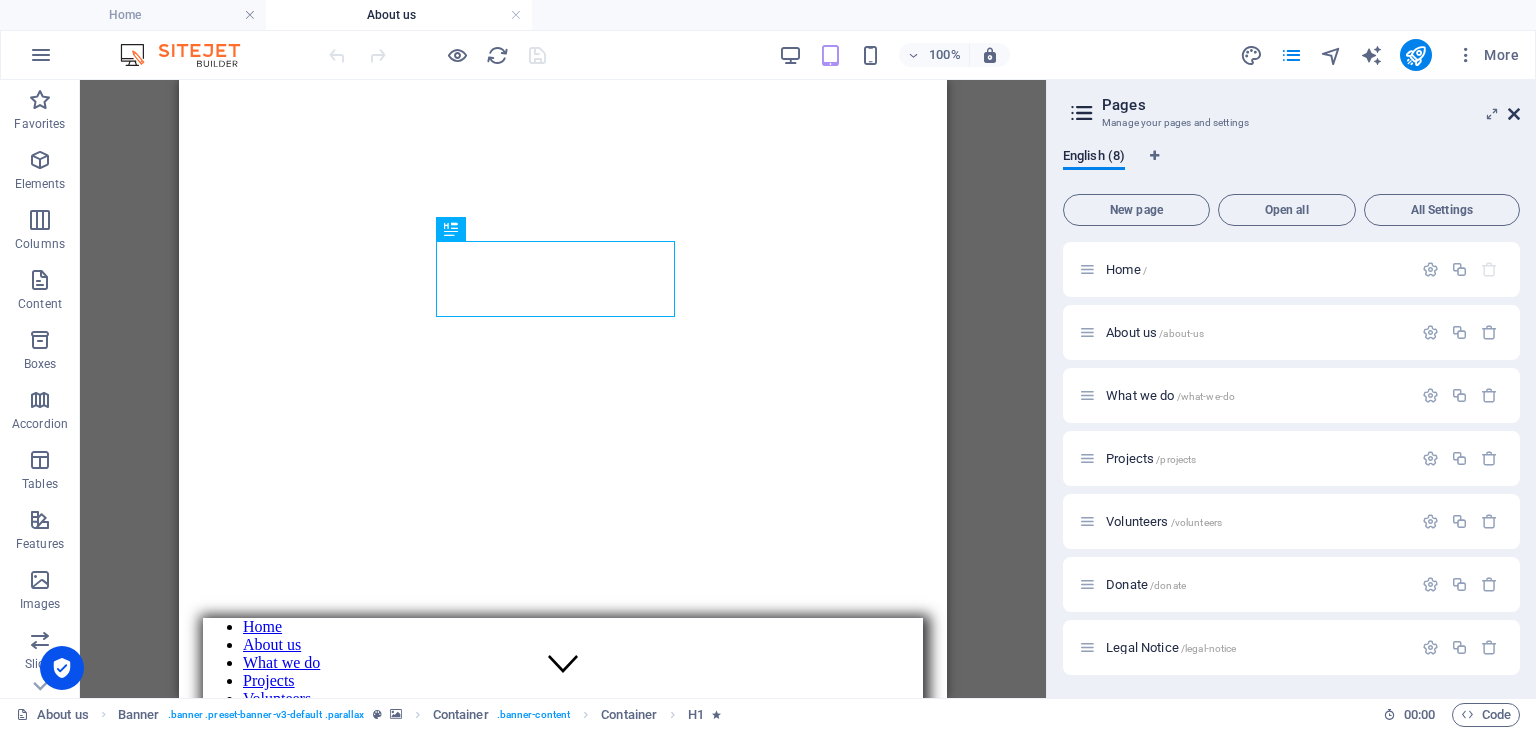click at bounding box center (1514, 114) 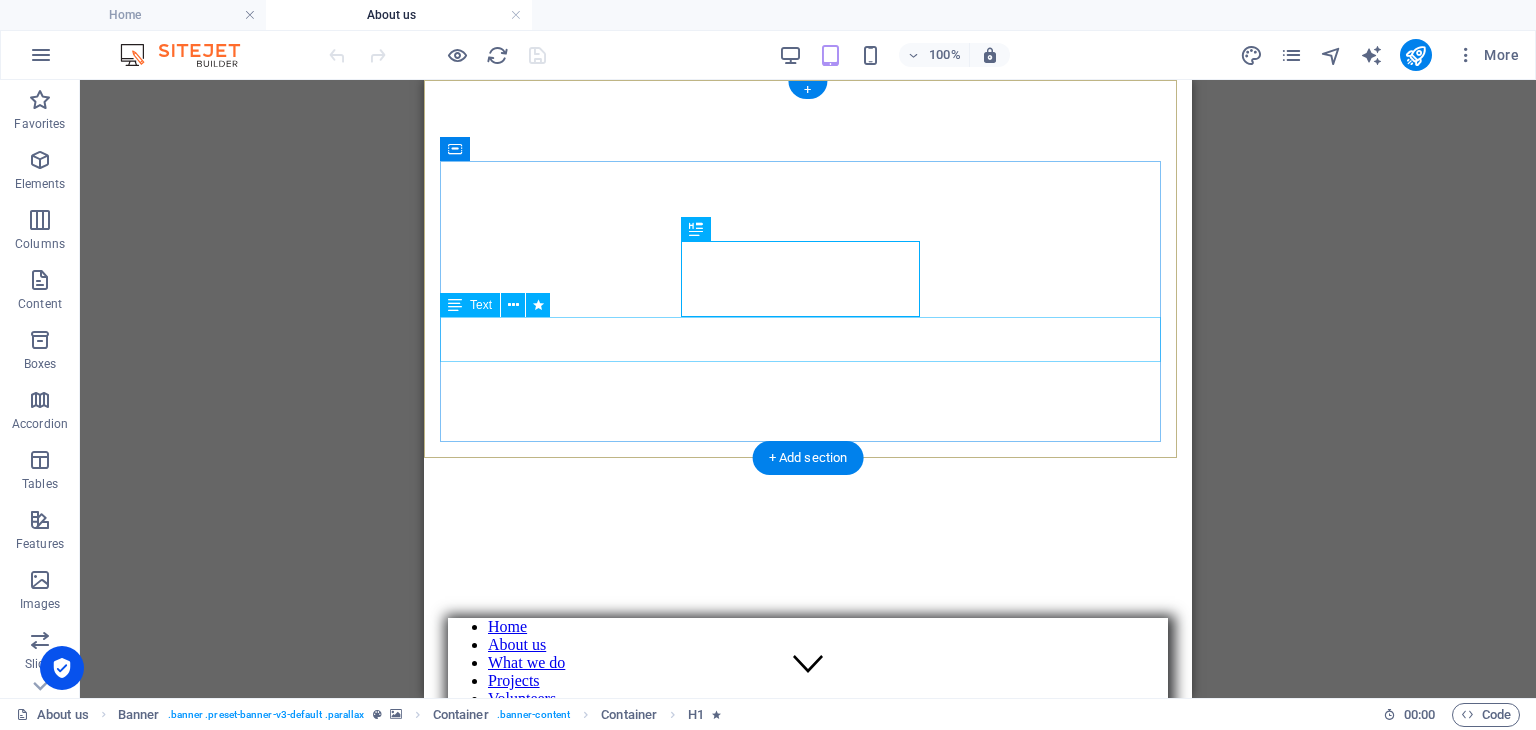 click on "Our mission and principles" at bounding box center (808, 1829) 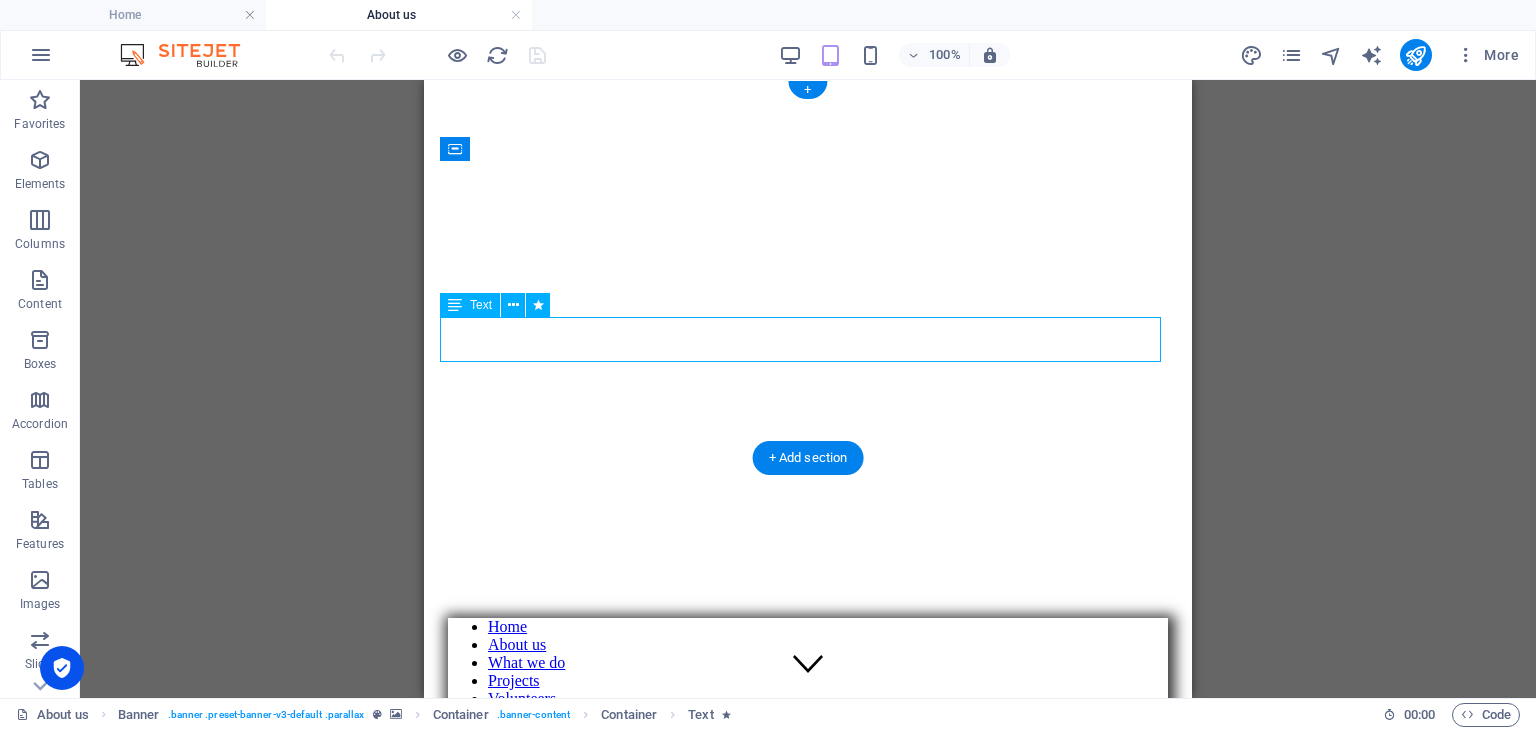 click on "Our mission and principles" at bounding box center [808, 1829] 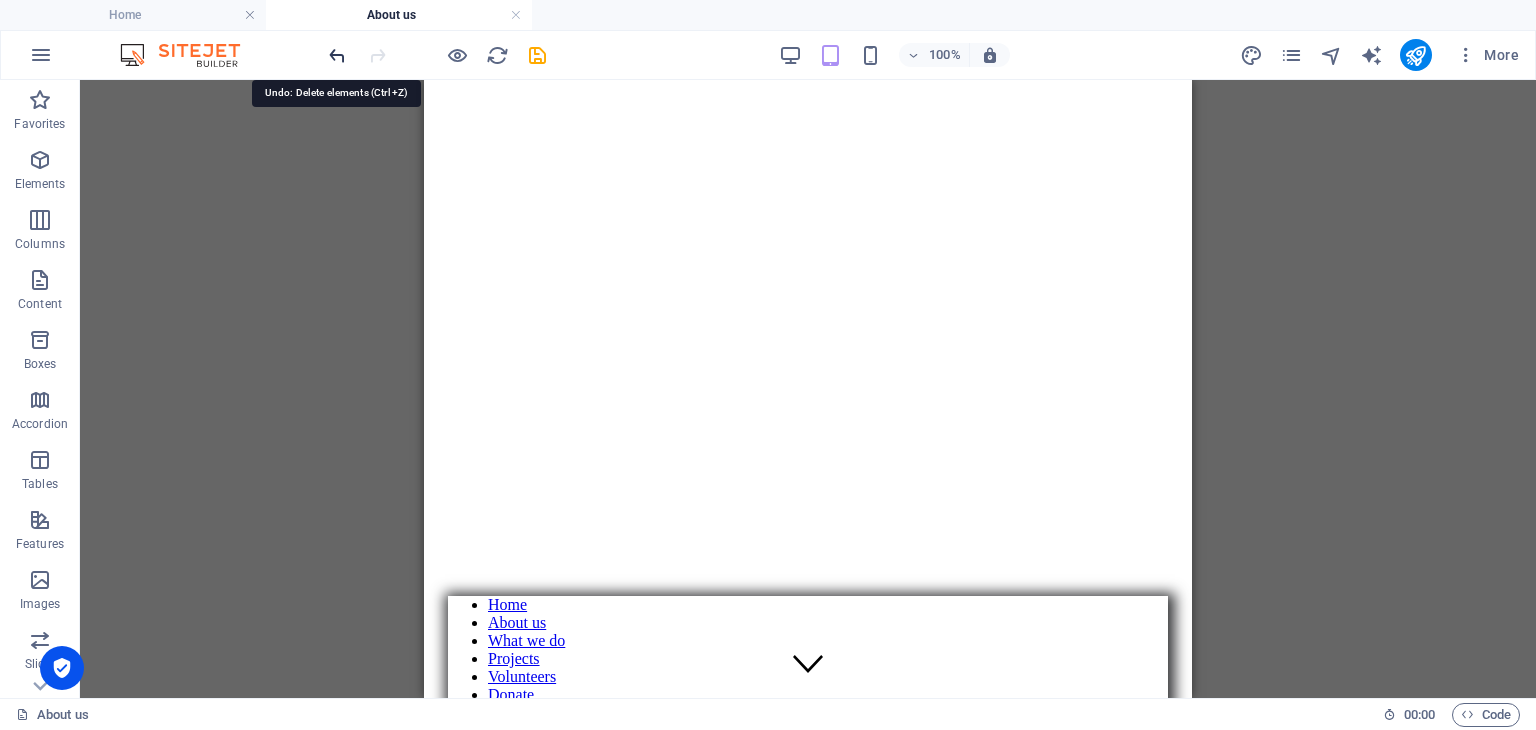 click at bounding box center (337, 55) 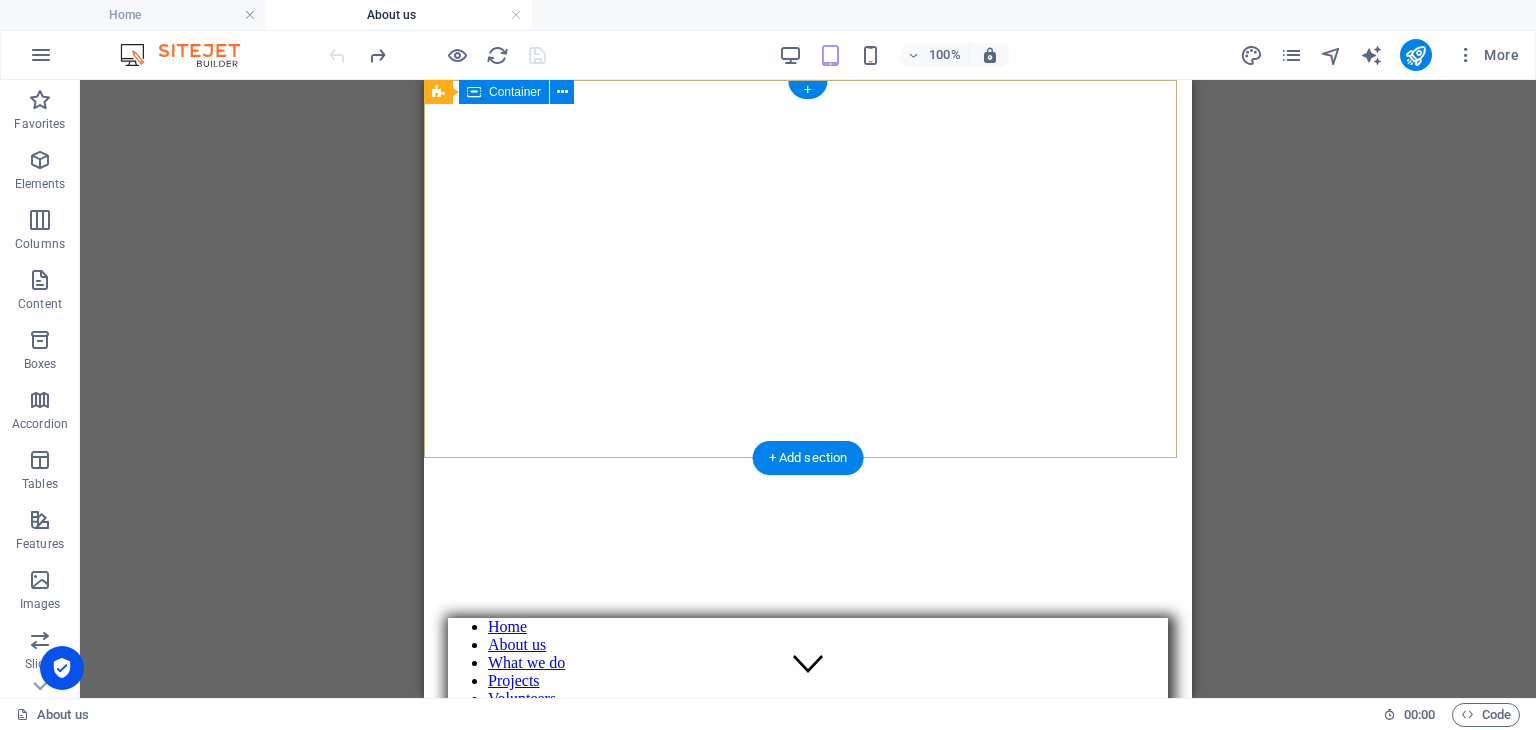 click on "Home About us What we do Projects Volunteers Donate About Us Our mission and principles" at bounding box center [808, 1232] 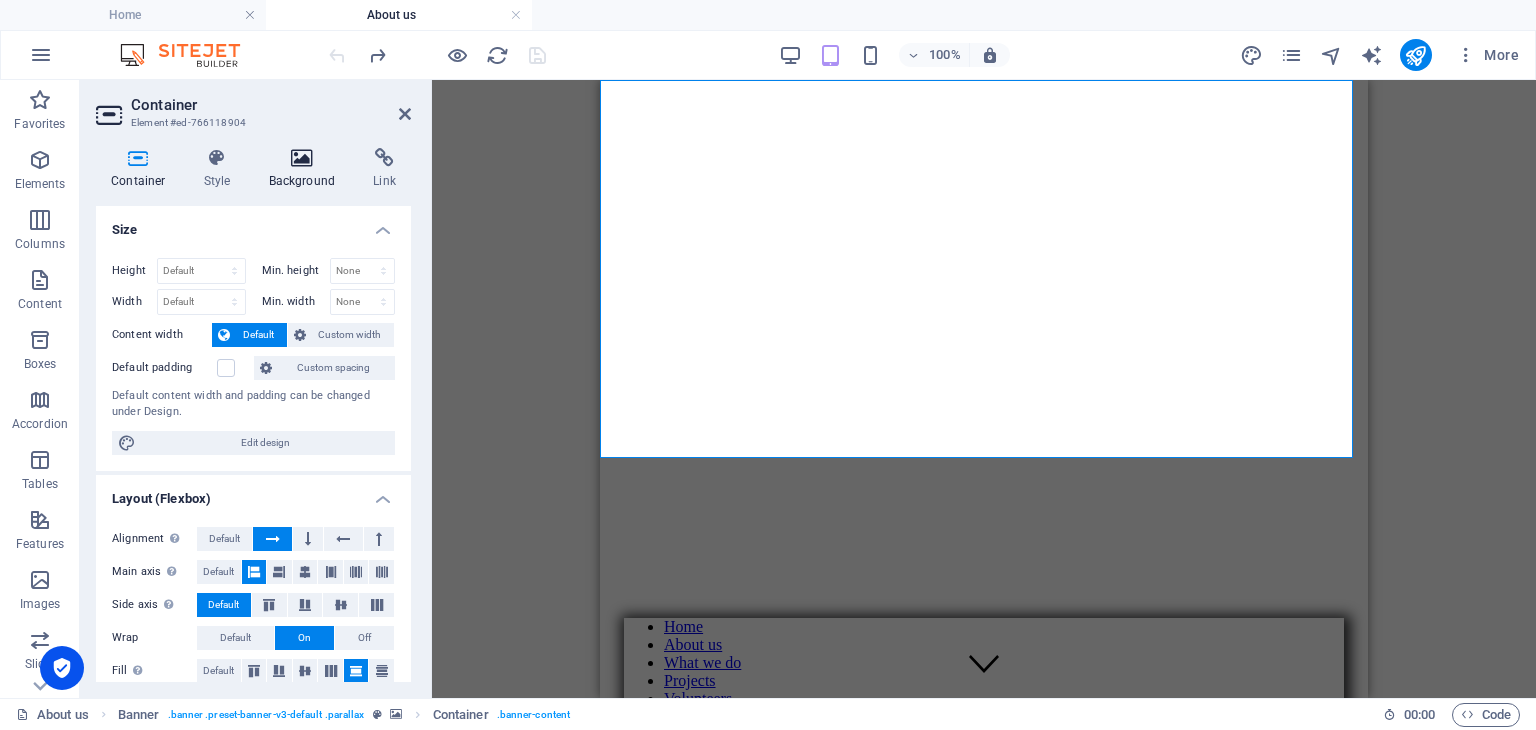 click at bounding box center [302, 158] 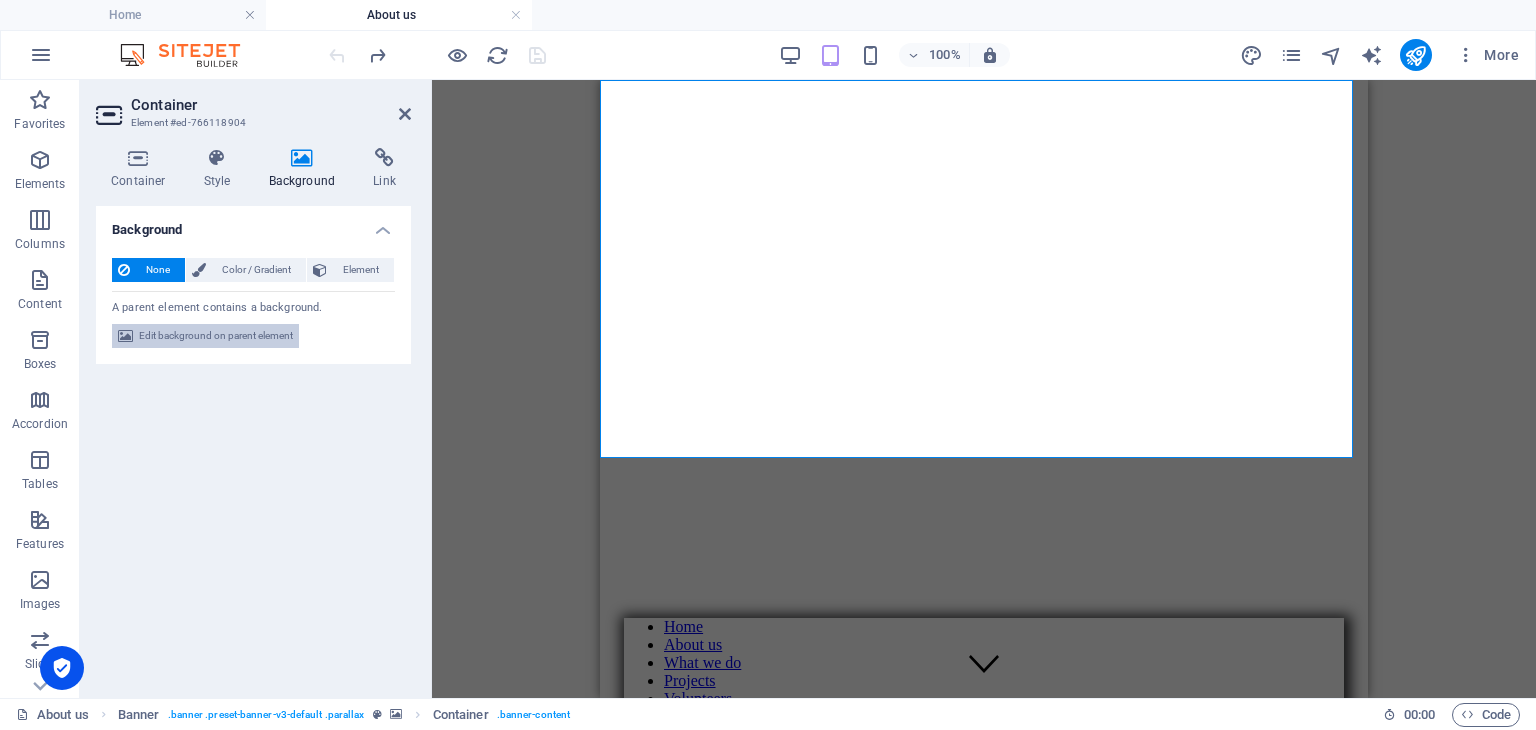 drag, startPoint x: 240, startPoint y: 337, endPoint x: 329, endPoint y: 109, distance: 244.75497 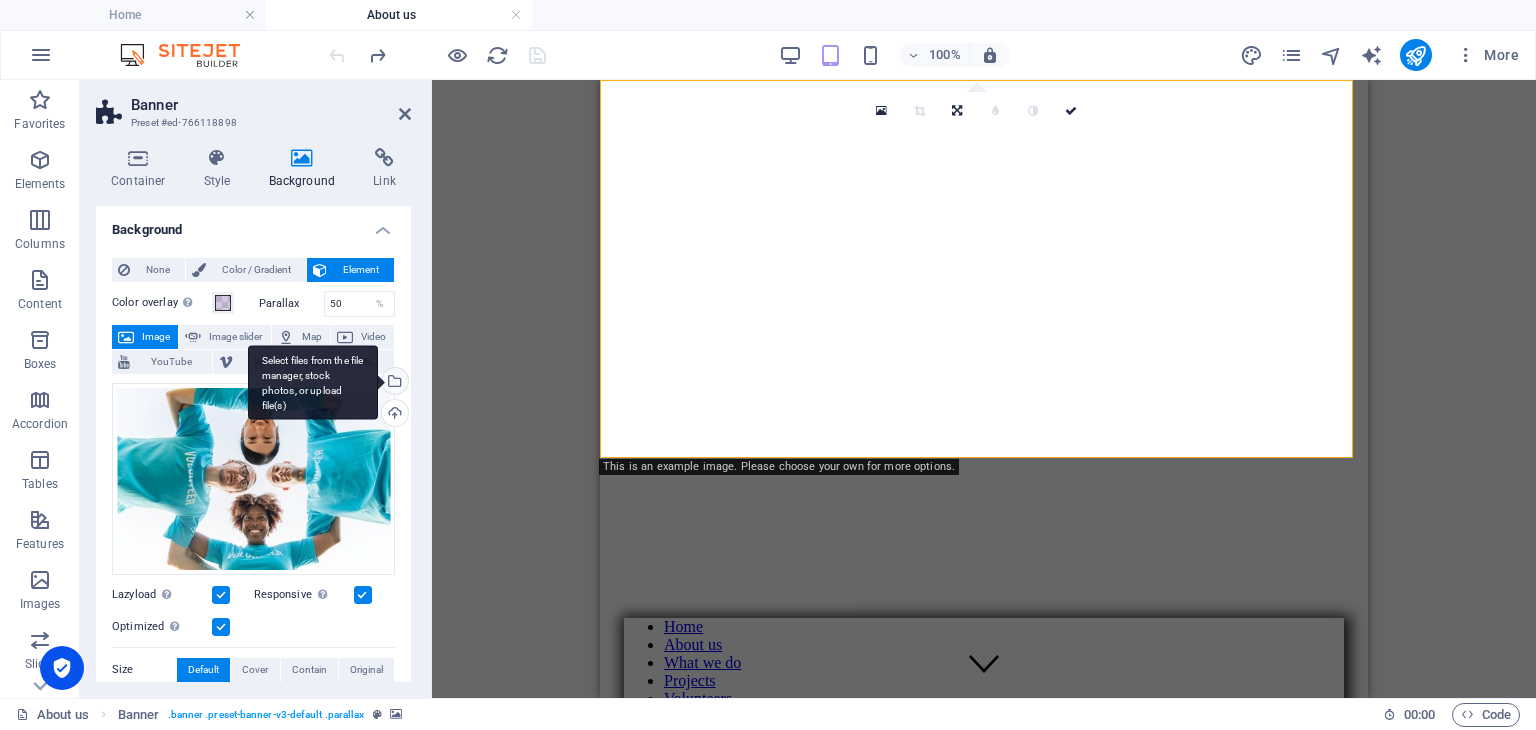 click on "Select files from the file manager, stock photos, or upload file(s)" at bounding box center [393, 383] 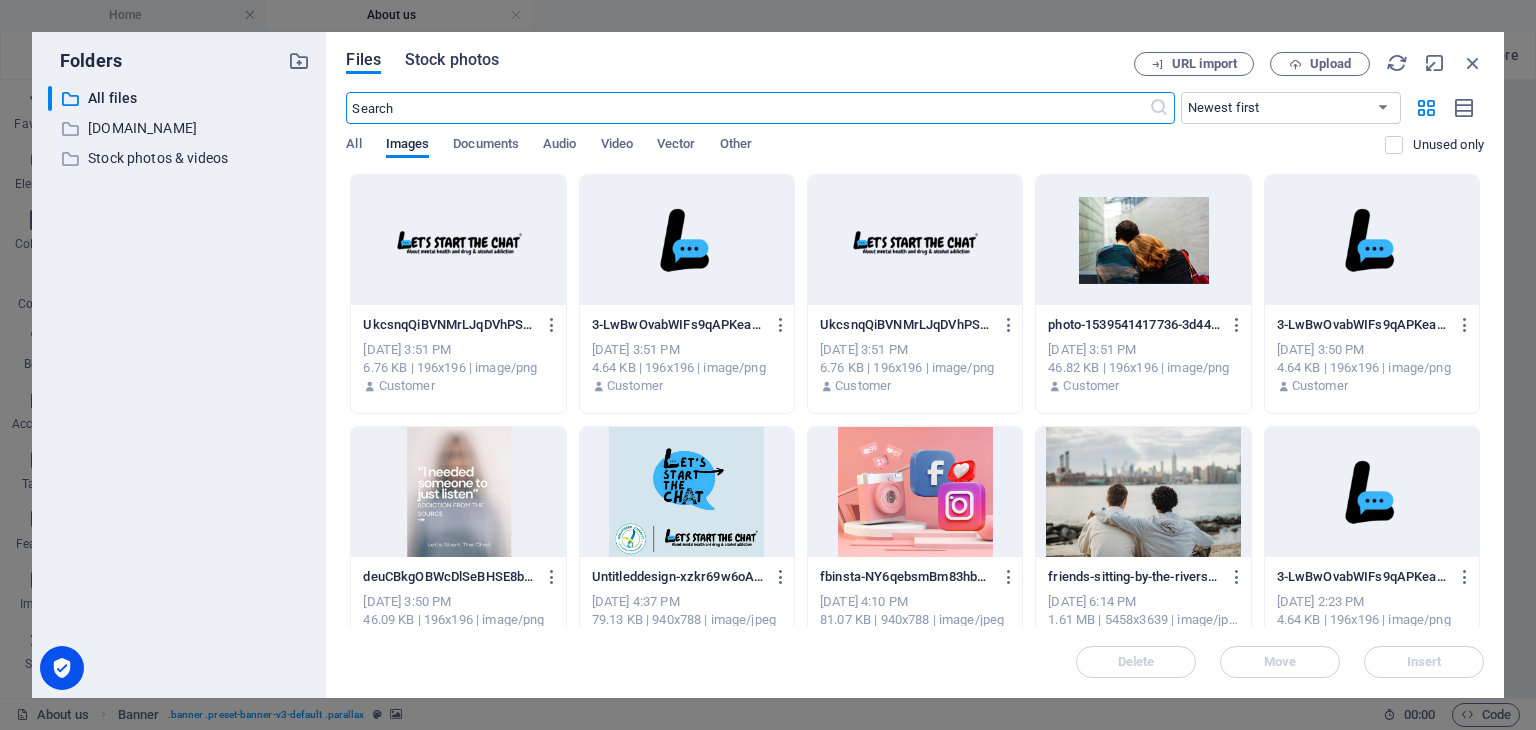 click on "Stock photos" at bounding box center [452, 60] 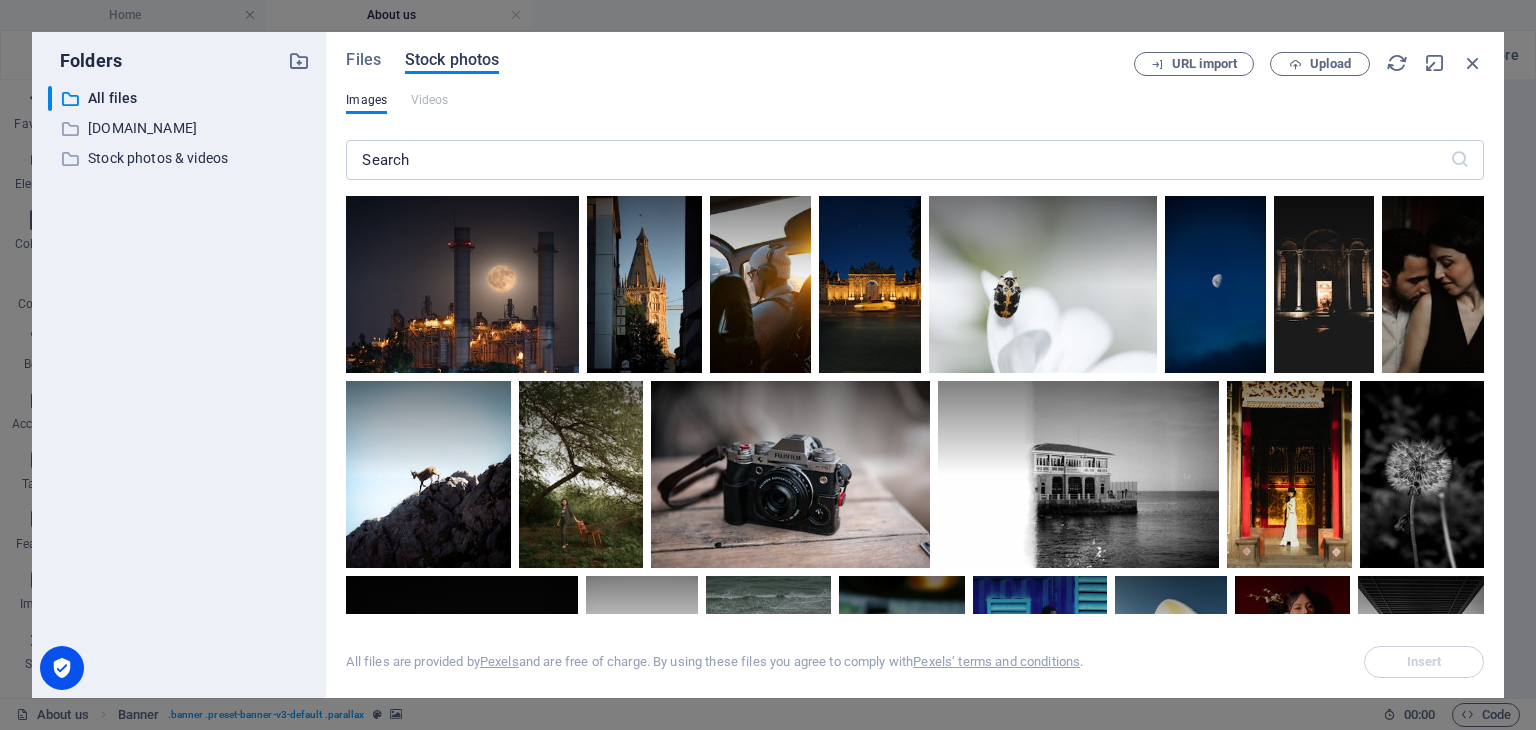 click on "Stock photos" at bounding box center (452, 60) 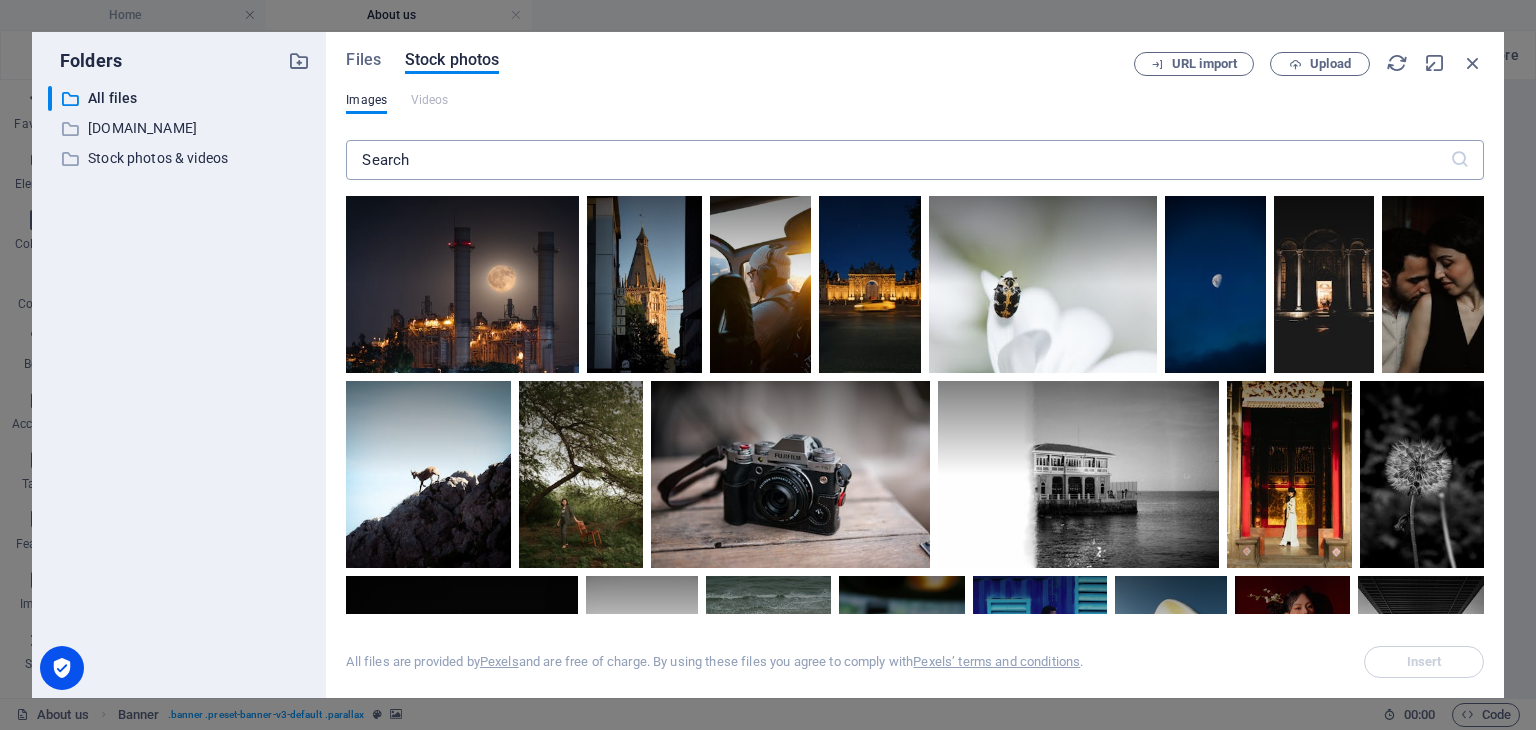 click at bounding box center [897, 160] 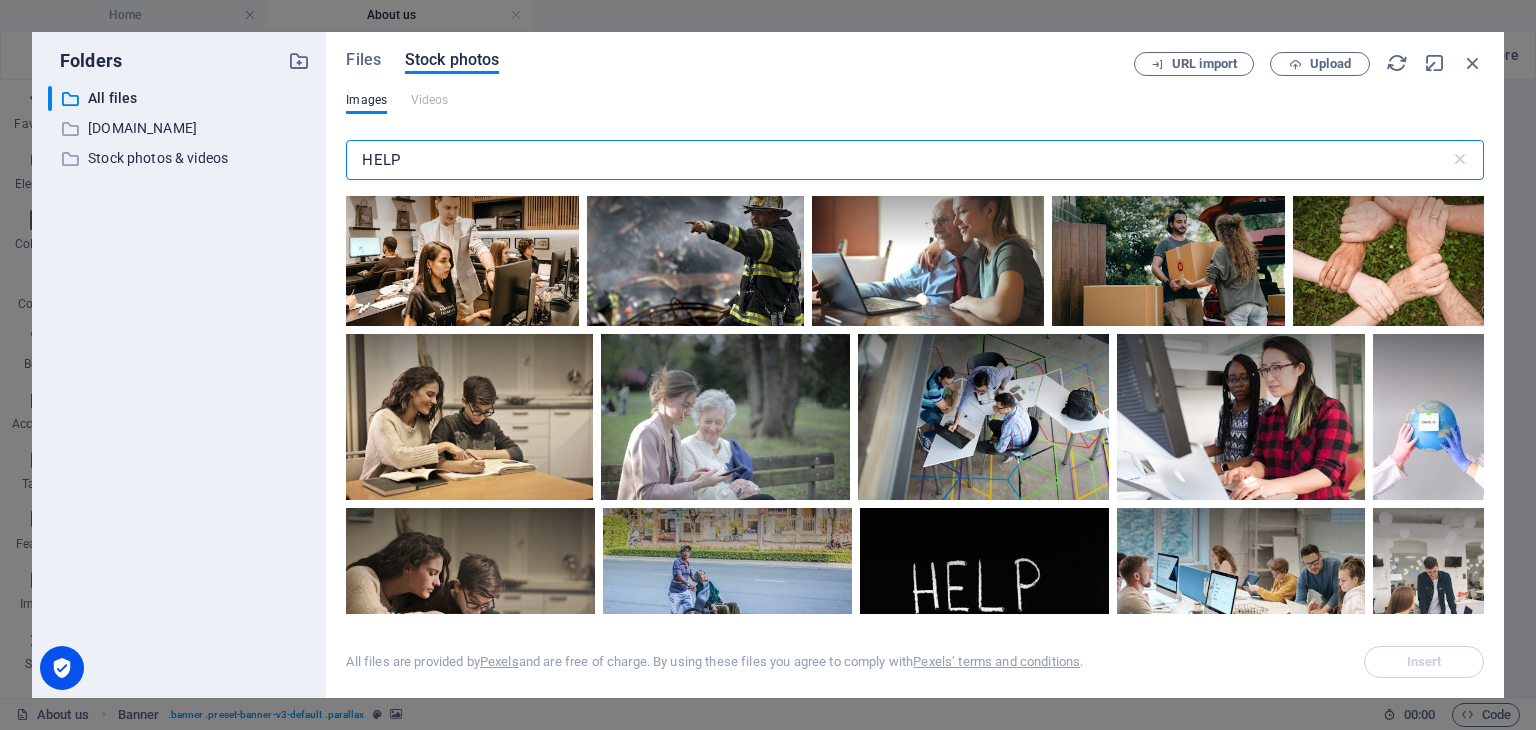 scroll, scrollTop: 756, scrollLeft: 0, axis: vertical 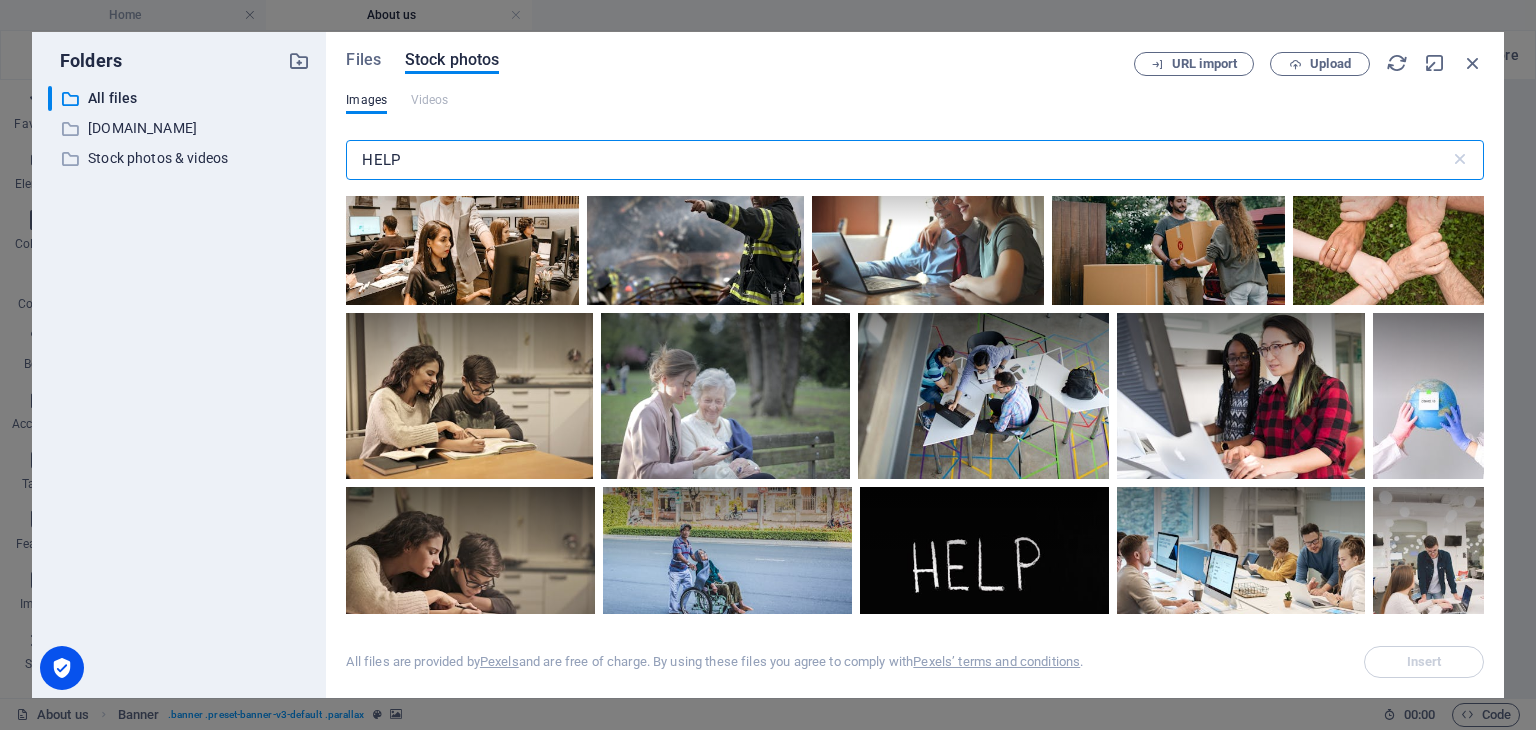 click on "HELP" at bounding box center [897, 160] 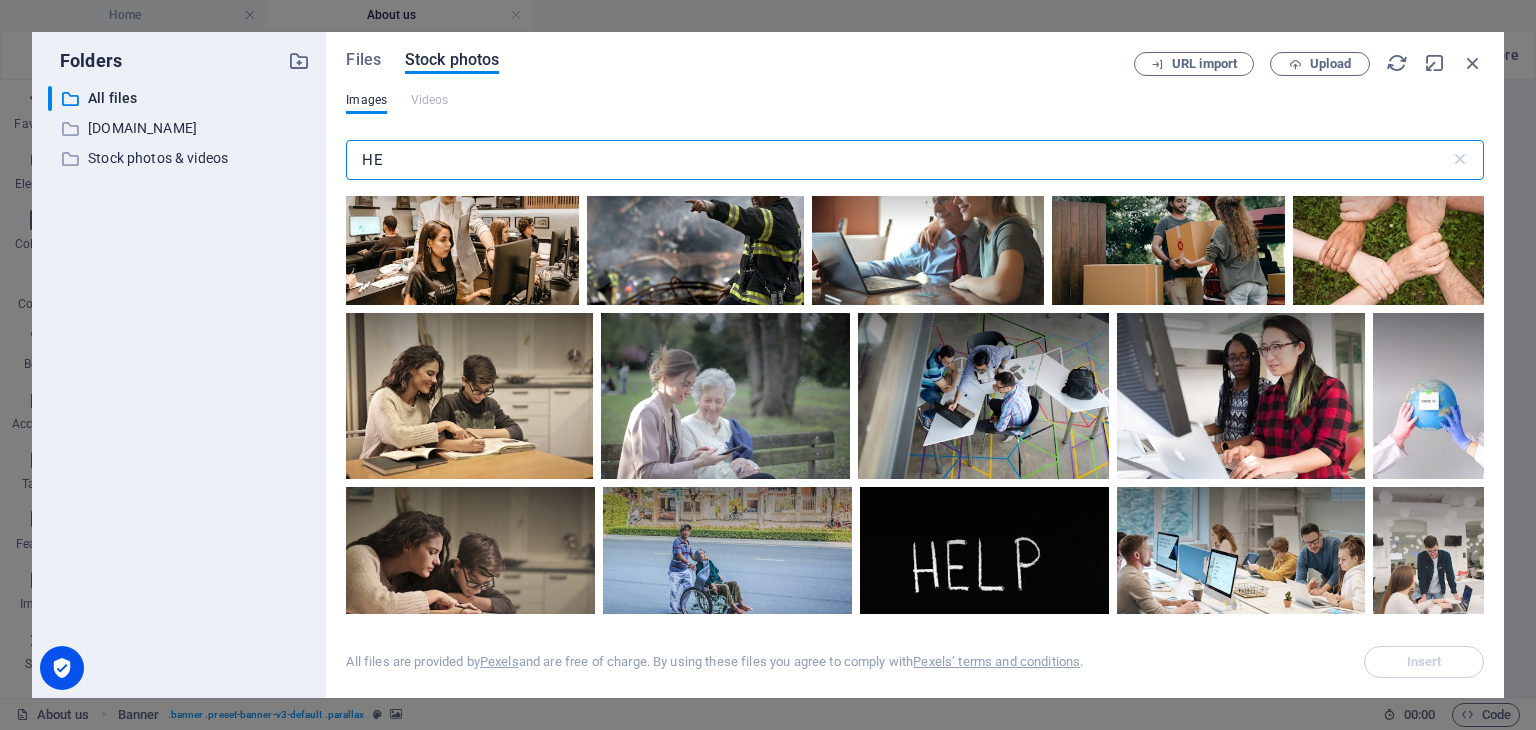 type on "H" 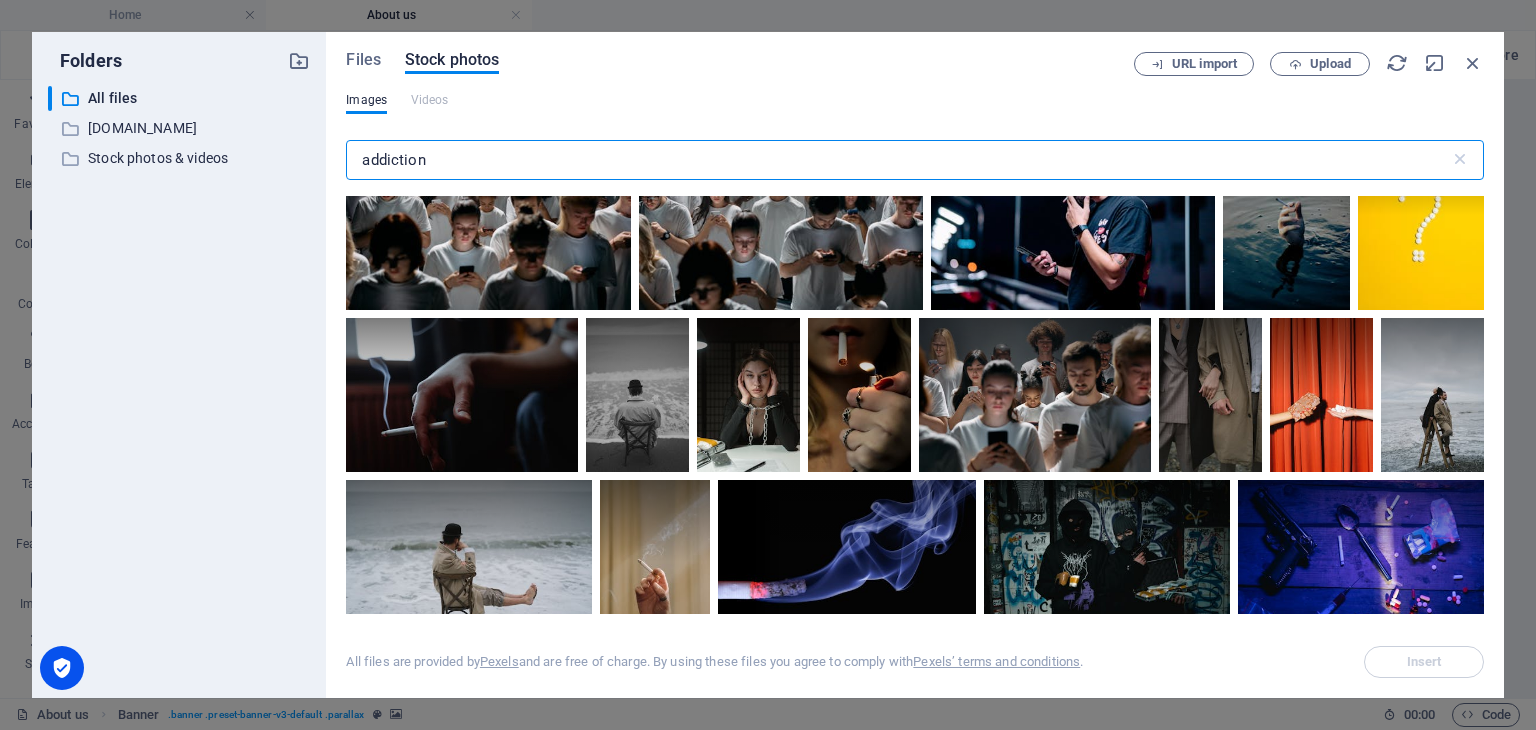 scroll, scrollTop: 636, scrollLeft: 0, axis: vertical 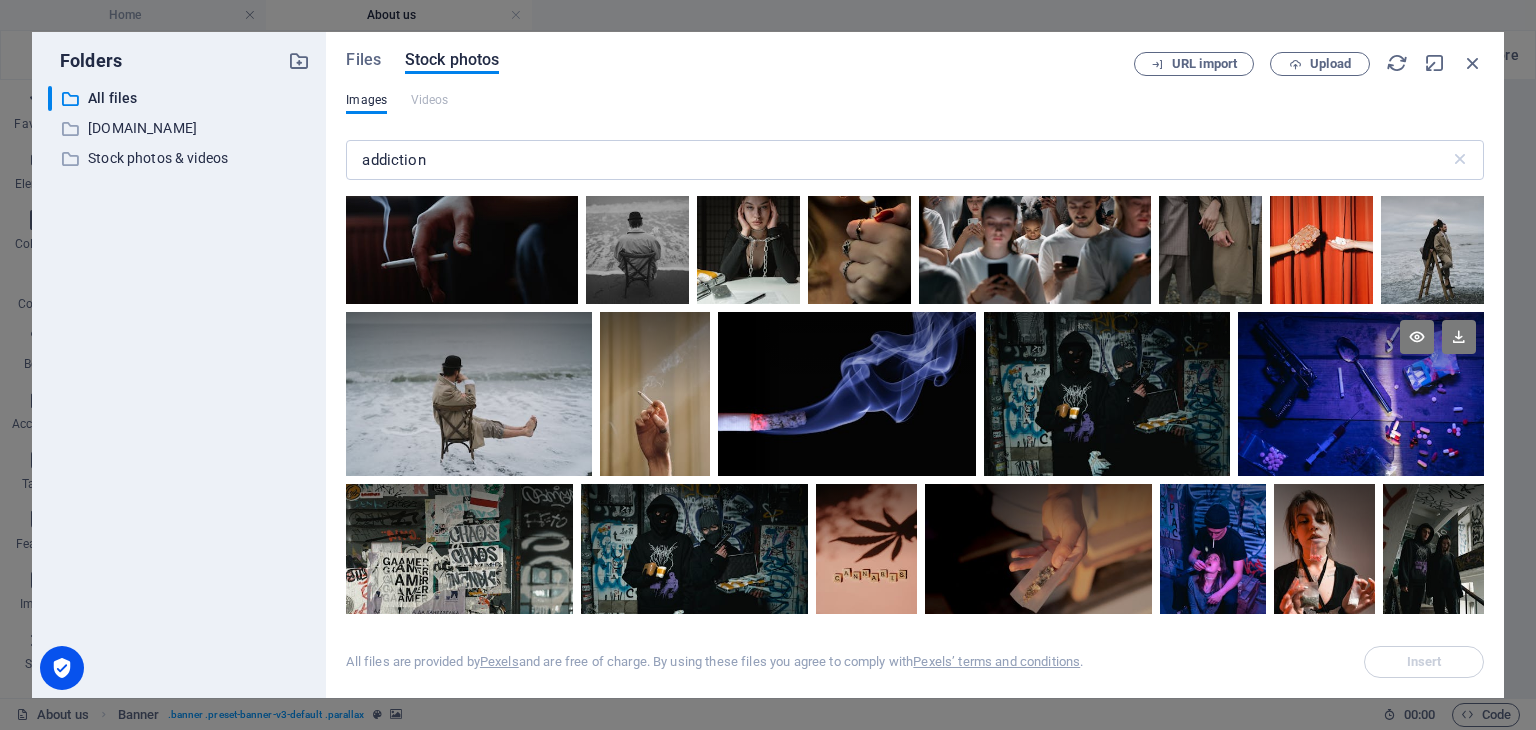 drag, startPoint x: 1484, startPoint y: 334, endPoint x: 1474, endPoint y: 377, distance: 44.14748 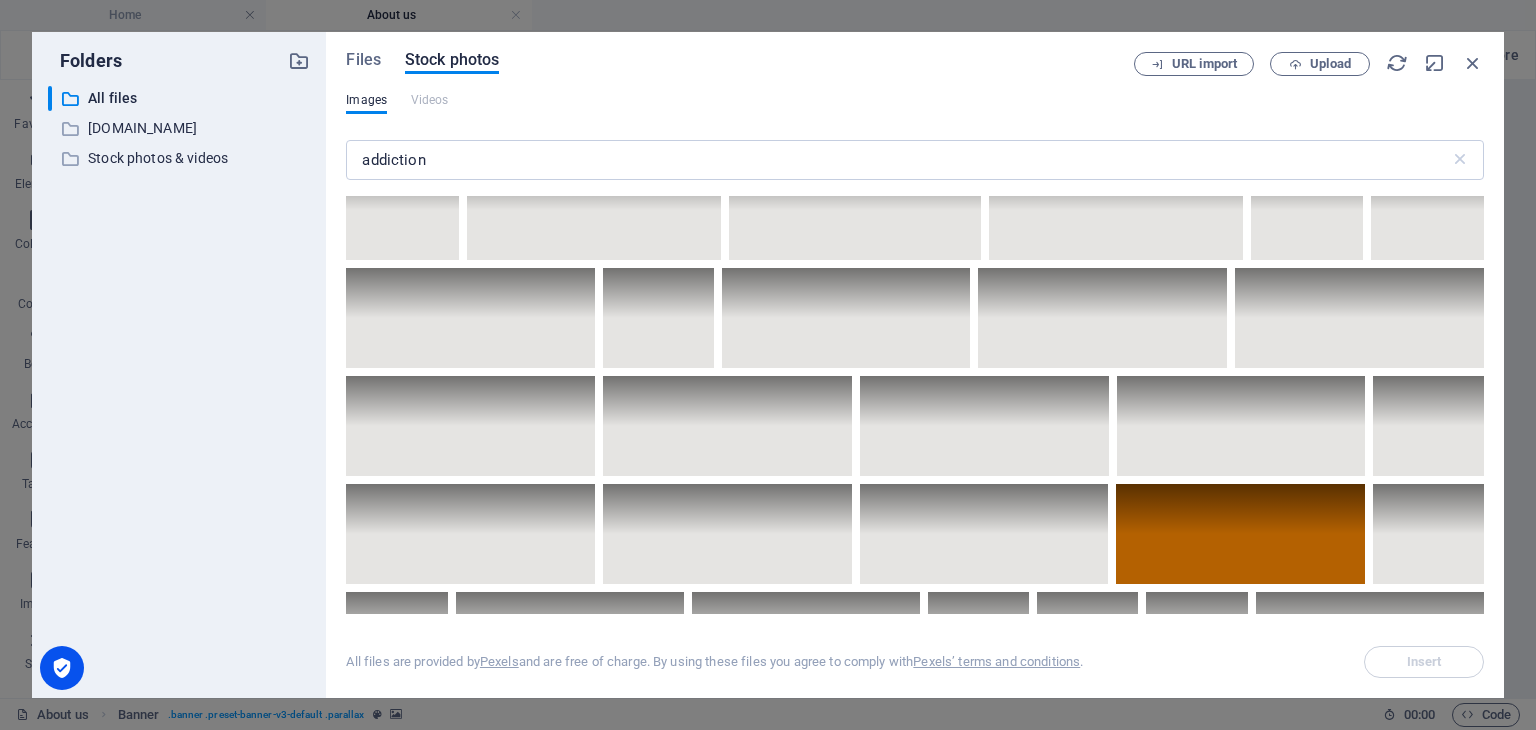 scroll, scrollTop: 5568, scrollLeft: 0, axis: vertical 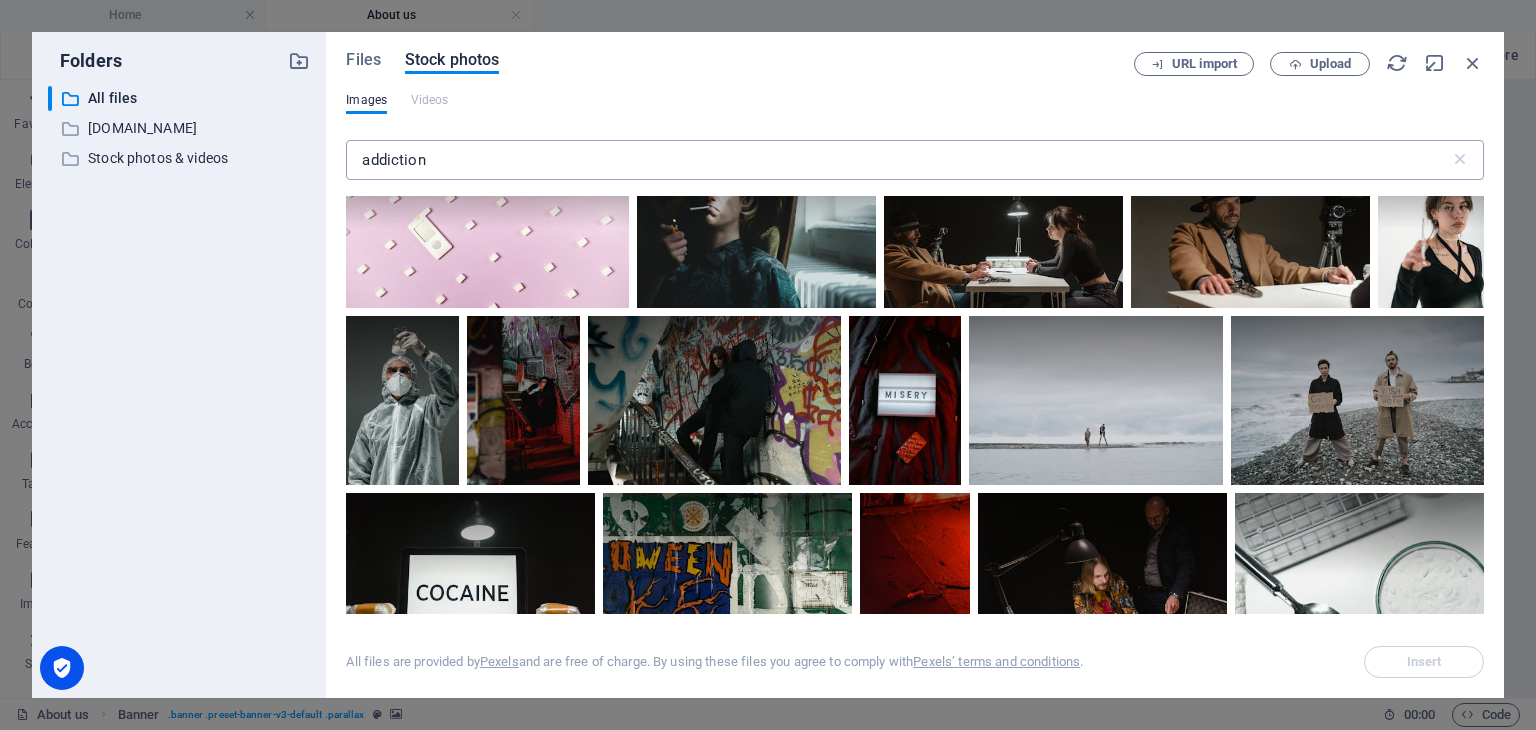 click on "addiction" at bounding box center (897, 160) 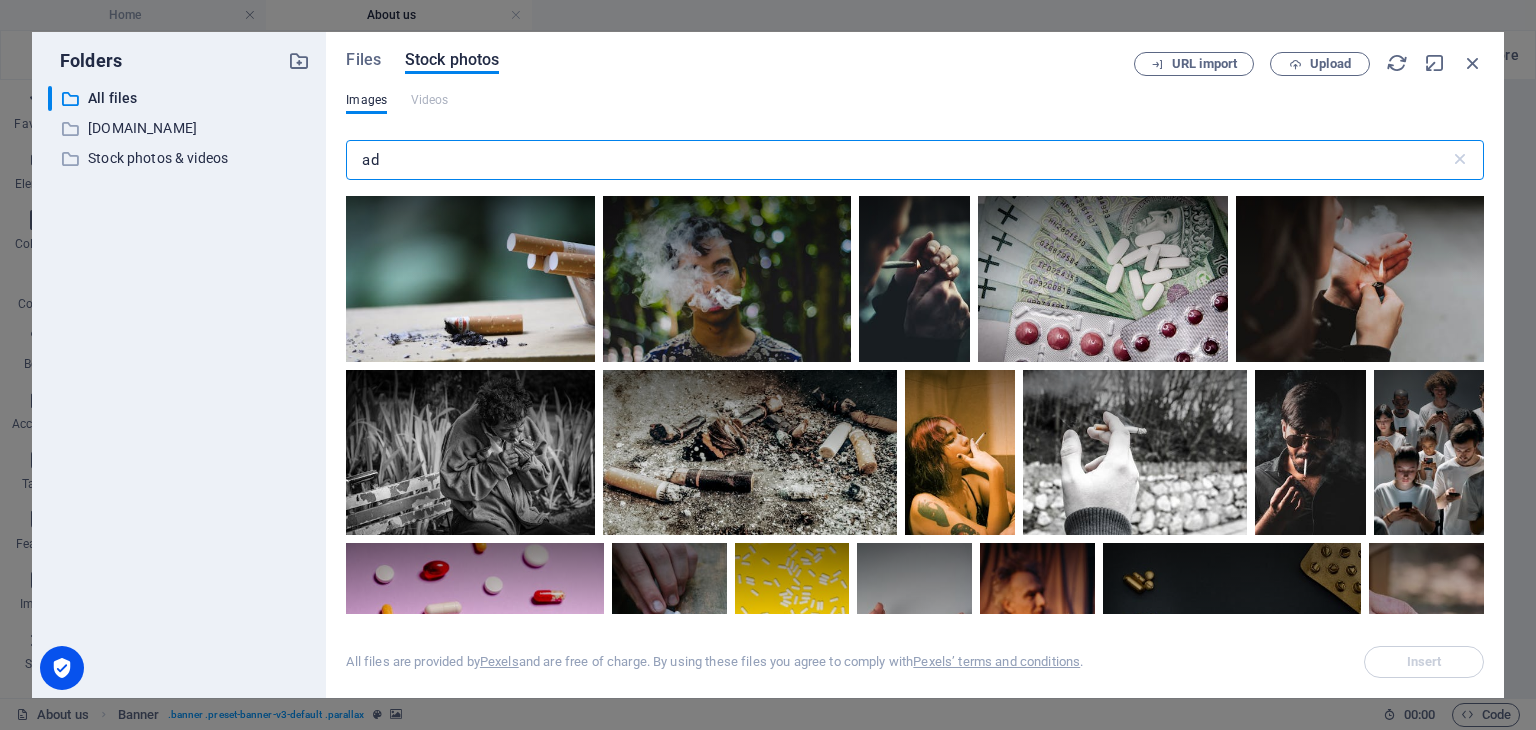 type on "a" 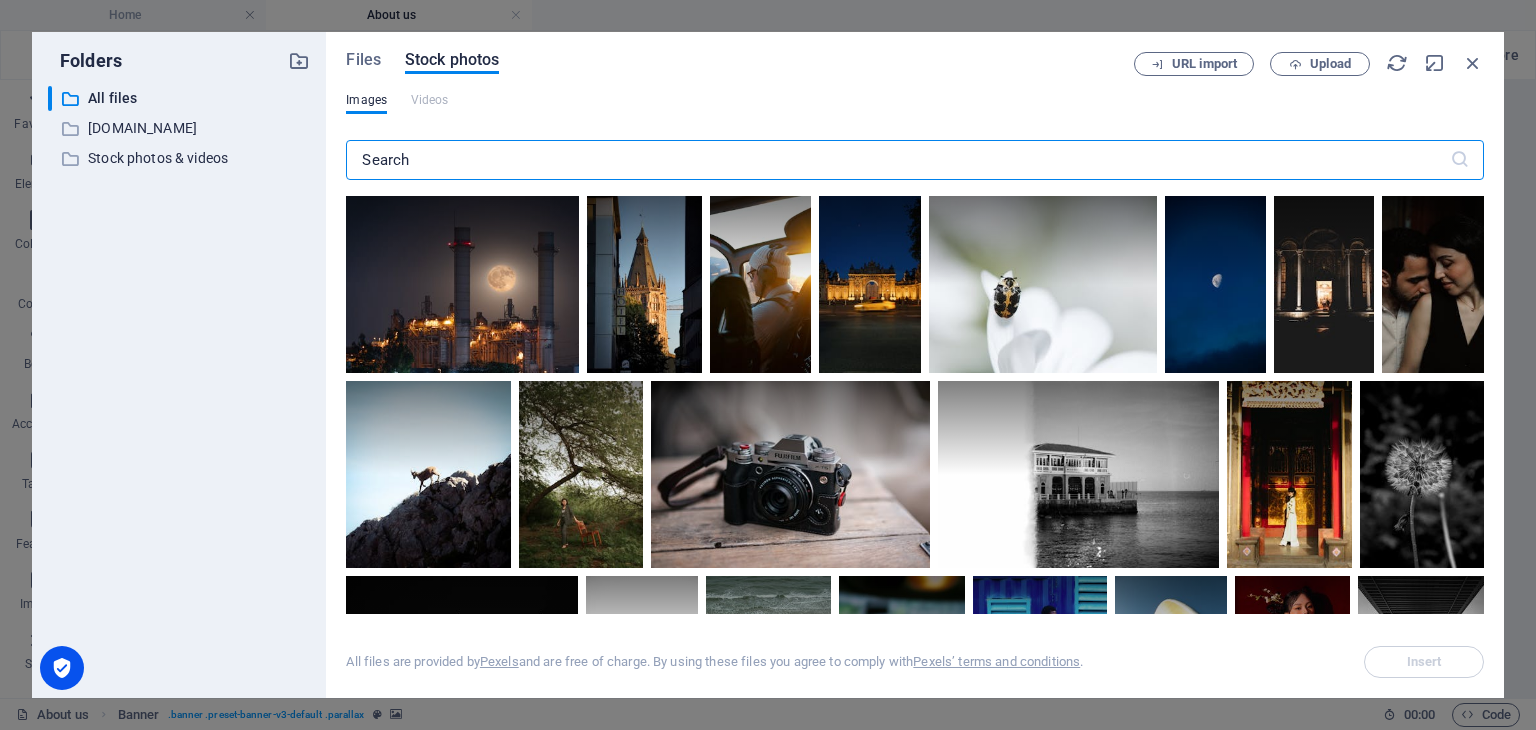 type on "0" 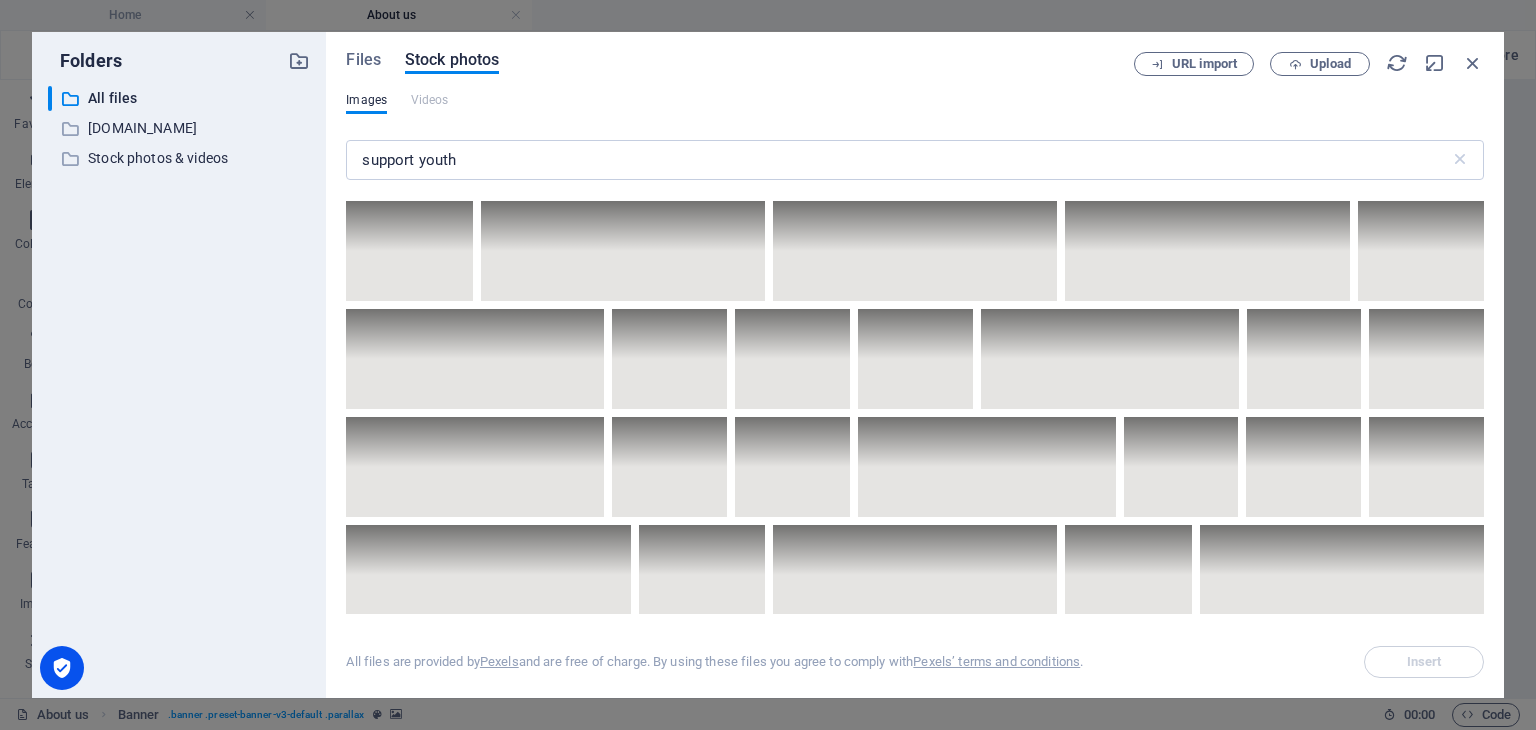 scroll, scrollTop: 0, scrollLeft: 0, axis: both 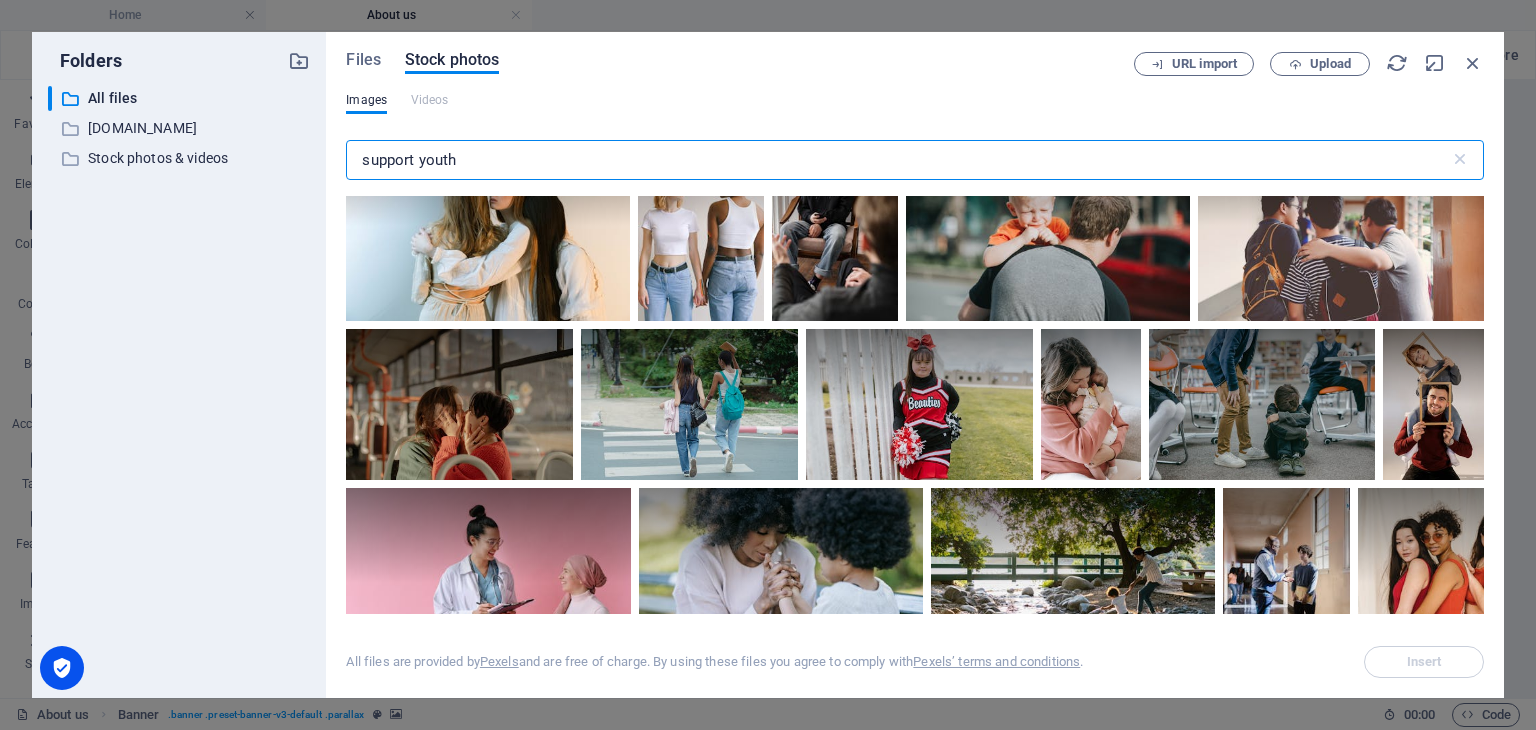 click on "support youth" at bounding box center [897, 160] 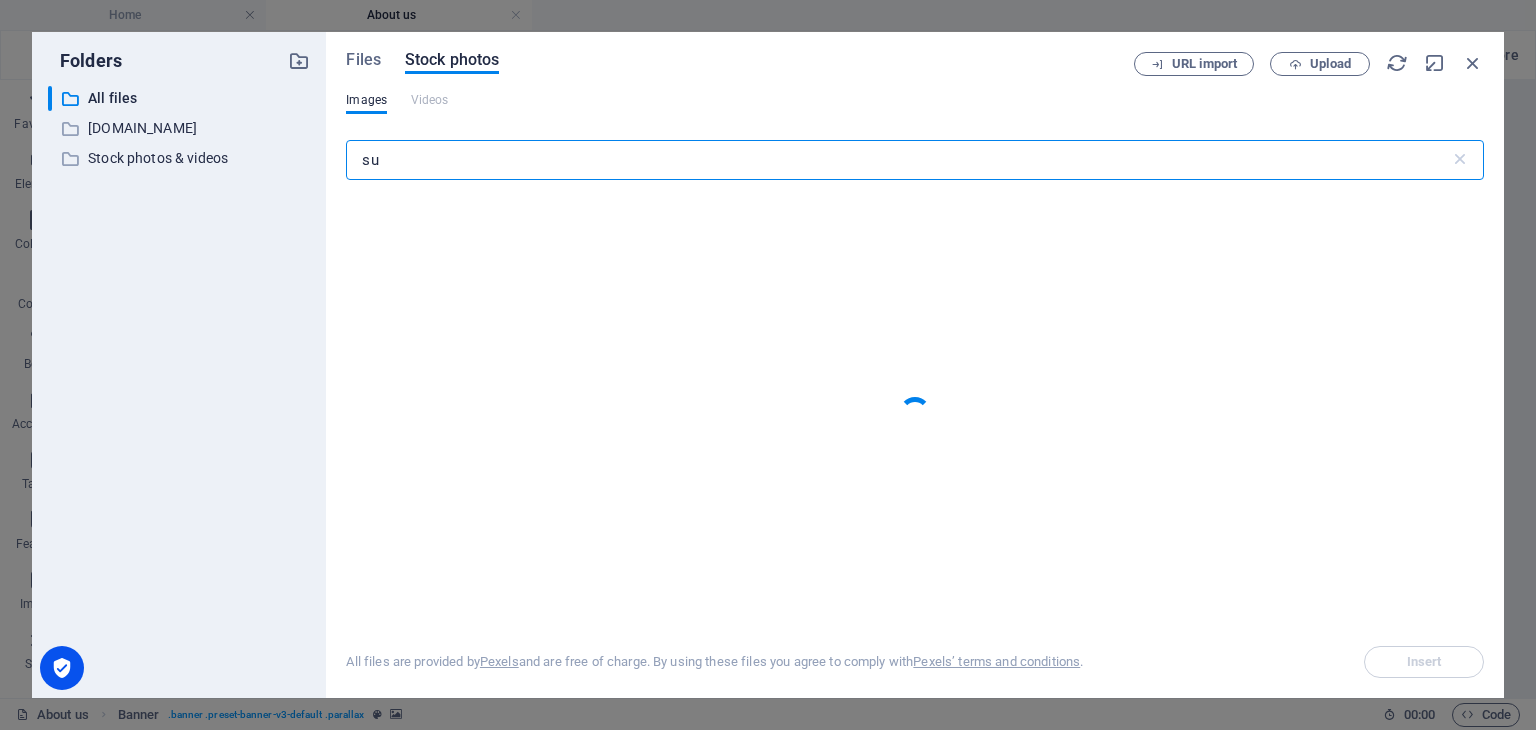 type on "s" 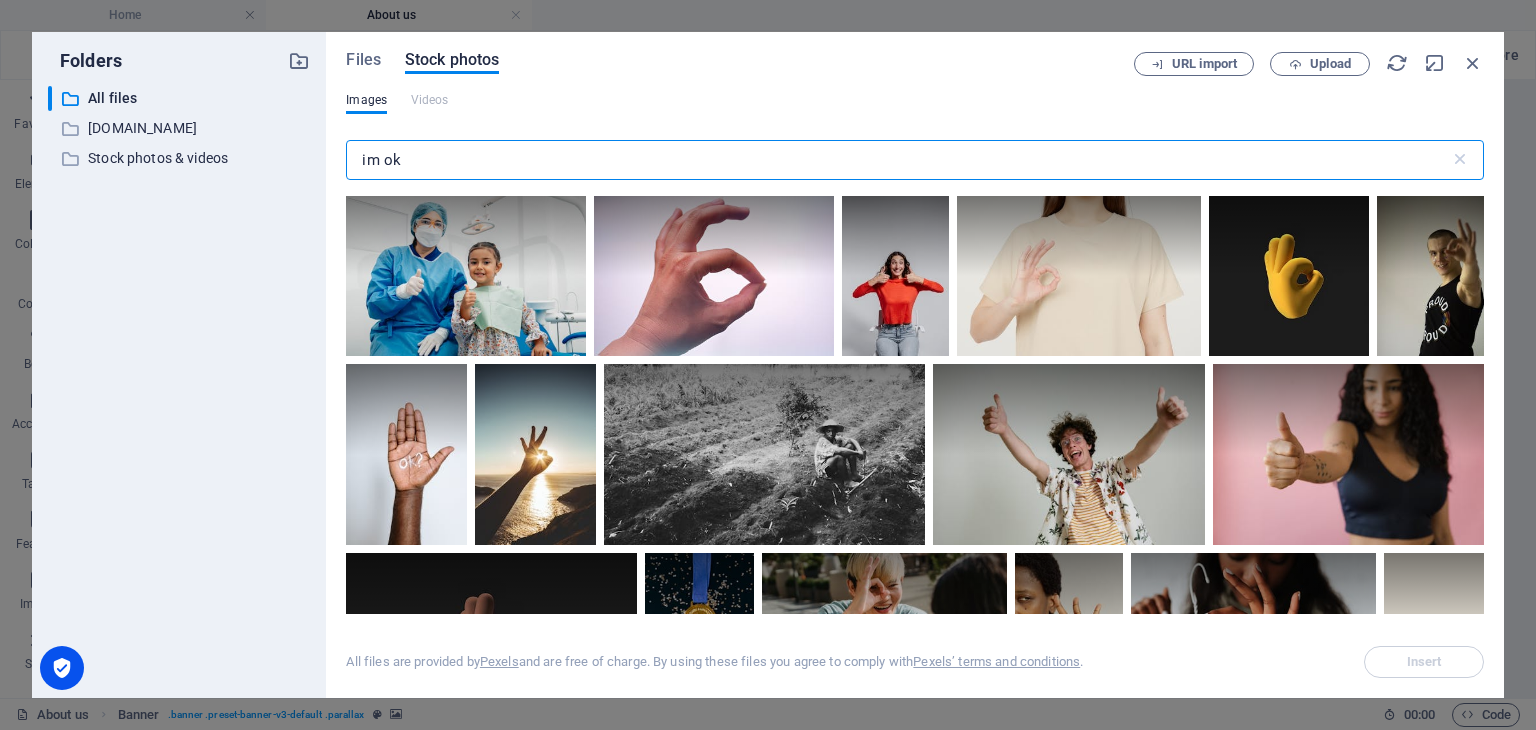 scroll, scrollTop: 5989, scrollLeft: 0, axis: vertical 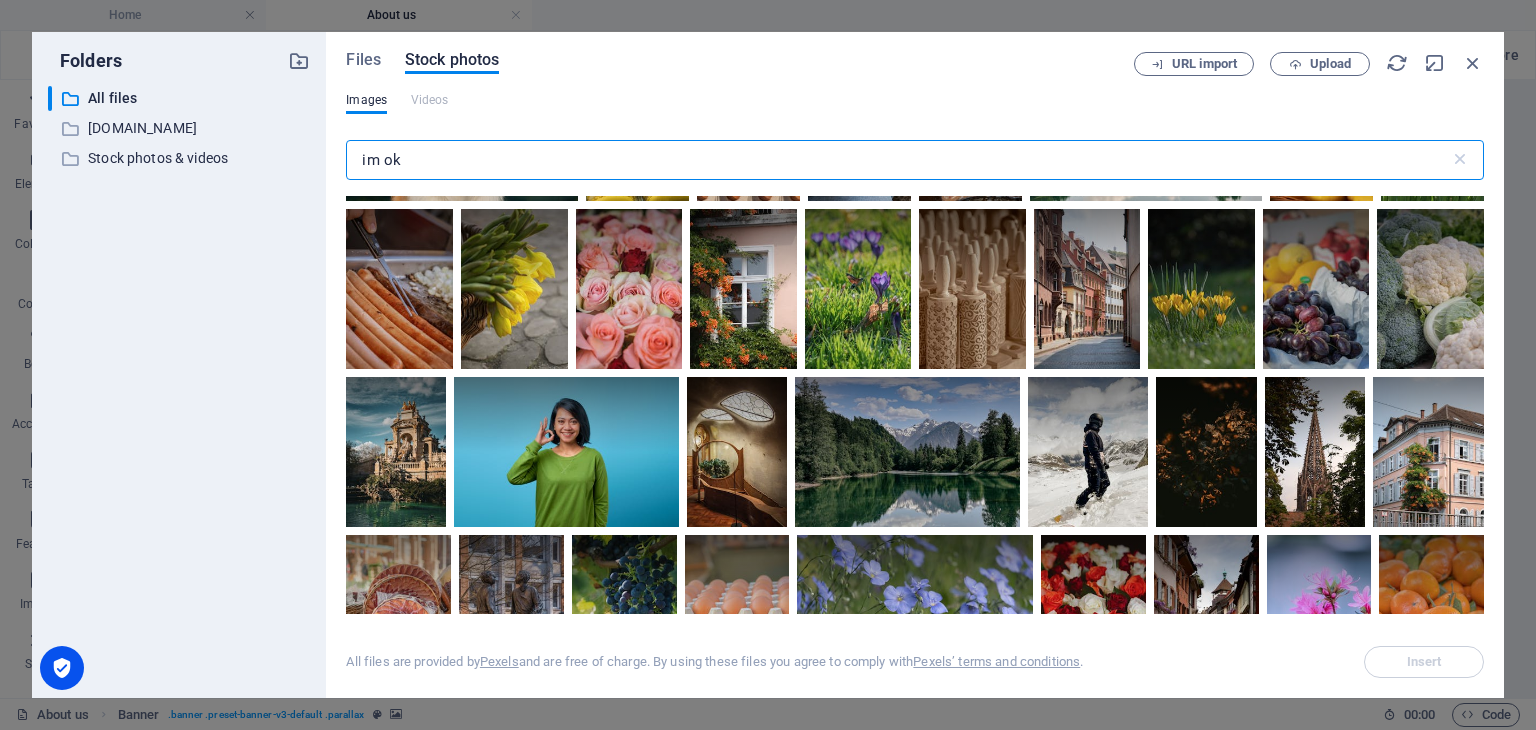 click on "im ok" at bounding box center [897, 160] 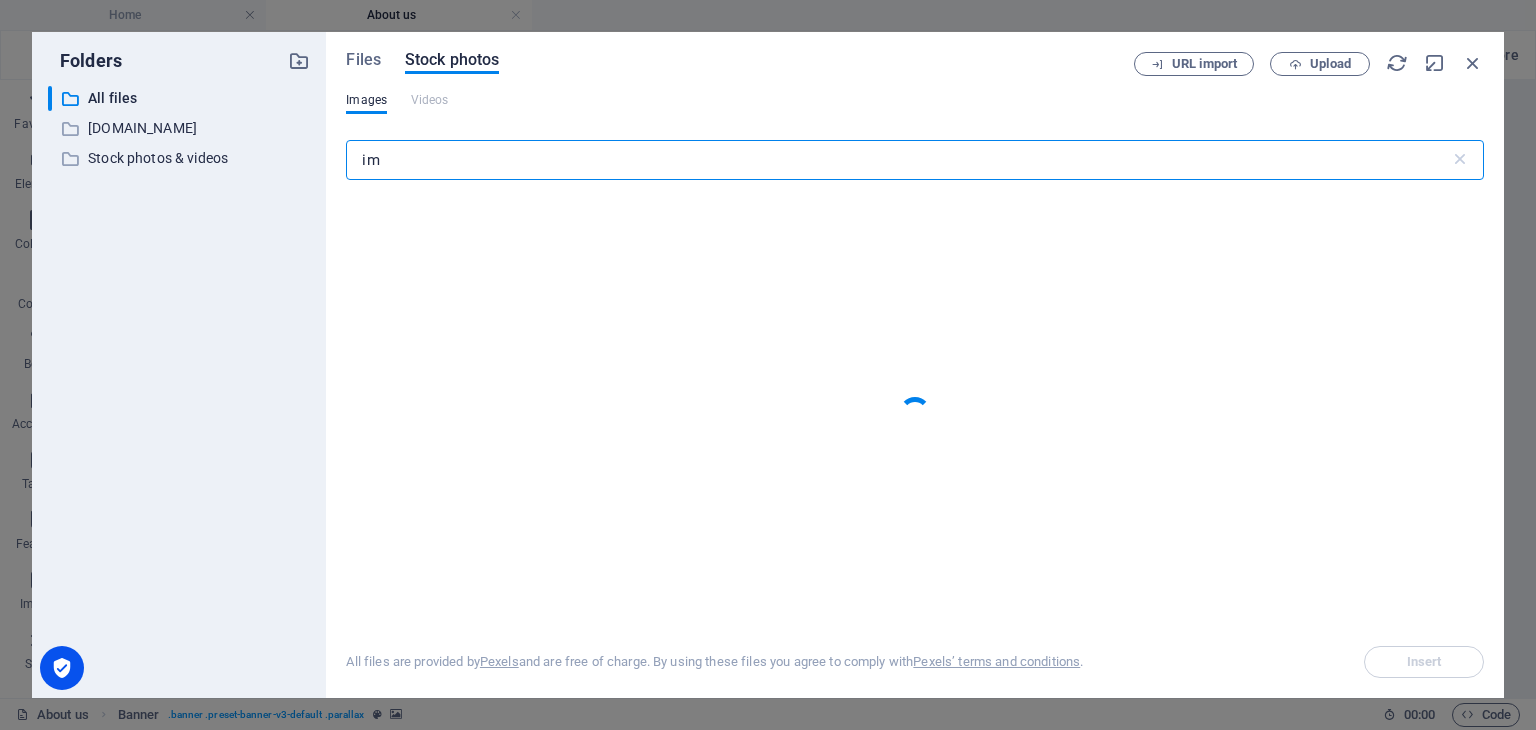 type on "i" 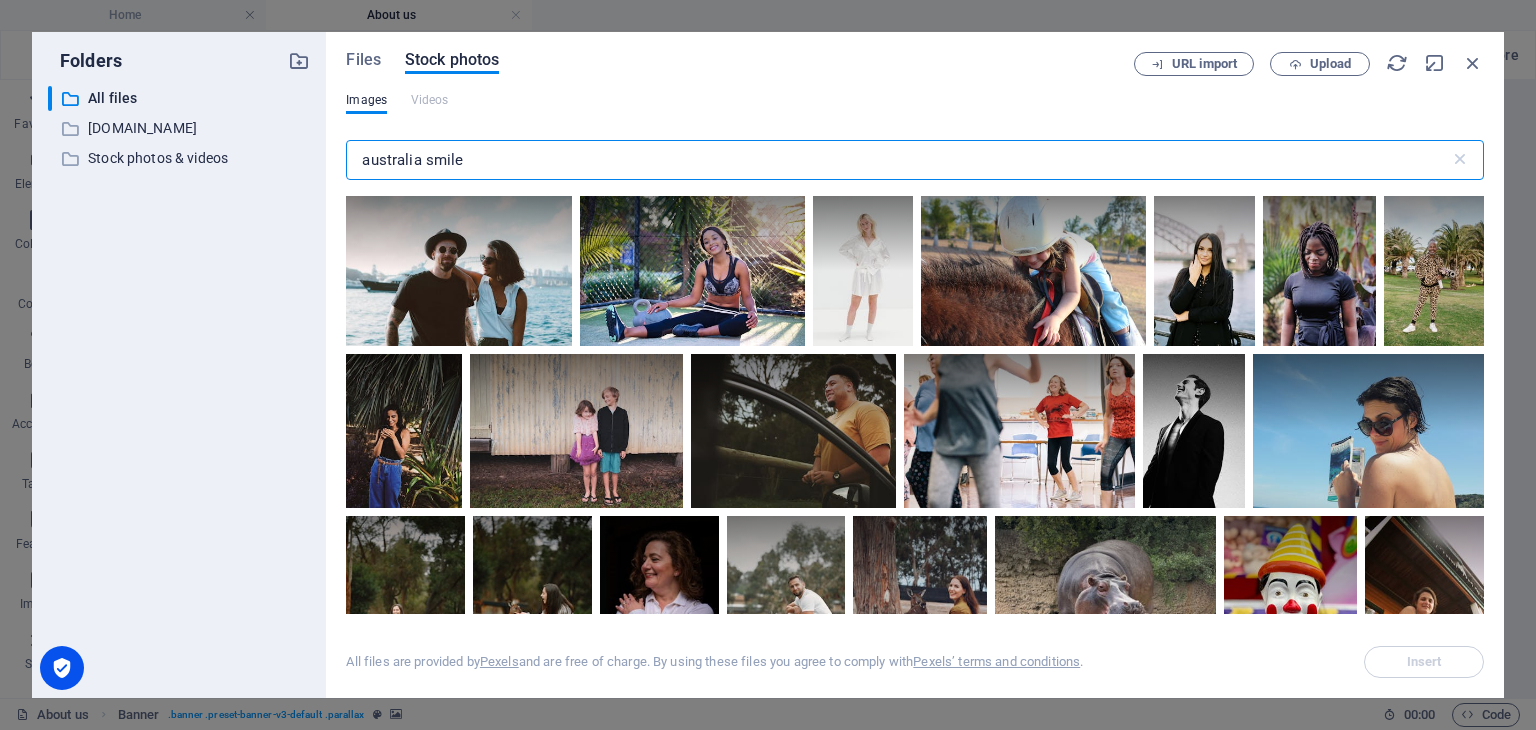 click on "australia smile" at bounding box center (897, 160) 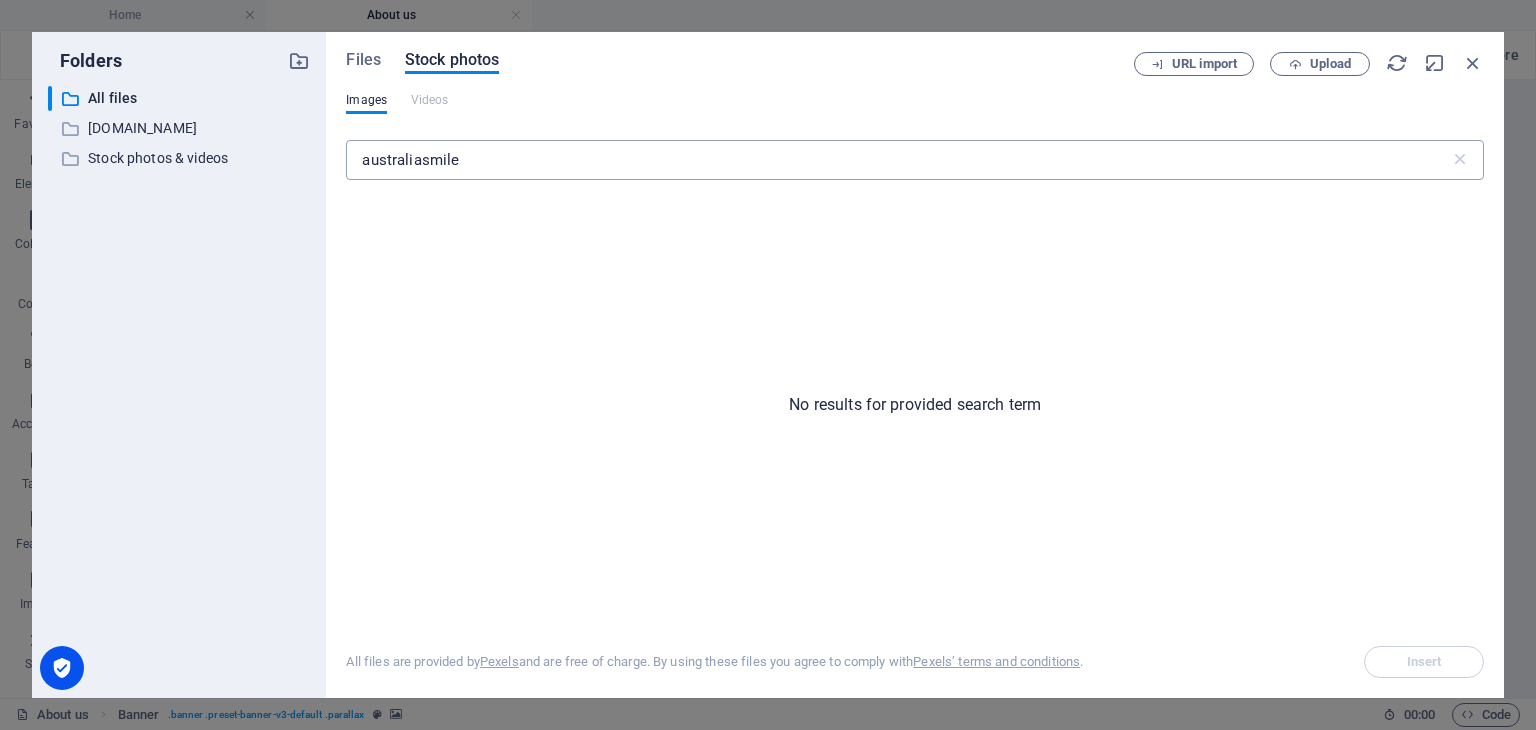 click on "australiasmile" at bounding box center (897, 160) 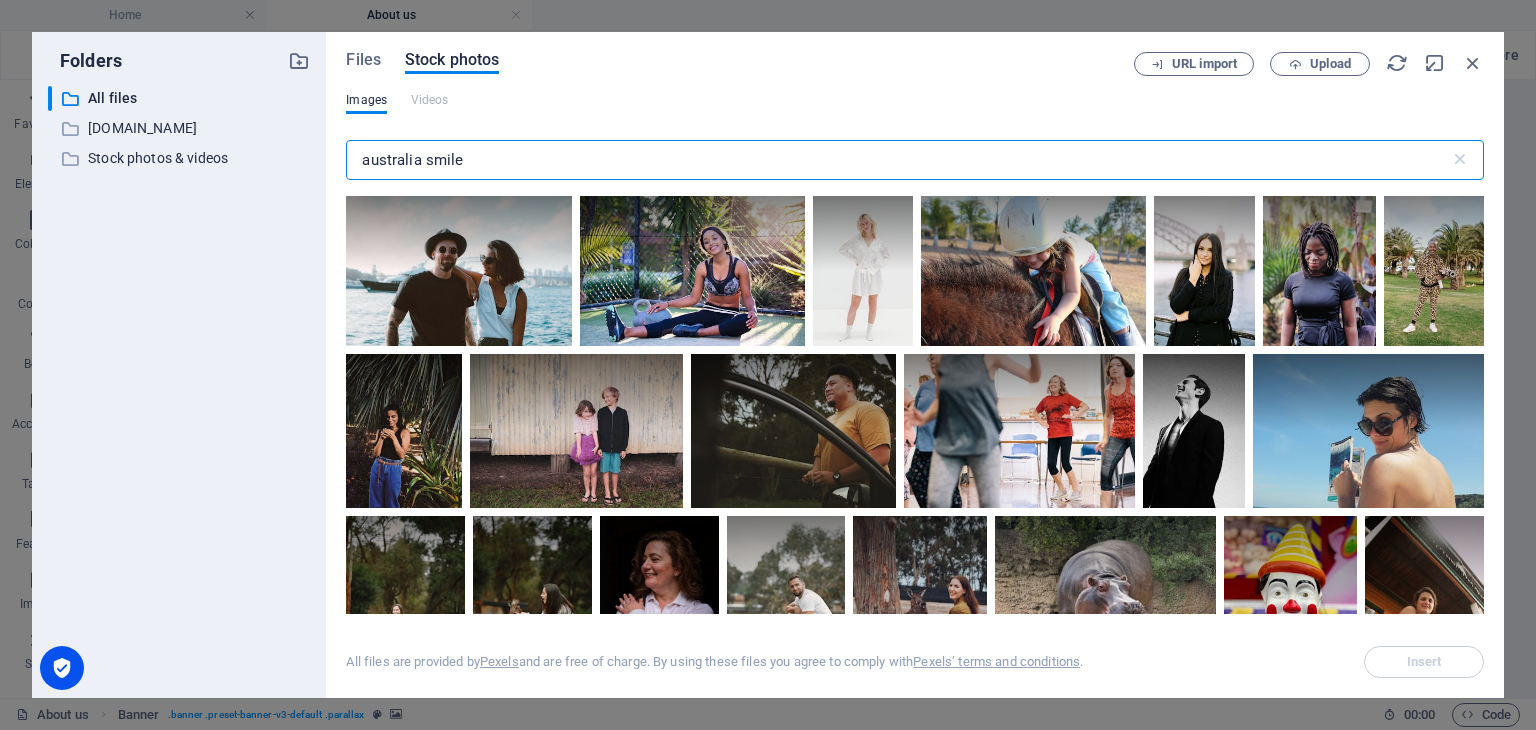 type on "australia smile" 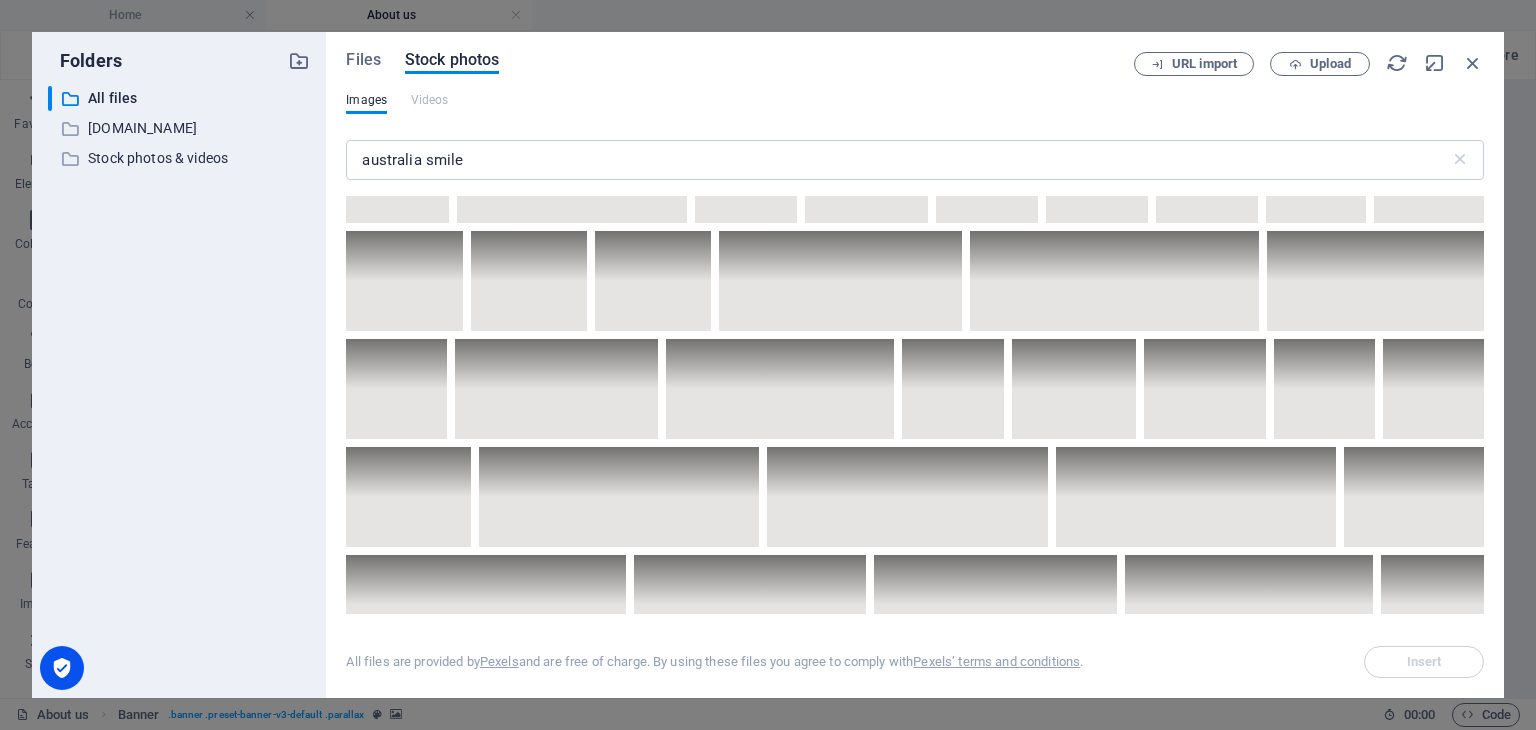 scroll, scrollTop: 0, scrollLeft: 0, axis: both 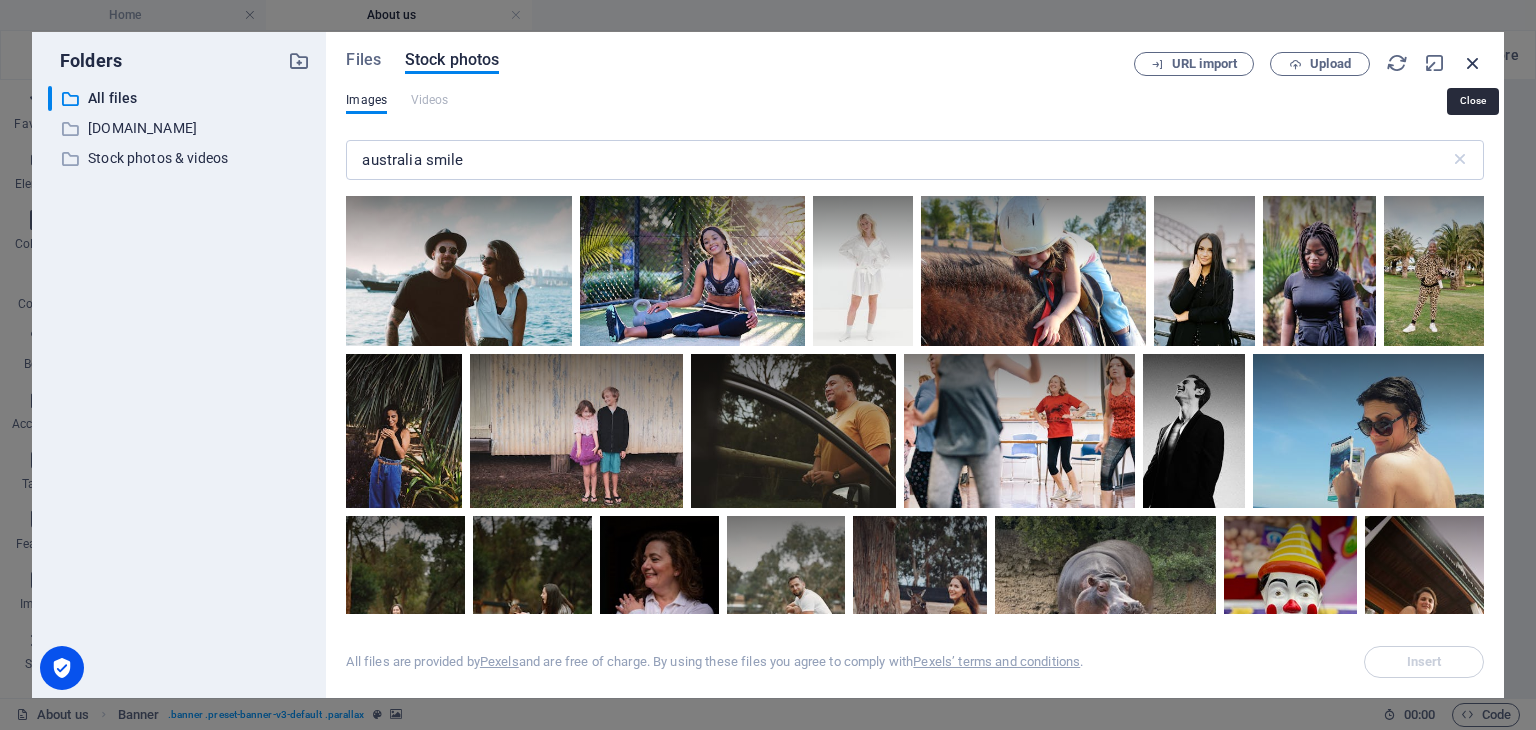 click at bounding box center (1473, 63) 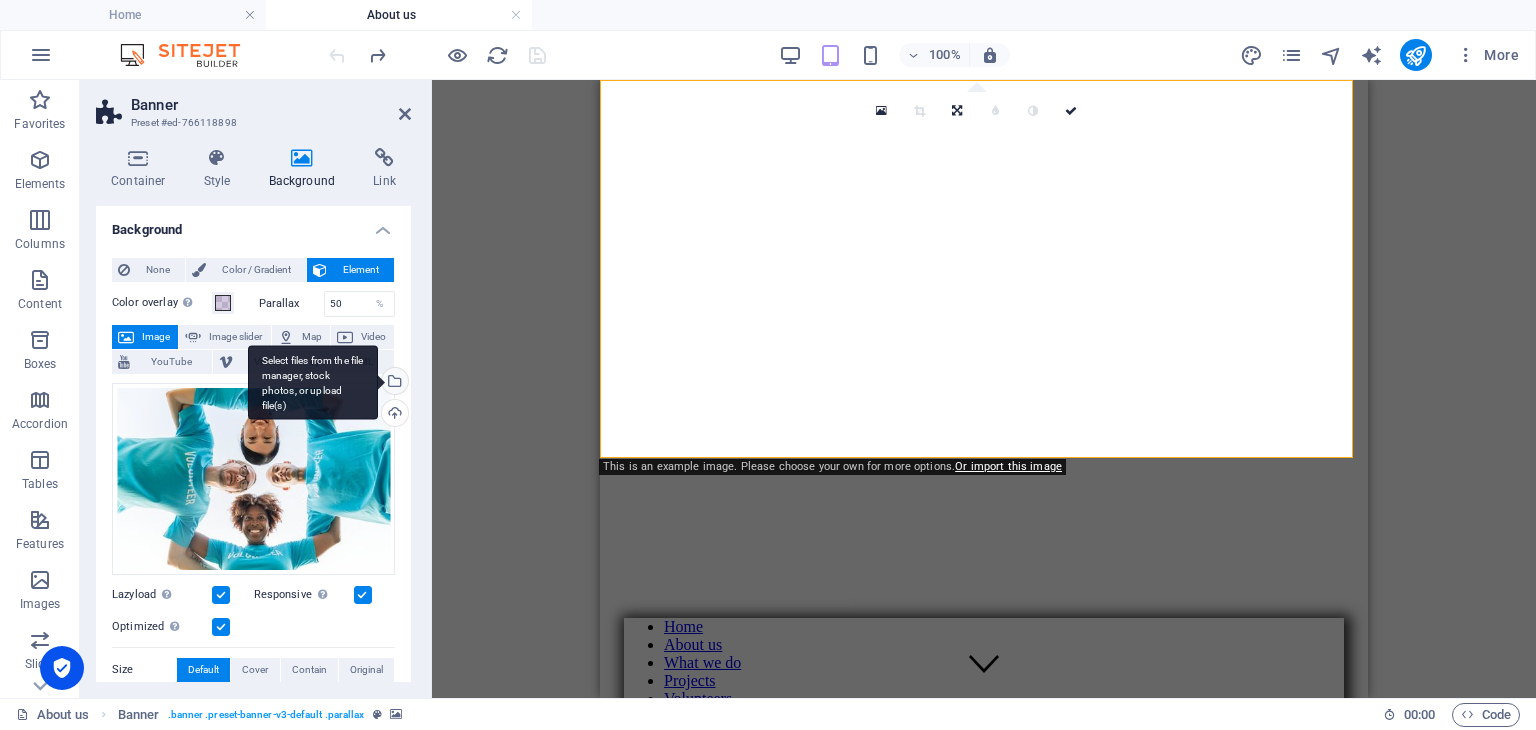 click on "Select files from the file manager, stock photos, or upload file(s)" at bounding box center [393, 383] 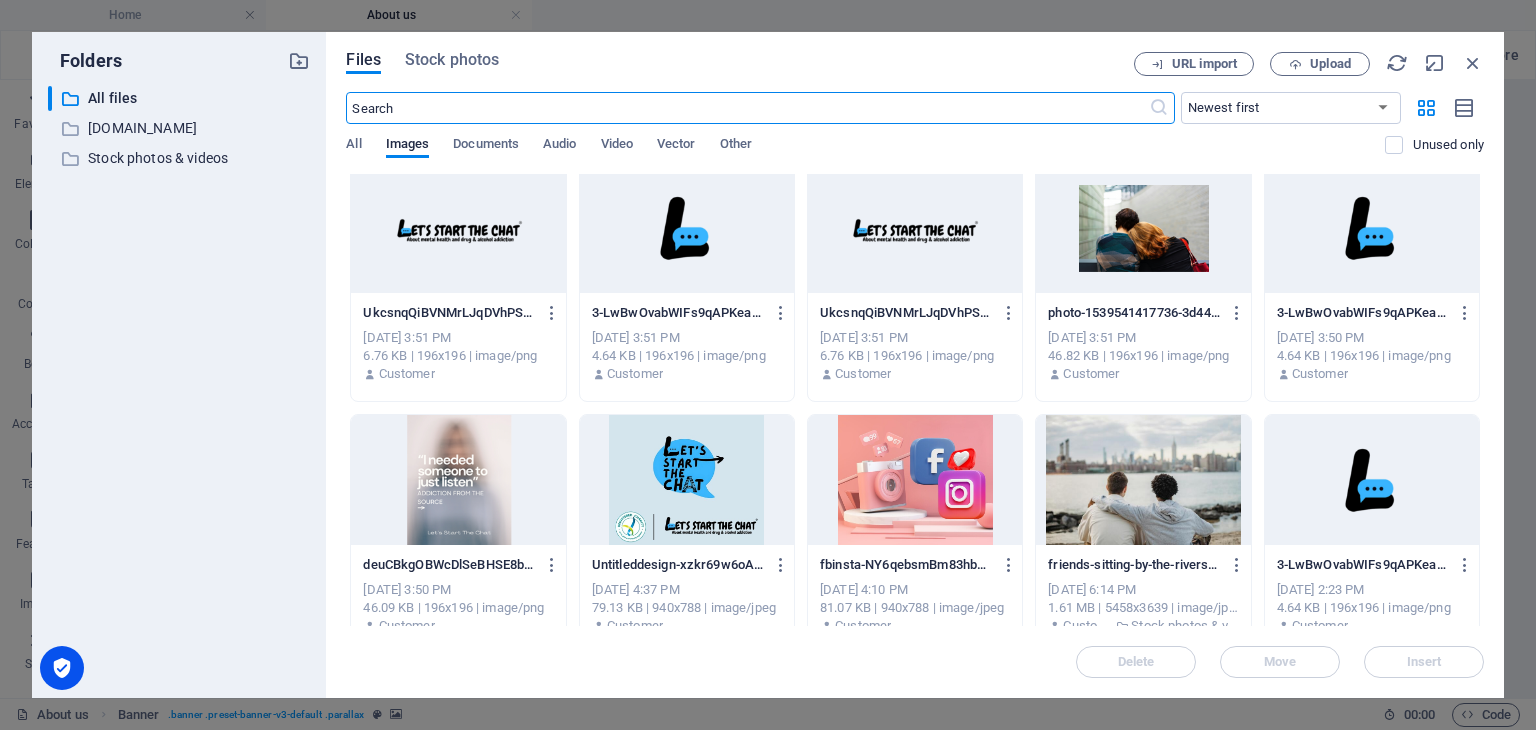scroll, scrollTop: 0, scrollLeft: 0, axis: both 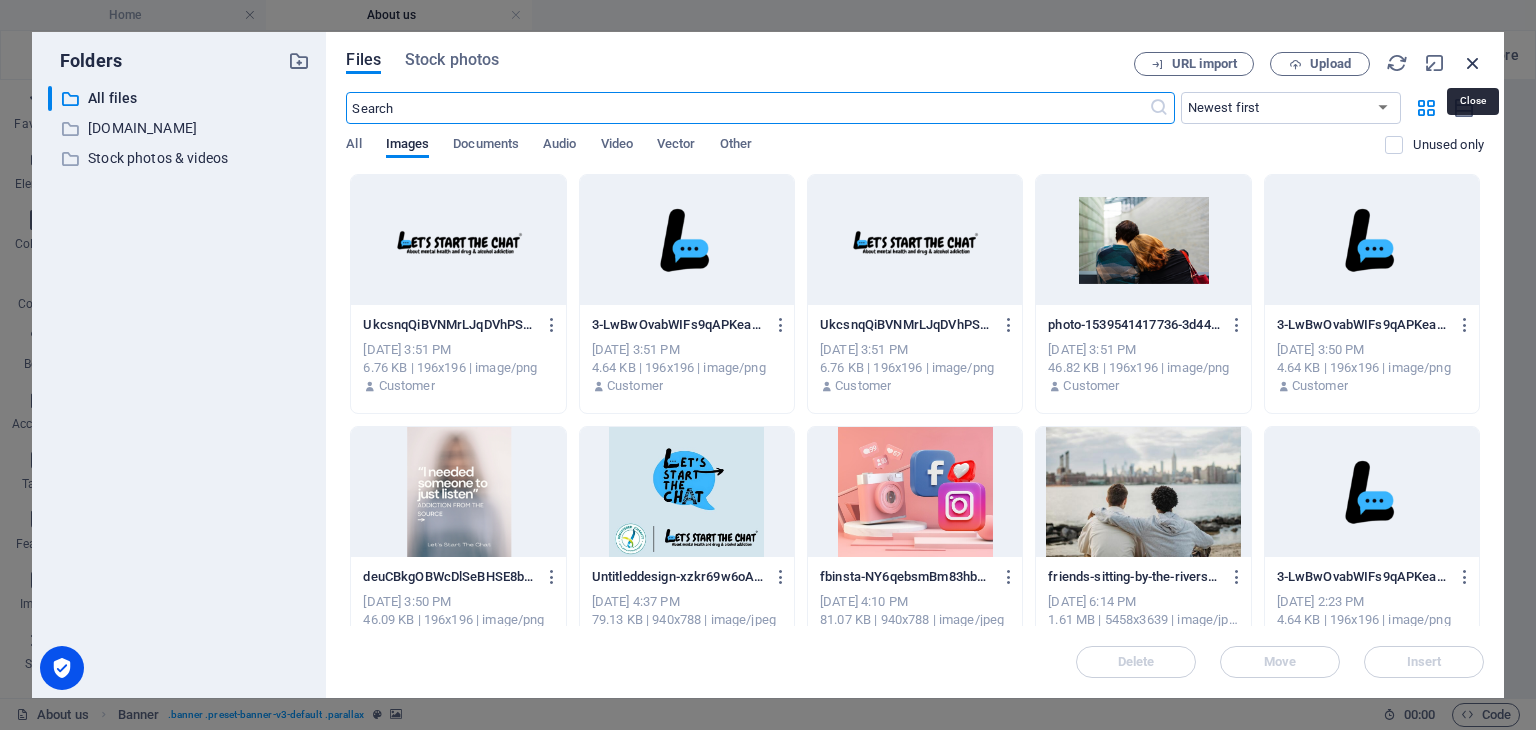 click at bounding box center (1473, 63) 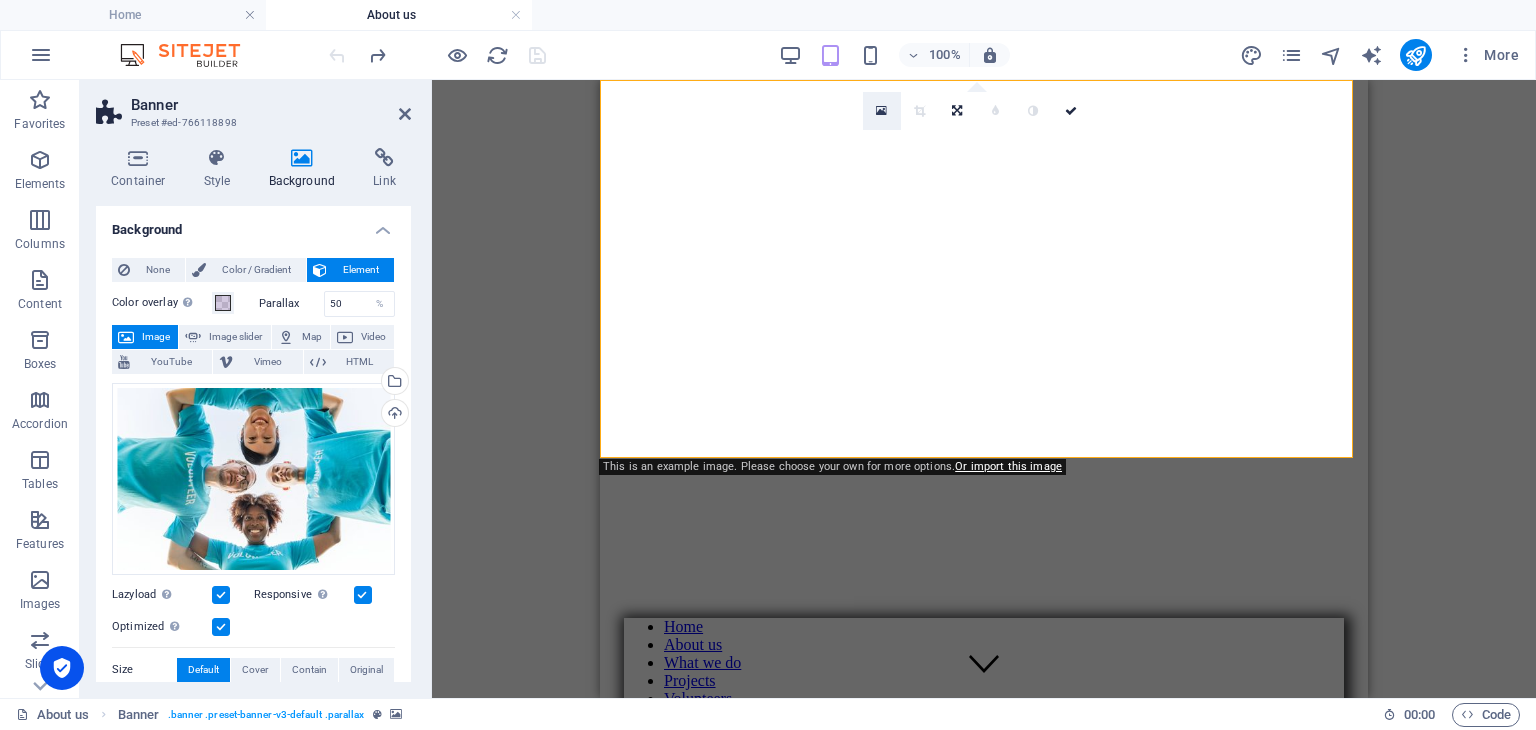 click at bounding box center (882, 111) 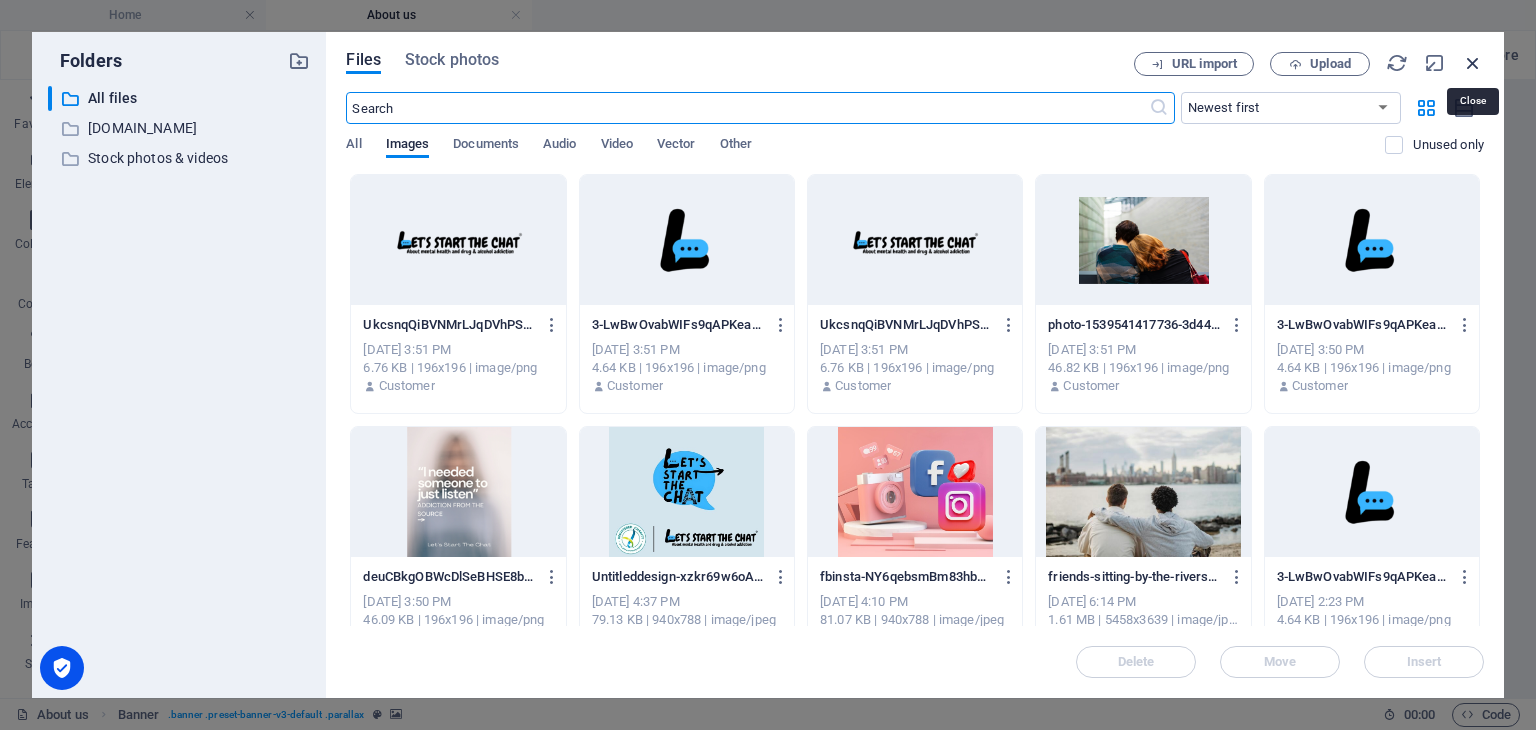 click at bounding box center [1473, 63] 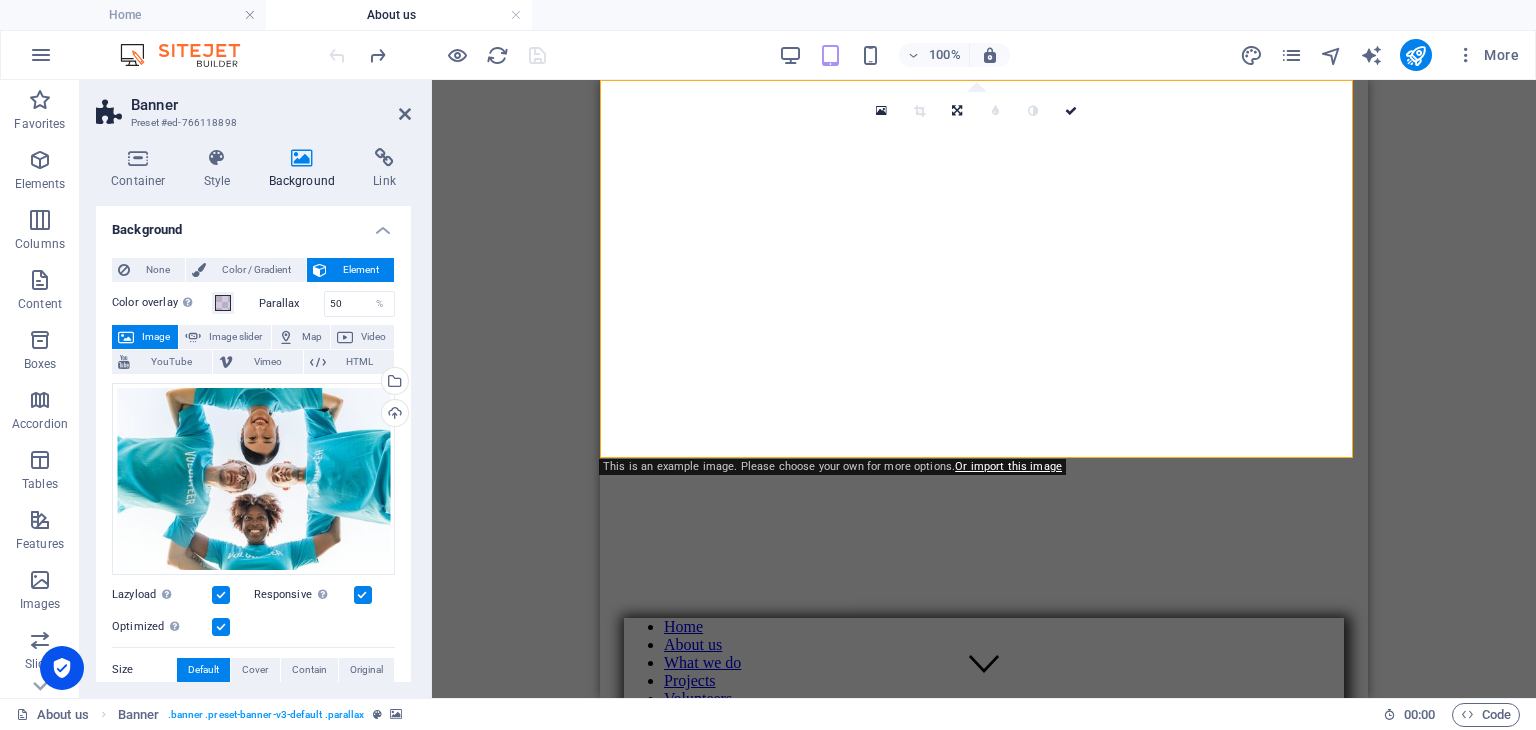 click on "Drag here to replace the existing content. Press “Ctrl” if you want to create a new element.
H1   Banner   Banner   Container   Container   Banner   Reference   Text 180 170 160 150 140 130 120 110 100 90 80 70 60 50 40 30 20 10 0 -10 -20 -30 -40 -50 -60 -70 -80 -90 -100 -110 -120 -130 -140 -150 -160 -170 This is an example image. Please choose your own for more options.  Or import this image 0" at bounding box center [984, 389] 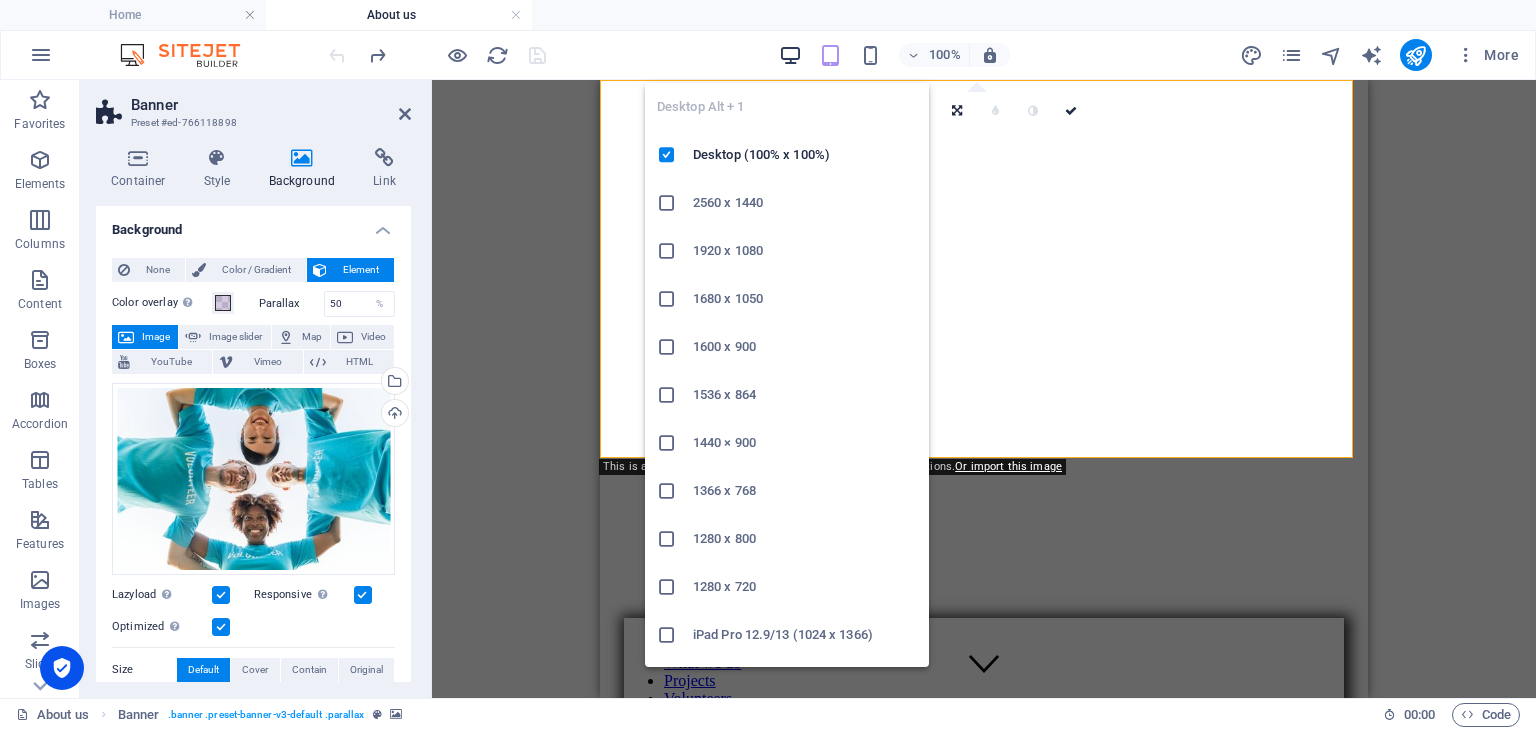 click at bounding box center (790, 55) 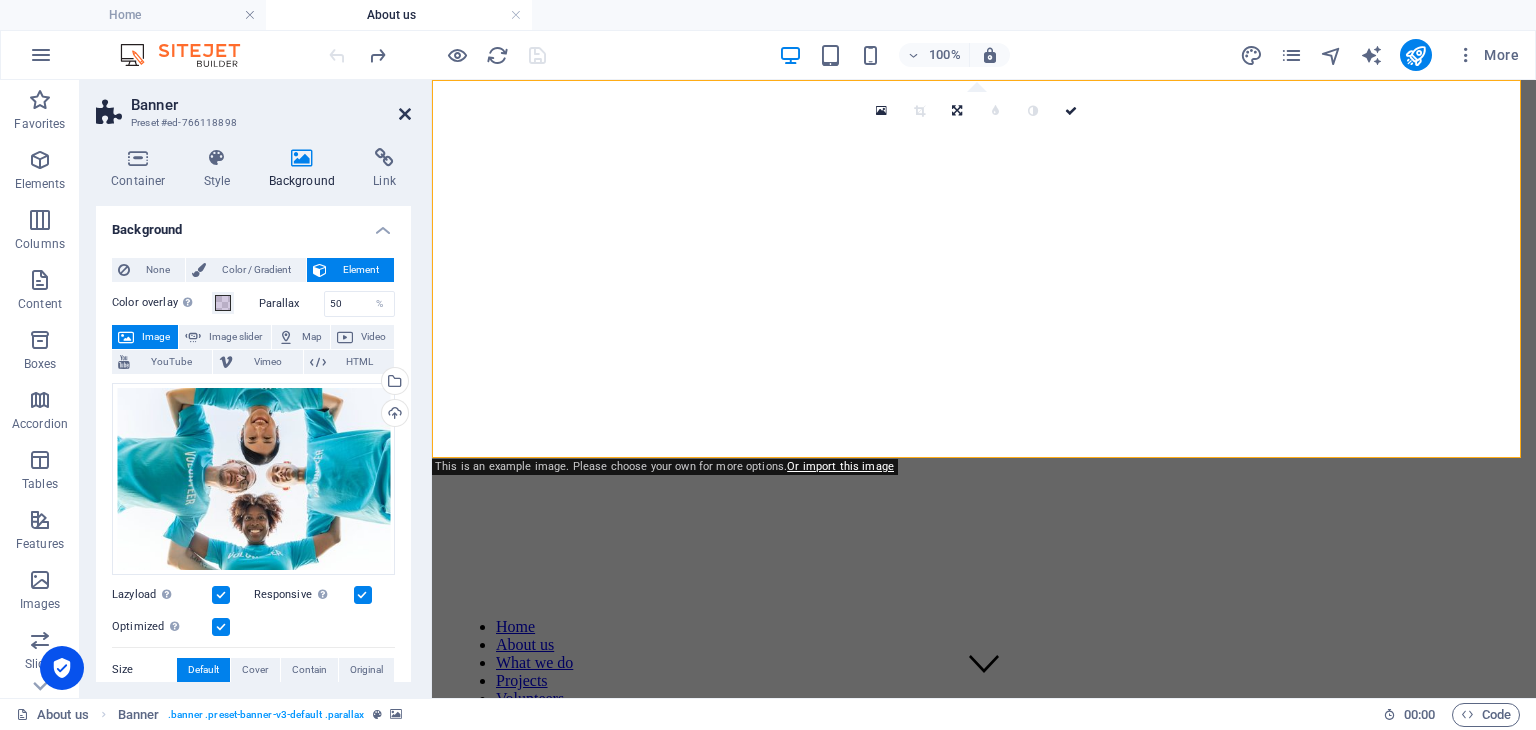 click at bounding box center (405, 114) 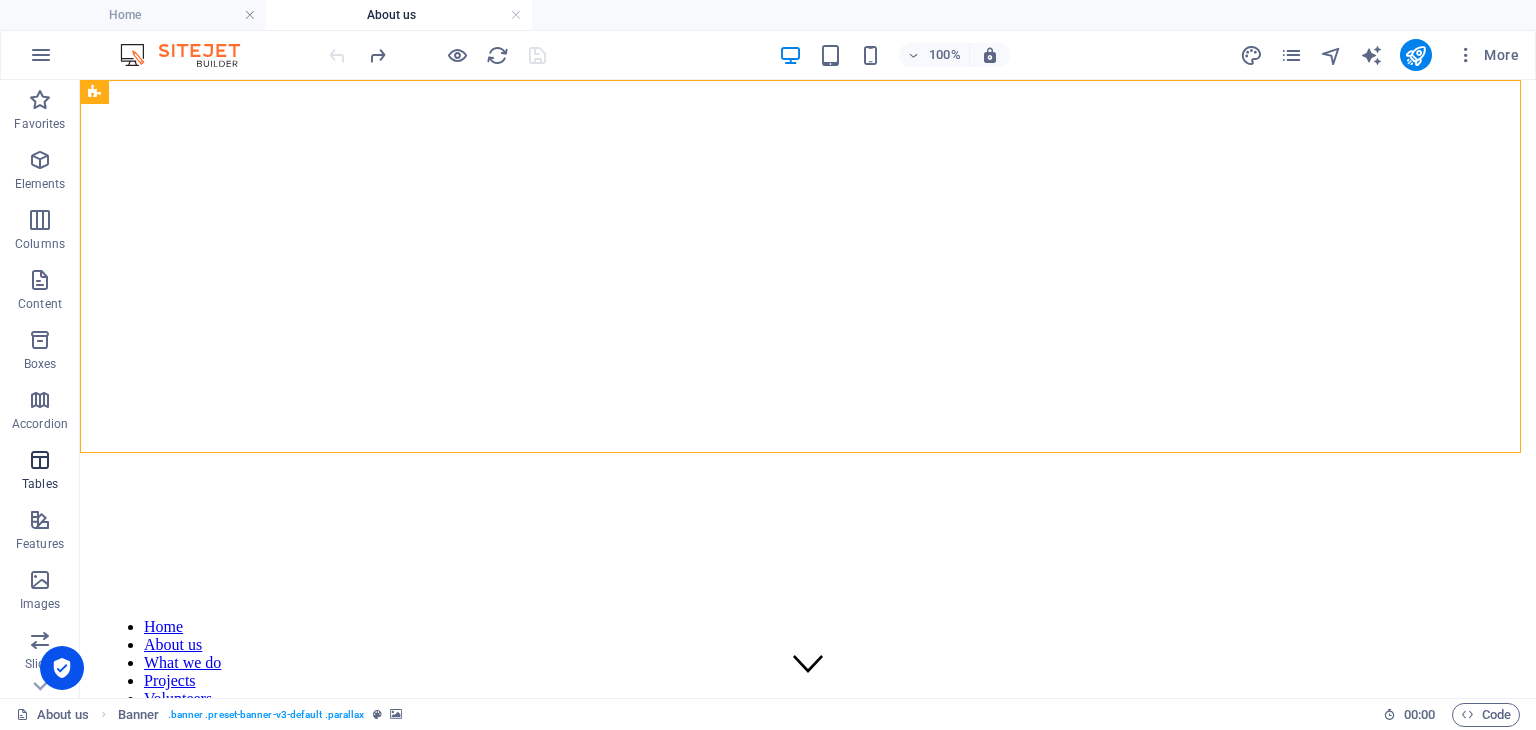 click on "Tables" at bounding box center [40, 472] 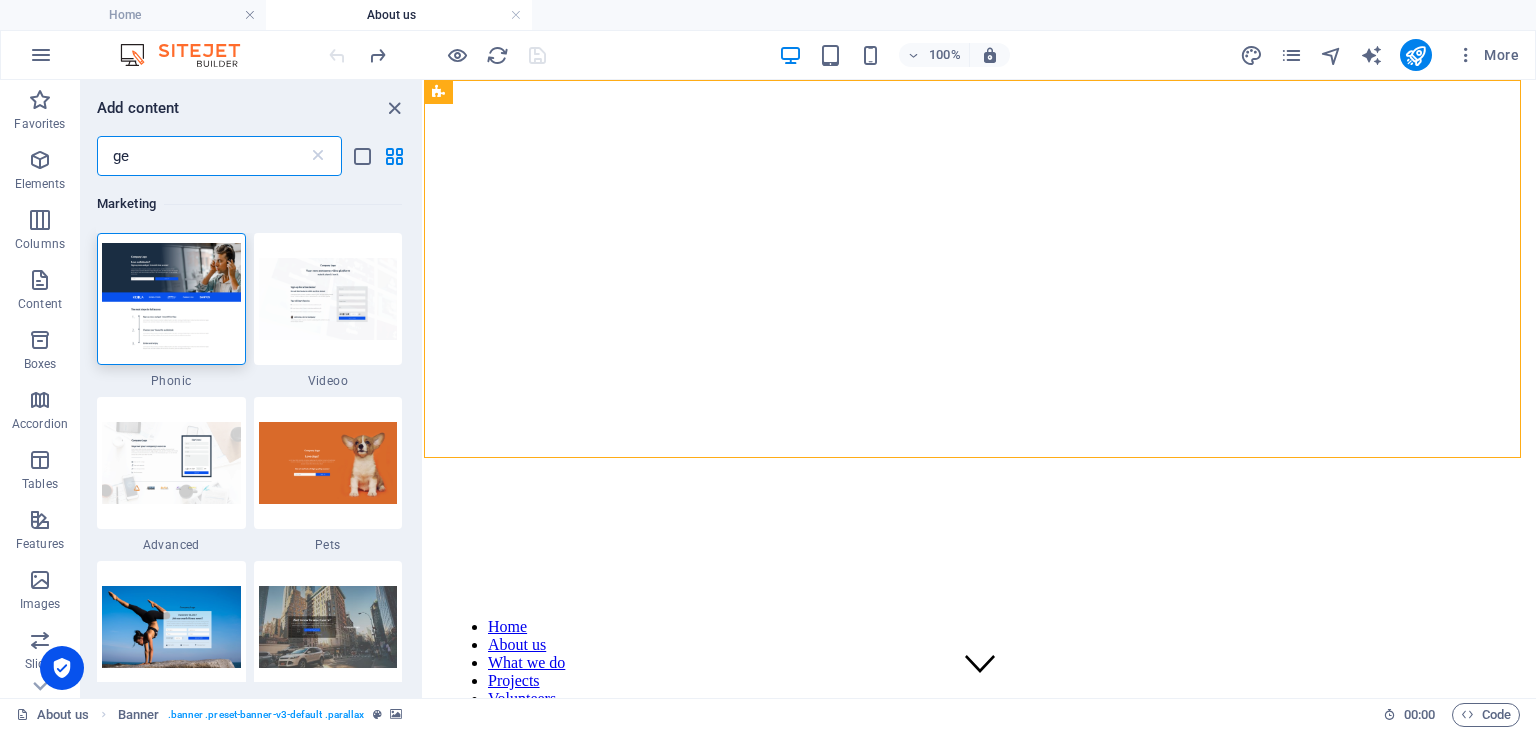 type on "g" 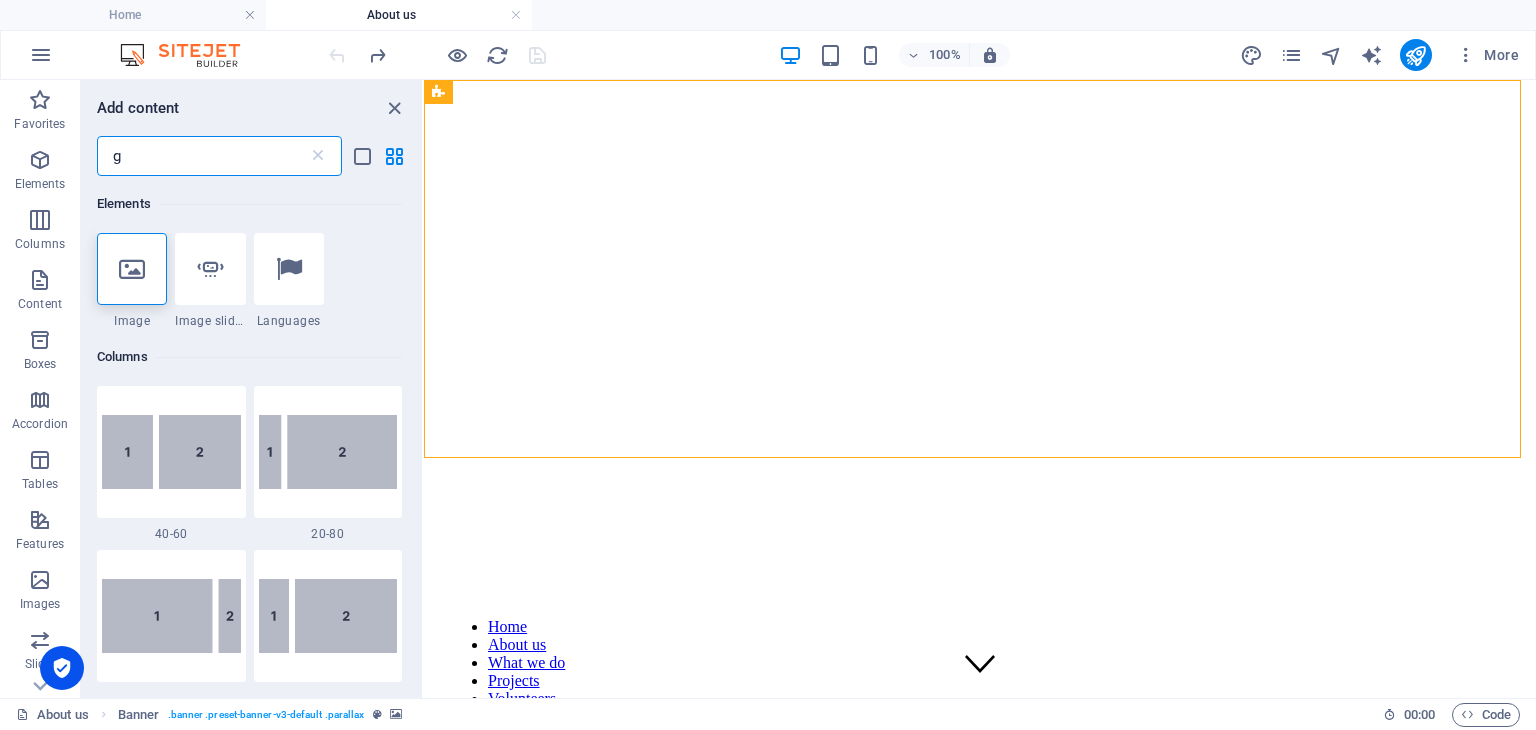 type 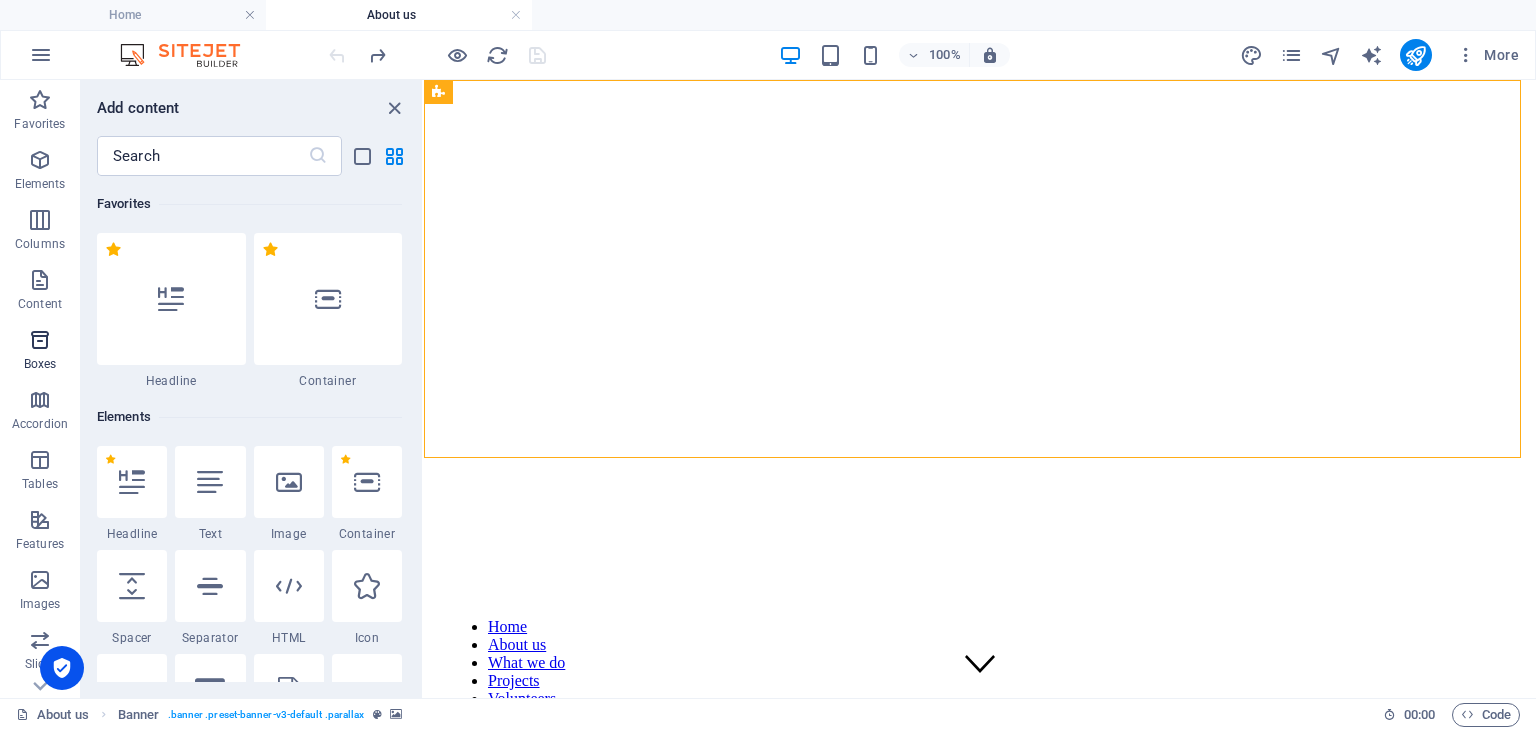 click on "Boxes" at bounding box center (40, 350) 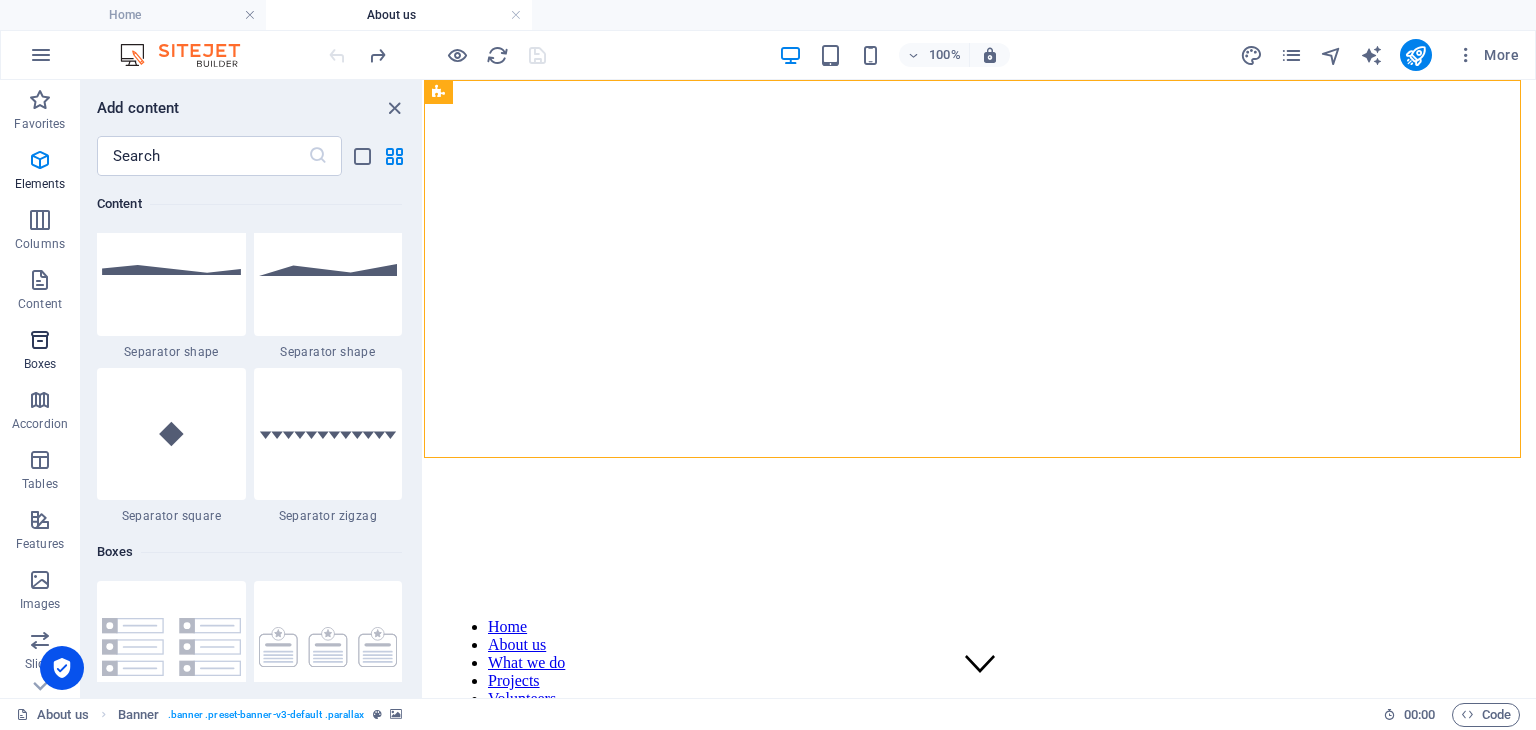 type 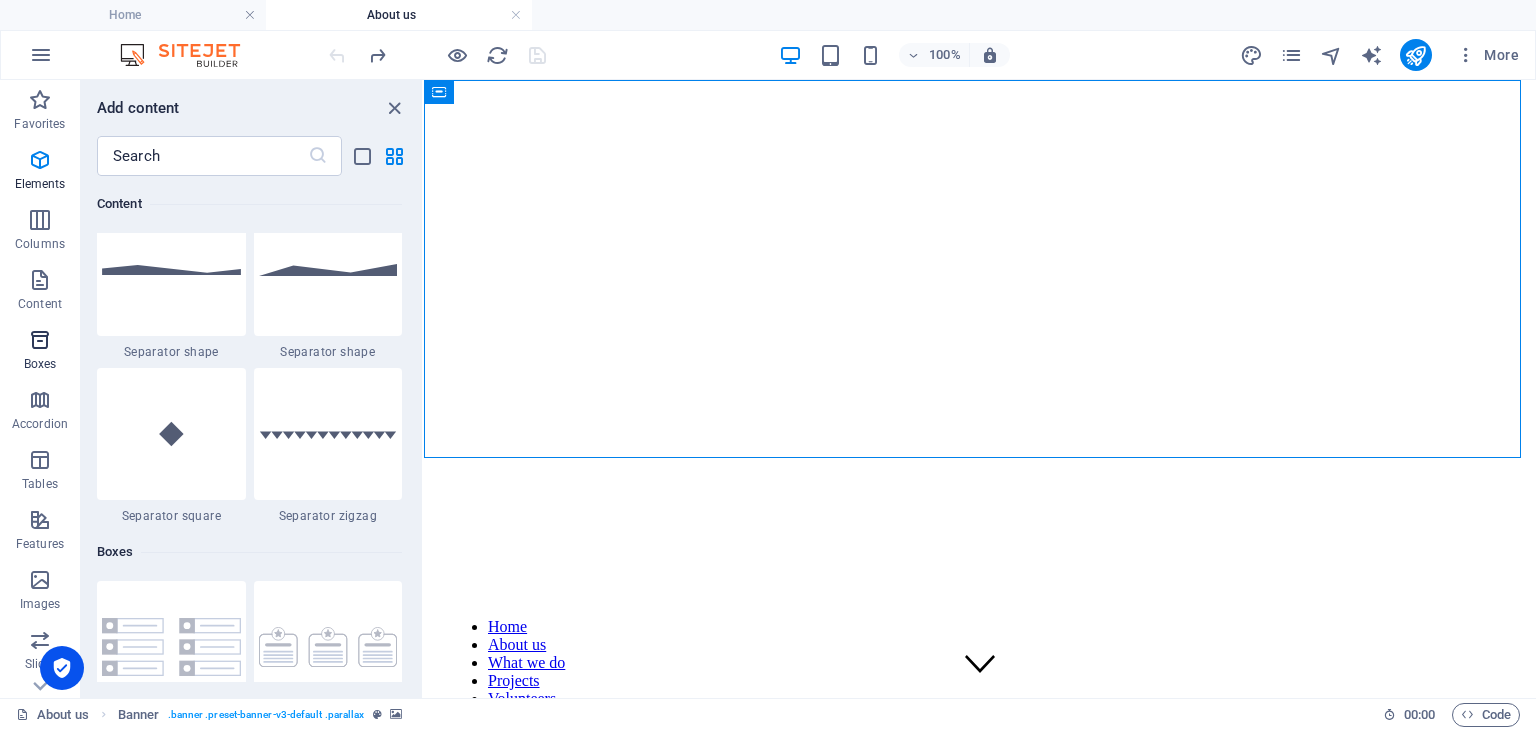 scroll, scrollTop: 5136, scrollLeft: 0, axis: vertical 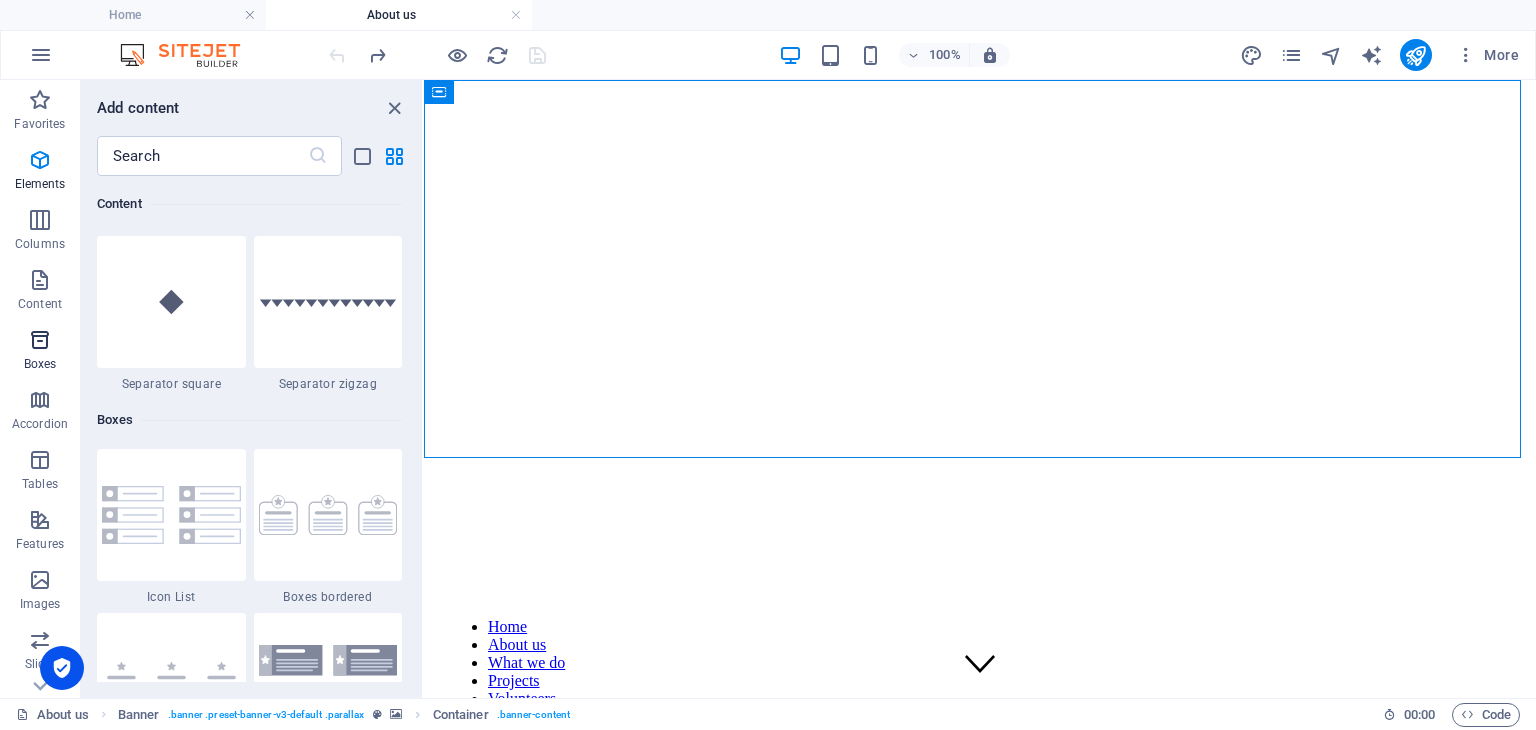 type 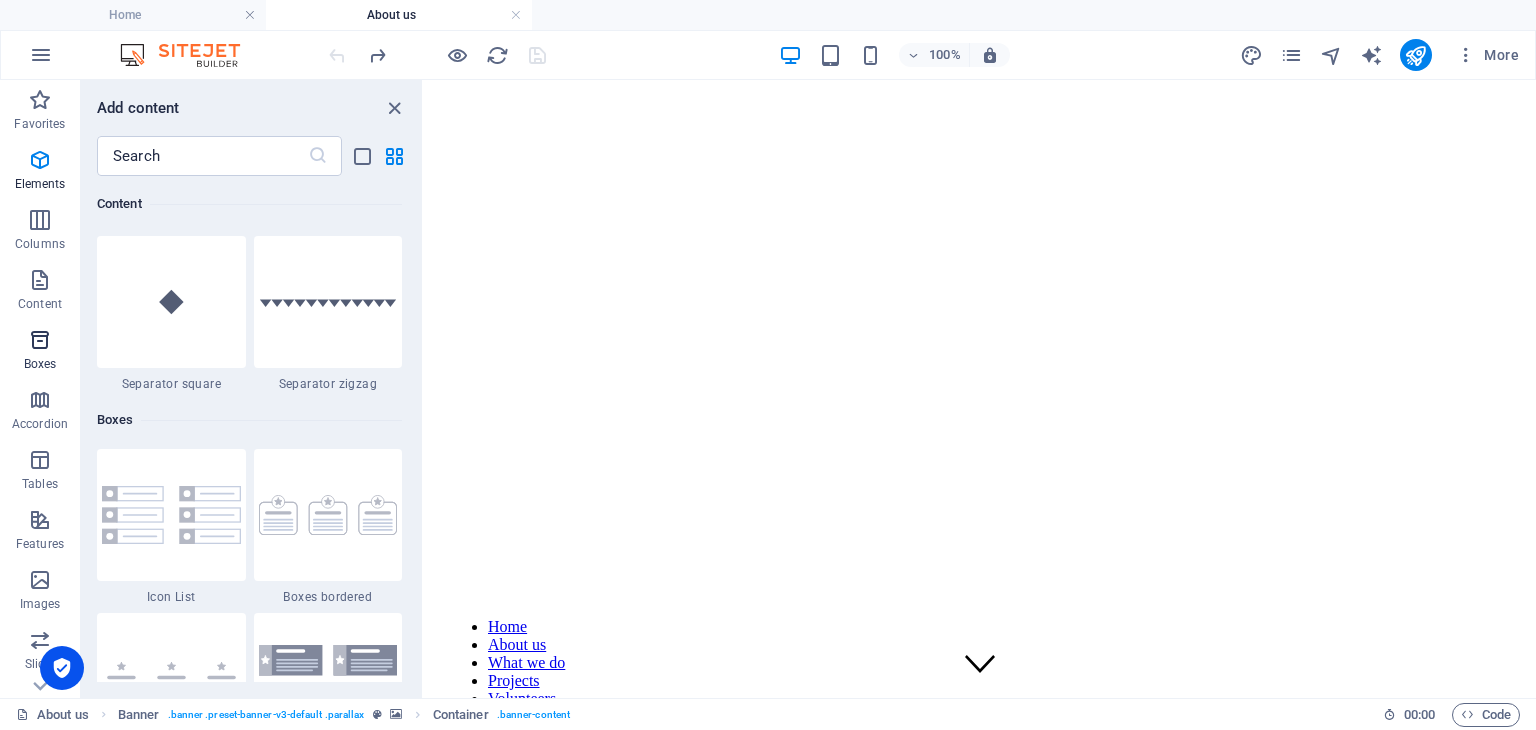 type 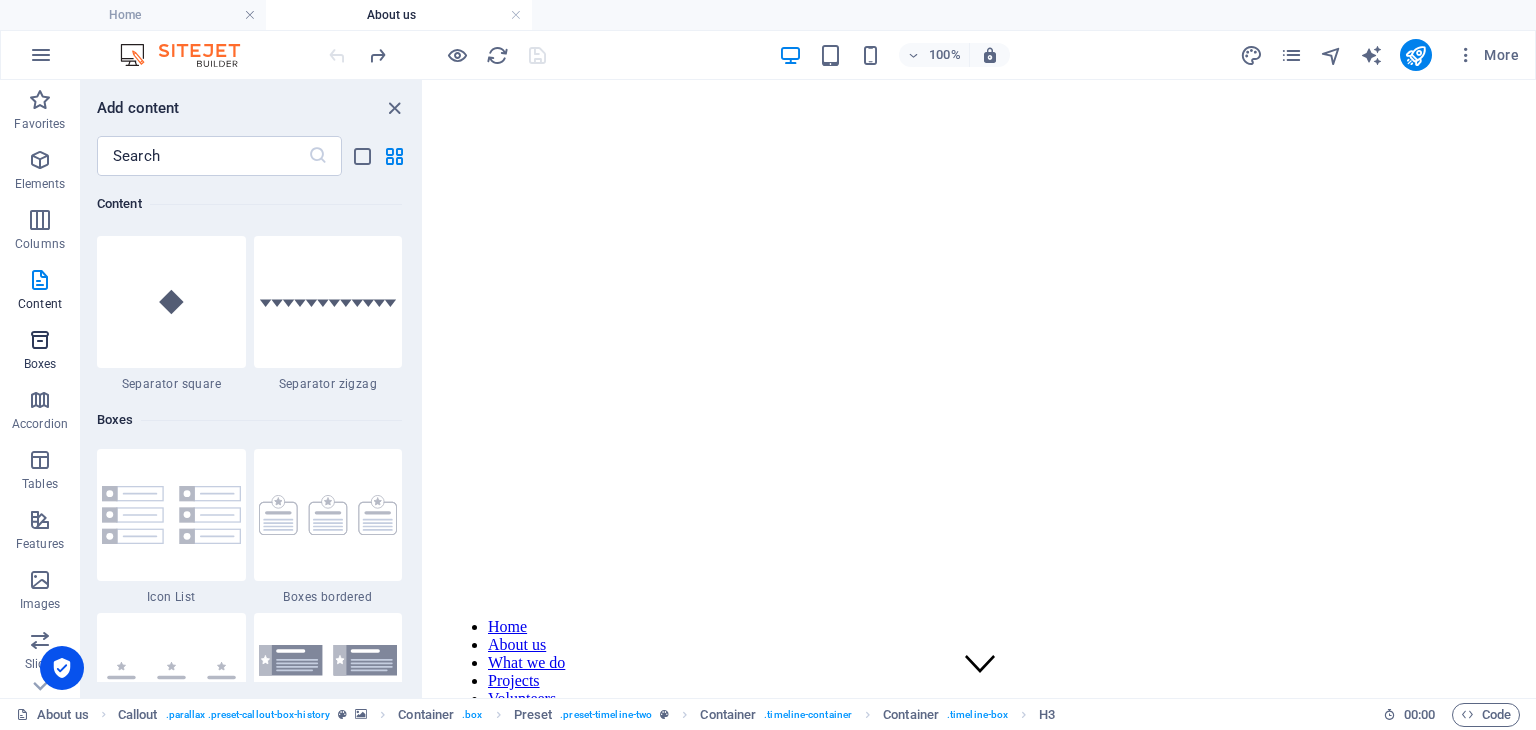 click on "Boxes" at bounding box center (40, 350) 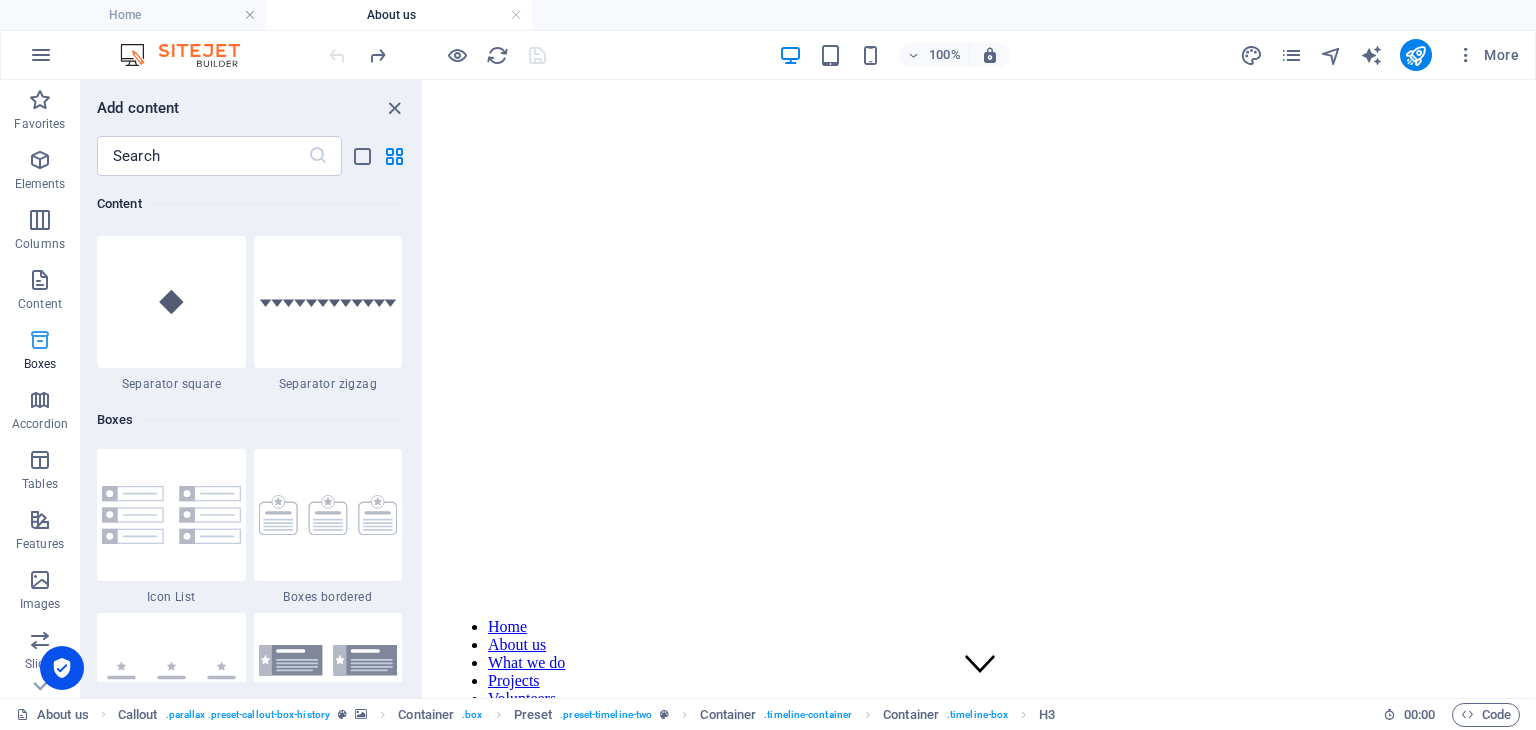 scroll, scrollTop: 5138, scrollLeft: 0, axis: vertical 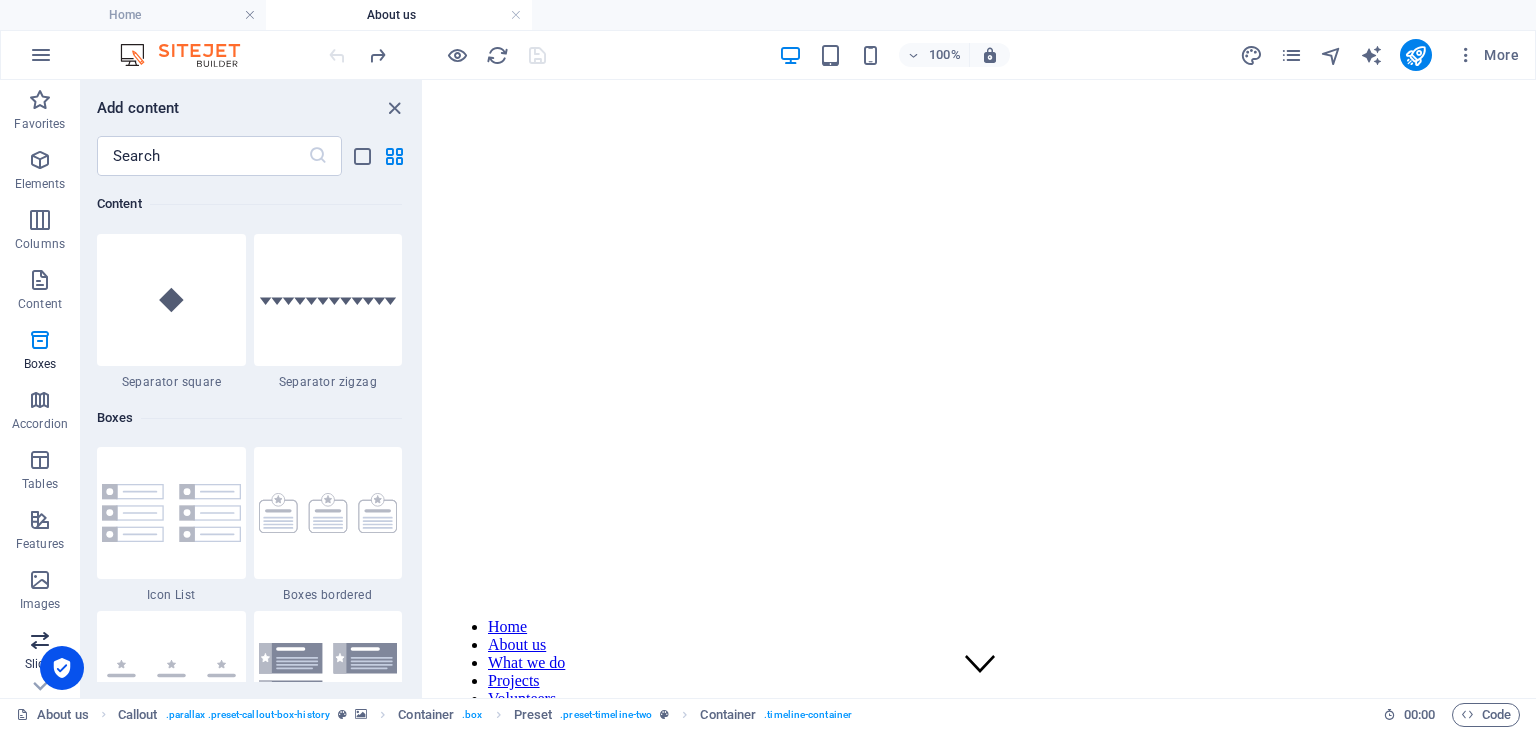 click on "Slider" at bounding box center [40, 652] 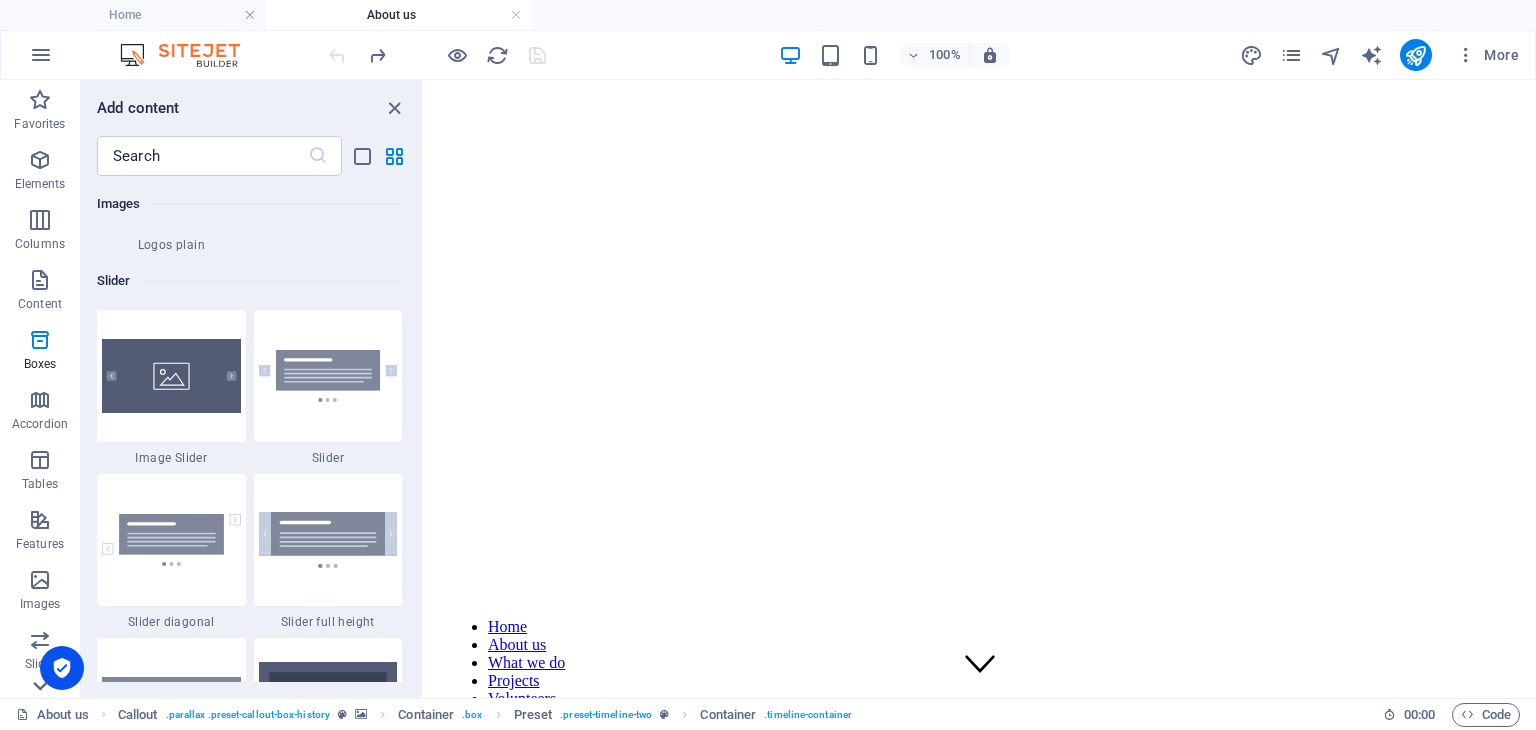 scroll, scrollTop: 11173, scrollLeft: 0, axis: vertical 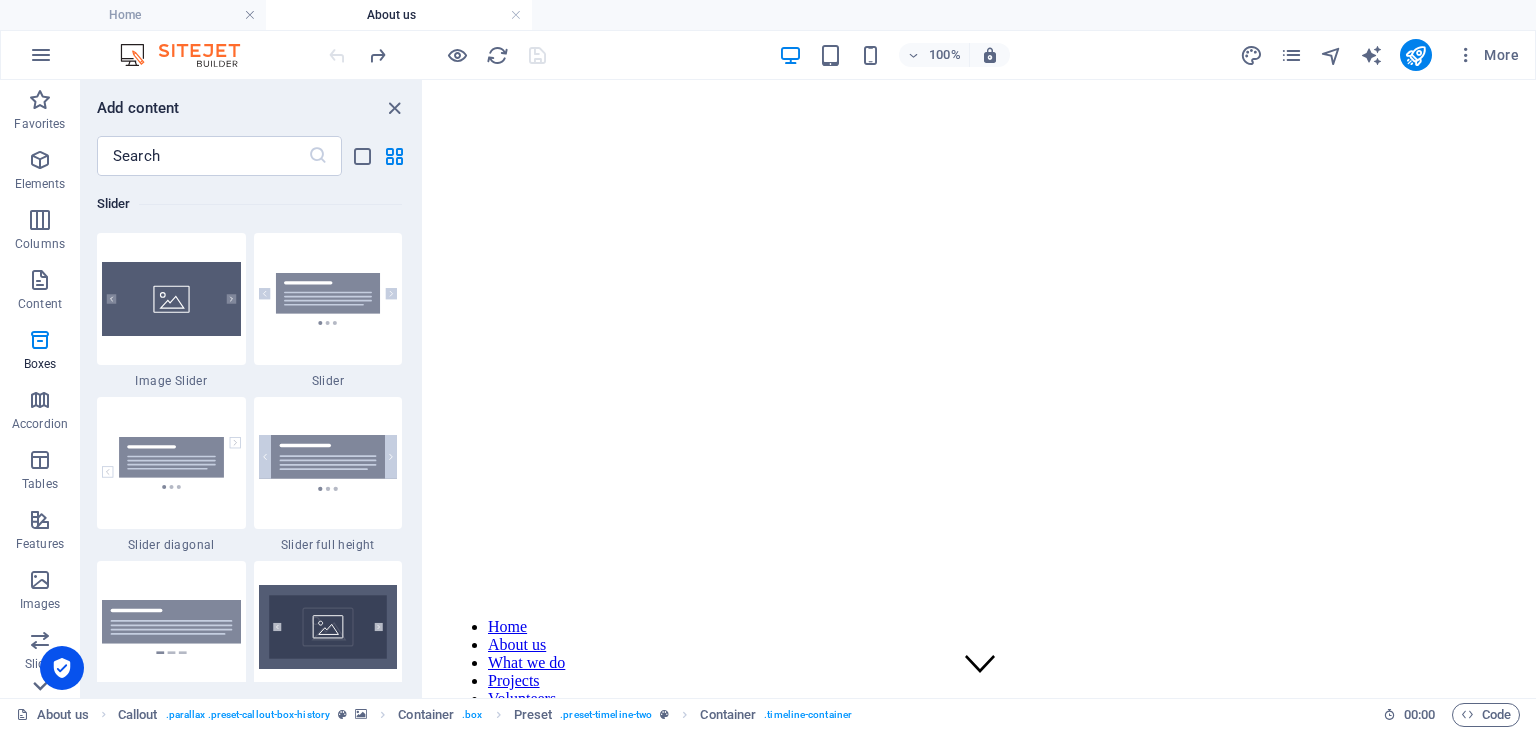click 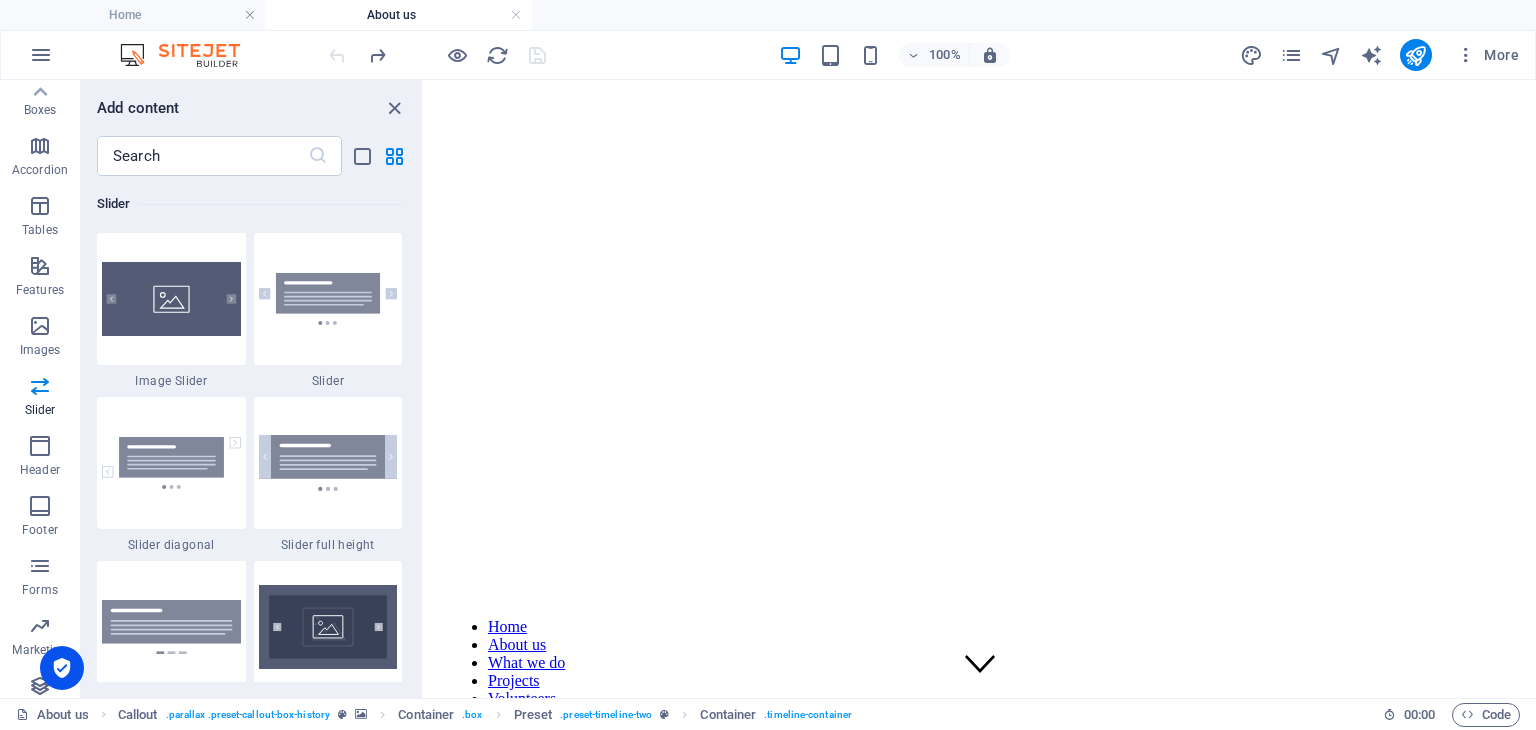 scroll, scrollTop: 282, scrollLeft: 0, axis: vertical 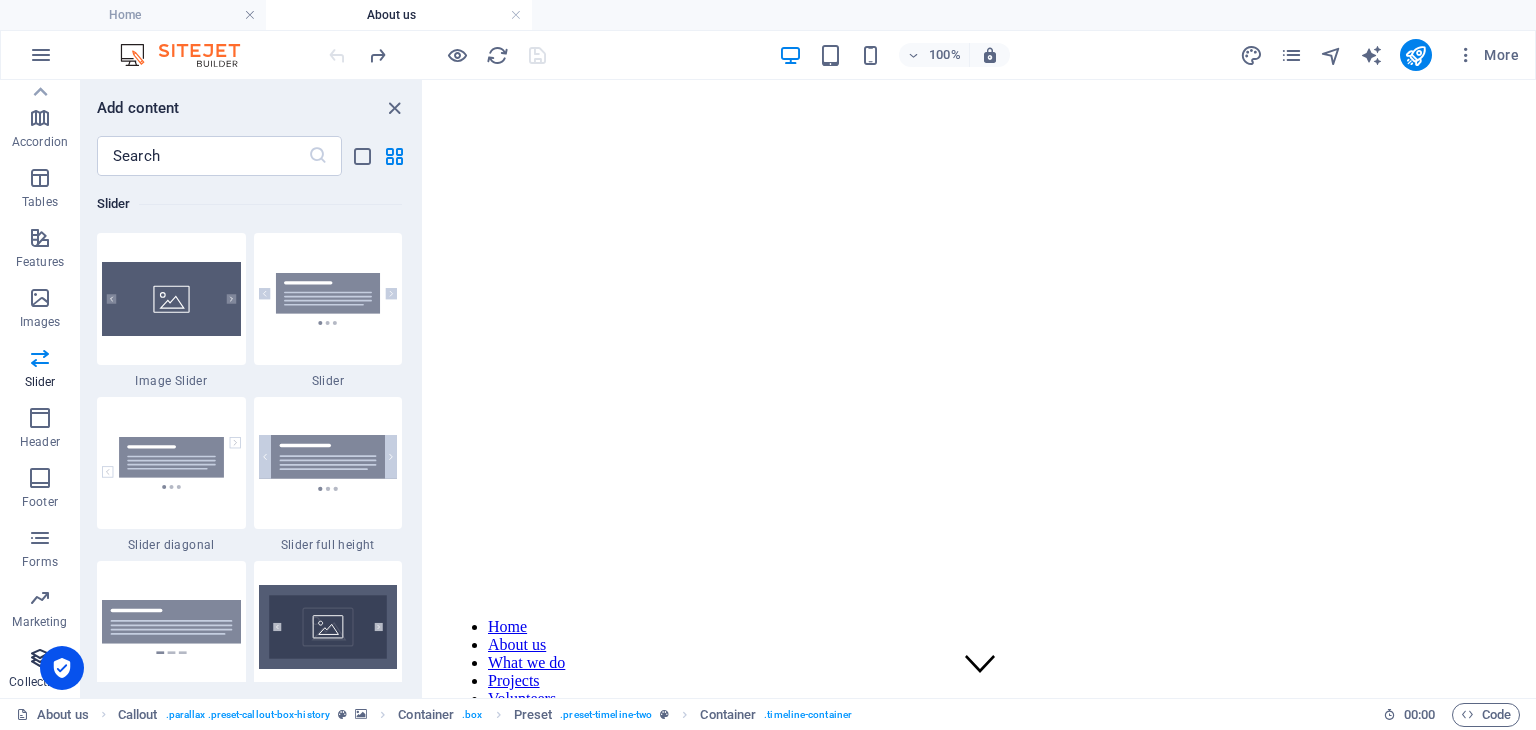 click on "Collections" at bounding box center (40, 670) 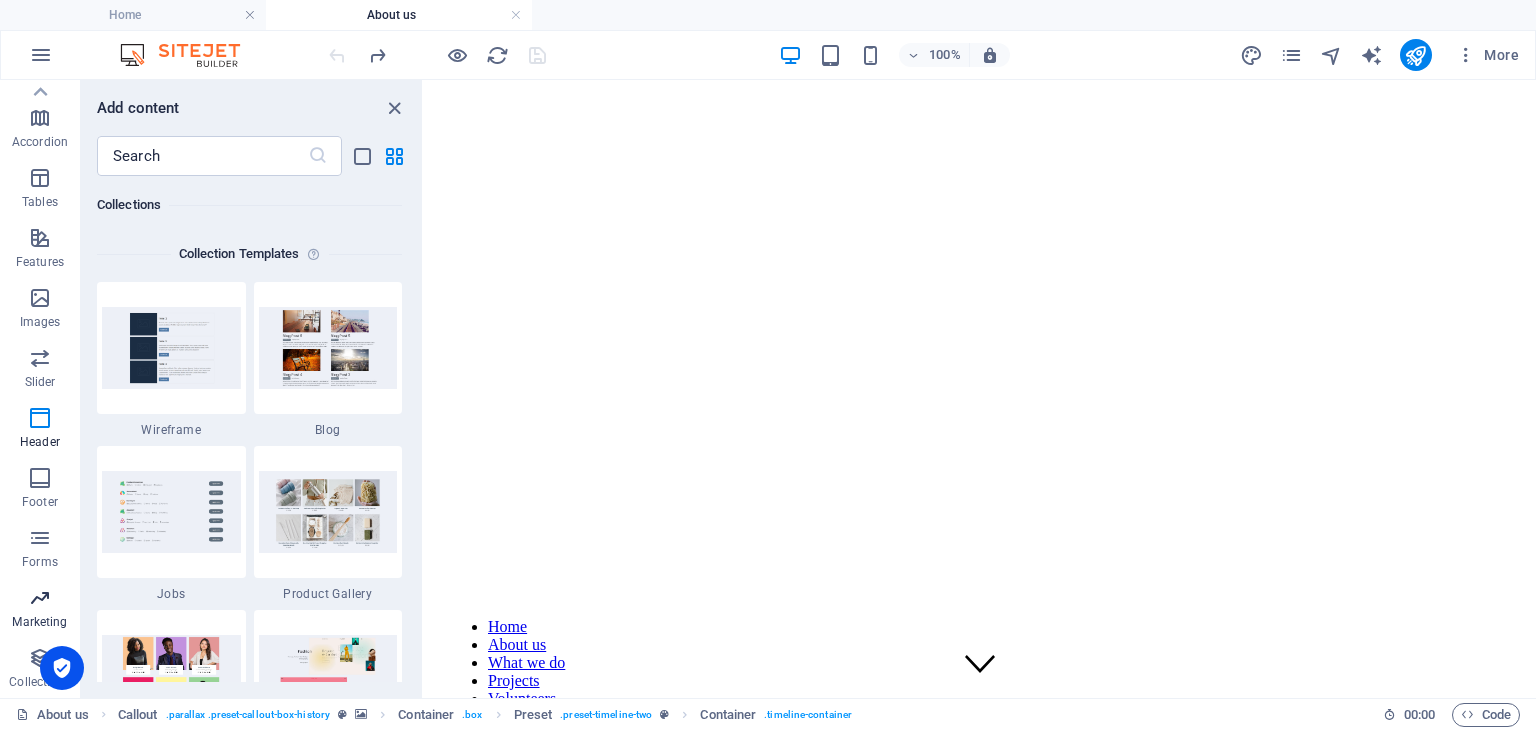 scroll, scrollTop: 18141, scrollLeft: 0, axis: vertical 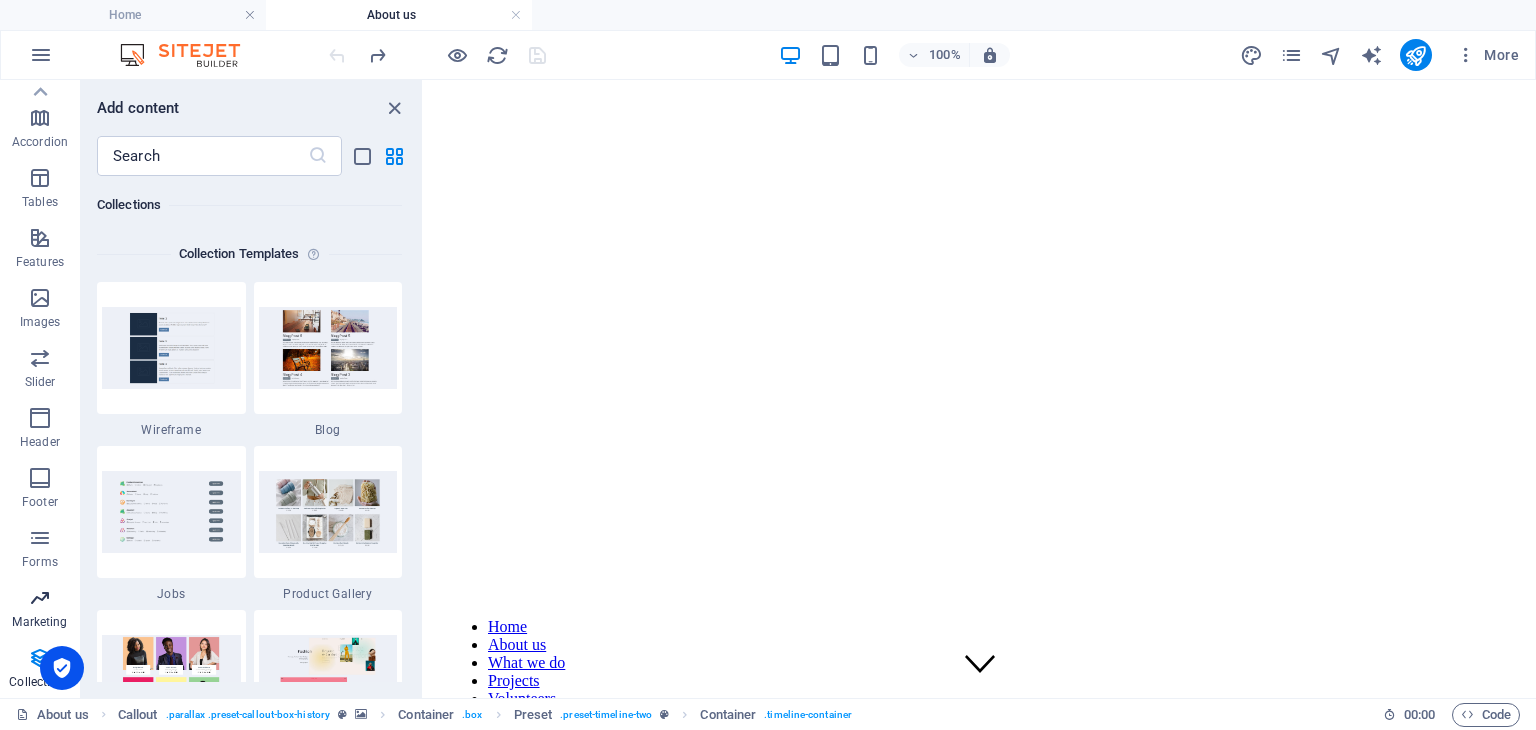 click at bounding box center [40, 598] 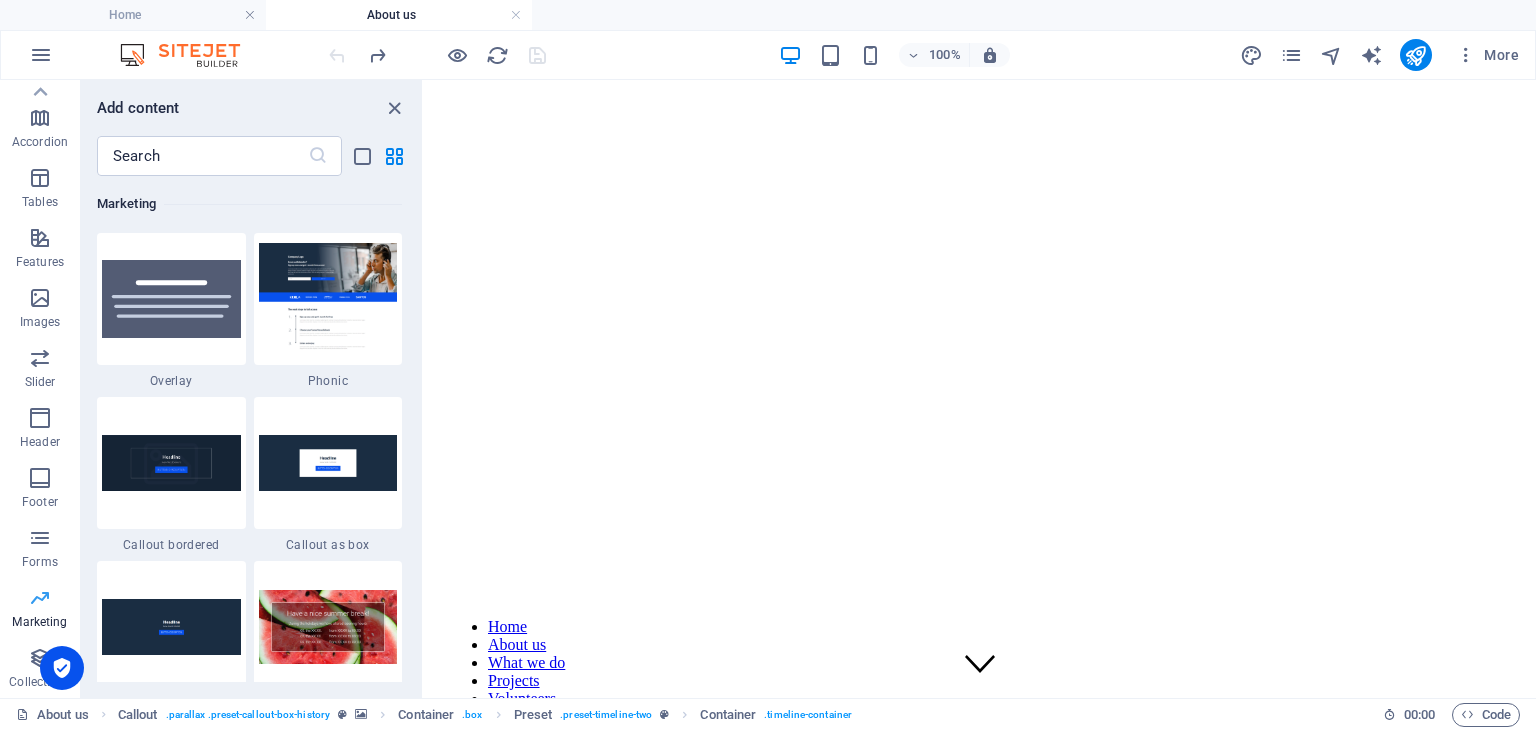 scroll, scrollTop: 16124, scrollLeft: 0, axis: vertical 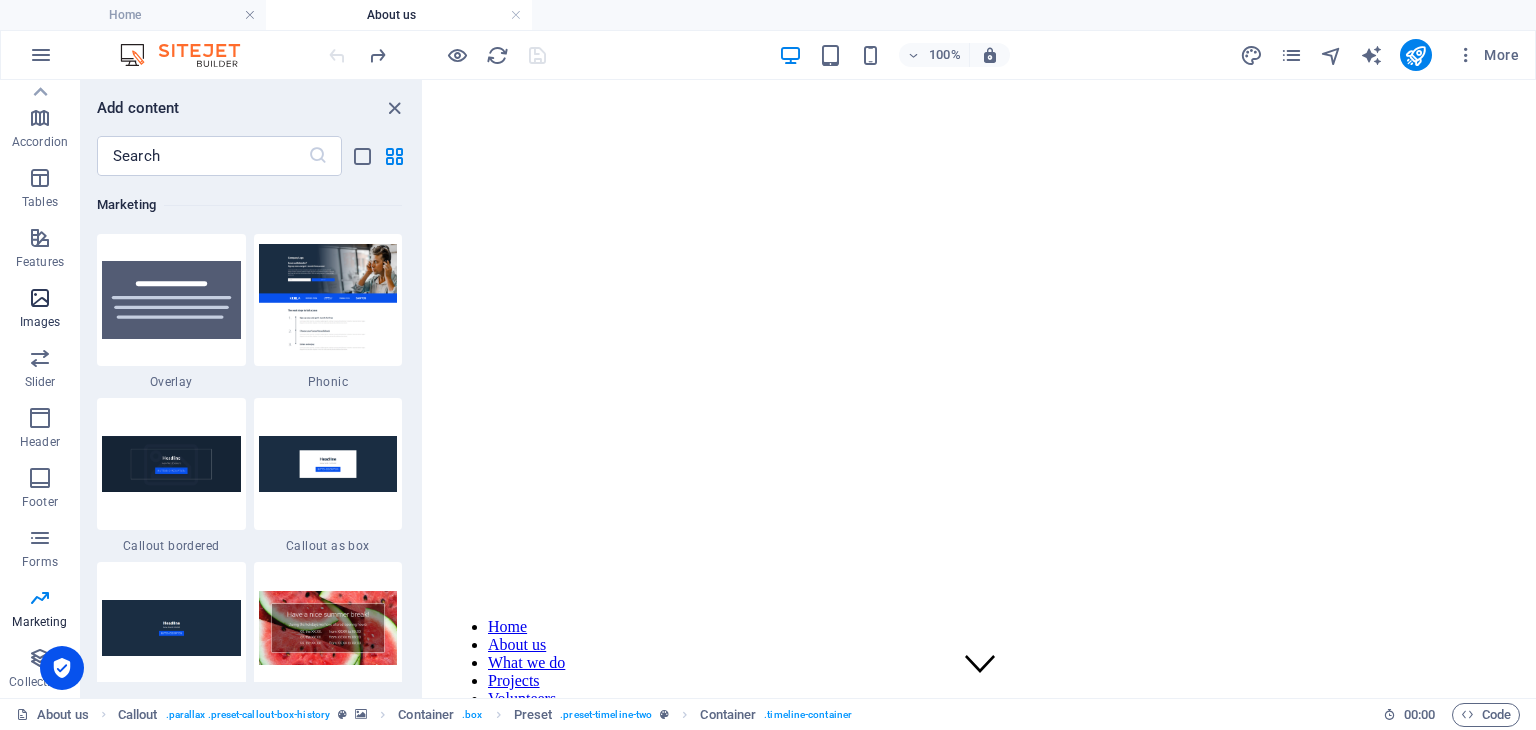 click at bounding box center (40, 298) 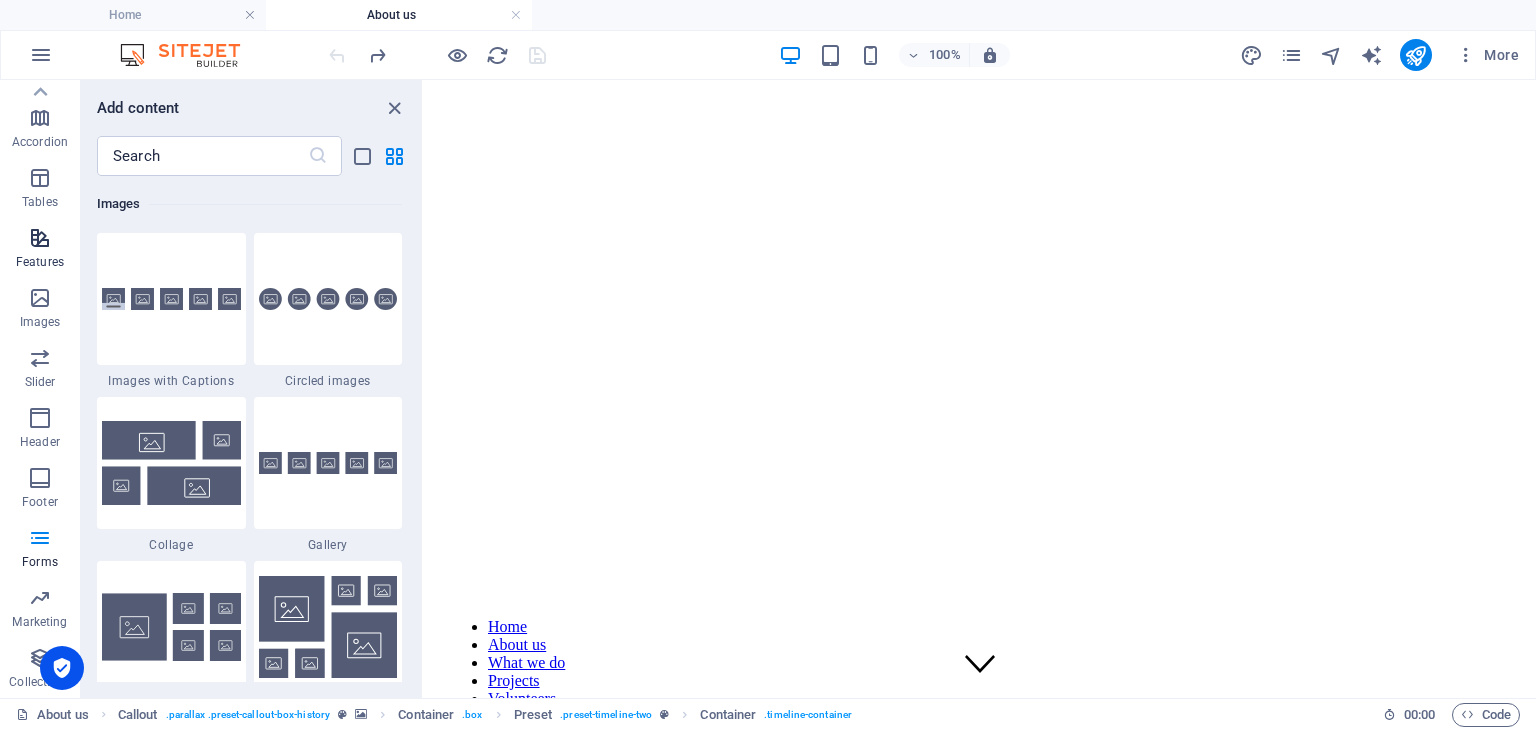 click at bounding box center (40, 238) 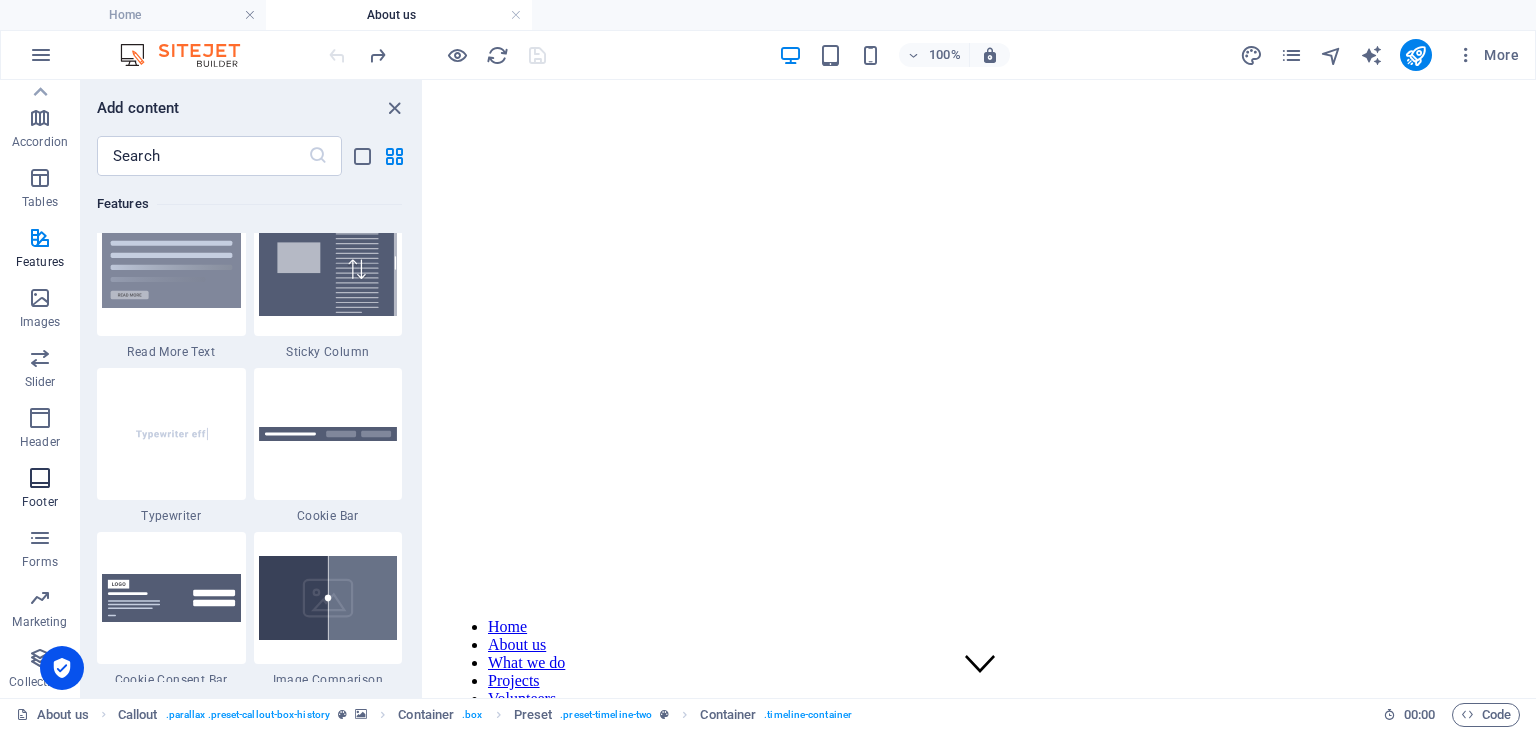 scroll, scrollTop: 7631, scrollLeft: 0, axis: vertical 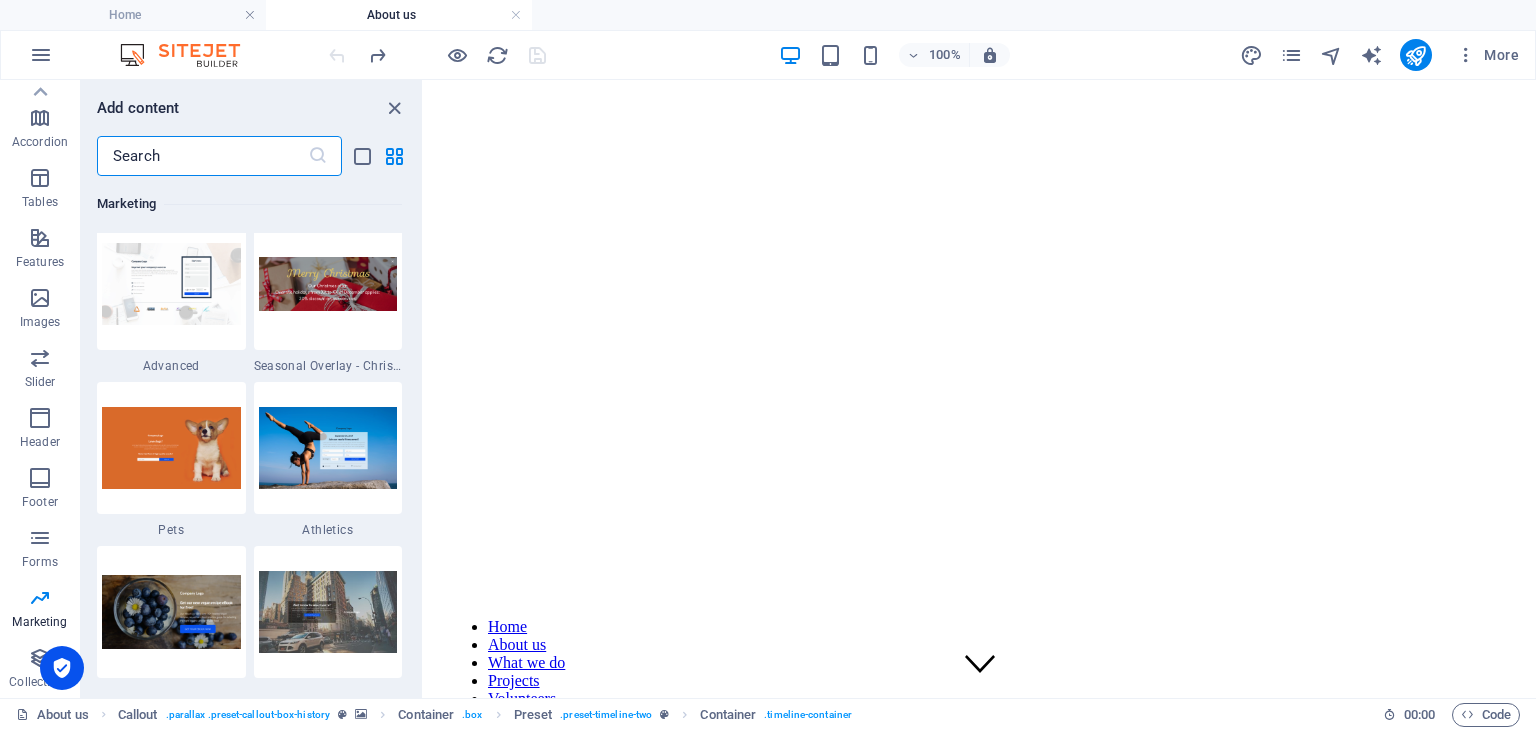 click at bounding box center (202, 156) 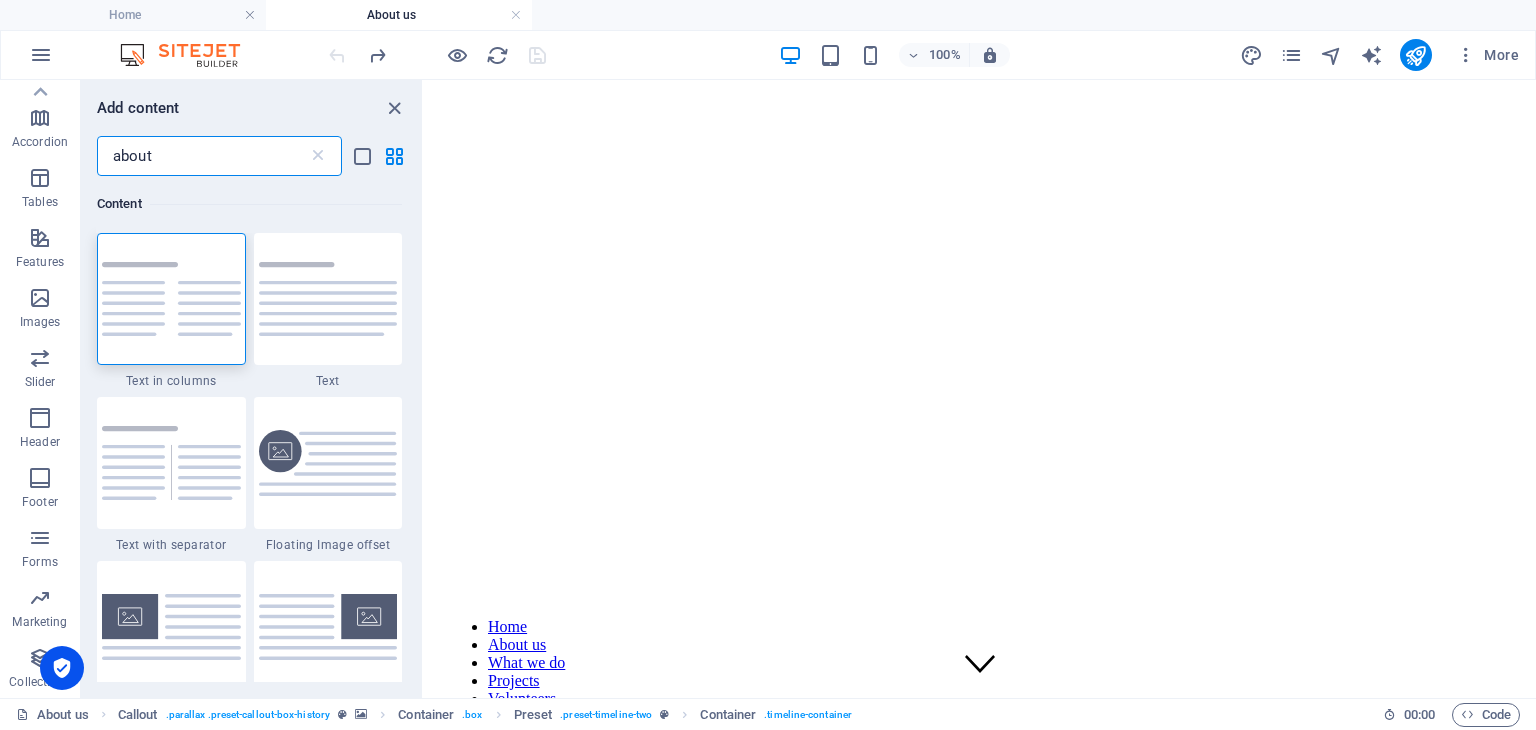 scroll, scrollTop: 0, scrollLeft: 0, axis: both 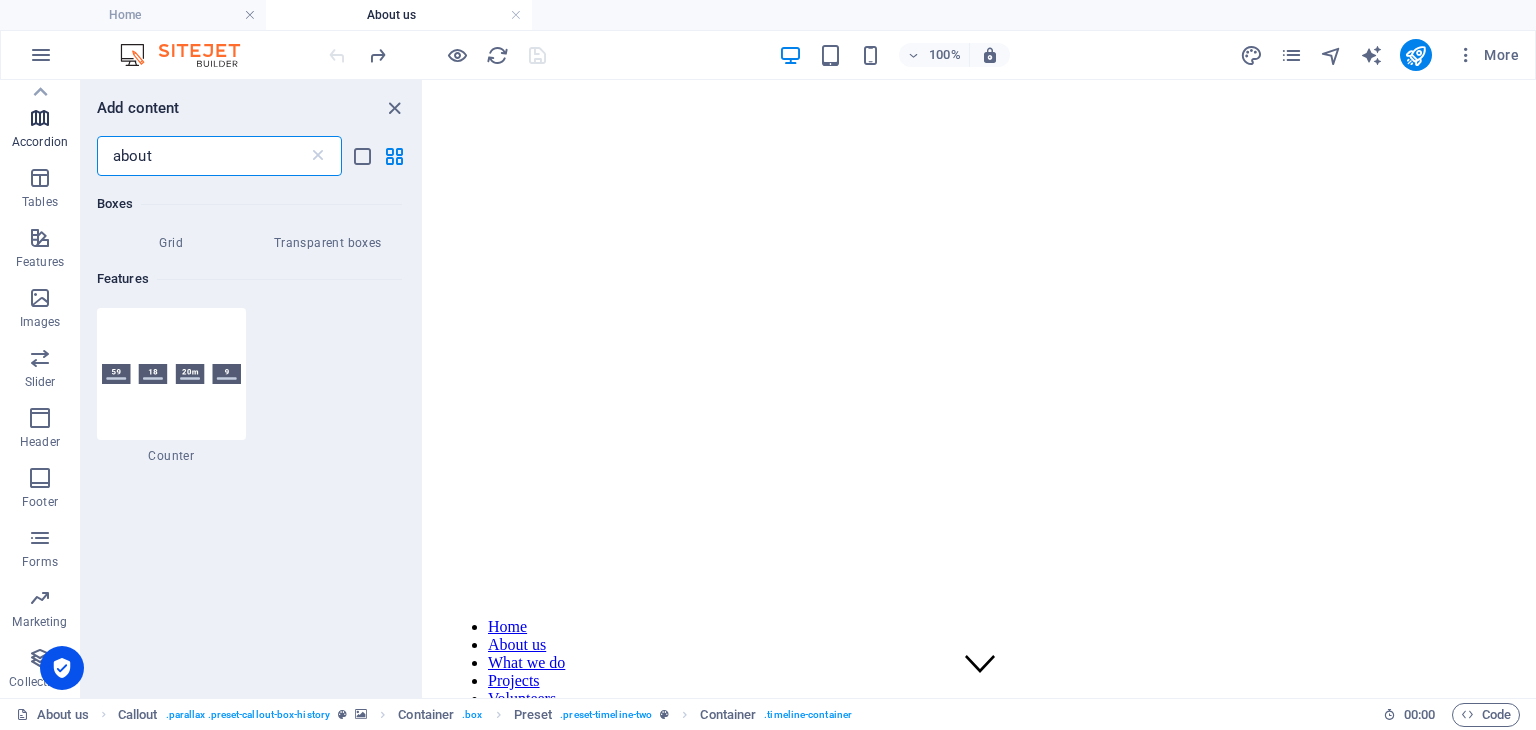 type on "about" 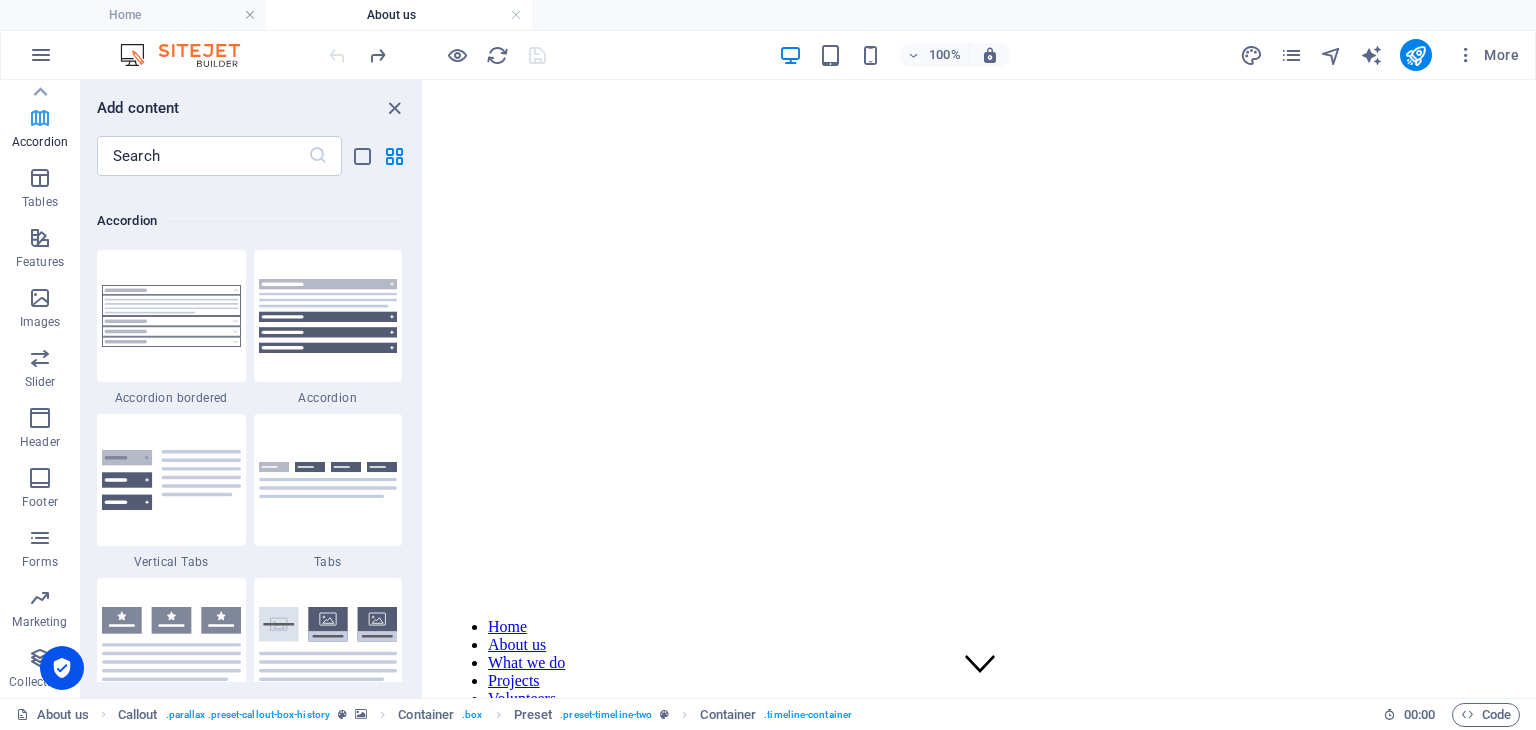 scroll, scrollTop: 6220, scrollLeft: 0, axis: vertical 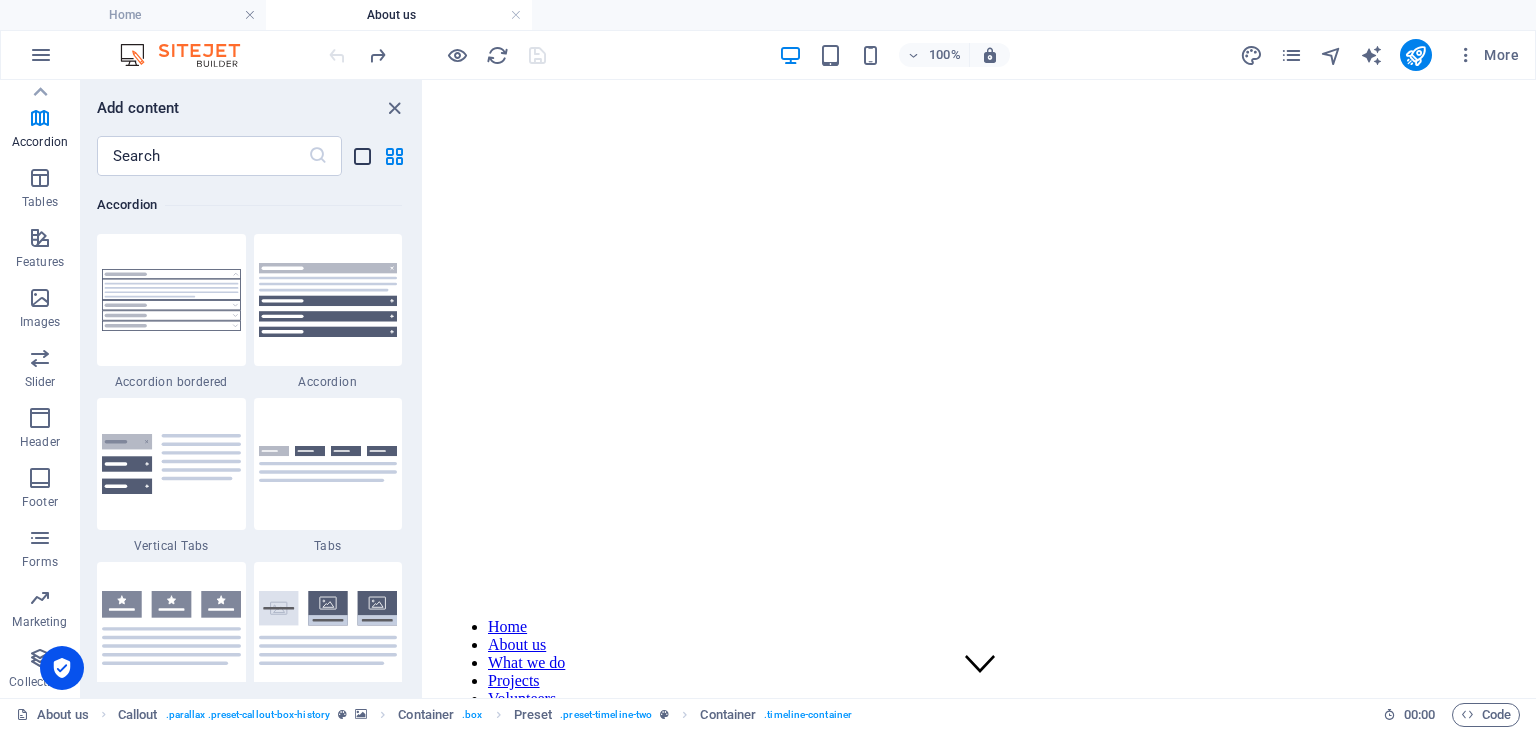 click at bounding box center [362, 156] 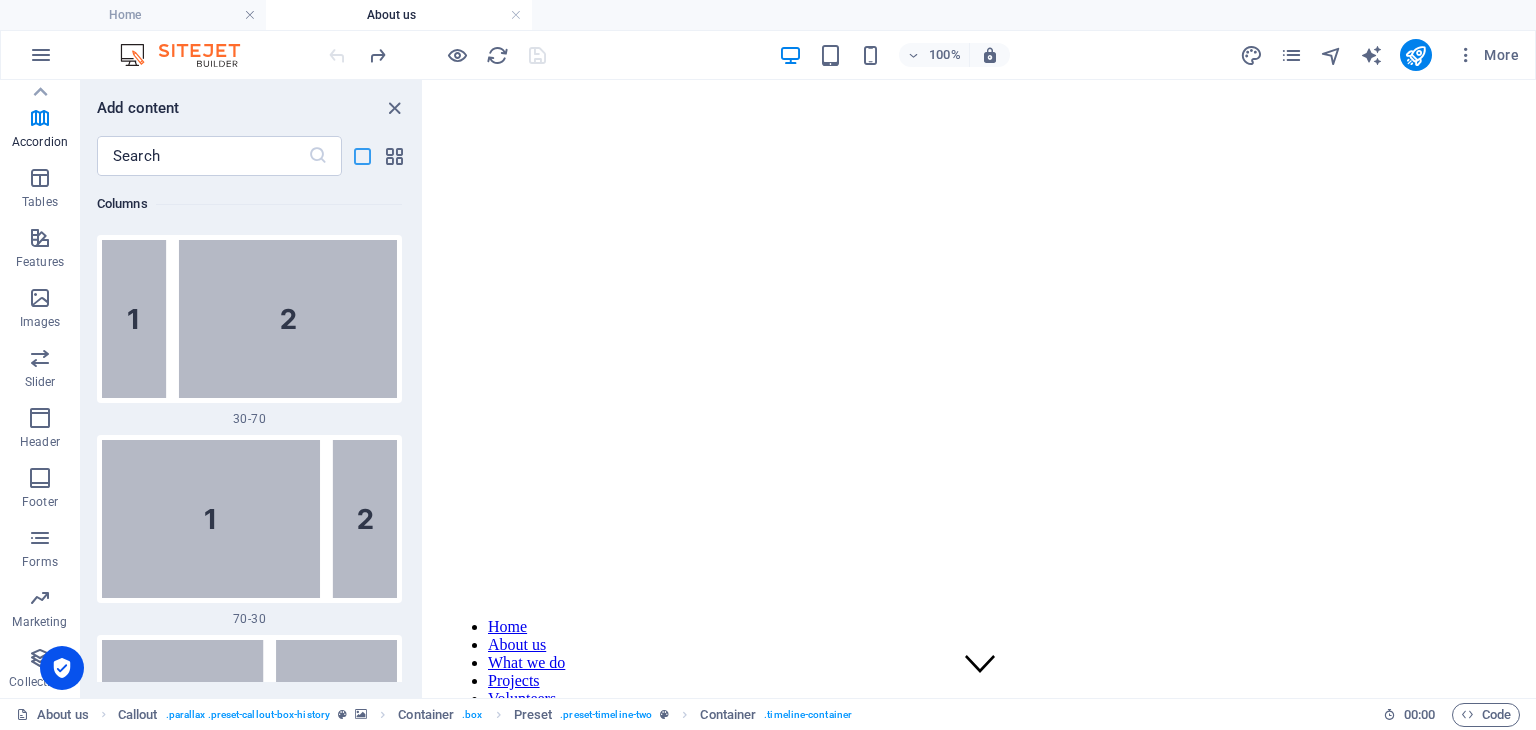 scroll, scrollTop: 16040, scrollLeft: 0, axis: vertical 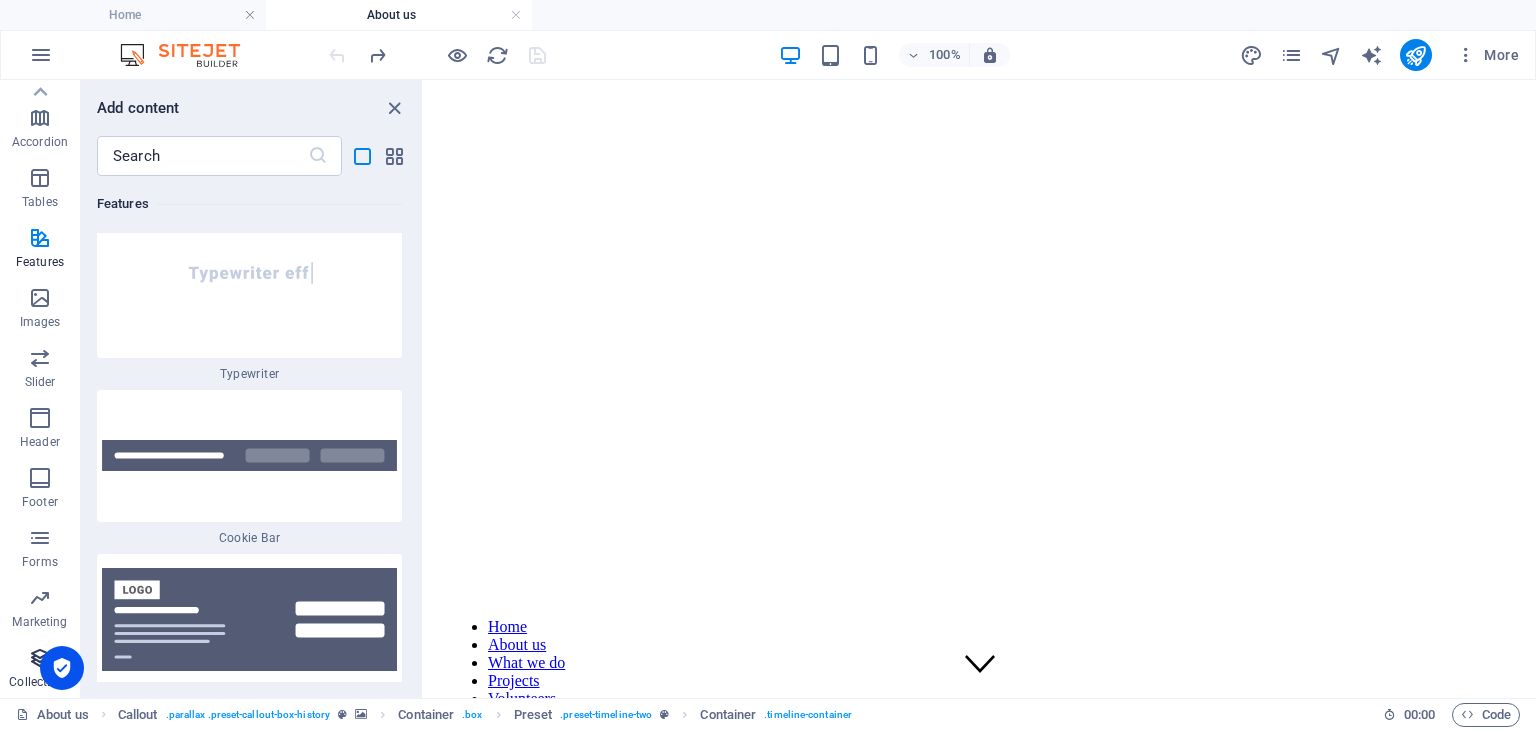 click on "Collections" at bounding box center (39, 682) 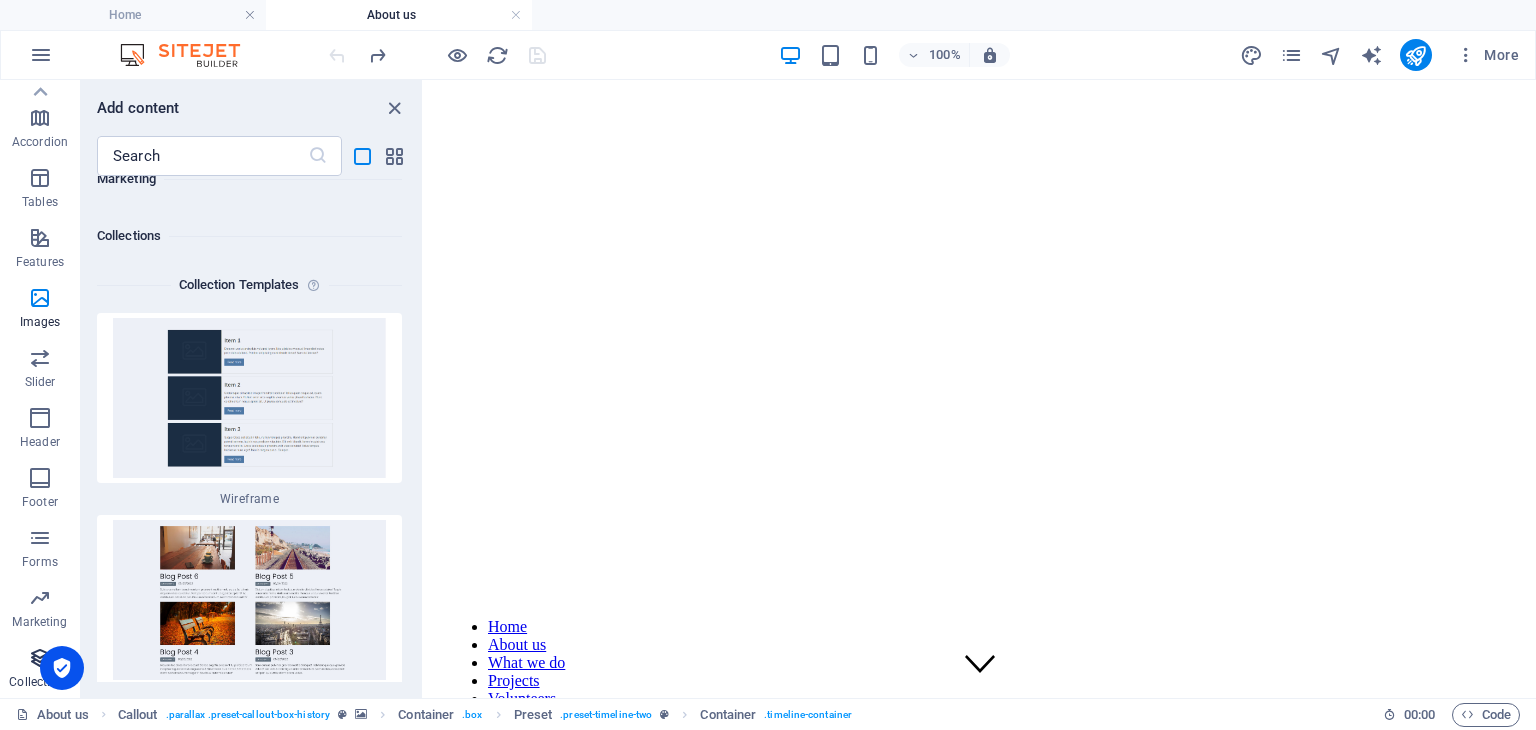 scroll, scrollTop: 40718, scrollLeft: 0, axis: vertical 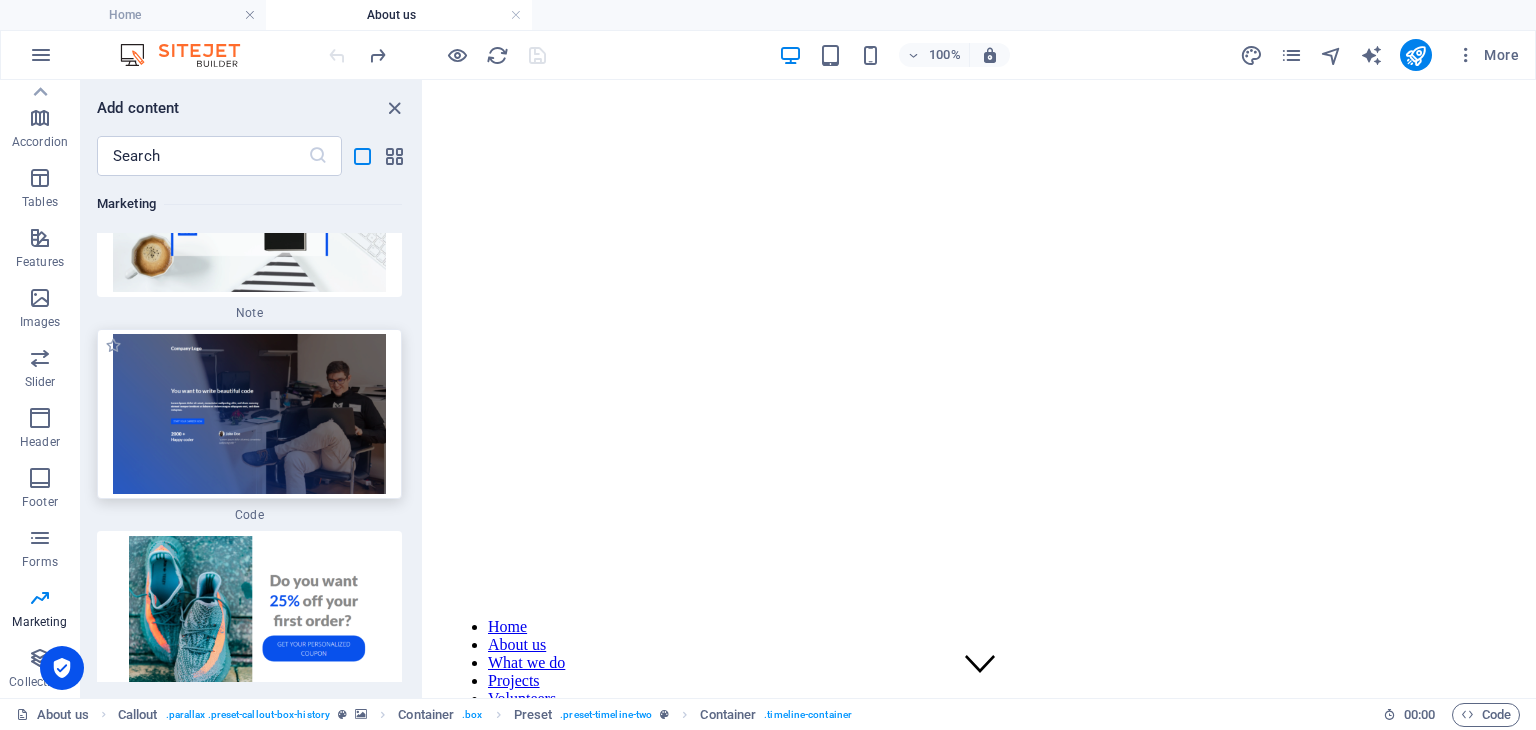click at bounding box center [249, 414] 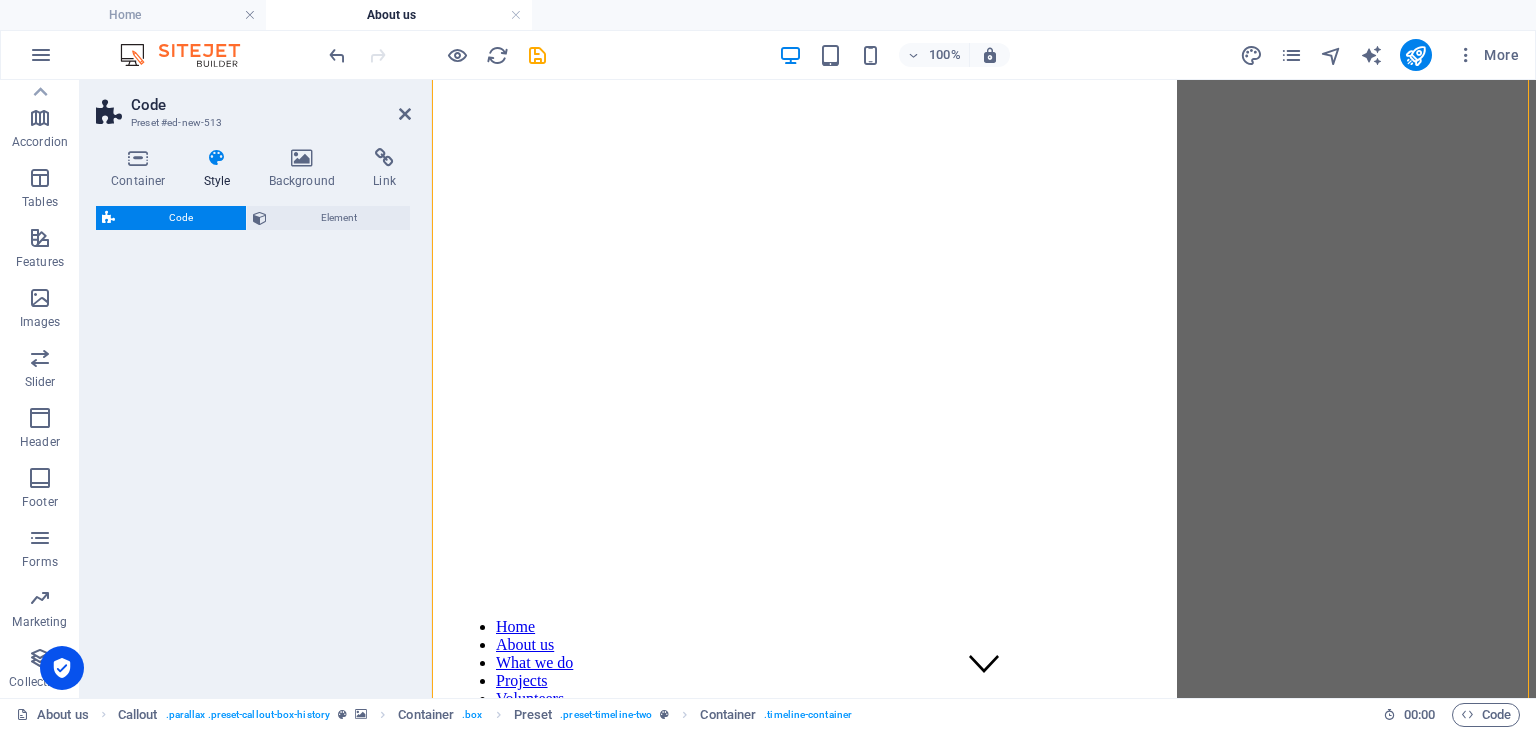 select on "%" 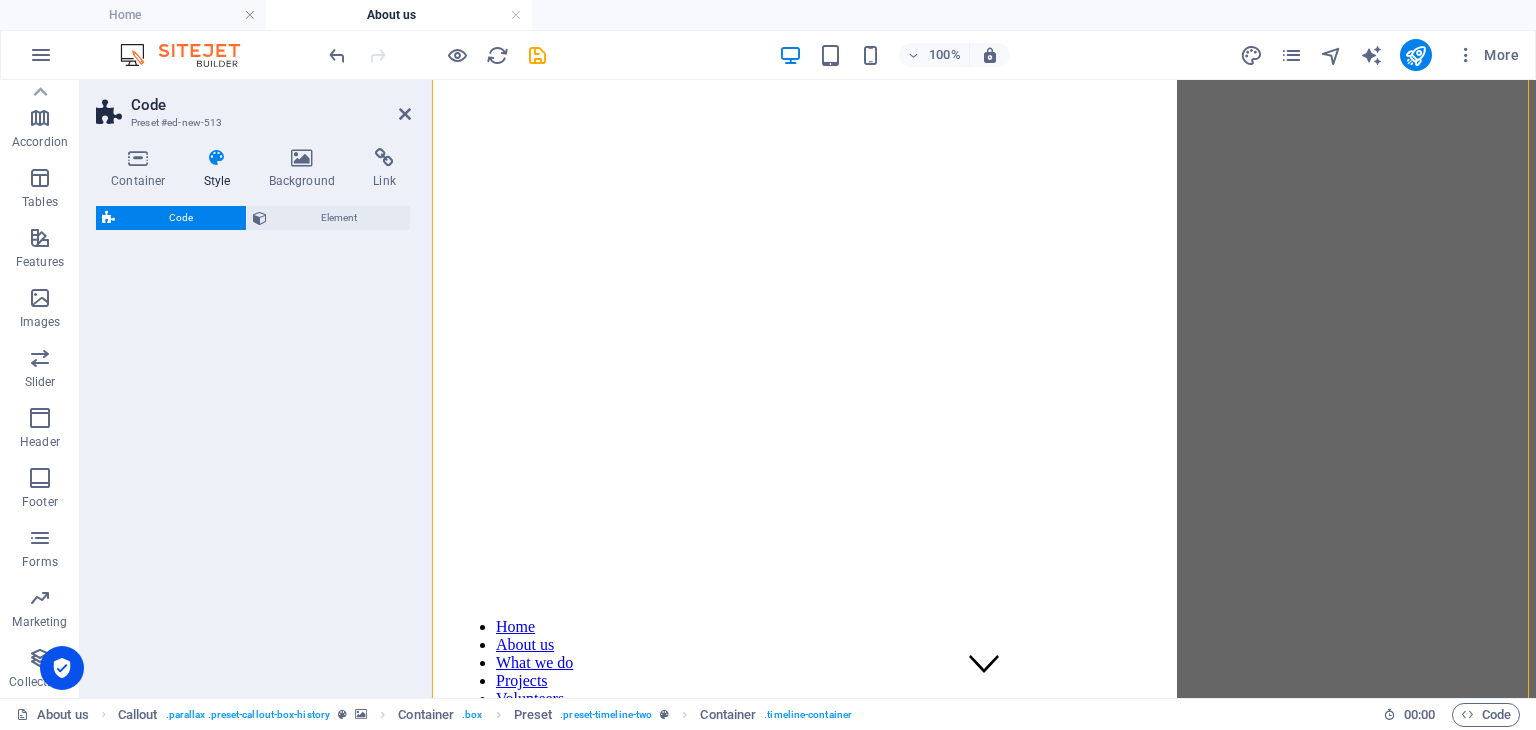 select on "px" 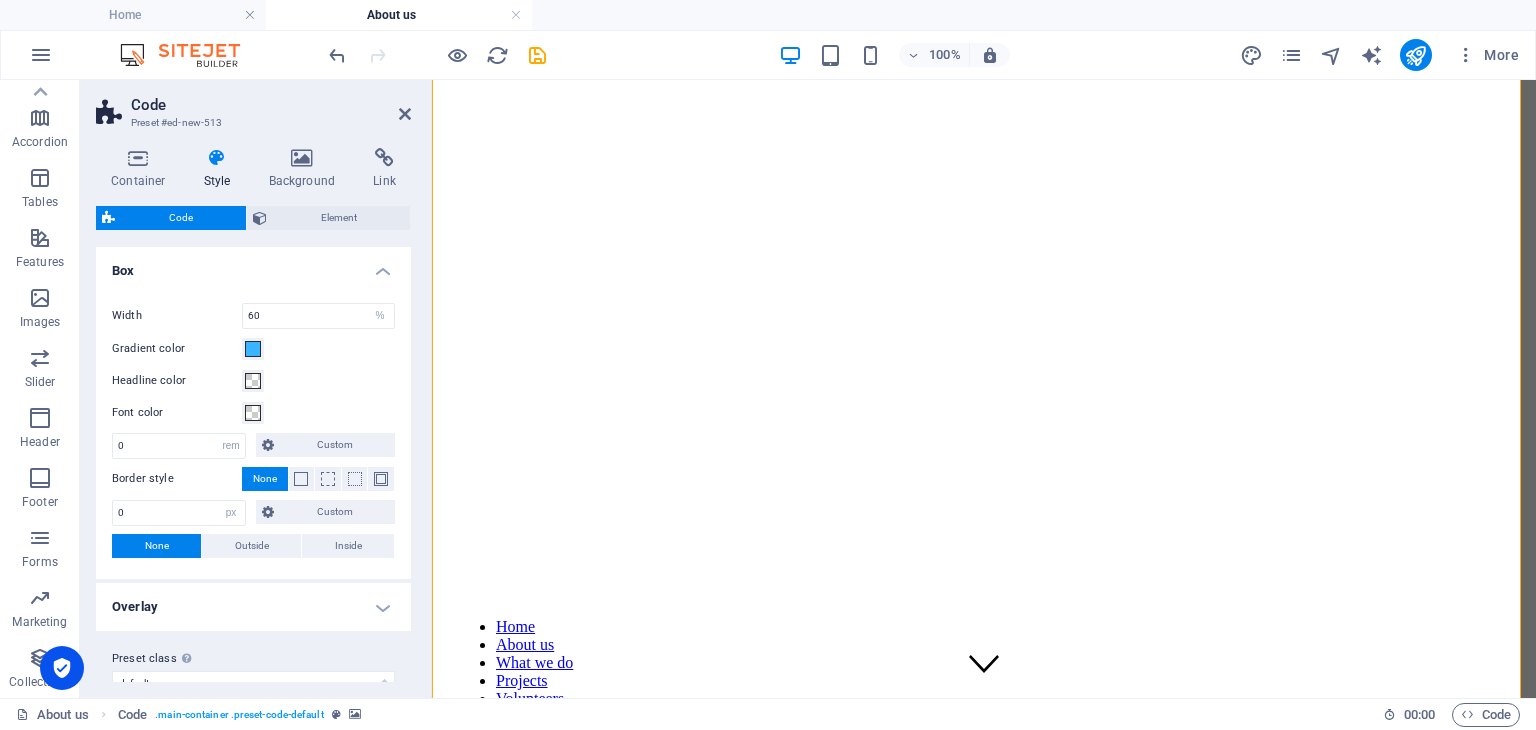 scroll, scrollTop: 3194, scrollLeft: 0, axis: vertical 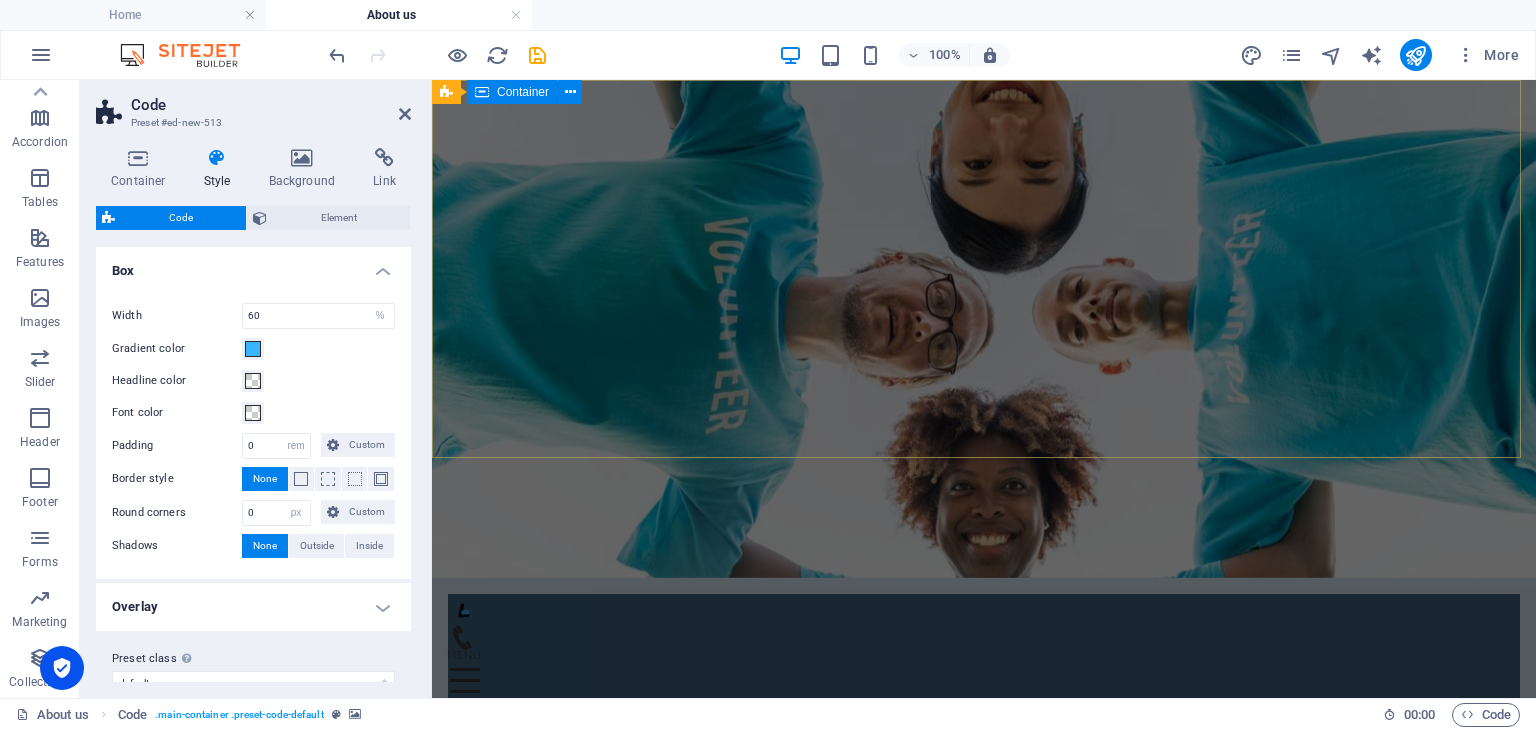 click on "Get to know us Lorem ipsum dolor sit amet, consetetur sadipscing elitr, sed diam nonumy eirmod tempor invidunt ut labore et dolore magna aliquyam erat, sed diam voluptua. At vero eos et accusam et [PERSON_NAME] duo [PERSON_NAME] et ea rebum. Stet clita kasd gubergren, no sea takimata sanctus est Lorem ipsum dolor sit amet. Lorem ipsum dolor sit amet, consetetur sadipscing elitr, sed diam nonumy eirmod tempor invidunt ut labore et dolore magna aliquyam erat, sed diam voluptua. At vero eos et accusam et [PERSON_NAME] duo [PERSON_NAME] et ea rebum. Stet clita kasd gubergren, no sea takimata sanctus est Lorem ipsum dolor sit amet. Lorem ipsum dolor sit amet, consetetur sadipscing elitr, sed diam nonumy eirmod tempor invidunt ut labore et dolore magna aliquyam erat, sed diam voluptua. At vero eos et accusam et [PERSON_NAME] duo [PERSON_NAME] et ea rebum. Stet clita kasd gubergren, no sea takimata sanctus est Lorem ipsum dolor sit amet." at bounding box center (984, 1408) 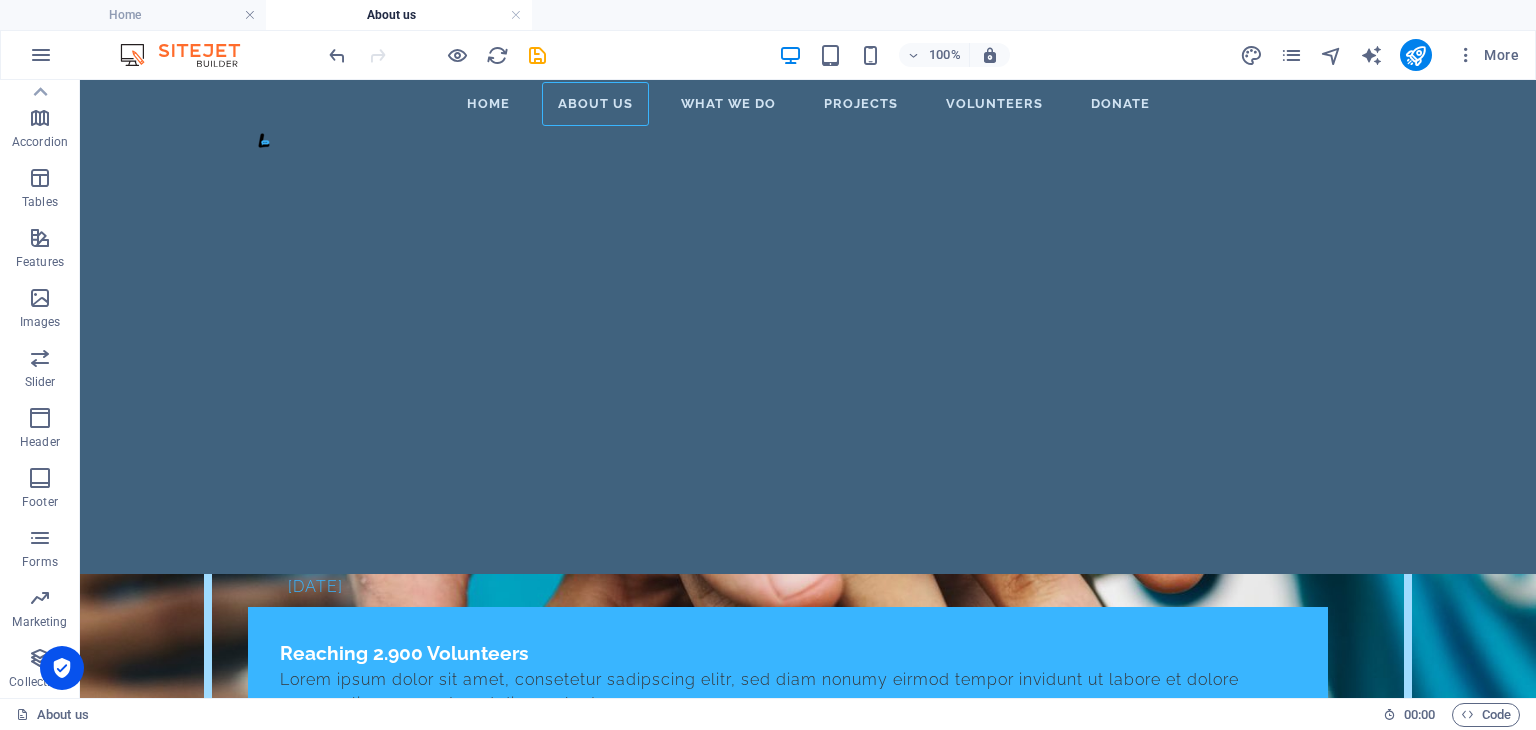 scroll, scrollTop: 3374, scrollLeft: 0, axis: vertical 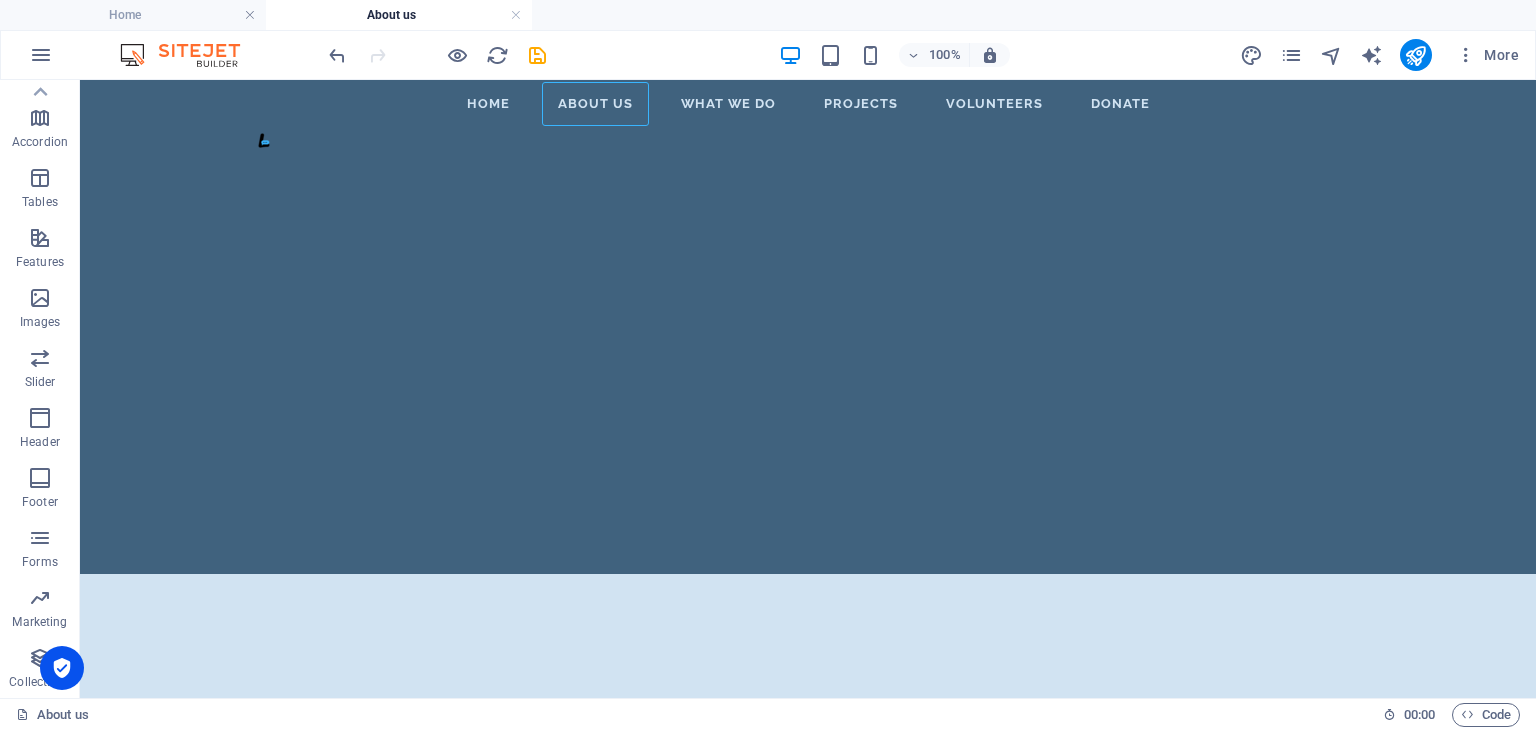 click at bounding box center [808, 1290] 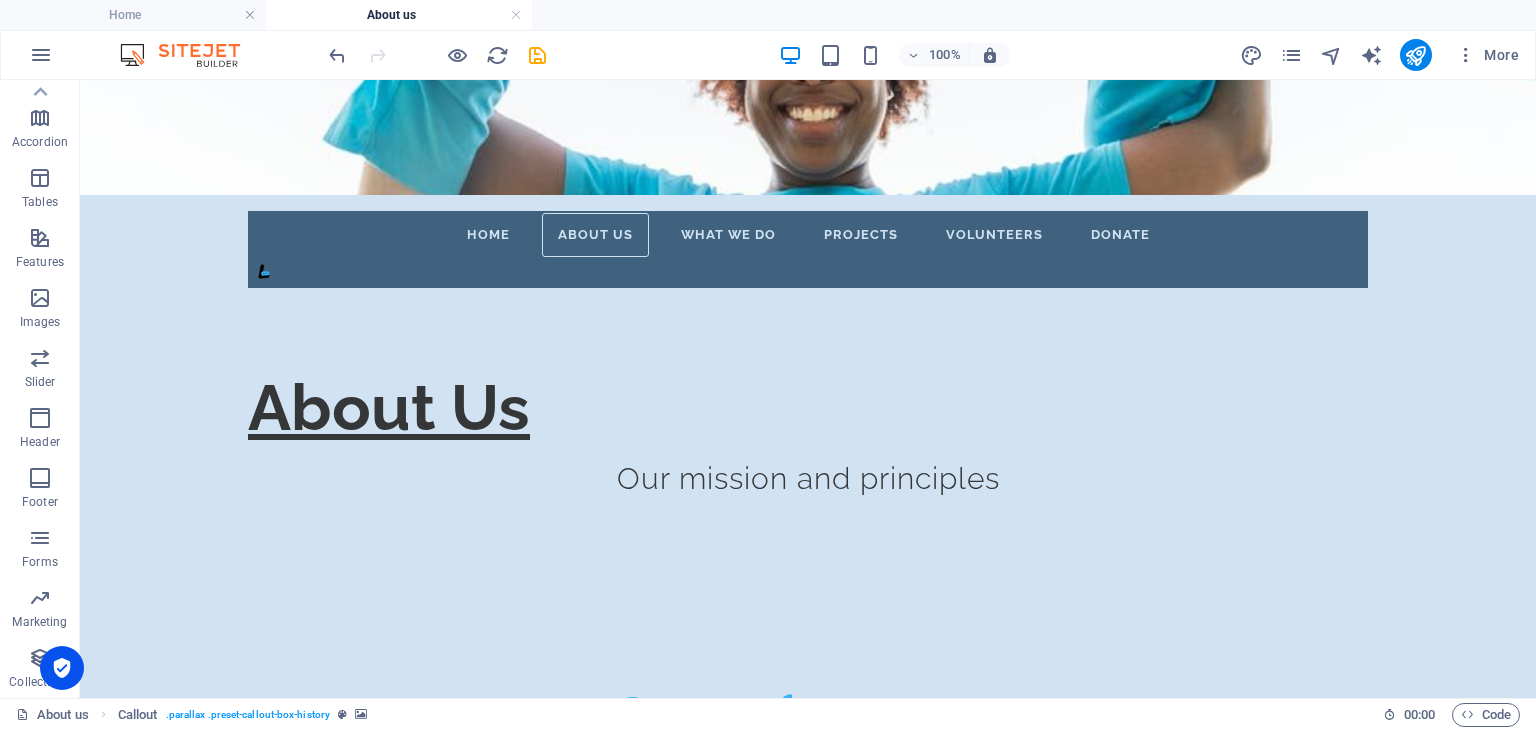 scroll, scrollTop: 0, scrollLeft: 0, axis: both 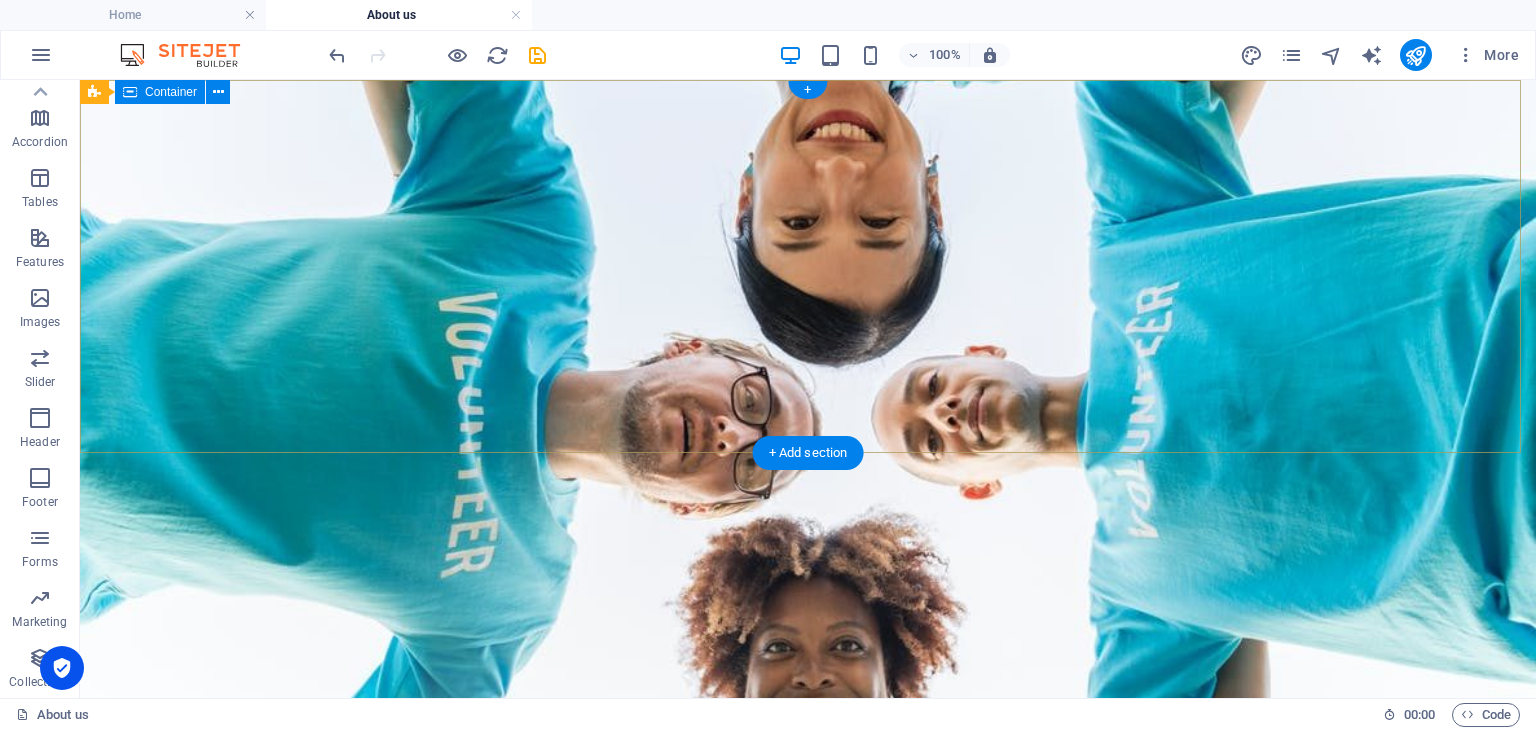 click on "Home About us What we do Projects Volunteers Donate About Us Our mission and principles" at bounding box center [808, 1000] 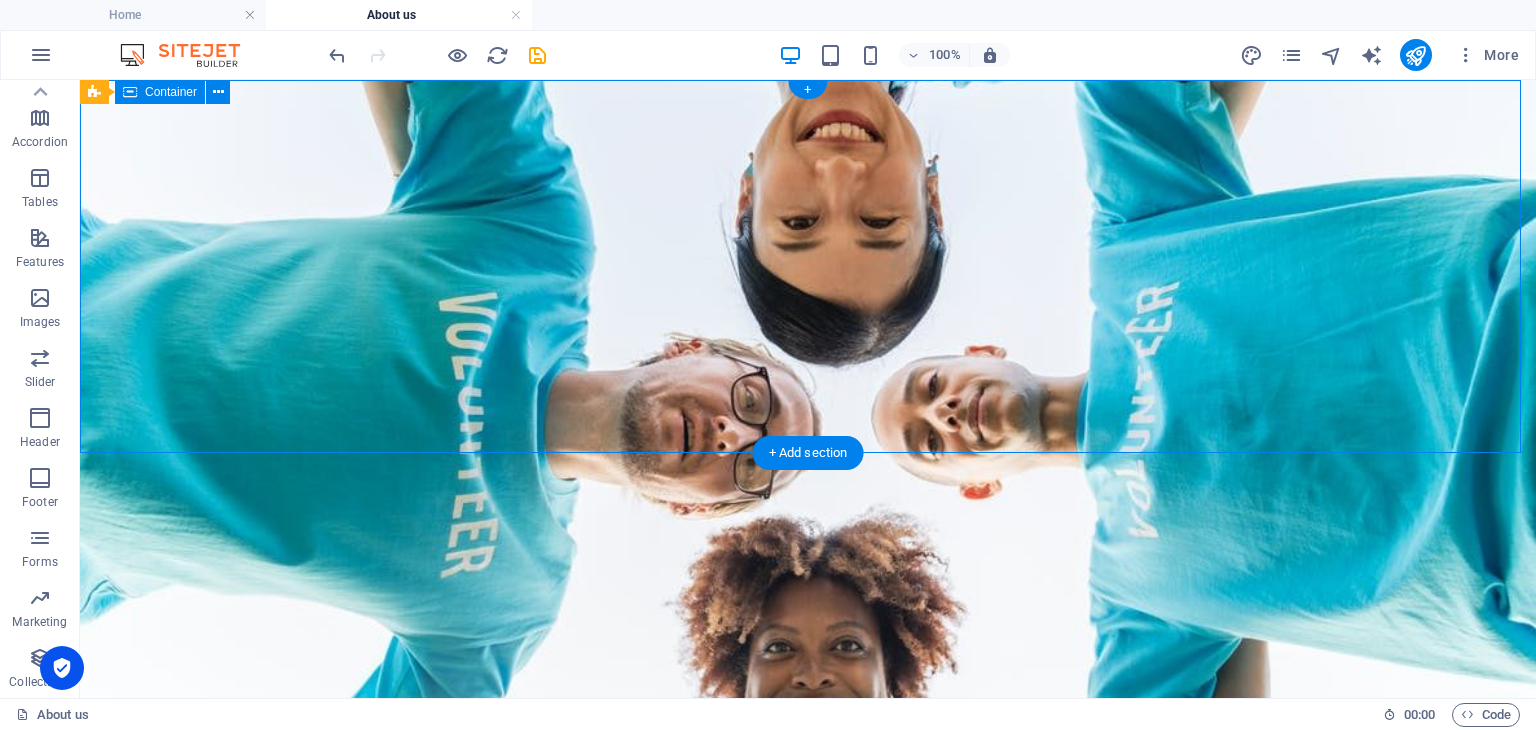 click on "Home About us What we do Projects Volunteers Donate About Us Our mission and principles" at bounding box center (808, 1000) 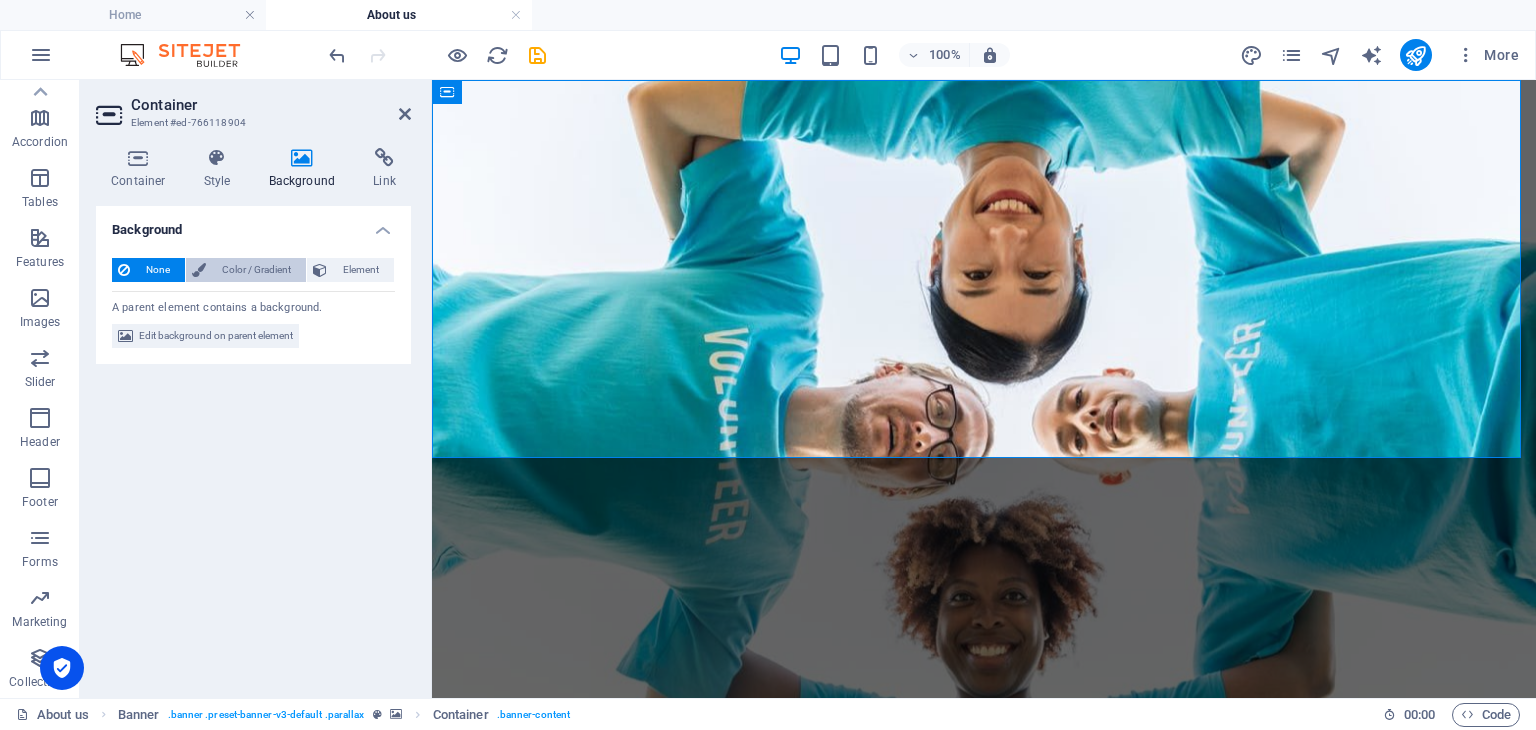 click on "Color / Gradient" at bounding box center (256, 270) 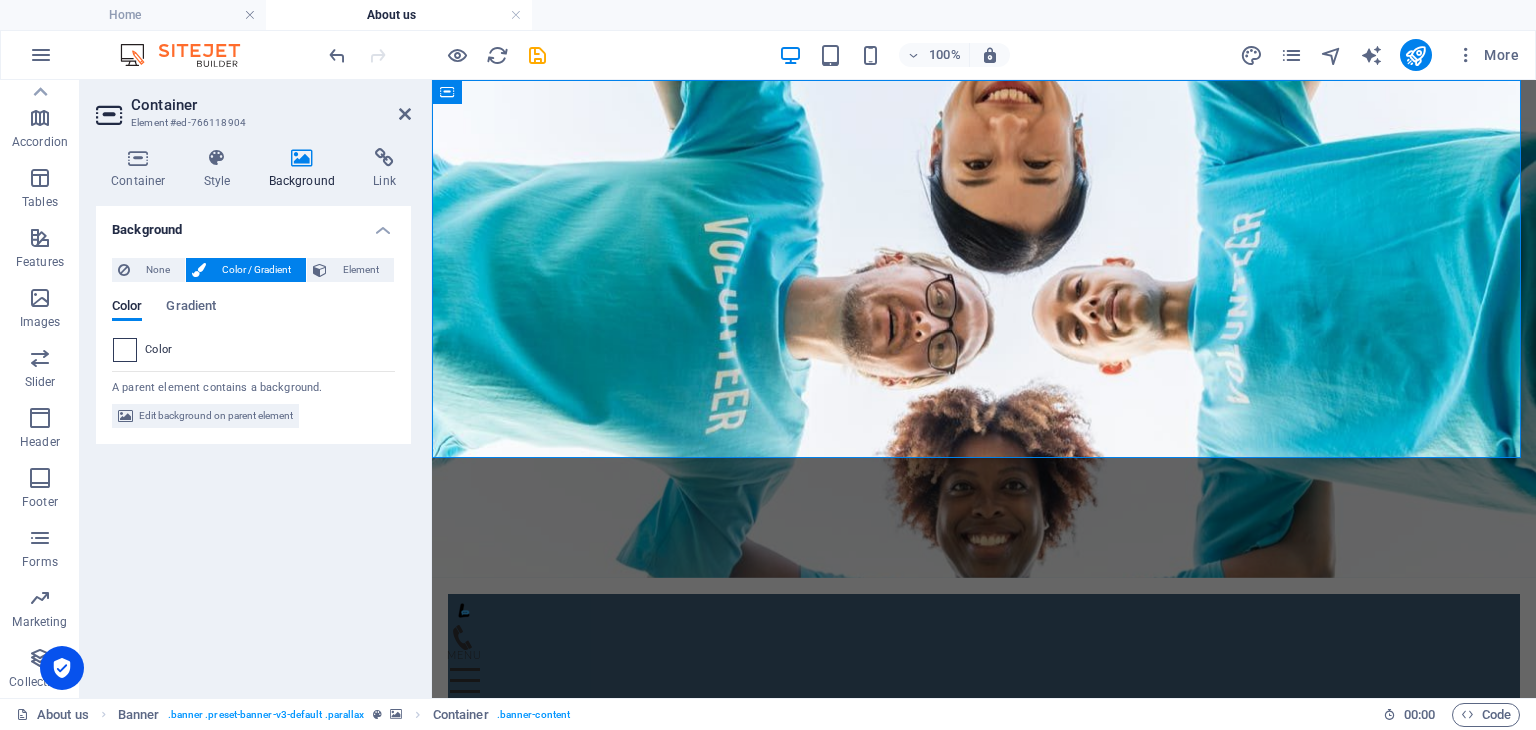 click at bounding box center (125, 350) 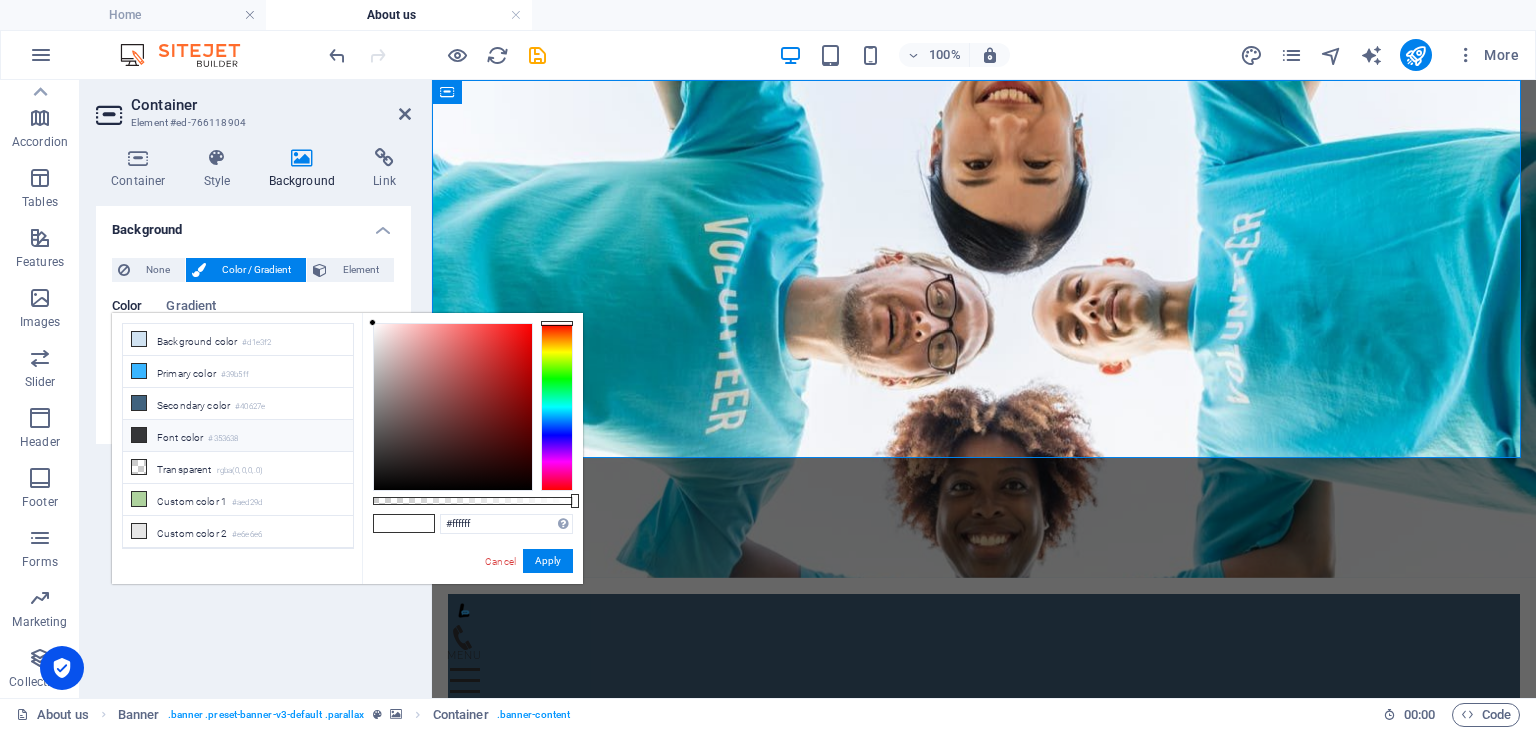 click on "Font color
#353638" at bounding box center (238, 436) 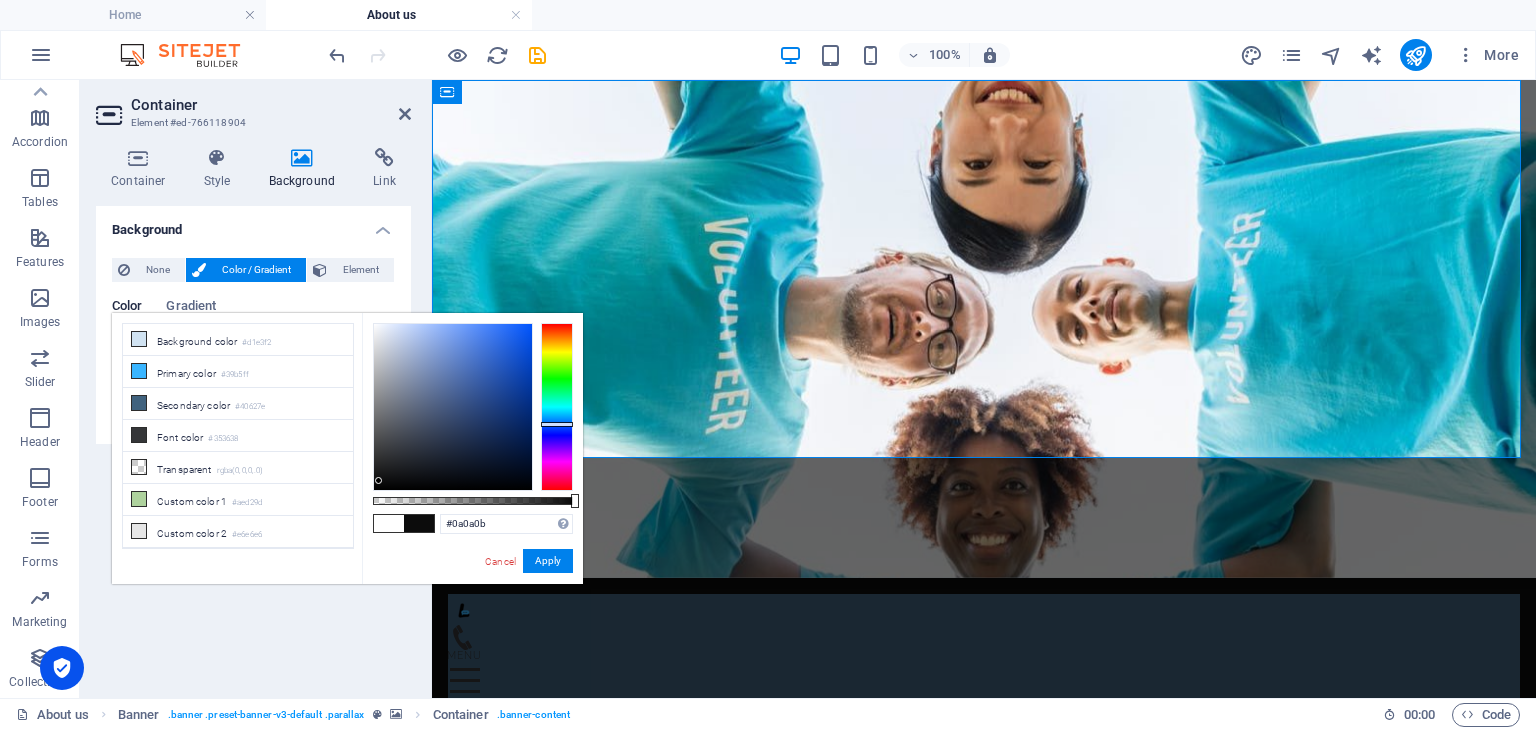 drag, startPoint x: 380, startPoint y: 470, endPoint x: 377, endPoint y: 482, distance: 12.369317 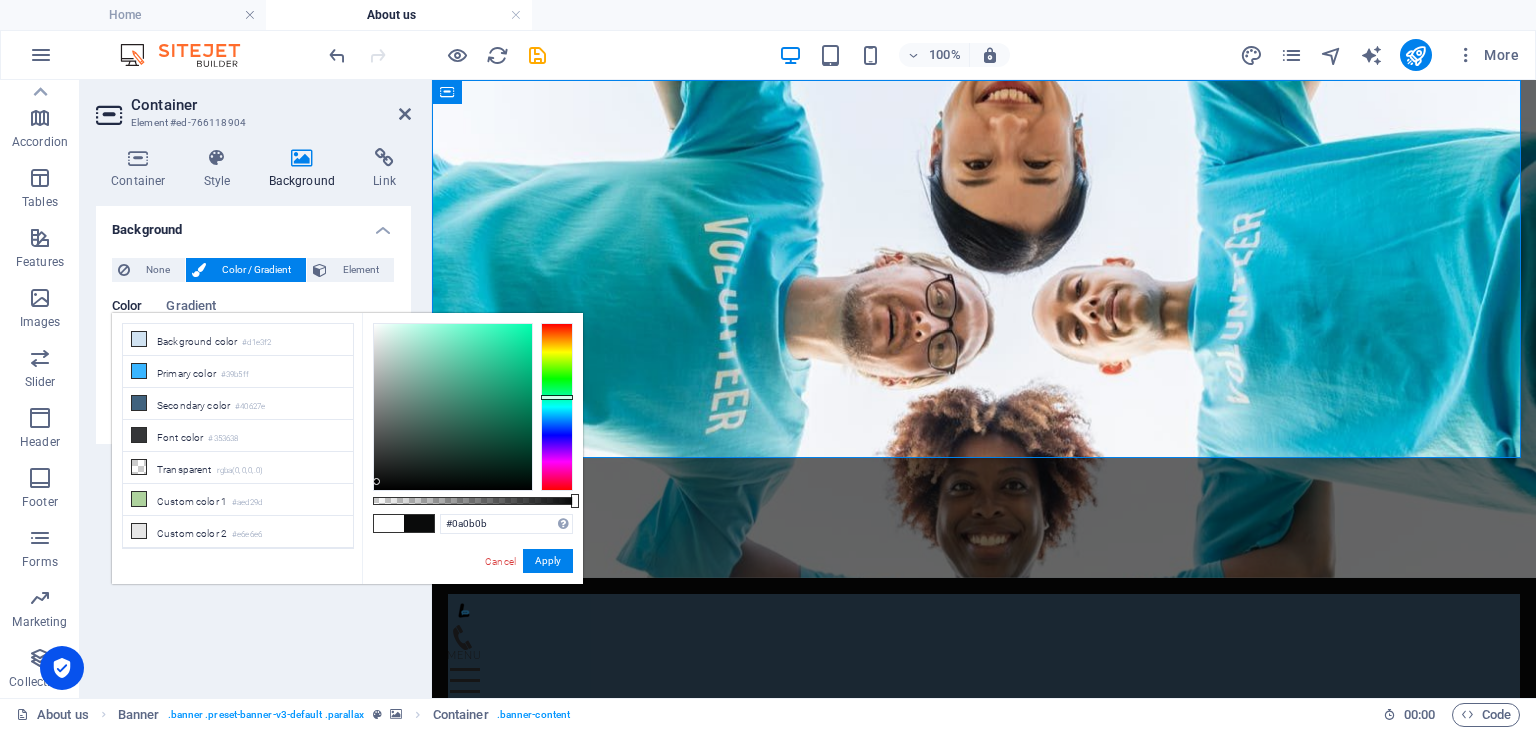 click at bounding box center (557, 407) 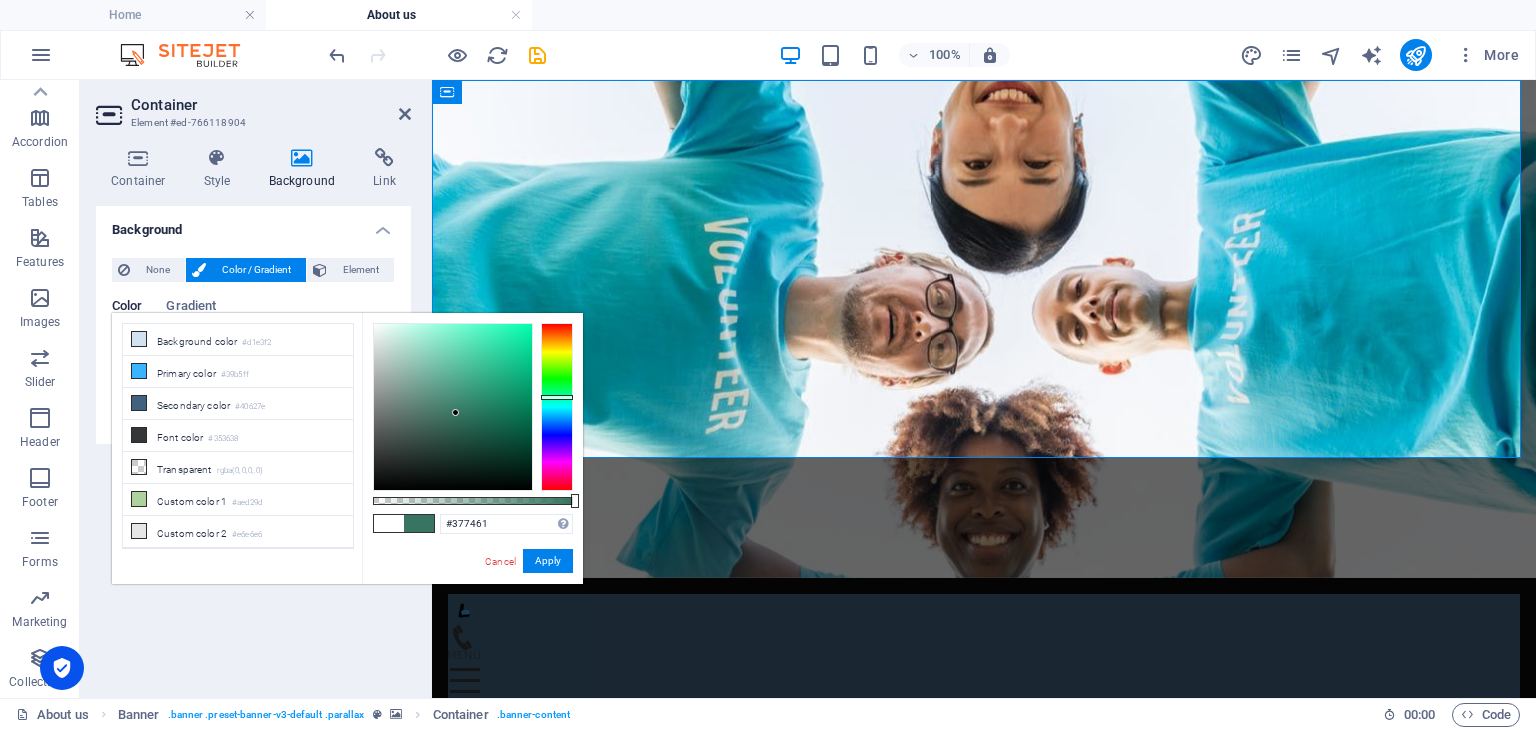 click at bounding box center (453, 407) 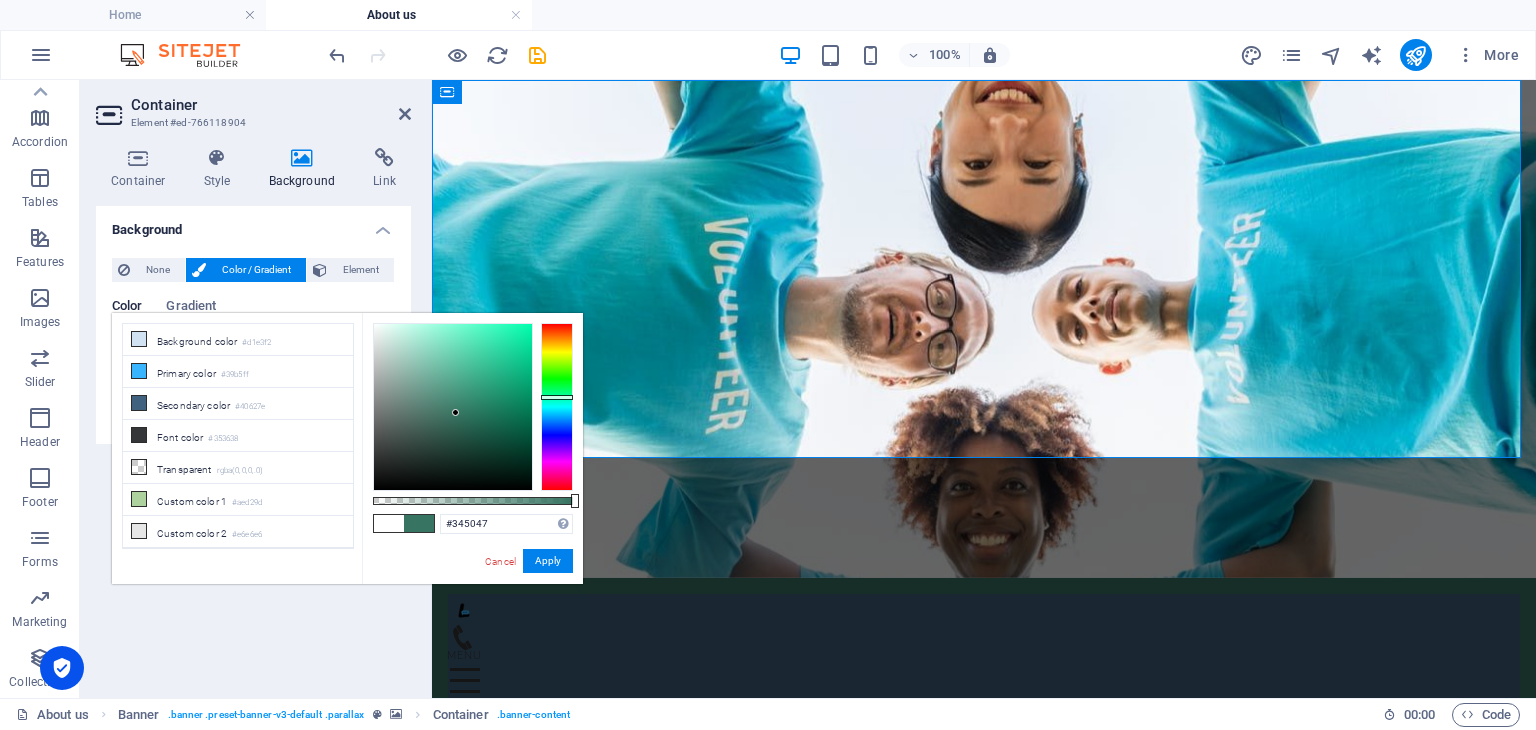 click at bounding box center (453, 407) 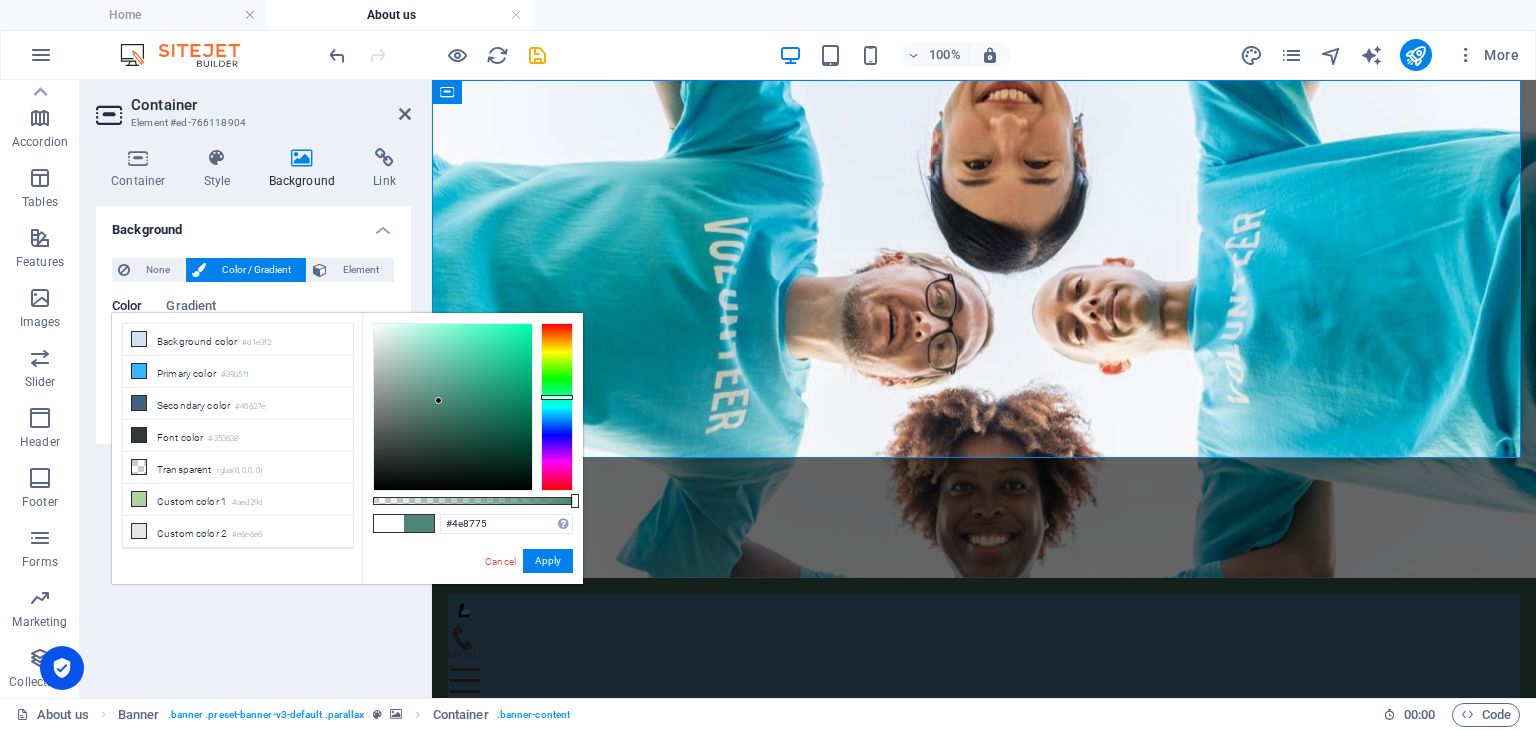 click at bounding box center [453, 407] 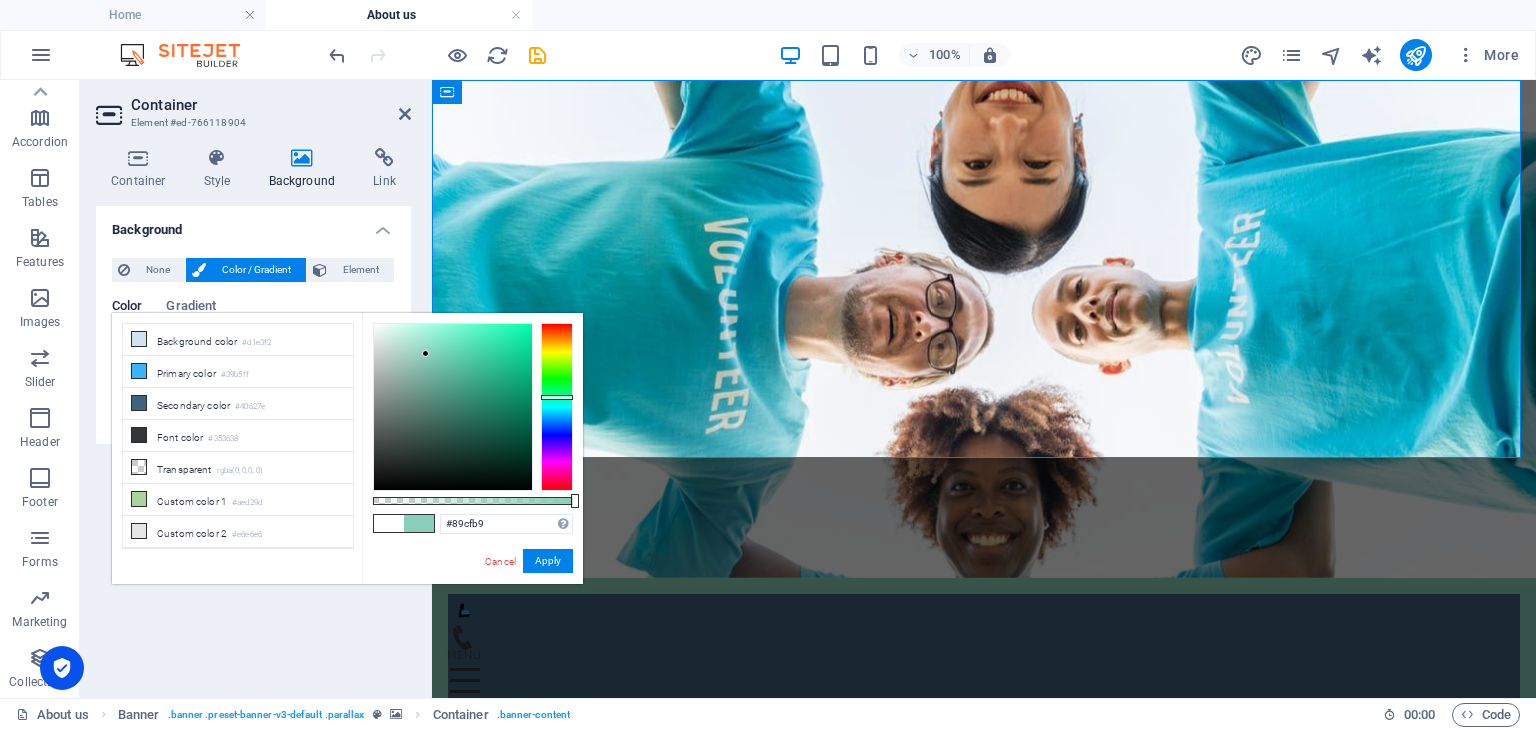 click at bounding box center [453, 407] 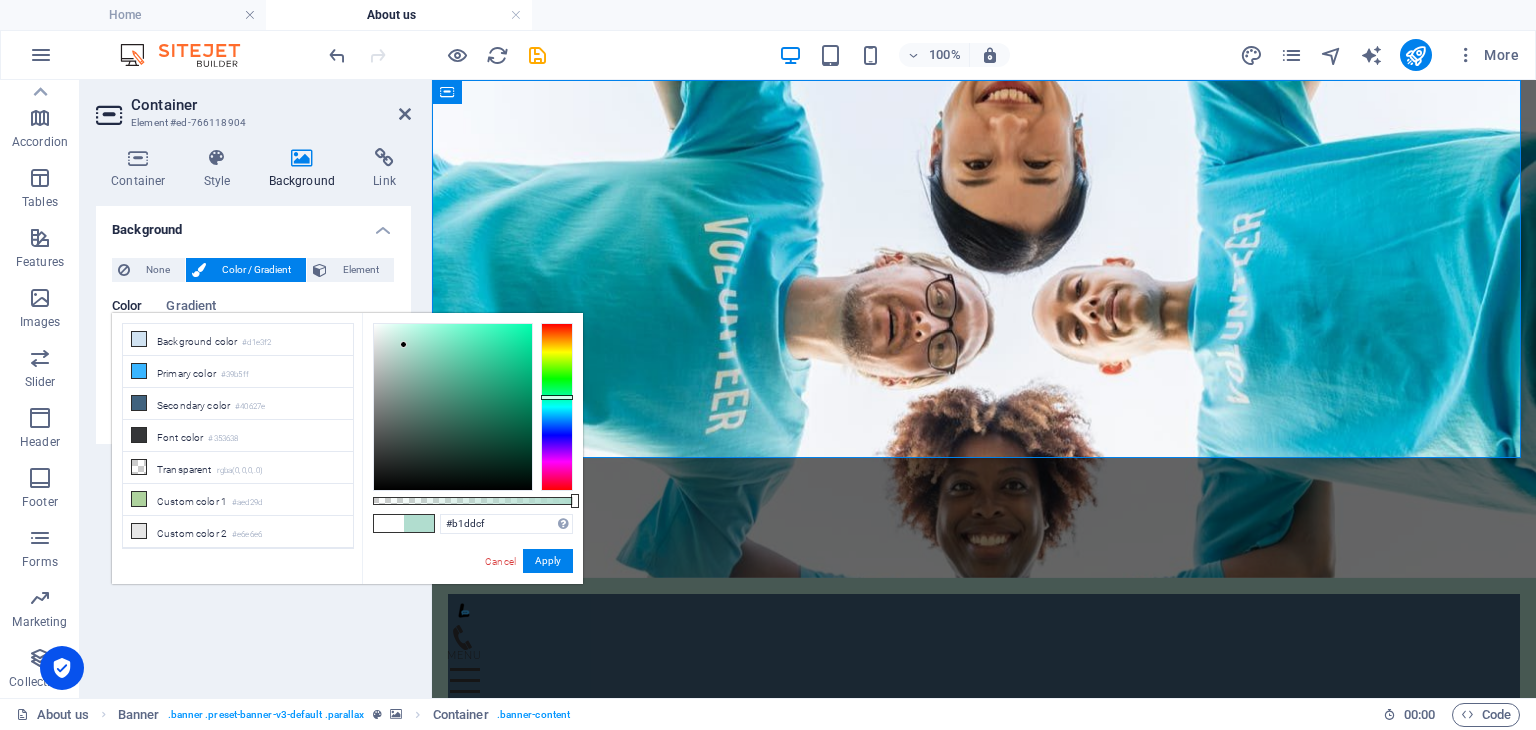 click at bounding box center [453, 407] 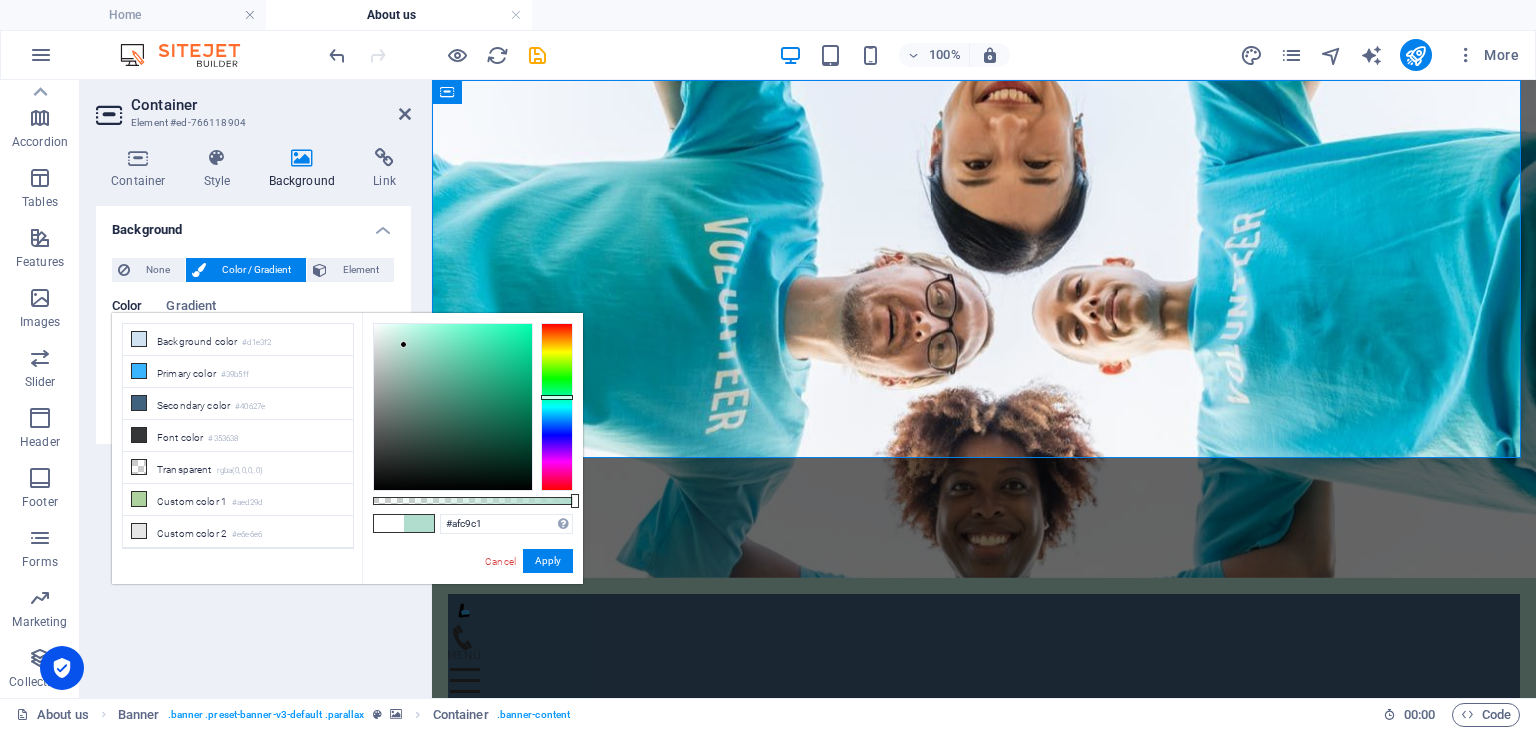 click at bounding box center (453, 407) 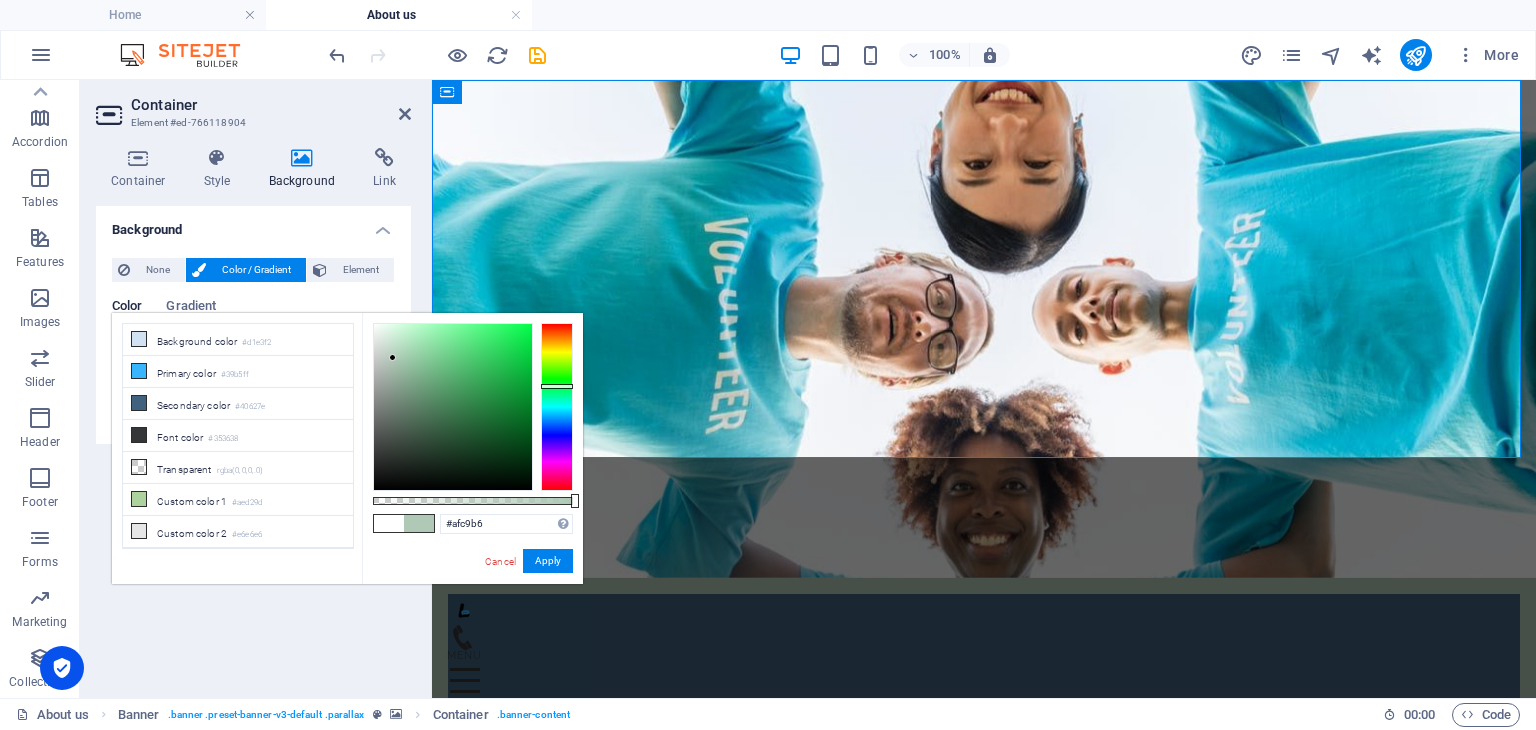 click at bounding box center [557, 407] 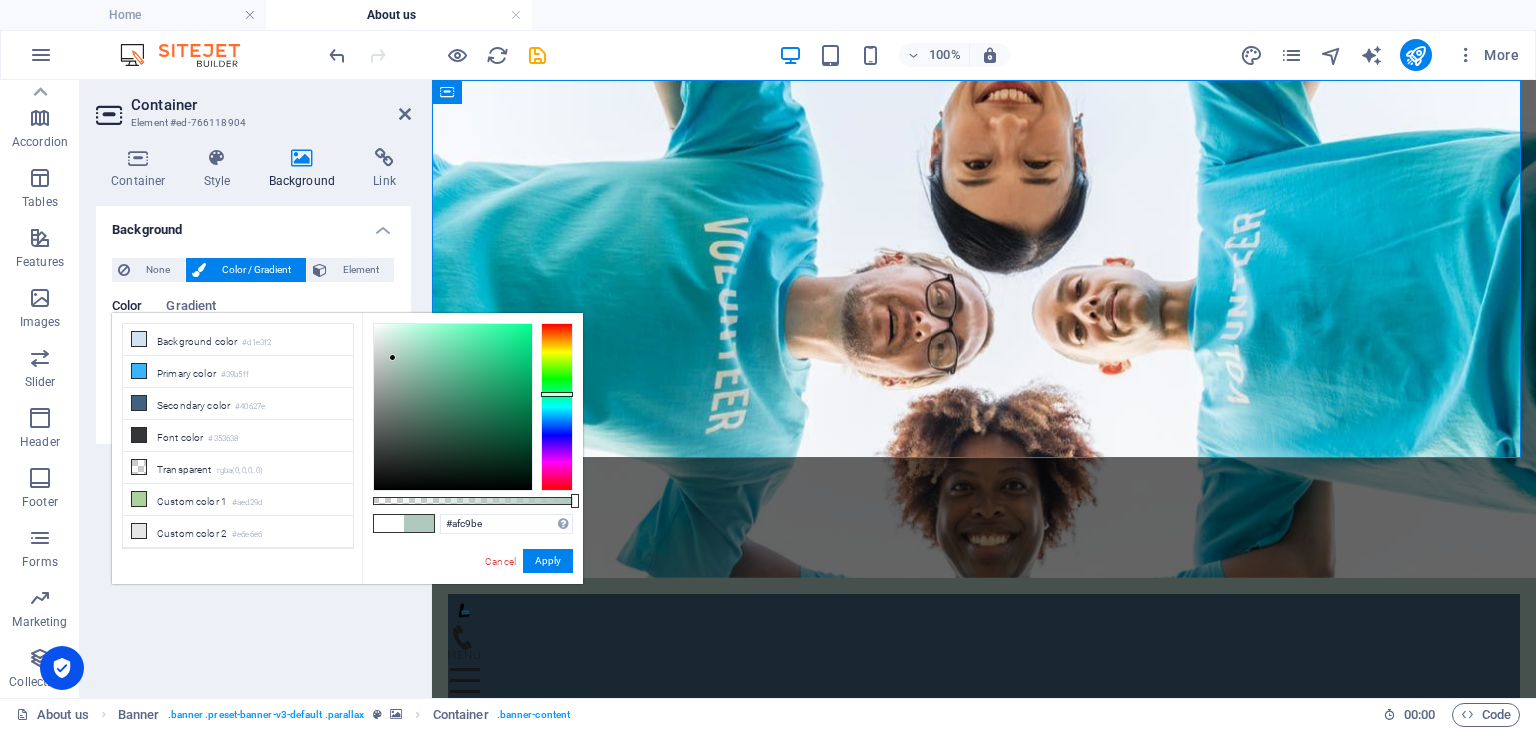 click at bounding box center [557, 407] 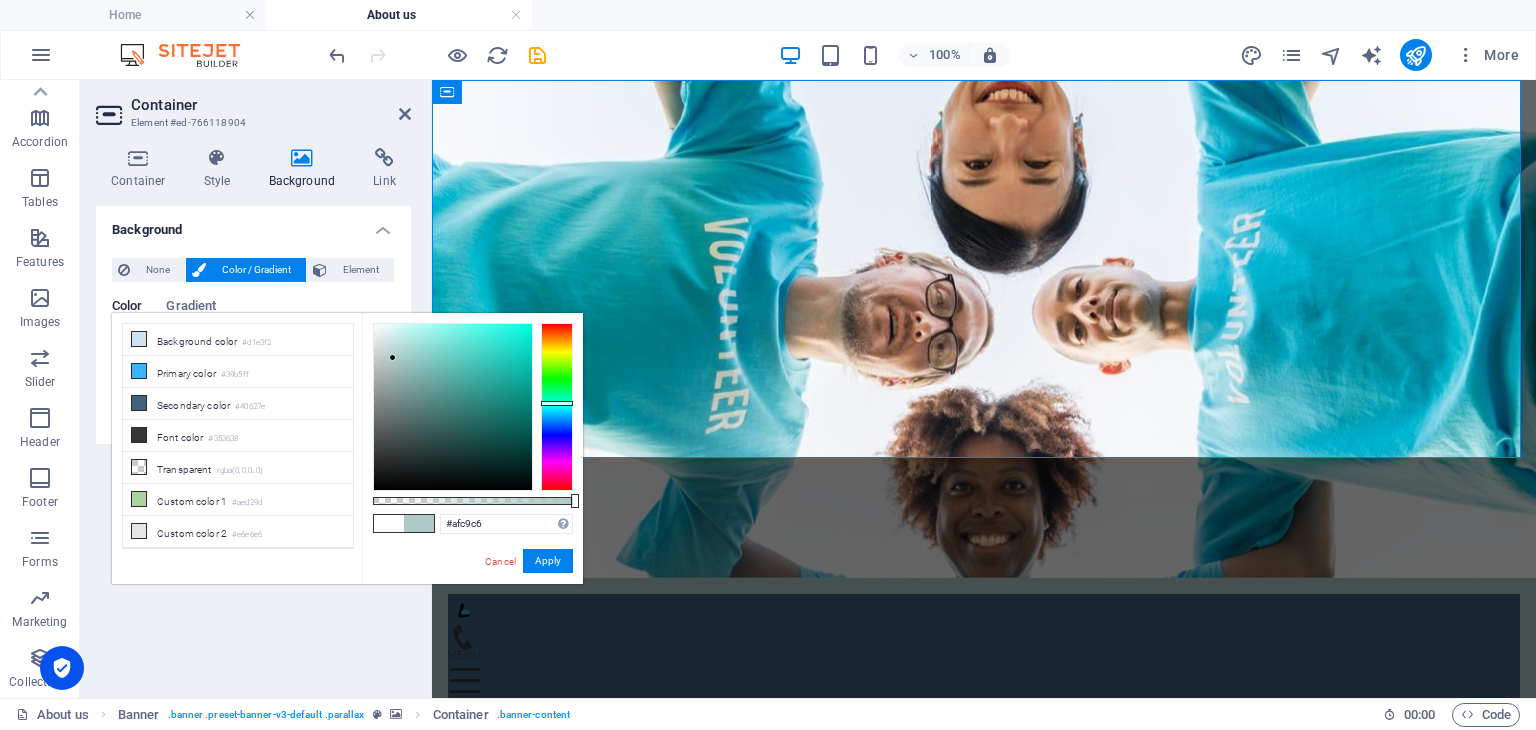 click at bounding box center [557, 407] 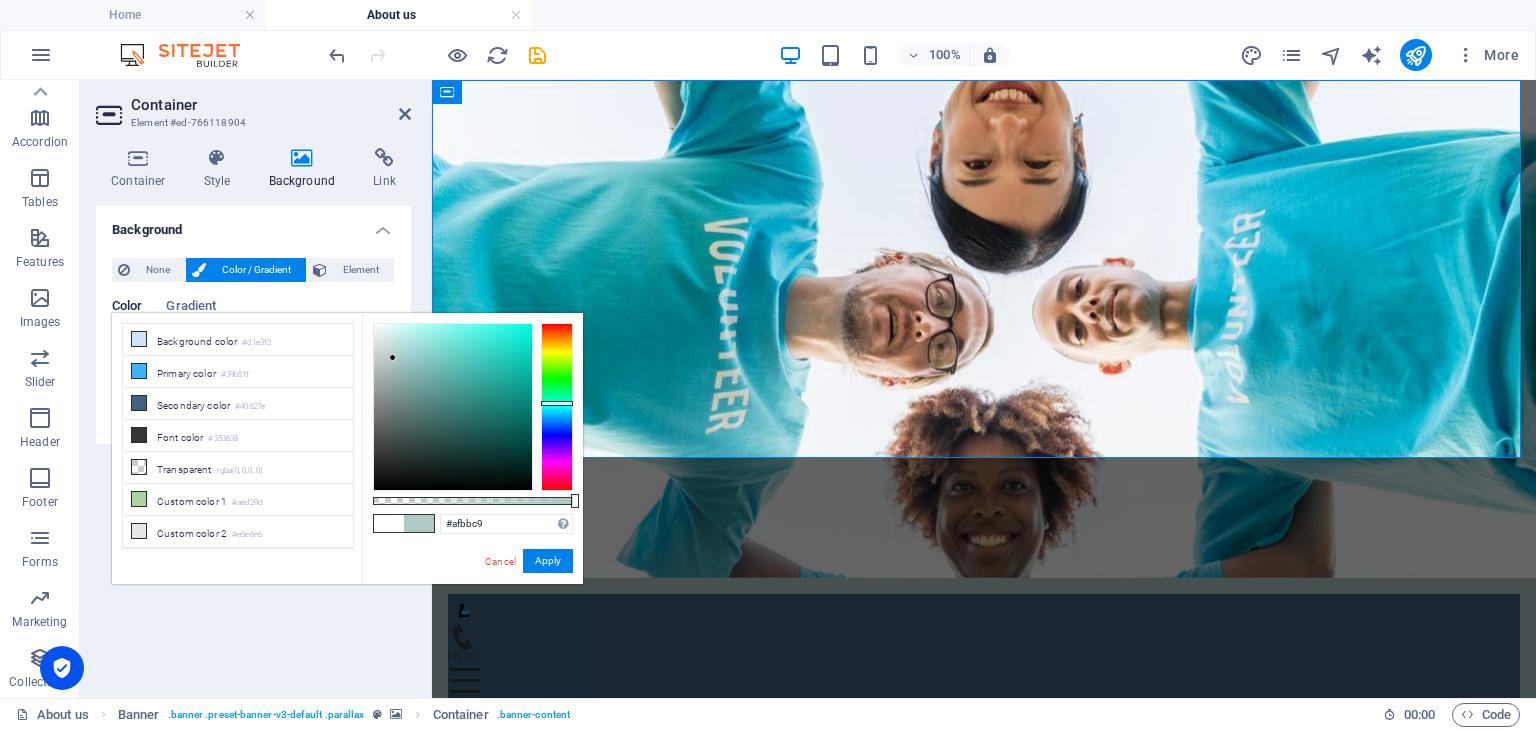 click at bounding box center (557, 407) 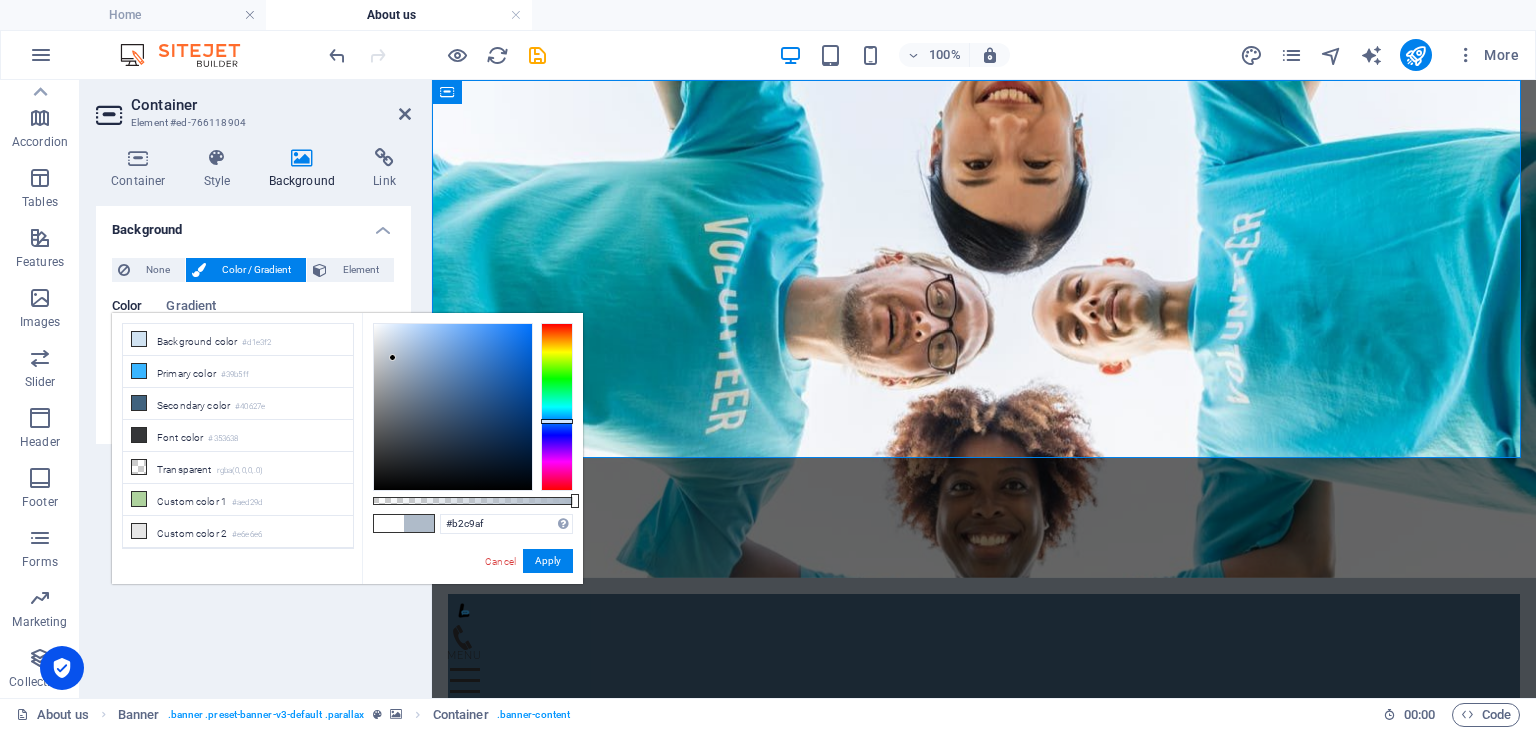 click at bounding box center (557, 407) 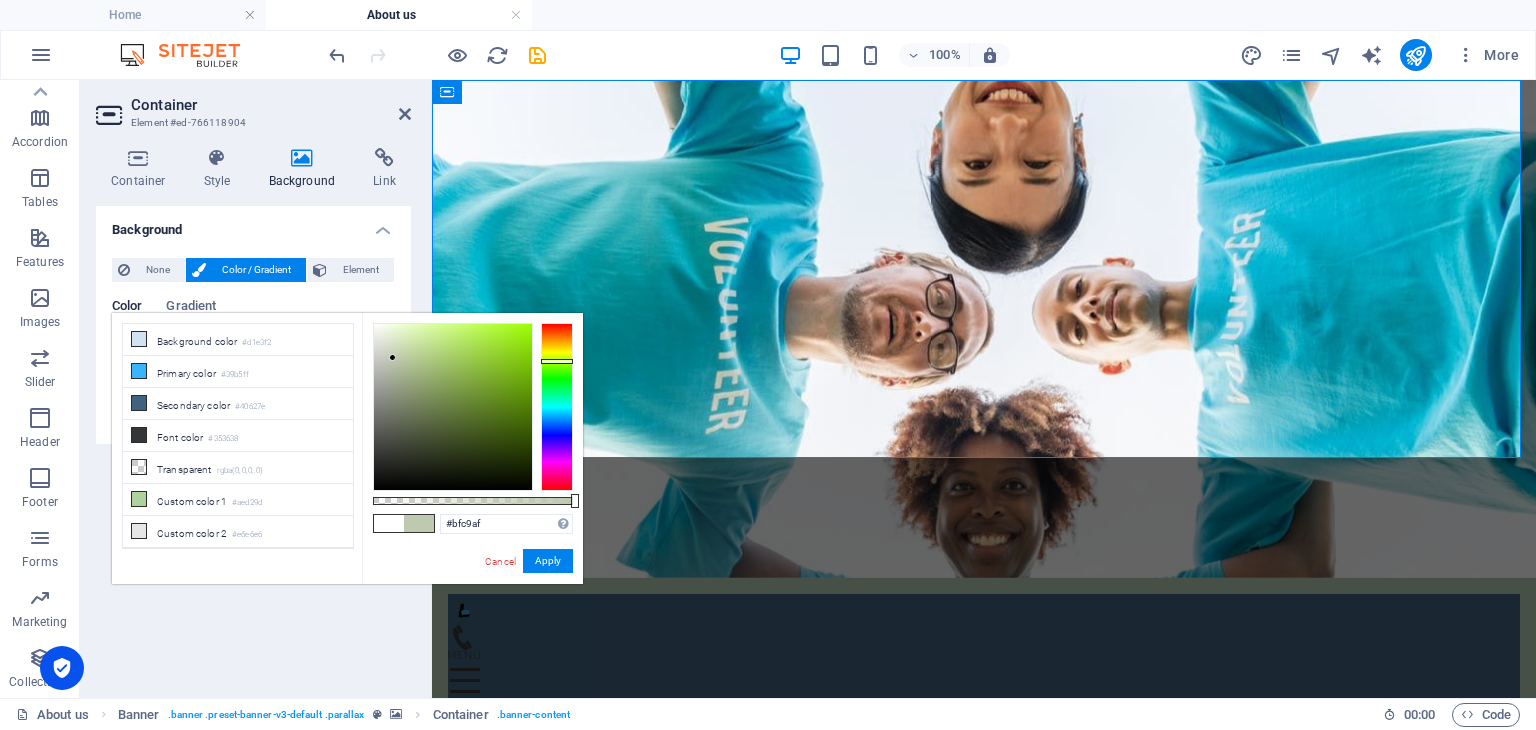 click at bounding box center [557, 407] 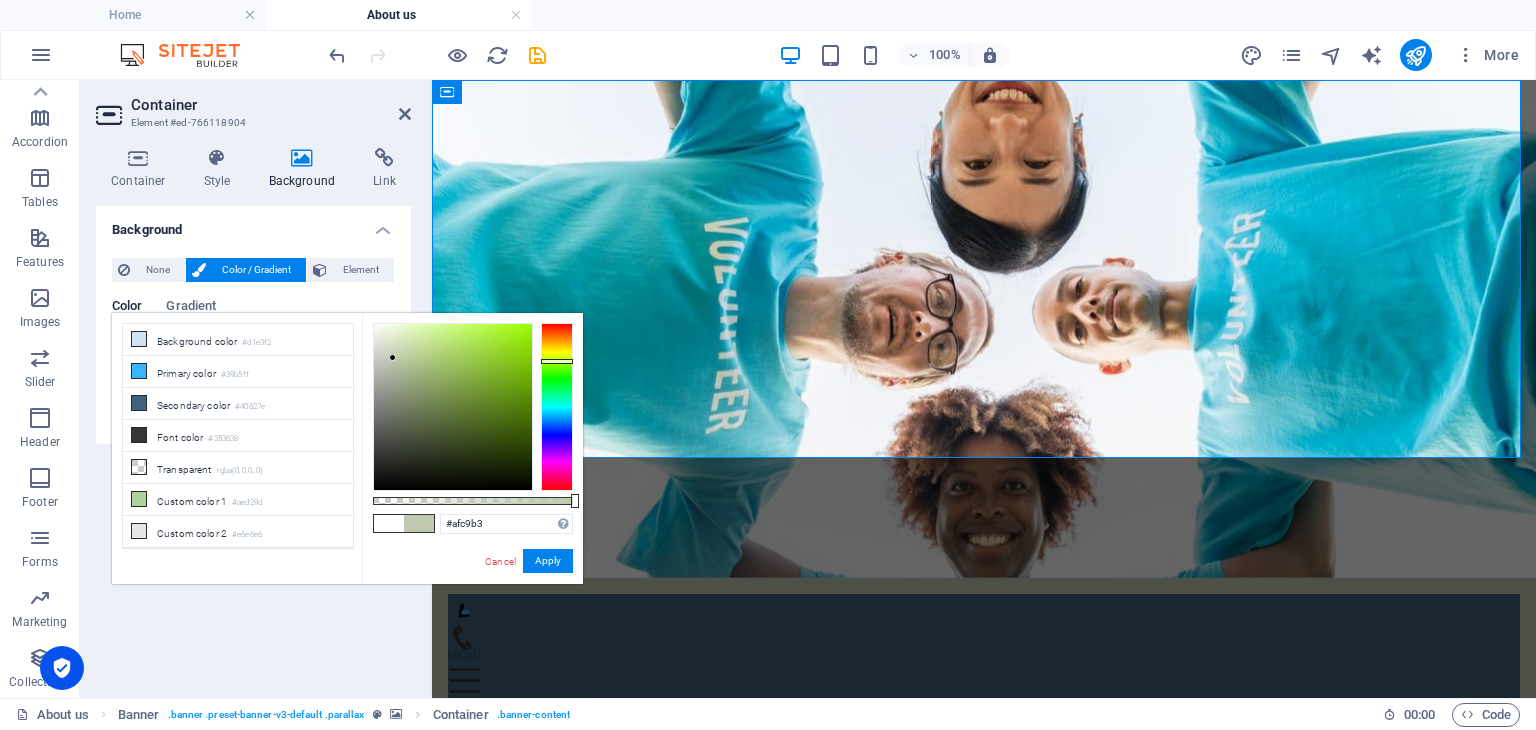 click at bounding box center (557, 407) 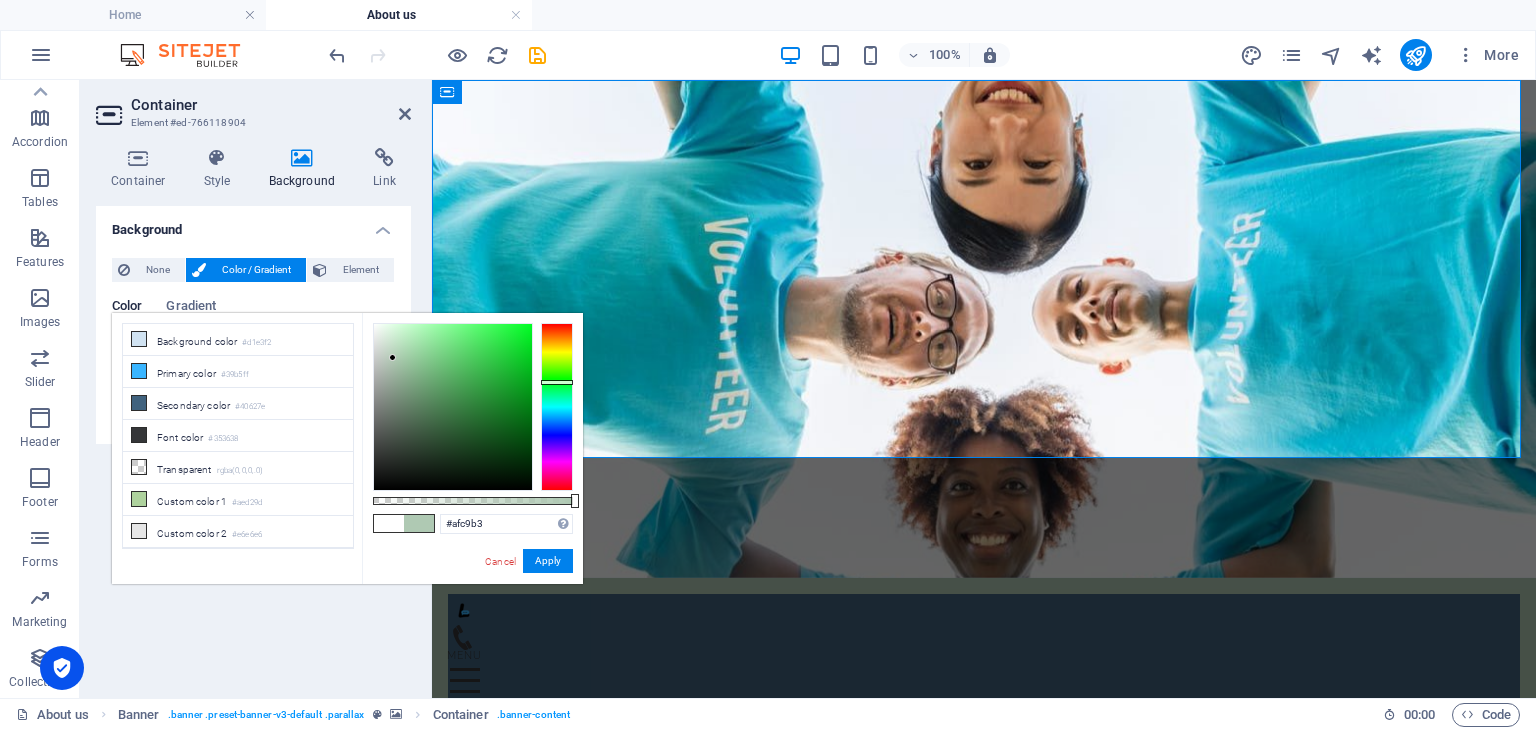 click on "#afc9b3 Supported formats #0852ed rgb(8, 82, 237) rgba(8, 82, 237, 90%) hsv(221,97,93) hsl(221, 93%, 48%) Cancel Apply" at bounding box center (472, 593) 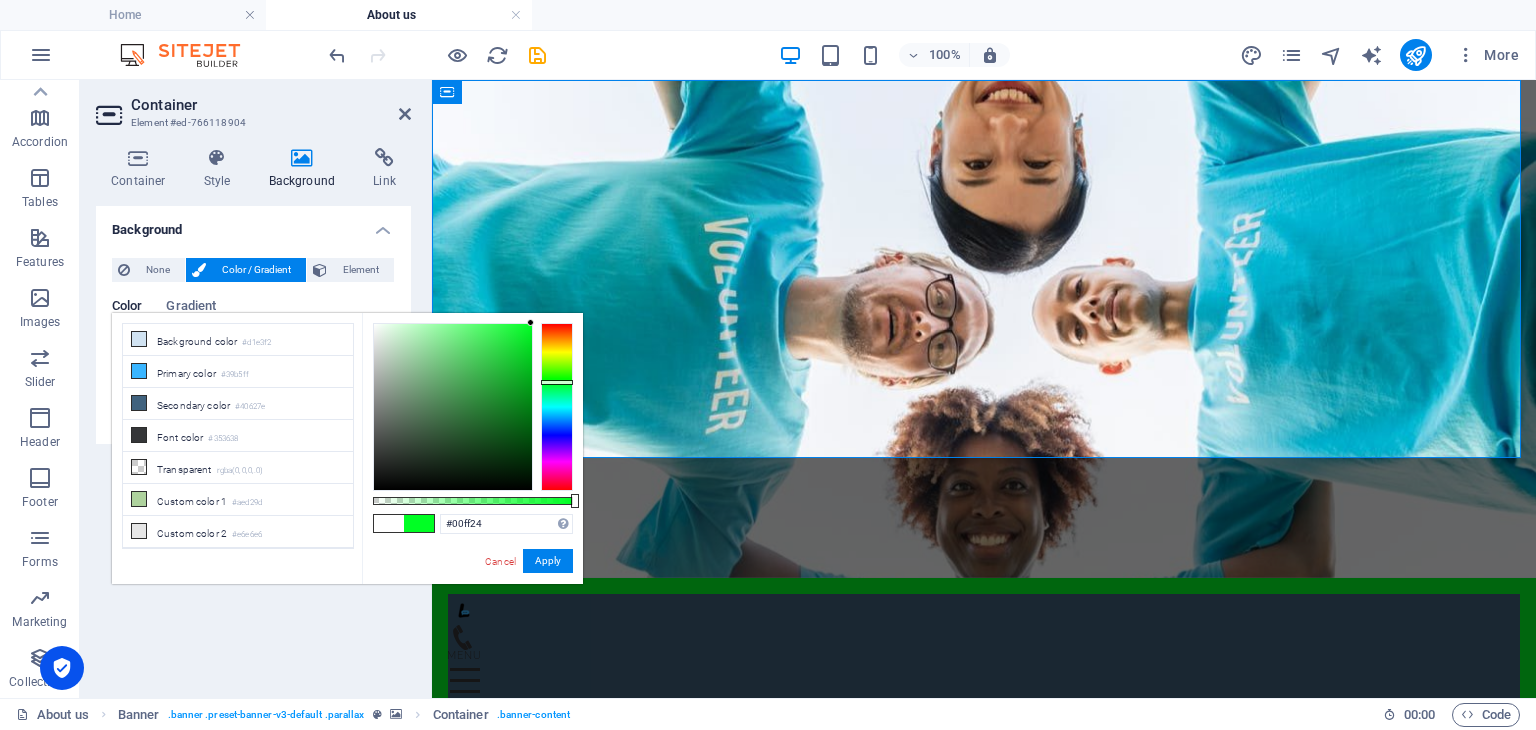 drag, startPoint x: 481, startPoint y: 337, endPoint x: 568, endPoint y: 312, distance: 90.52071 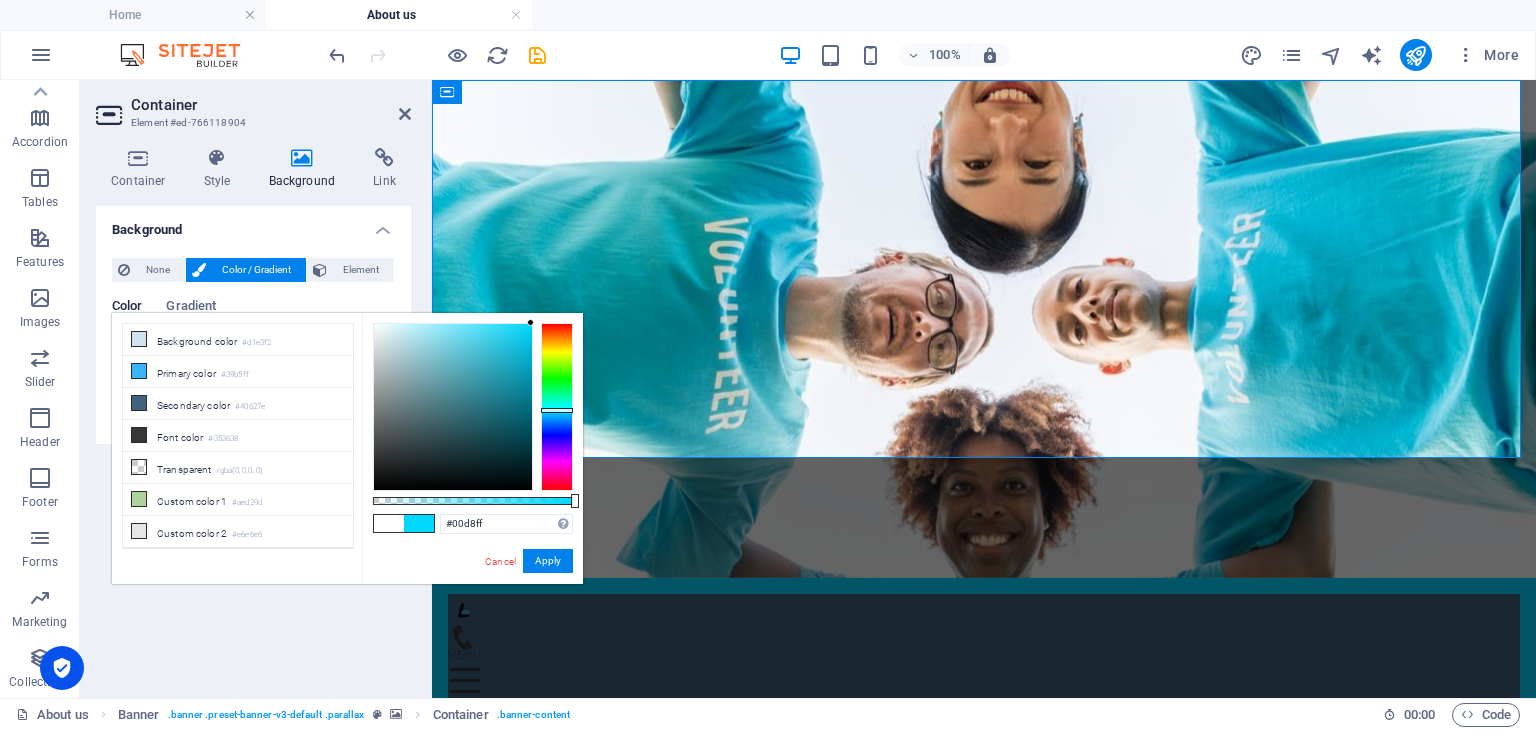 click at bounding box center (557, 407) 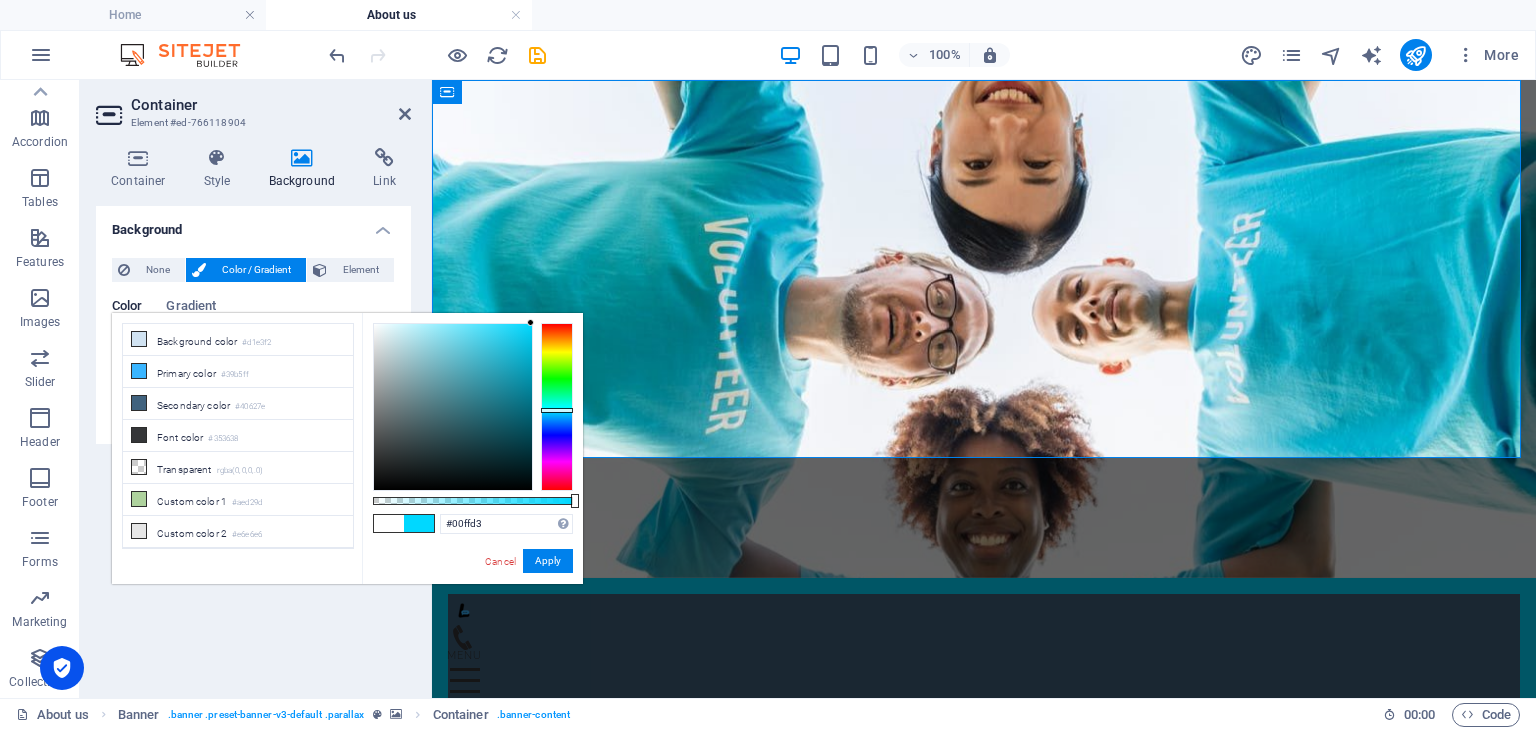 click at bounding box center [557, 407] 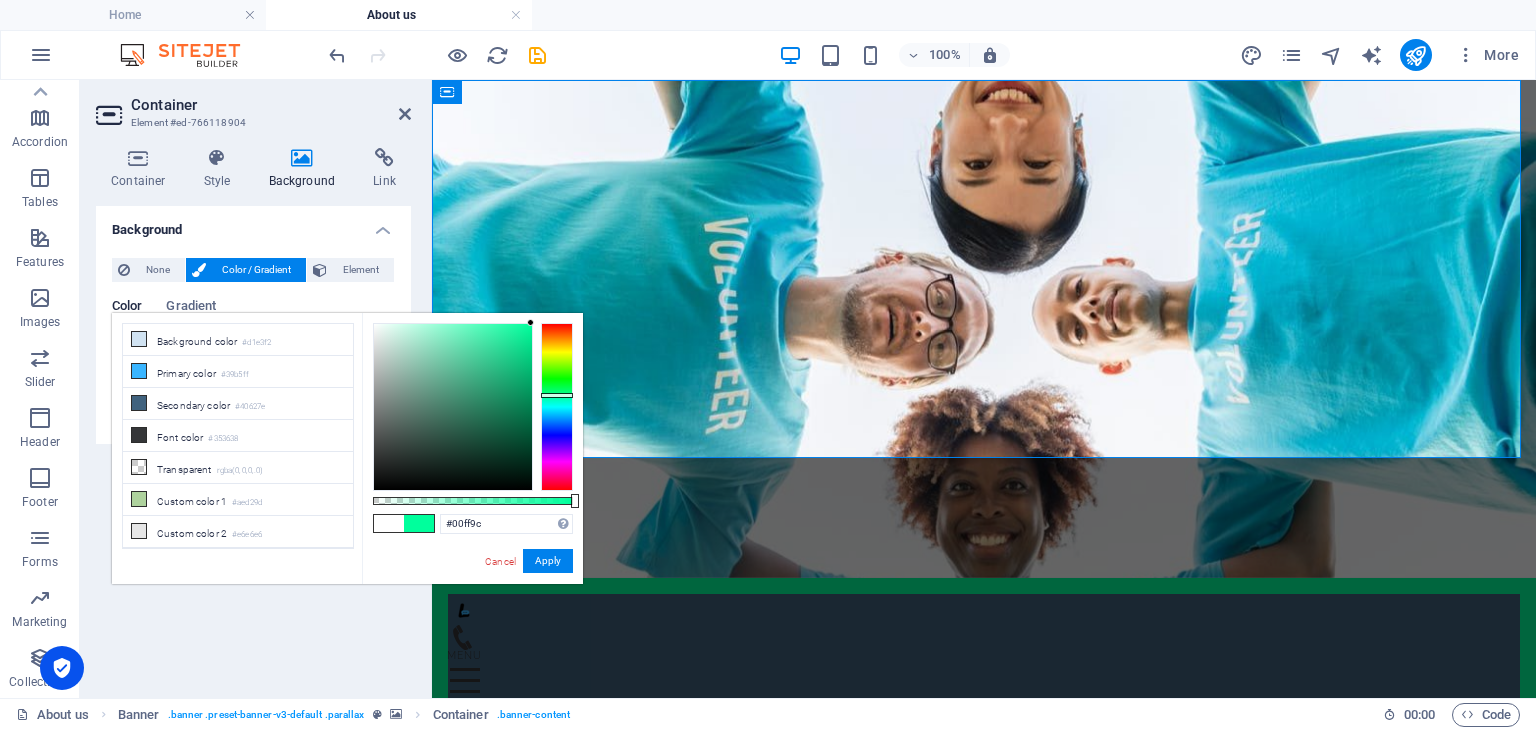 click at bounding box center [557, 407] 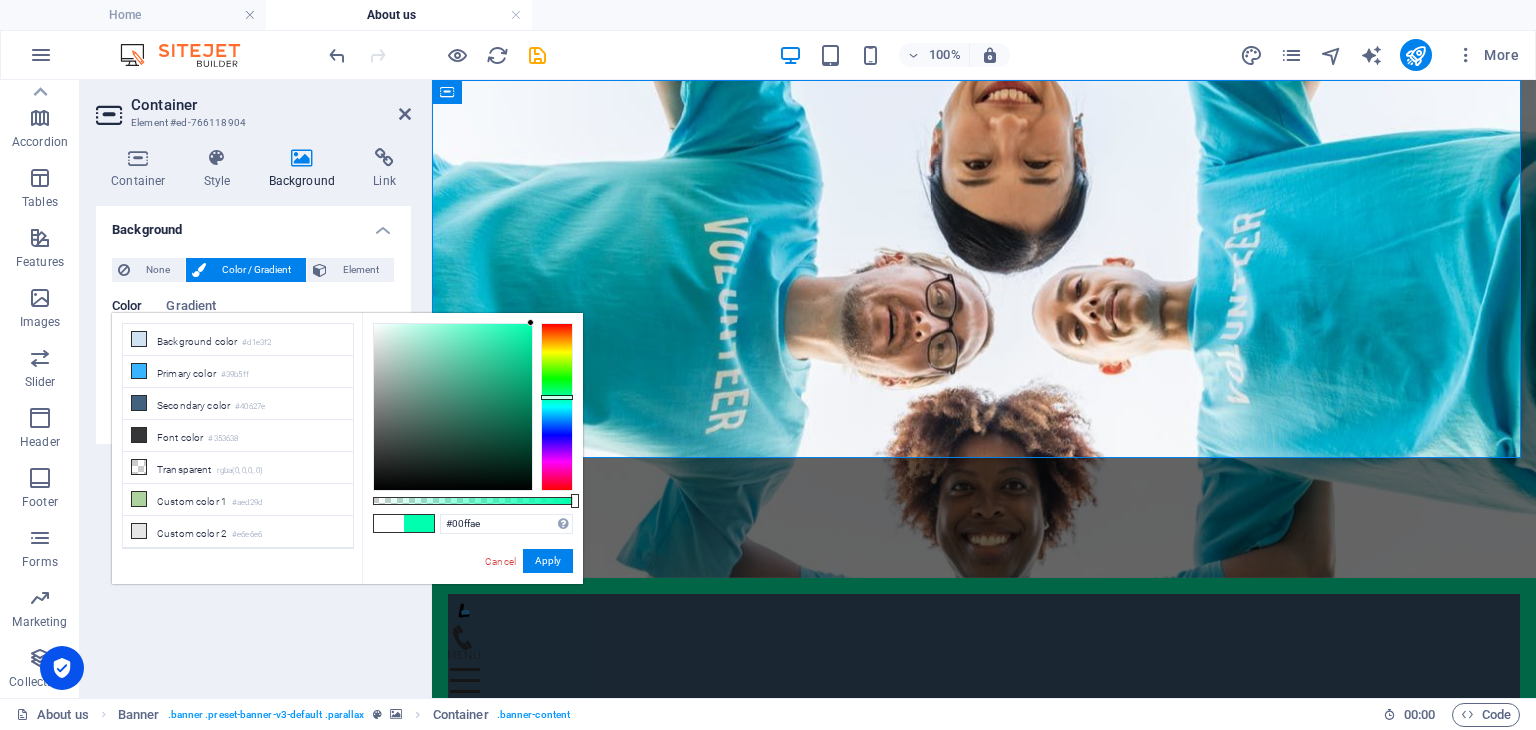 click at bounding box center (557, 407) 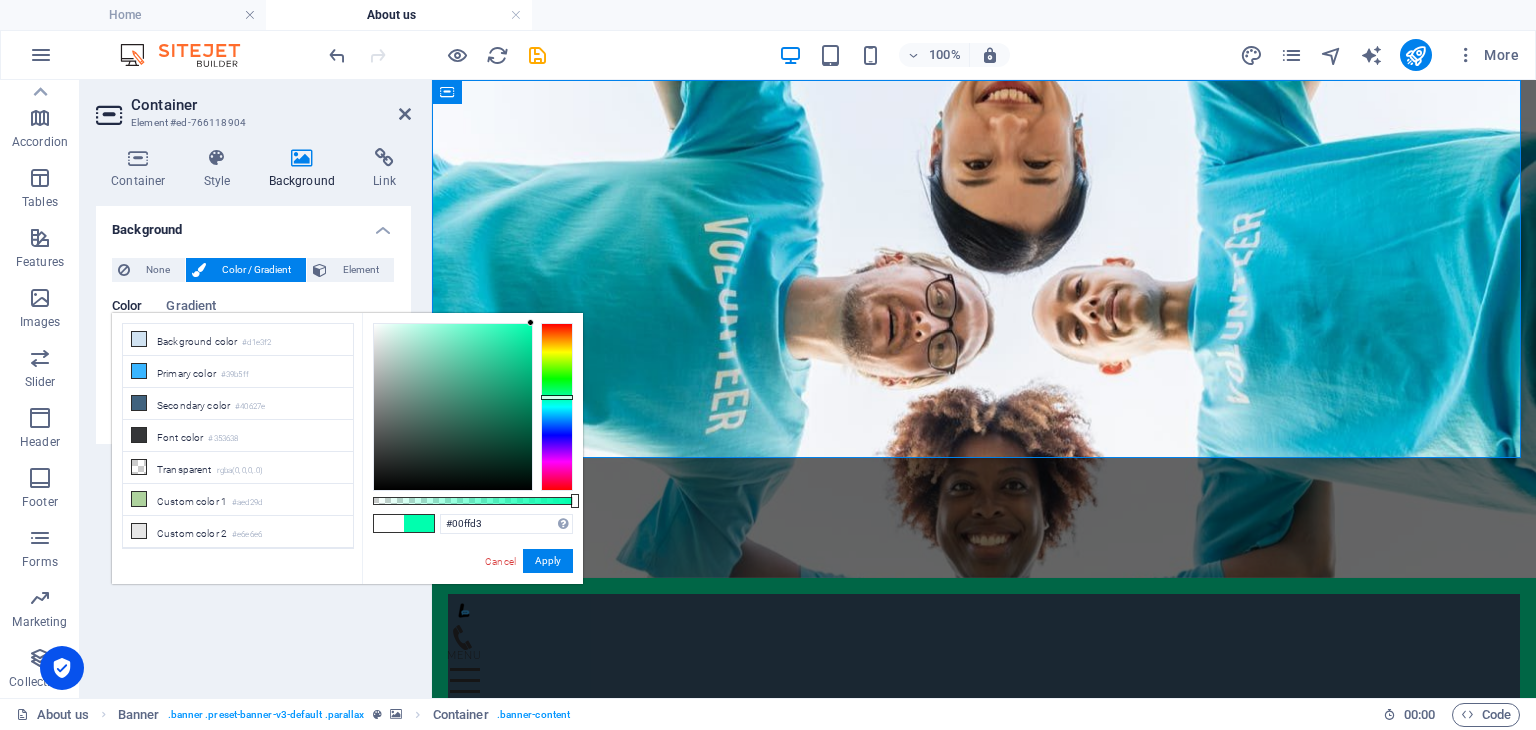 click at bounding box center [557, 407] 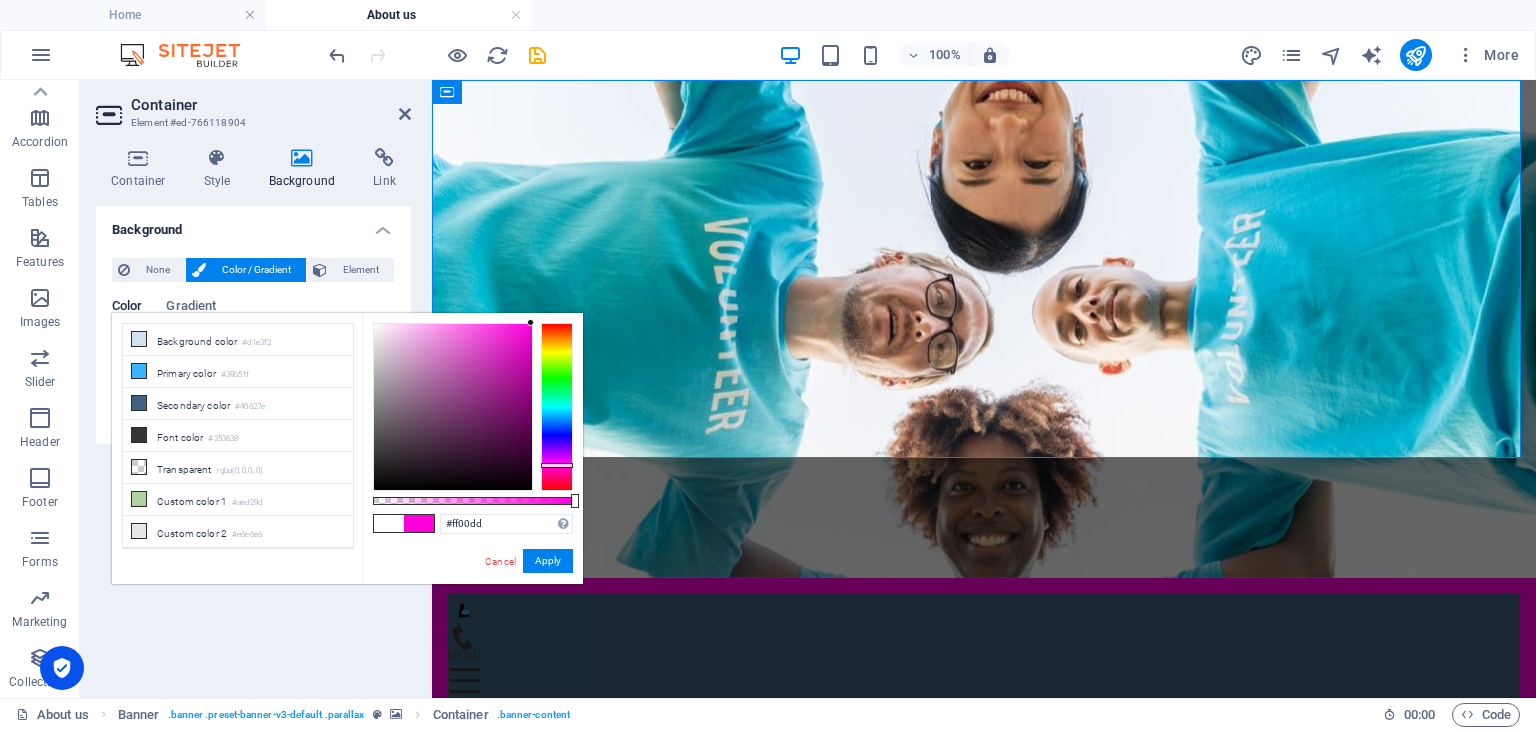 click at bounding box center (557, 407) 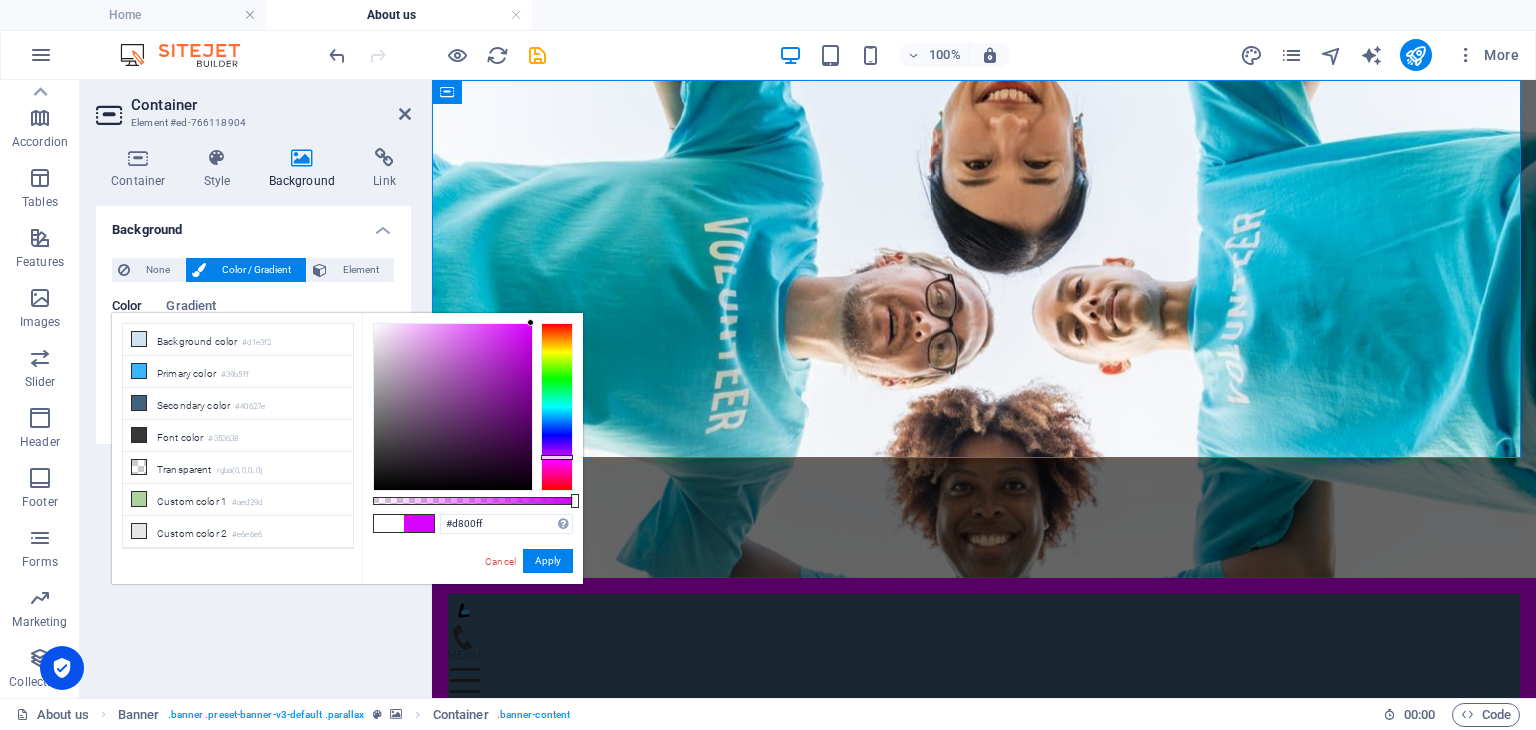 click at bounding box center (557, 407) 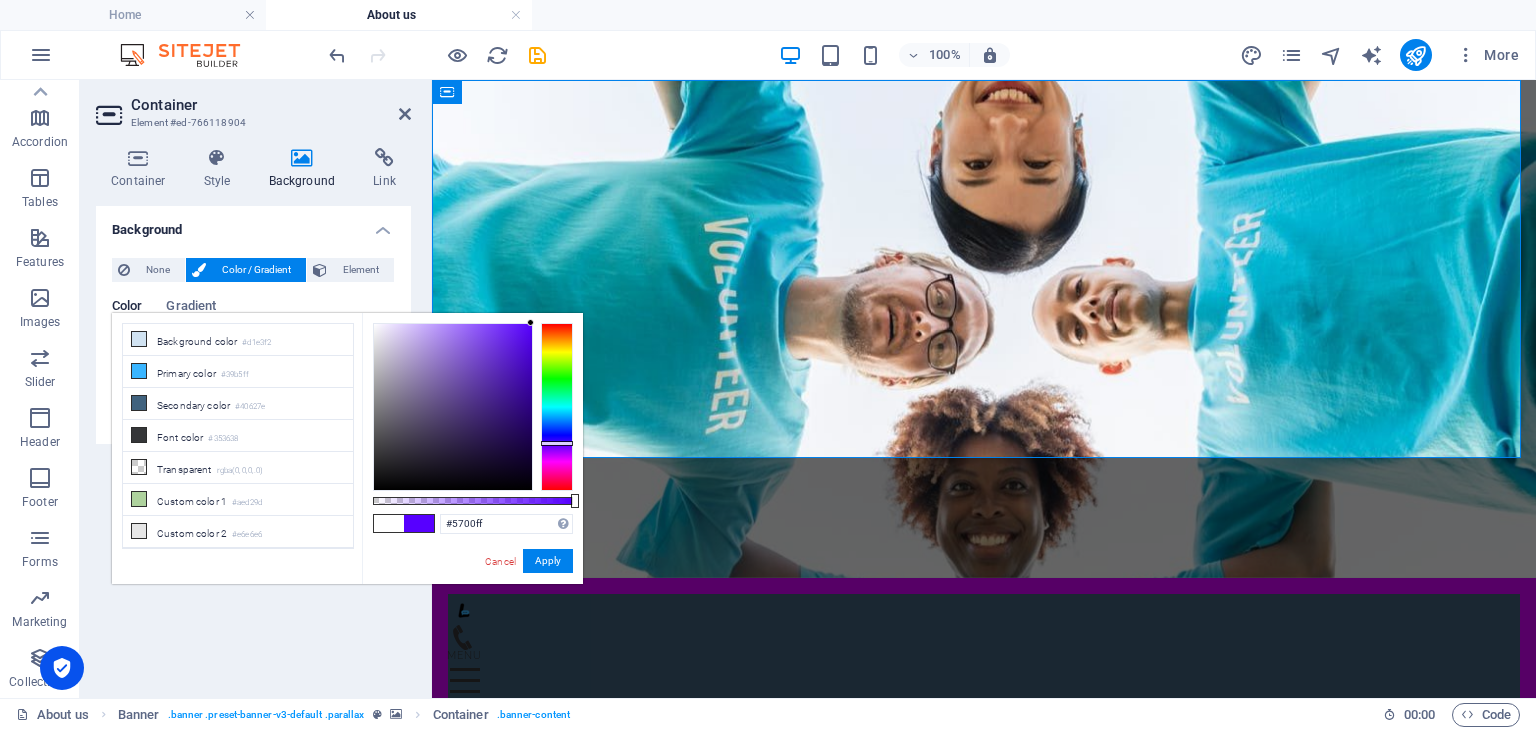 click at bounding box center (557, 407) 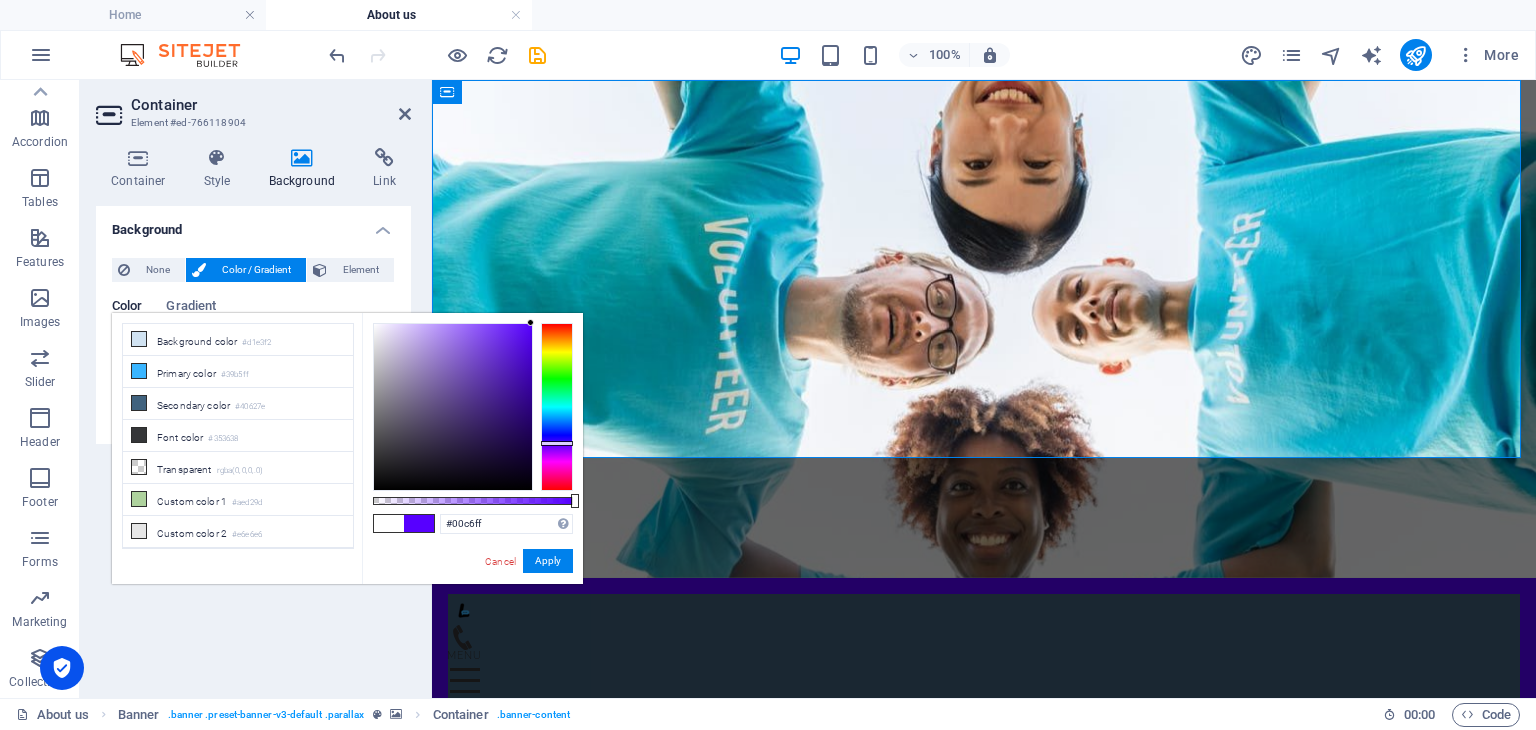 click at bounding box center [557, 407] 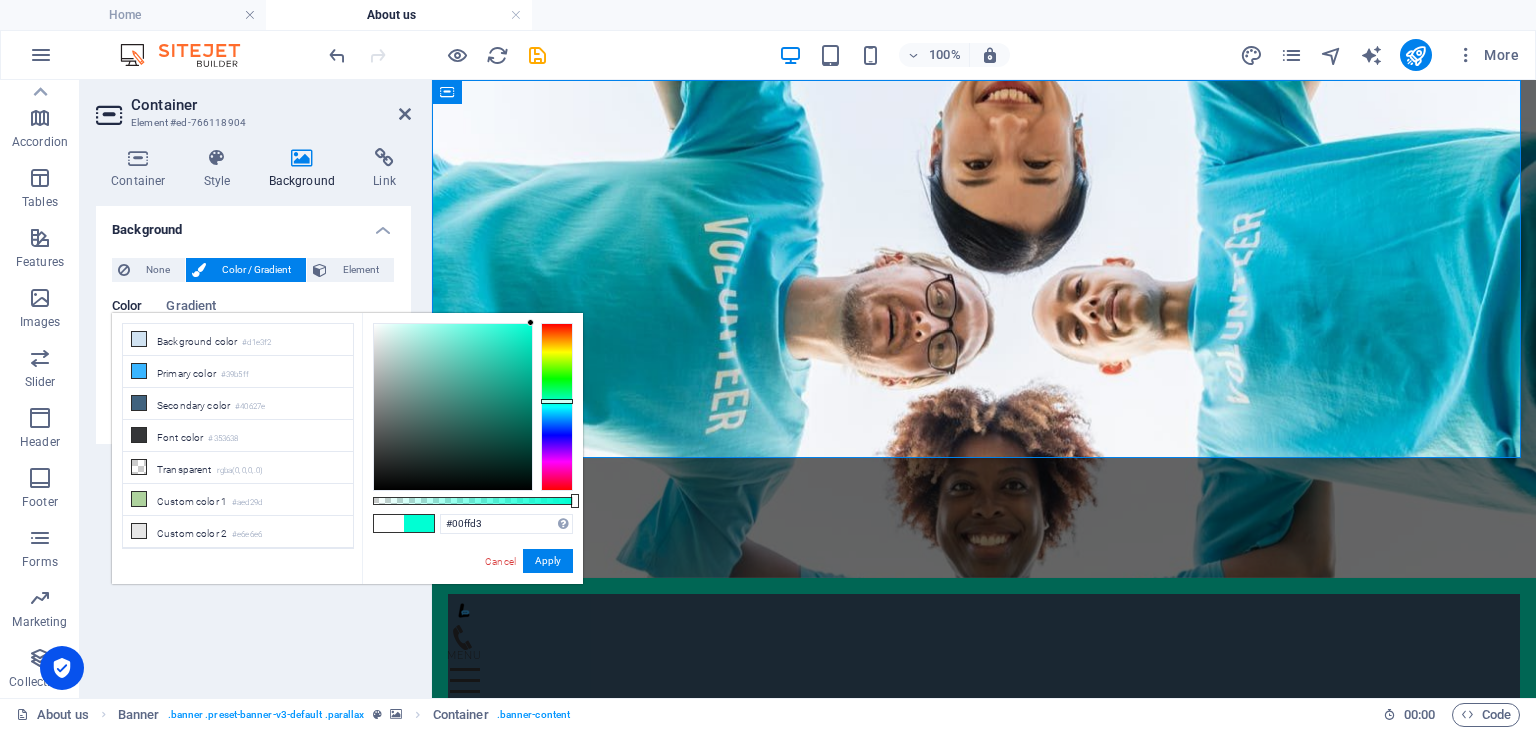click at bounding box center [557, 407] 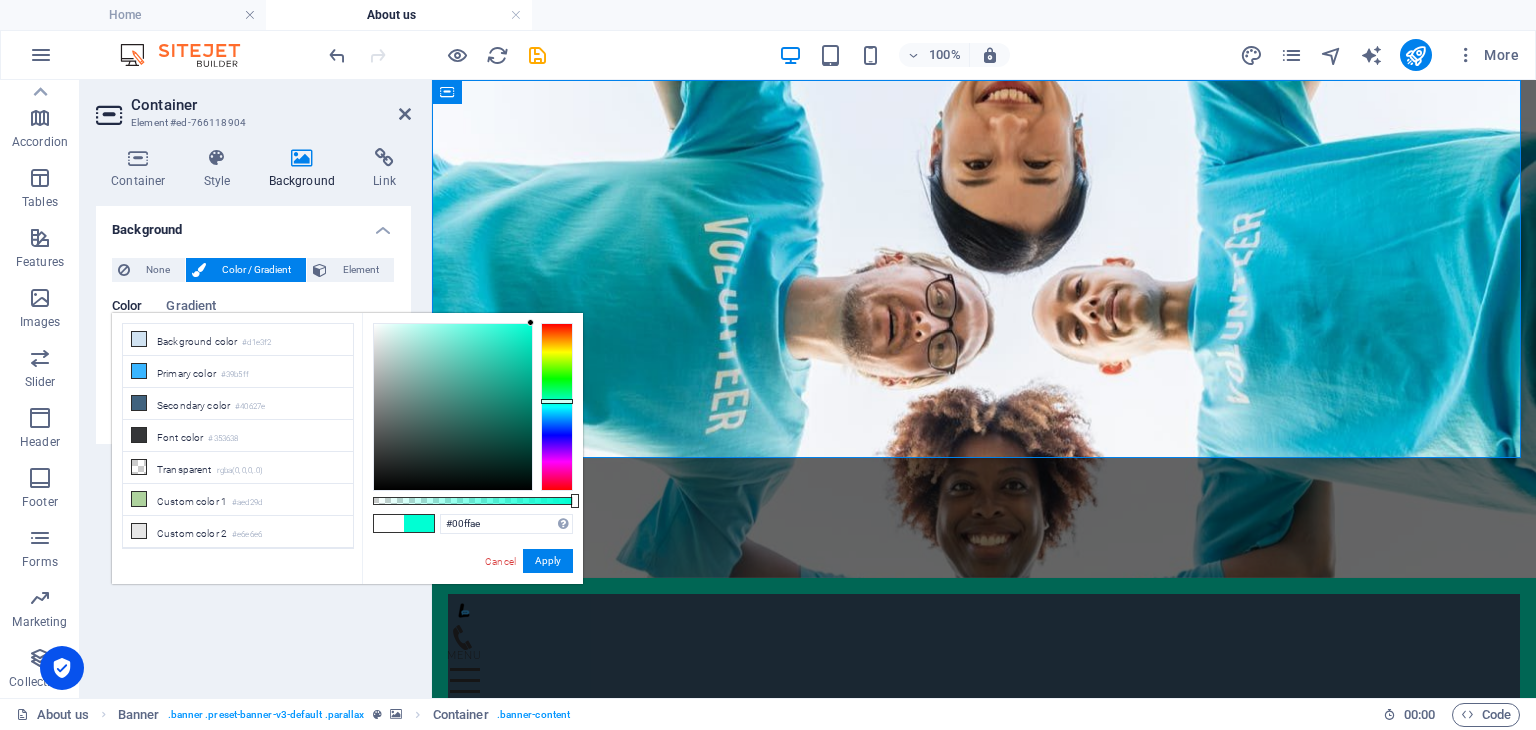 click at bounding box center [557, 407] 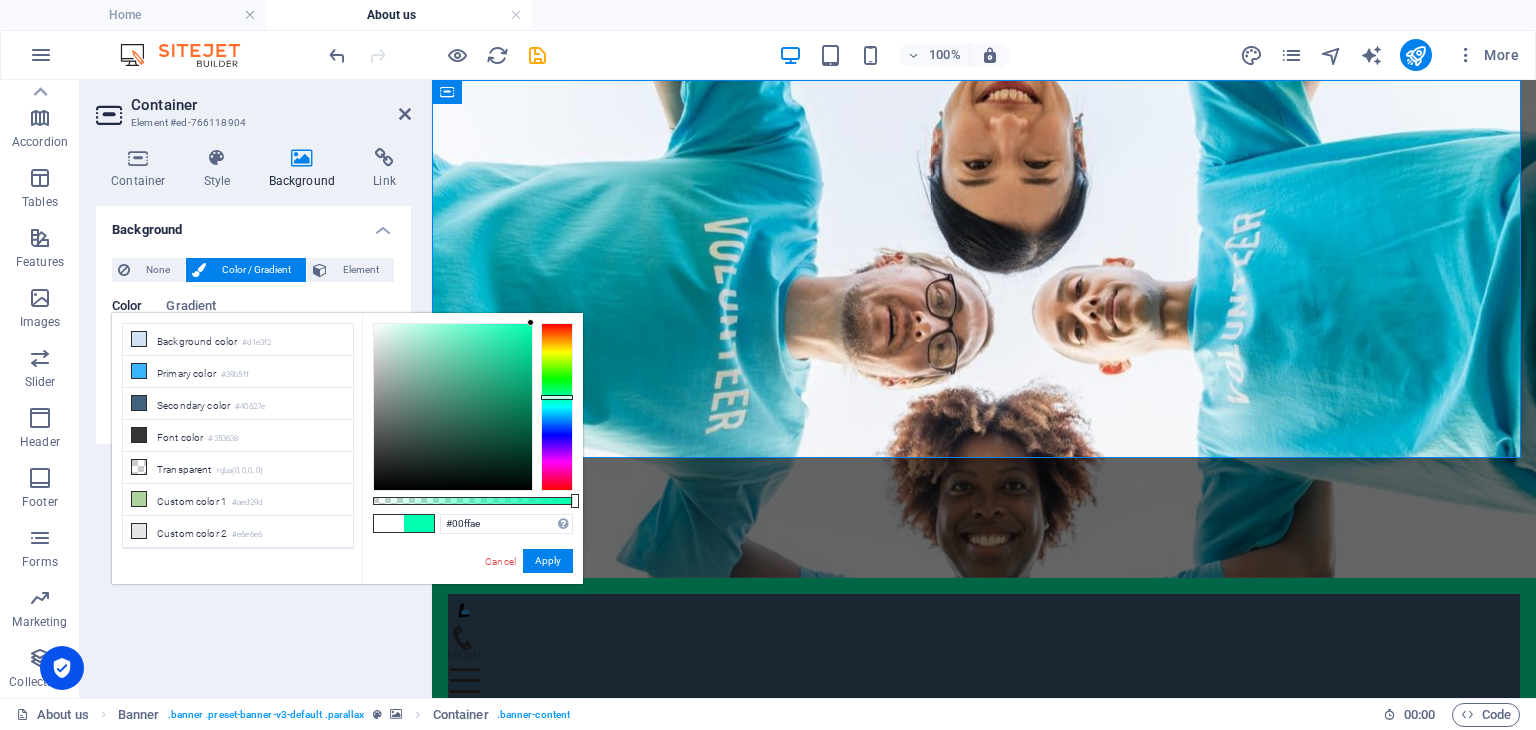 click at bounding box center (557, 397) 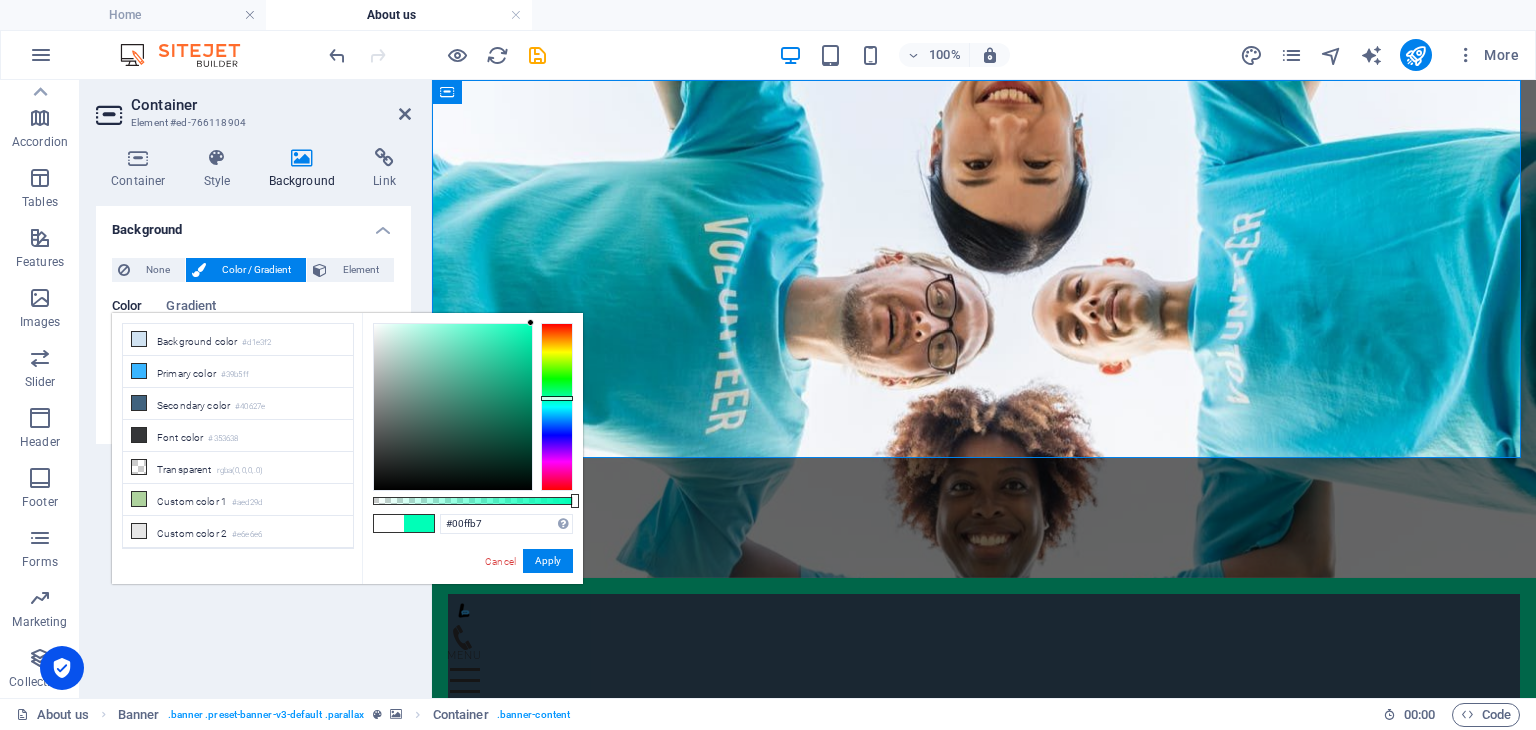 click at bounding box center (557, 398) 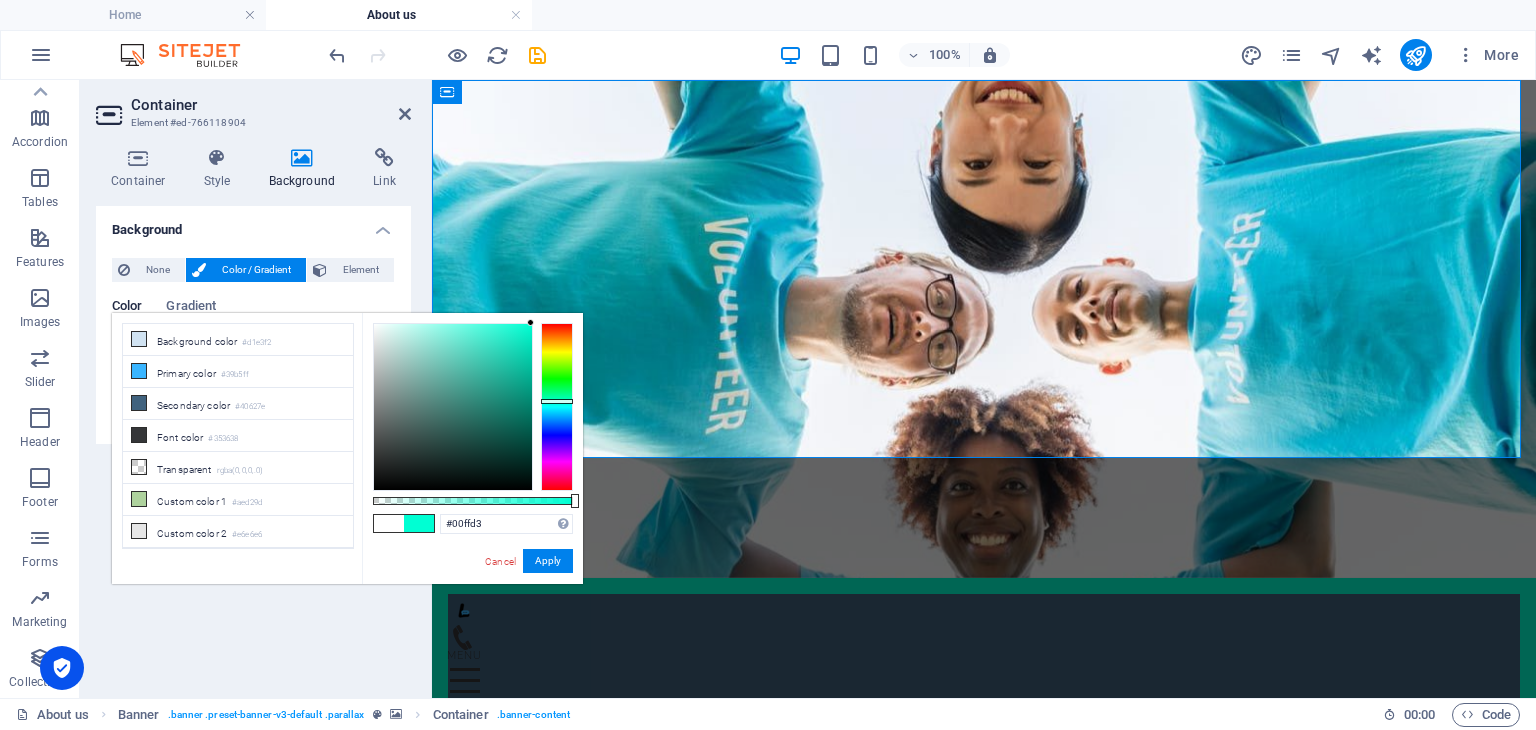 click at bounding box center [557, 407] 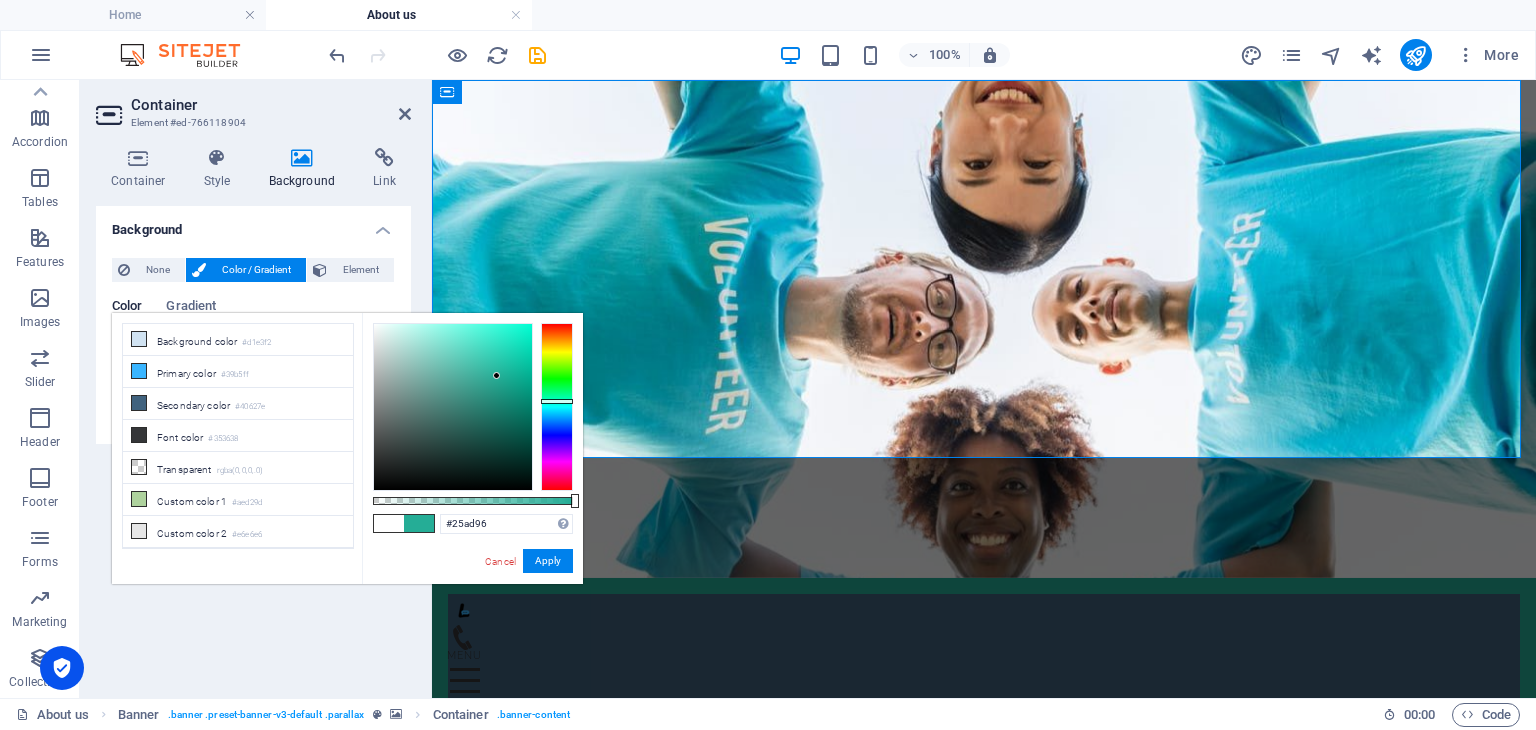 click at bounding box center [453, 407] 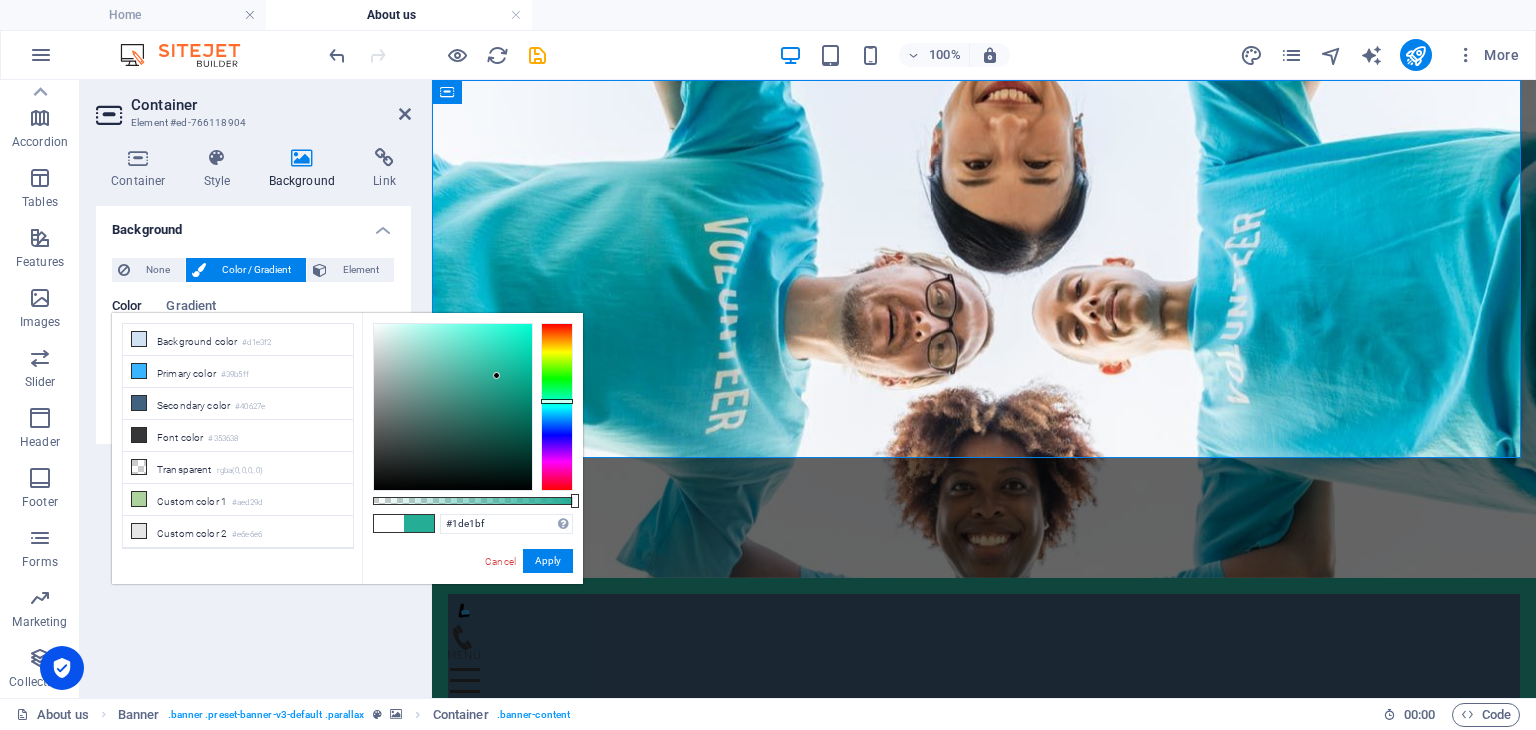 click at bounding box center [453, 407] 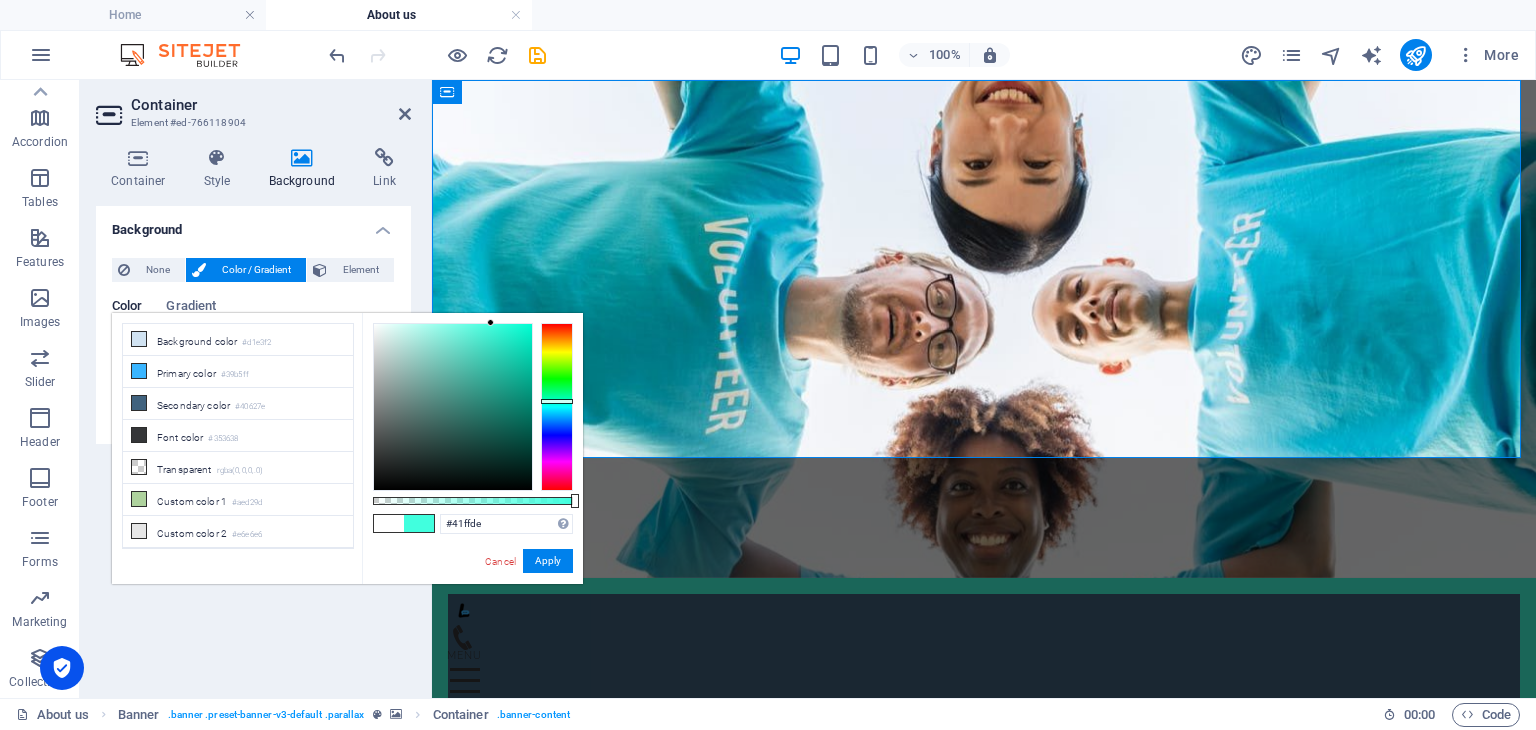 drag, startPoint x: 508, startPoint y: 340, endPoint x: 491, endPoint y: 305, distance: 38.910152 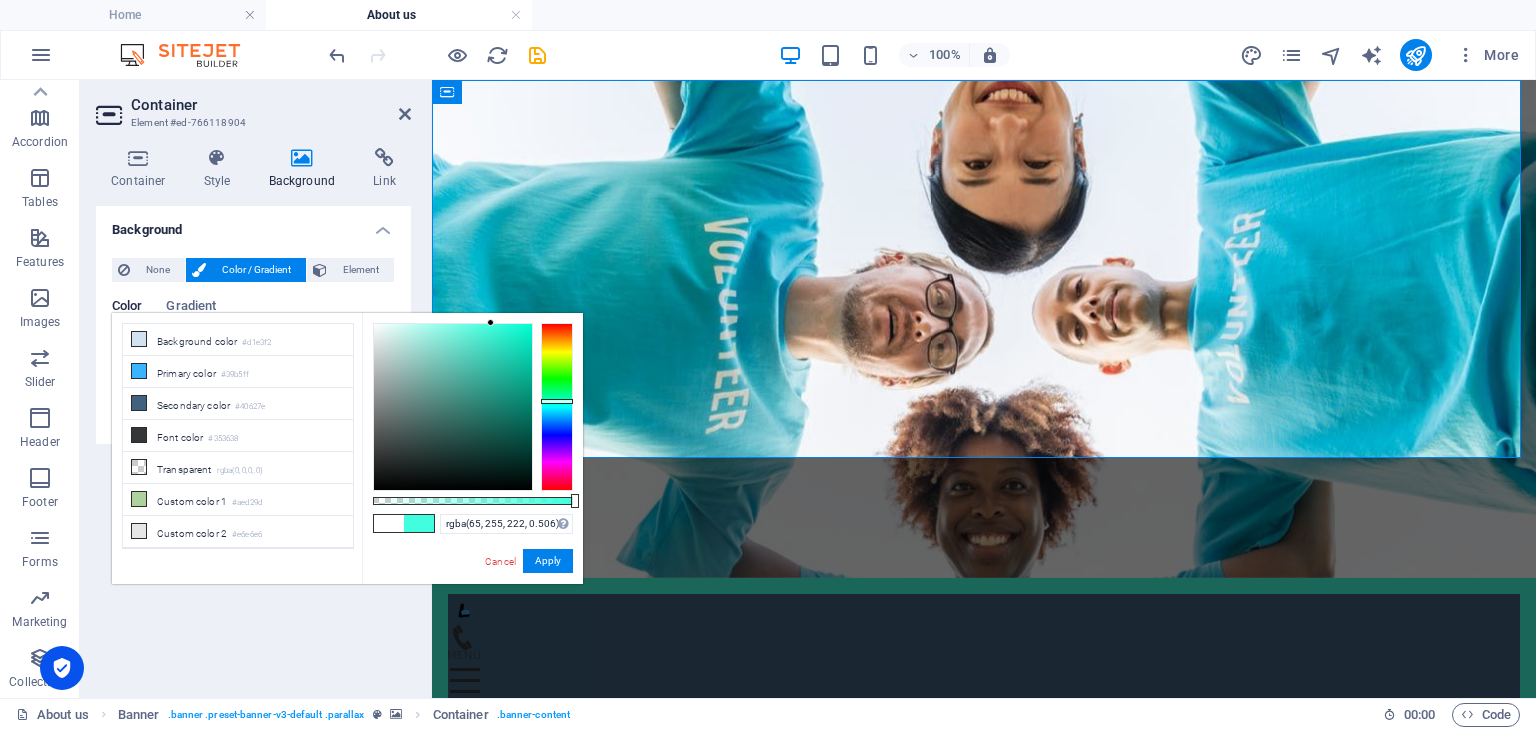 click at bounding box center (473, 501) 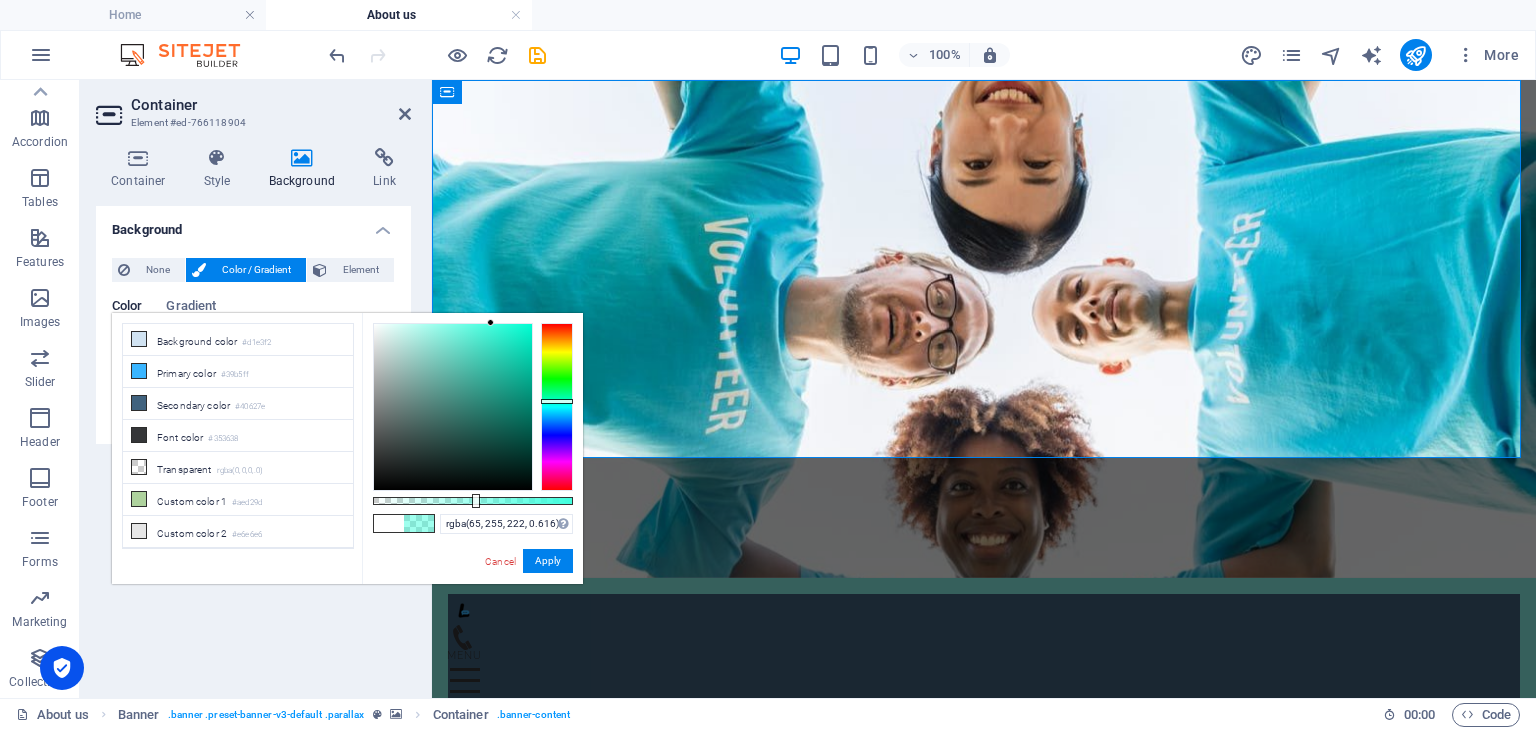 click at bounding box center (473, 501) 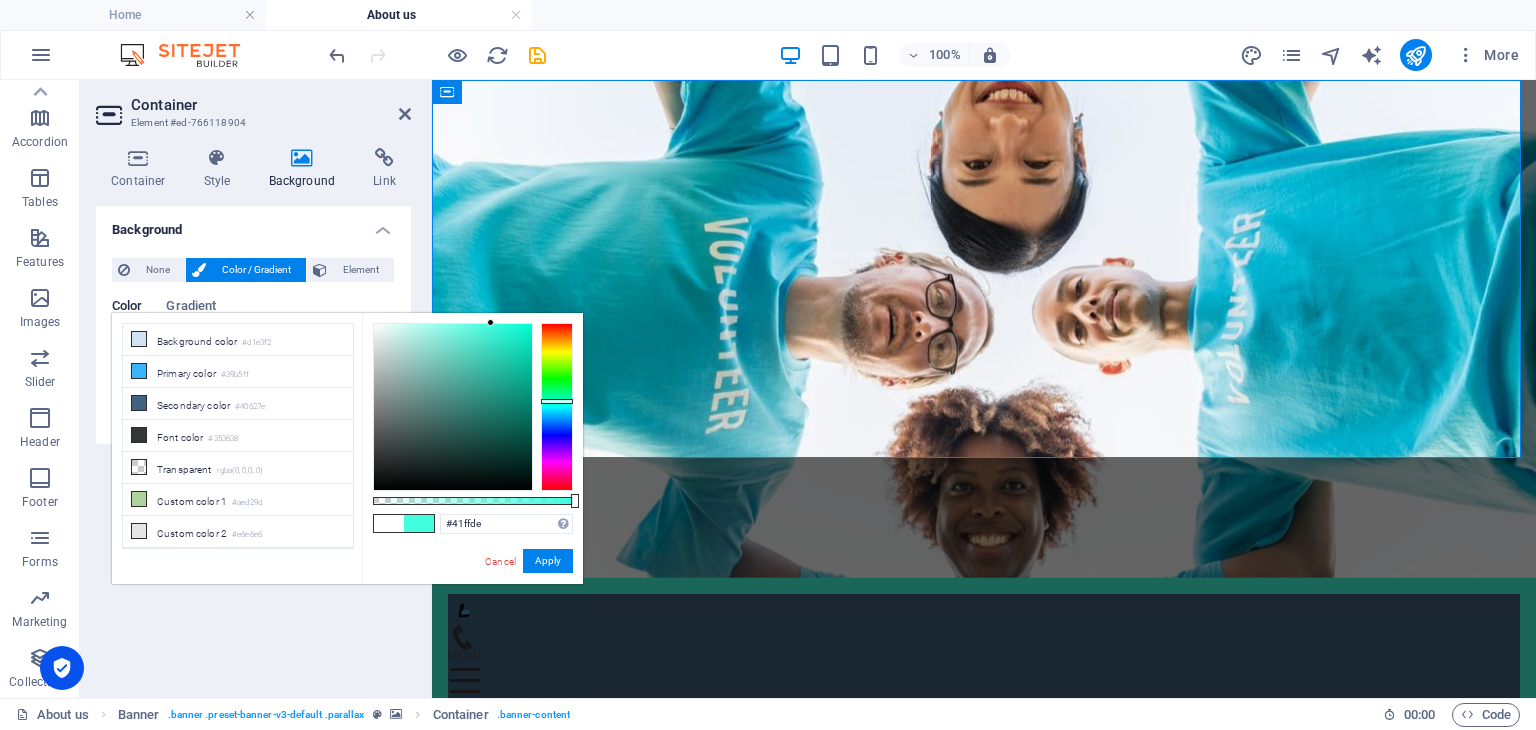 drag, startPoint x: 501, startPoint y: 504, endPoint x: 617, endPoint y: 499, distance: 116.10771 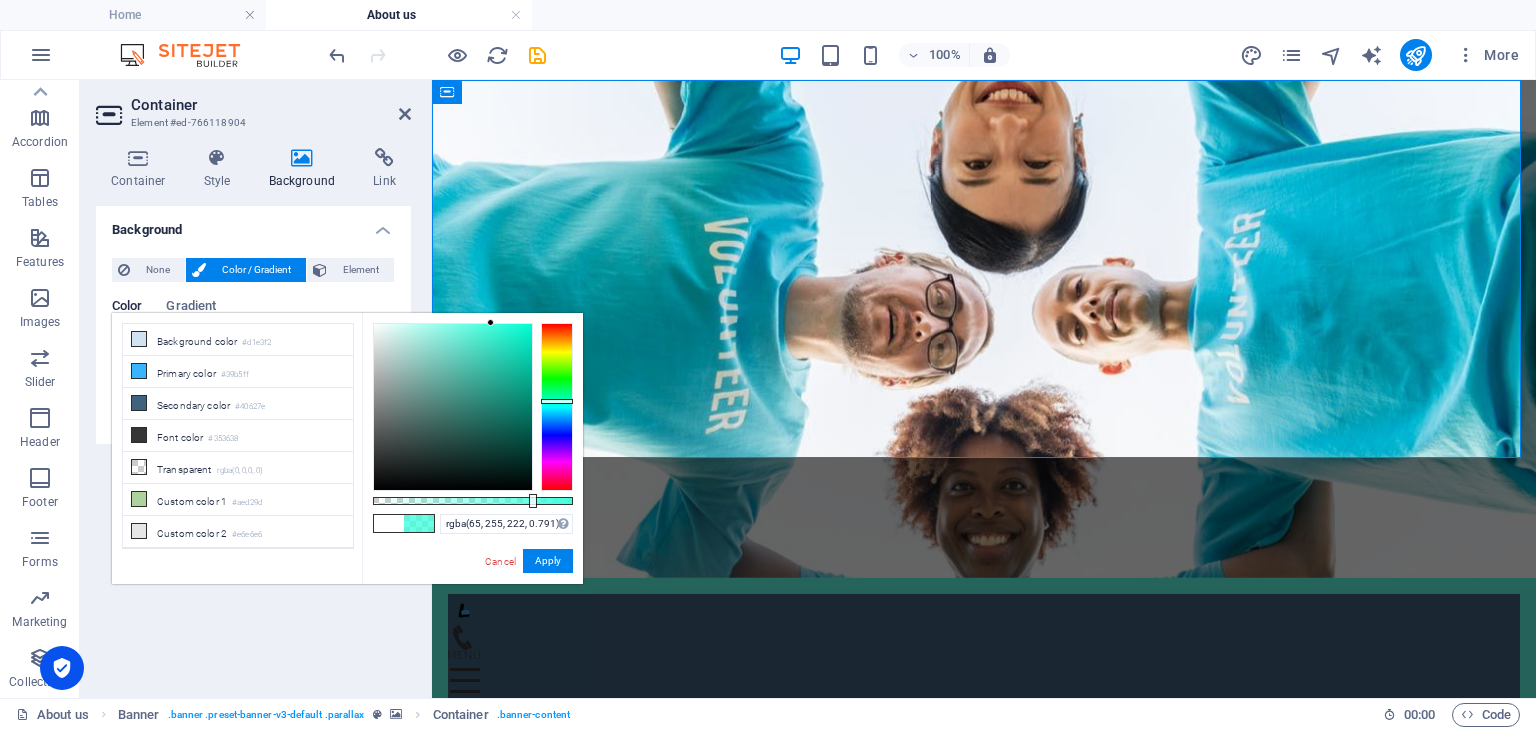 click at bounding box center (473, 501) 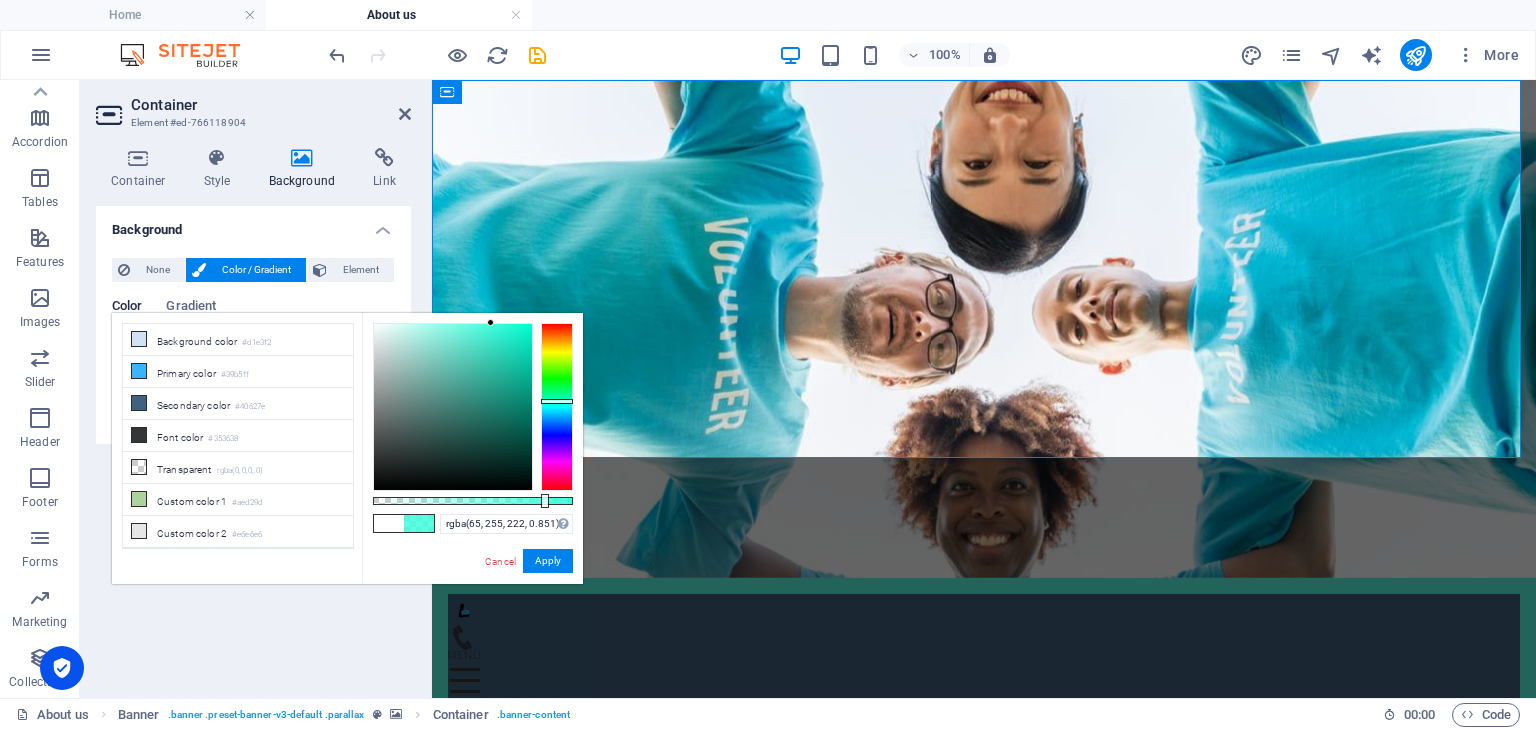 click at bounding box center (473, 501) 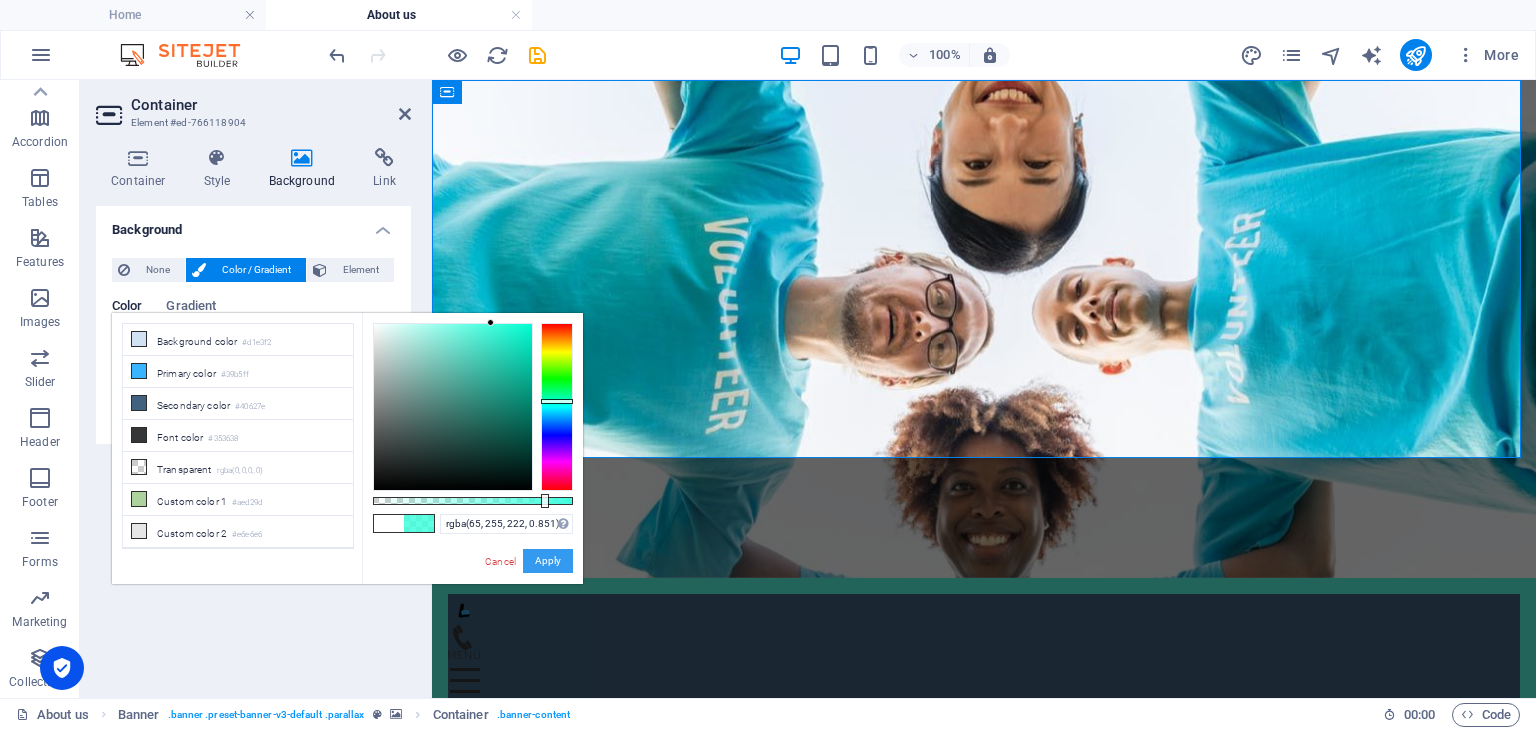 click on "Apply" at bounding box center (548, 561) 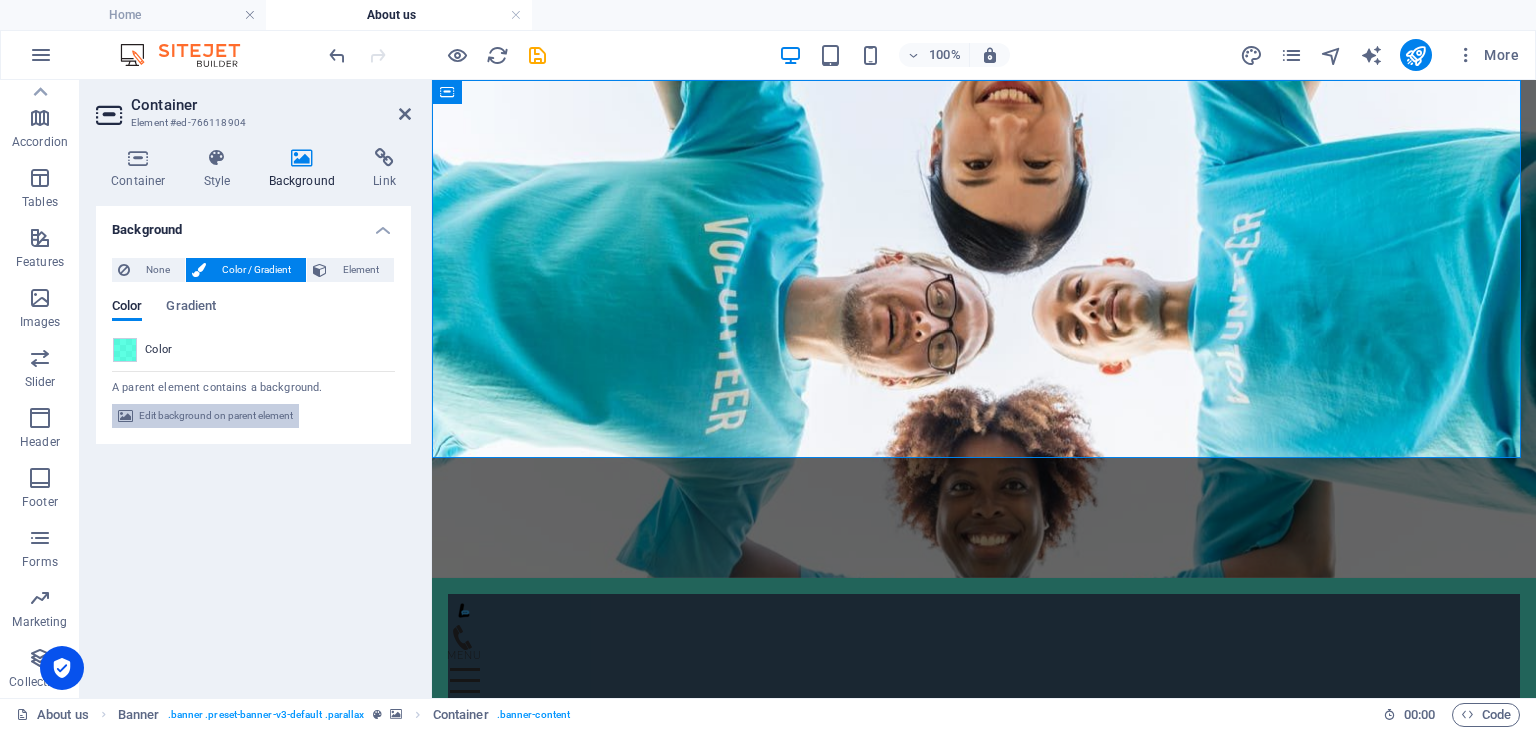 click on "Edit background on parent element" at bounding box center (216, 416) 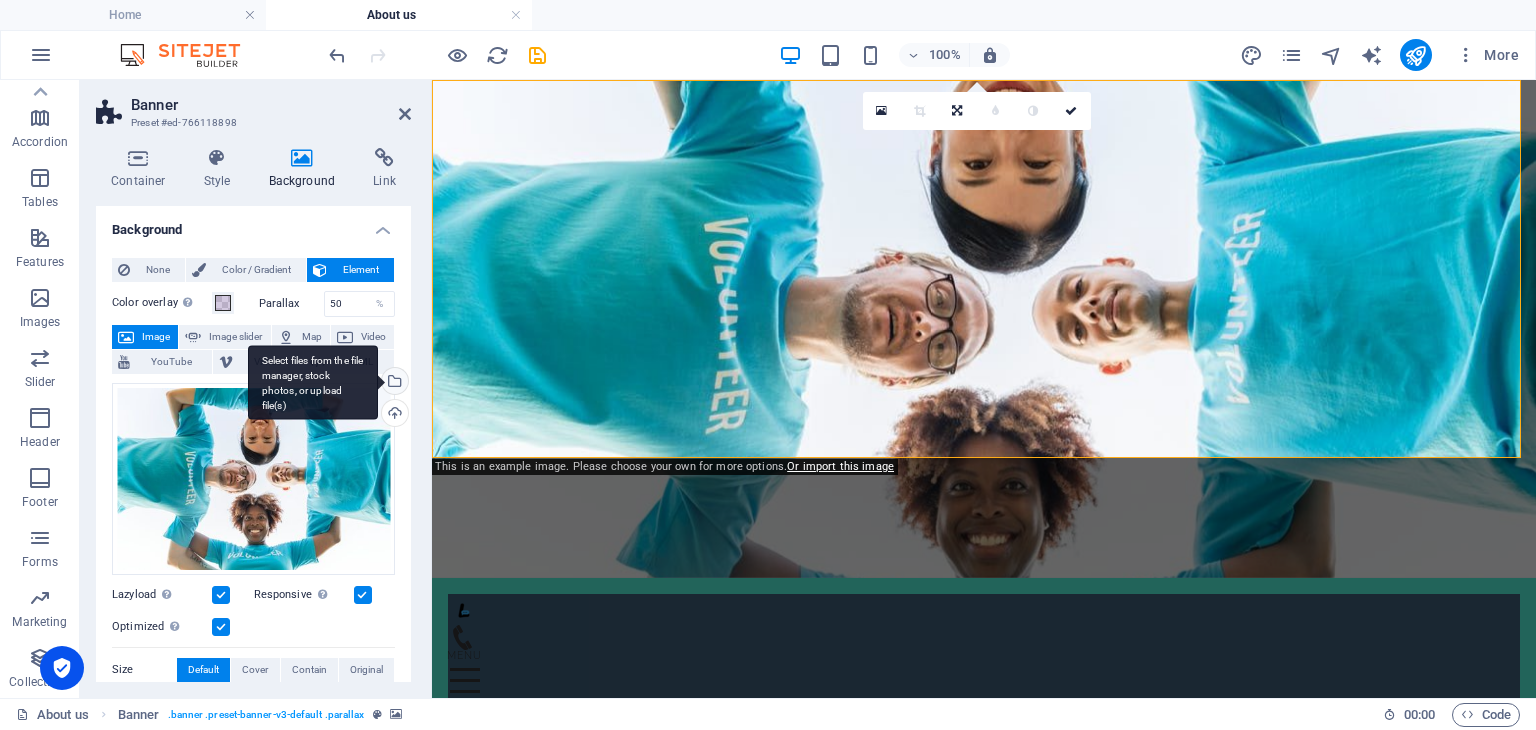 click on "Select files from the file manager, stock photos, or upload file(s)" at bounding box center [393, 383] 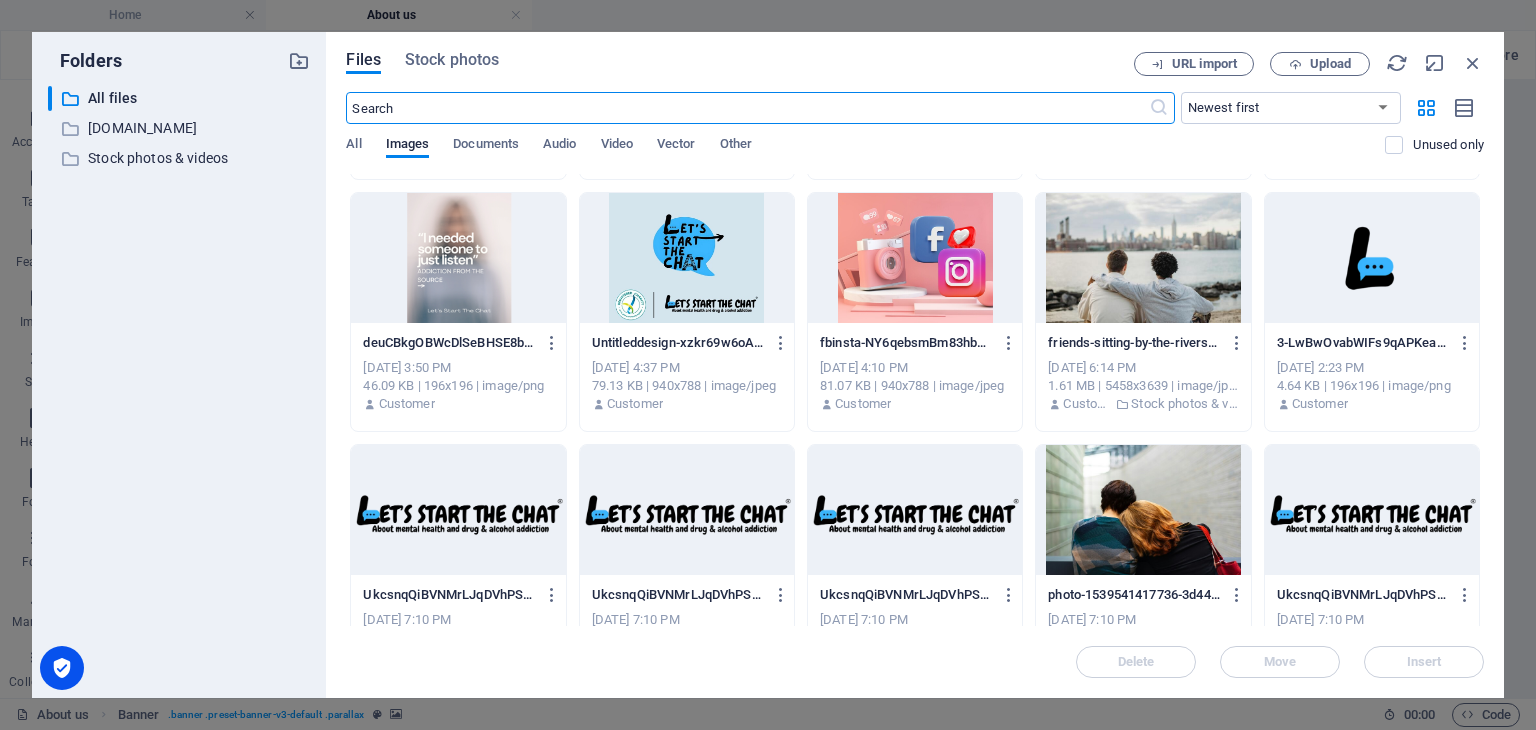 scroll, scrollTop: 239, scrollLeft: 0, axis: vertical 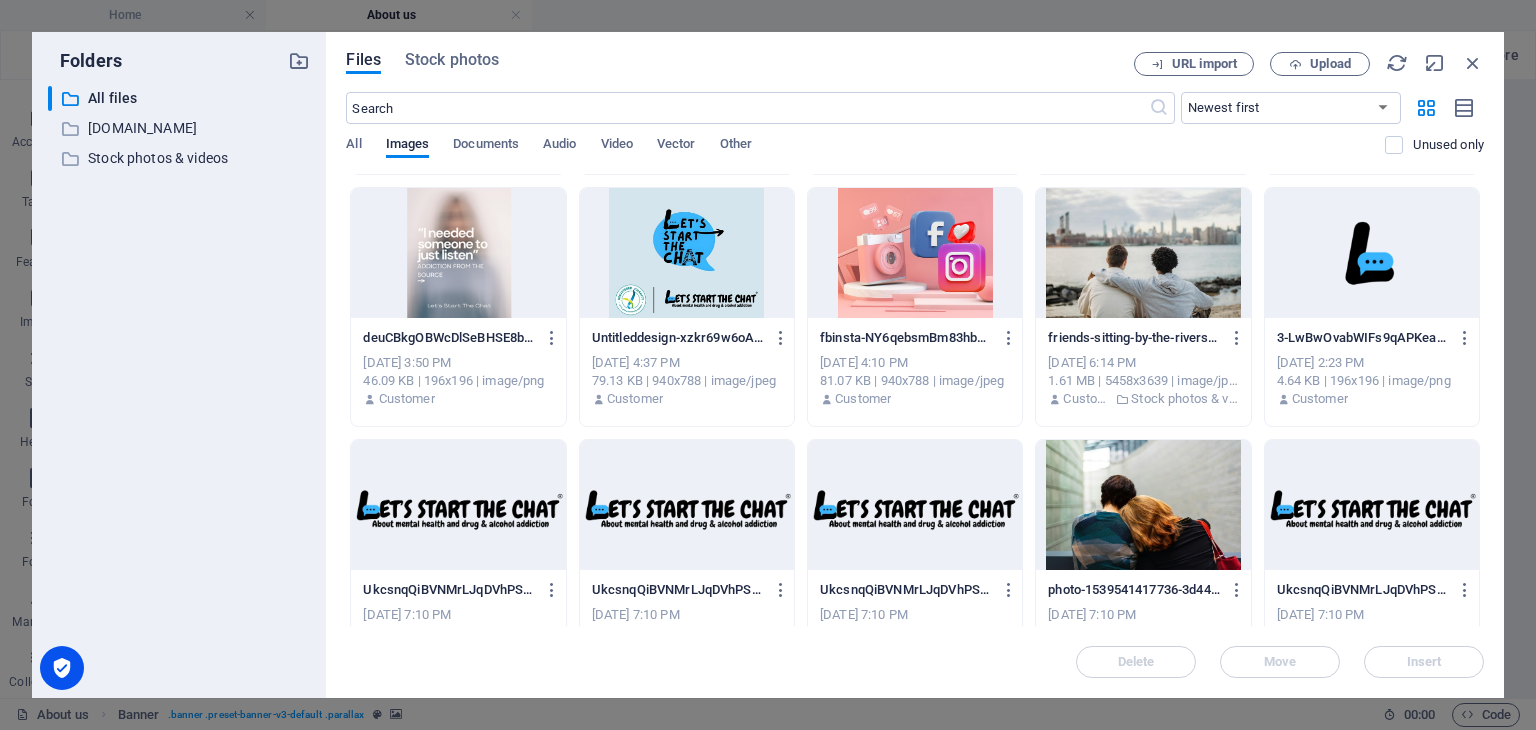 click at bounding box center (1372, 253) 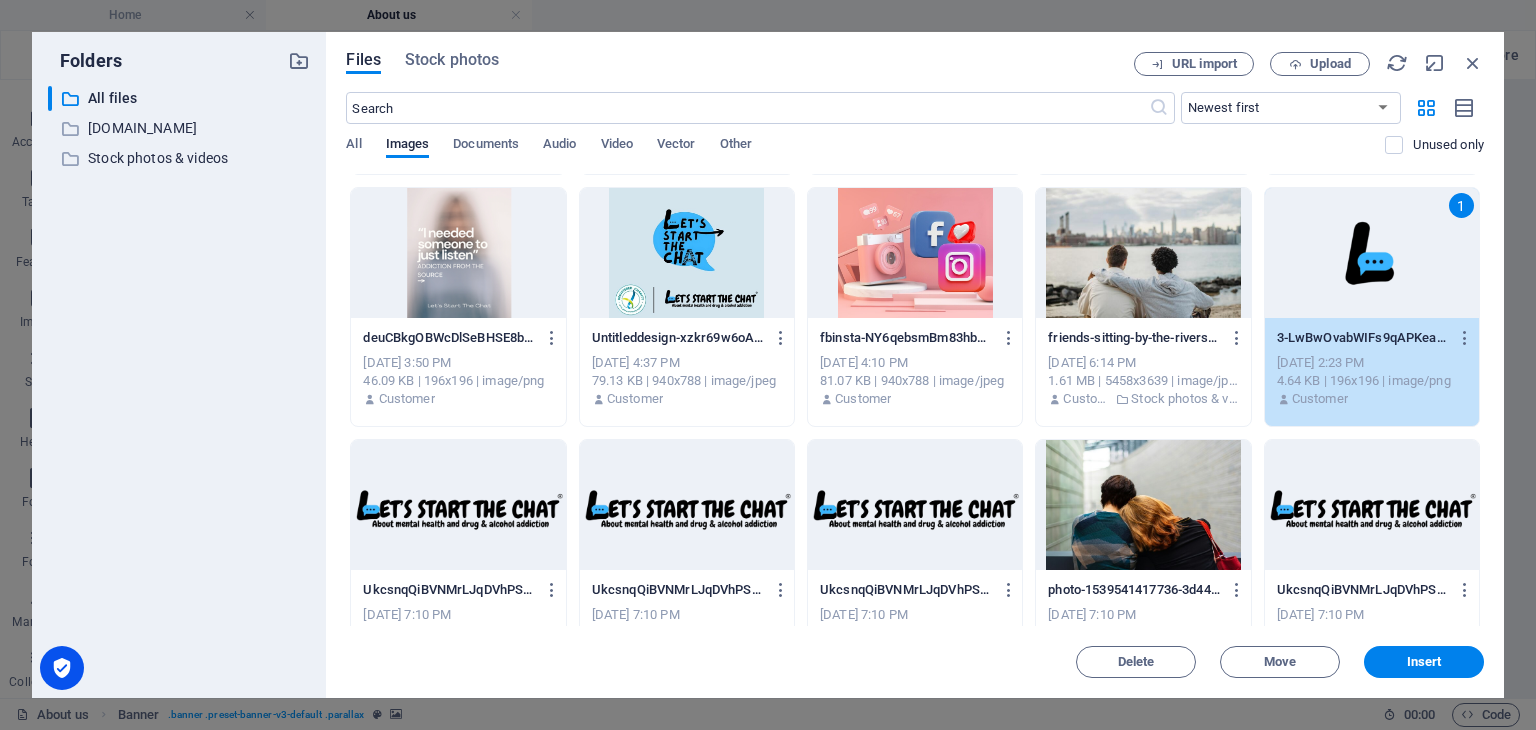 click on "1" at bounding box center (1372, 253) 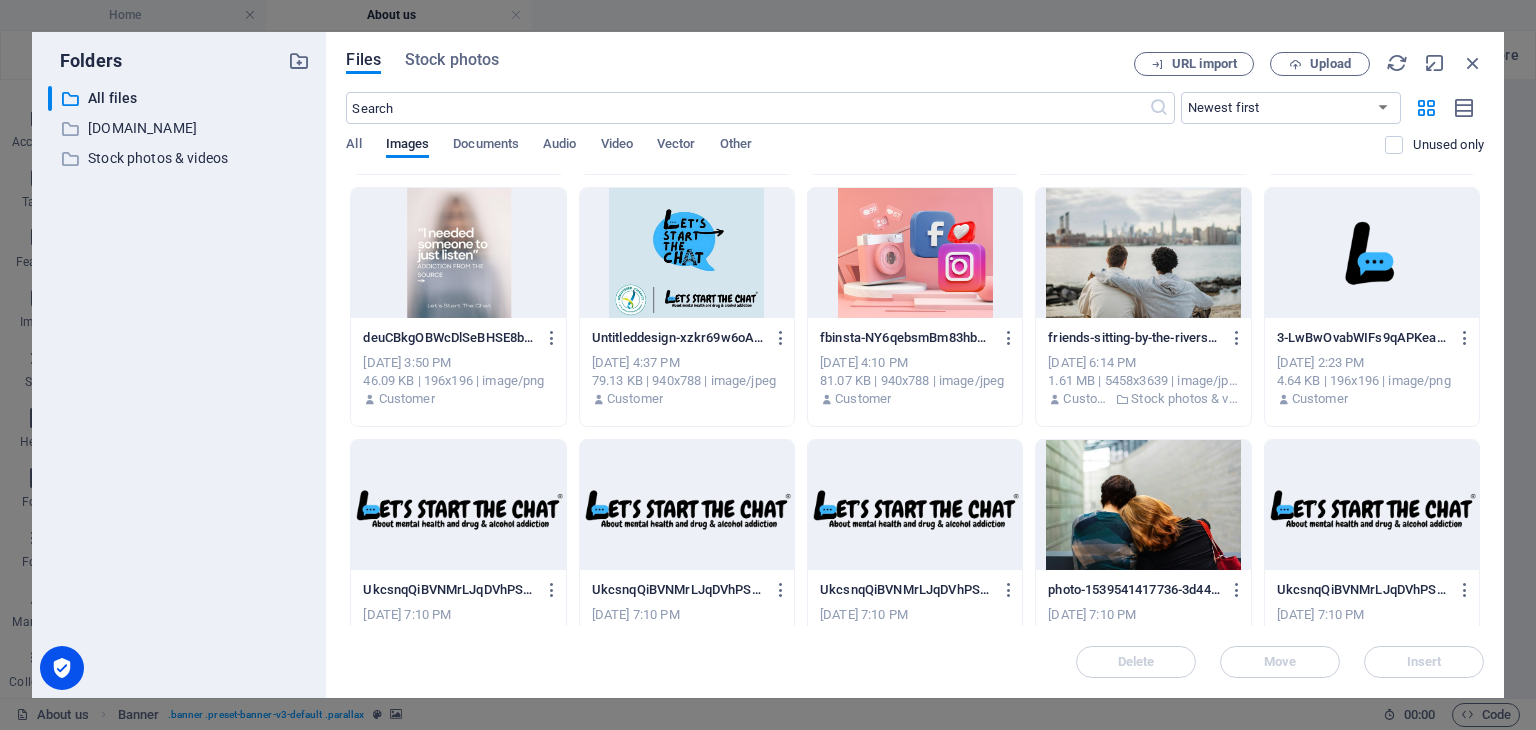 drag, startPoint x: 1484, startPoint y: 307, endPoint x: 1464, endPoint y: 385, distance: 80.523285 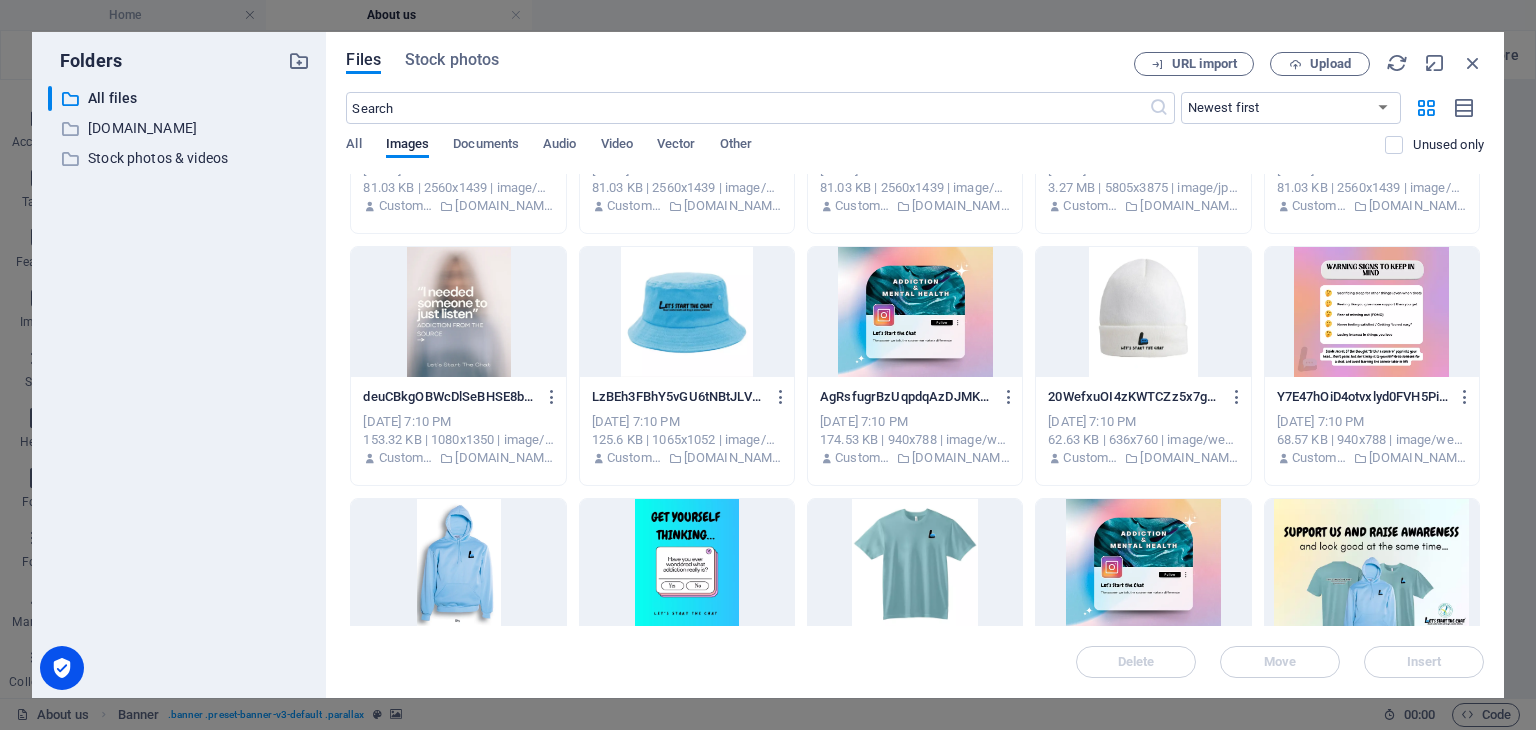scroll, scrollTop: 239, scrollLeft: 0, axis: vertical 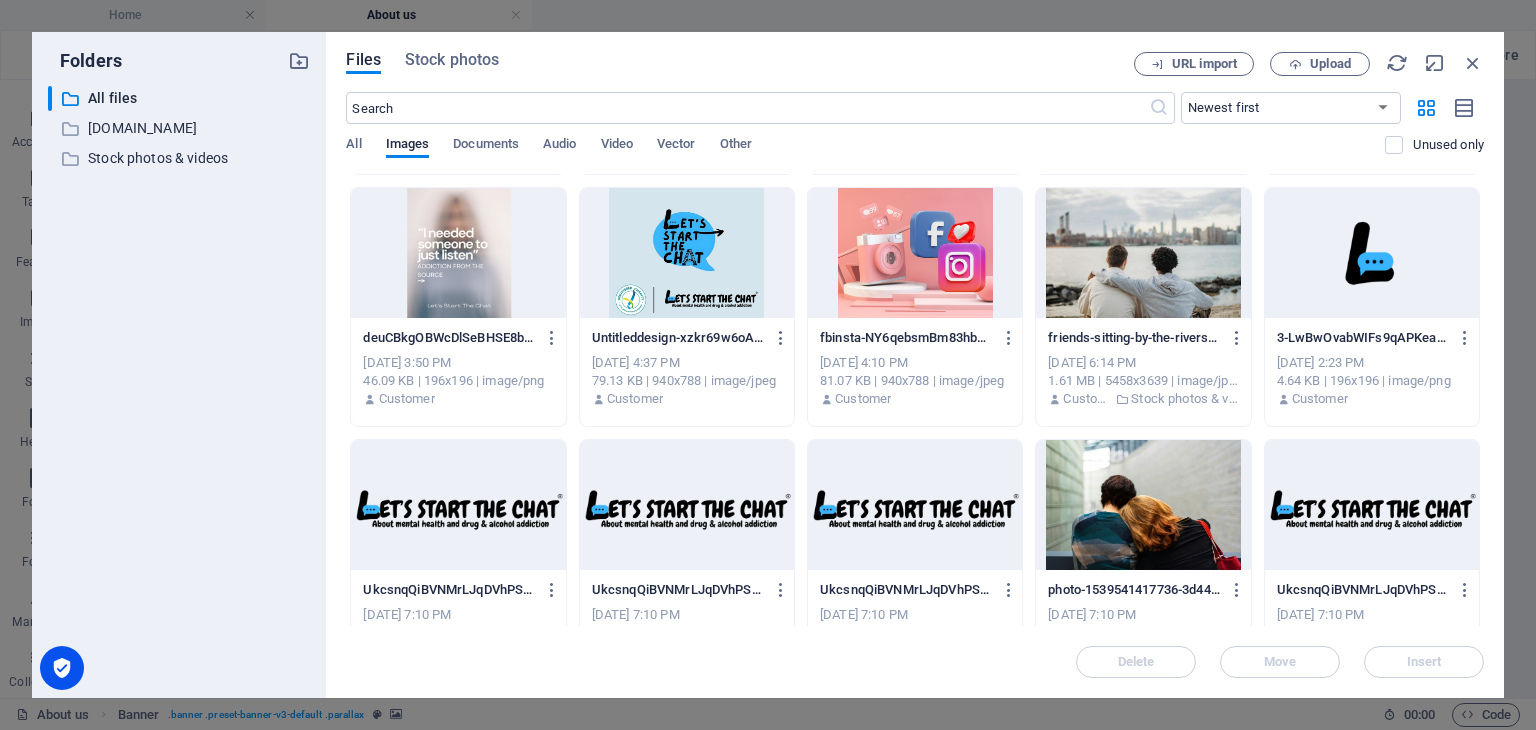 click at bounding box center (458, 505) 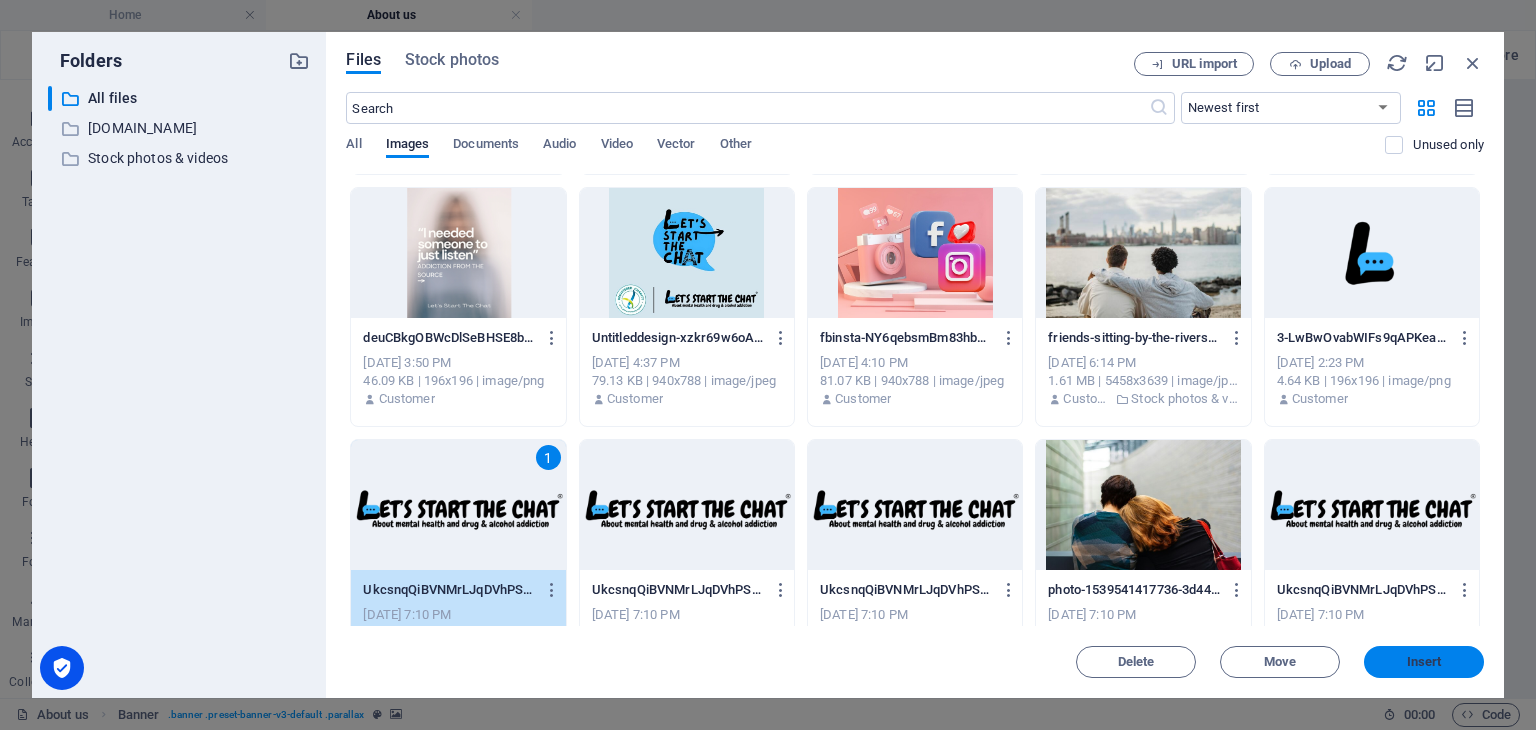 click on "Insert" at bounding box center [1424, 662] 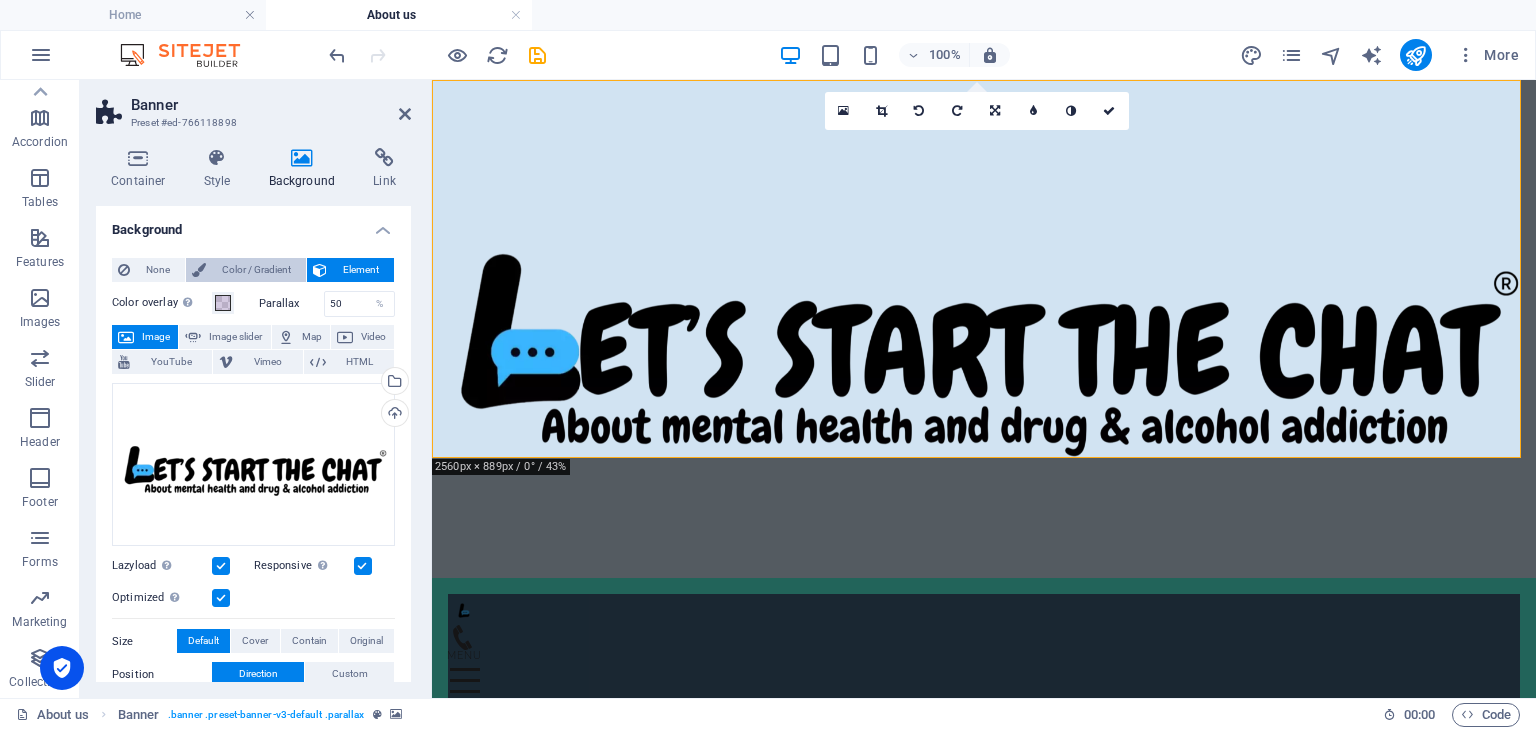 click on "Color / Gradient" at bounding box center [256, 270] 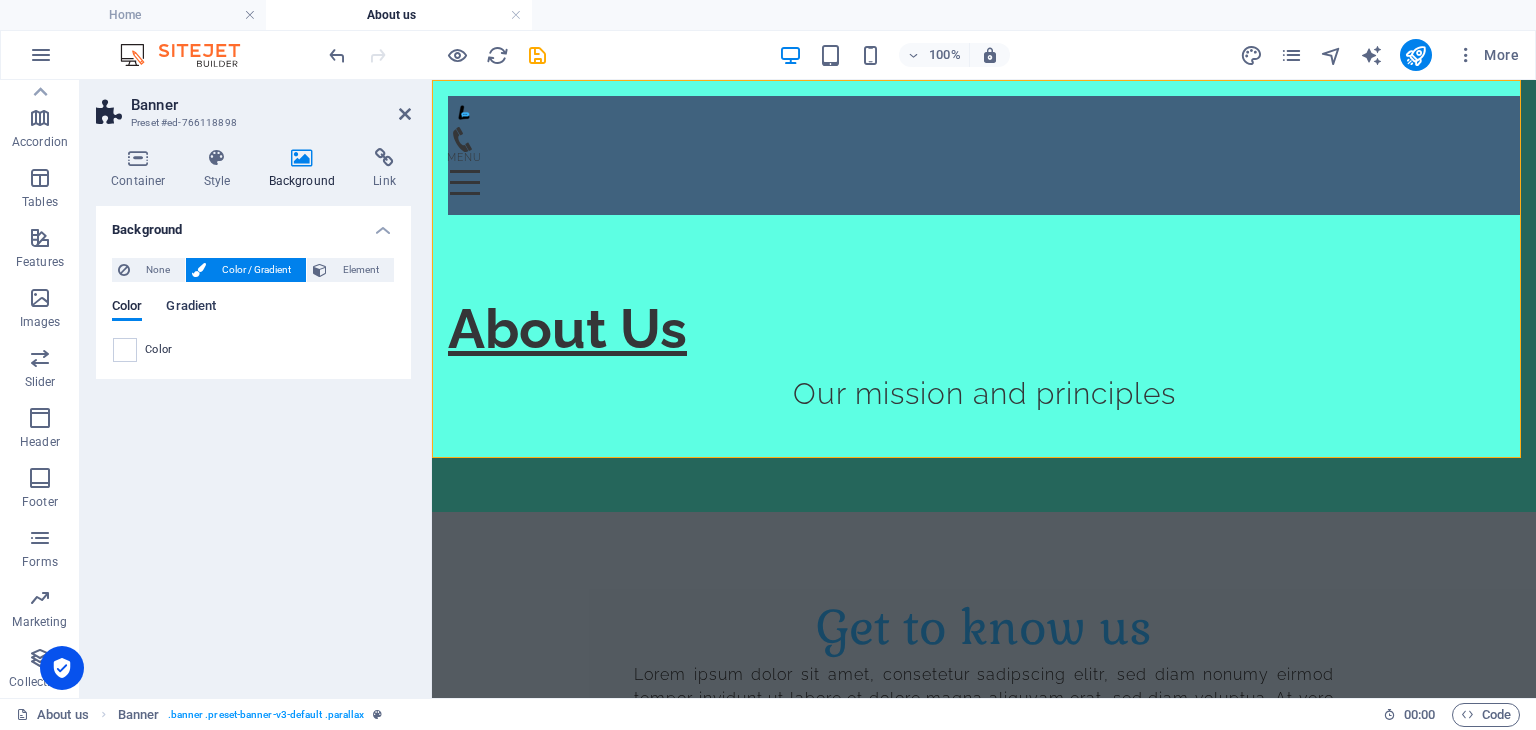 click on "Gradient" at bounding box center (191, 308) 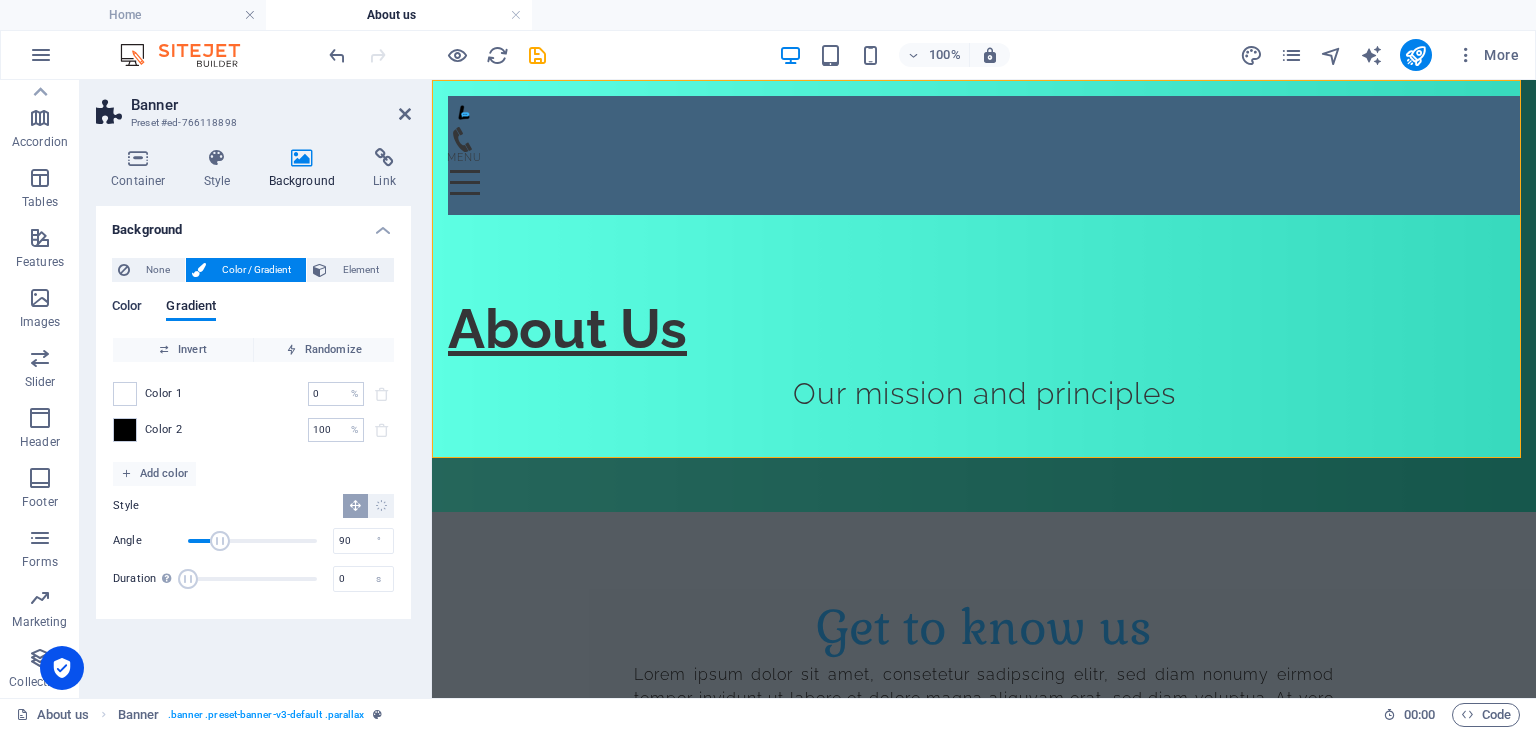 click on "Color" at bounding box center [127, 308] 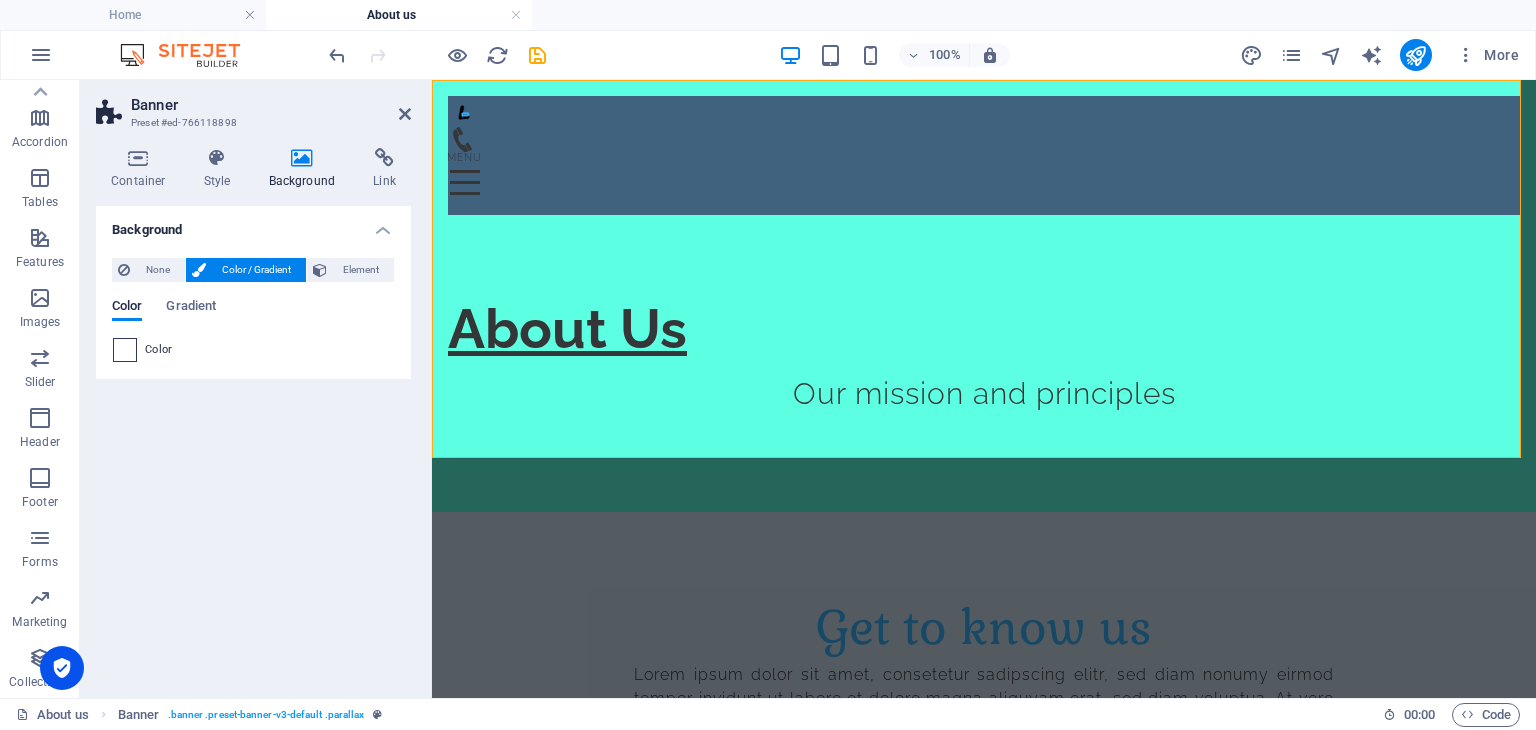 click at bounding box center [125, 350] 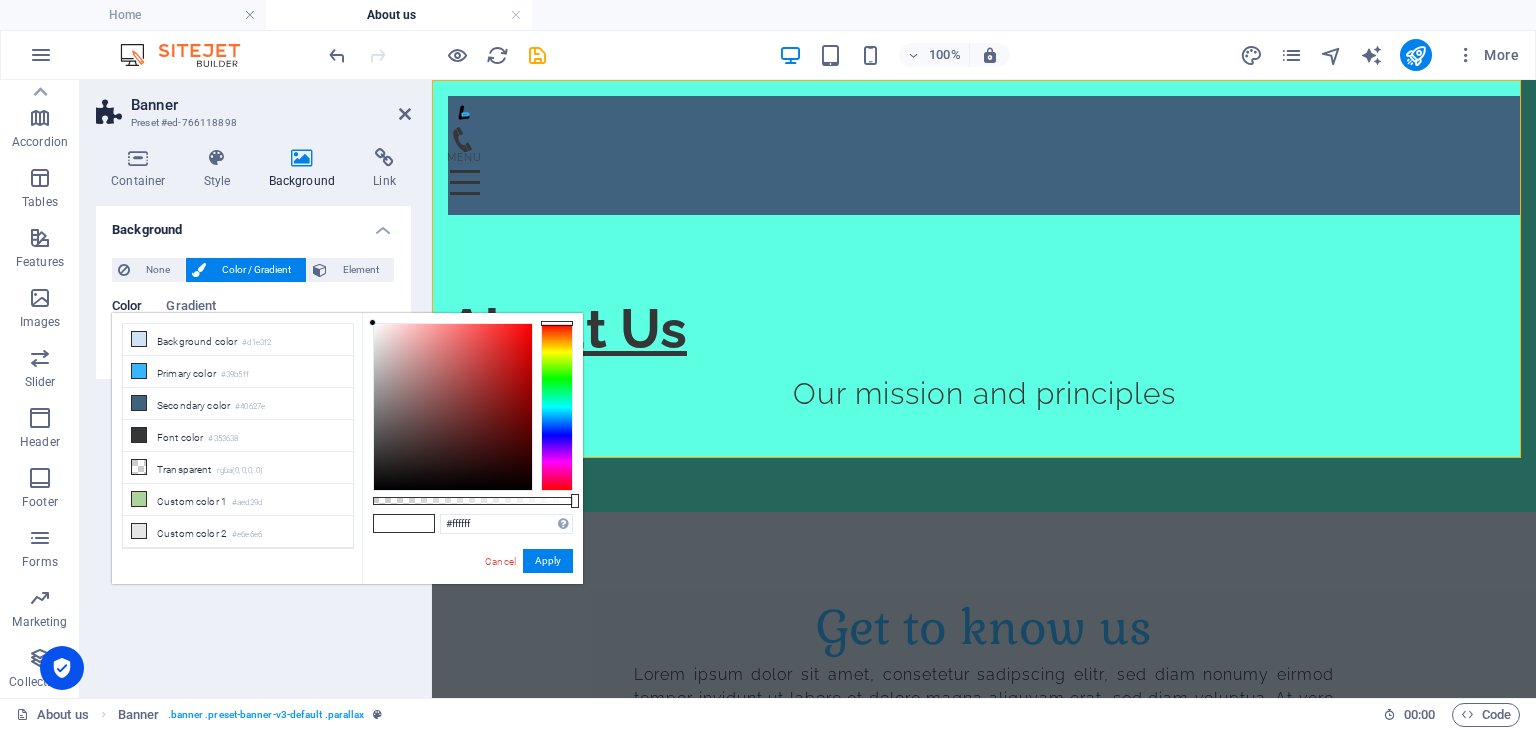 click on "Color / Gradient" at bounding box center (256, 270) 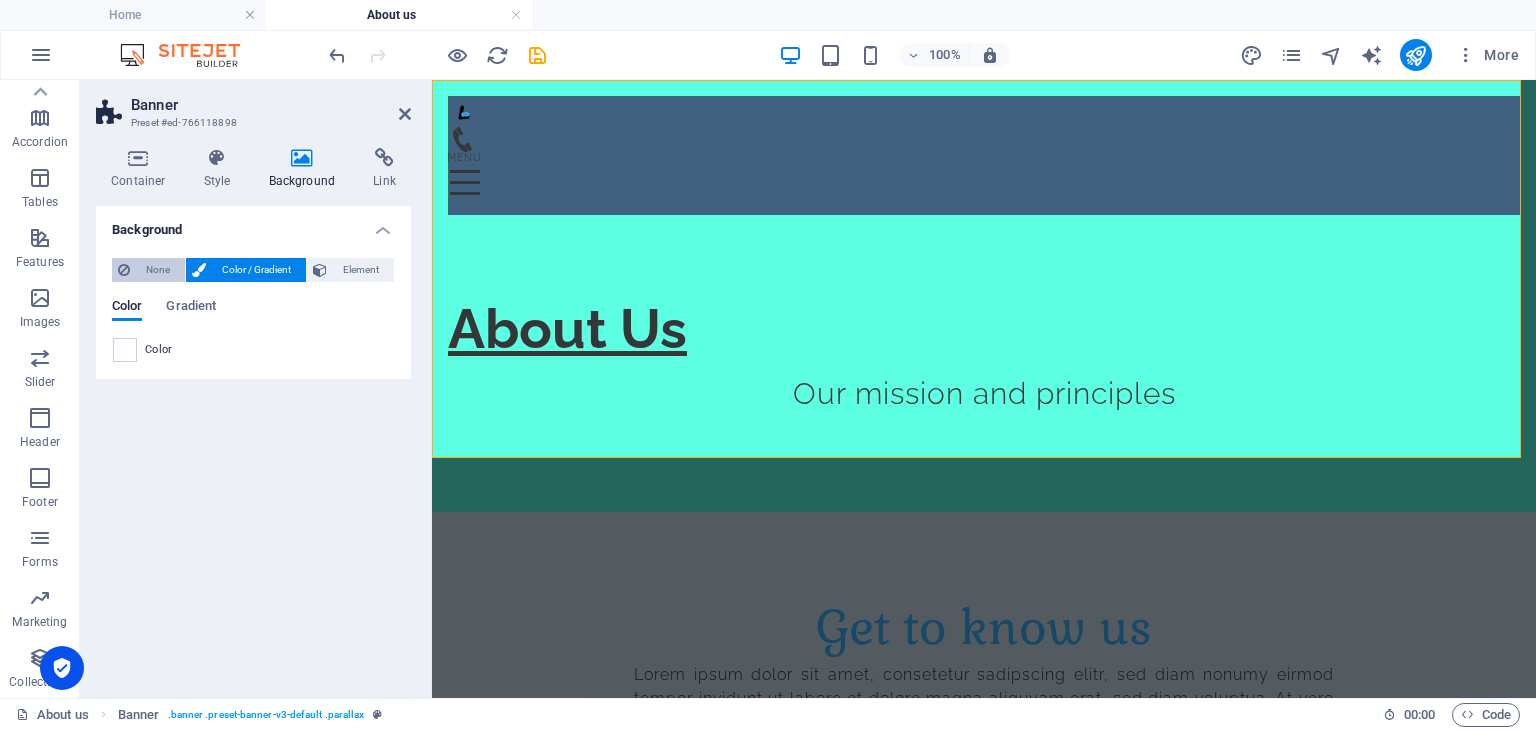 click on "None" at bounding box center (157, 270) 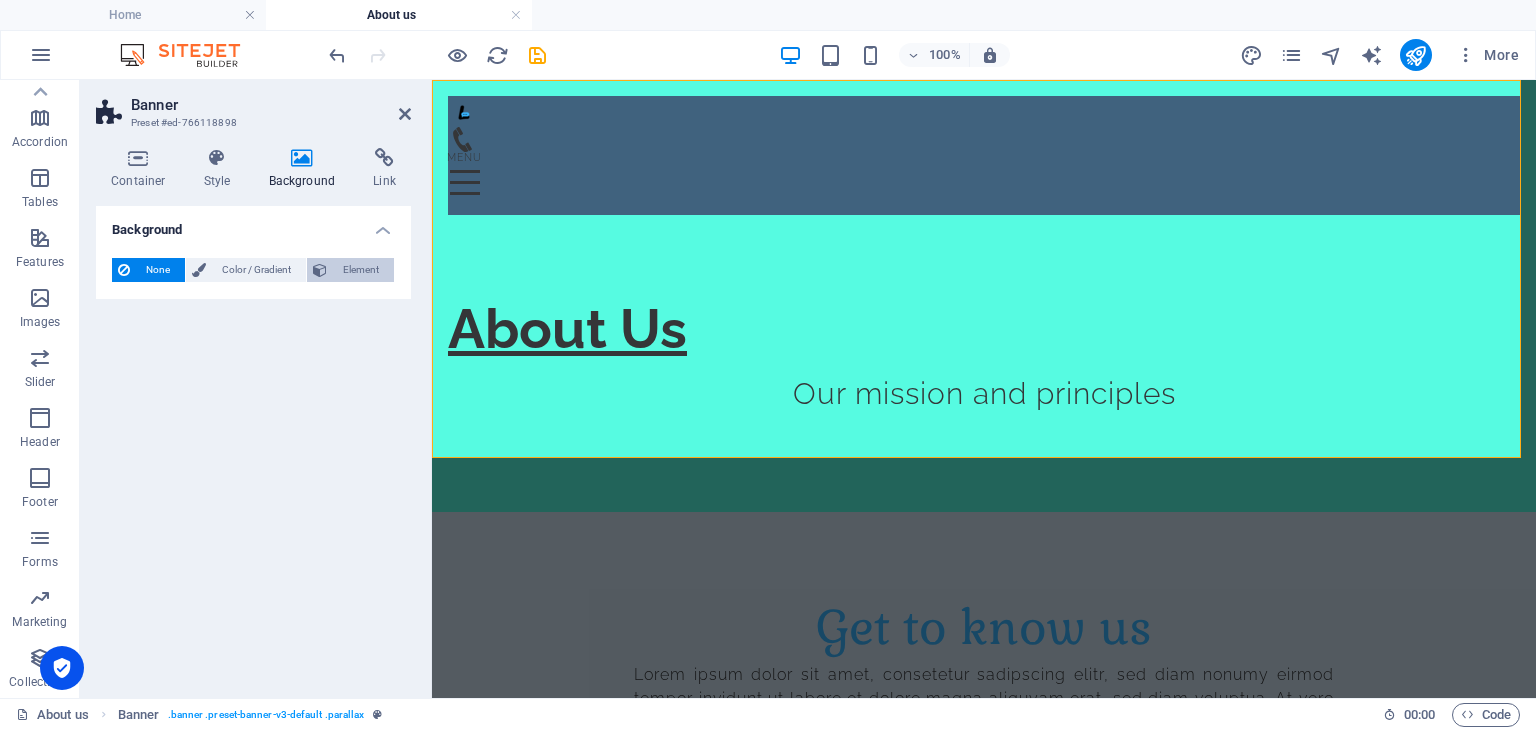 click at bounding box center (320, 270) 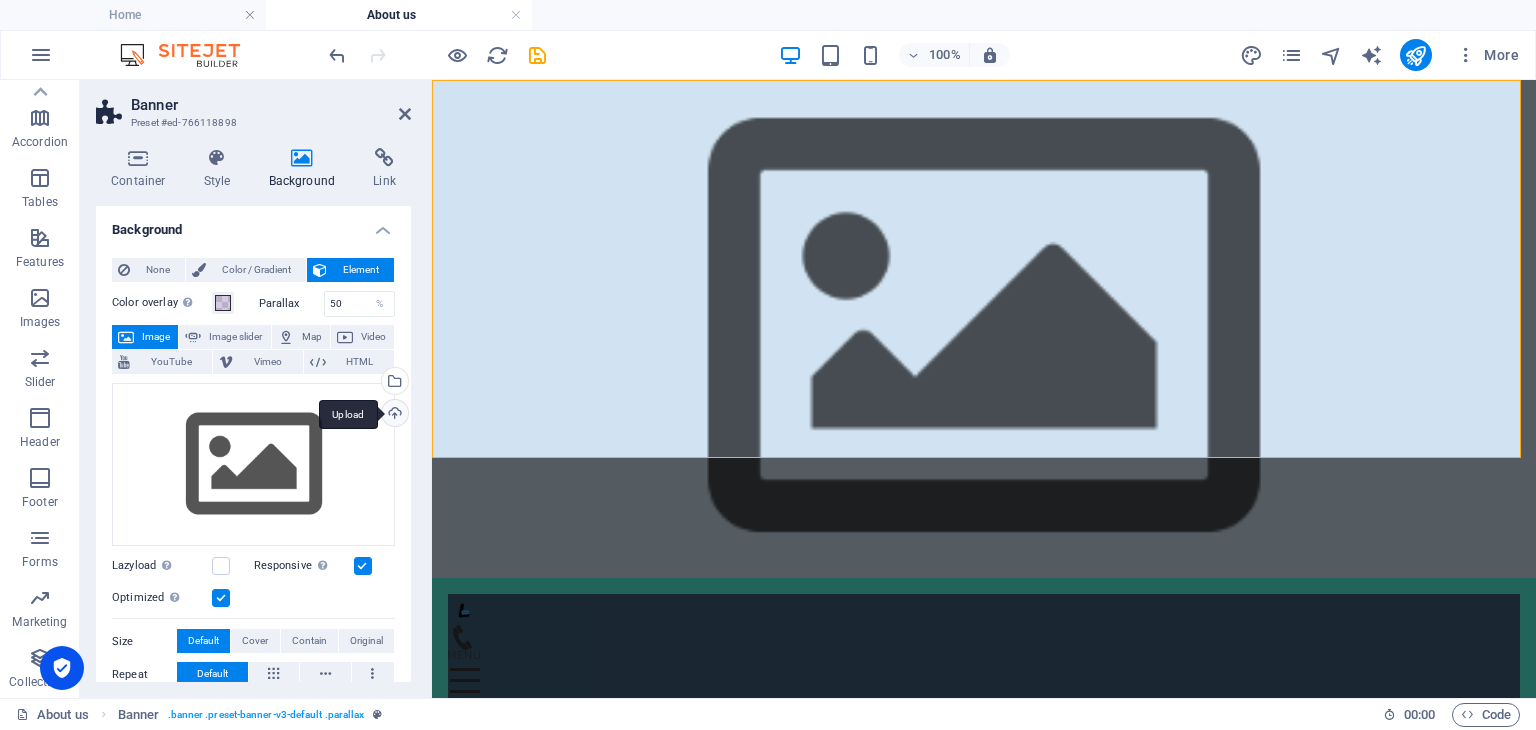 click on "Upload" at bounding box center [393, 415] 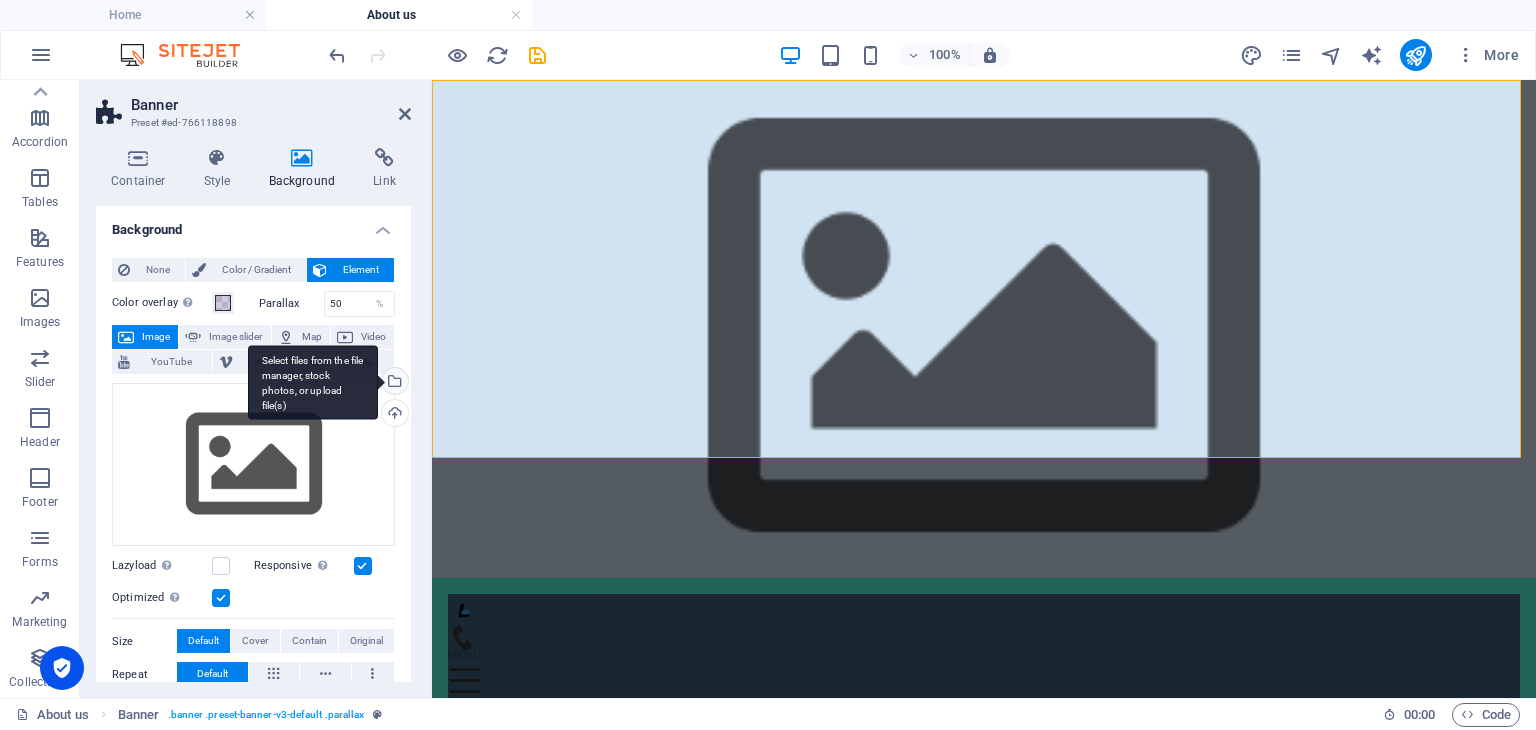 click on "Select files from the file manager, stock photos, or upload file(s)" at bounding box center (393, 383) 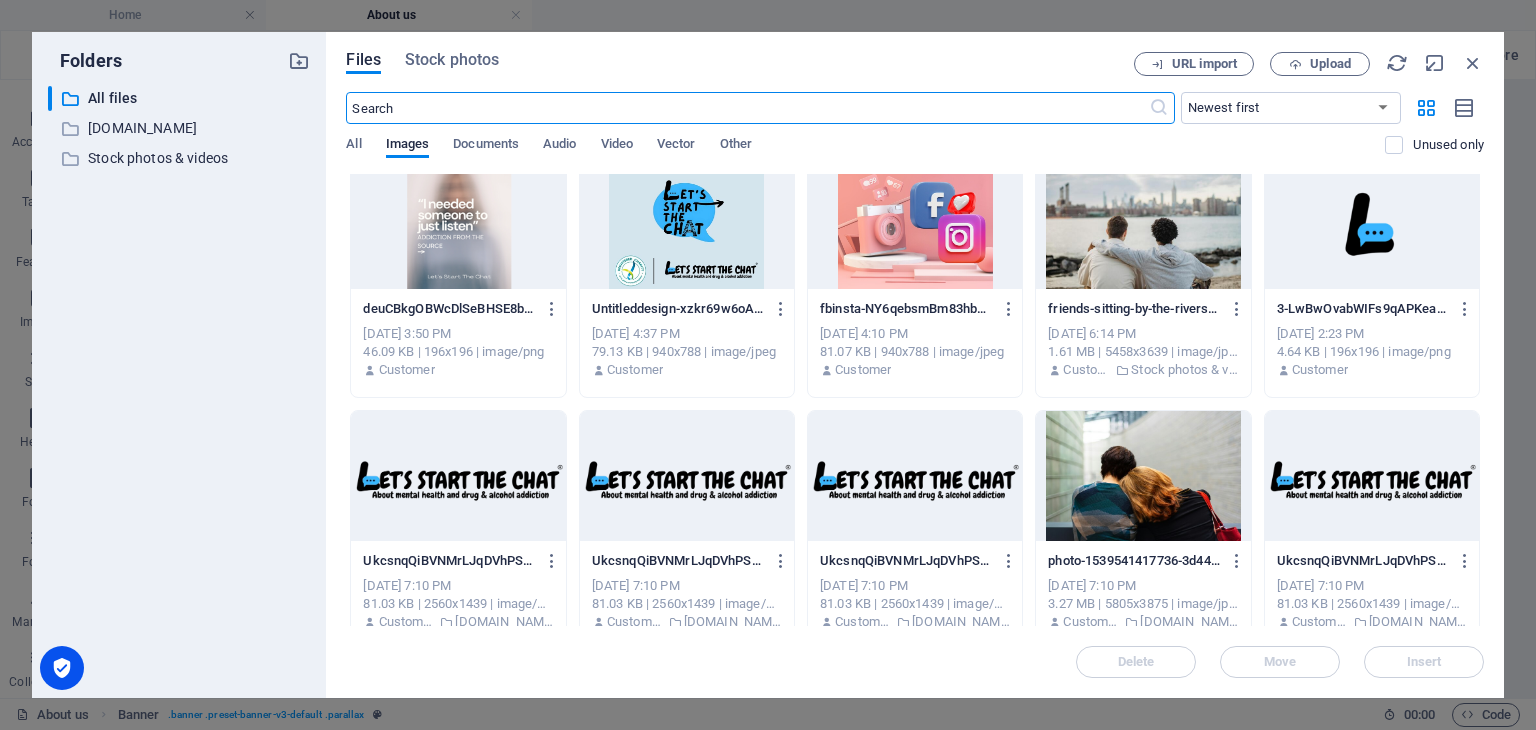 scroll, scrollTop: 276, scrollLeft: 0, axis: vertical 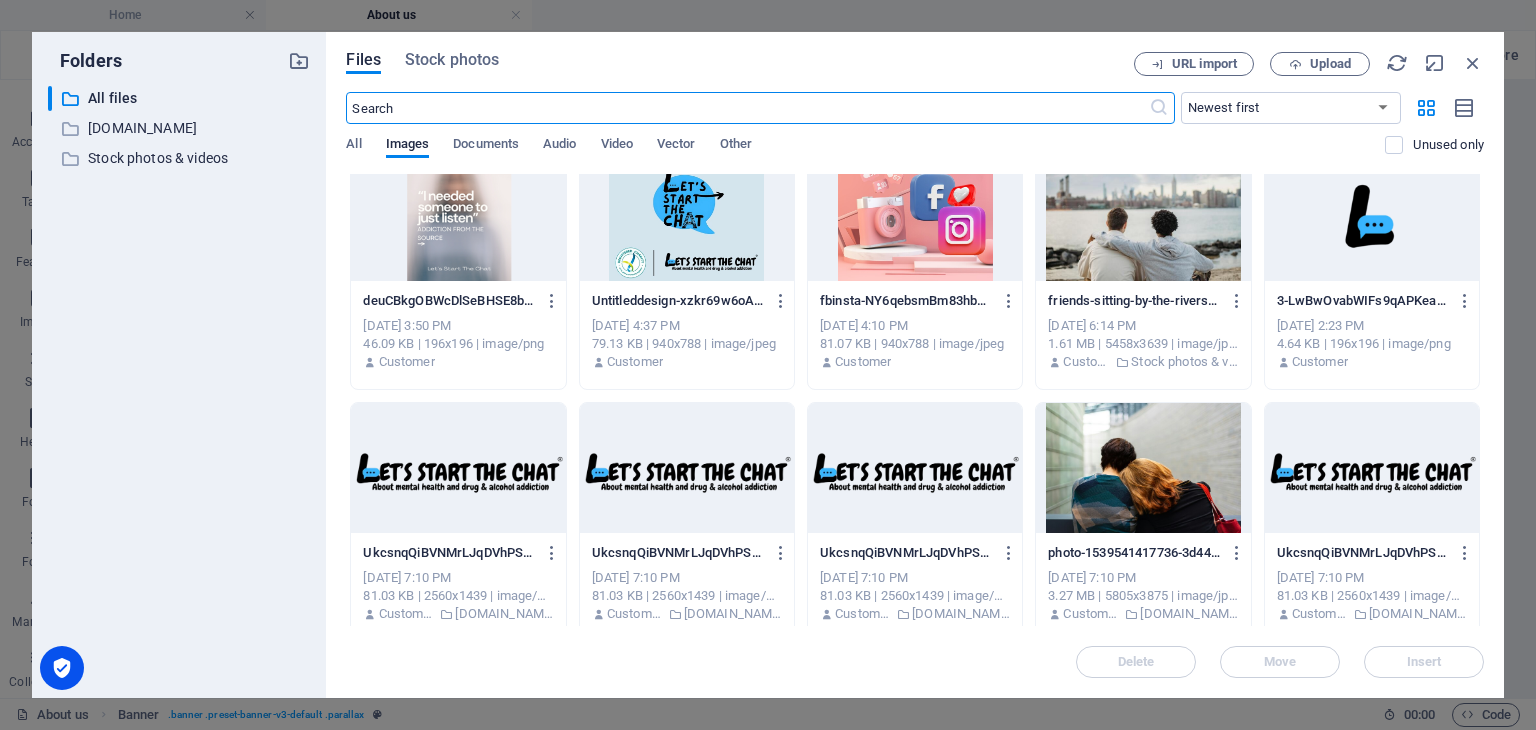 click at bounding box center [458, 468] 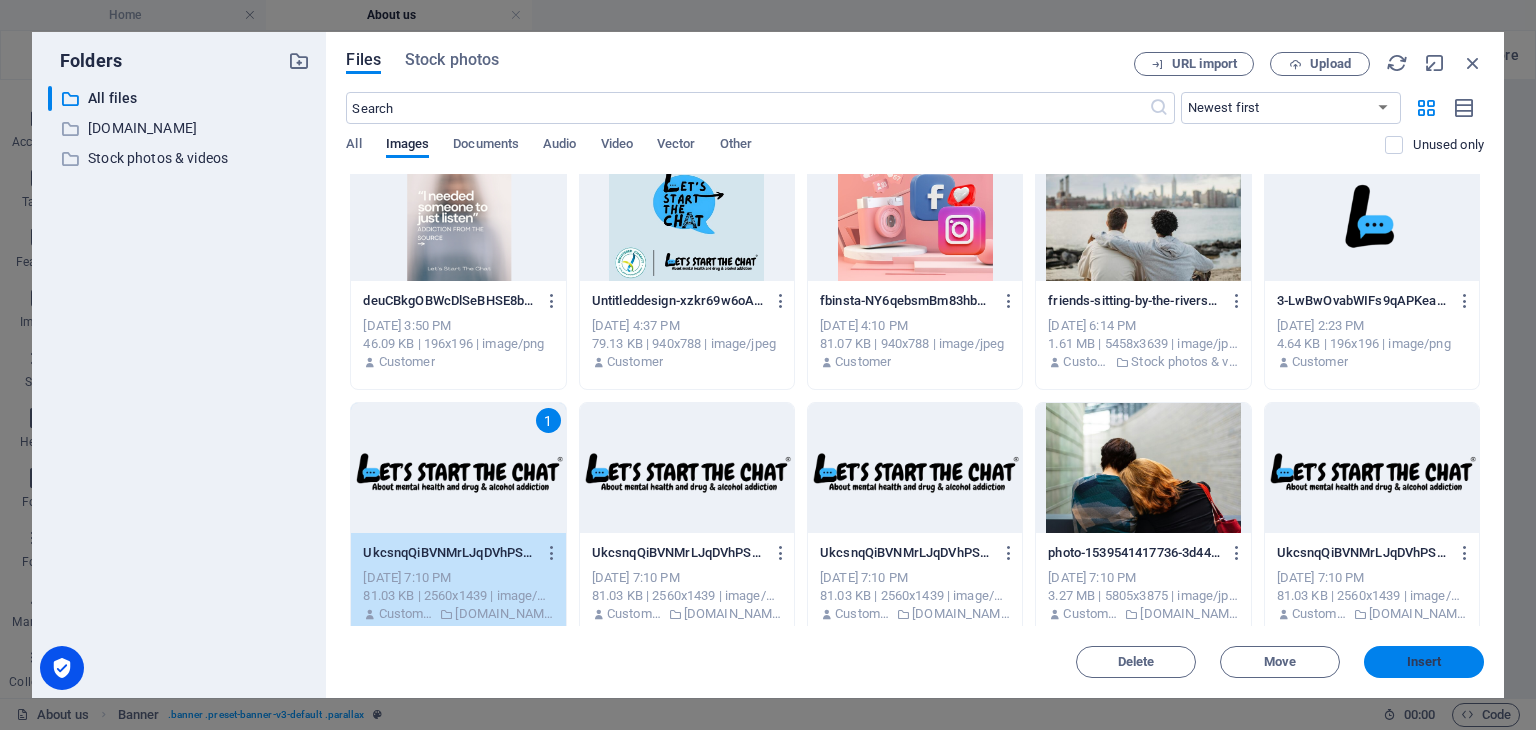 click on "Insert" at bounding box center [1424, 662] 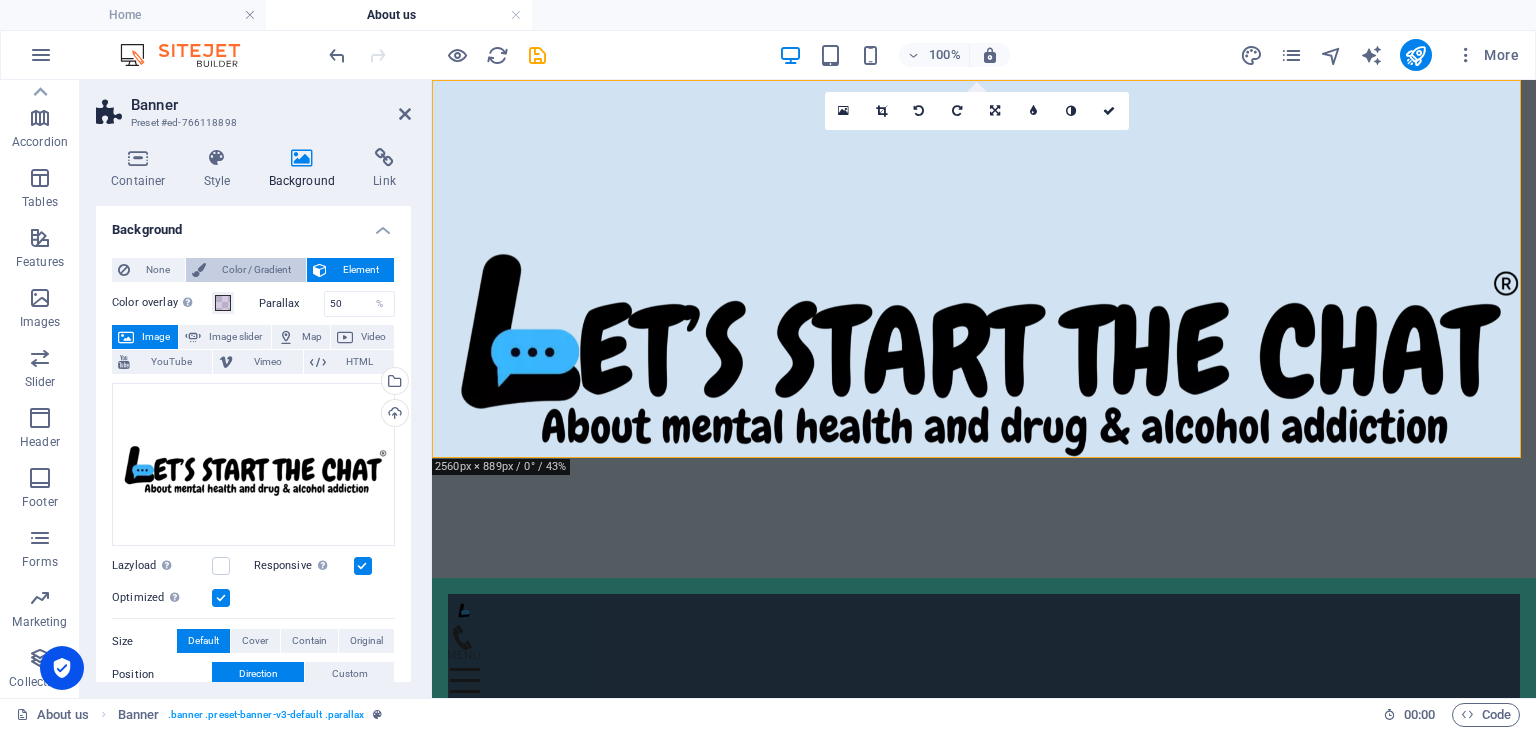 click on "Color / Gradient" at bounding box center (256, 270) 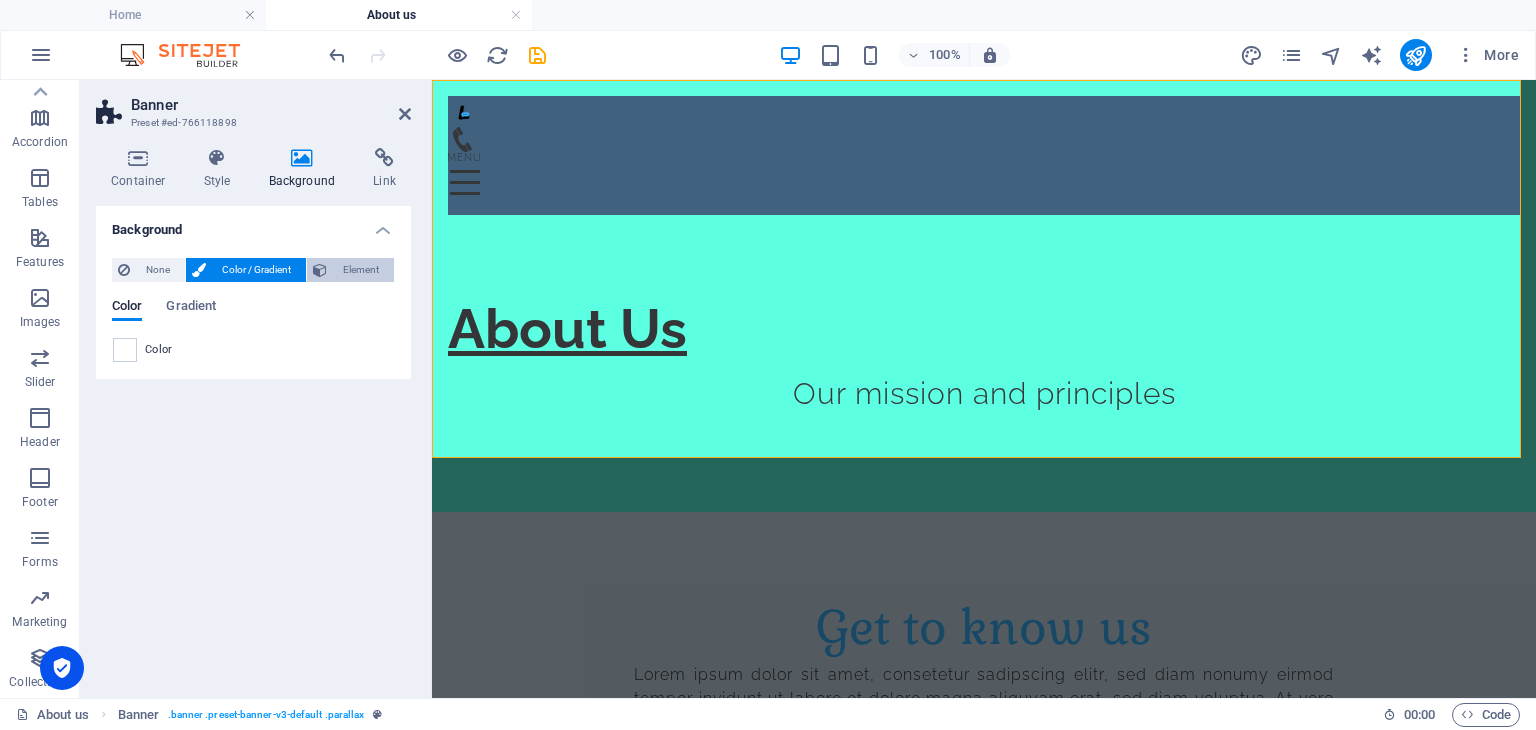 click on "Element" at bounding box center [360, 270] 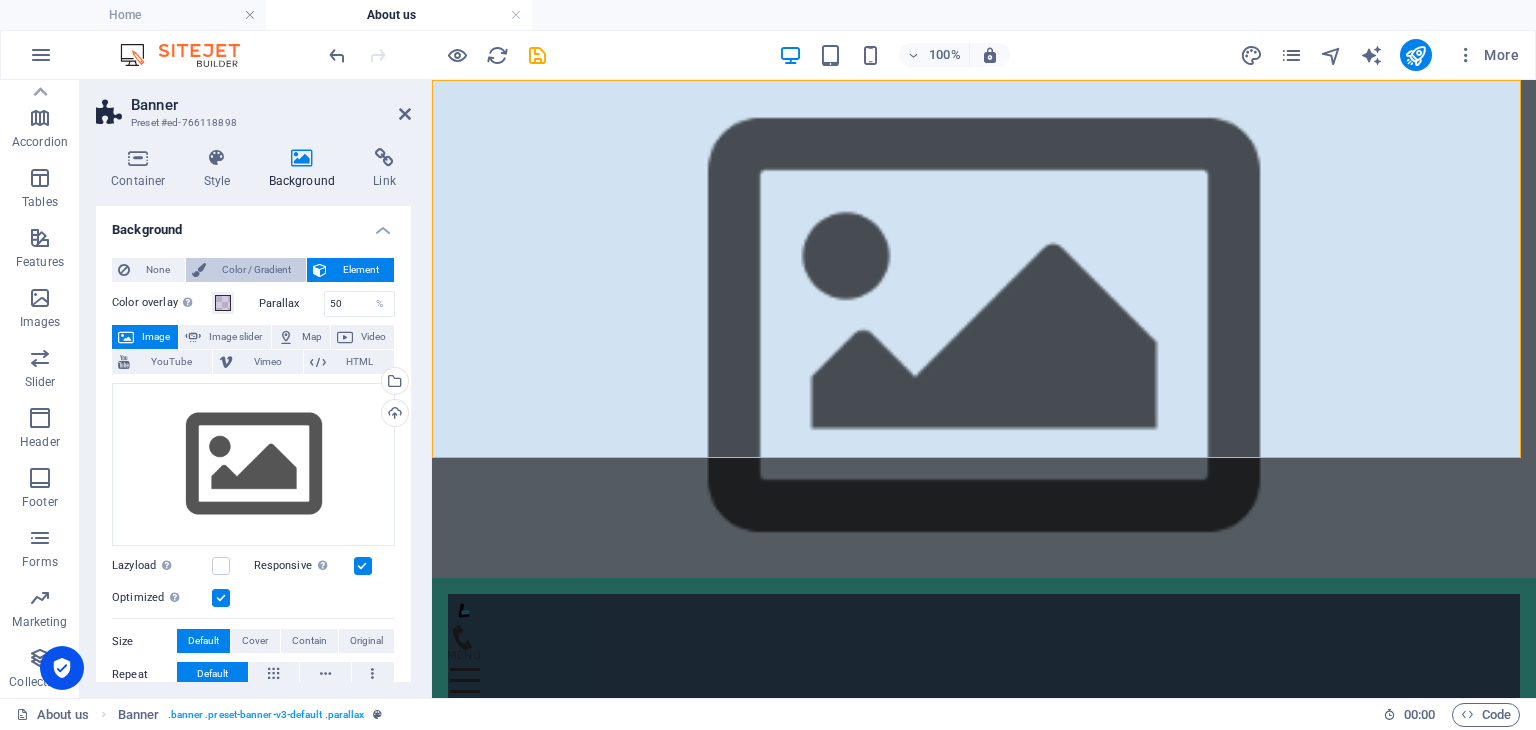 click on "Color / Gradient" at bounding box center (256, 270) 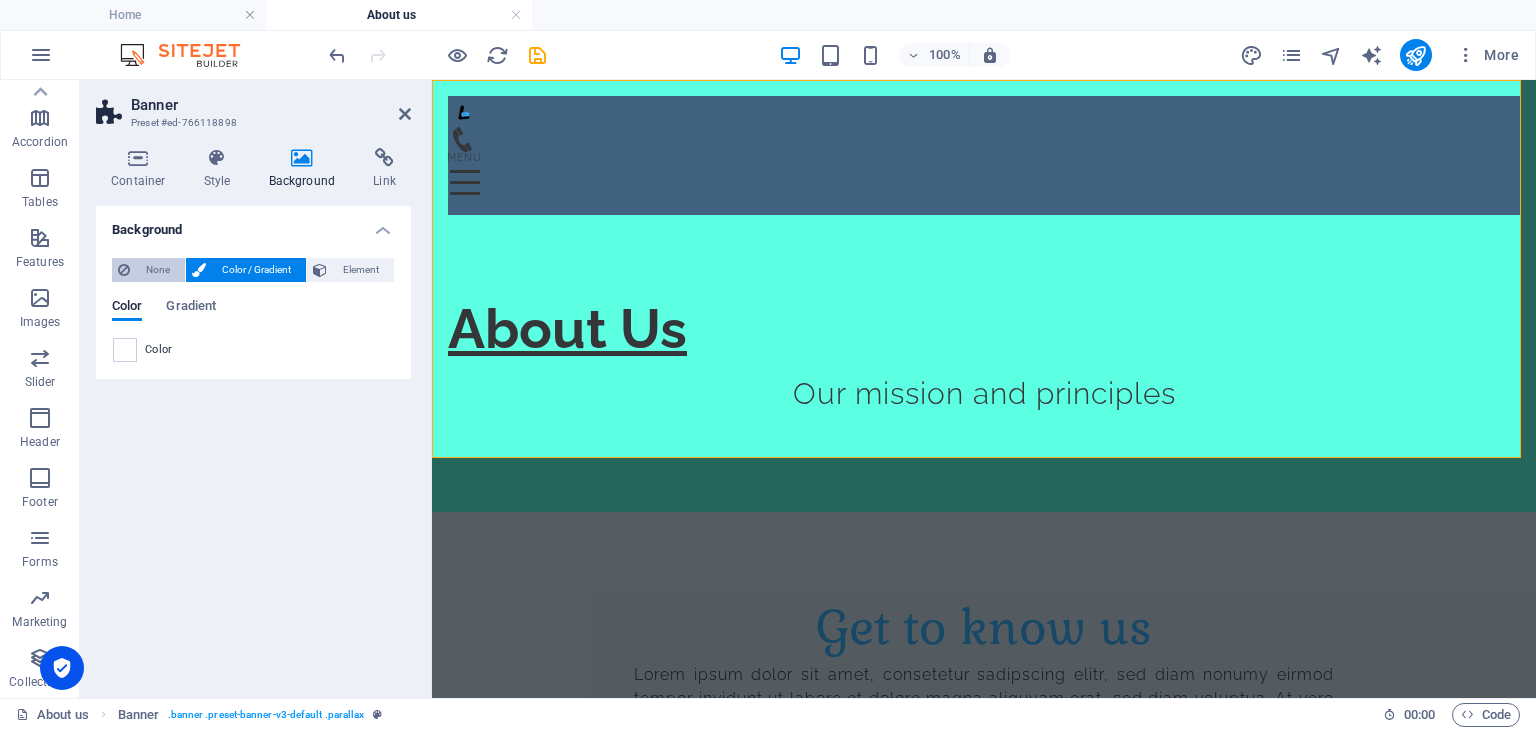 click on "None" at bounding box center (157, 270) 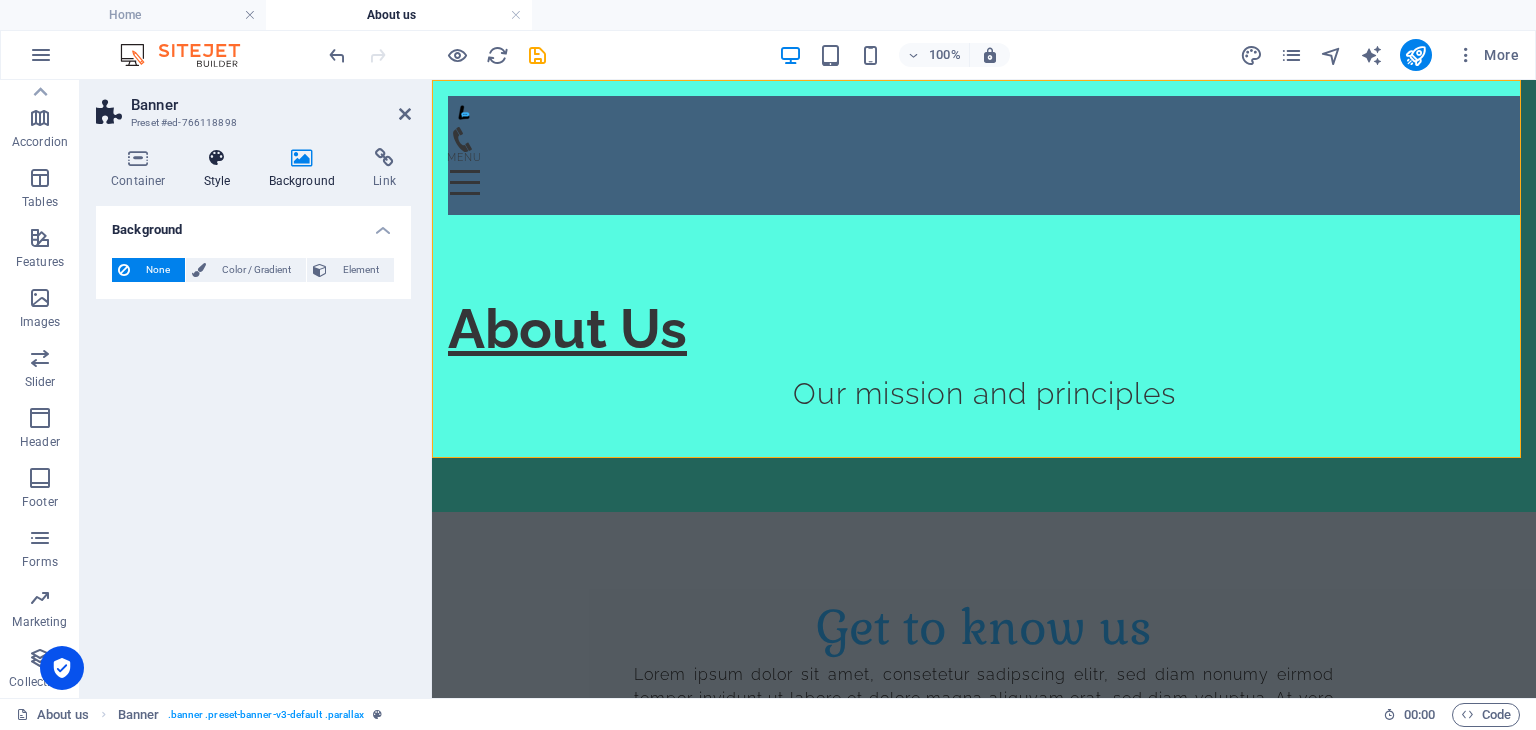 click on "Style" at bounding box center (221, 169) 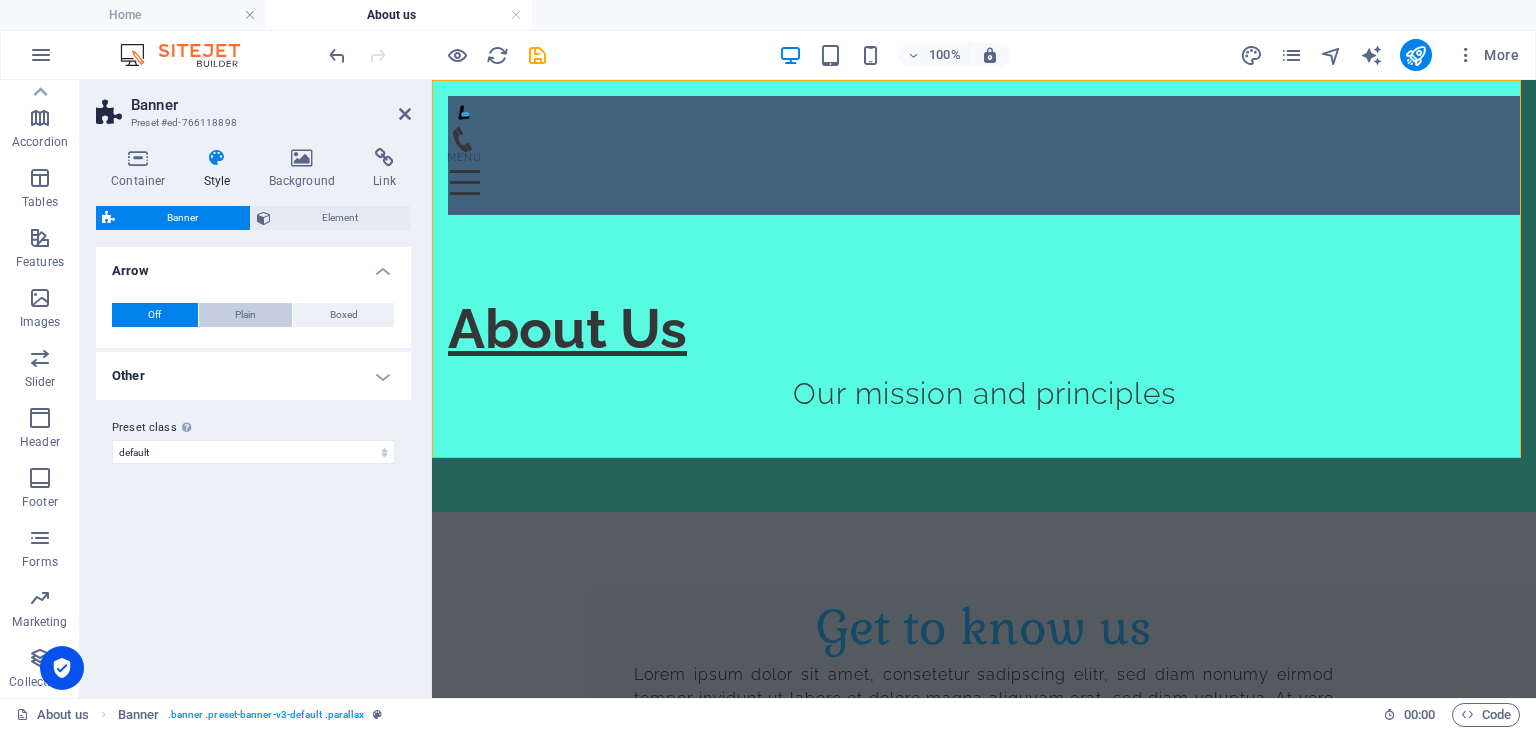 click on "Plain" at bounding box center (245, 315) 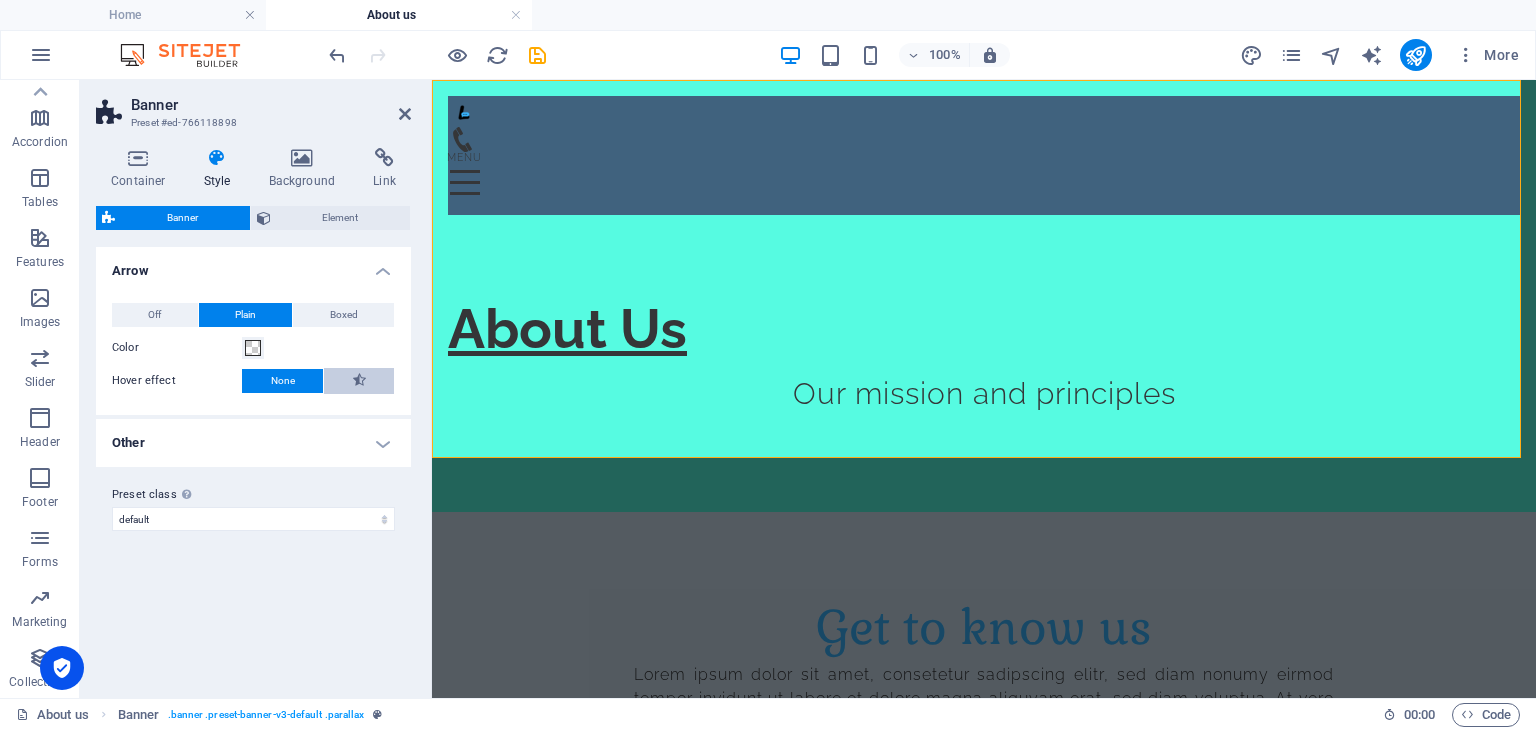 click at bounding box center [359, 381] 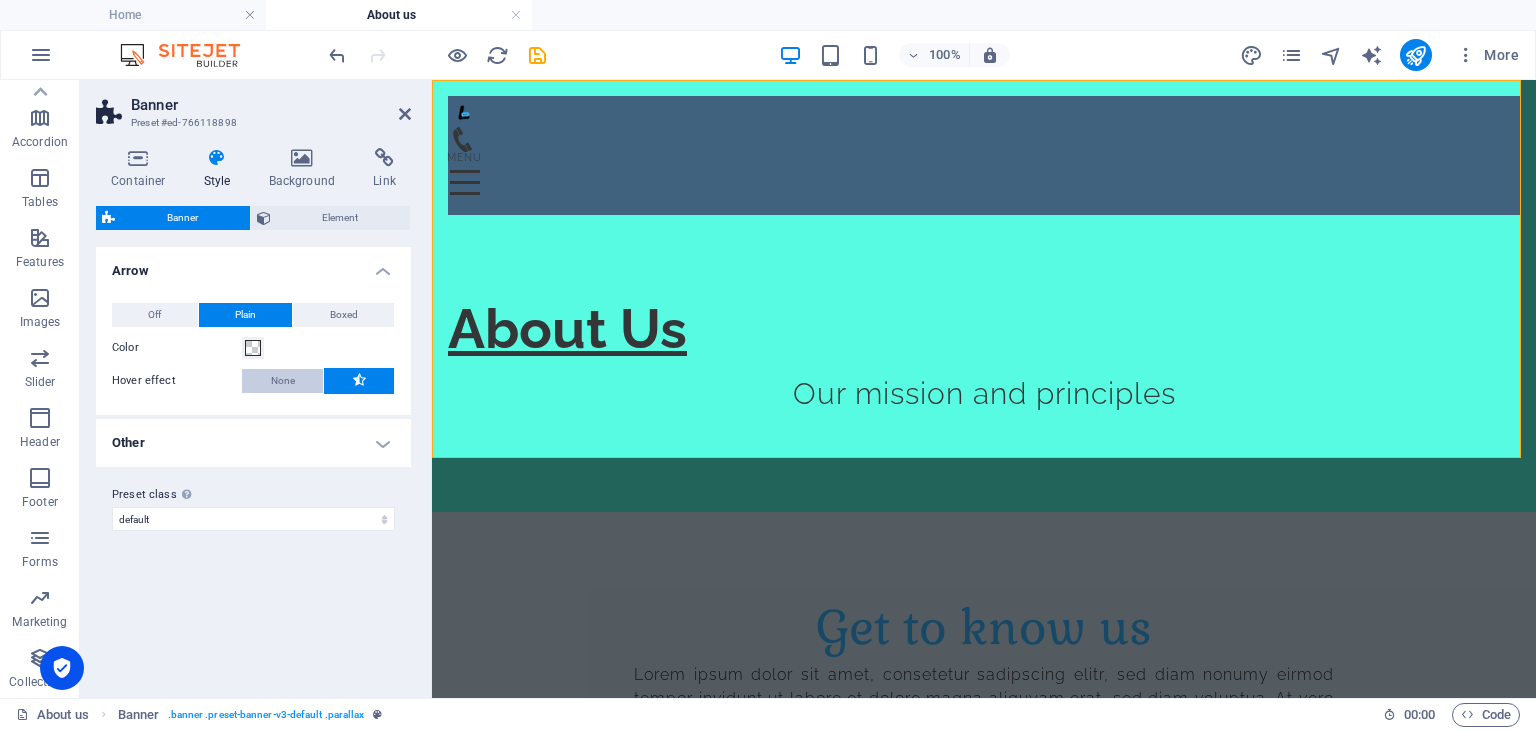 click on "None" at bounding box center [283, 381] 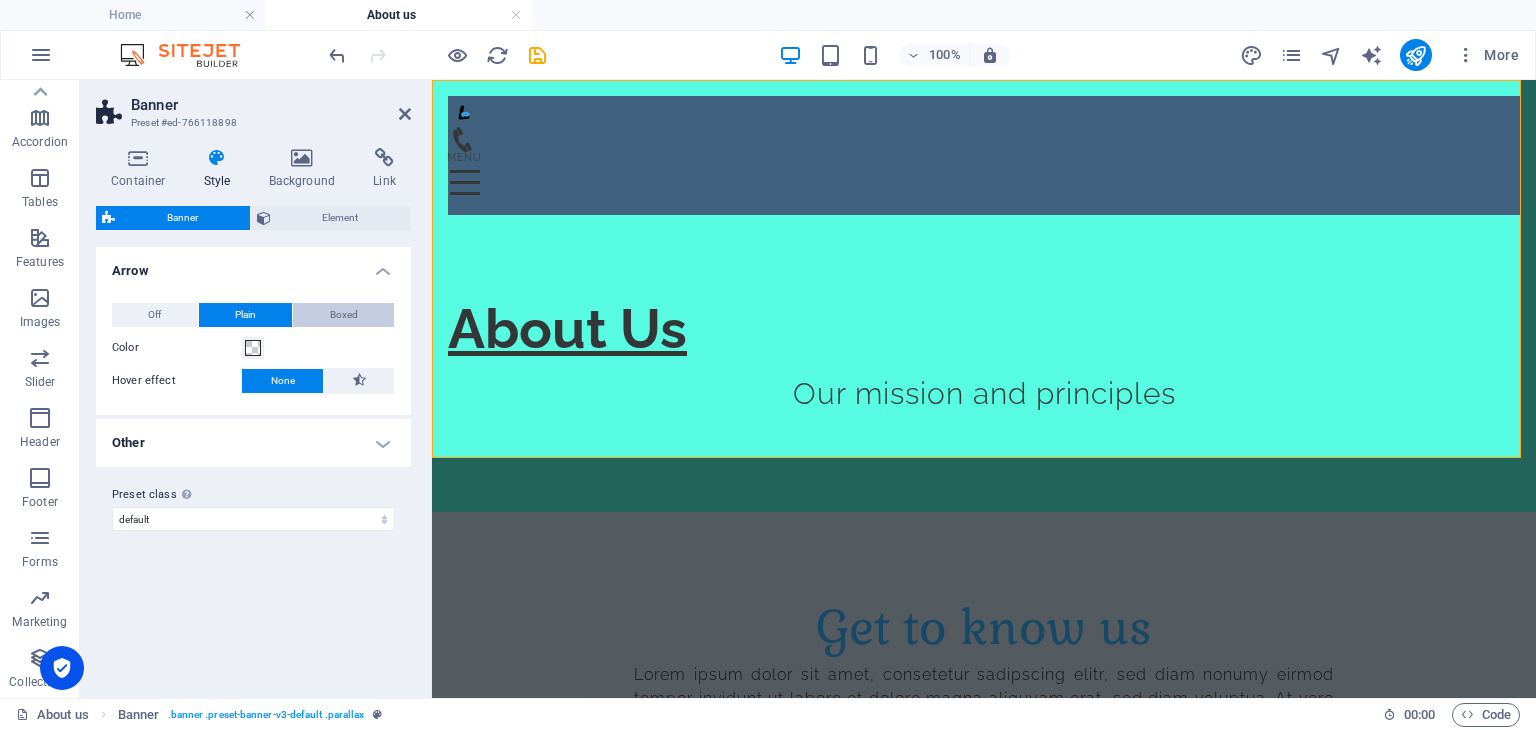 click on "Boxed" at bounding box center (343, 315) 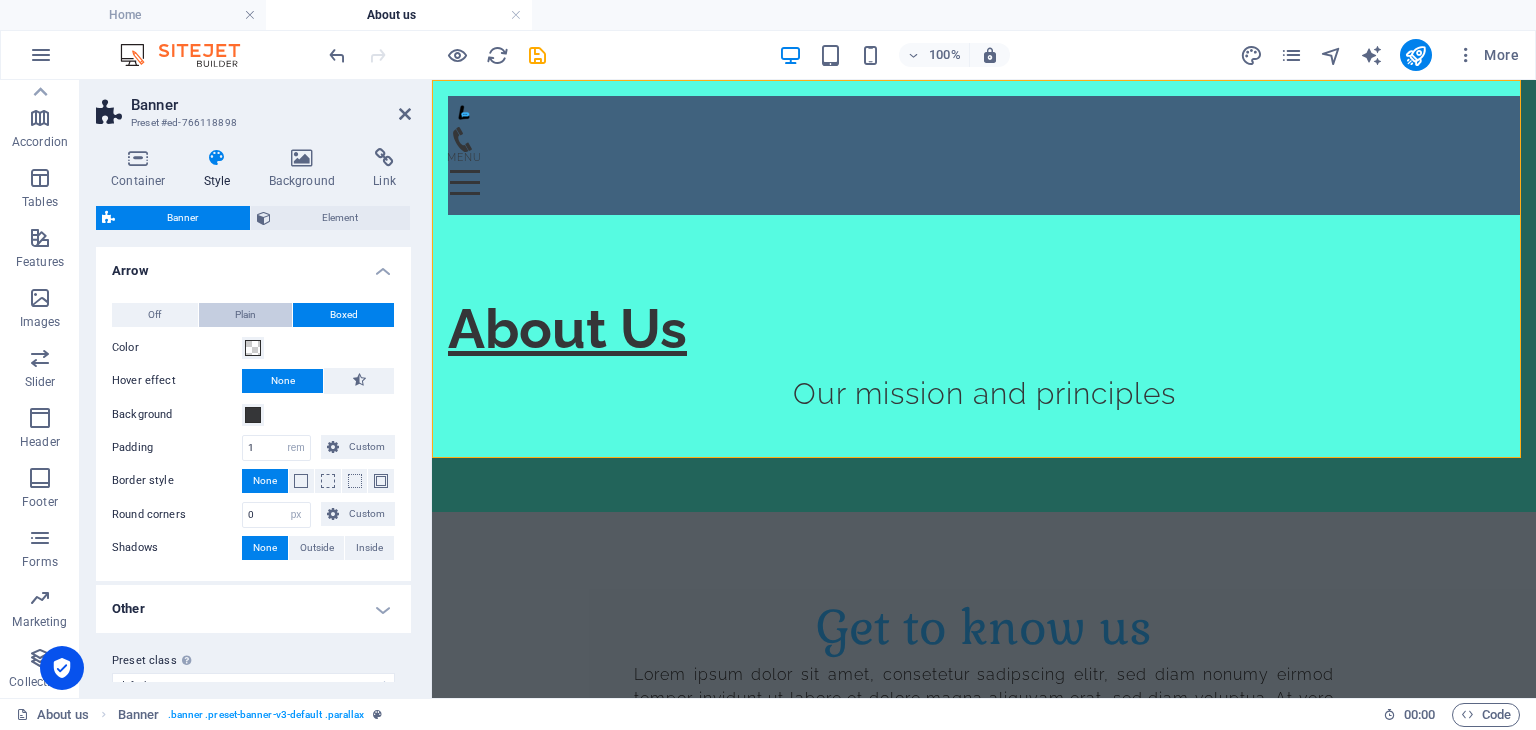 click on "Plain" at bounding box center [245, 315] 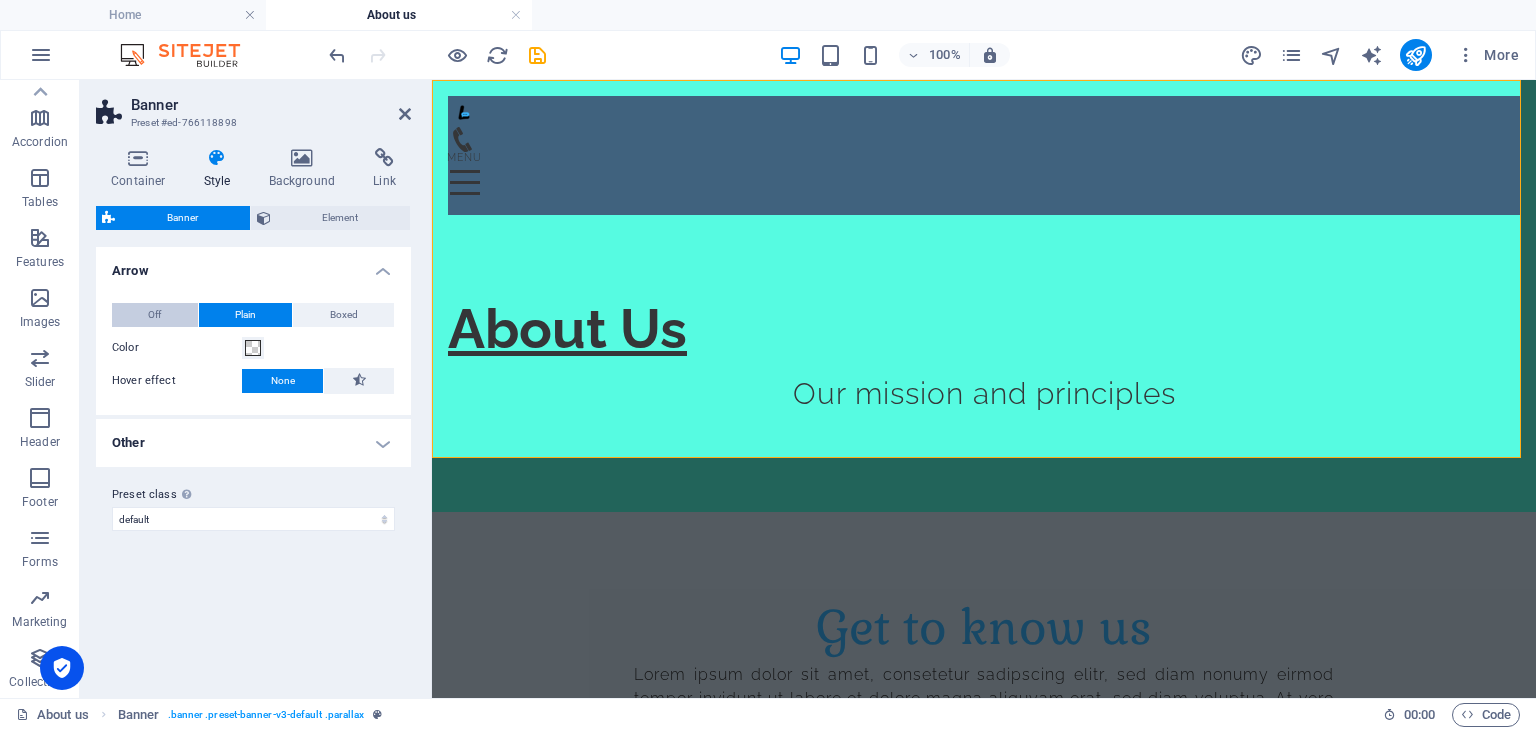 click on "Off" at bounding box center [155, 315] 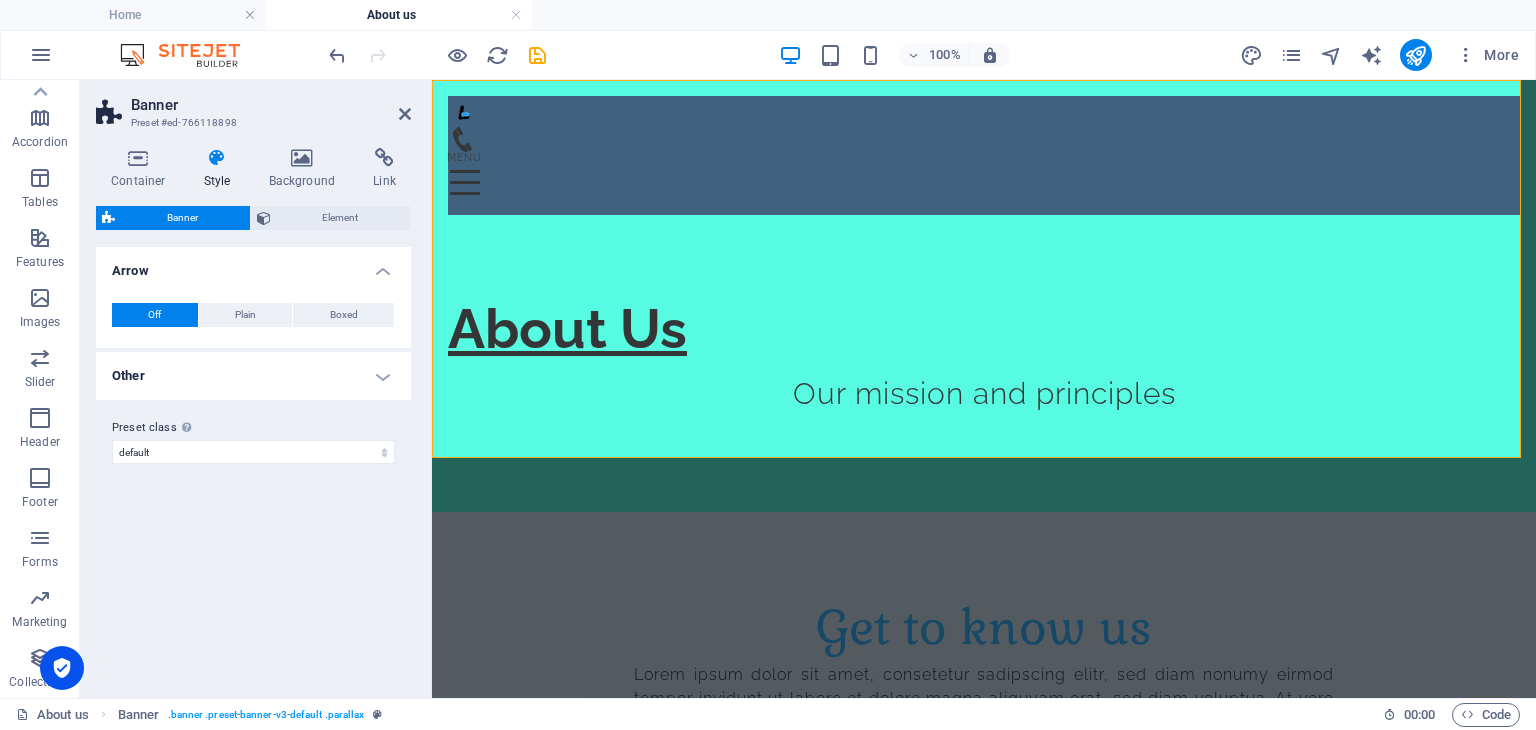 click on "Other" at bounding box center (253, 376) 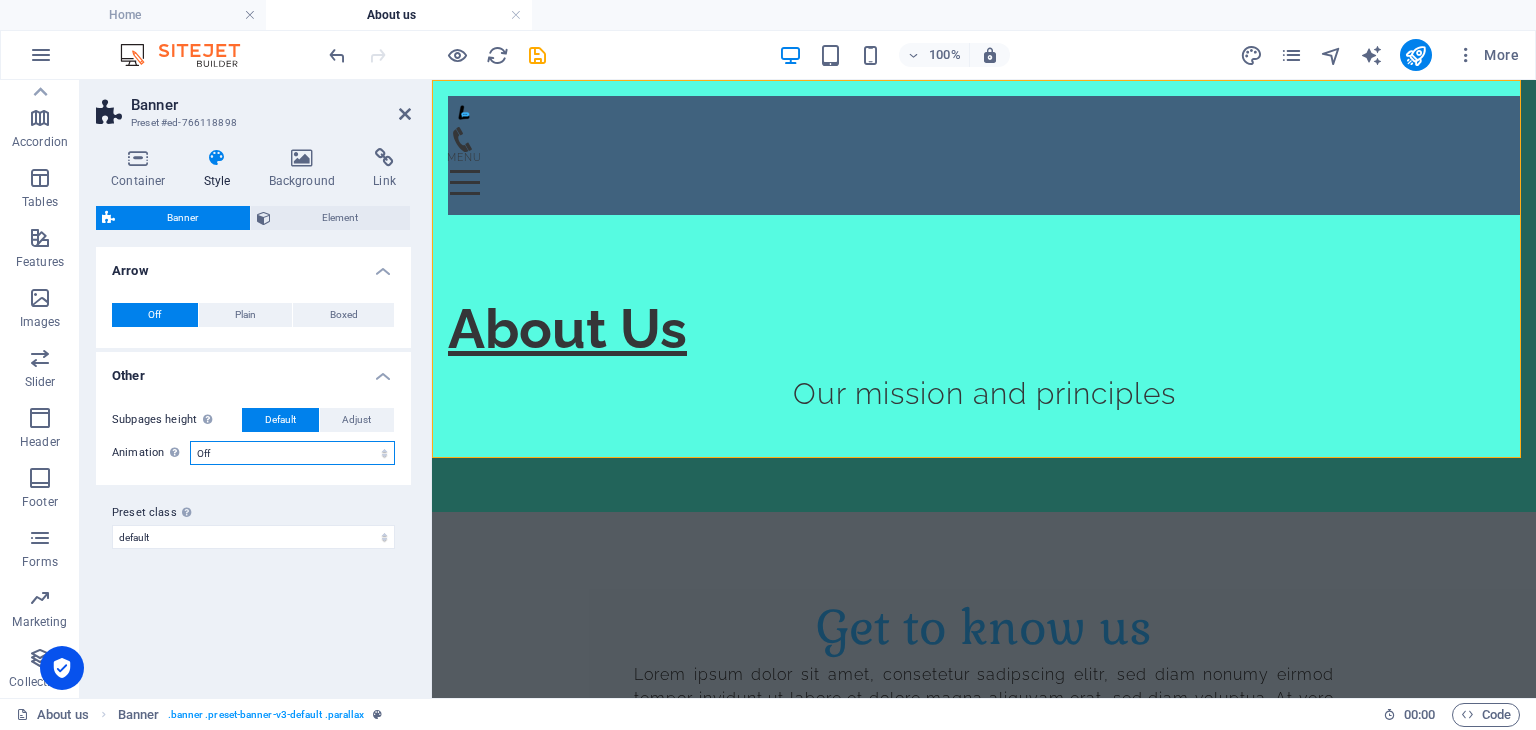 click on "Off Zoom: in & out Slide: left to right Slide: up to down" at bounding box center [292, 453] 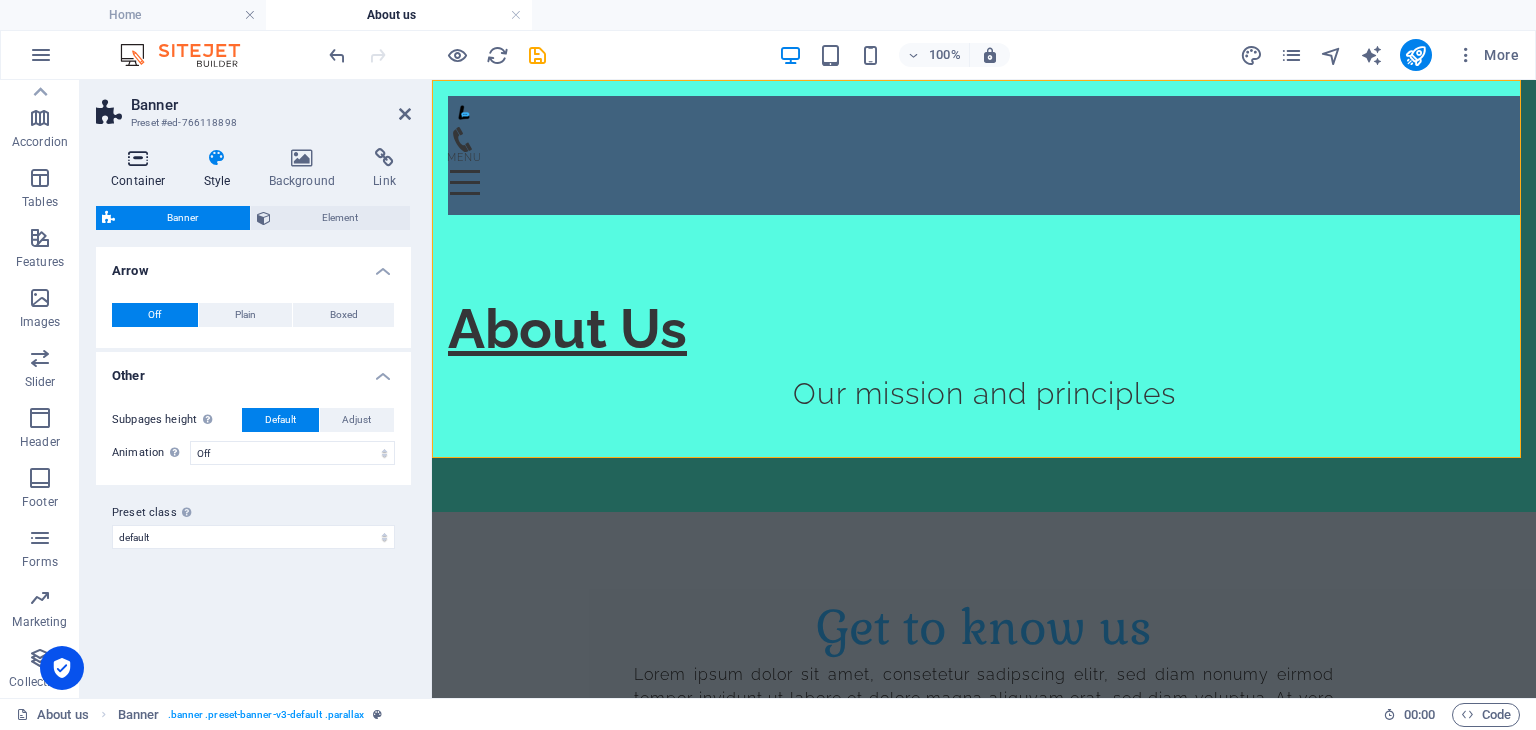 click on "Container" at bounding box center (142, 169) 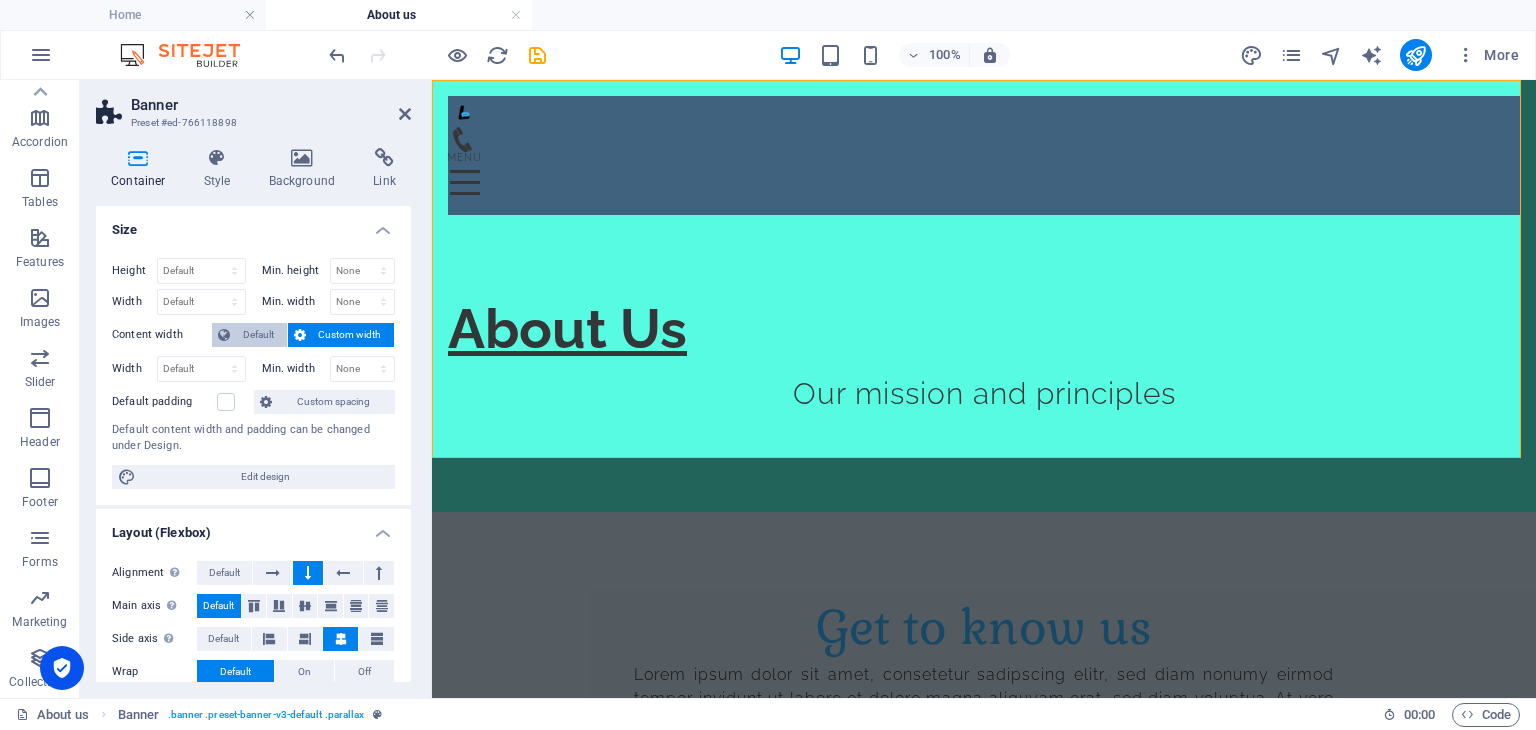 click on "Default" at bounding box center (258, 335) 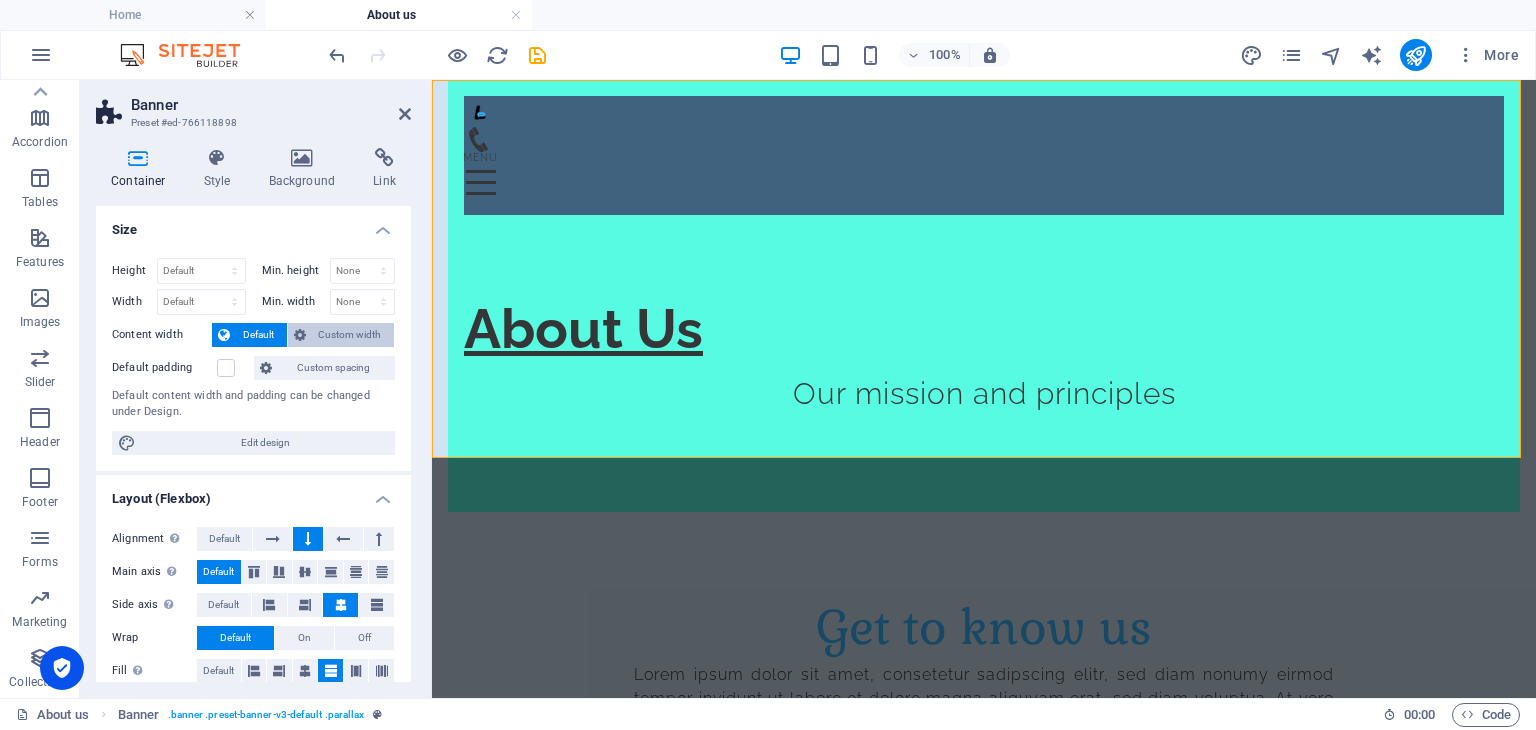 click on "Custom width" at bounding box center [350, 335] 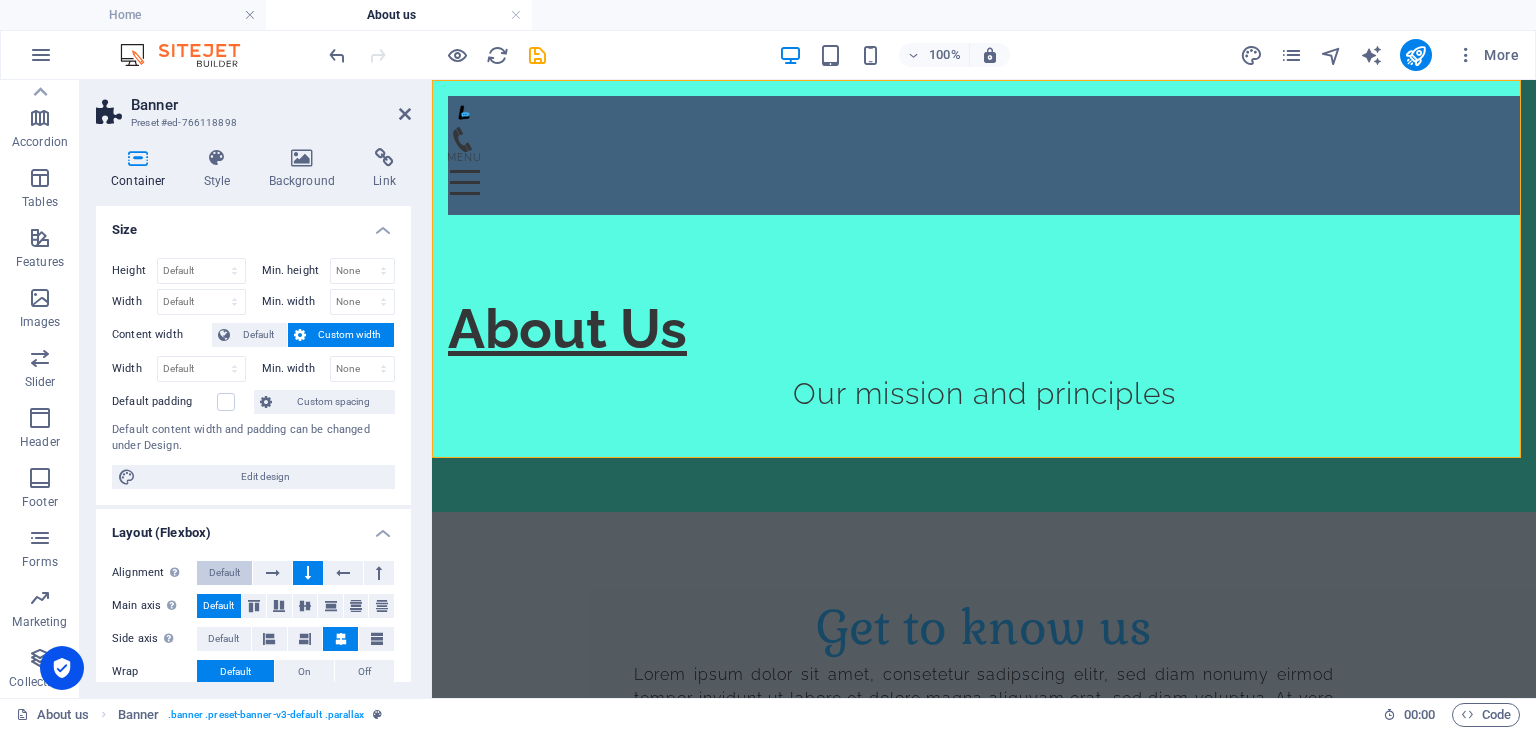 click on "Default" at bounding box center (224, 573) 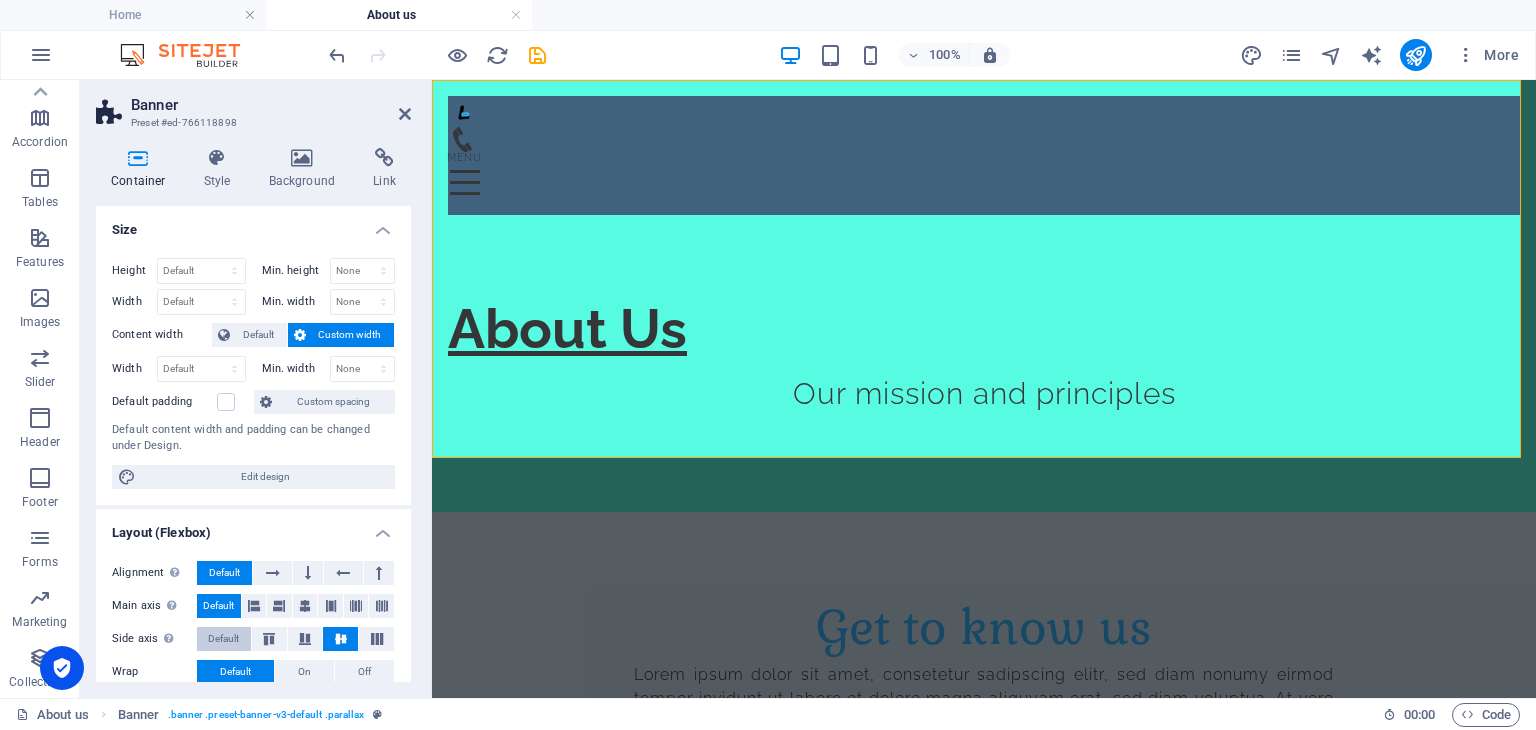 click on "Default" at bounding box center [223, 639] 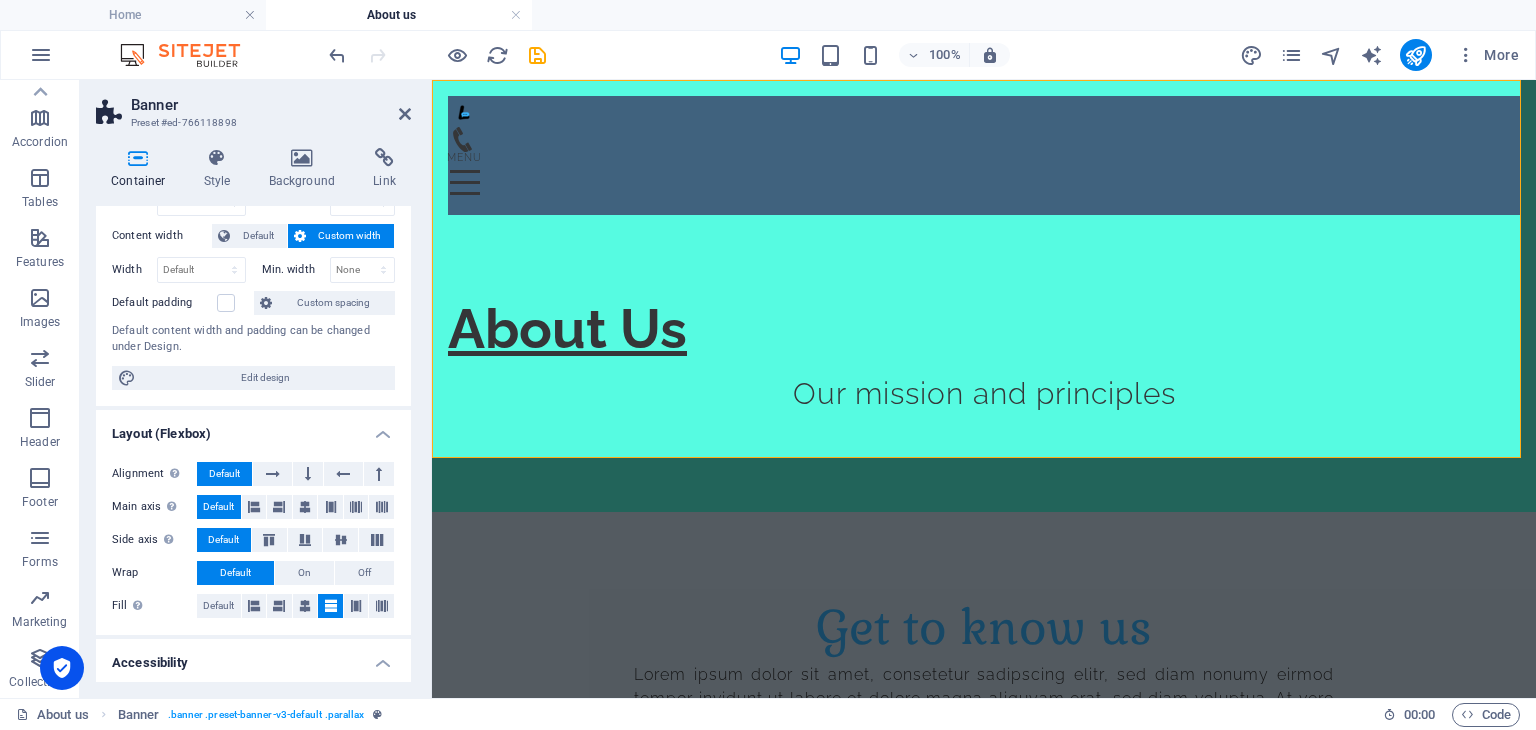 scroll, scrollTop: 106, scrollLeft: 0, axis: vertical 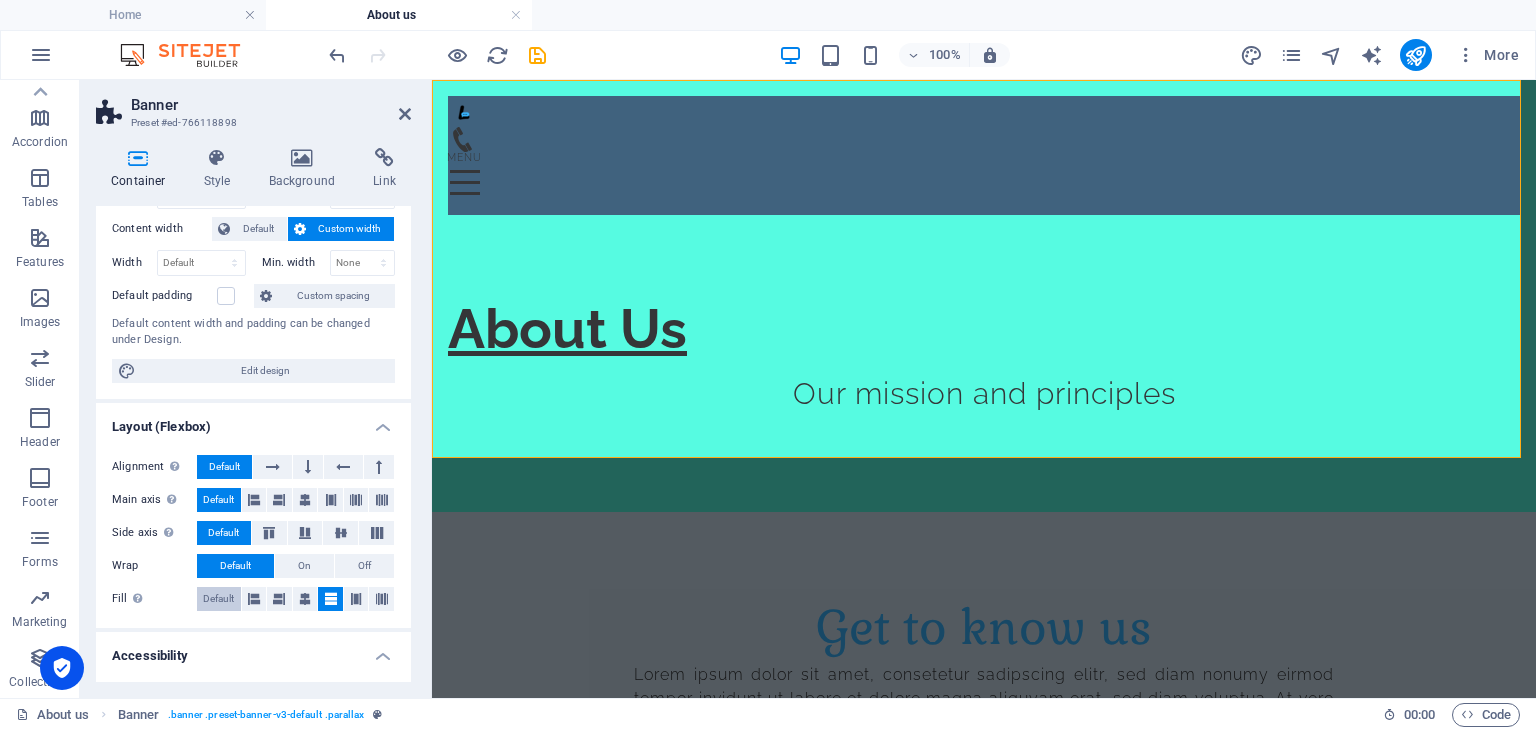 click on "Default" at bounding box center [218, 599] 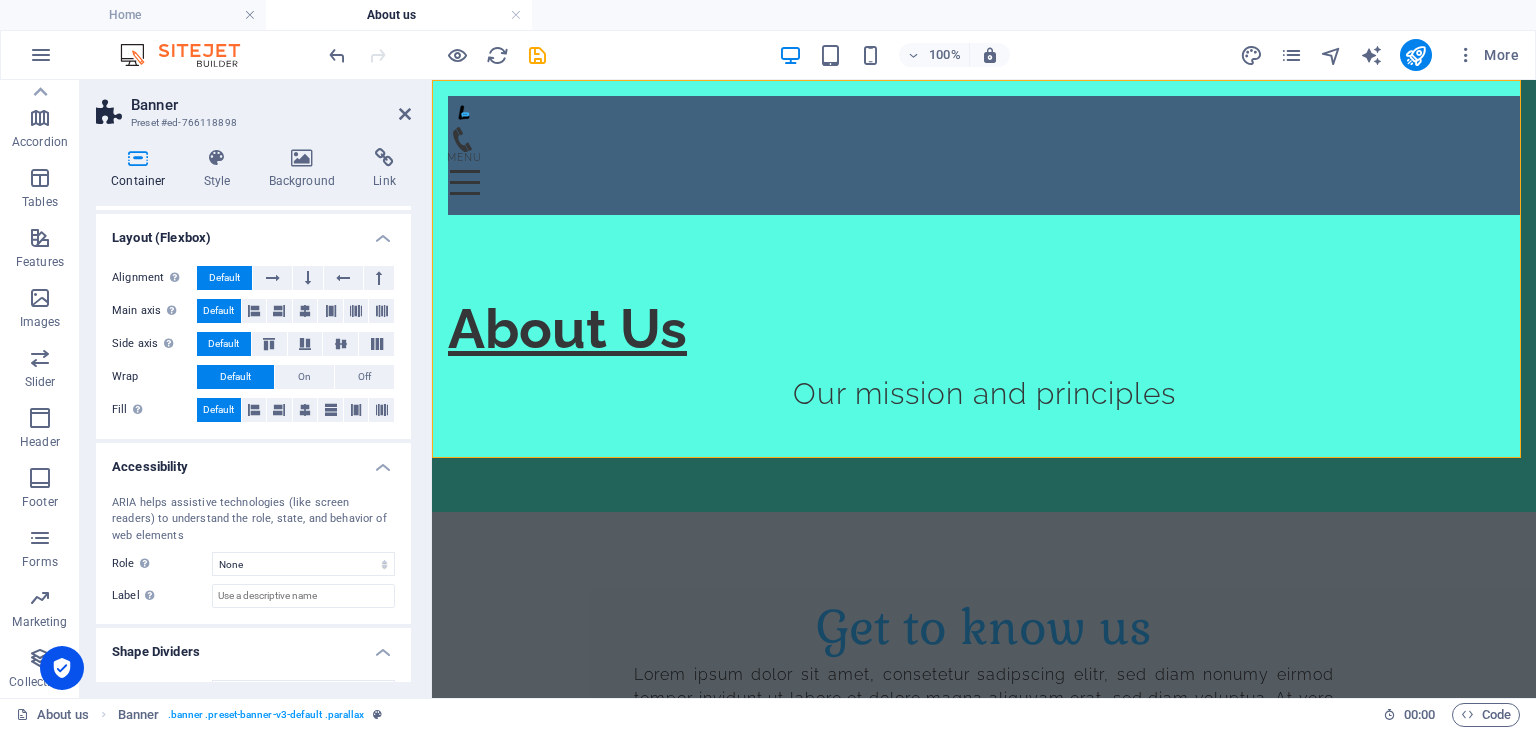 scroll, scrollTop: 332, scrollLeft: 0, axis: vertical 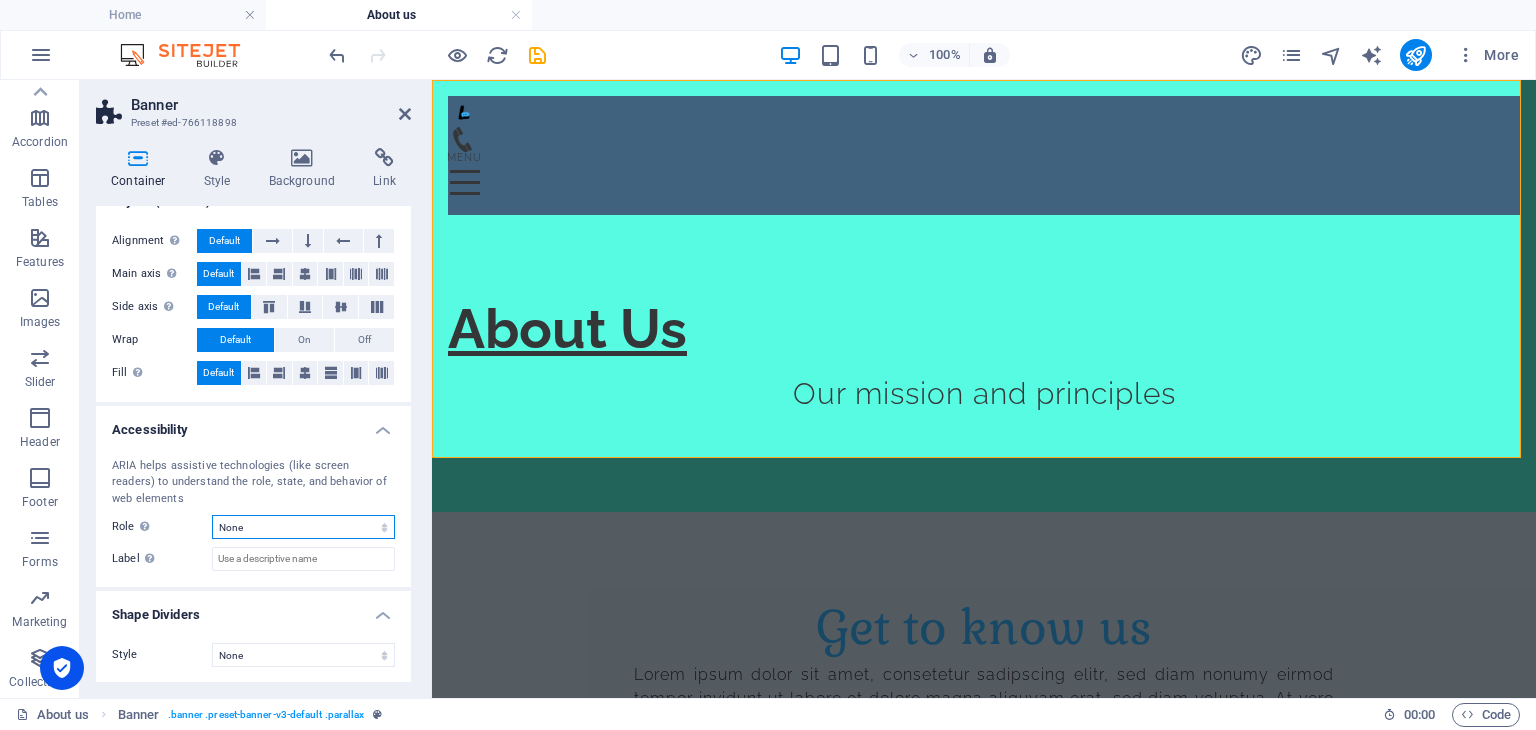 click on "None Alert Article Banner Comment Complementary Dialog Footer Header Marquee Presentation Region Section Separator Status Timer" at bounding box center [303, 527] 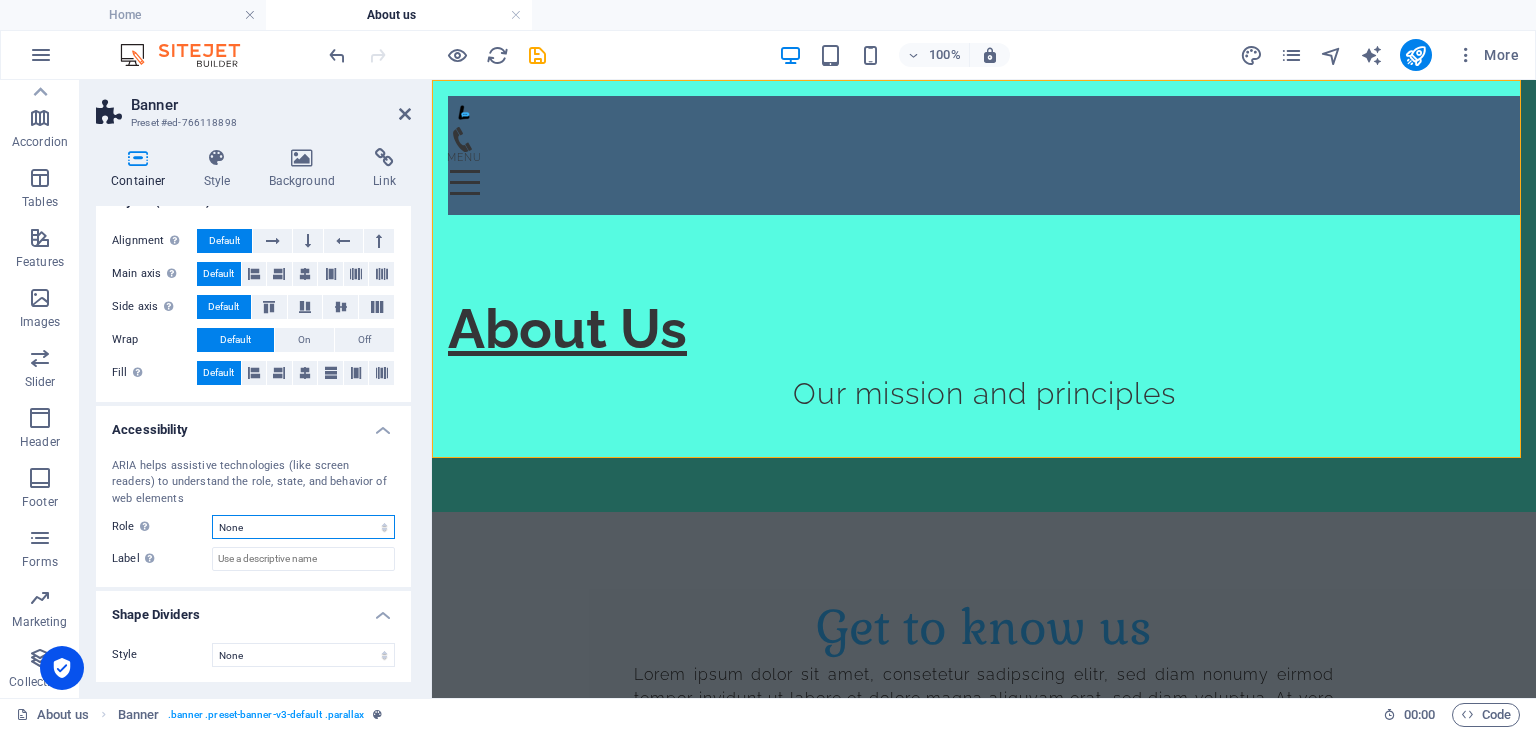 click on "None Alert Article Banner Comment Complementary Dialog Footer Header Marquee Presentation Region Section Separator Status Timer" at bounding box center (303, 527) 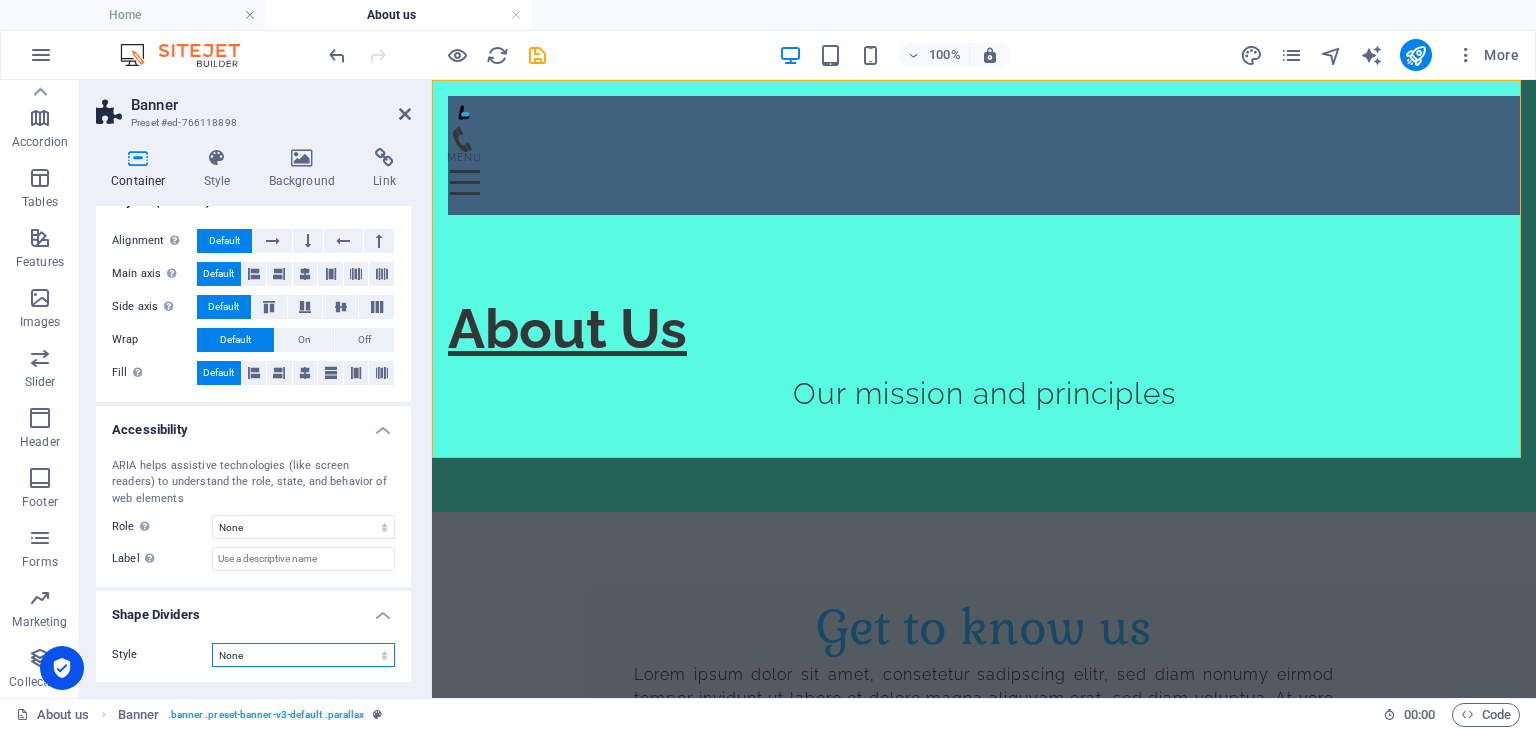 click on "None Triangle Square Diagonal Polygon 1 Polygon 2 Zigzag Multiple Zigzags Waves Multiple Waves Half Circle Circle Circle Shadow Blocks Hexagons Clouds Multiple Clouds Fan Pyramids Book Paint Drip Fire Shredded Paper Arrow" at bounding box center (303, 655) 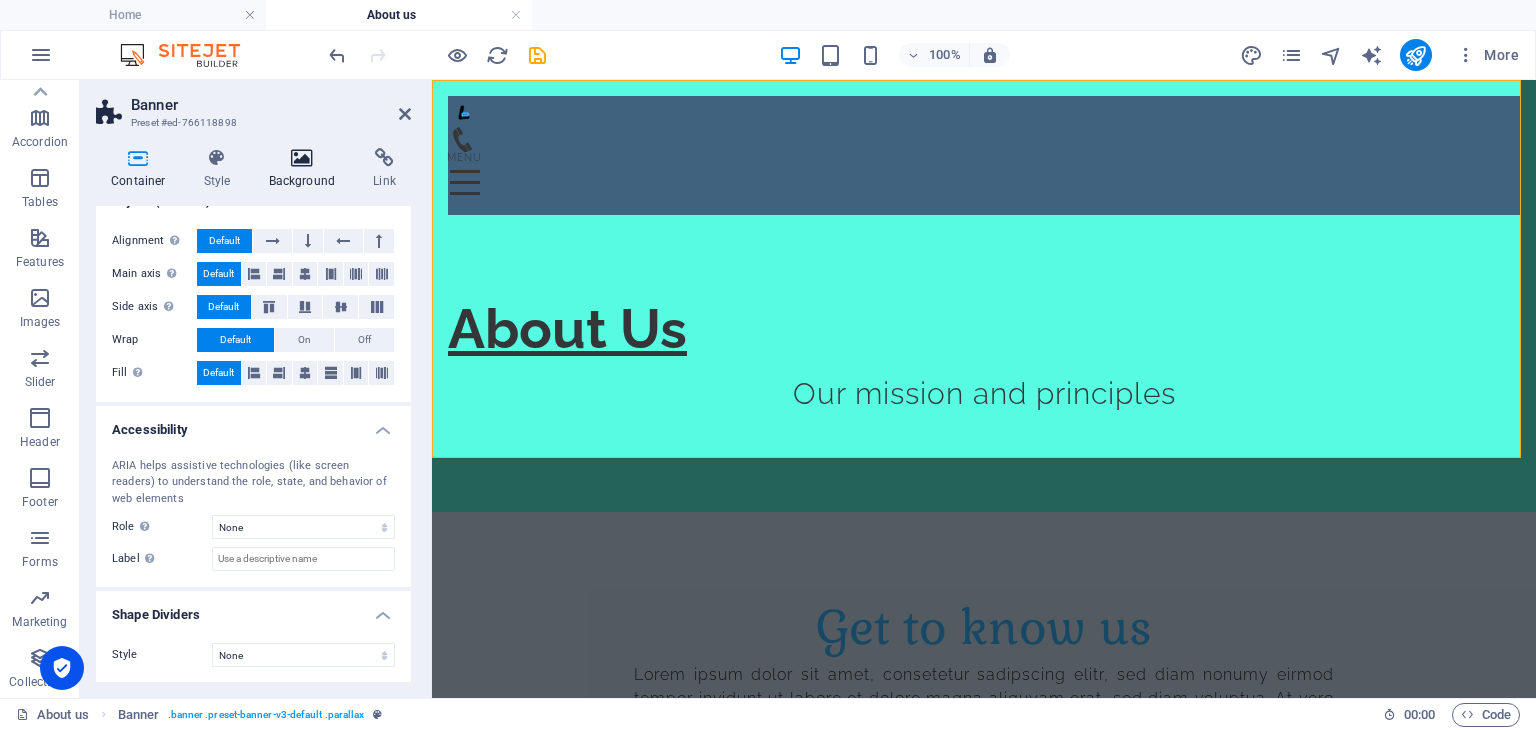 click on "Background" at bounding box center [306, 169] 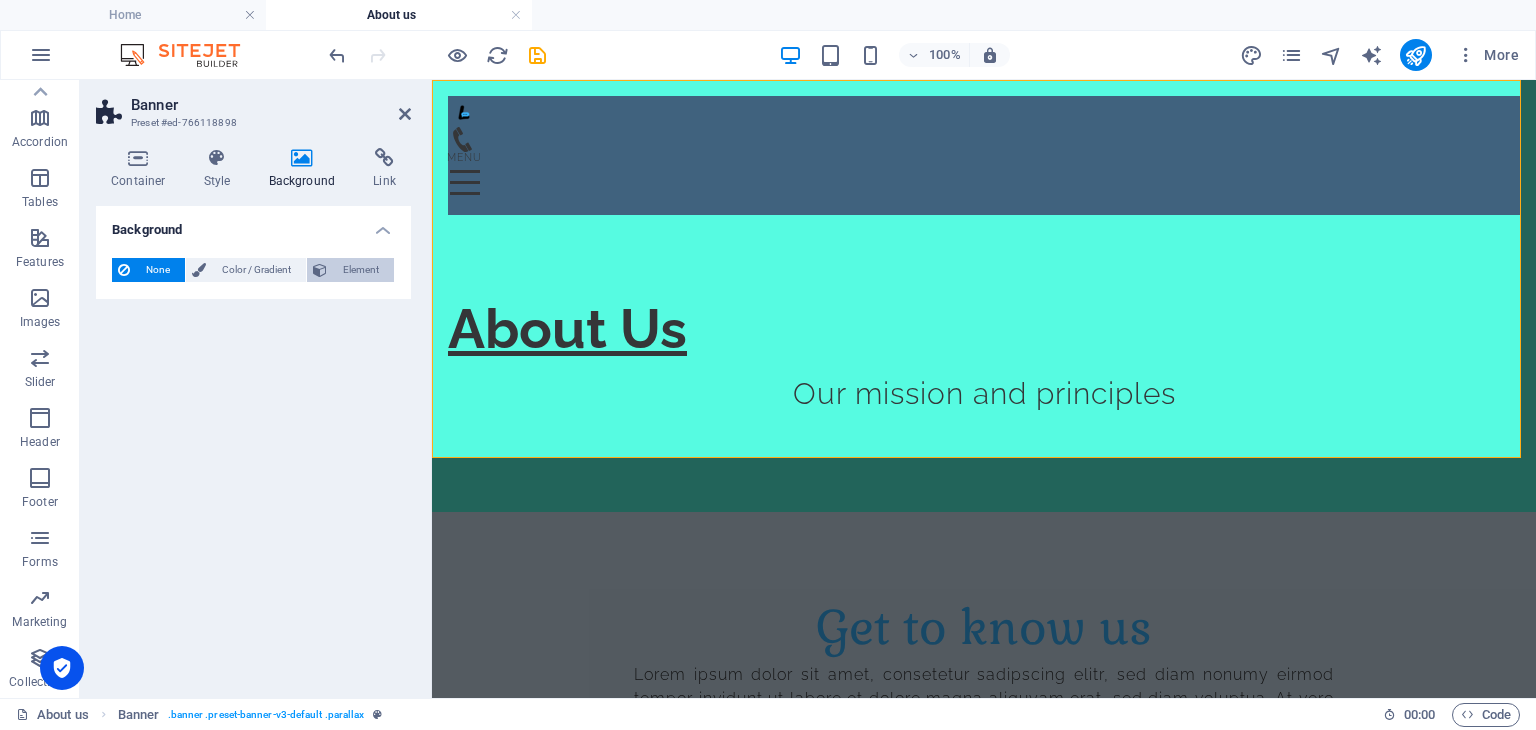click on "Element" at bounding box center (360, 270) 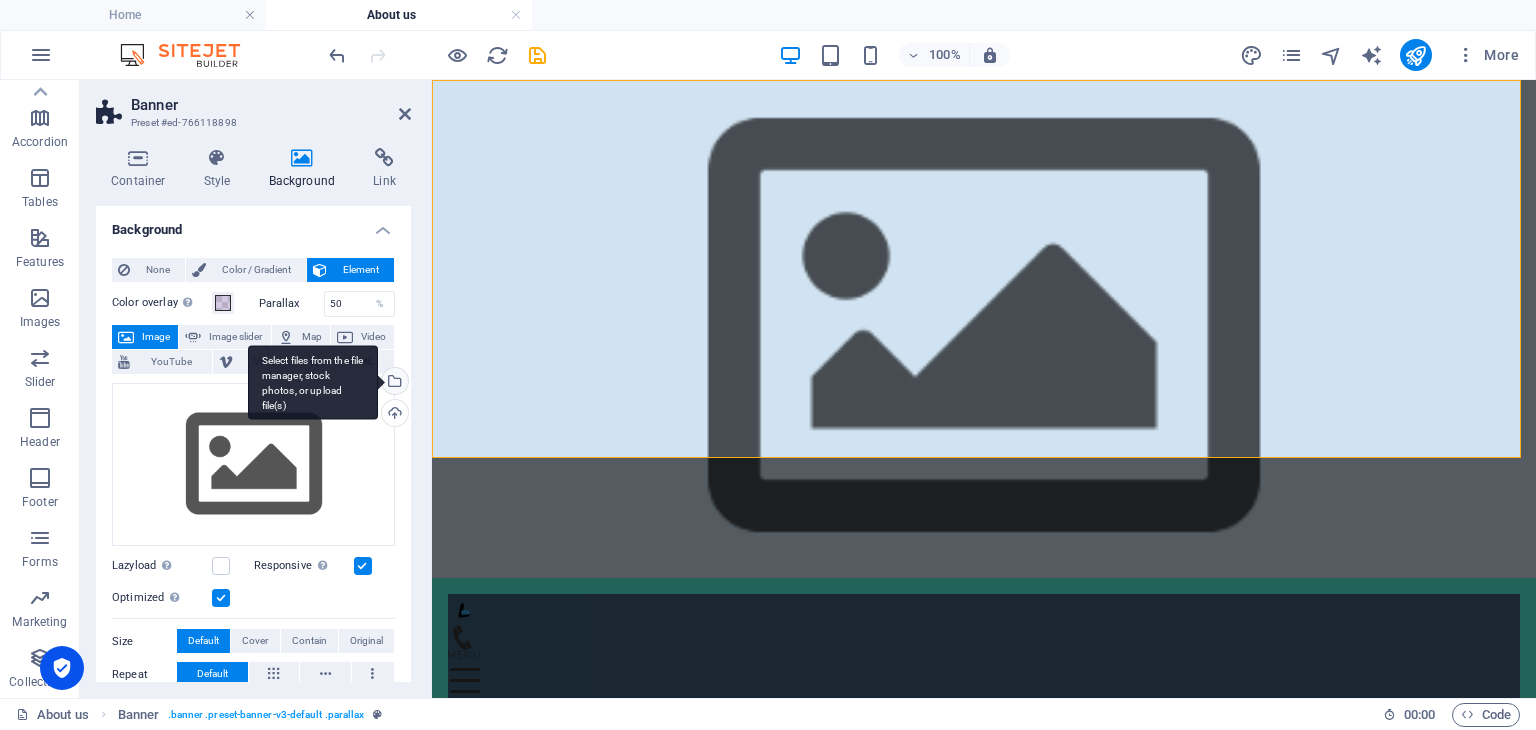 click on "Select files from the file manager, stock photos, or upload file(s)" at bounding box center [393, 383] 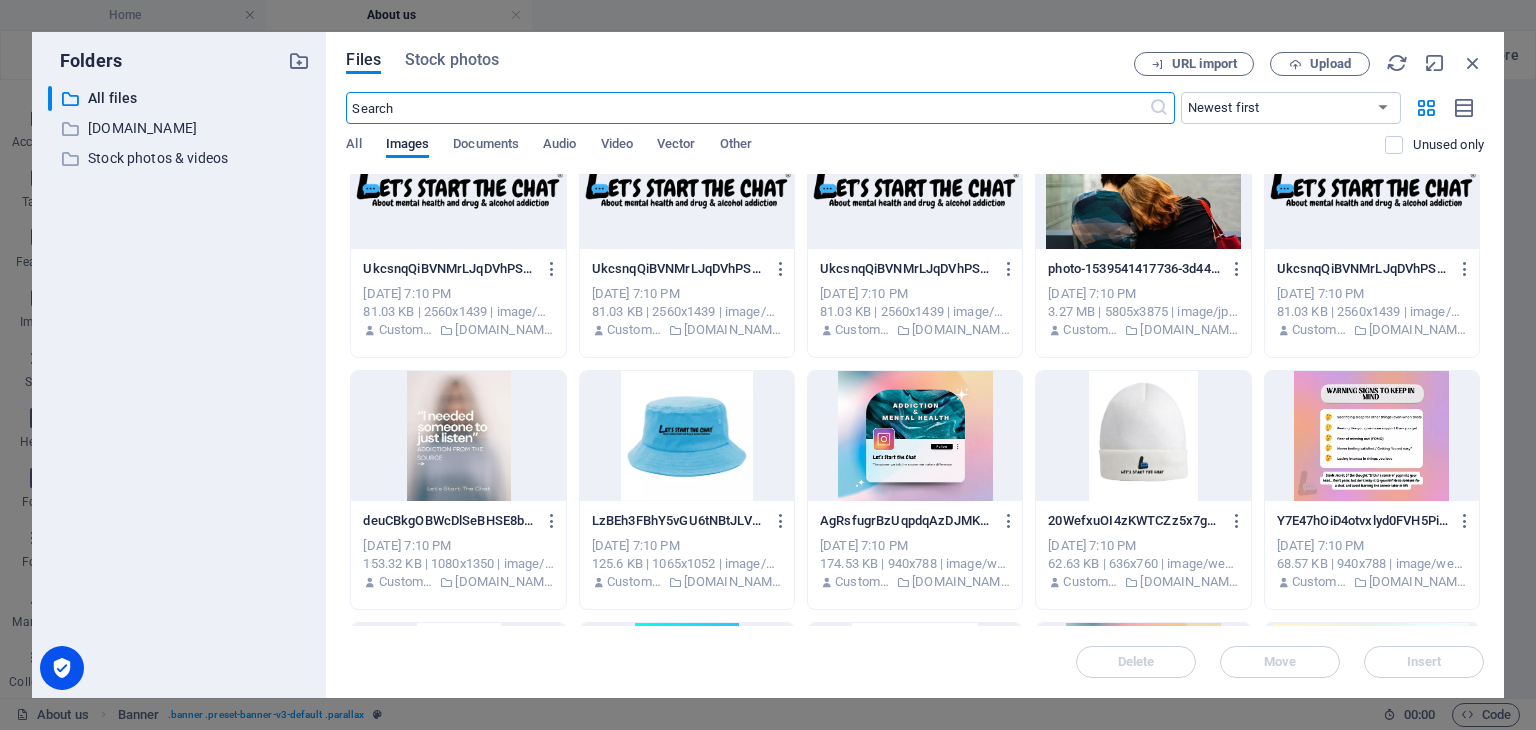 scroll, scrollTop: 0, scrollLeft: 0, axis: both 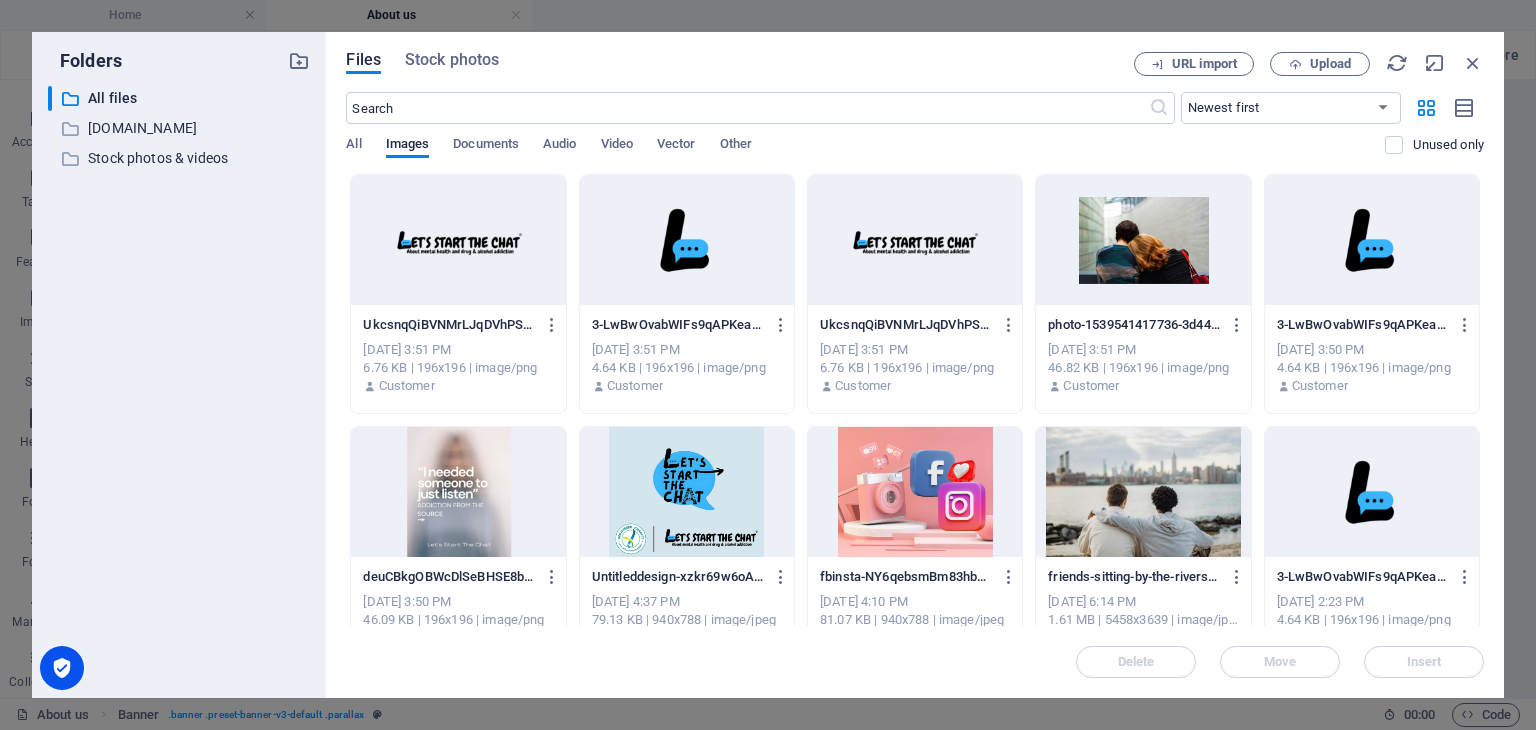 click on "Files Stock photos URL import Upload ​ Newest first Oldest first Name (A-Z) Name (Z-A) Size (0-9) Size (9-0) Resolution (0-9) Resolution (9-0) All Images Documents Audio Video Vector Other Unused only Drop files here to upload them instantly UkcsnqQiBVNMrLJqDVhPSHbuODH6pctI7X4atvP4-NjoINHKQI5LS5AZD0ewSLg-zK2HPfa4WZaXaBxhMo91og.png UkcsnqQiBVNMrLJqDVhPSHbuODH6pctI7X4atvP4-NjoINHKQI5LS5AZD0ewSLg-zK2HPfa4WZaXaBxhMo91og.png [DATE] 3:51 PM 6.76 KB | 196x196 | image/png Customer 3-LwBwOvabWIFs9qAPKearNw-fDXwhE2EIP5BzaLdH3K84A-iQ7o_VEwTvHmrwGTaCkyzg.png 3-LwBwOvabWIFs9qAPKearNw-fDXwhE2EIP5BzaLdH3K84A-iQ7o_VEwTvHmrwGTaCkyzg.png [DATE] 3:51 PM 4.64 KB | 196x196 | image/png Customer UkcsnqQiBVNMrLJqDVhPSHbuODH6pctI7X4atvP4-NjoINHKQI5LS5AZD0ewSLg-VVPYqrEtbqLM5N8MZpVUYA.png UkcsnqQiBVNMrLJqDVhPSHbuODH6pctI7X4atvP4-NjoINHKQI5LS5AZD0ewSLg-VVPYqrEtbqLM5N8MZpVUYA.png [DATE] 3:51 PM 6.76 KB | 196x196 | image/png Customer photo-1539541417736-3d44c90da315-KG7tzMnuLc502qXAfNFMww-yeFtnquuL3eC3XIiFGwuyQ.png" at bounding box center [915, 365] 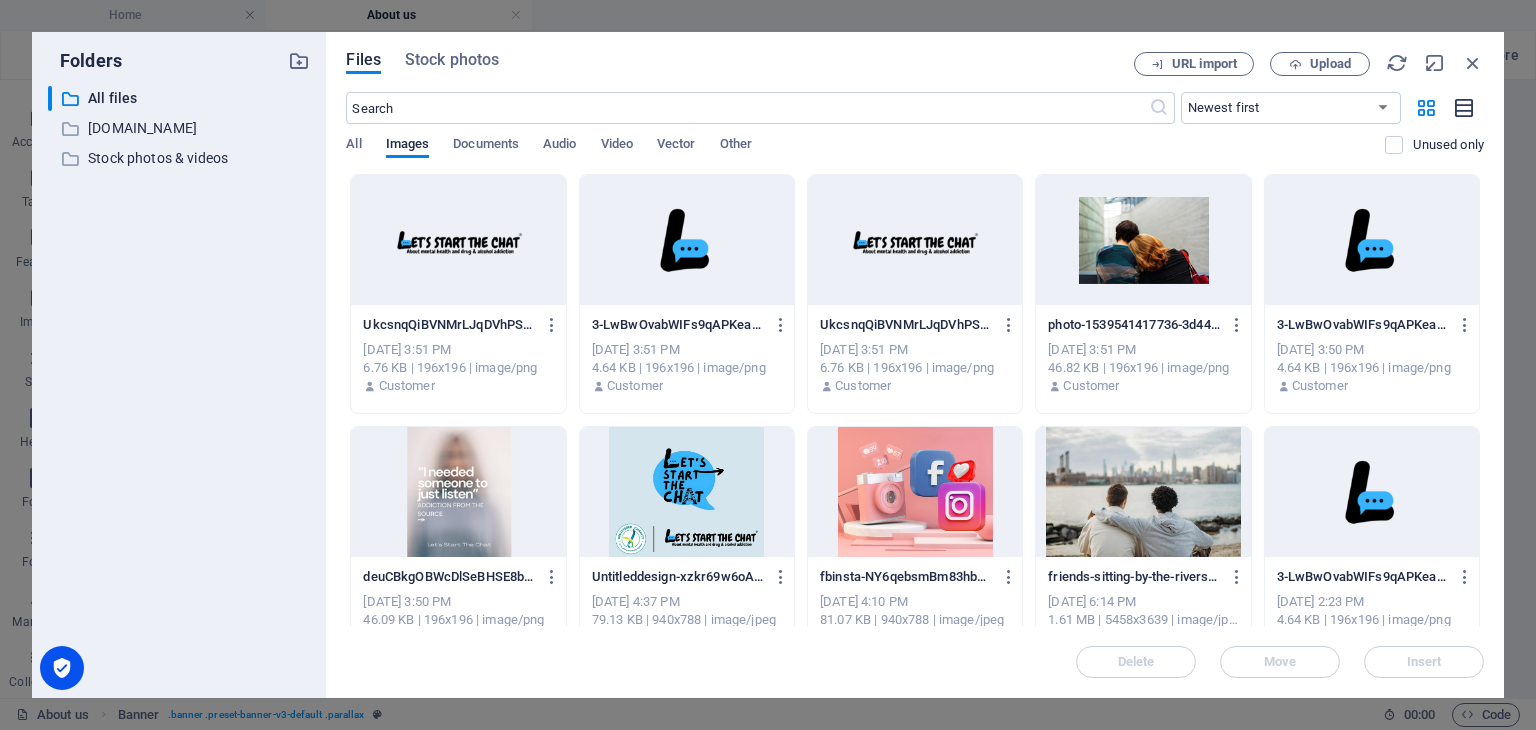 click at bounding box center (1465, 108) 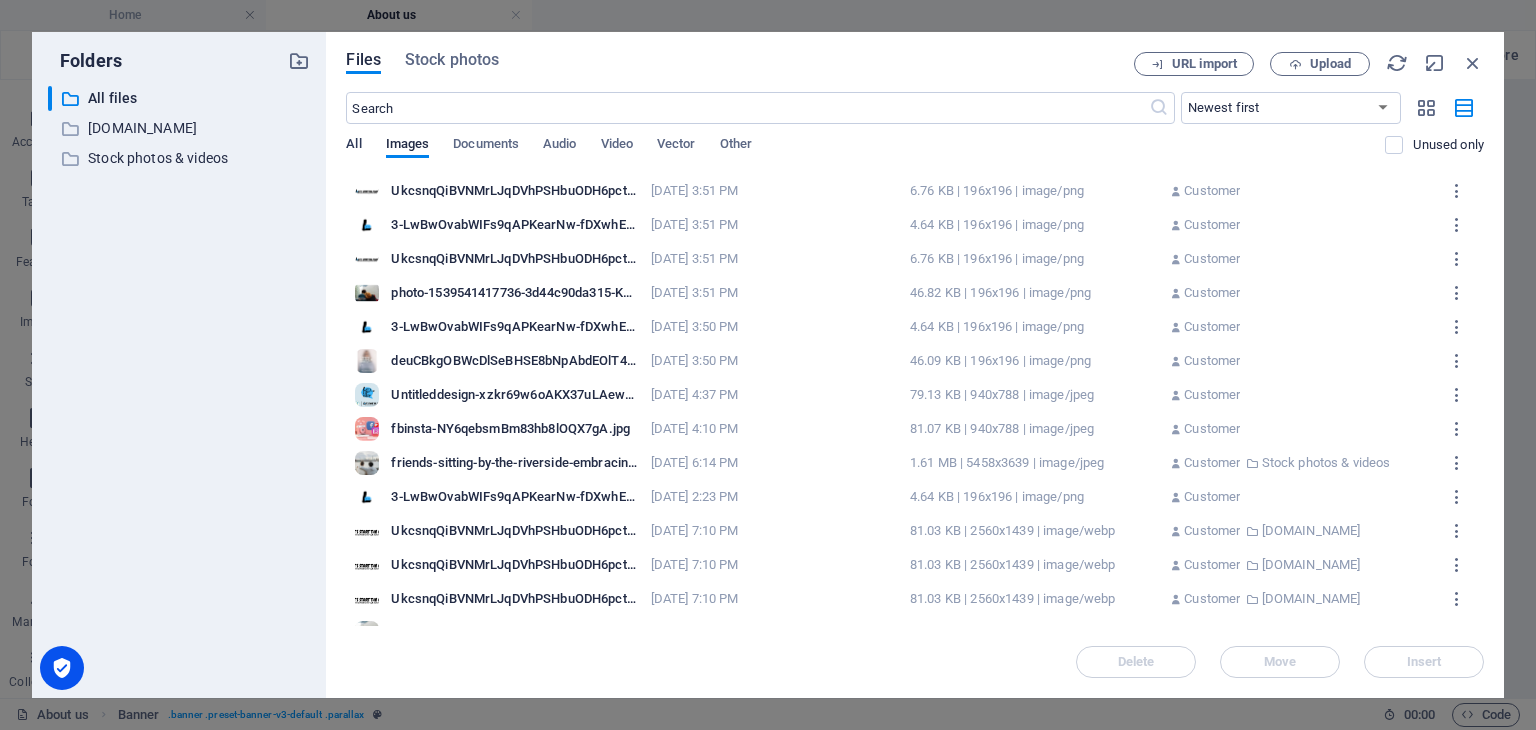 click on "All" at bounding box center [353, 146] 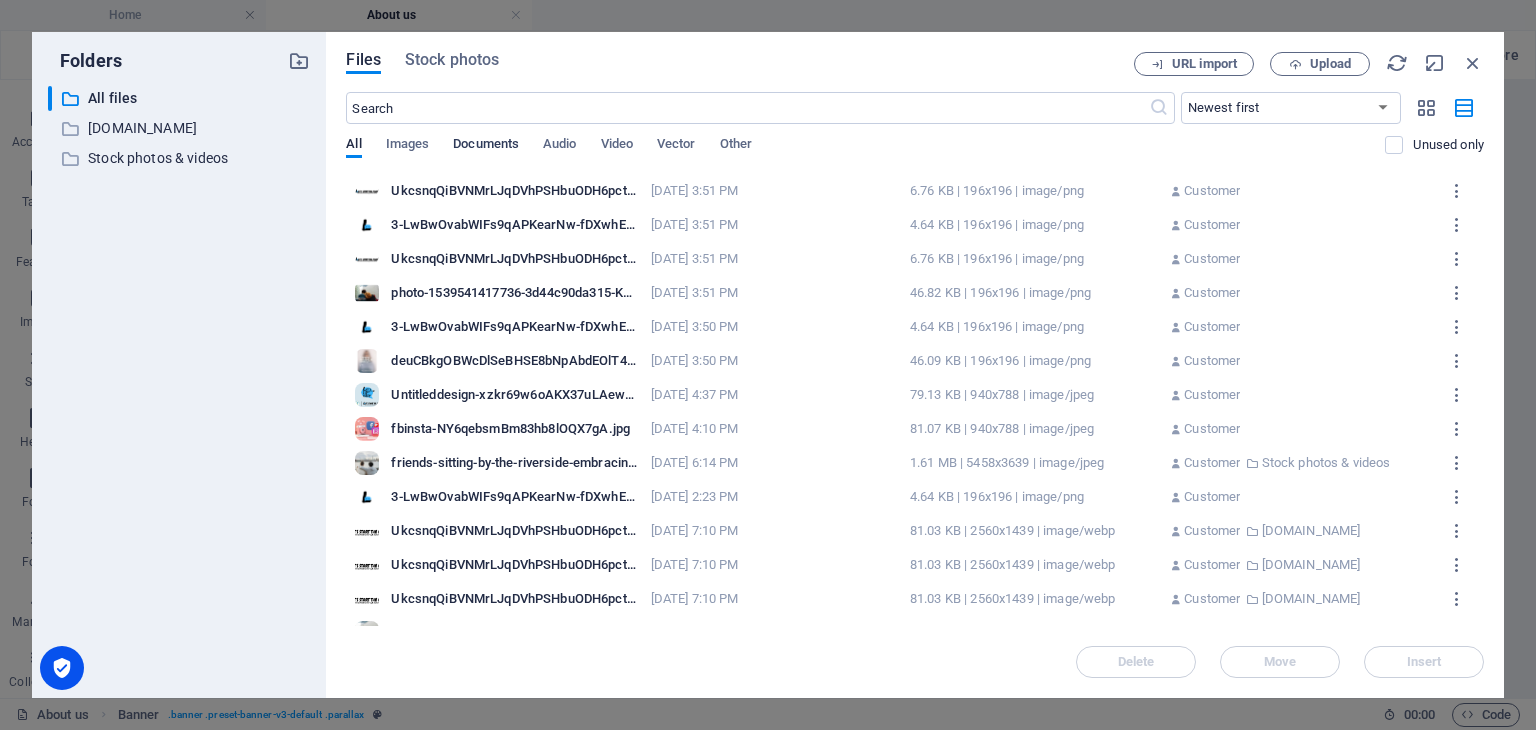 click on "Documents" at bounding box center (486, 147) 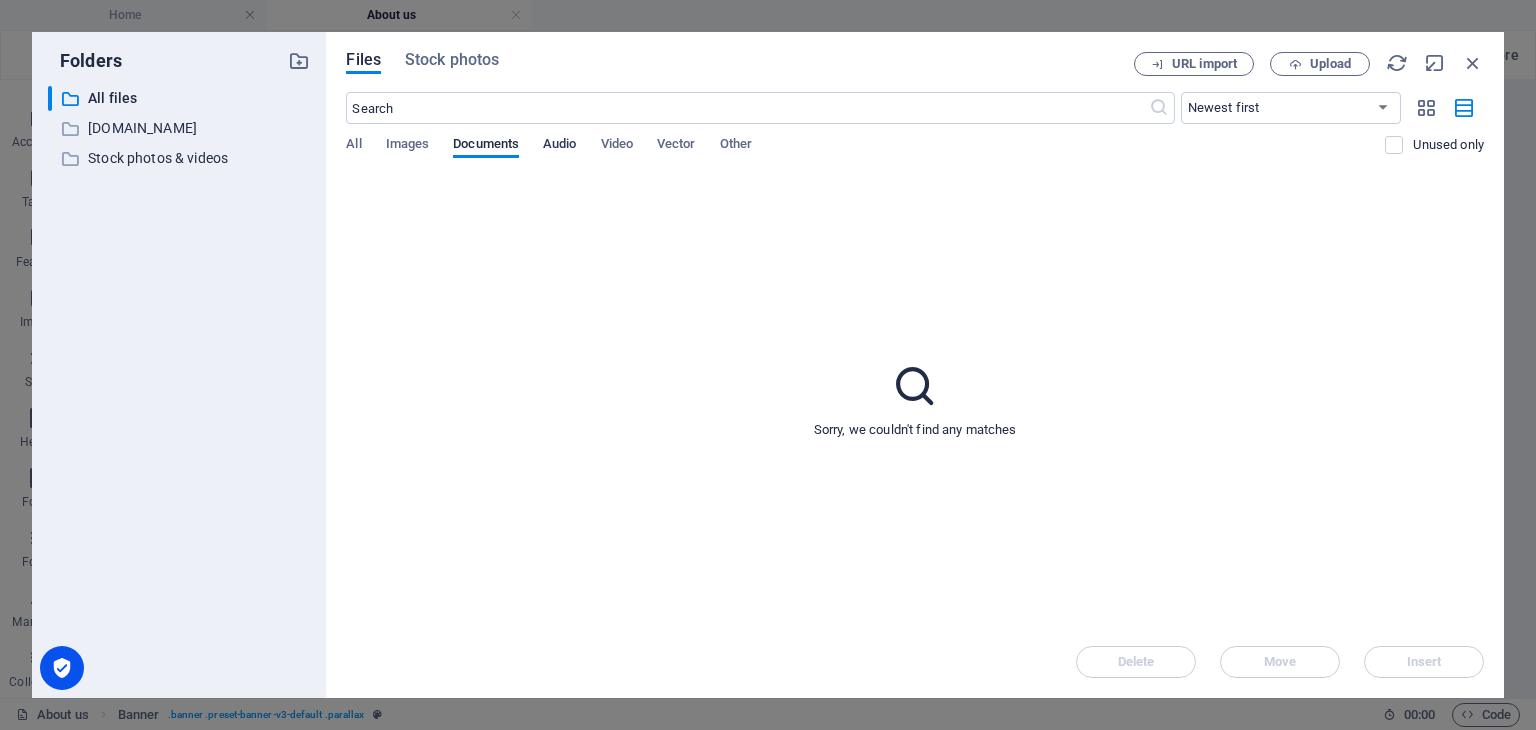 click on "Audio" at bounding box center (559, 146) 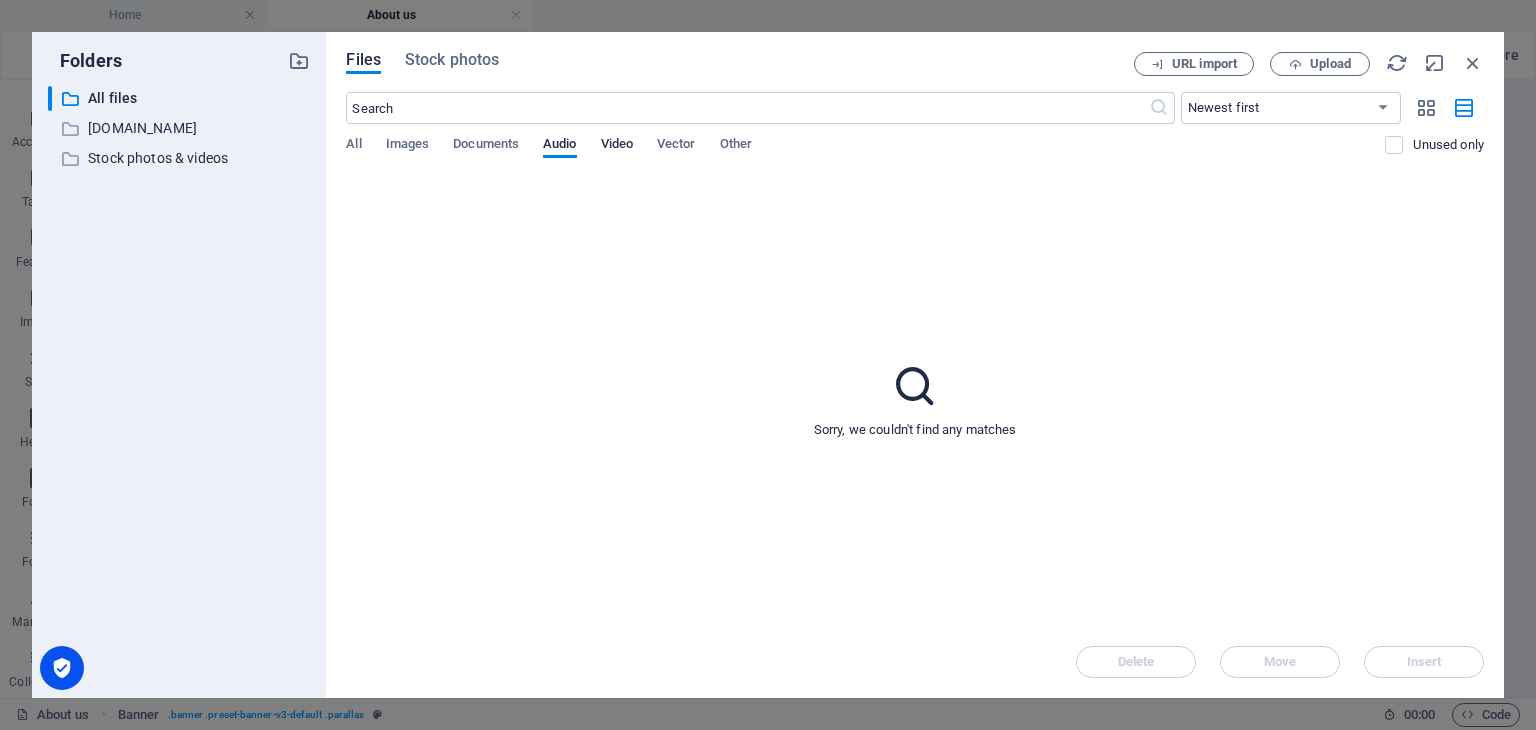 click on "Video" at bounding box center [617, 146] 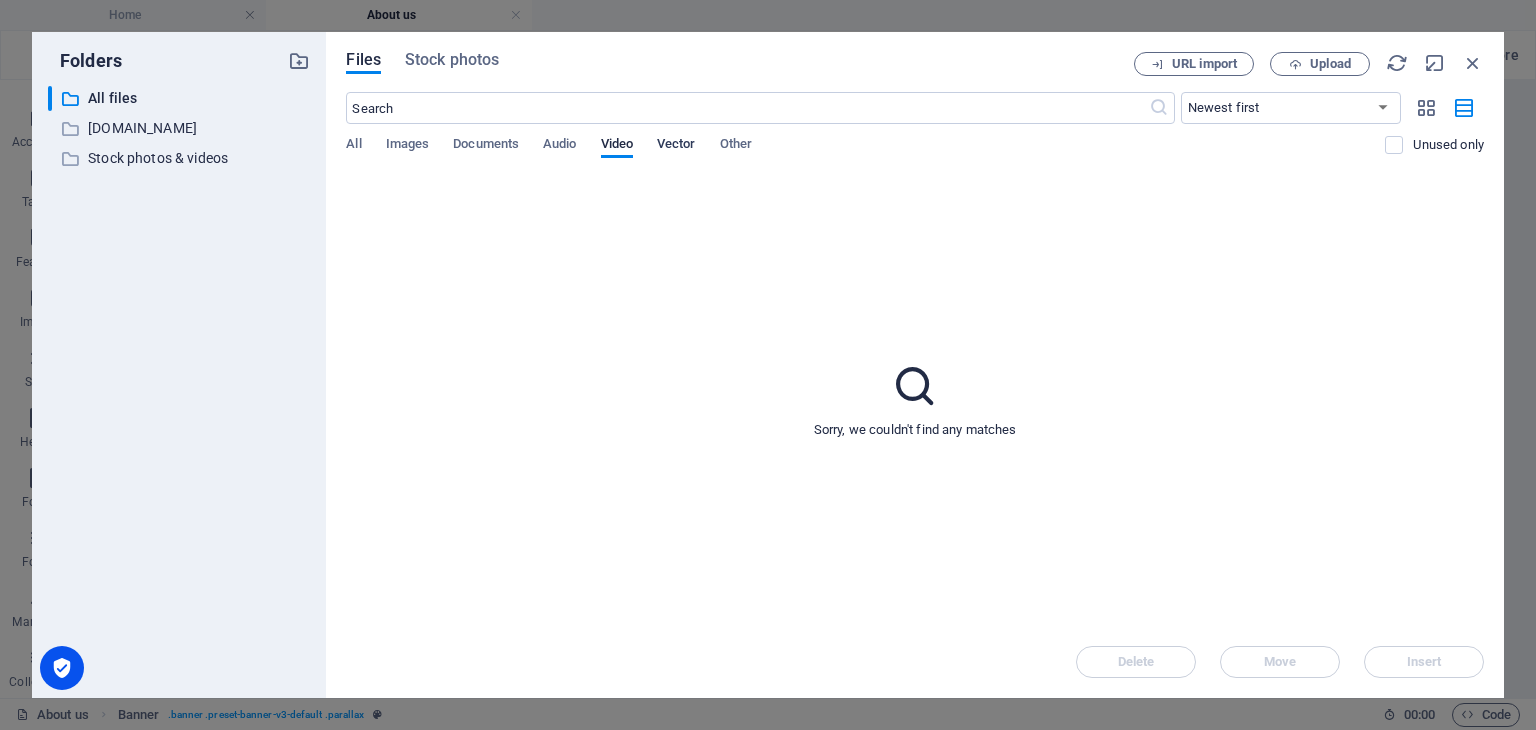 click on "Vector" at bounding box center [676, 146] 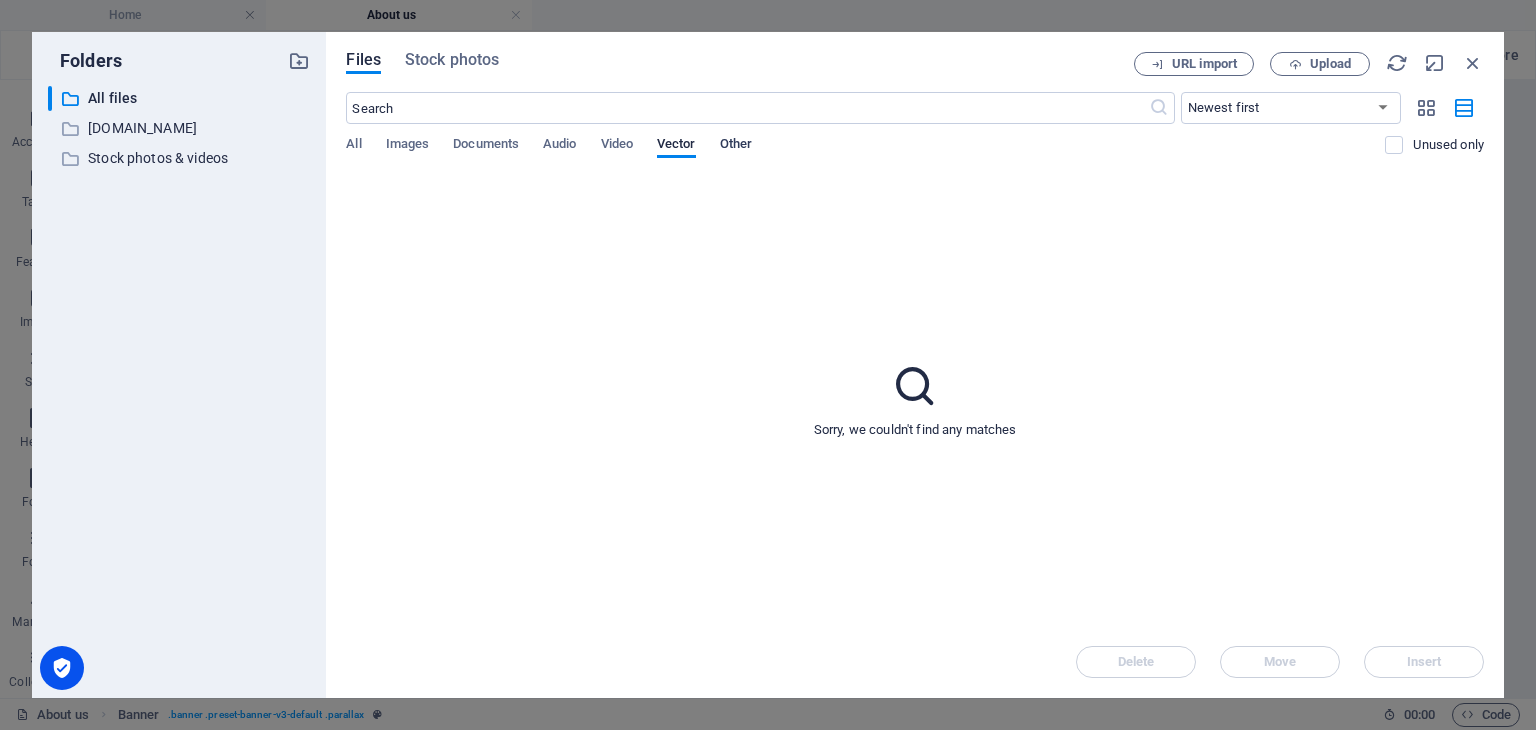 click on "Other" at bounding box center [736, 146] 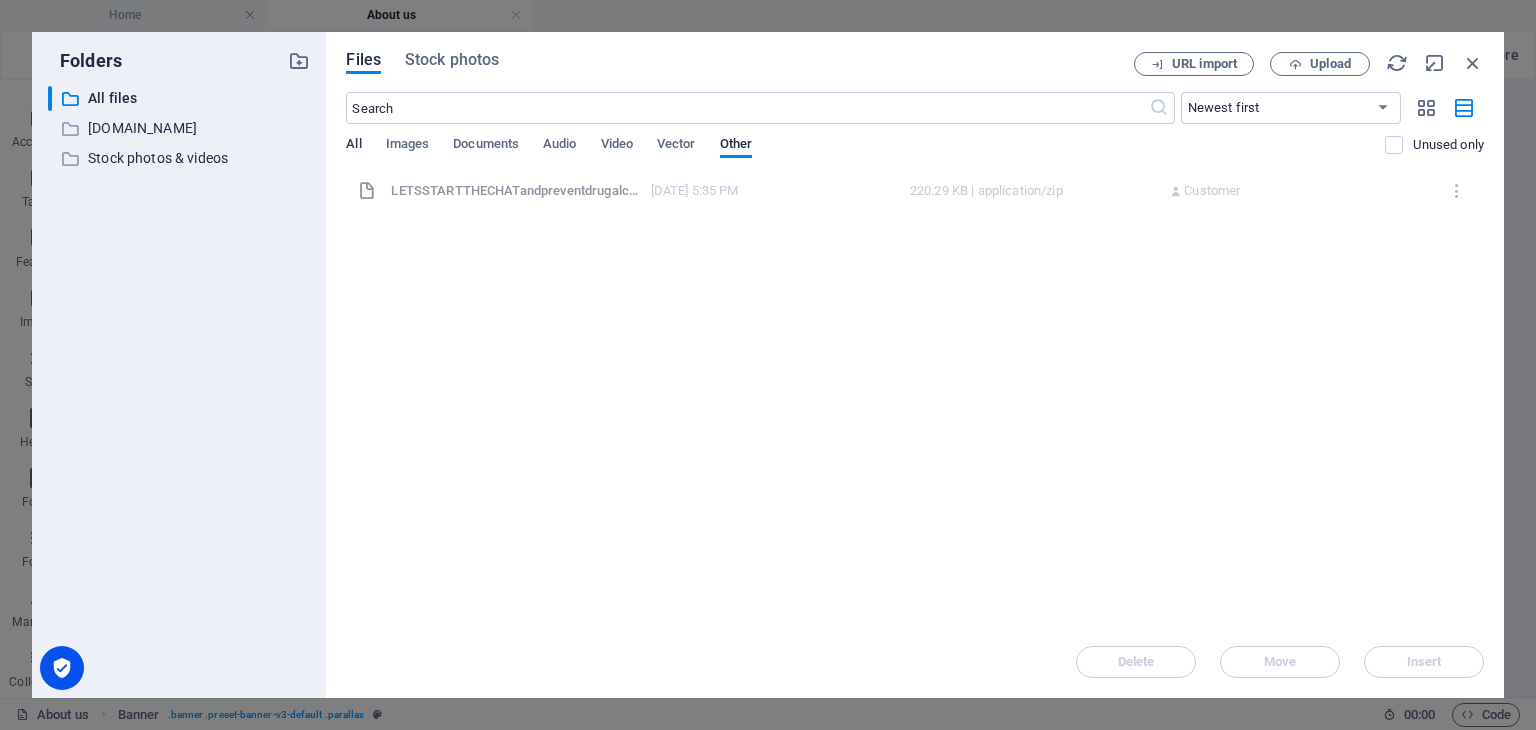 click on "All" at bounding box center [353, 146] 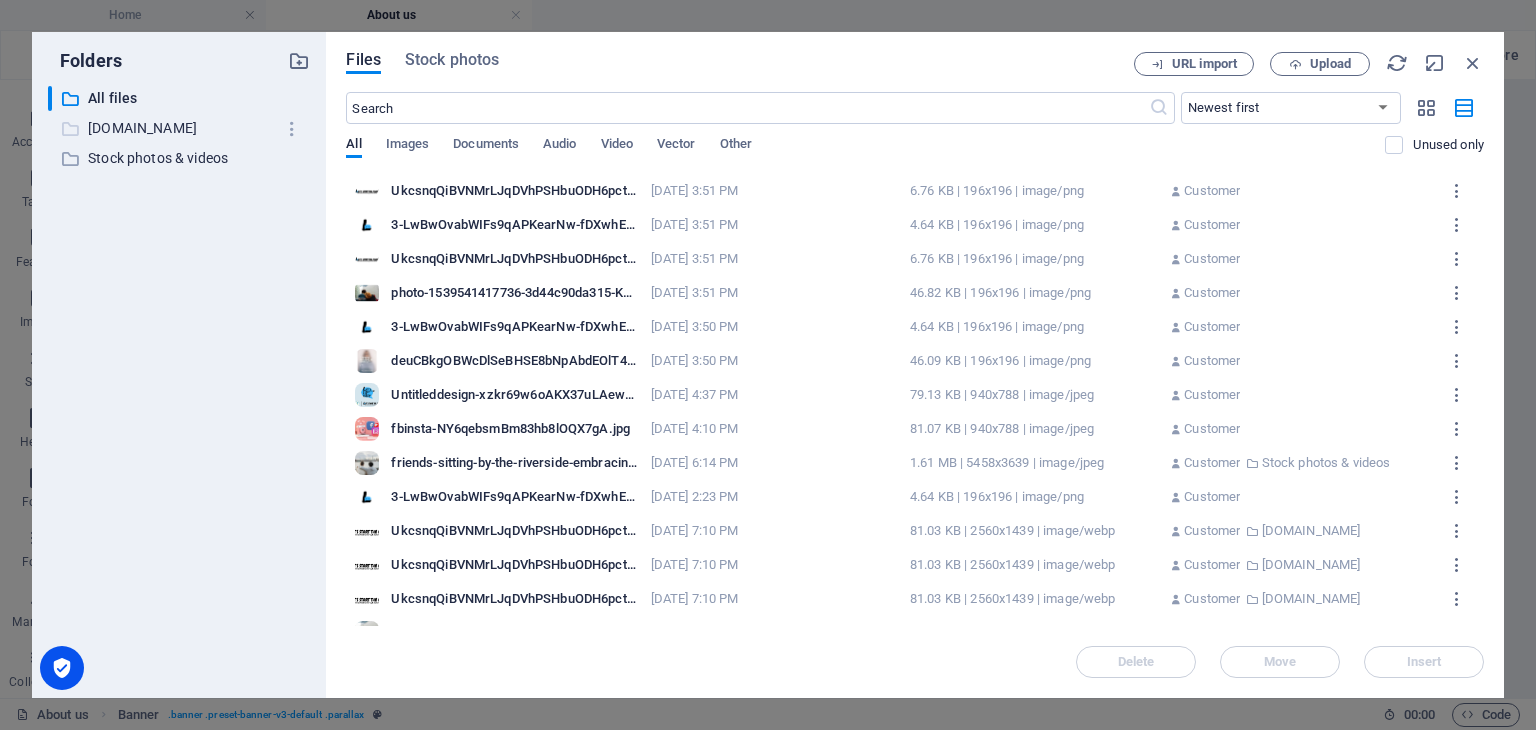 click on "[DOMAIN_NAME]" at bounding box center [181, 128] 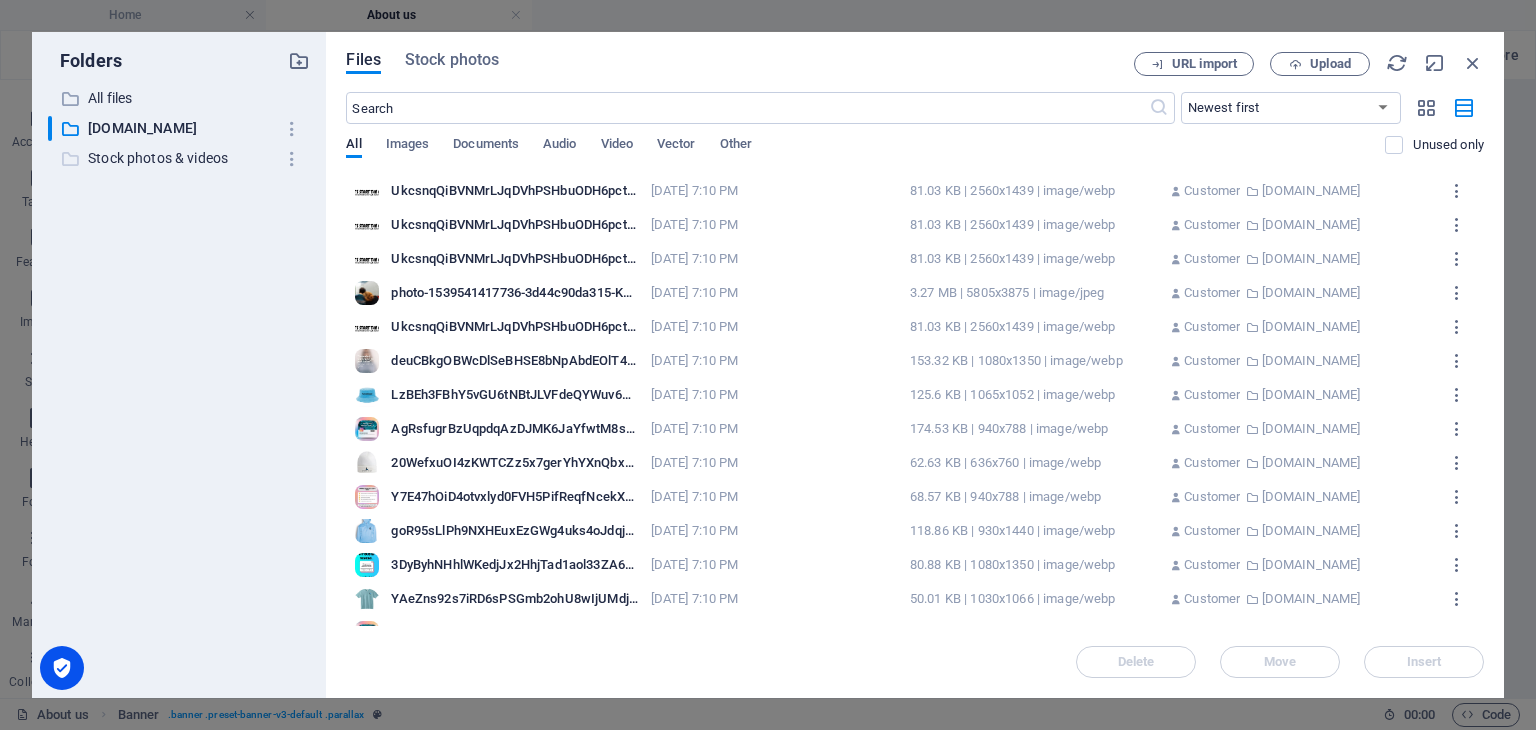 click on "Stock photos & videos" at bounding box center [181, 158] 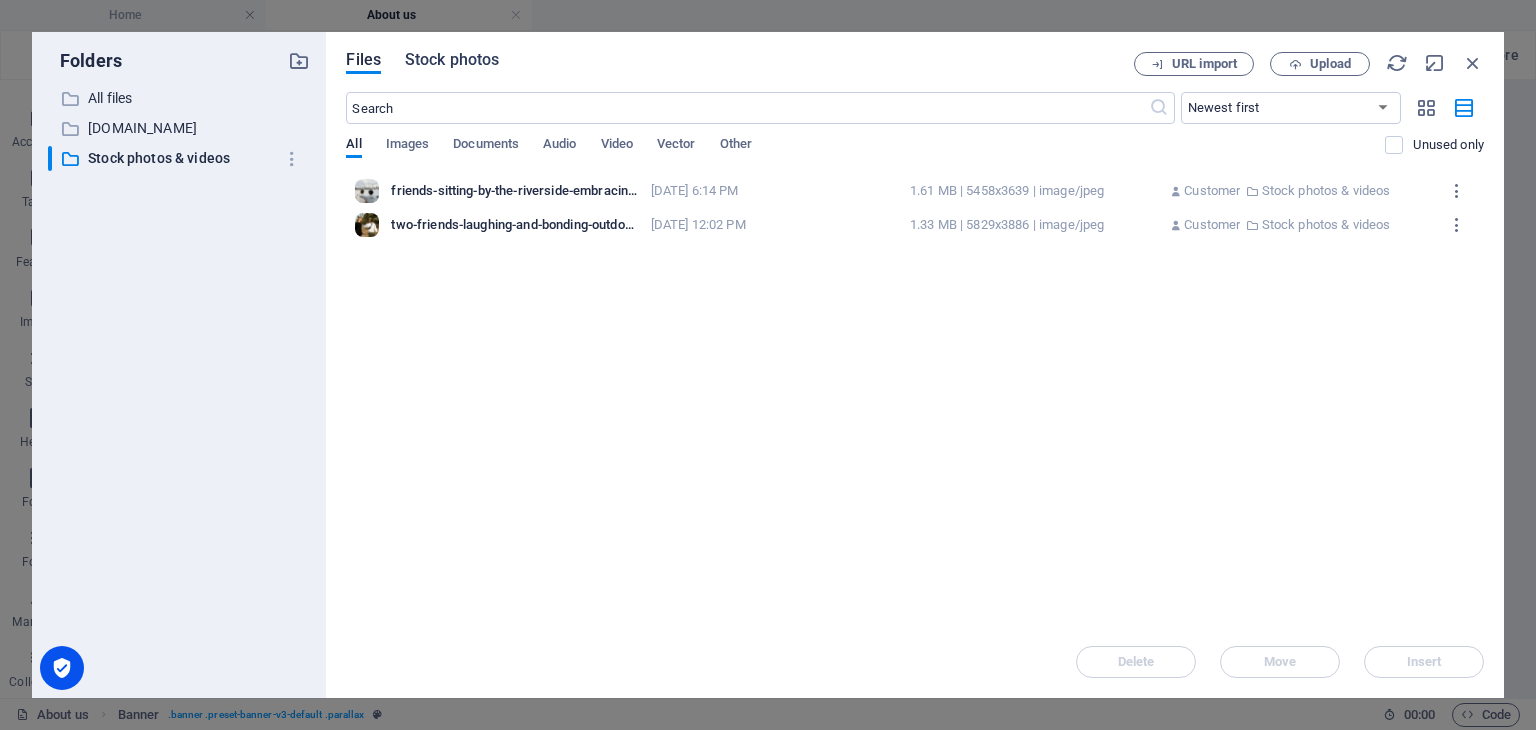 click on "Stock photos" at bounding box center [452, 60] 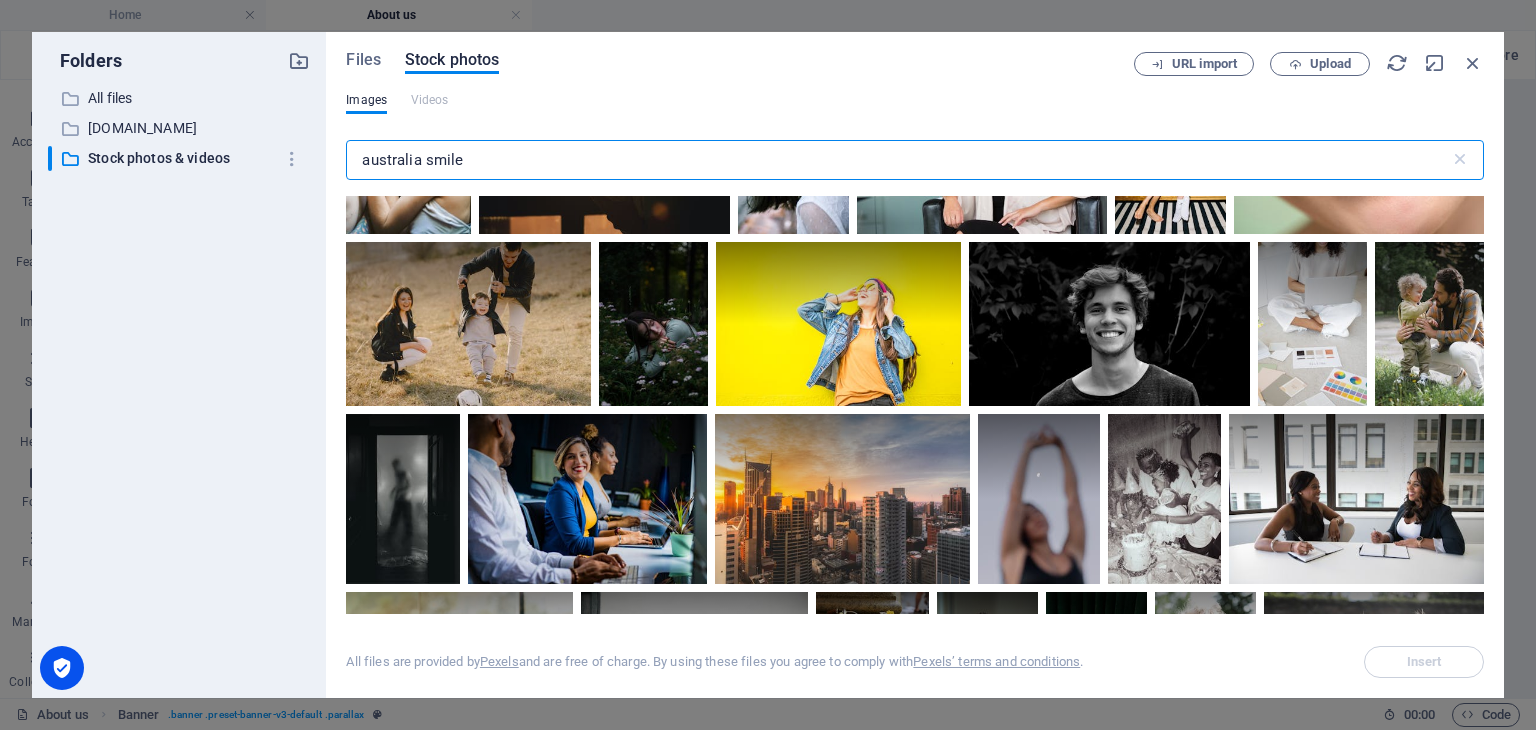 scroll, scrollTop: 10736, scrollLeft: 0, axis: vertical 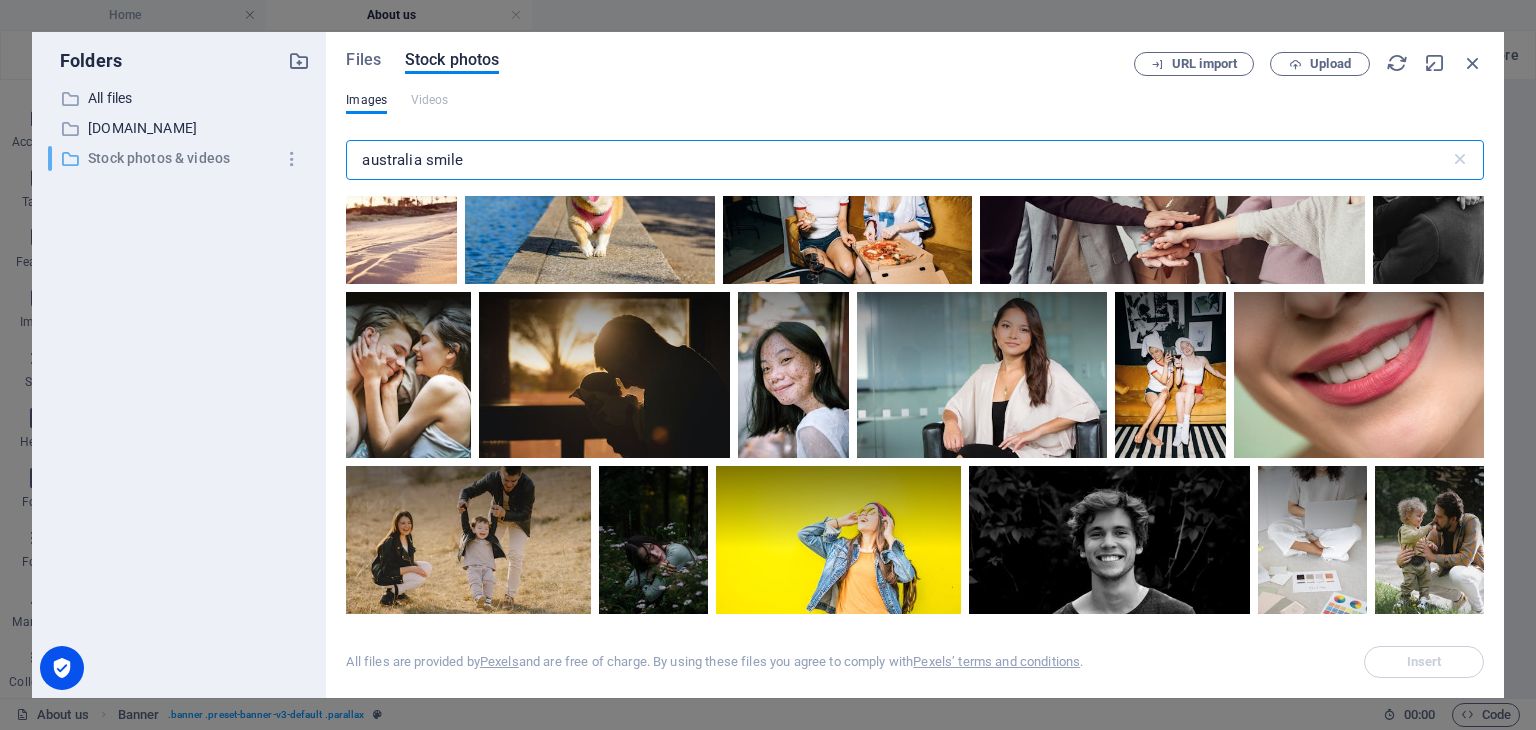drag, startPoint x: 541, startPoint y: 161, endPoint x: 272, endPoint y: 160, distance: 269.00186 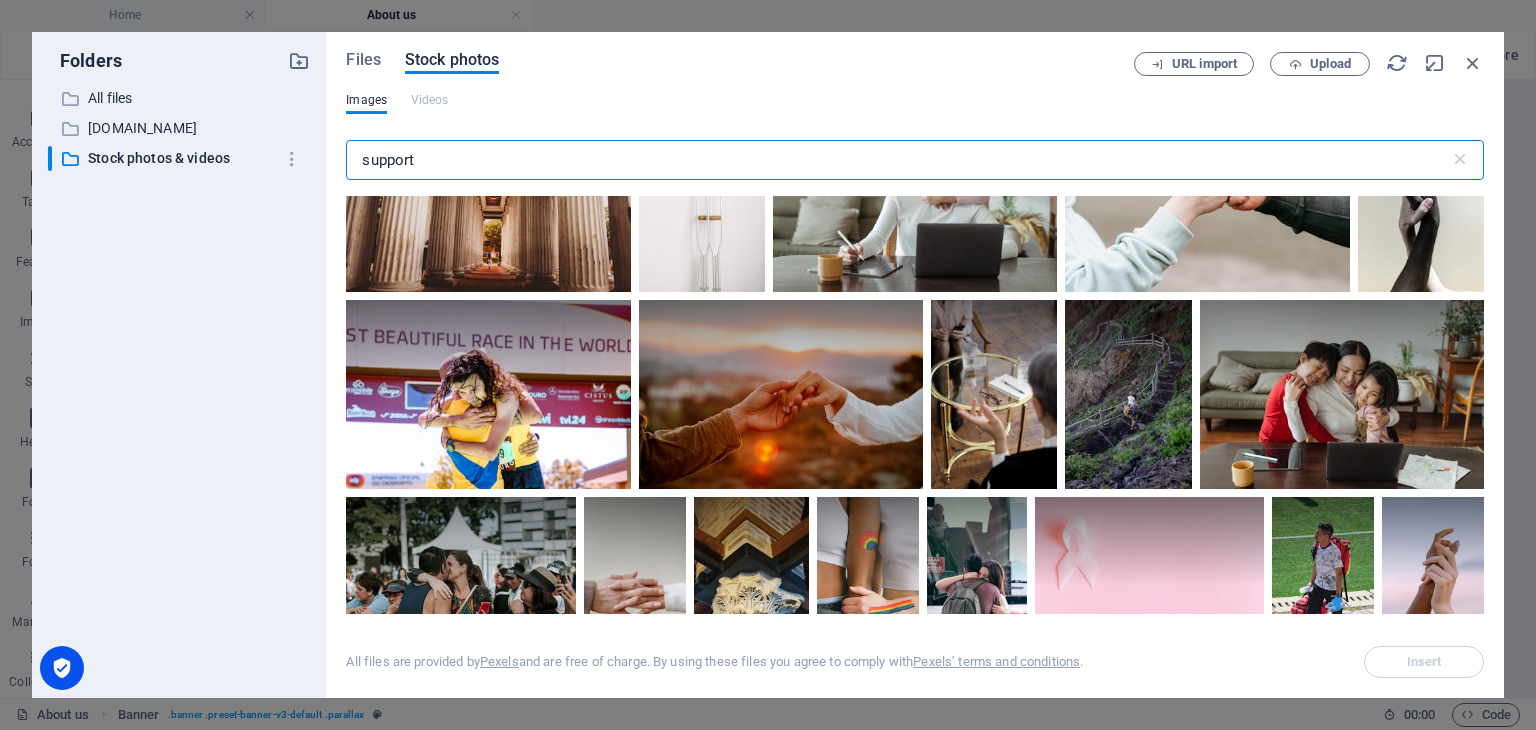 scroll, scrollTop: 0, scrollLeft: 0, axis: both 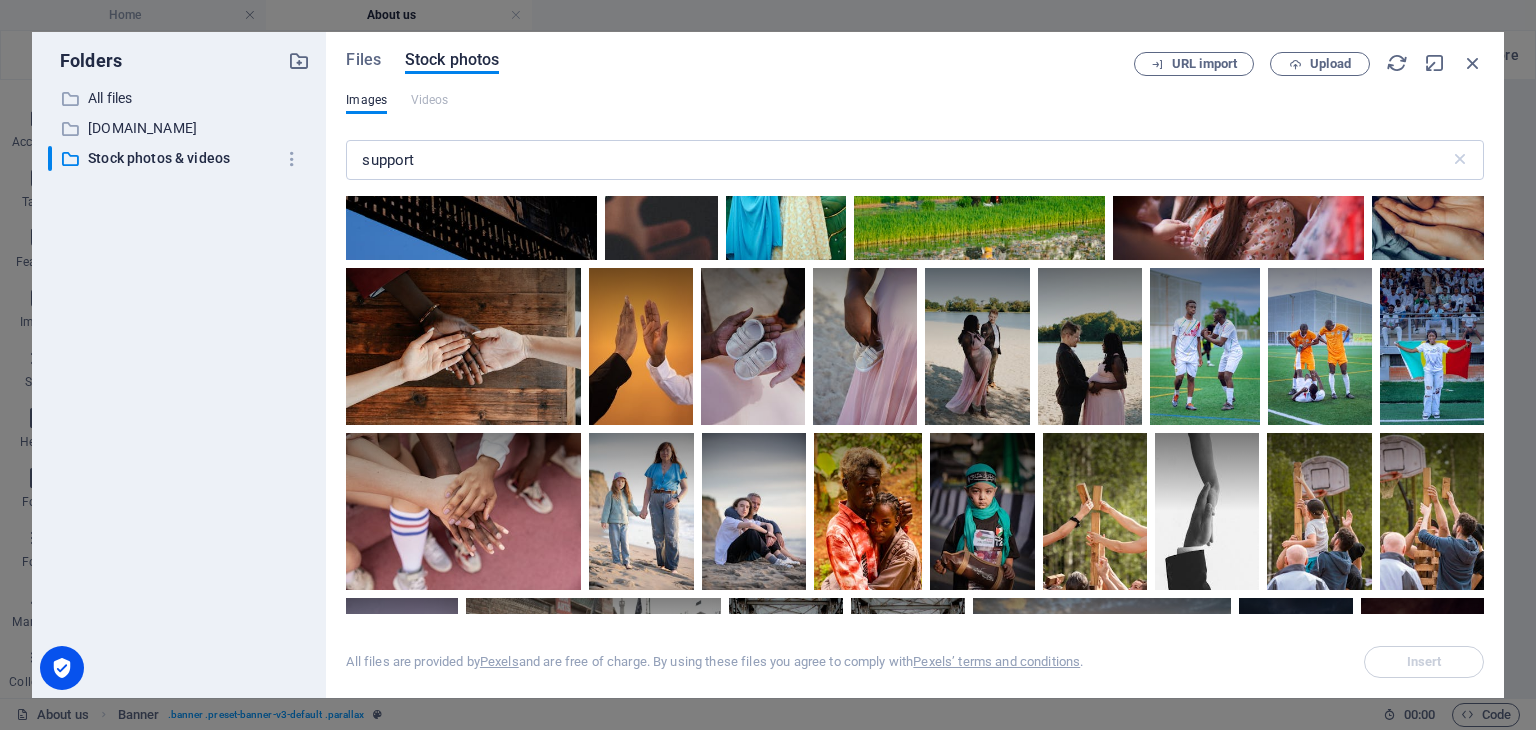 drag, startPoint x: 1484, startPoint y: 363, endPoint x: 1480, endPoint y: 382, distance: 19.416489 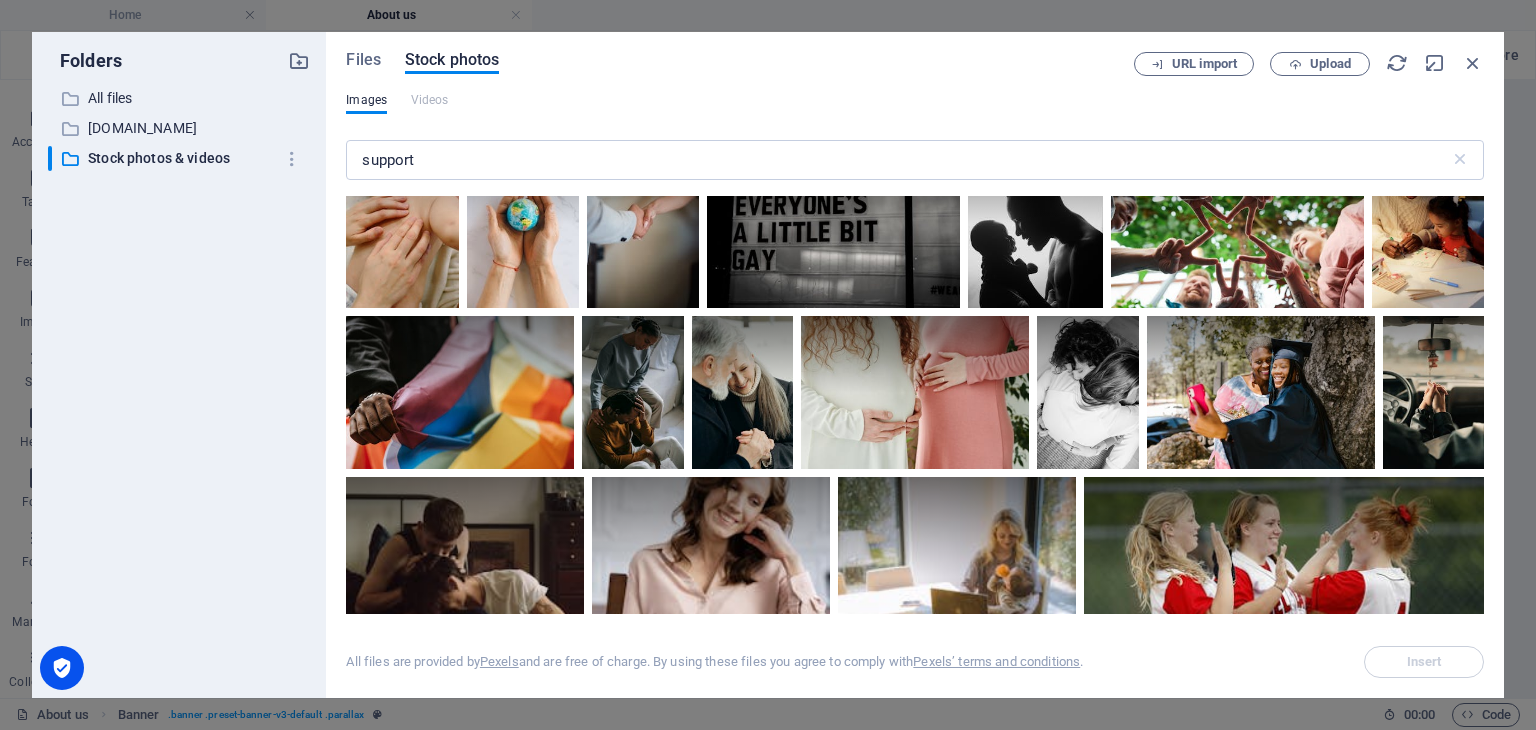 scroll, scrollTop: 14294, scrollLeft: 0, axis: vertical 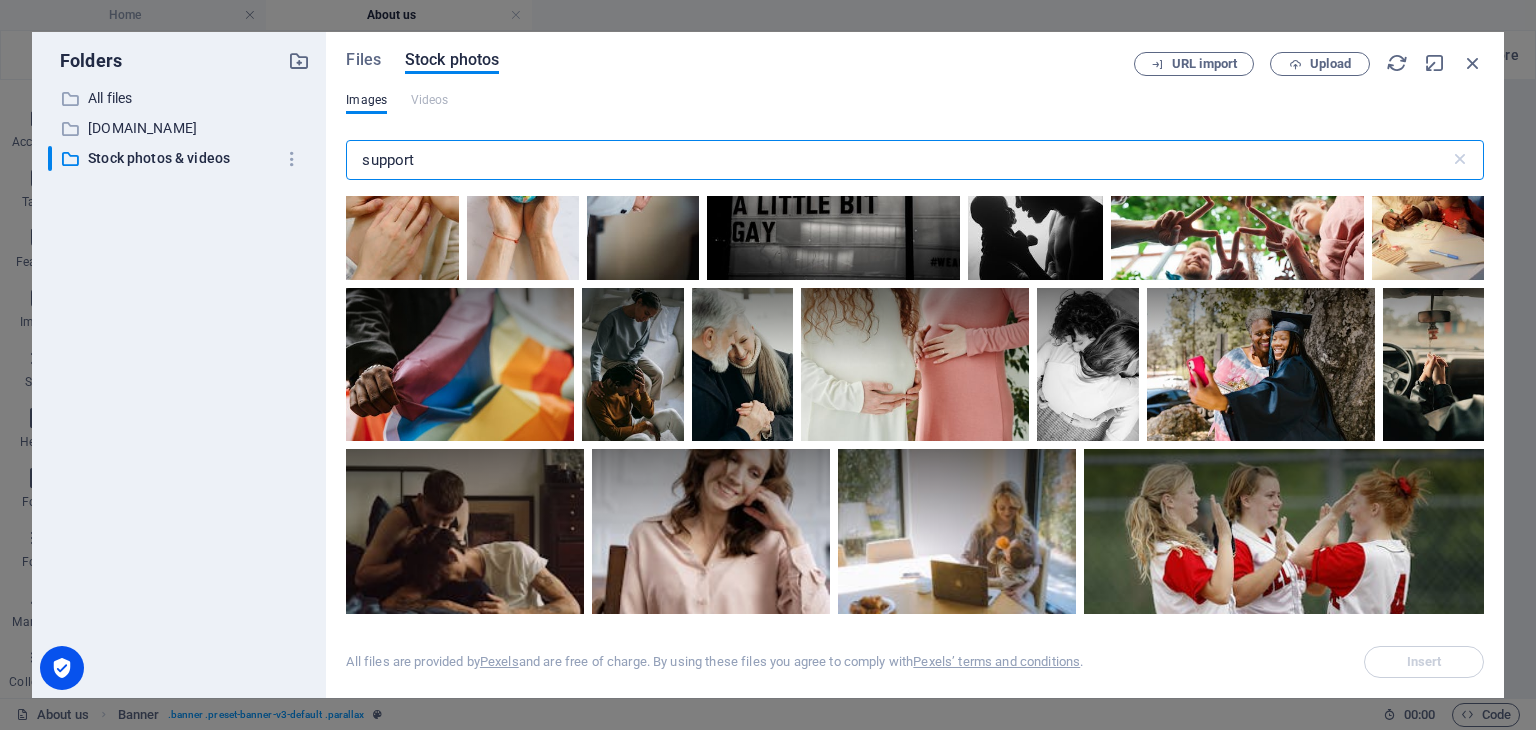 click on "support" at bounding box center [897, 160] 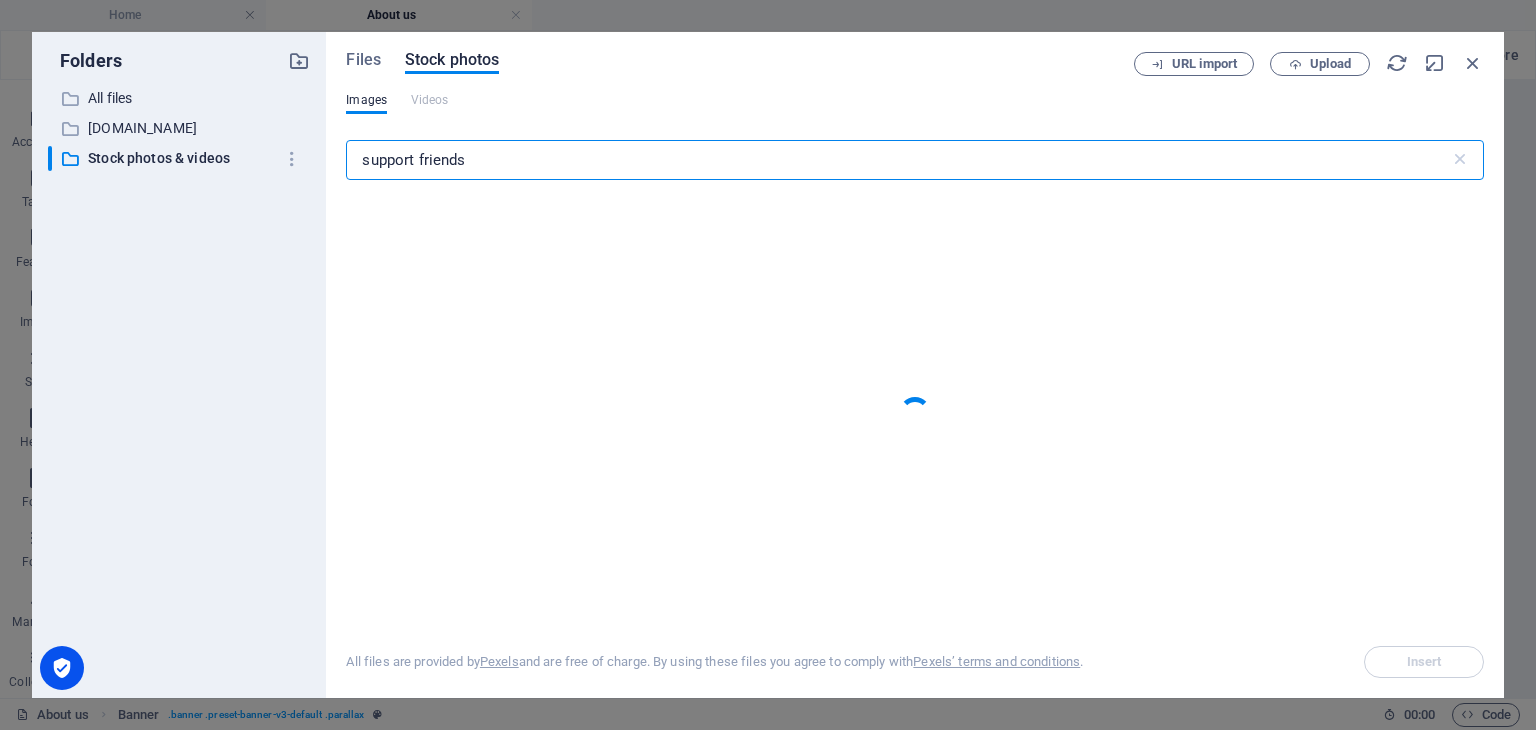 type on "support friends" 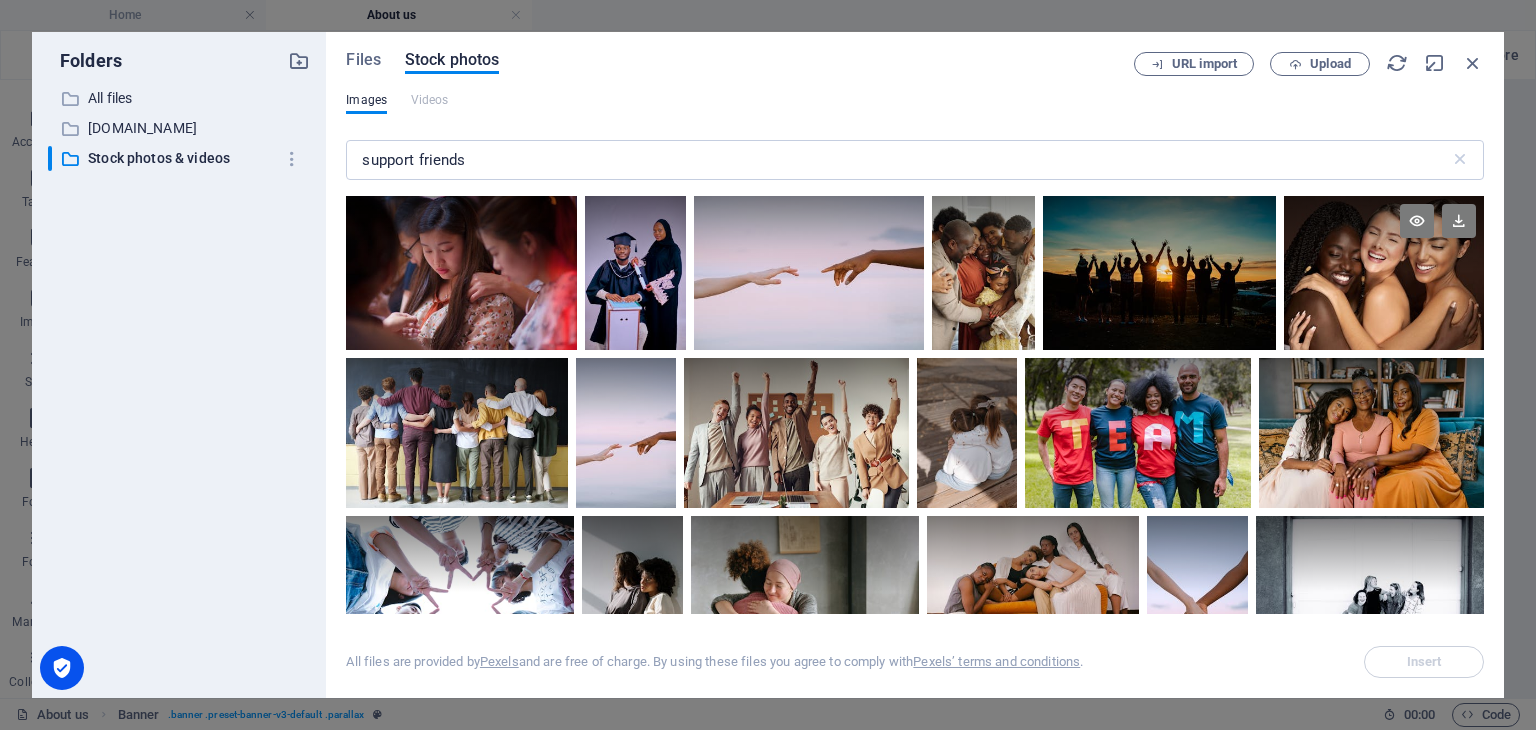 drag, startPoint x: 1479, startPoint y: 246, endPoint x: 1468, endPoint y: 299, distance: 54.129475 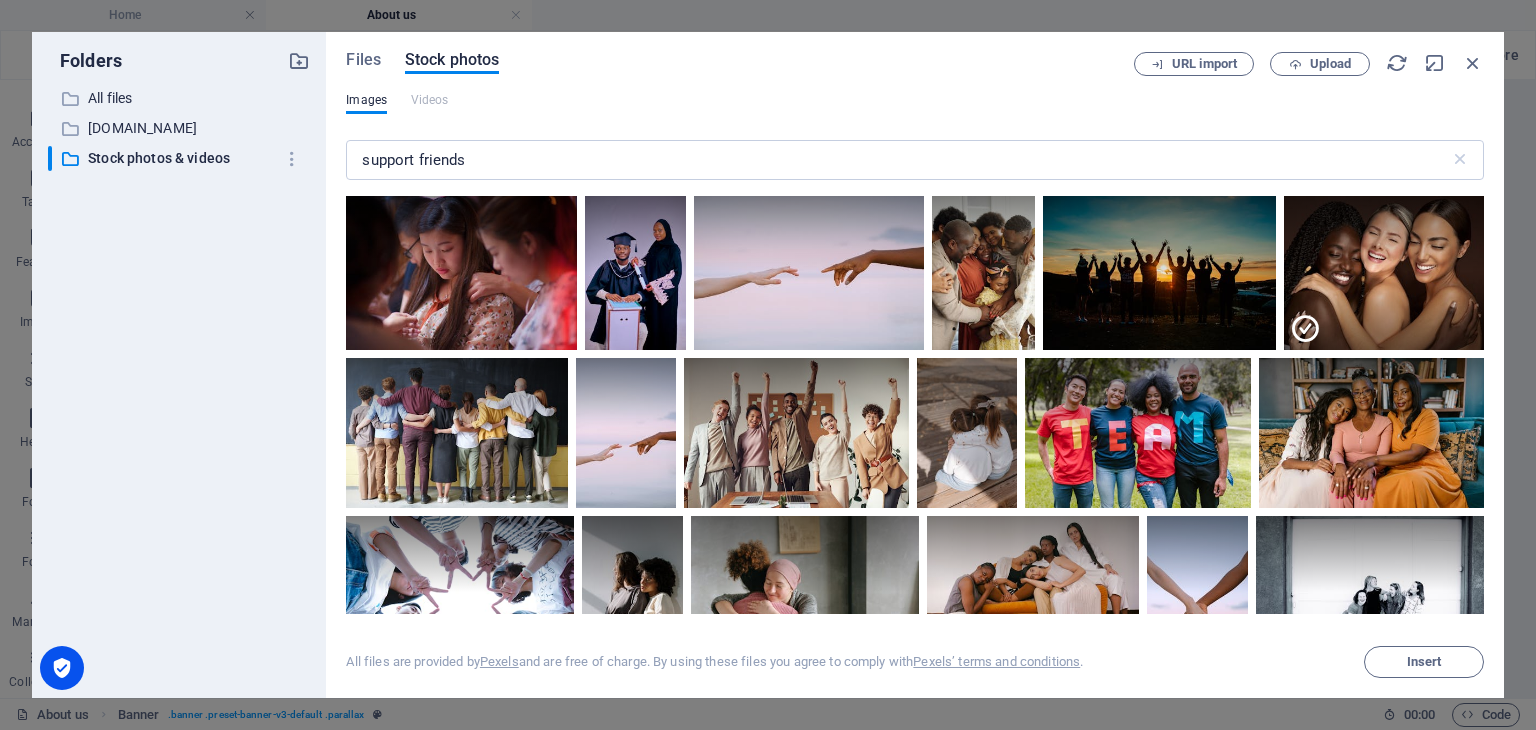 drag, startPoint x: 1485, startPoint y: 259, endPoint x: 1480, endPoint y: 282, distance: 23.537205 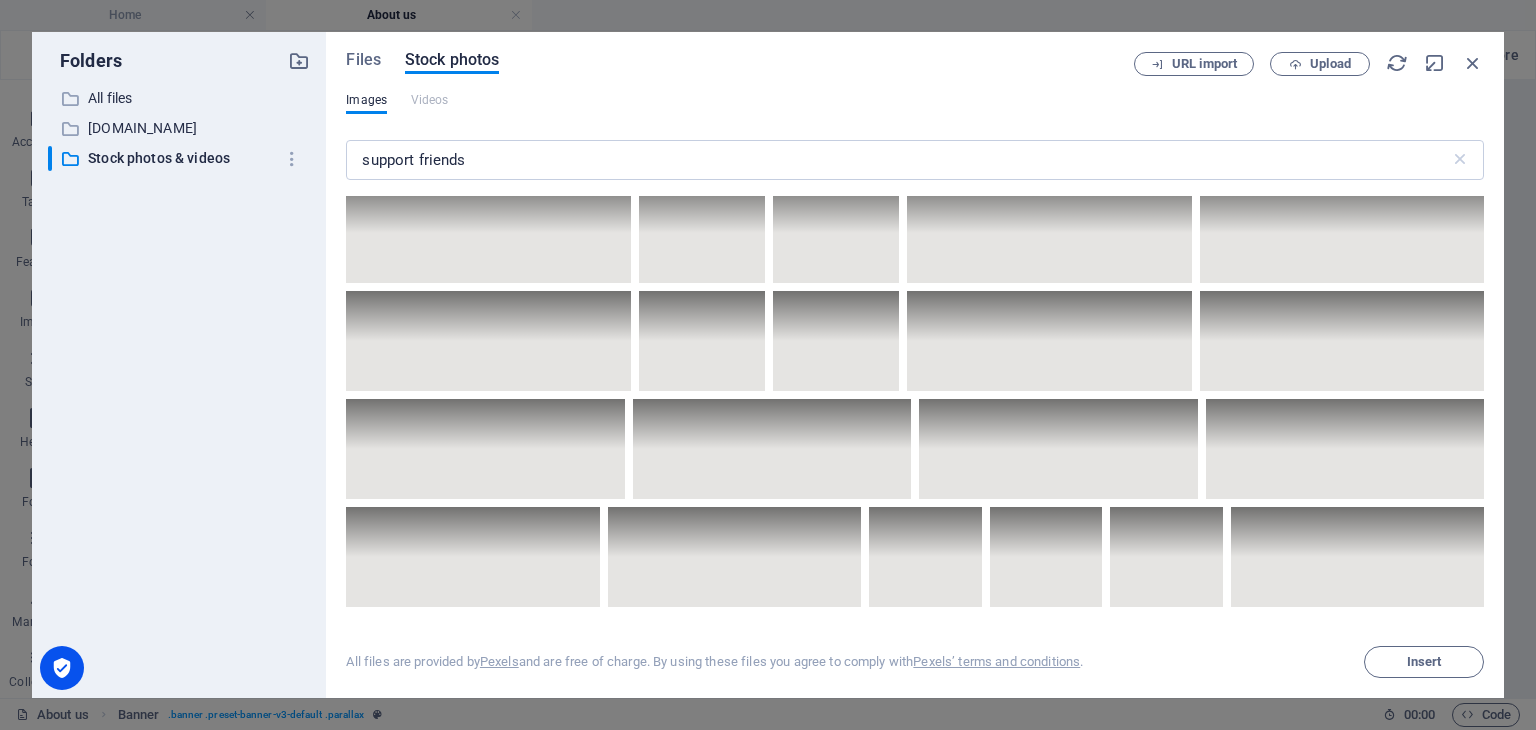 scroll, scrollTop: 0, scrollLeft: 0, axis: both 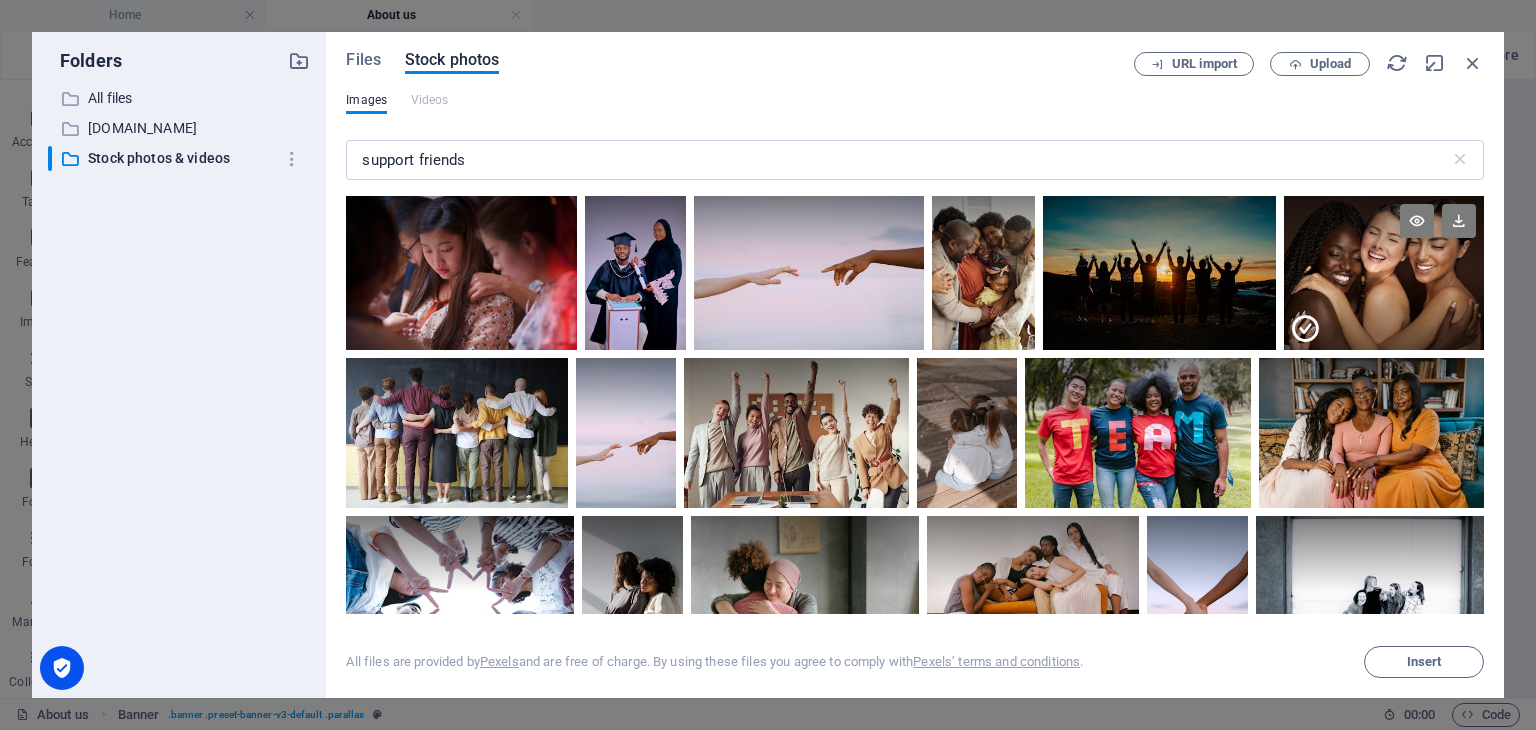 drag, startPoint x: 1479, startPoint y: 209, endPoint x: 1468, endPoint y: 264, distance: 56.089214 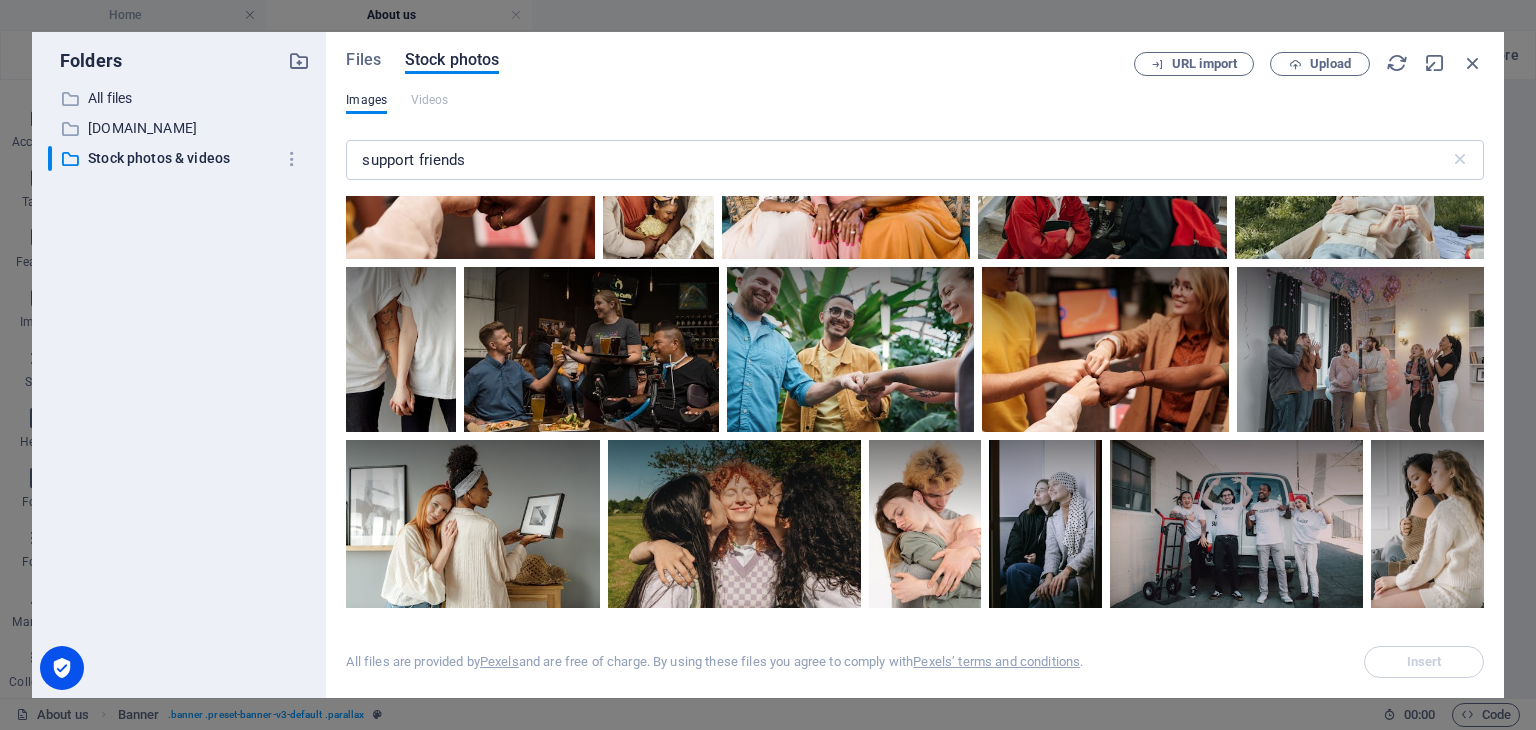 scroll, scrollTop: 3840, scrollLeft: 0, axis: vertical 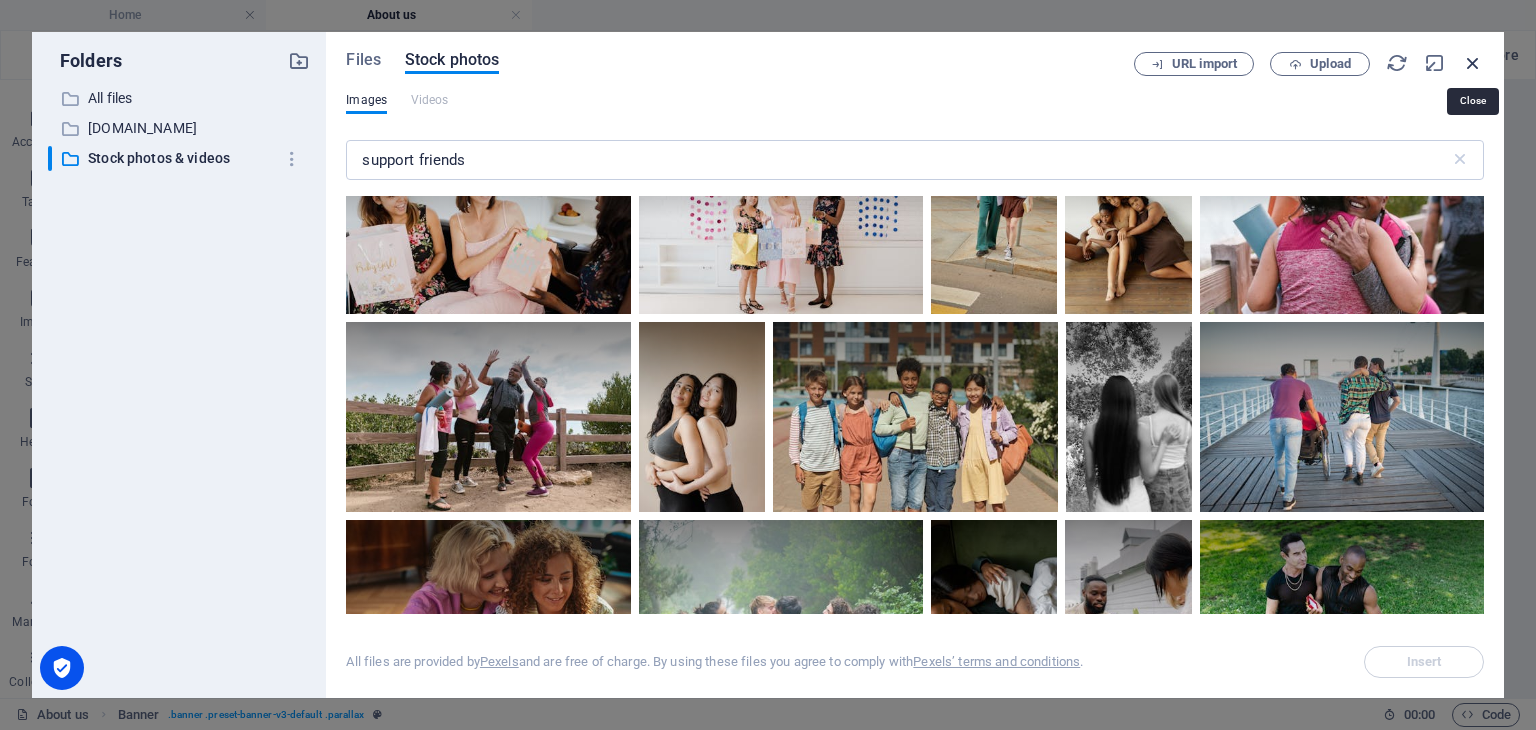 click at bounding box center (1473, 63) 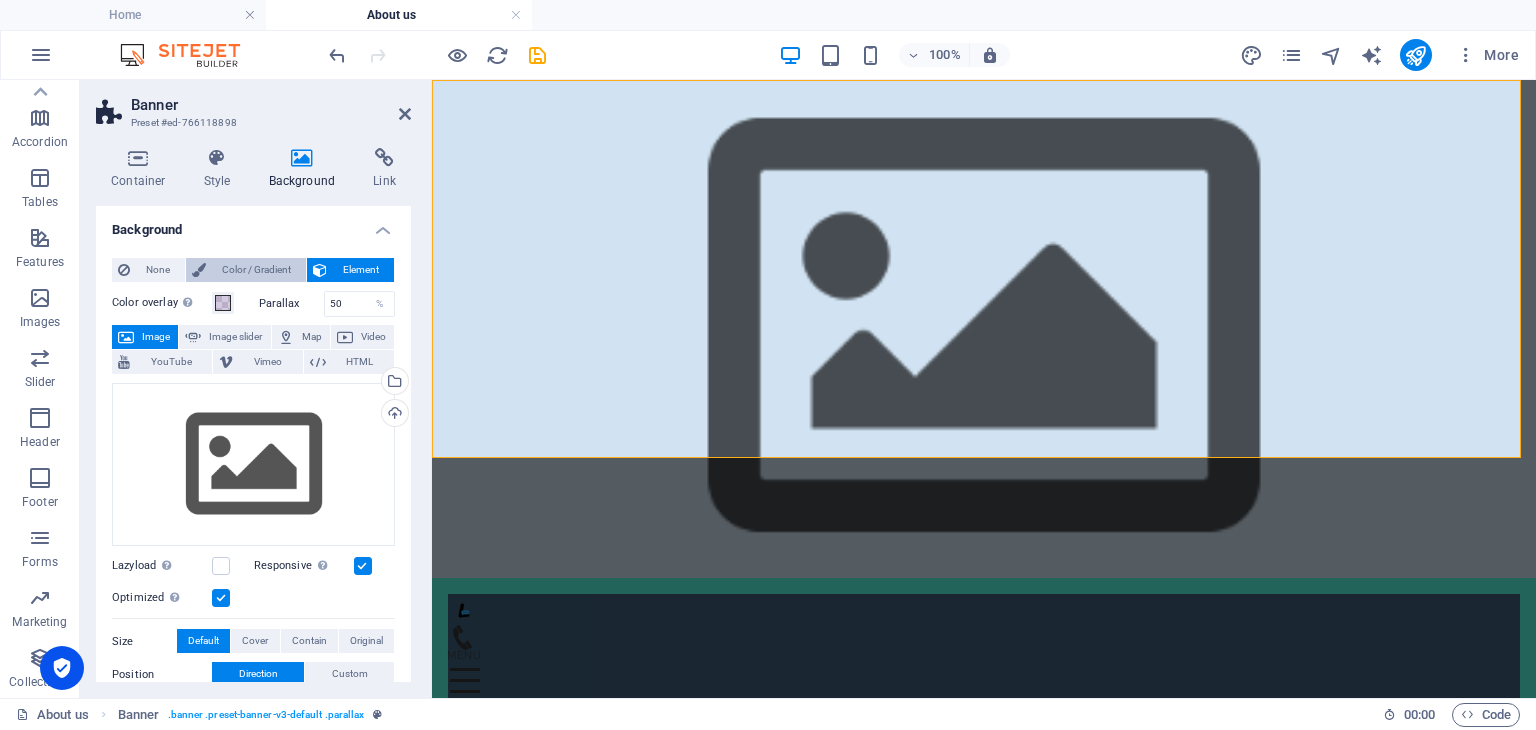 click on "Color / Gradient" at bounding box center [256, 270] 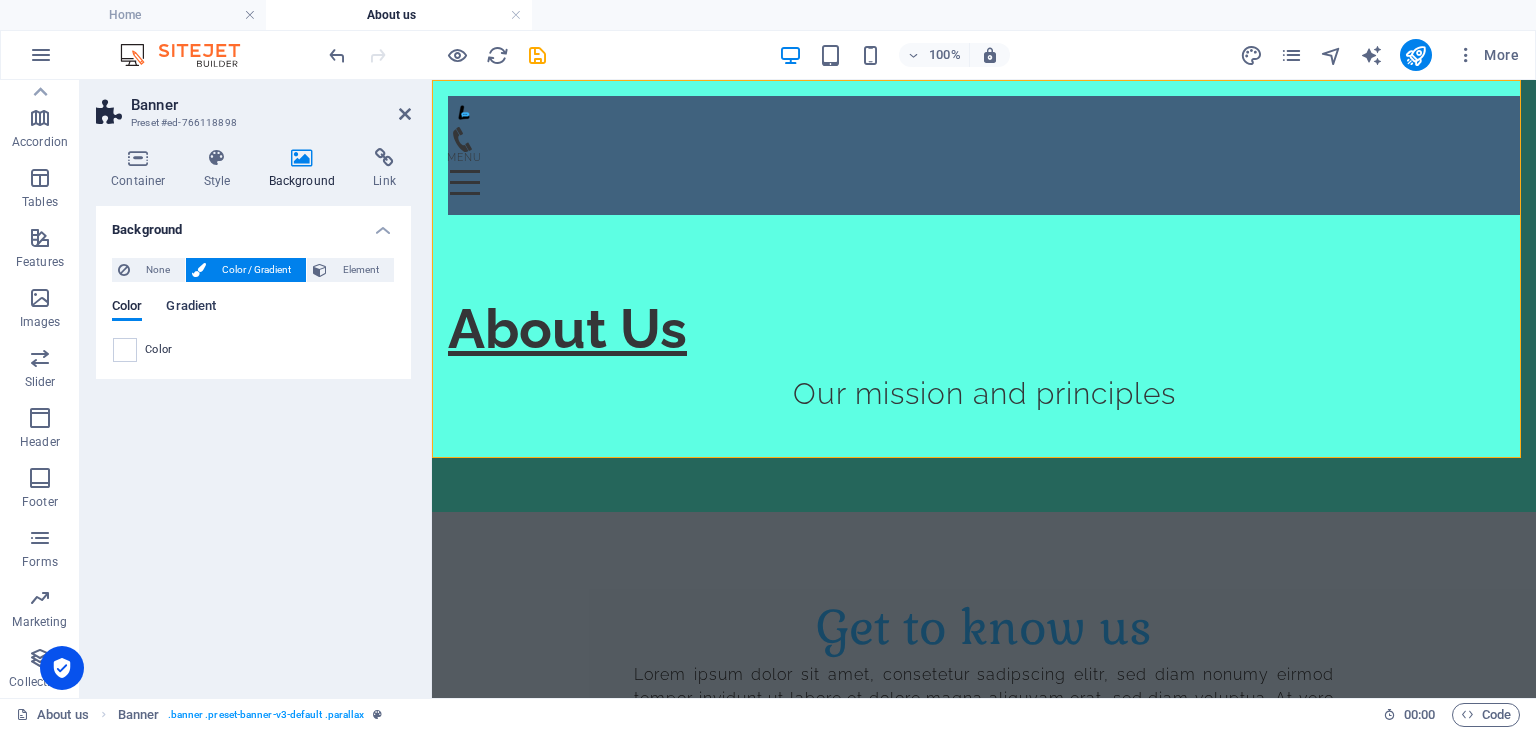 click on "Gradient" at bounding box center (191, 308) 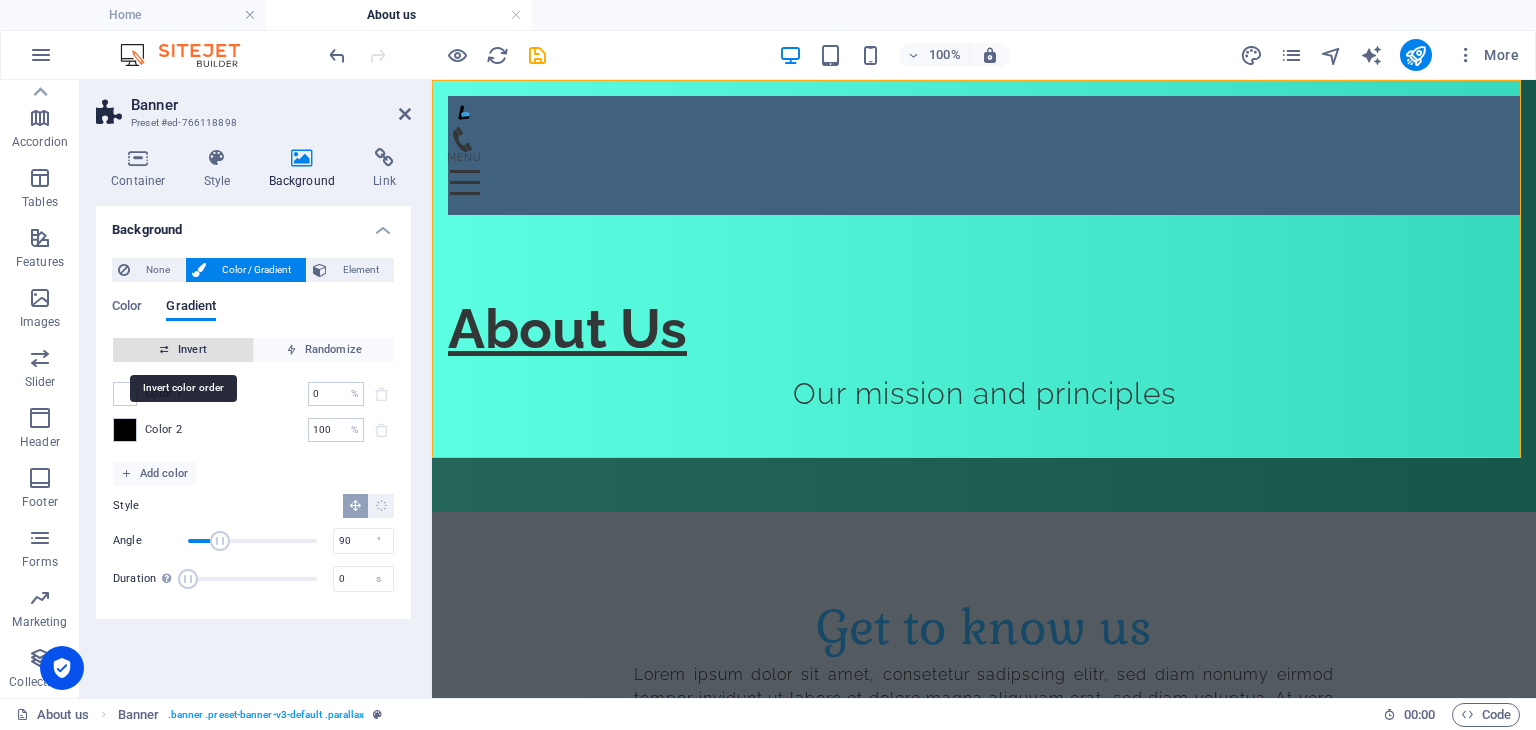 click on "Invert" at bounding box center [183, 350] 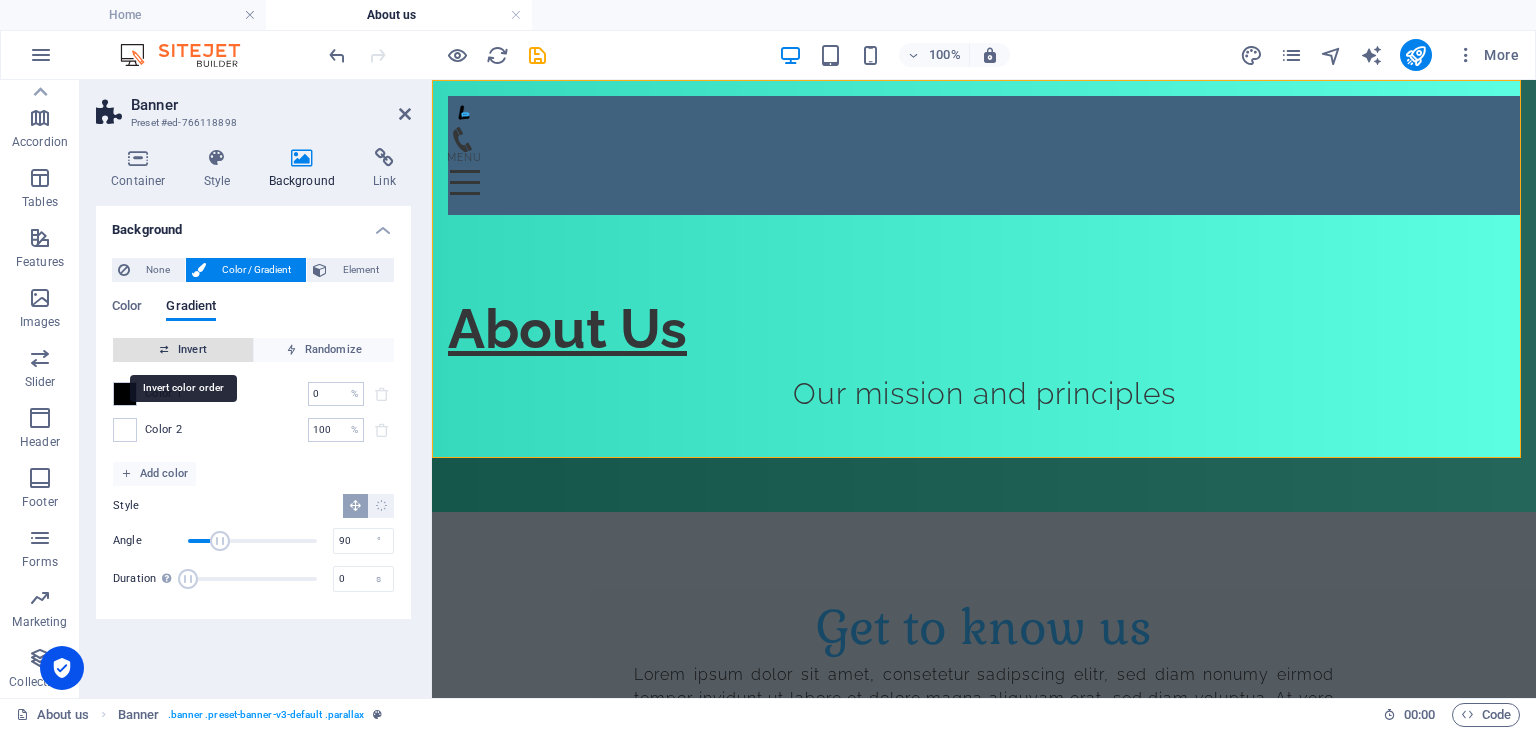 click on "Invert" at bounding box center (183, 350) 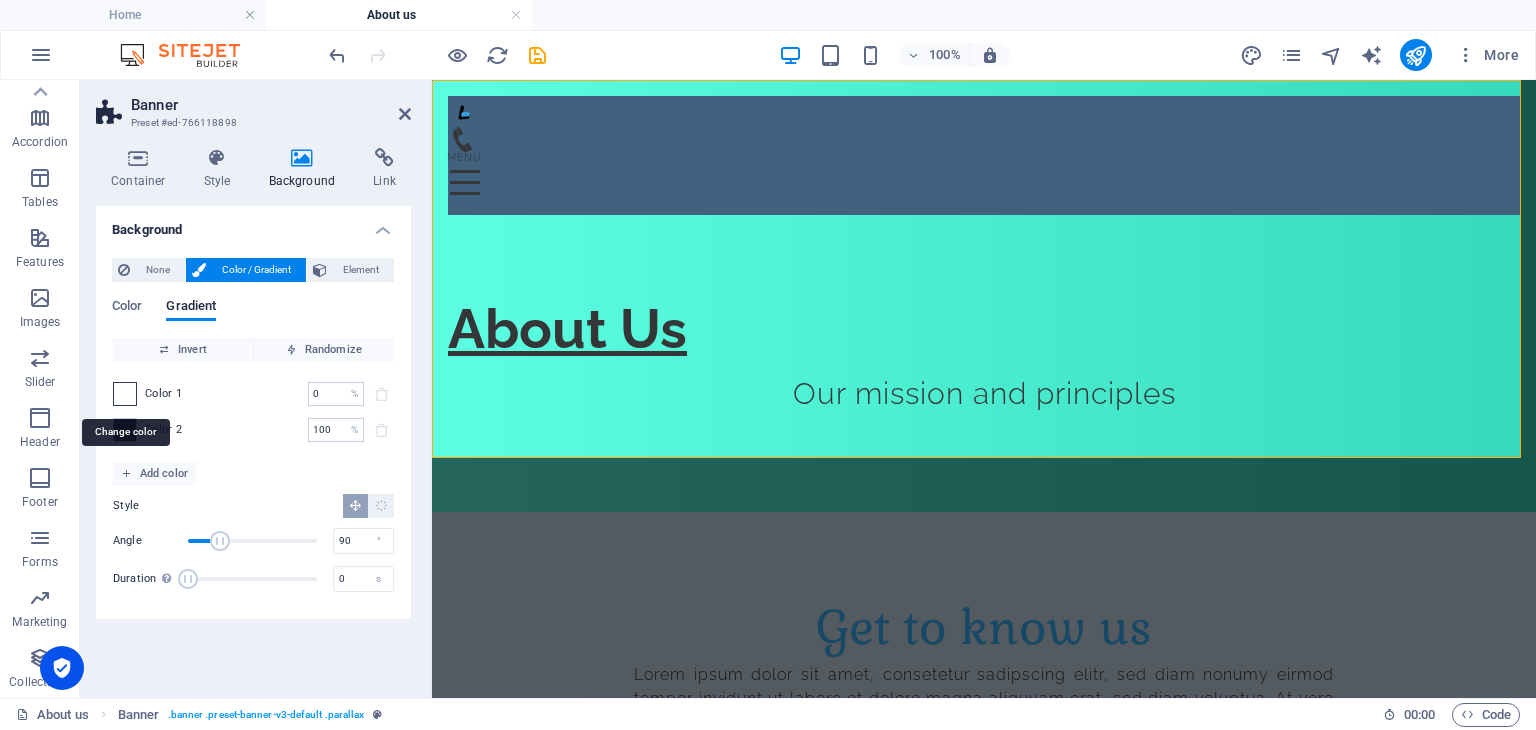 click at bounding box center [125, 394] 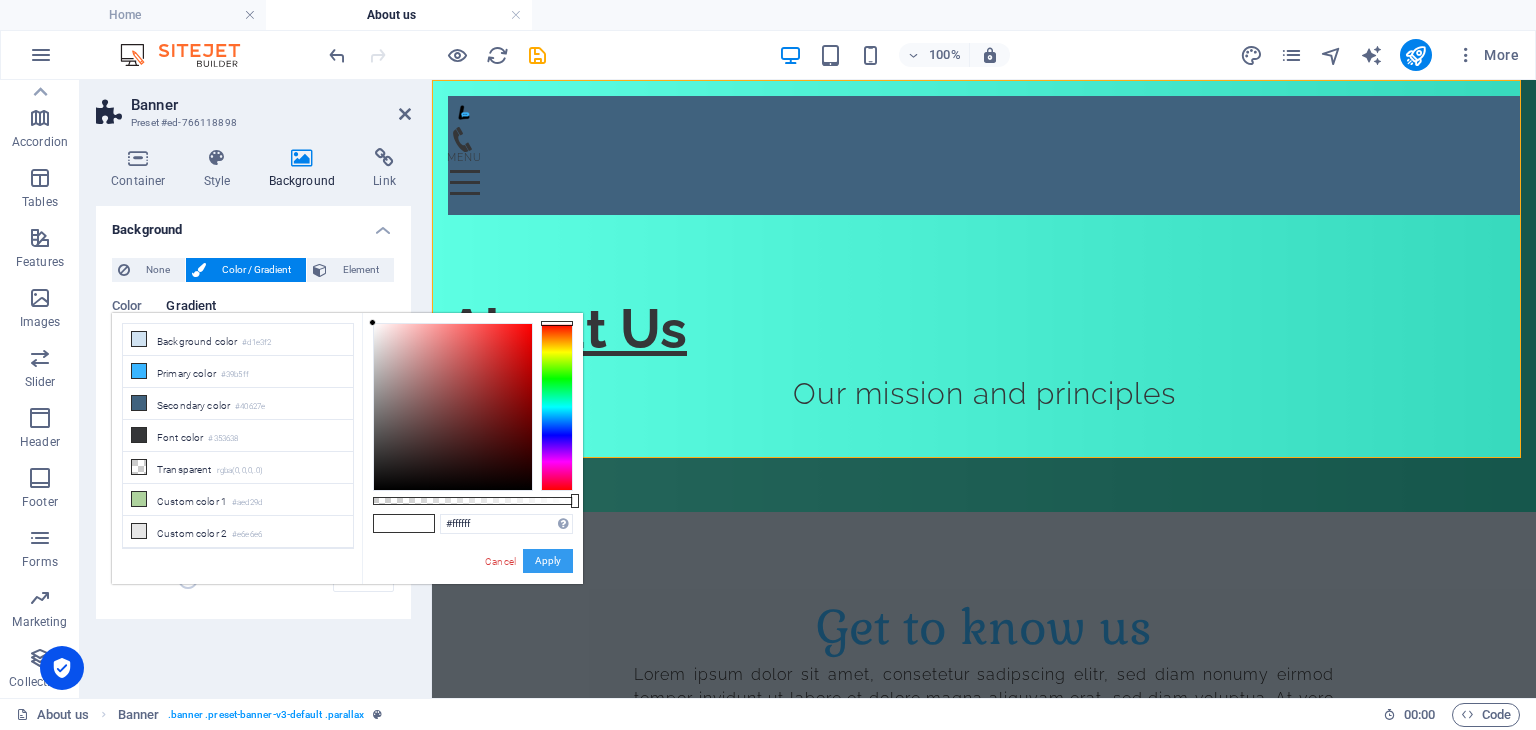 click on "Apply" at bounding box center (548, 561) 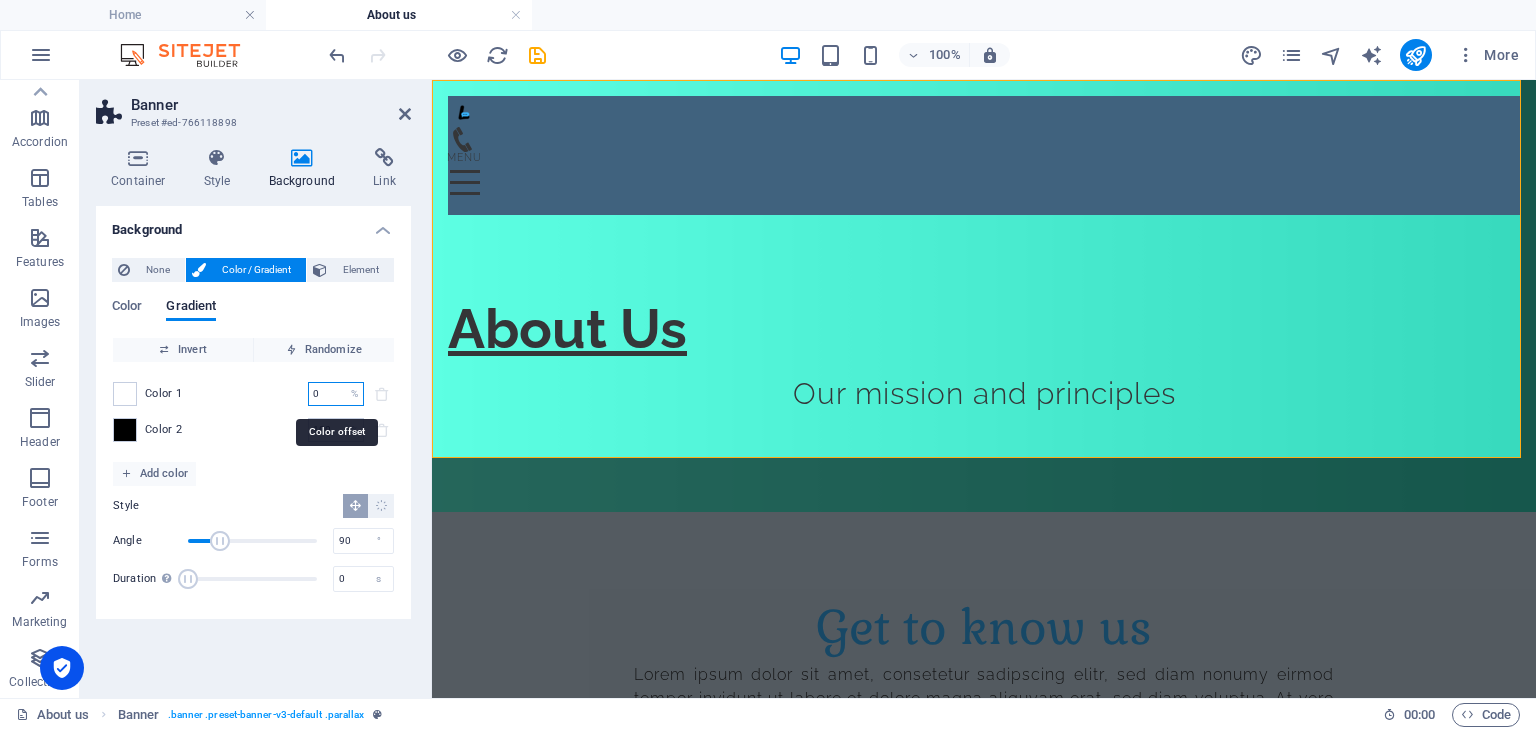 click on "0" at bounding box center [325, 394] 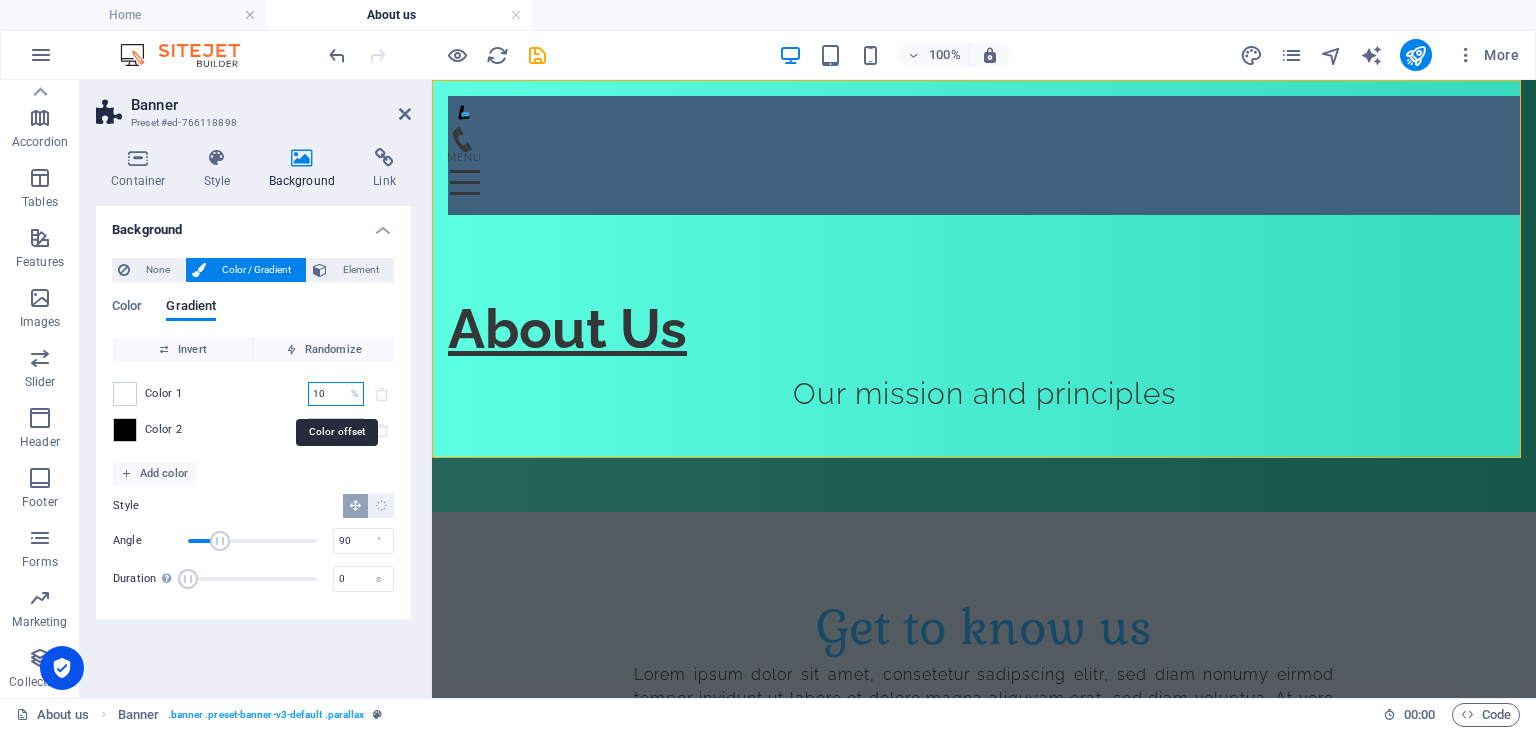 type on "10" 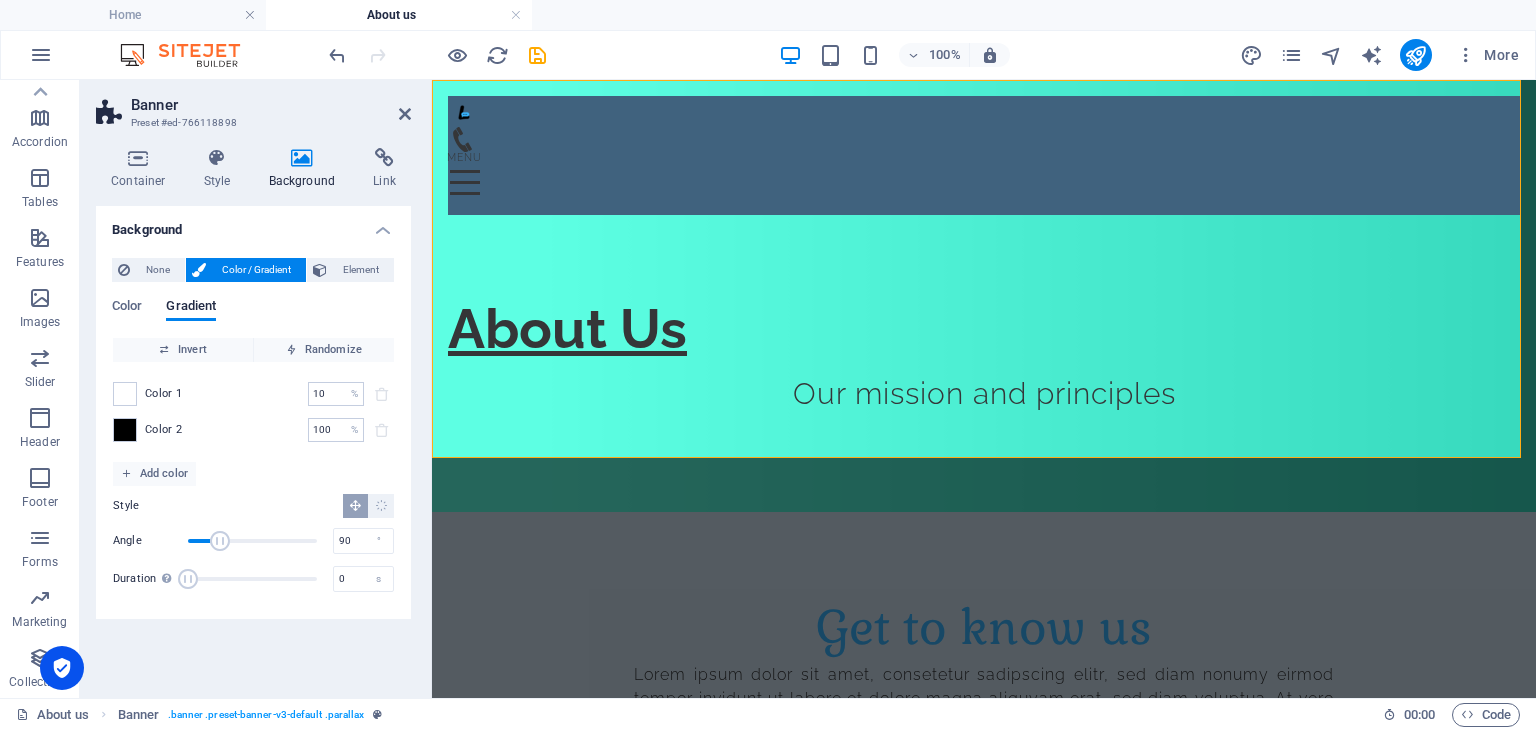 click on "Invert Randomize Color 1 10 % ​ Color 2 100 % ​ Add color Style Angle 90 ° Duration Duration of the background animation. A value of "0" disables the animation 0 s" at bounding box center (253, 470) 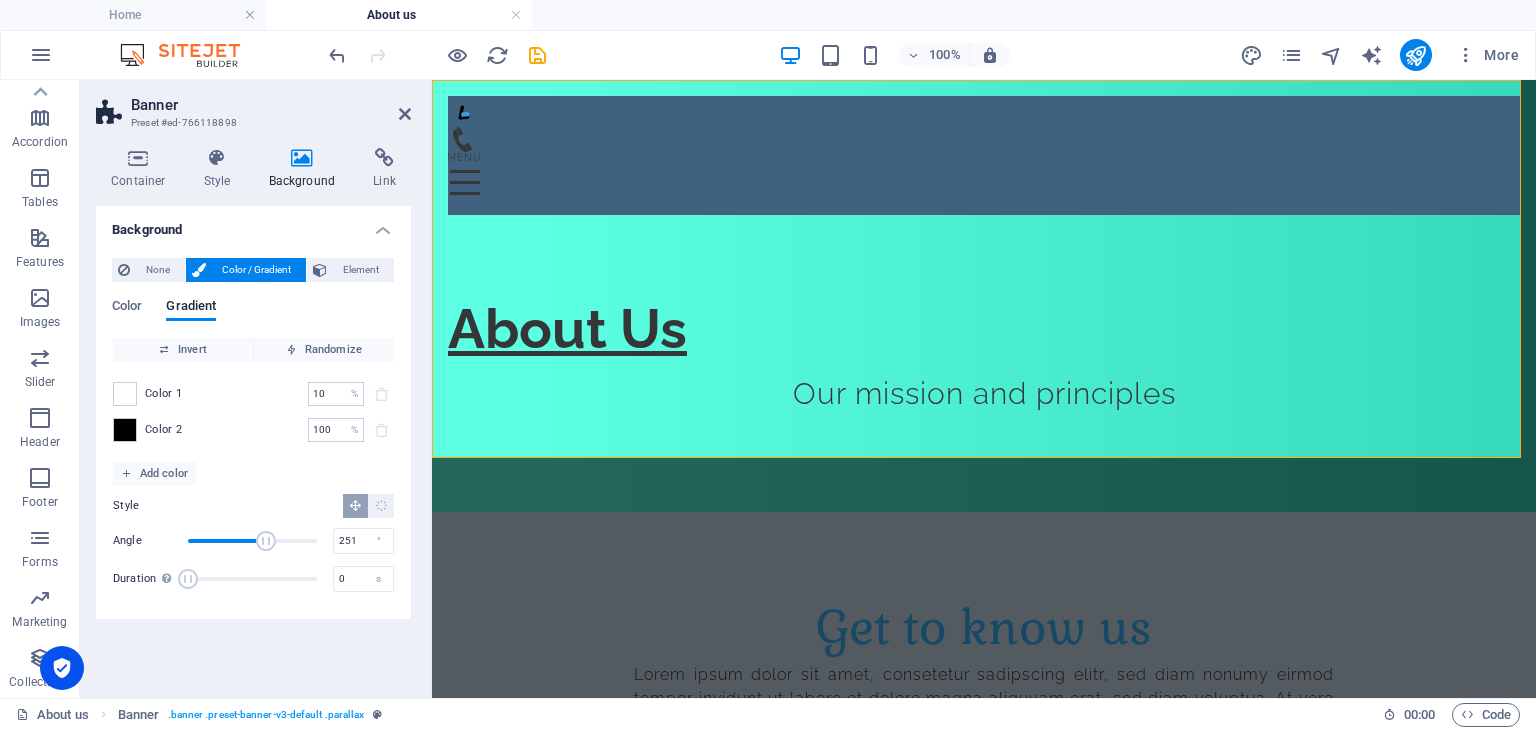 type on "253" 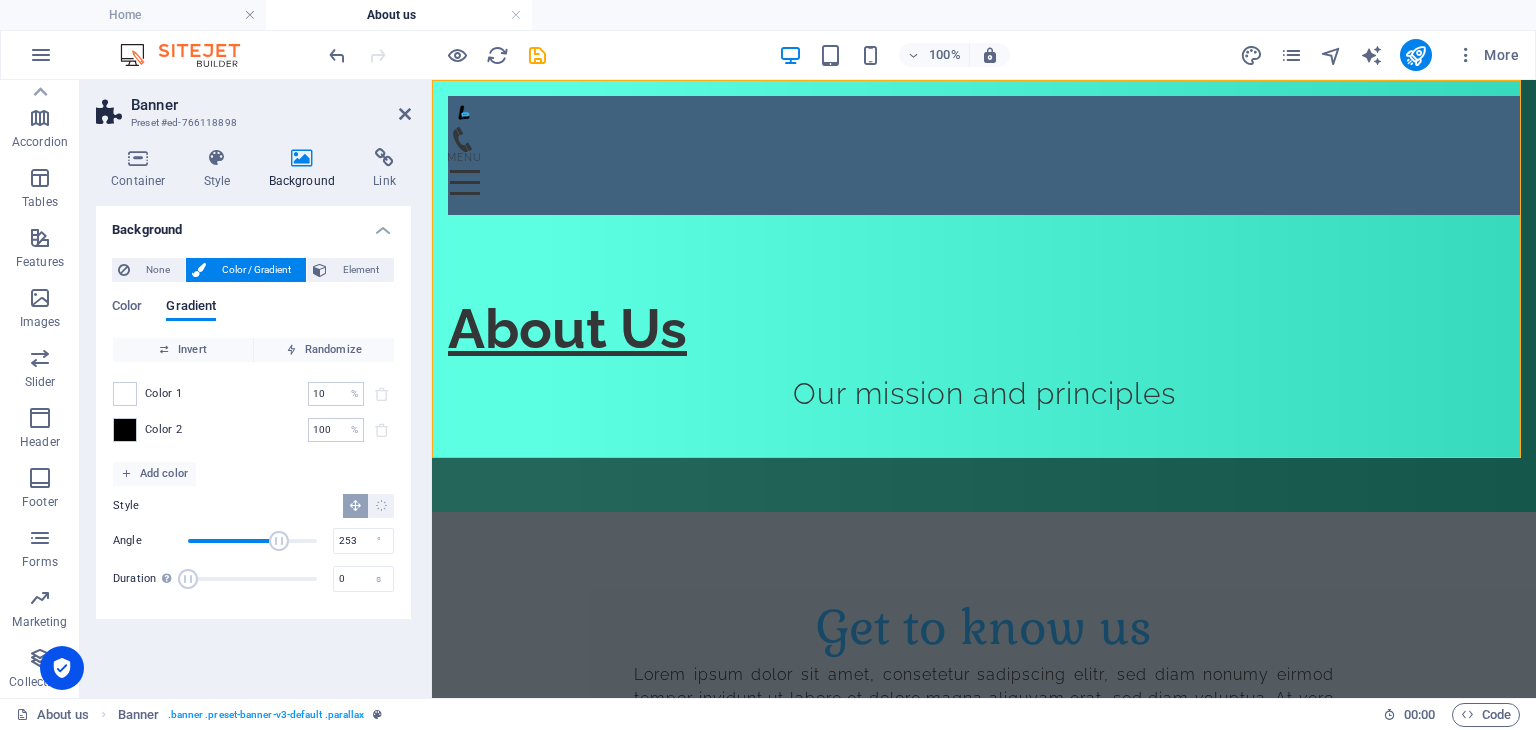 drag, startPoint x: 224, startPoint y: 539, endPoint x: 279, endPoint y: 545, distance: 55.326305 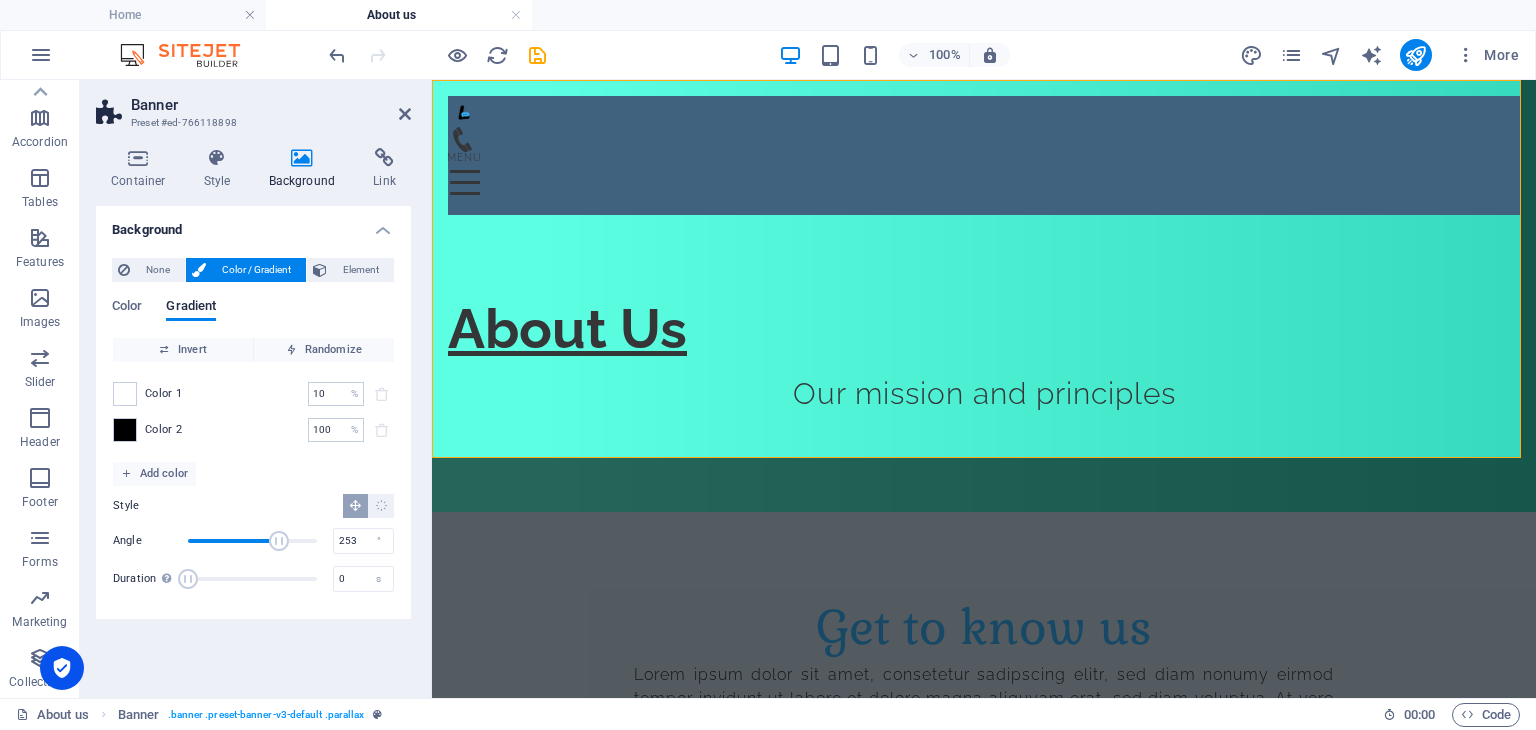 click at bounding box center (279, 541) 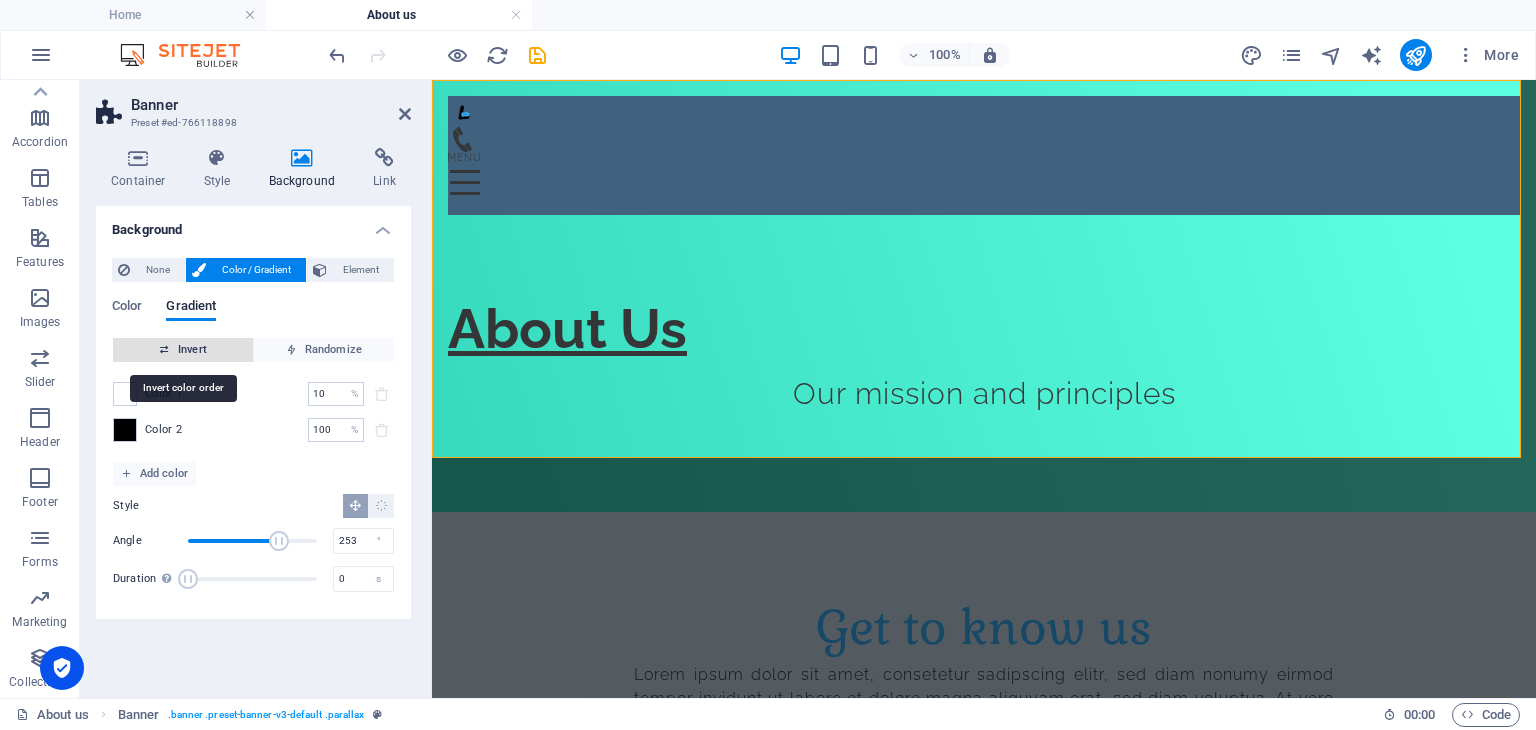 click on "Invert" at bounding box center [183, 350] 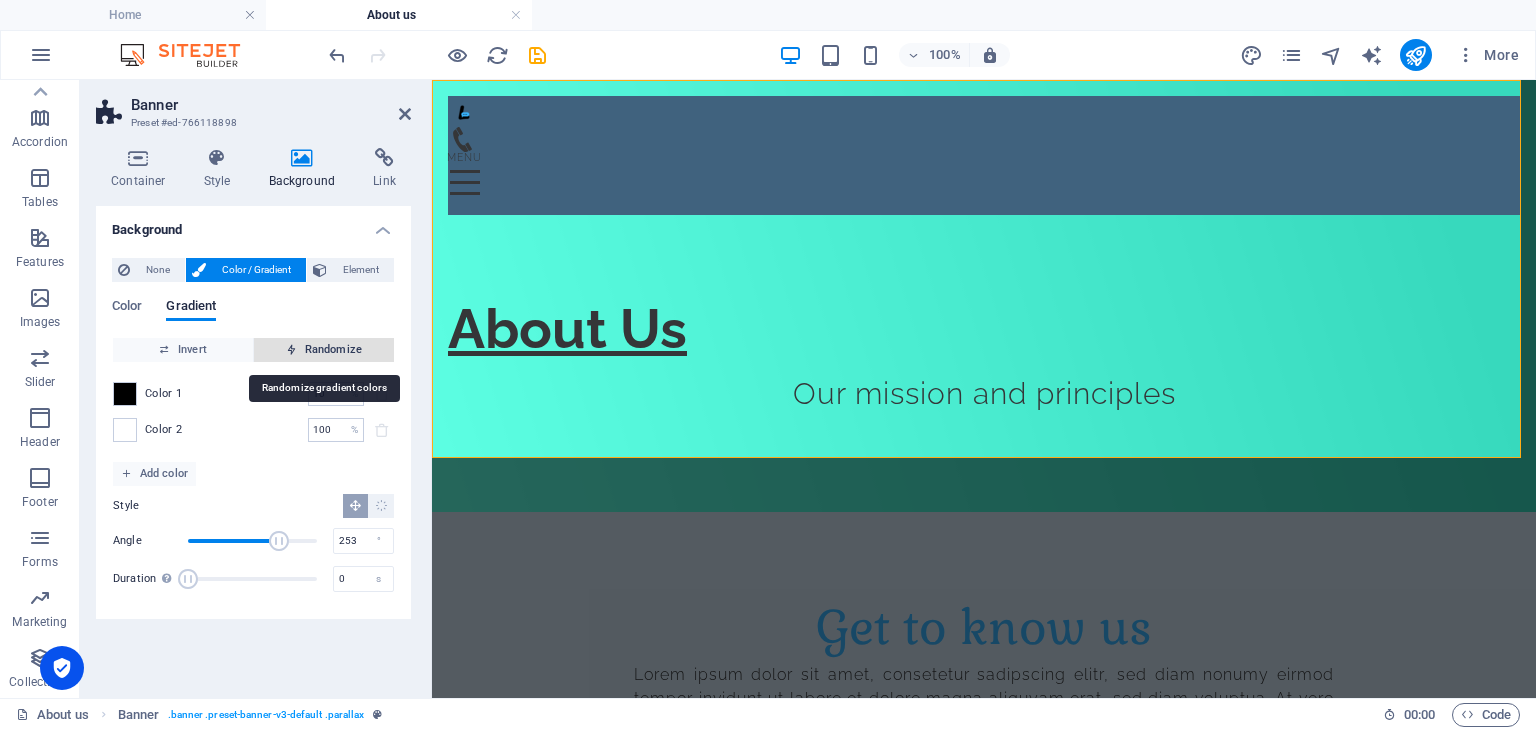 click on "Randomize" at bounding box center (324, 350) 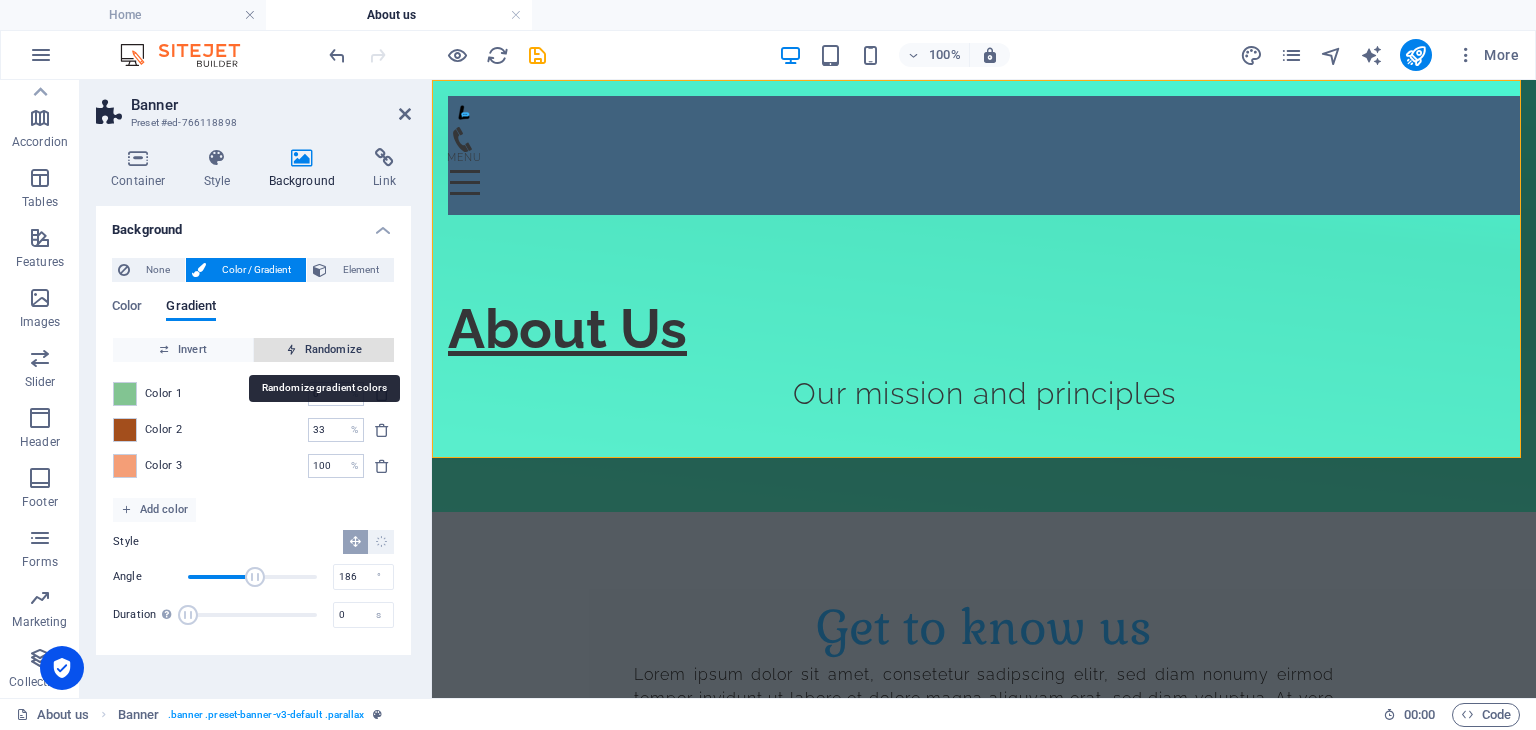 click on "Randomize" at bounding box center (324, 350) 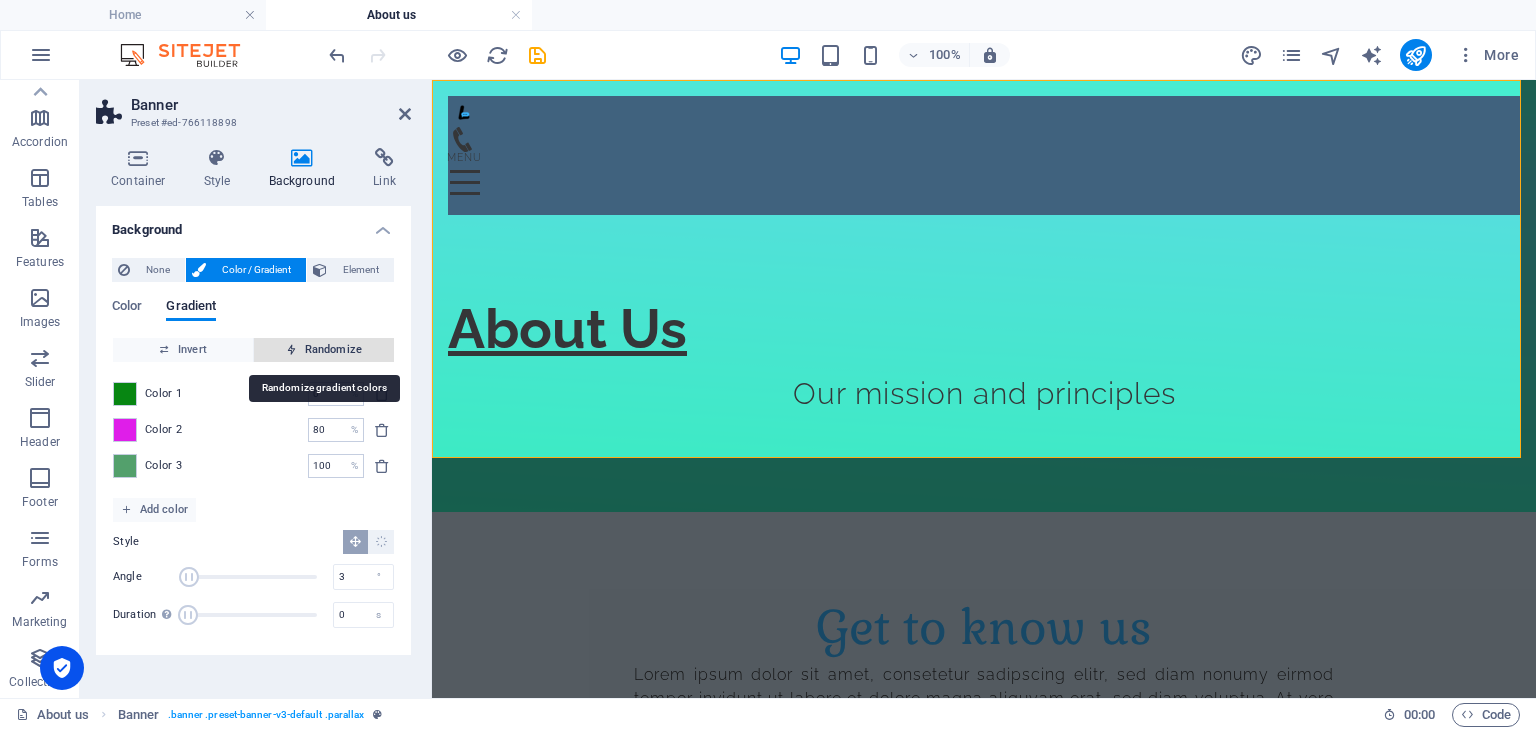 click on "Randomize" at bounding box center (324, 350) 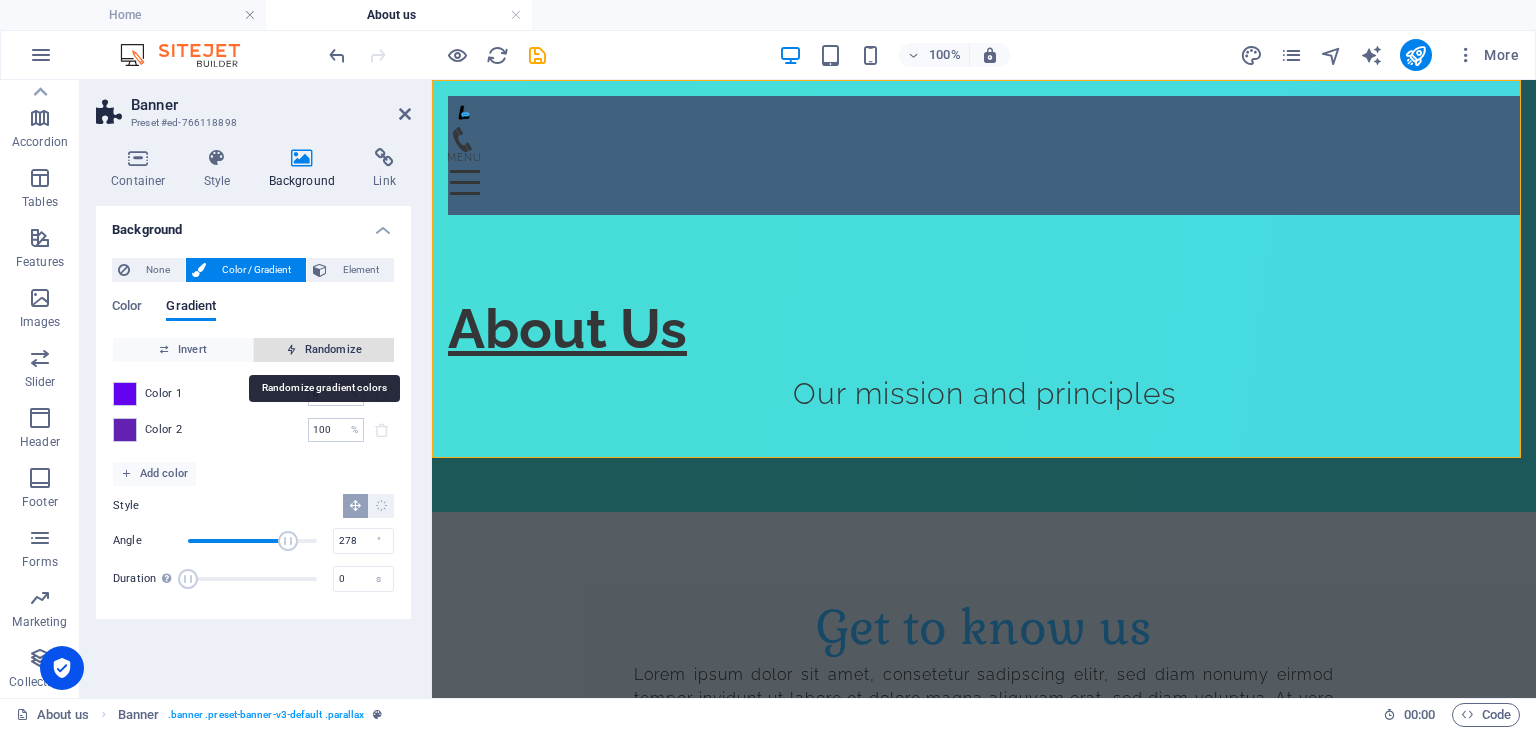 click on "Randomize" at bounding box center (324, 350) 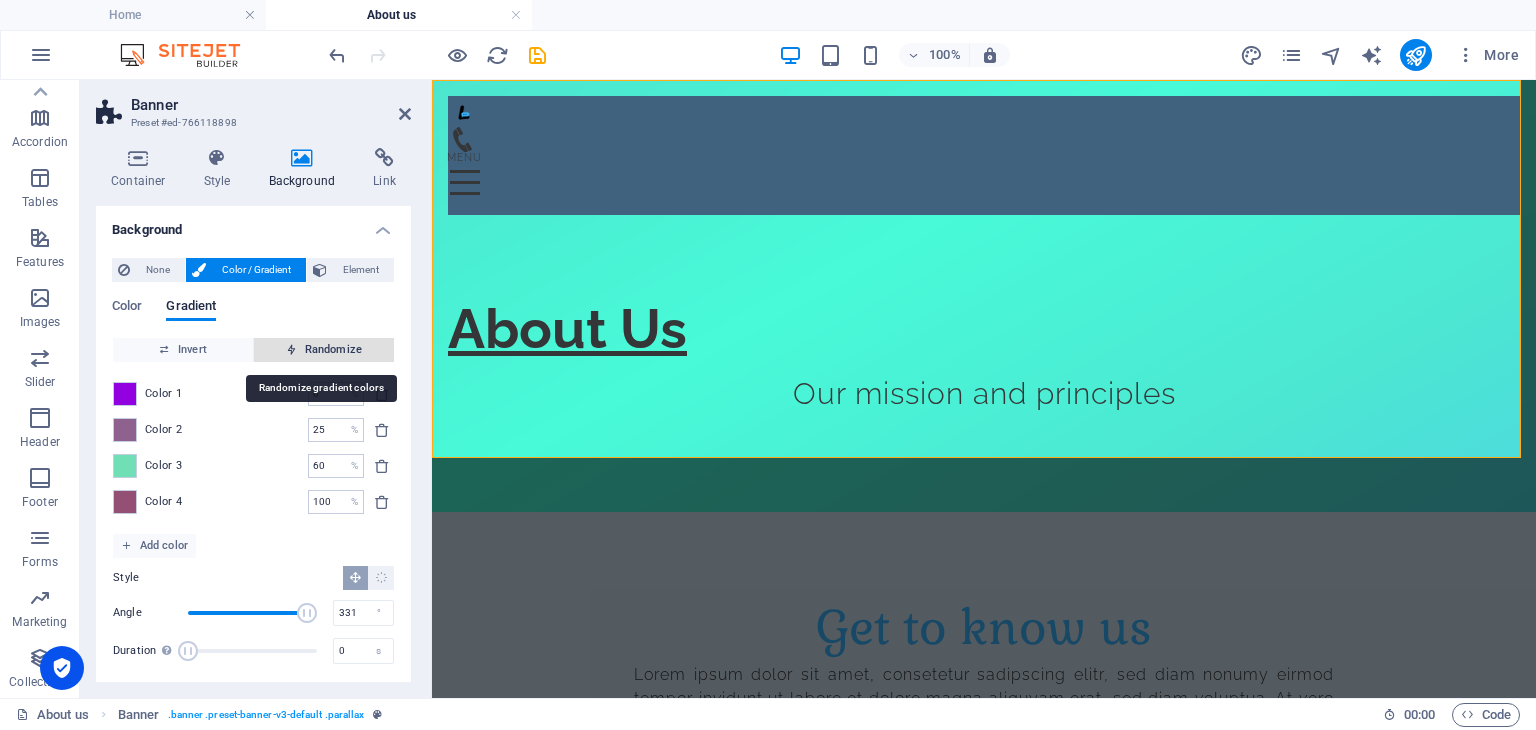 click on "Randomize" at bounding box center (324, 350) 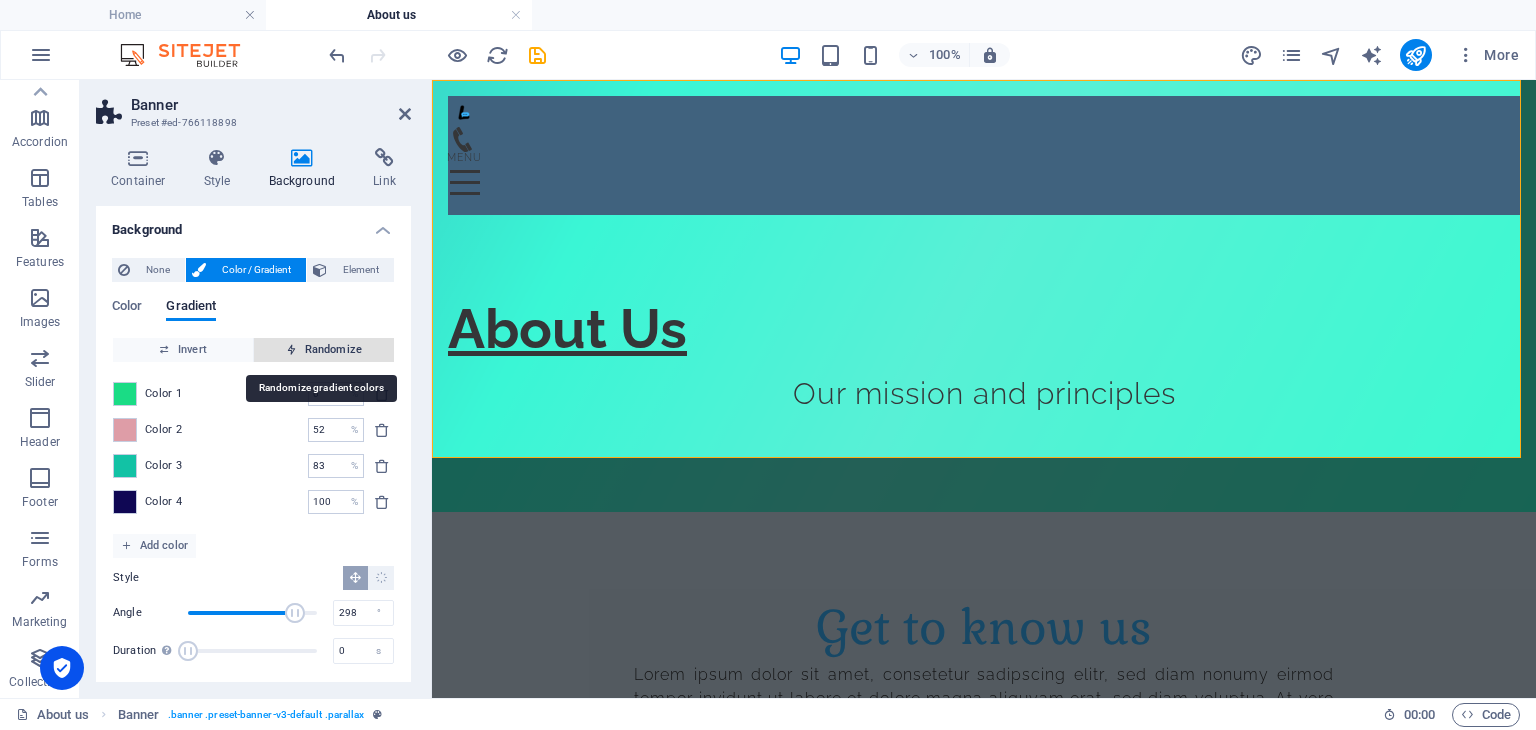 click on "Randomize" at bounding box center (324, 350) 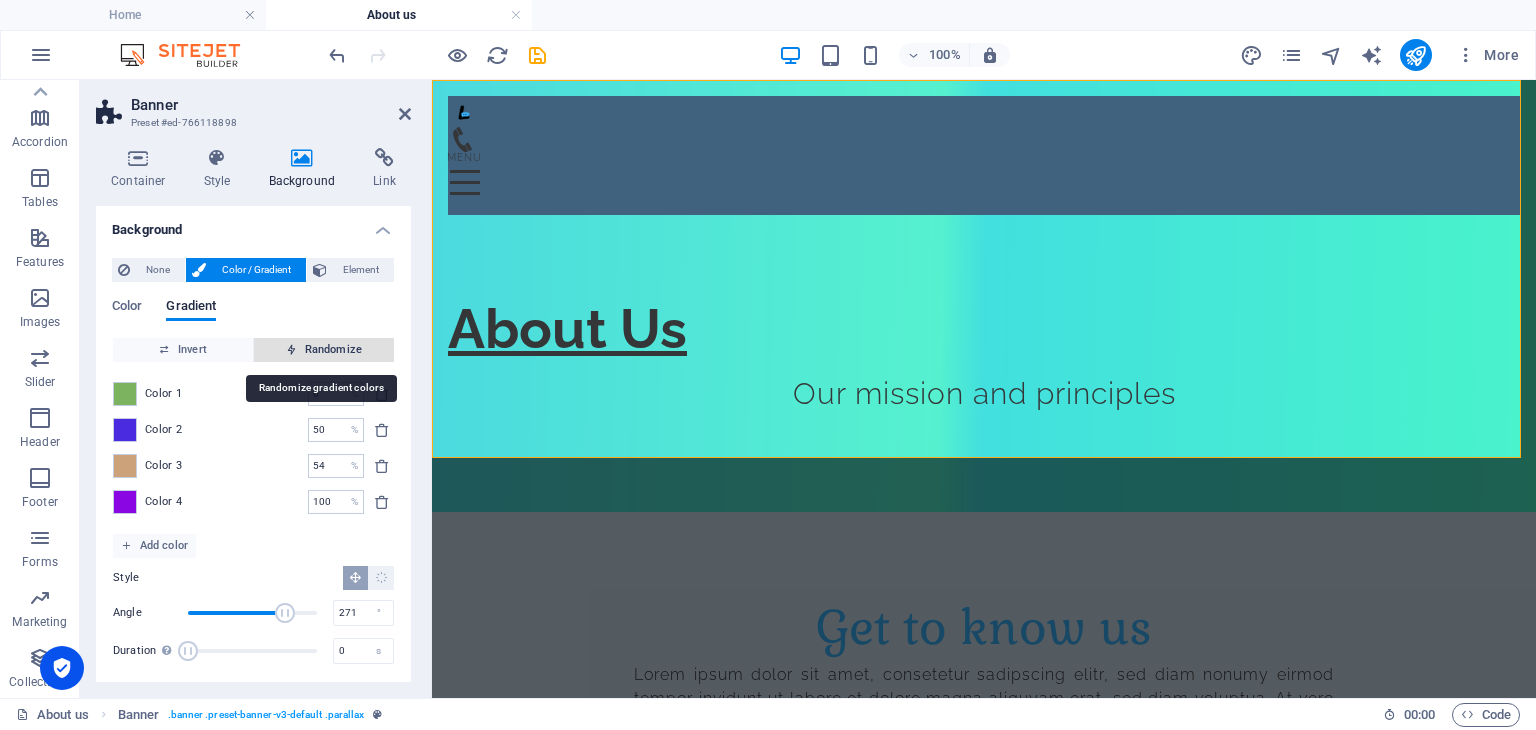 click on "Randomize" at bounding box center (324, 350) 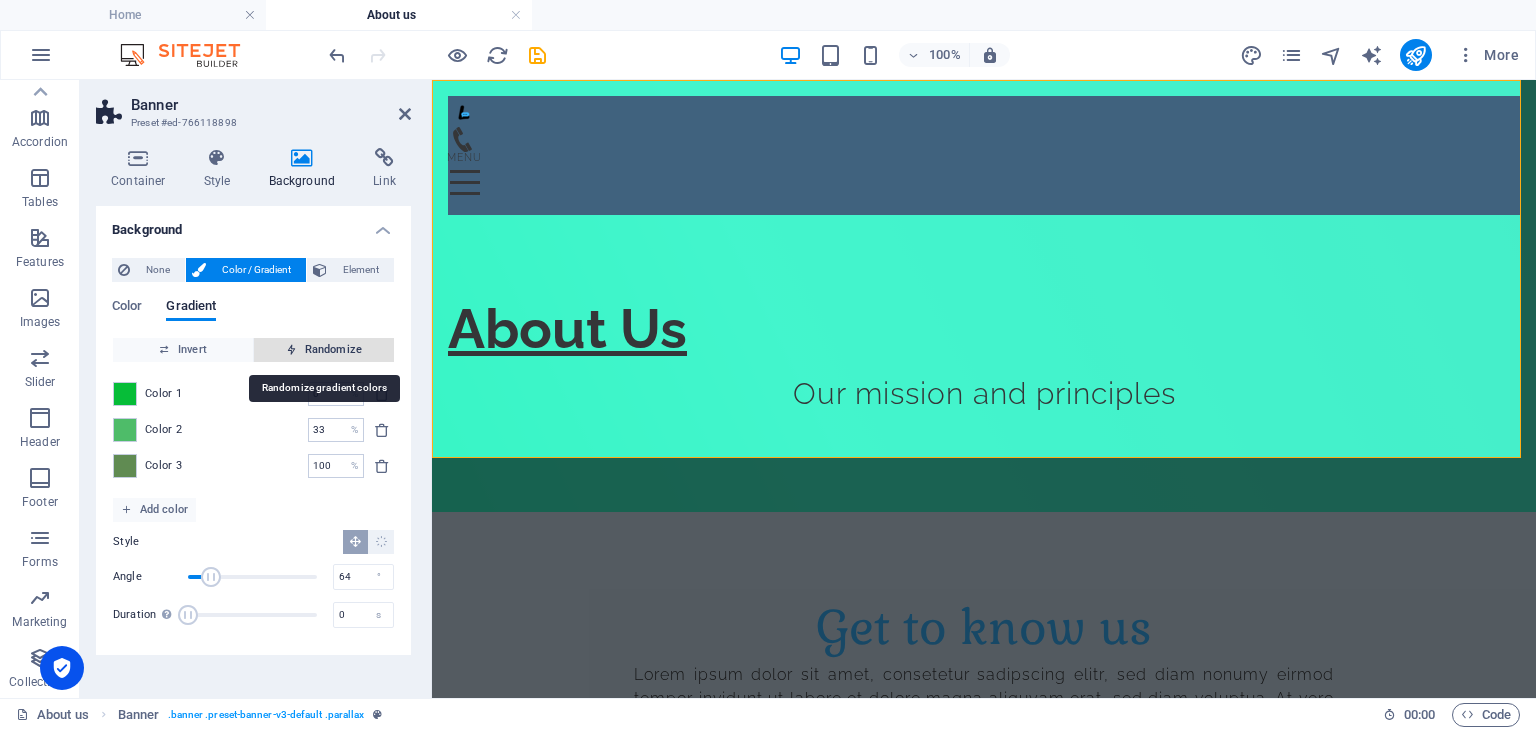 click on "Randomize" at bounding box center [324, 350] 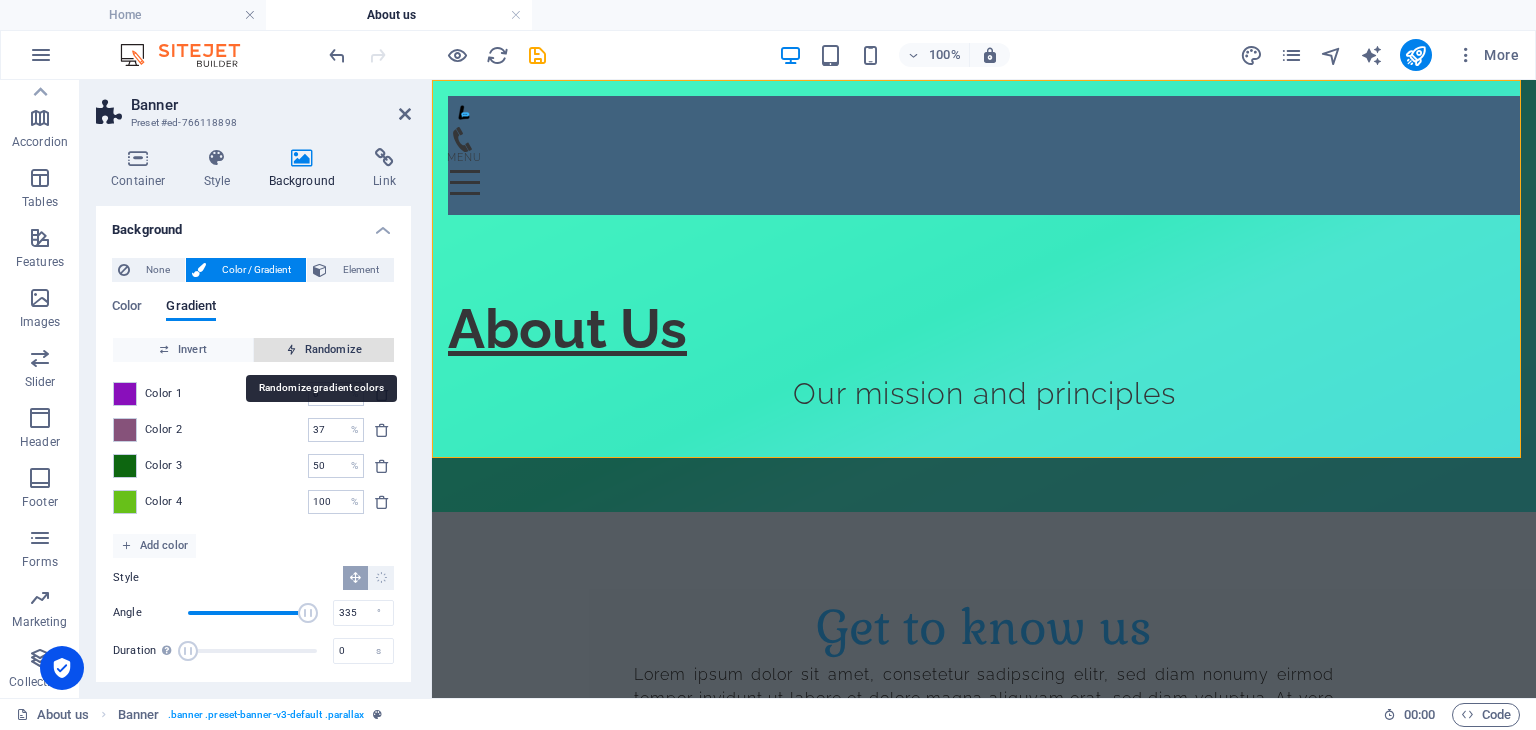 click on "Randomize" at bounding box center [324, 350] 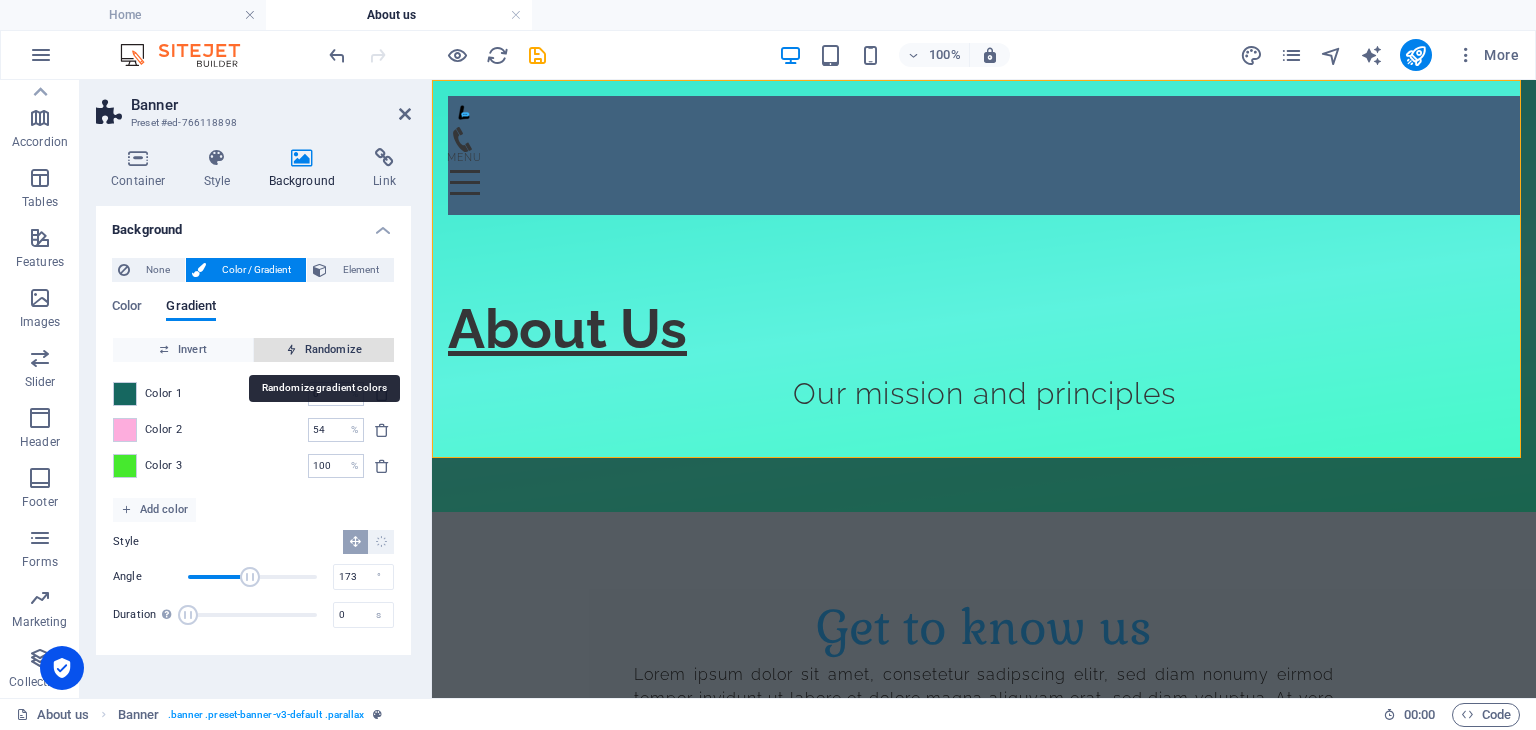 click on "Randomize" at bounding box center (324, 350) 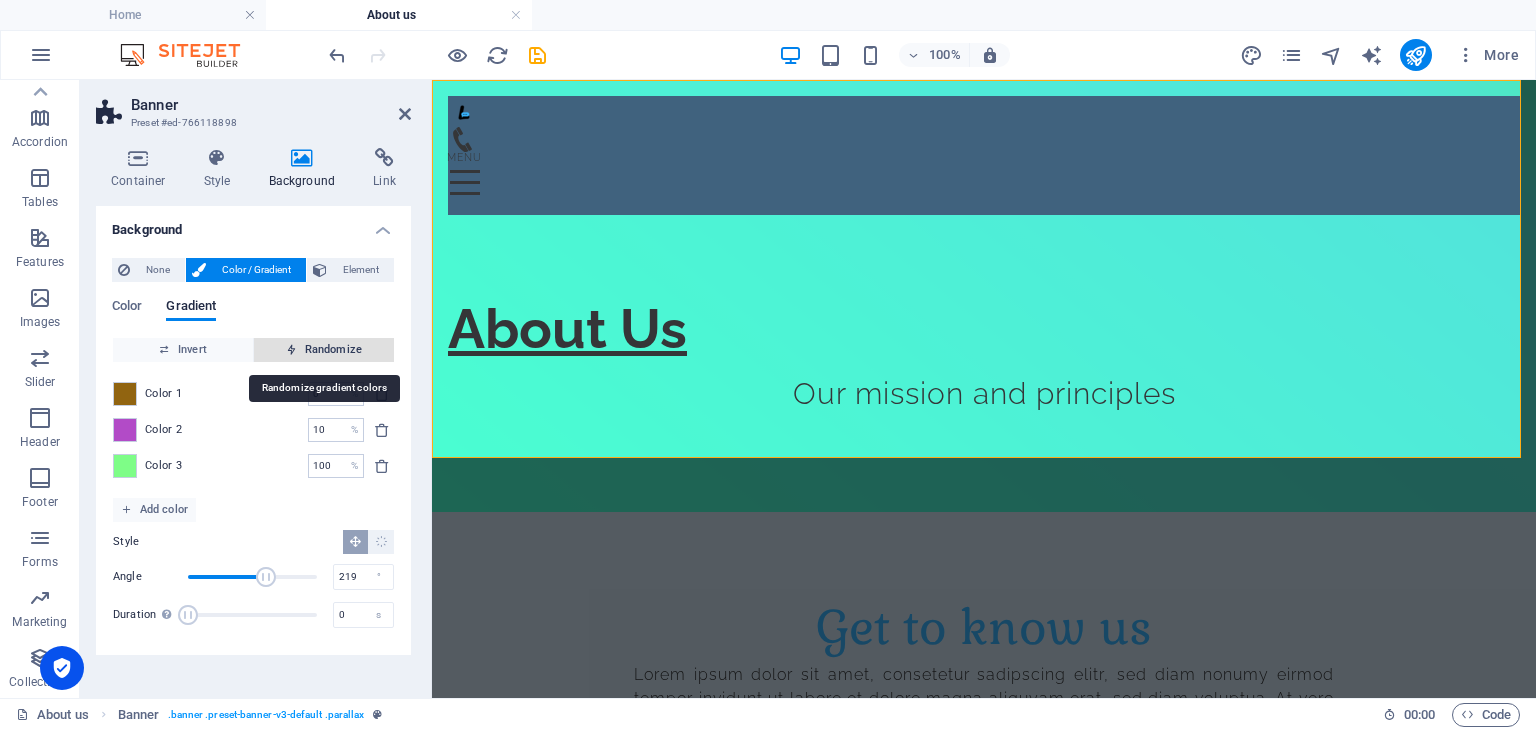 click on "Randomize" at bounding box center (324, 350) 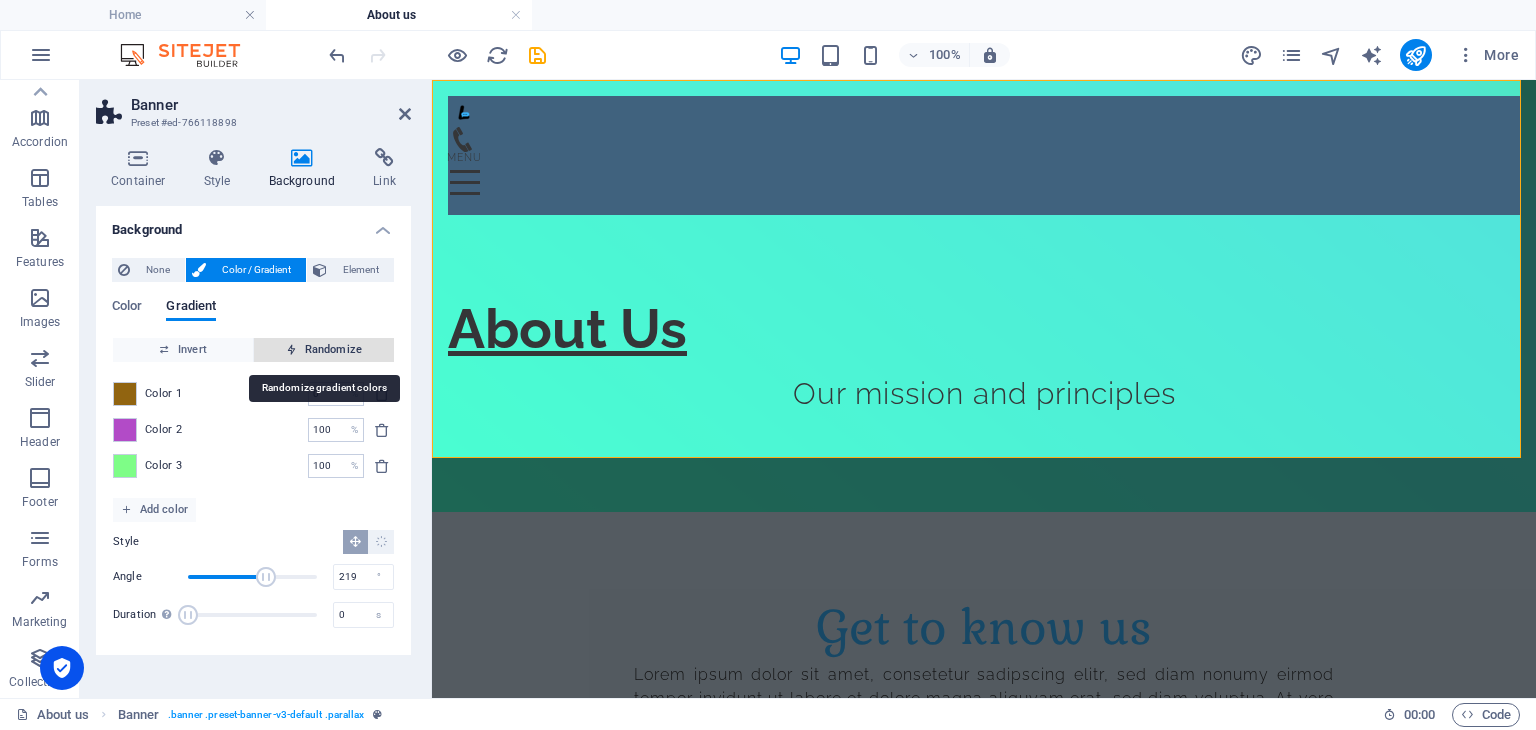 type on "281" 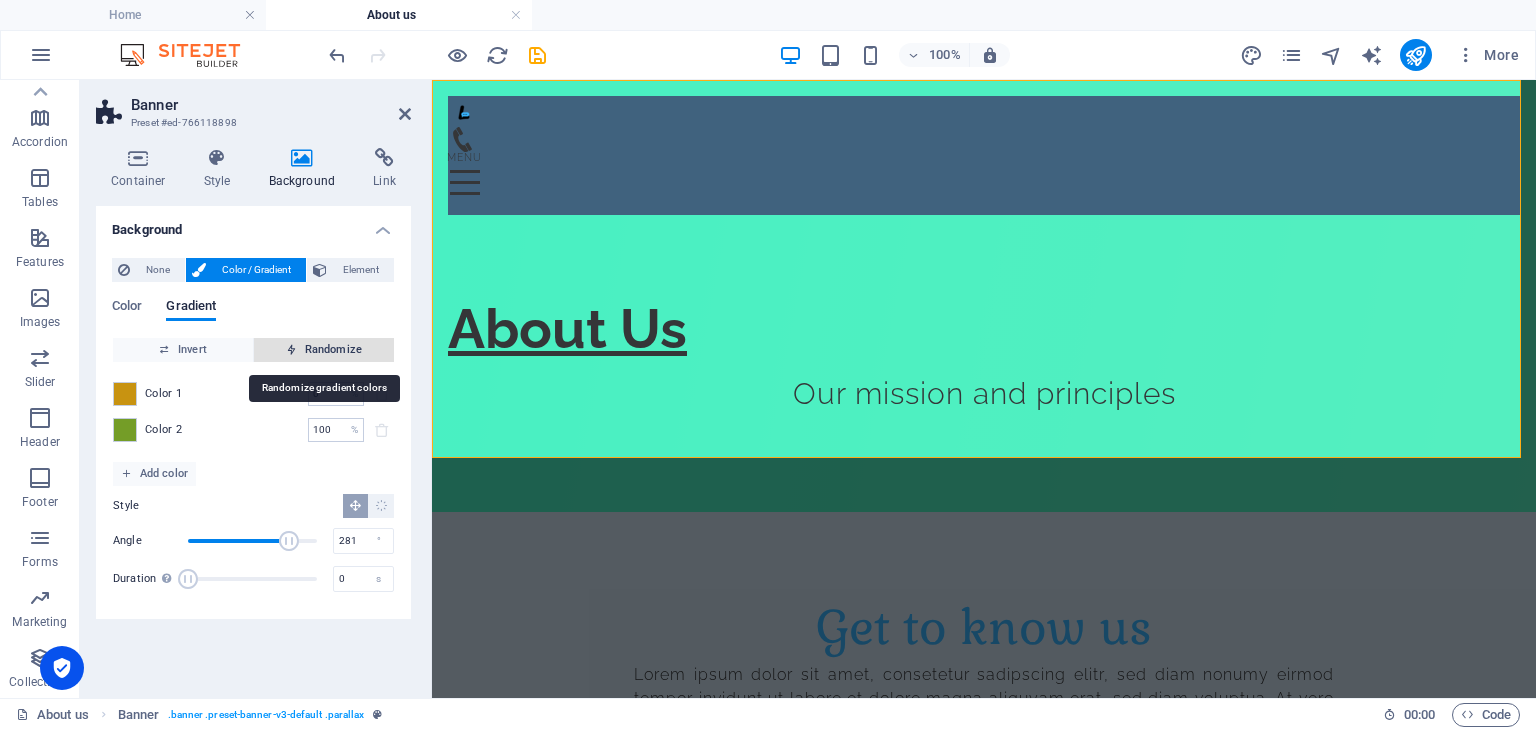 click on "Randomize" at bounding box center [324, 350] 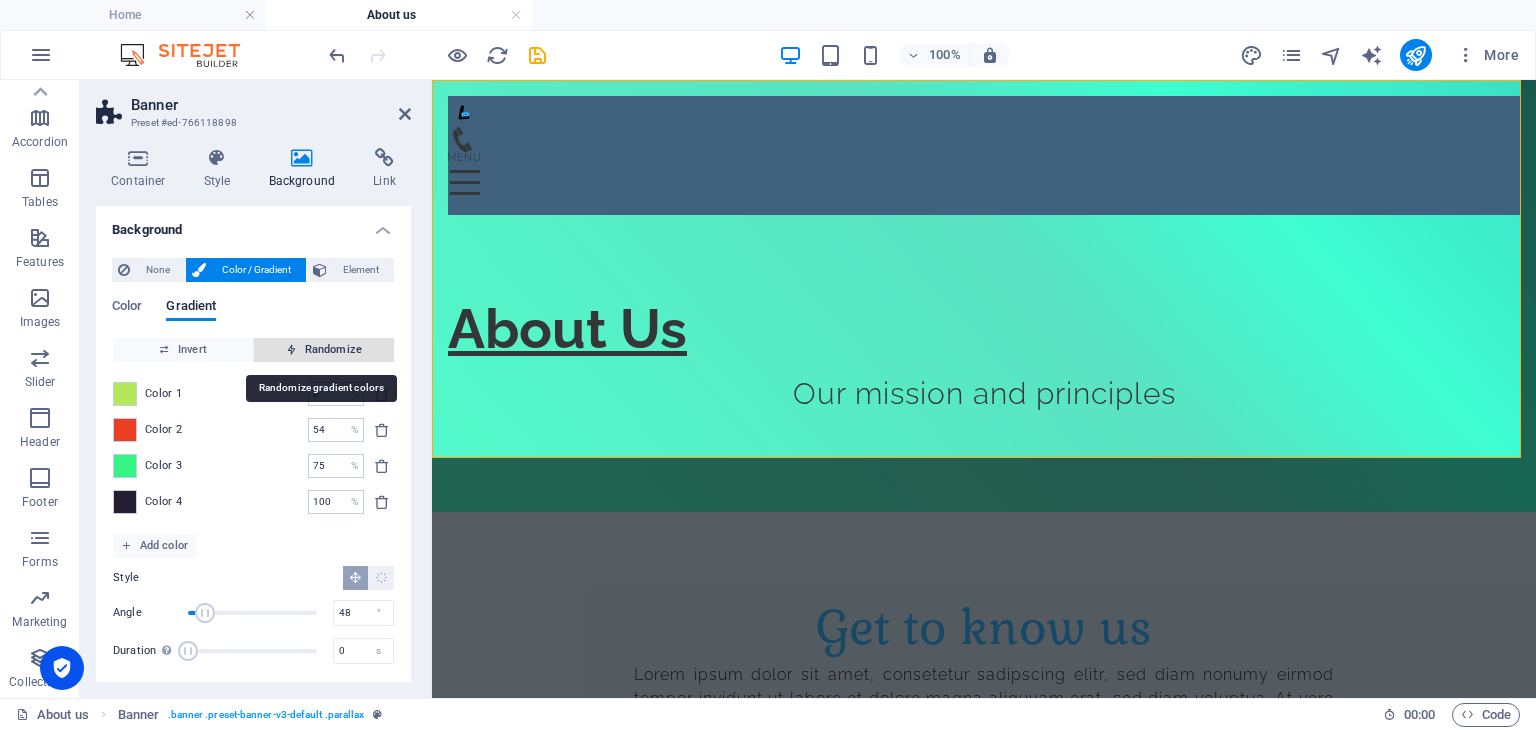 click on "Randomize" at bounding box center [324, 350] 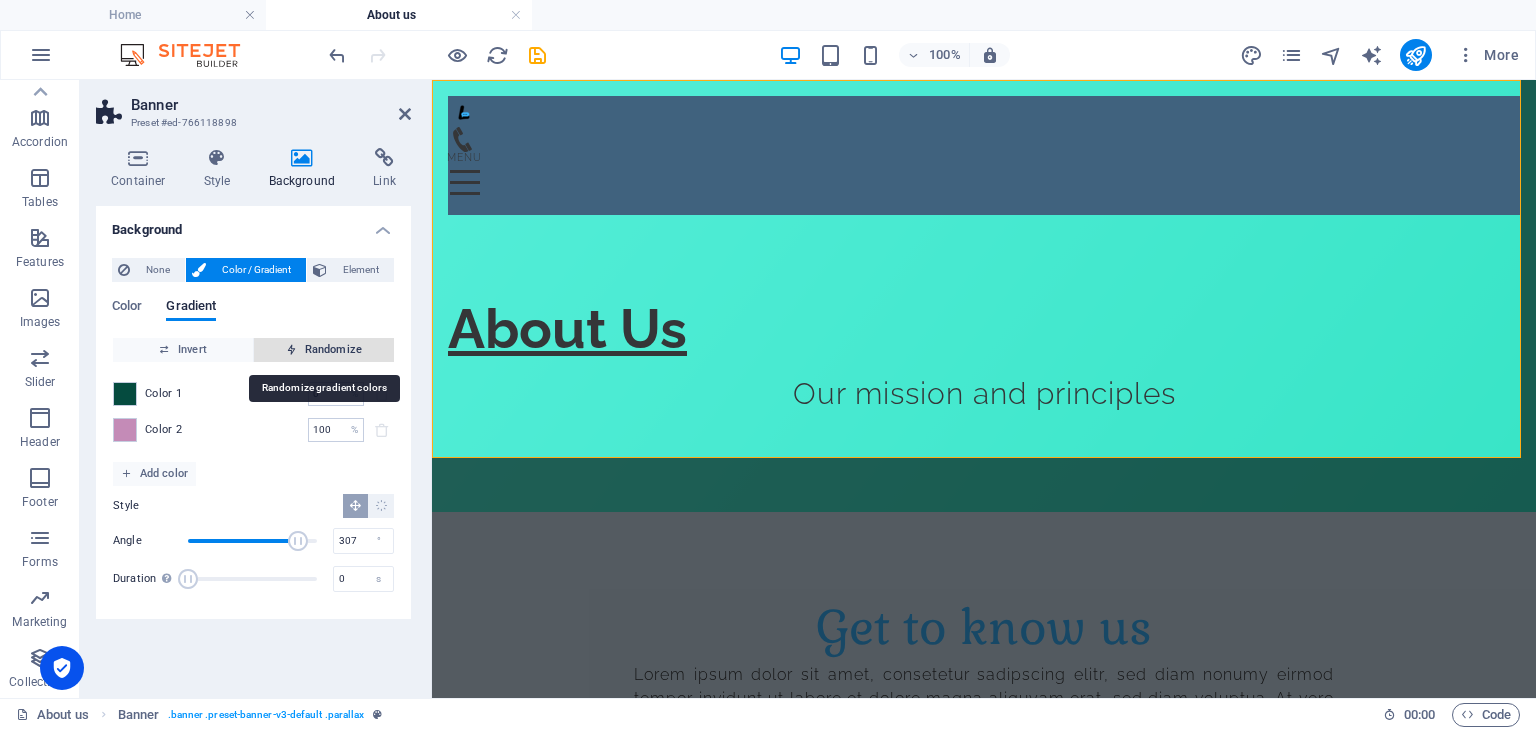 click on "Randomize" at bounding box center [324, 350] 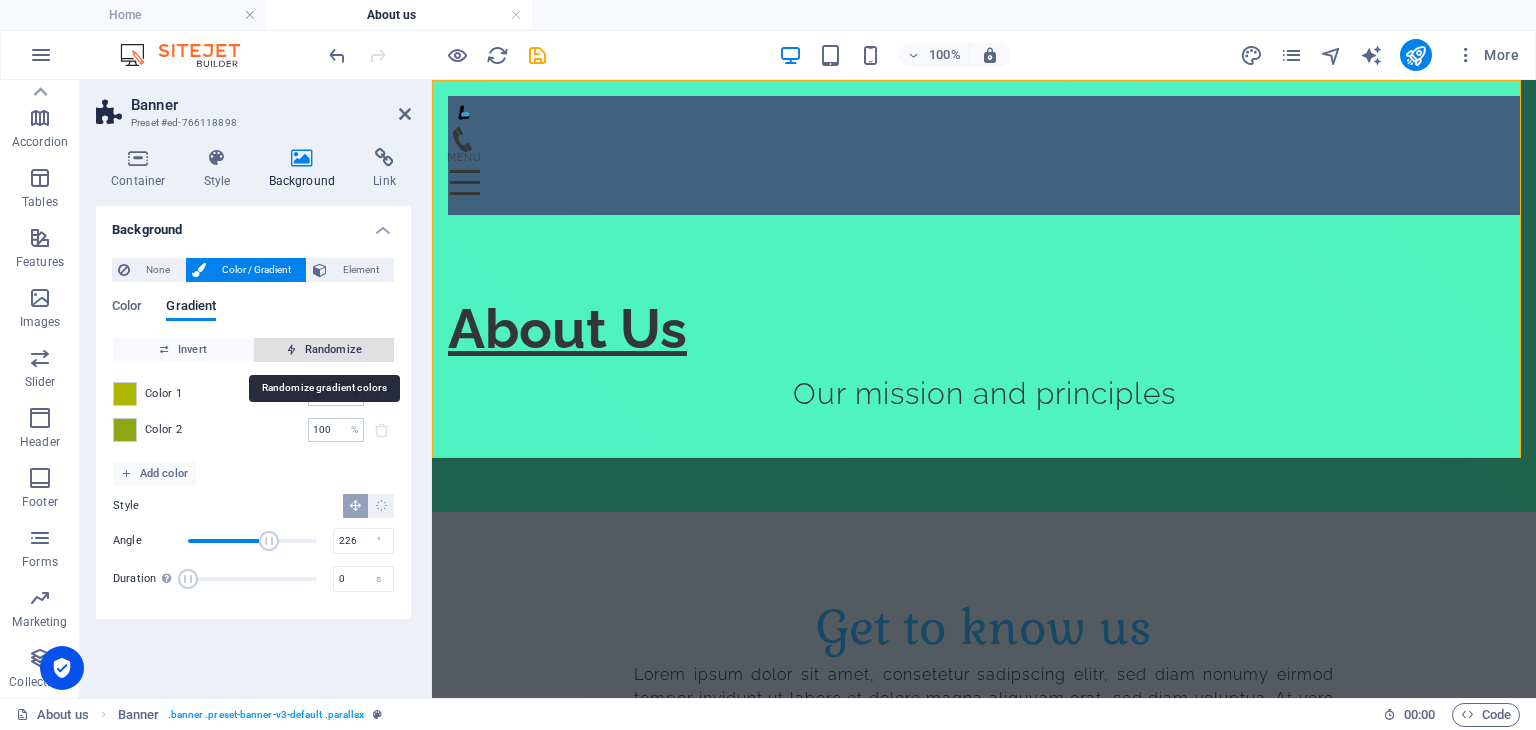 click on "Randomize" at bounding box center [324, 350] 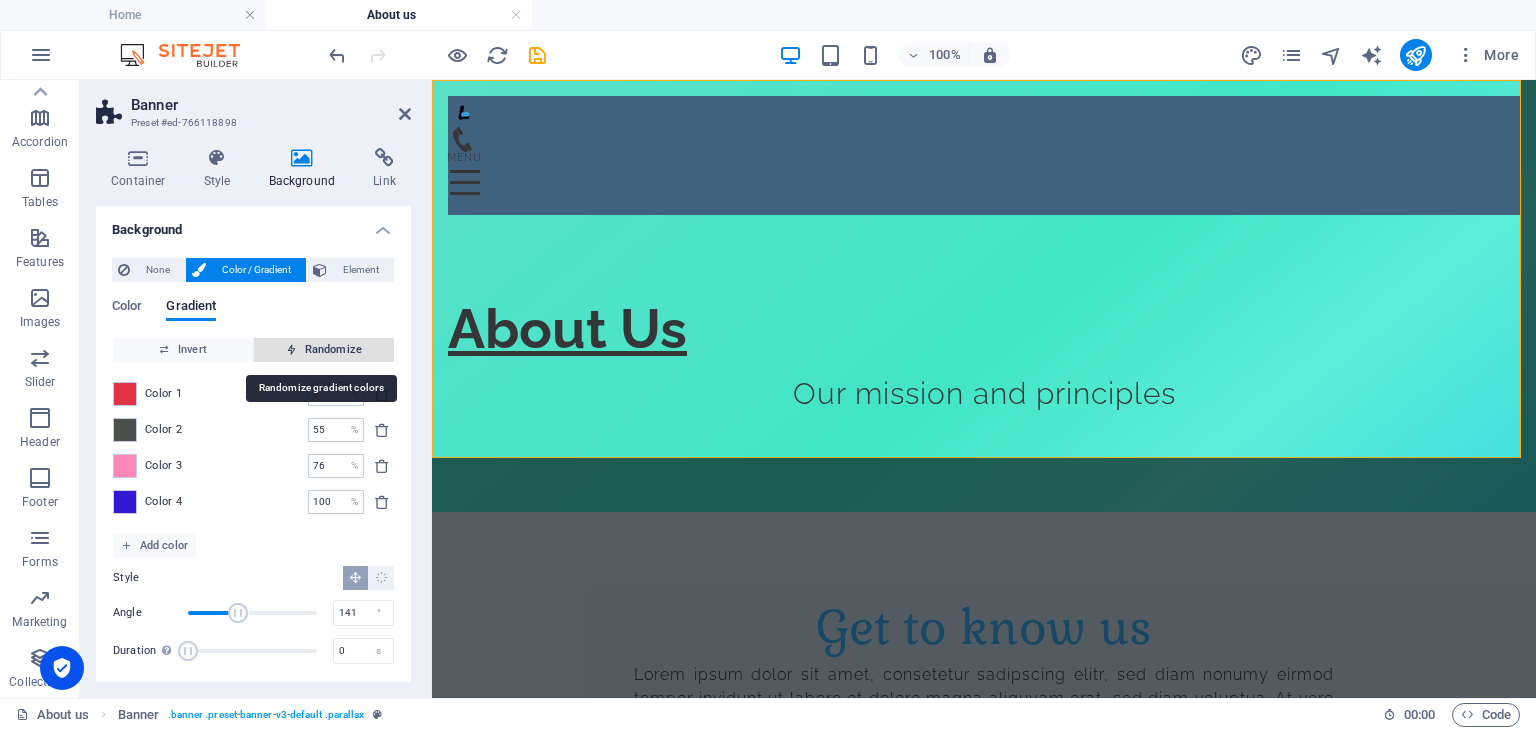 click on "Randomize" at bounding box center (324, 350) 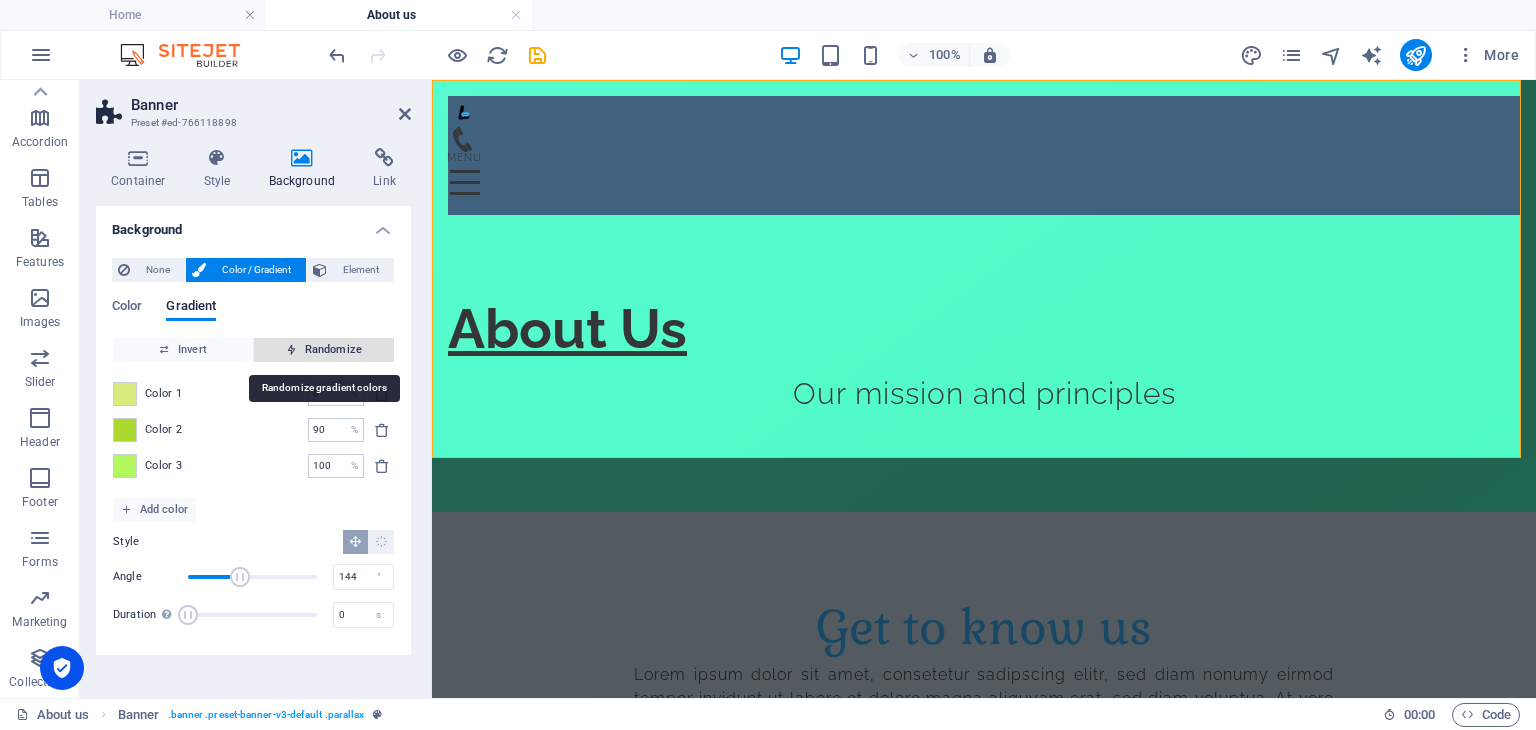 click on "Randomize" at bounding box center (324, 350) 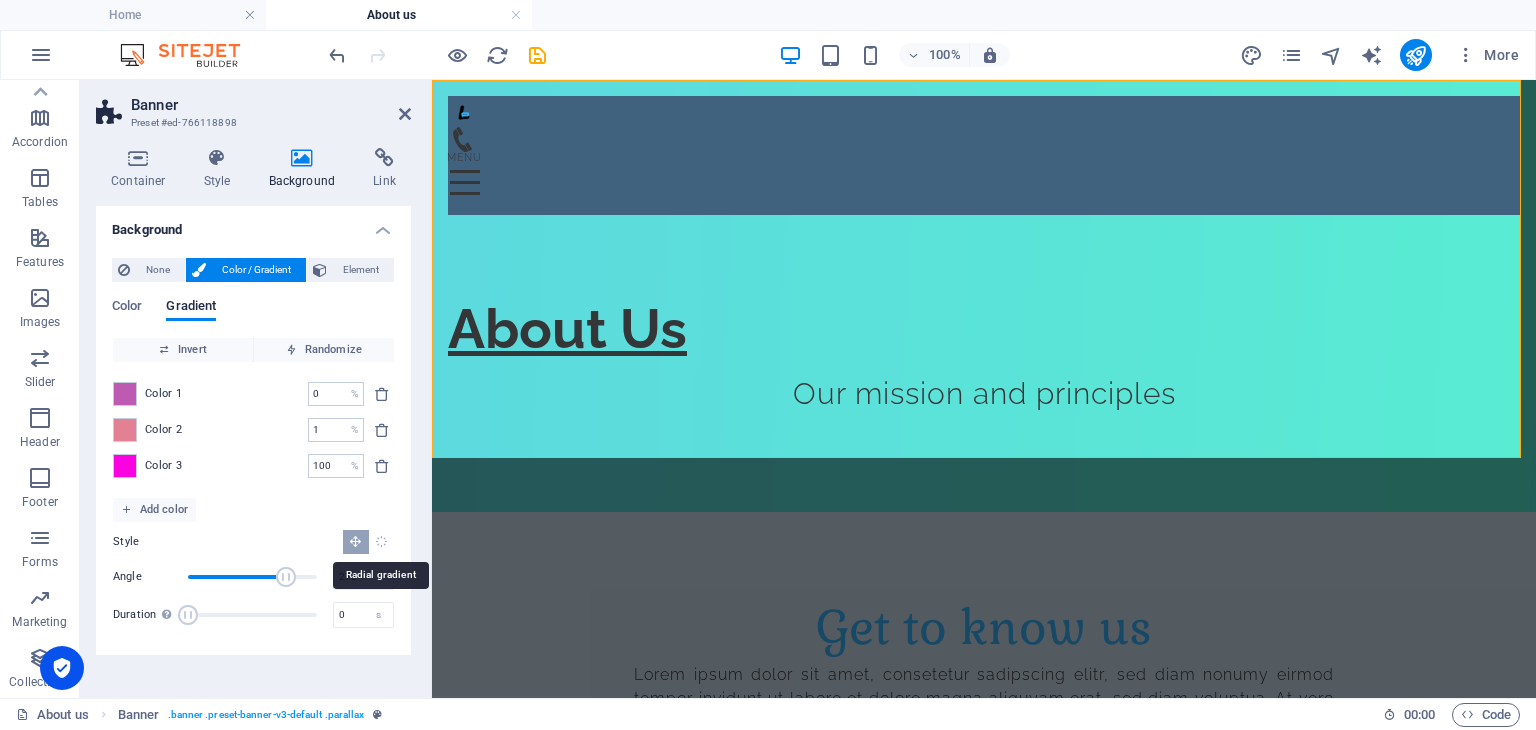 click at bounding box center [381, 541] 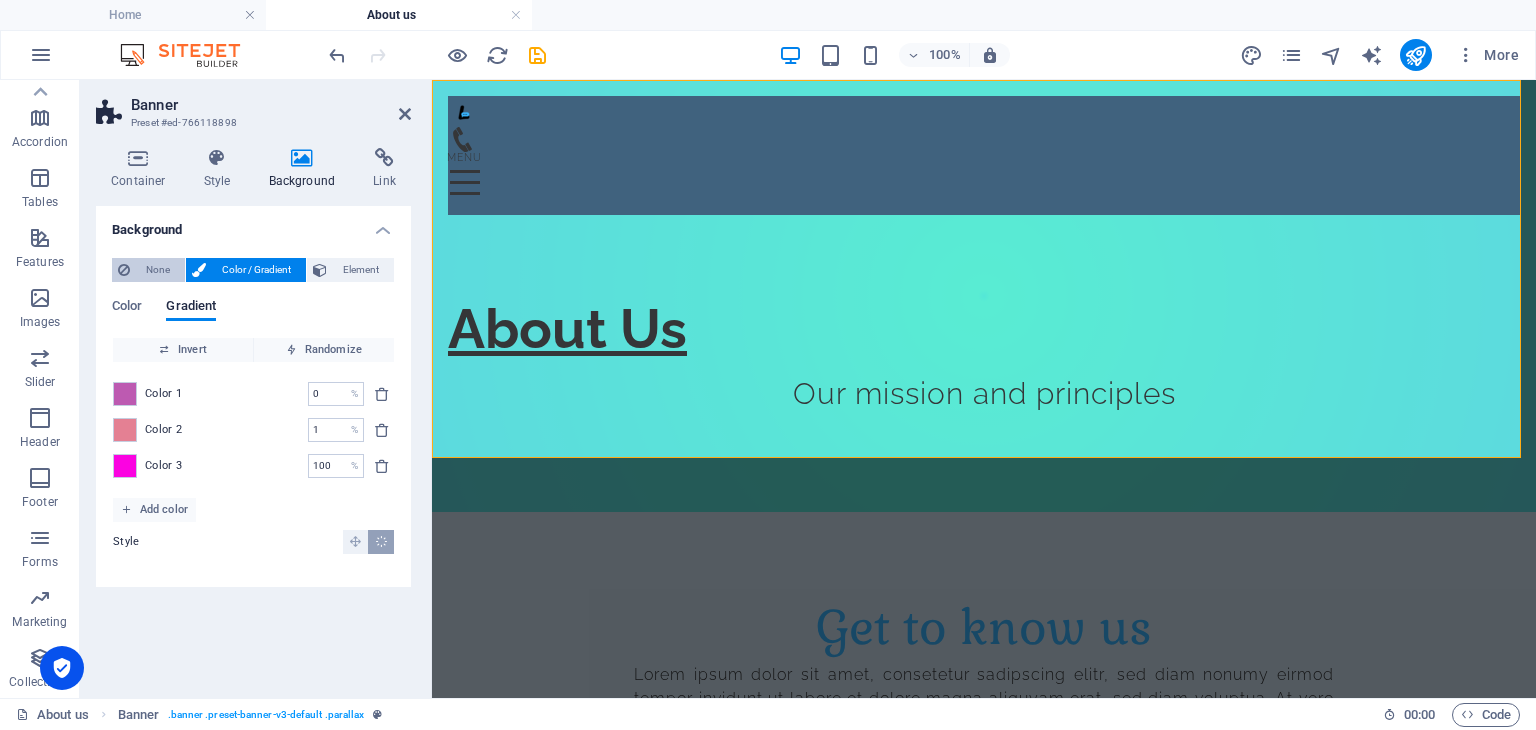 click on "None" at bounding box center [157, 270] 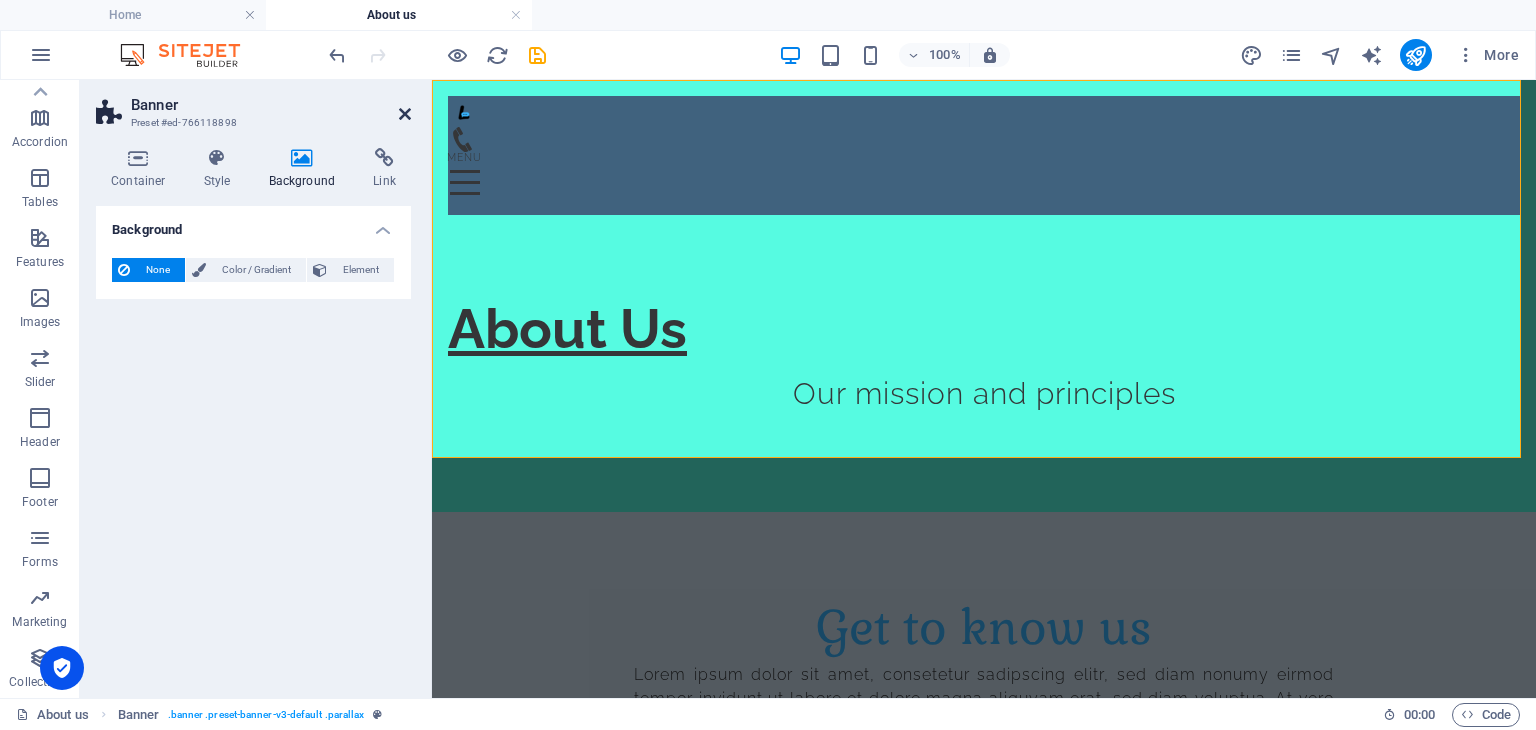 click at bounding box center [405, 114] 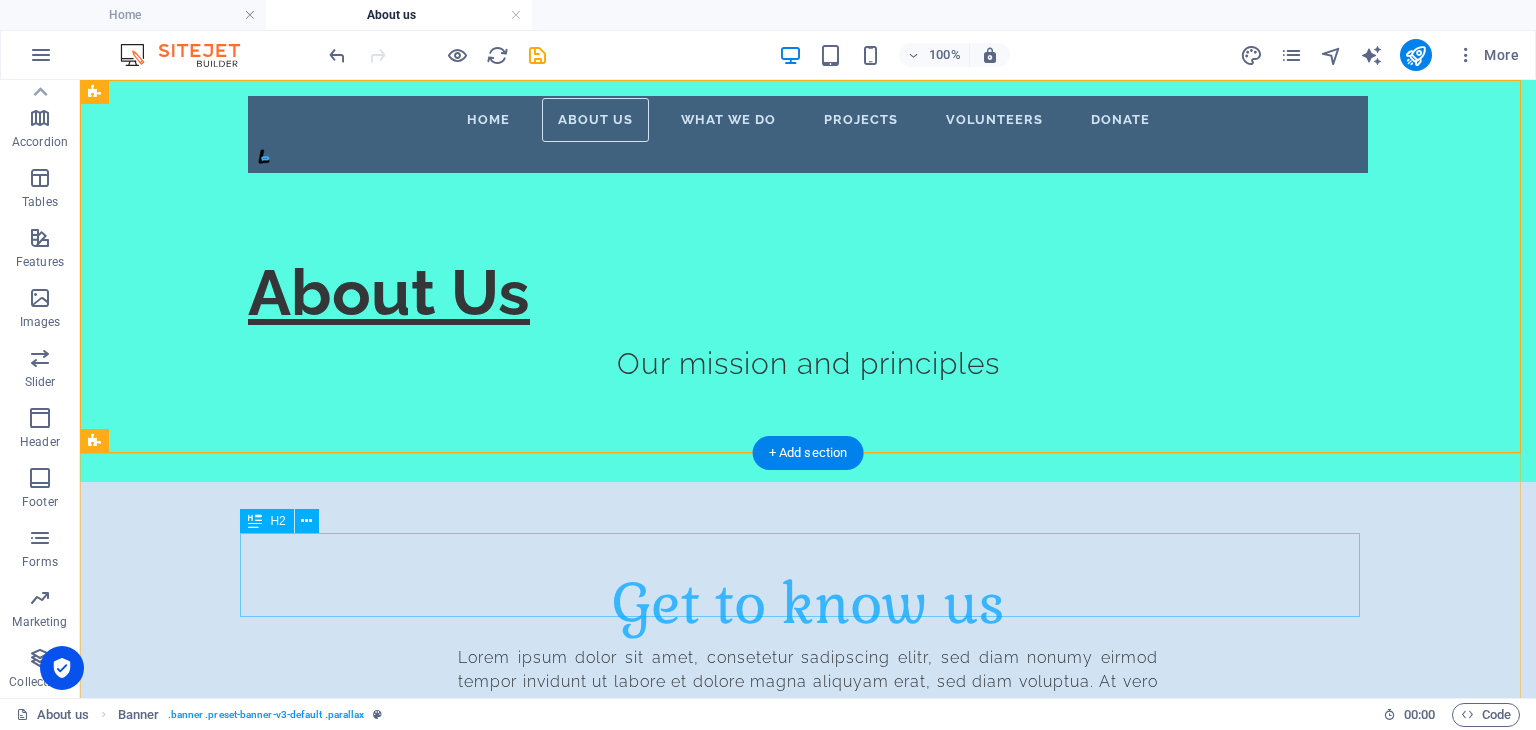 click on "Get to know us" at bounding box center (808, 604) 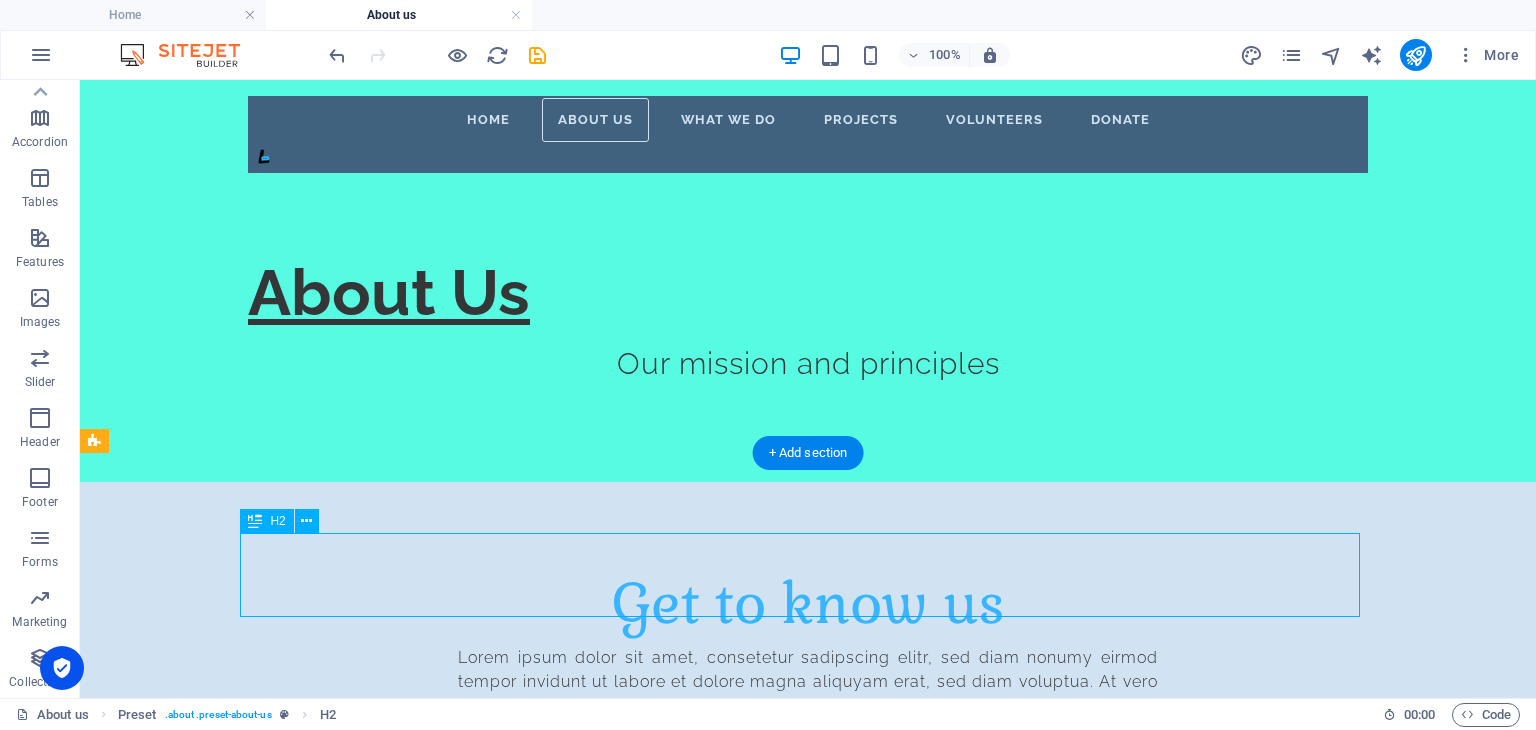 click on "Get to know us" at bounding box center (808, 604) 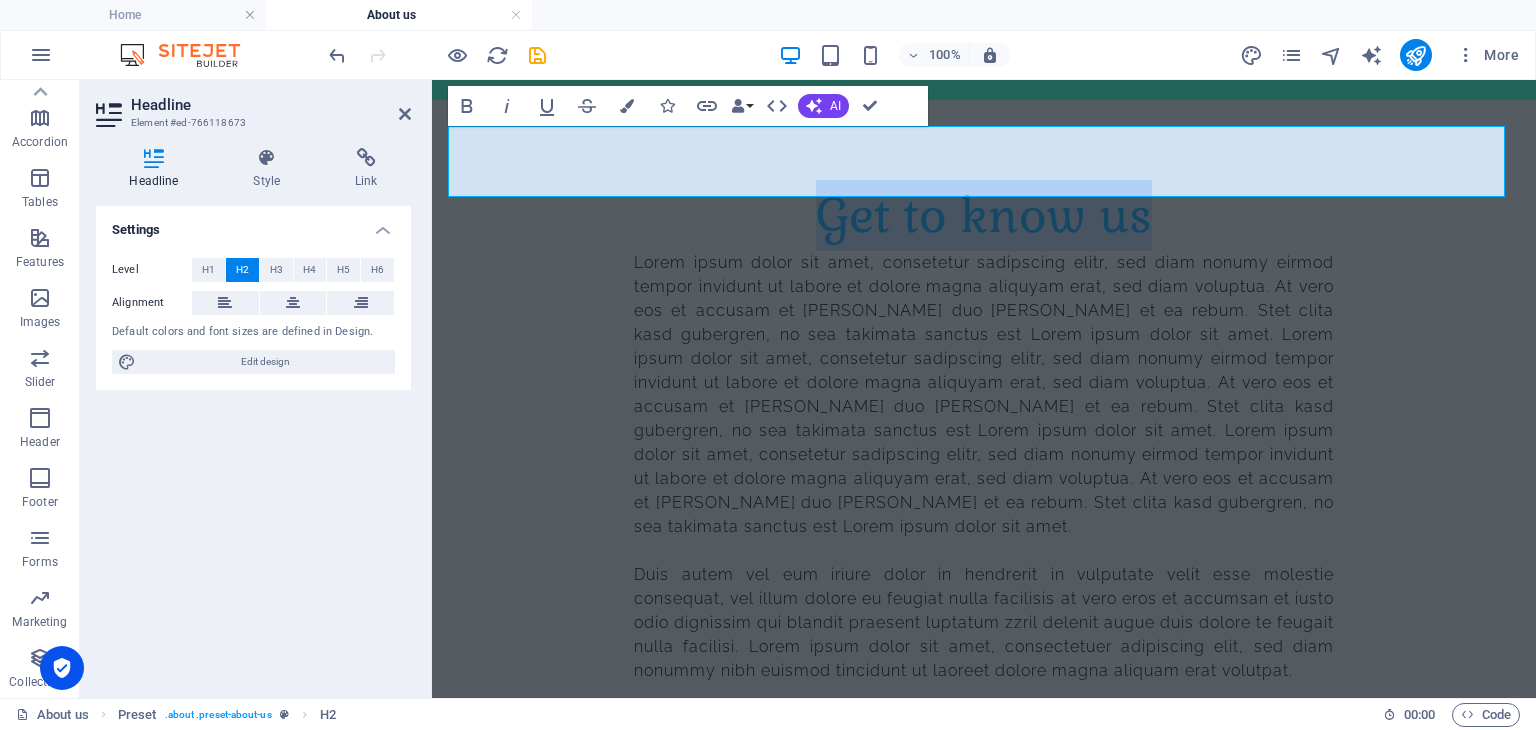 scroll, scrollTop: 0, scrollLeft: 0, axis: both 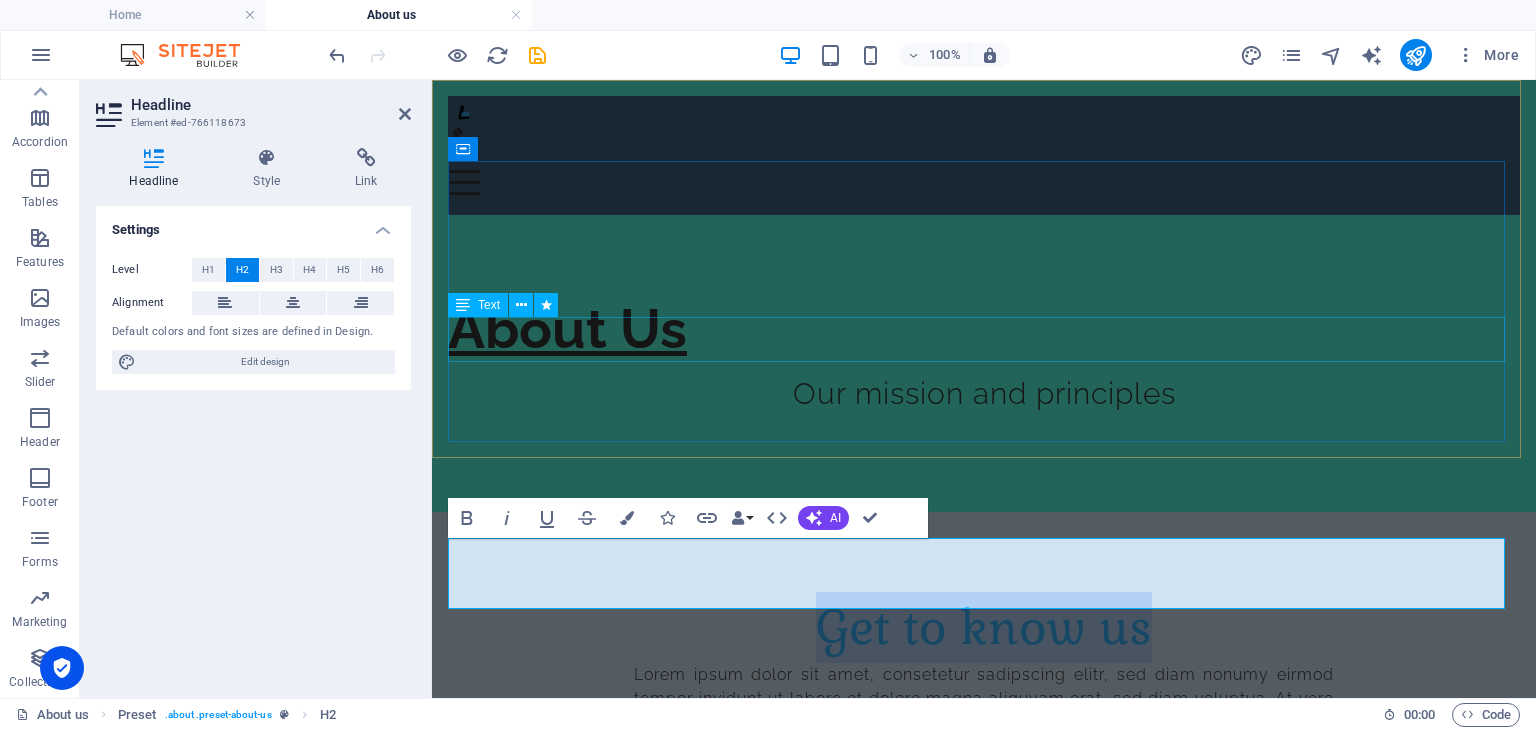 click on "Our mission and principles" at bounding box center [984, 393] 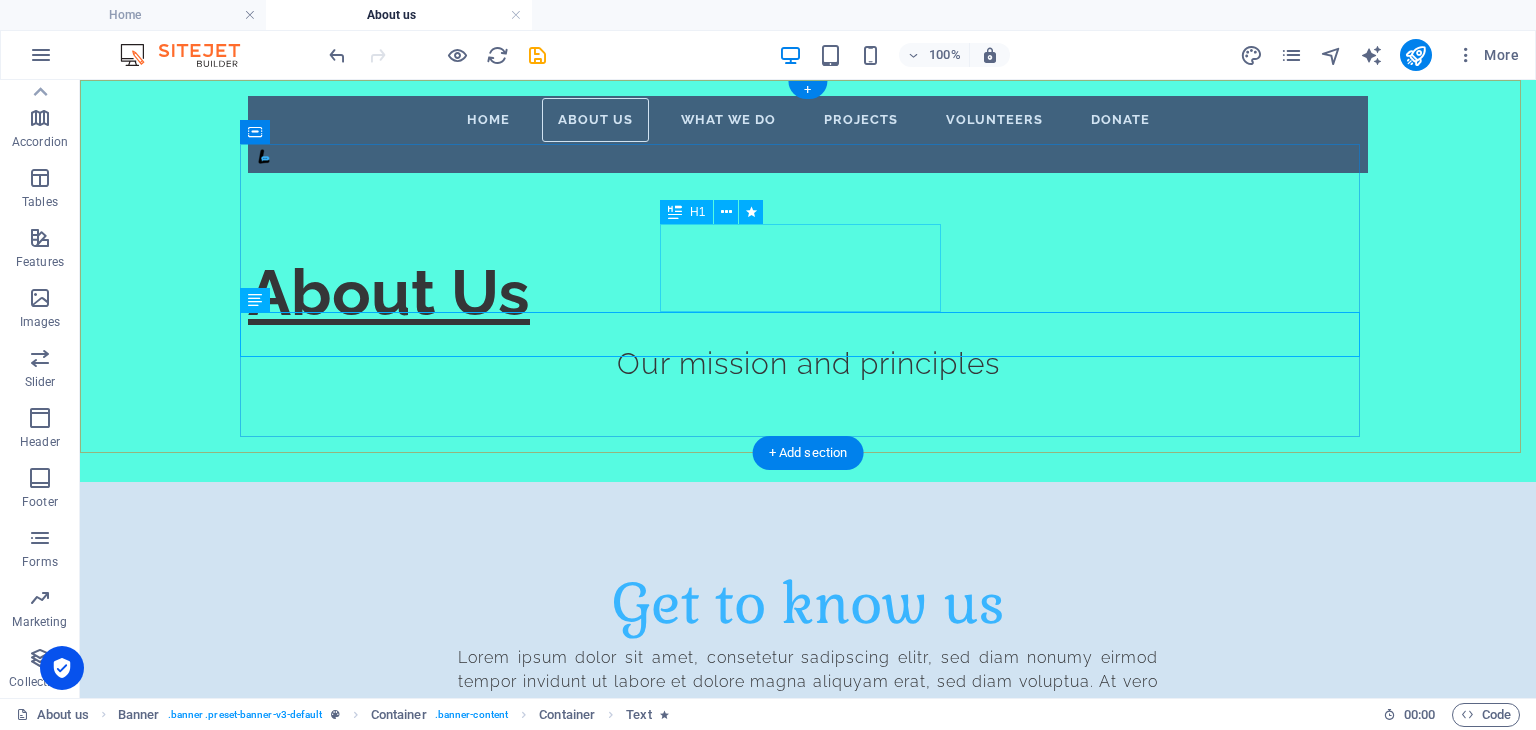 click on "About Us" at bounding box center (808, 293) 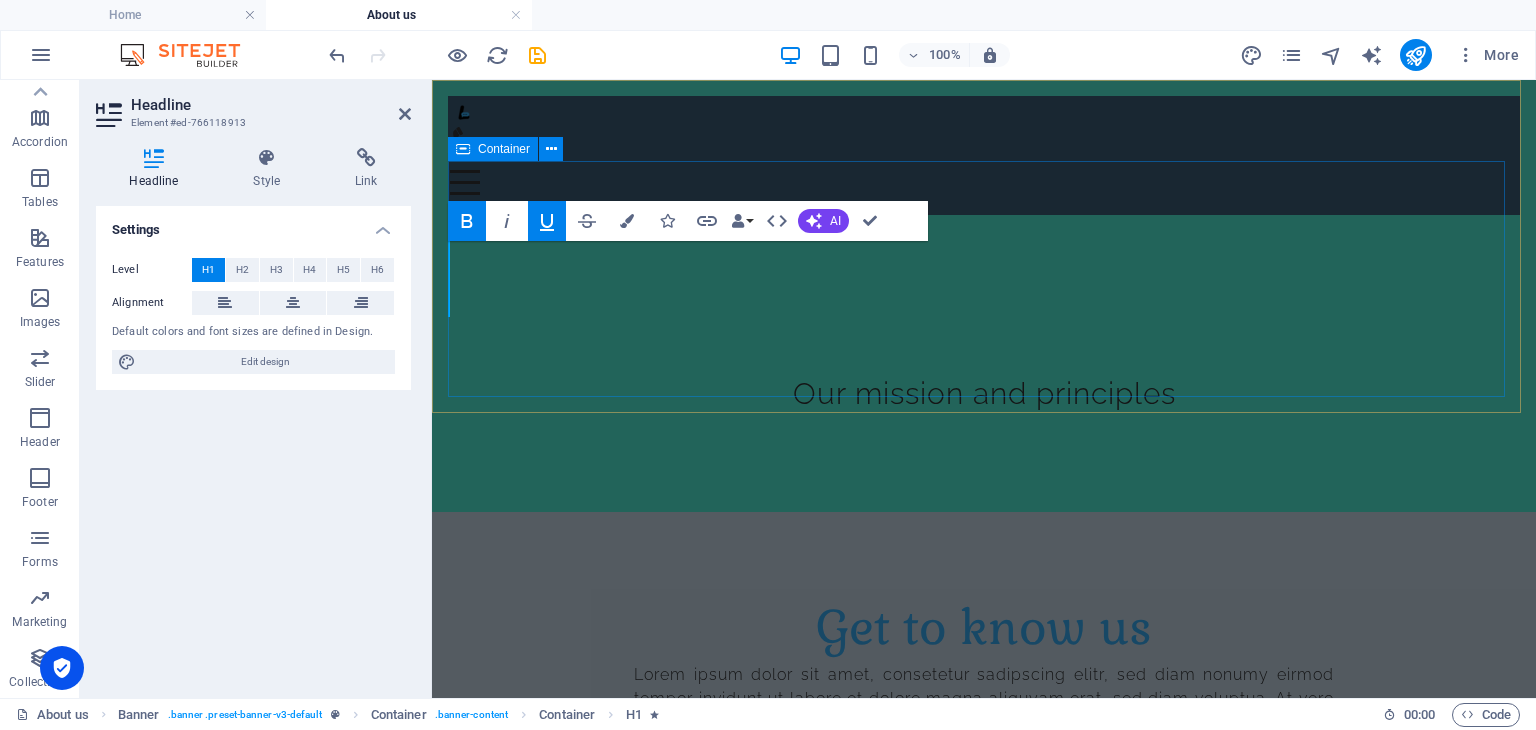 click on "​ Our mission and principles" at bounding box center [984, 355] 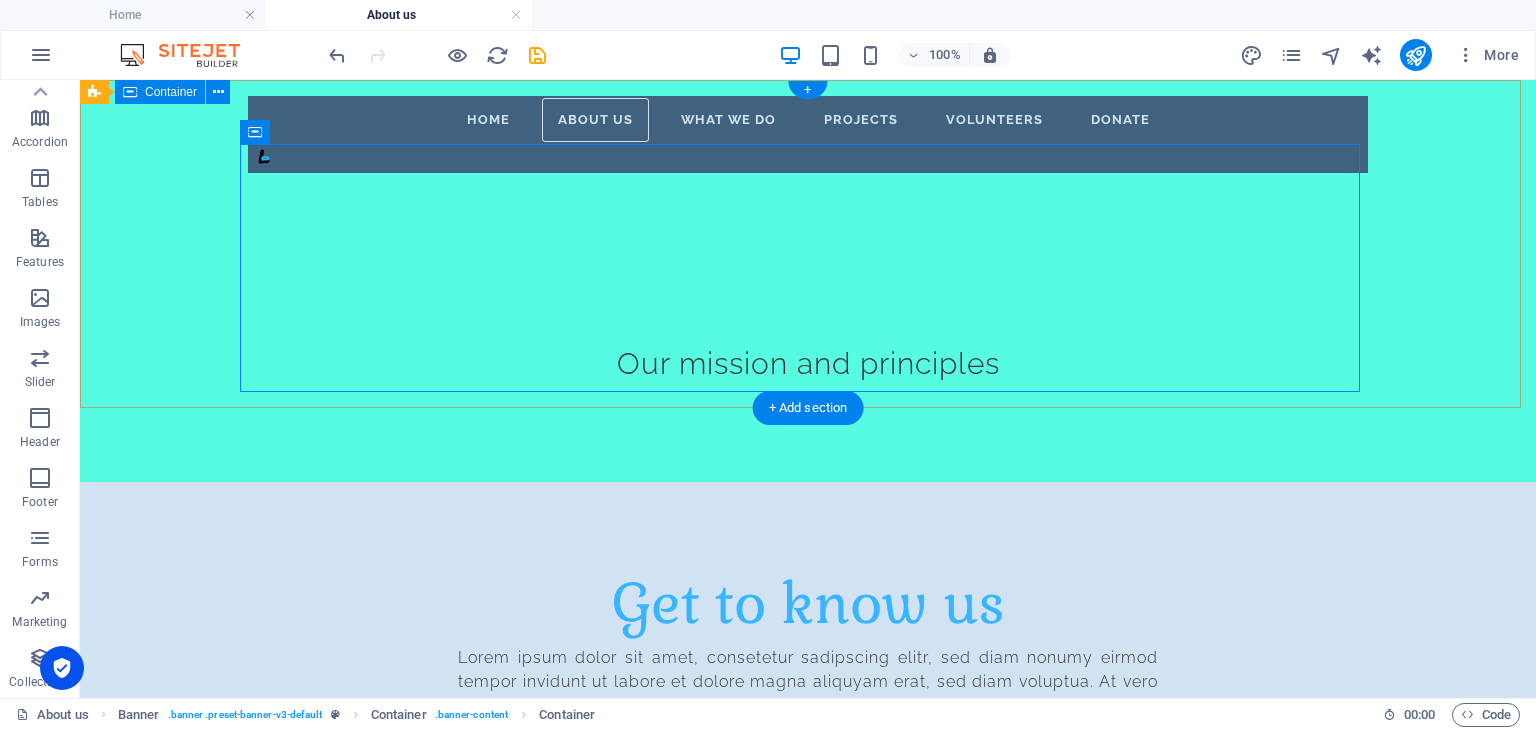 click on "Home About us What we do Projects Volunteers Donate Our mission and principles" at bounding box center [808, 281] 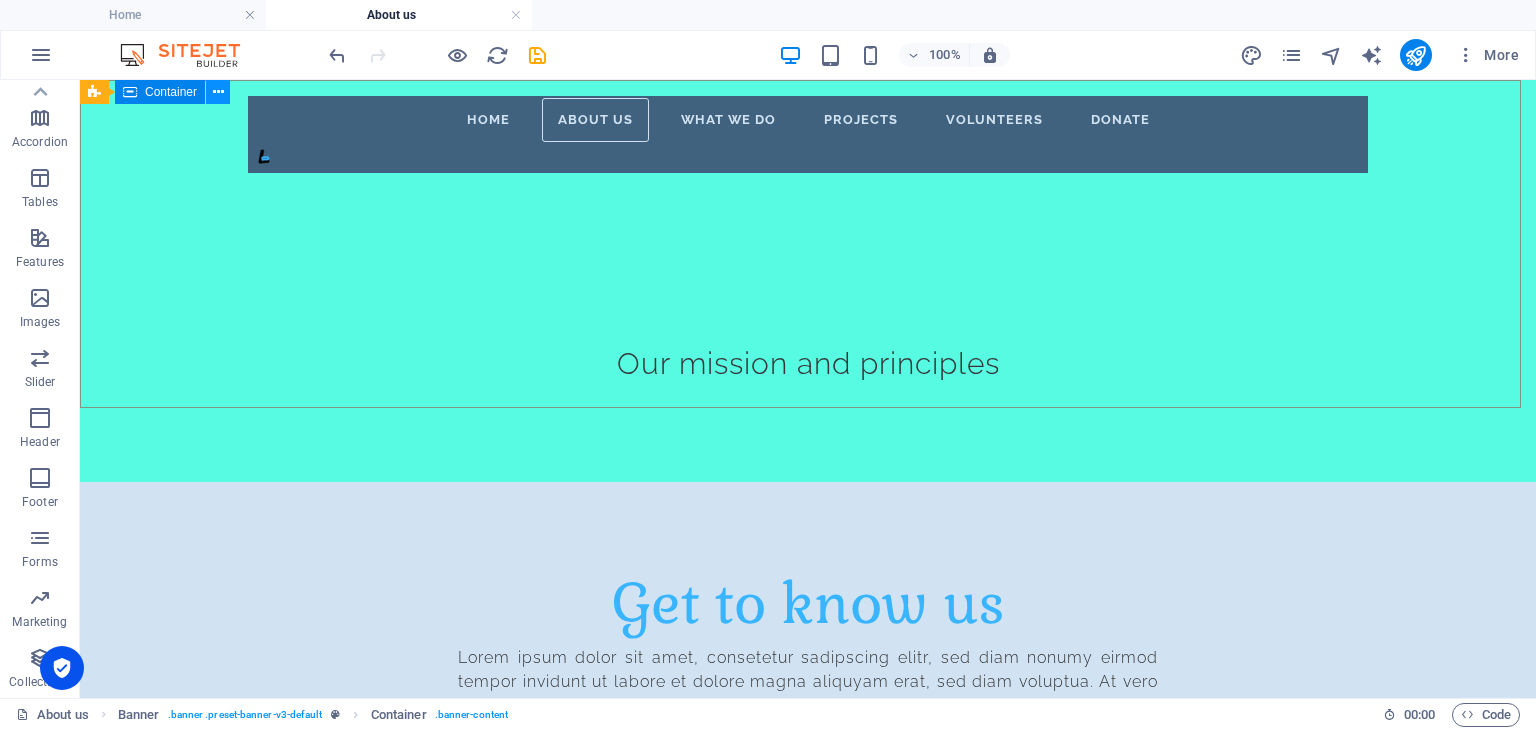 click at bounding box center [218, 92] 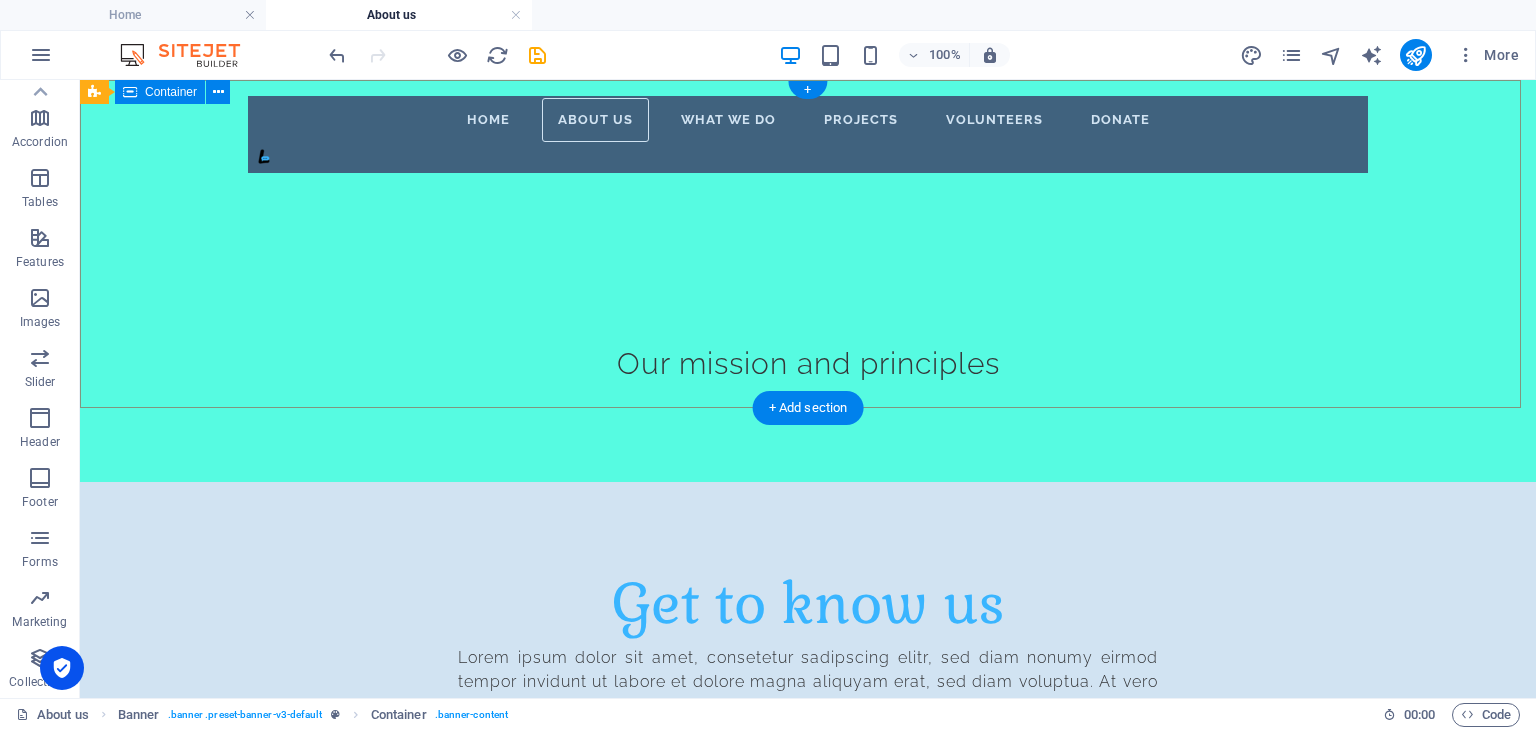 click on "Home About us What we do Projects Volunteers Donate Our mission and principles" at bounding box center [808, 281] 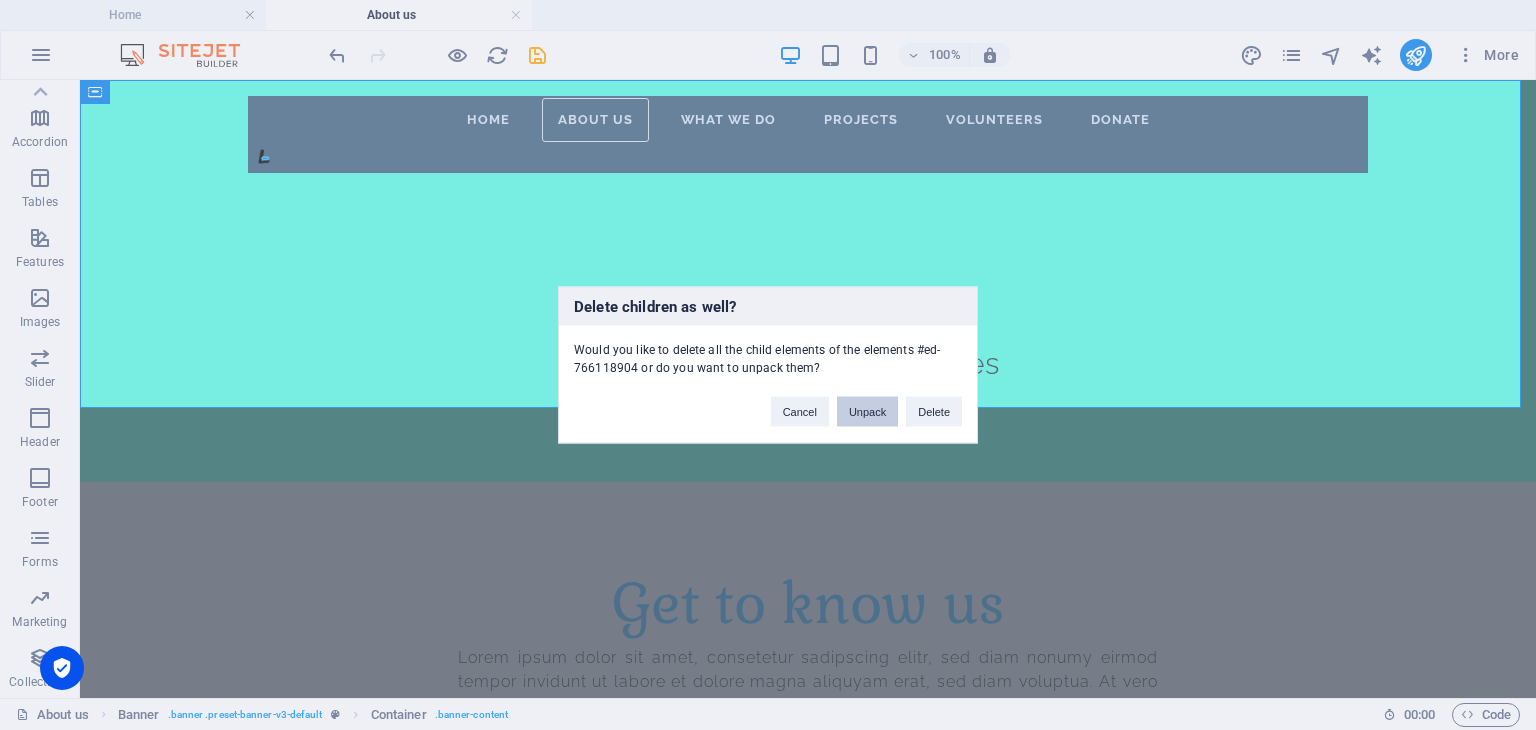 click on "Unpack" at bounding box center [867, 412] 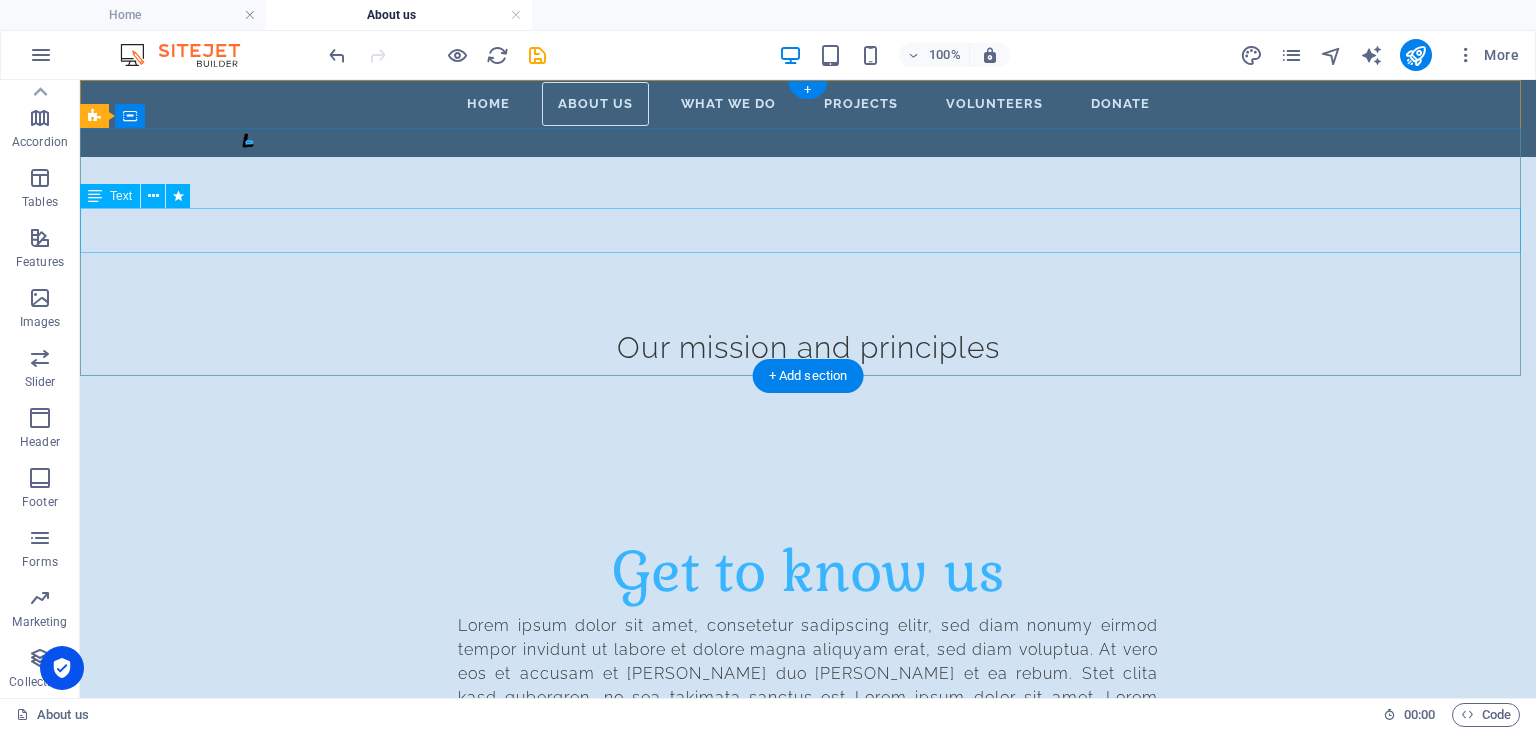 click on "Our mission and principles" at bounding box center (808, 347) 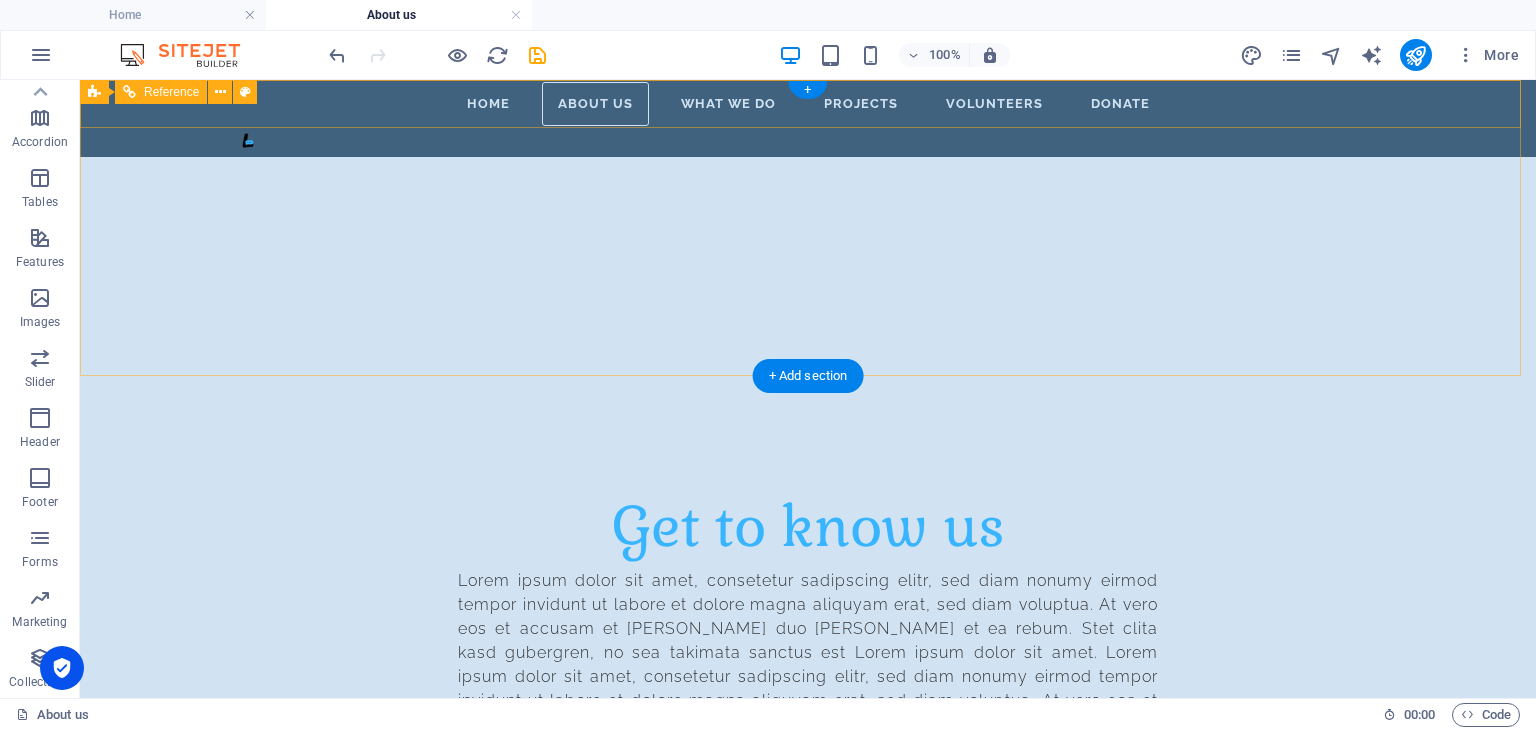click on "Home About us What we do Projects Volunteers Donate" at bounding box center [808, 104] 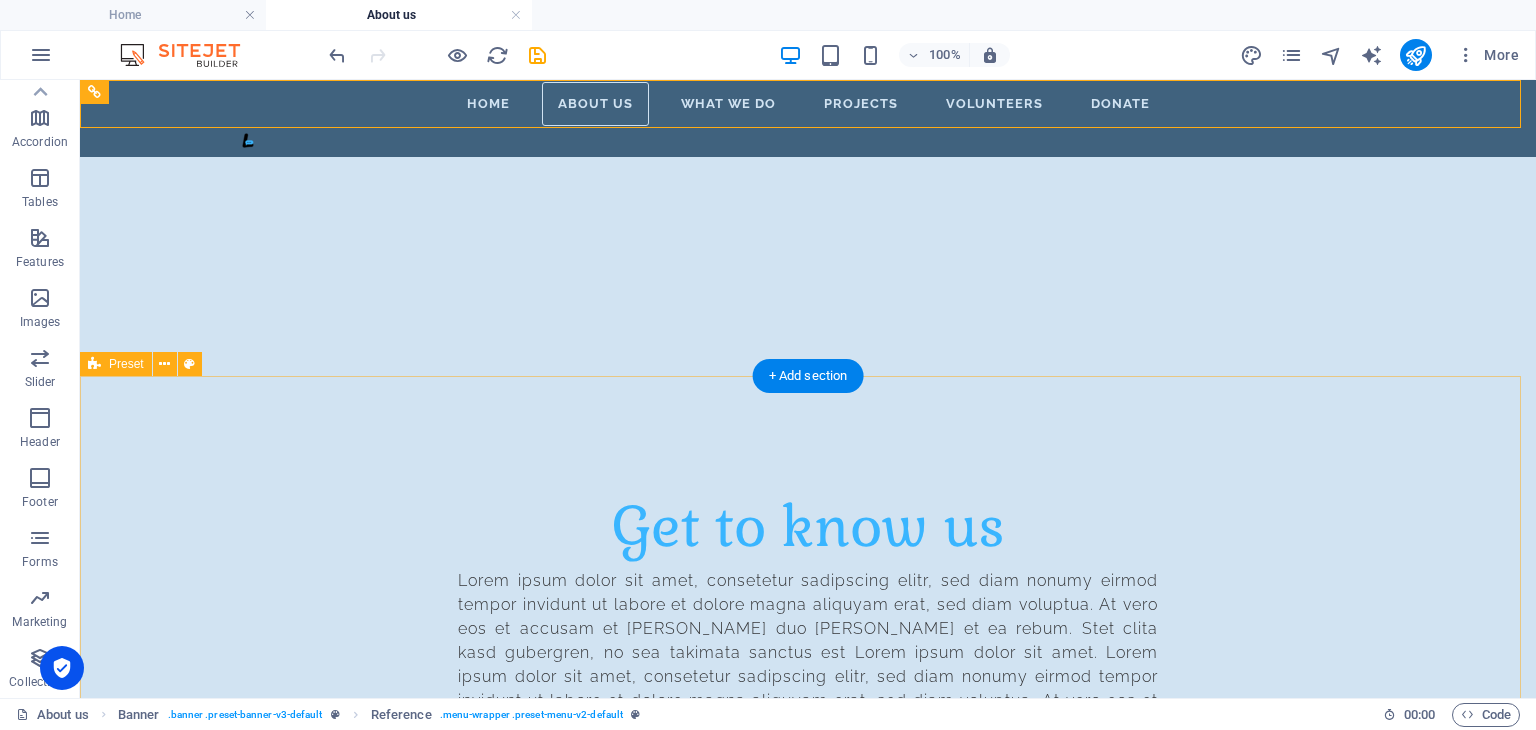 click on "Get to know us Lorem ipsum dolor sit amet, consetetur sadipscing elitr, sed diam nonumy eirmod tempor invidunt ut labore et dolore magna aliquyam erat, sed diam voluptua. At vero eos et accusam et [PERSON_NAME] duo [PERSON_NAME] et ea rebum. Stet clita kasd gubergren, no sea takimata sanctus est Lorem ipsum dolor sit amet. Lorem ipsum dolor sit amet, consetetur sadipscing elitr, sed diam nonumy eirmod tempor invidunt ut labore et dolore magna aliquyam erat, sed diam voluptua. At vero eos et accusam et [PERSON_NAME] duo [PERSON_NAME] et ea rebum. Stet clita kasd gubergren, no sea takimata sanctus est Lorem ipsum dolor sit amet. Lorem ipsum dolor sit amet, consetetur sadipscing elitr, sed diam nonumy eirmod tempor invidunt ut labore et dolore magna aliquyam erat, sed diam voluptua. At vero eos et accusam et [PERSON_NAME] duo [PERSON_NAME] et ea rebum. Stet clita kasd gubergren, no sea takimata sanctus est Lorem ipsum dolor sit amet." at bounding box center [808, 810] 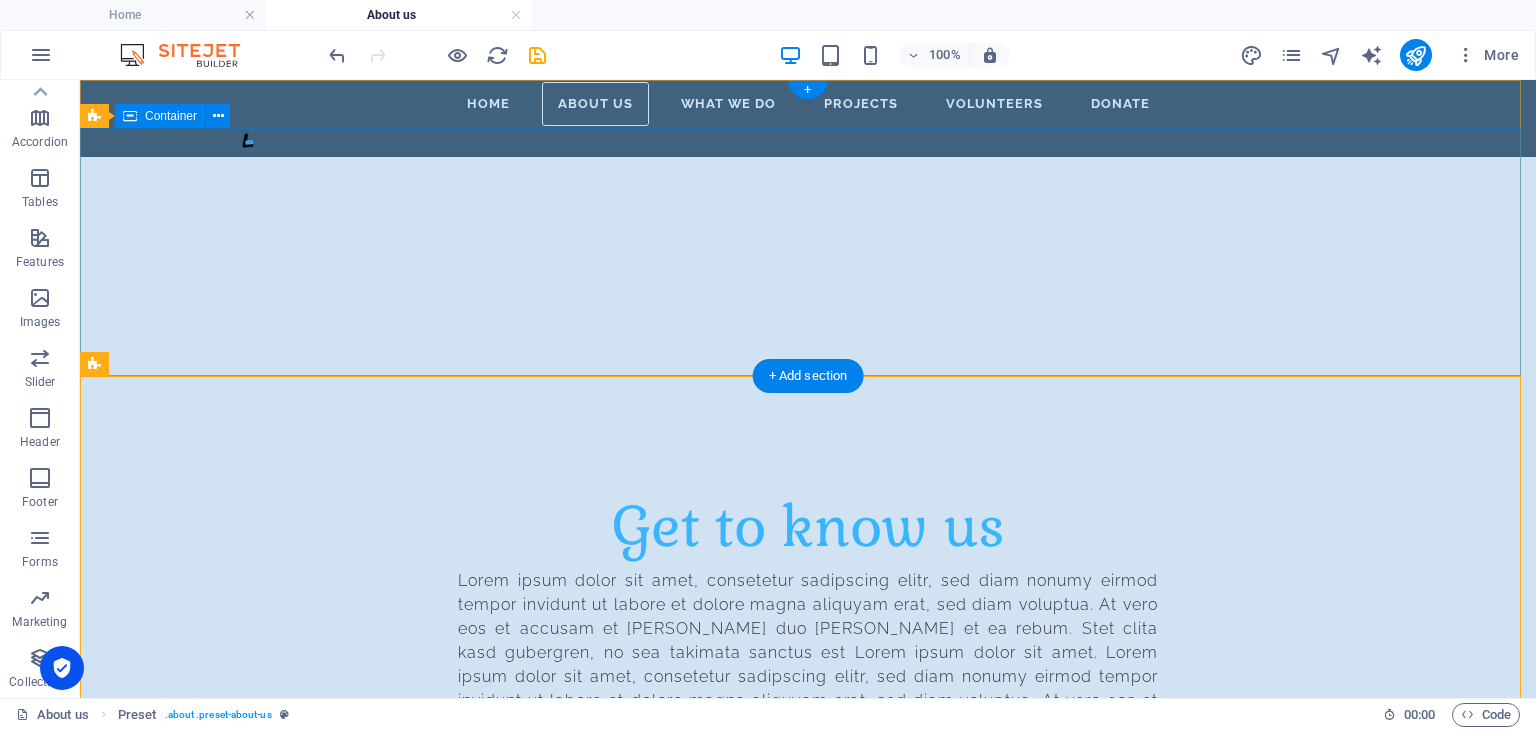 click at bounding box center [808, 281] 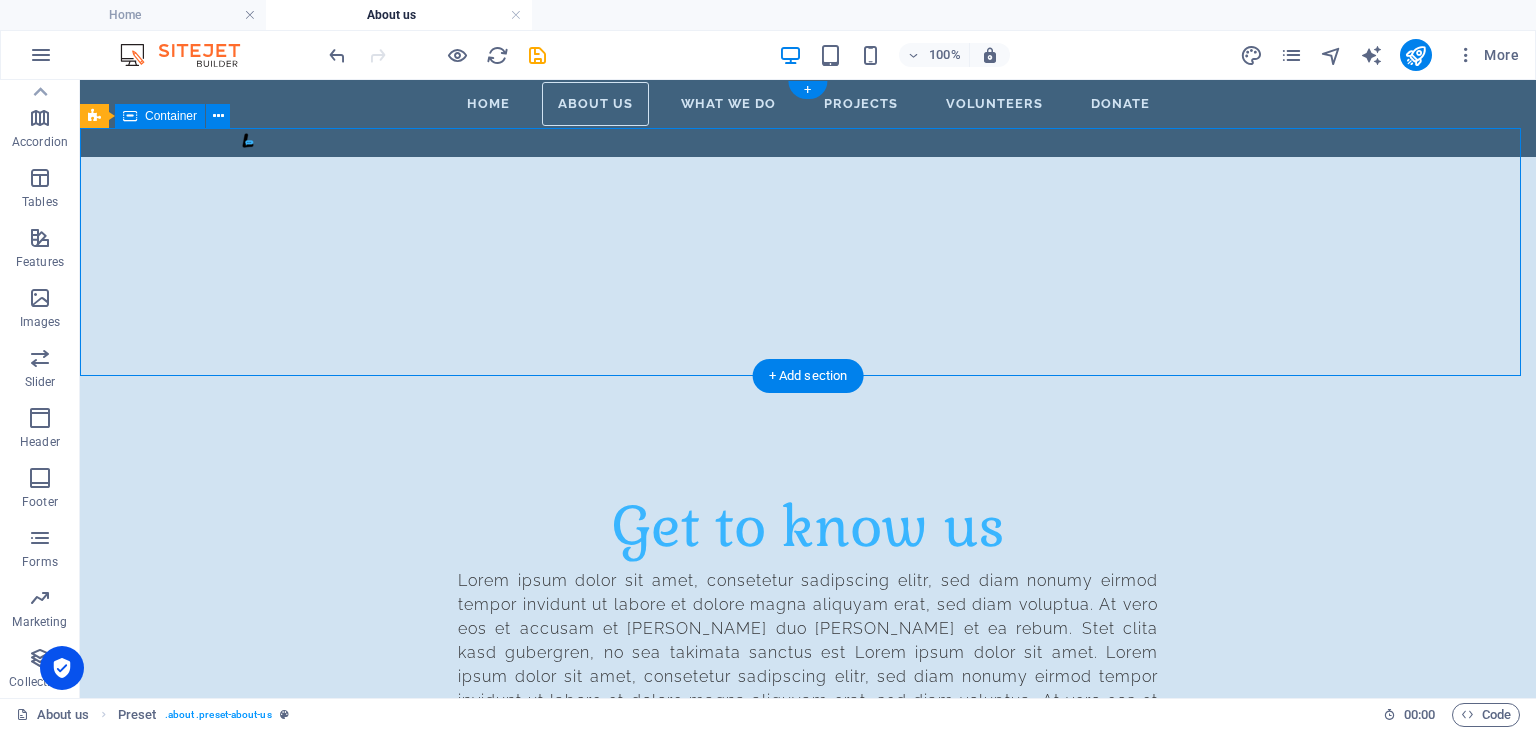 click at bounding box center (808, 281) 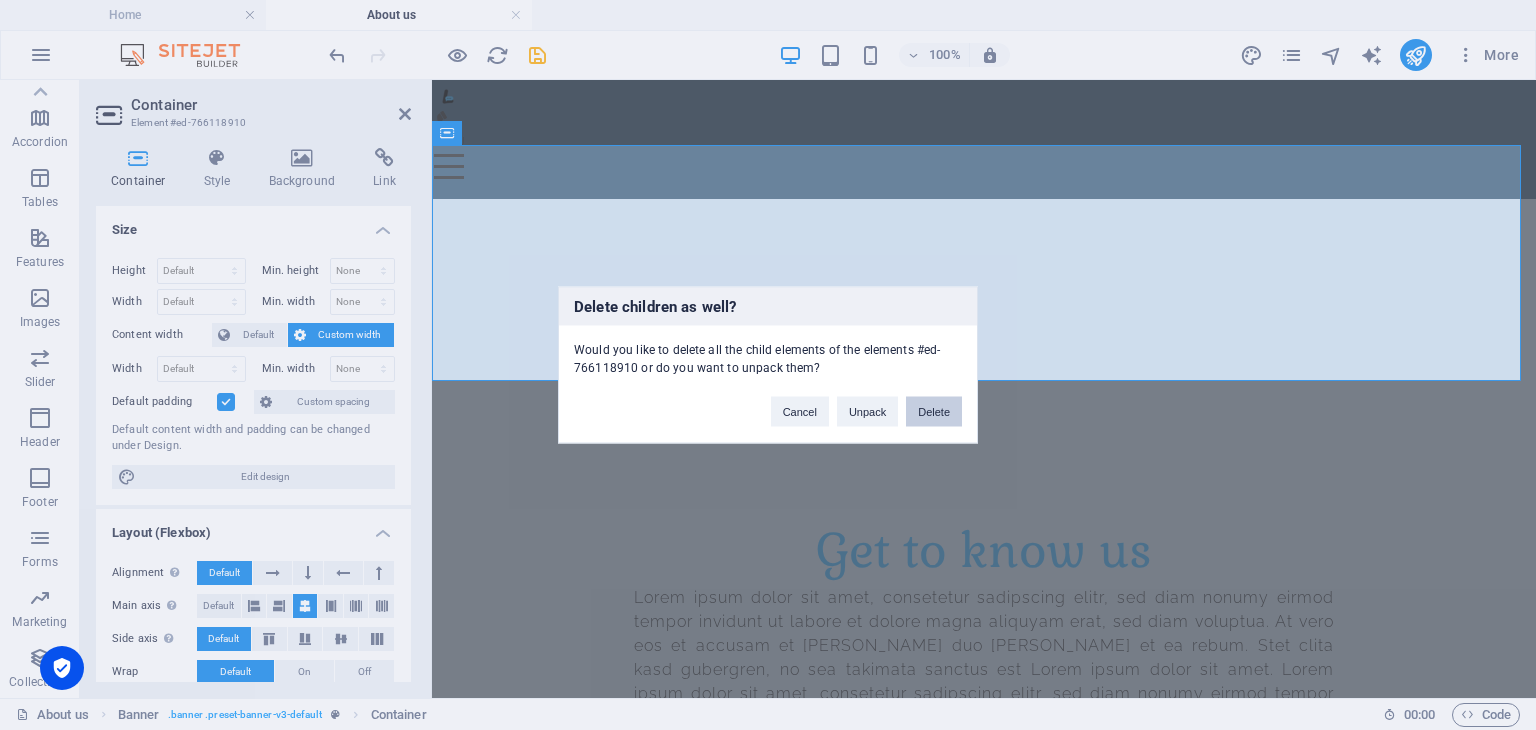 click on "Delete" at bounding box center [934, 412] 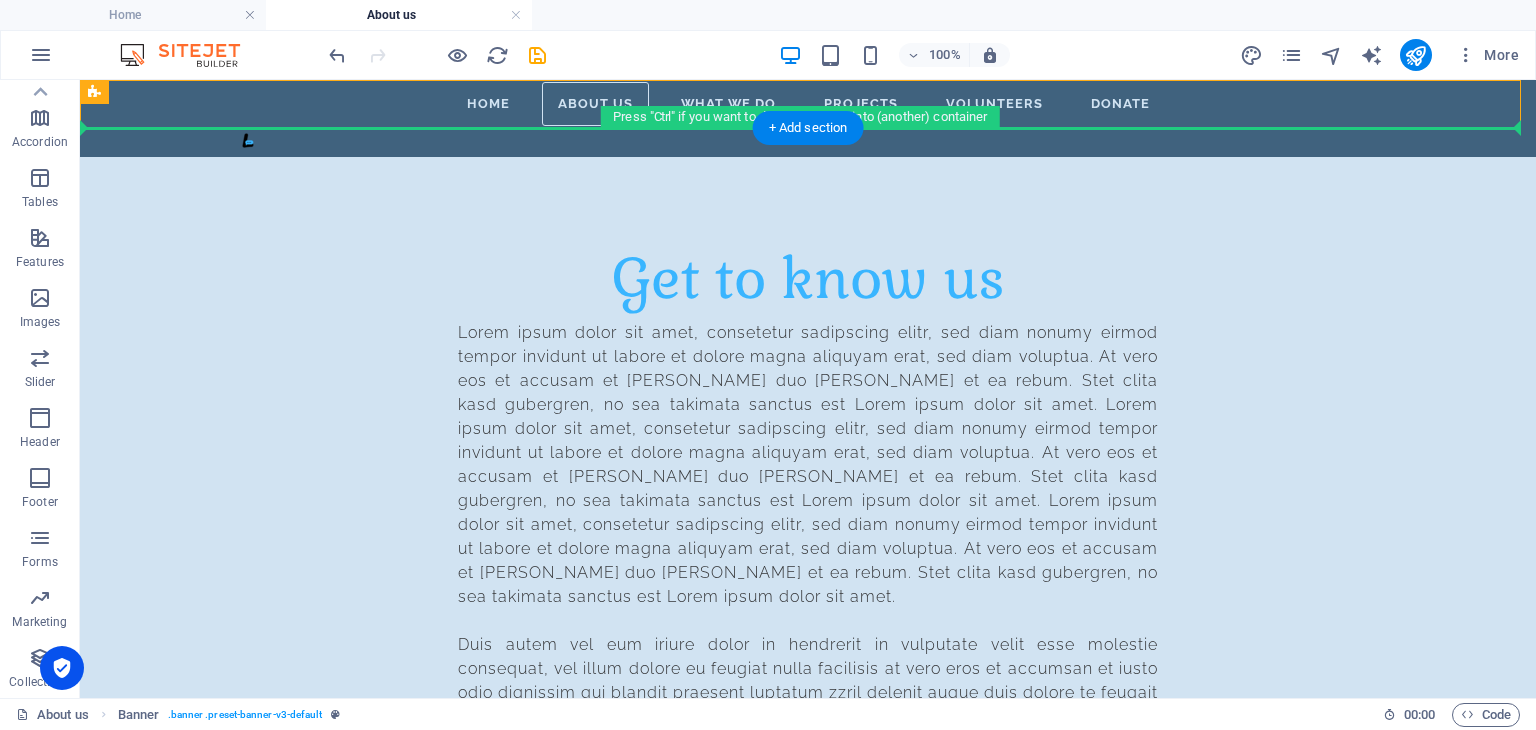 drag, startPoint x: 401, startPoint y: 110, endPoint x: 398, endPoint y: 198, distance: 88.051125 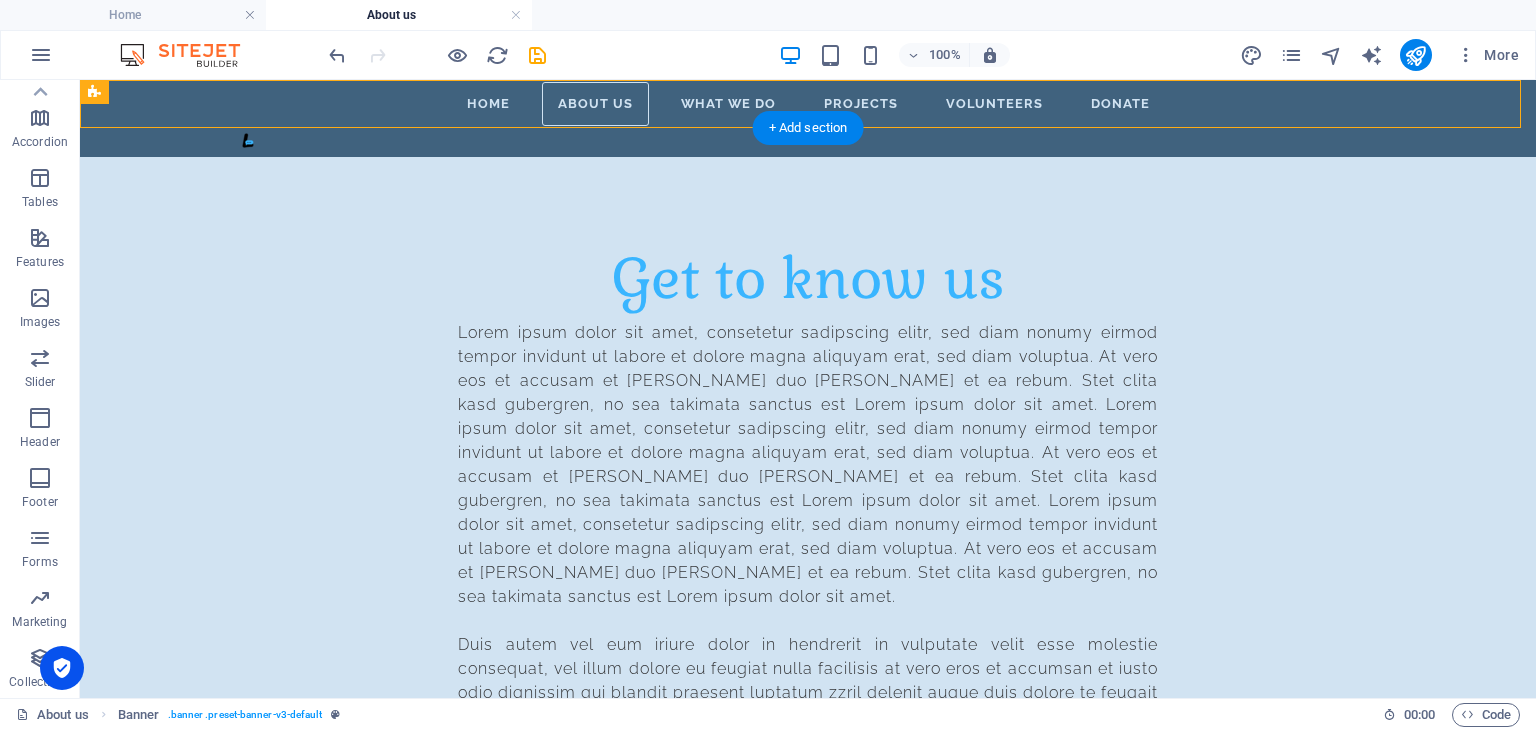 click on "Get to know us Lorem ipsum dolor sit amet, consetetur sadipscing elitr, sed diam nonumy eirmod tempor invidunt ut labore et dolore magna aliquyam erat, sed diam voluptua. At vero eos et accusam et [PERSON_NAME] duo [PERSON_NAME] et ea rebum. Stet clita kasd gubergren, no sea takimata sanctus est Lorem ipsum dolor sit amet. Lorem ipsum dolor sit amet, consetetur sadipscing elitr, sed diam nonumy eirmod tempor invidunt ut labore et dolore magna aliquyam erat, sed diam voluptua. At vero eos et accusam et [PERSON_NAME] duo [PERSON_NAME] et ea rebum. Stet clita kasd gubergren, no sea takimata sanctus est Lorem ipsum dolor sit amet. Lorem ipsum dolor sit amet, consetetur sadipscing elitr, sed diam nonumy eirmod tempor invidunt ut labore et dolore magna aliquyam erat, sed diam voluptua. At vero eos et accusam et [PERSON_NAME] duo [PERSON_NAME] et ea rebum. Stet clita kasd gubergren, no sea takimata sanctus est Lorem ipsum dolor sit amet." at bounding box center (808, 562) 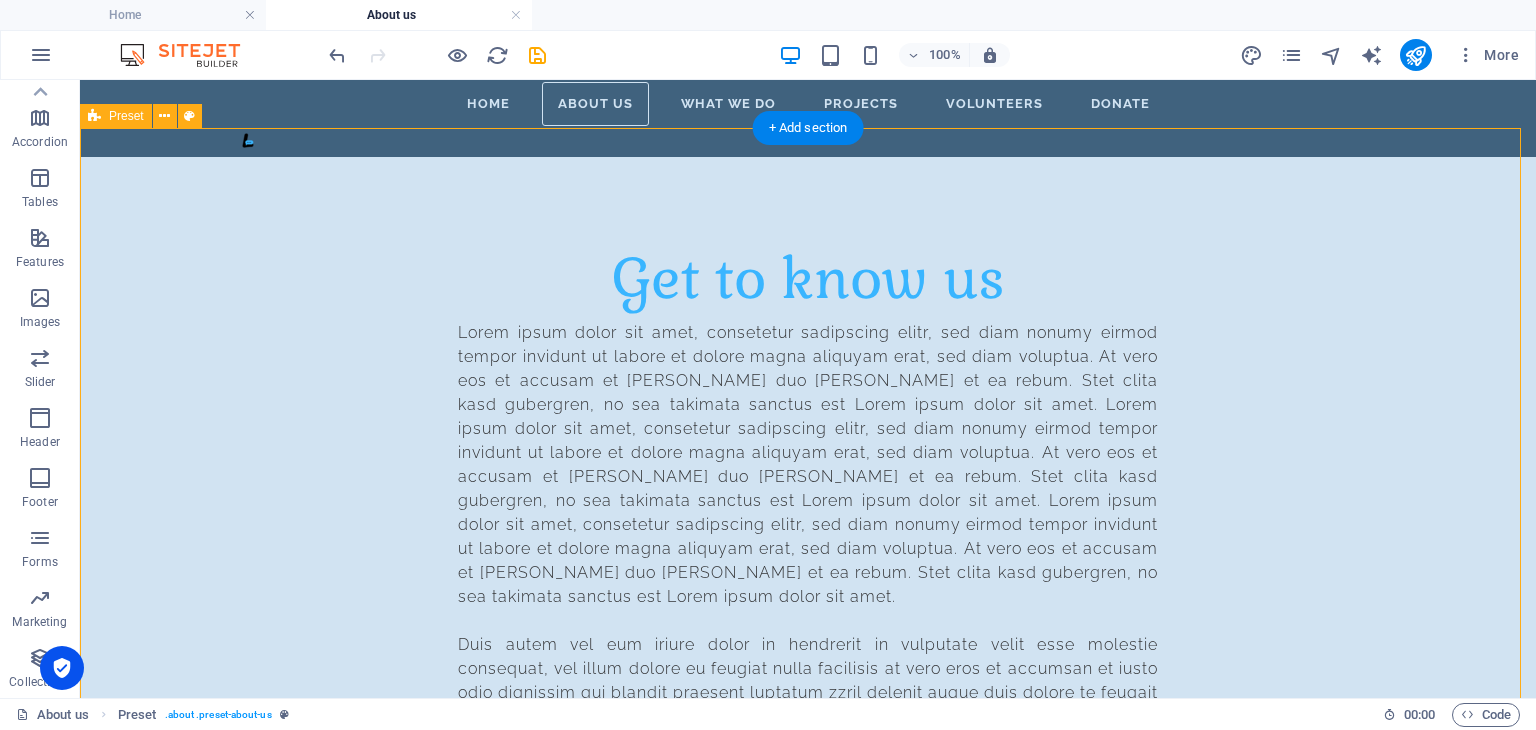 drag, startPoint x: 325, startPoint y: 182, endPoint x: 233, endPoint y: 160, distance: 94.59387 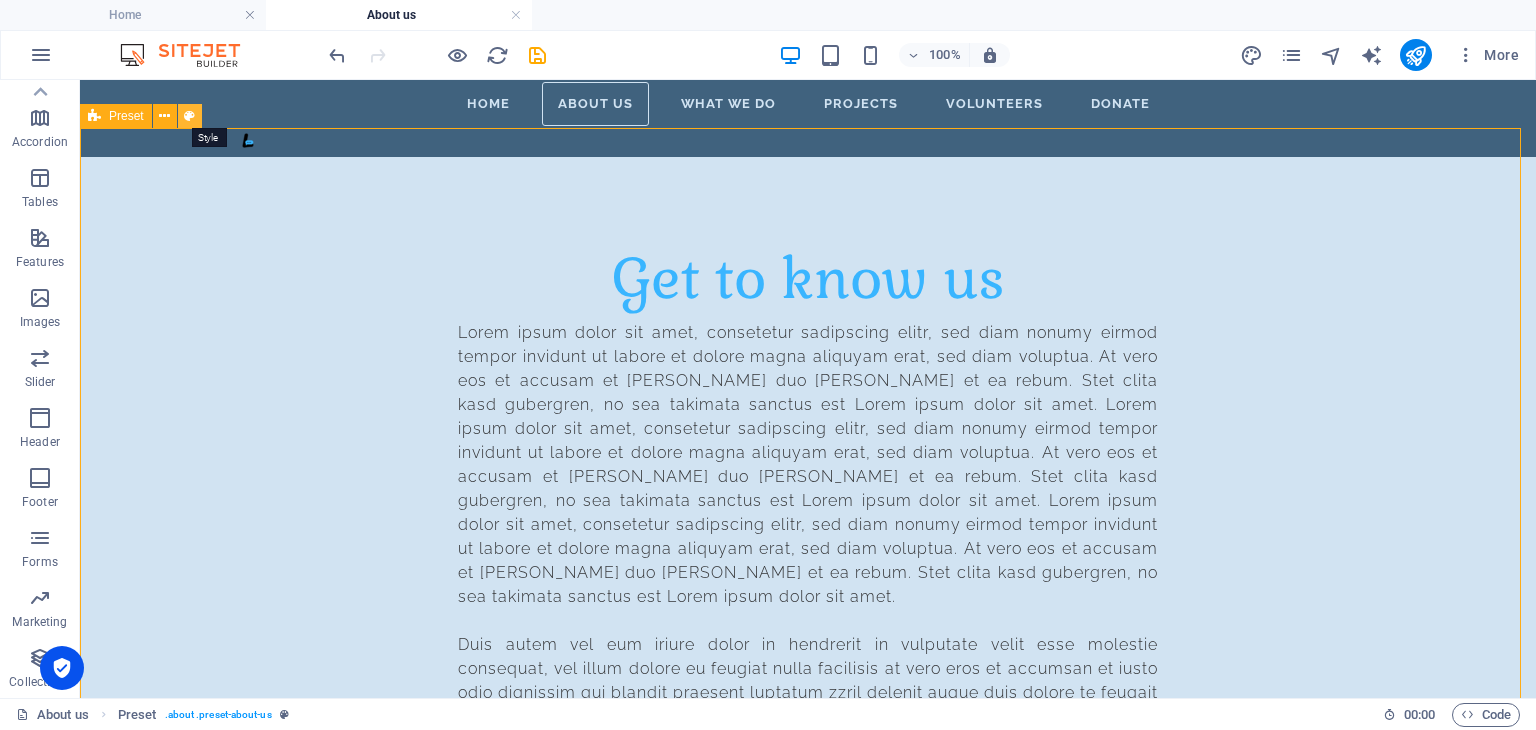 click at bounding box center [189, 116] 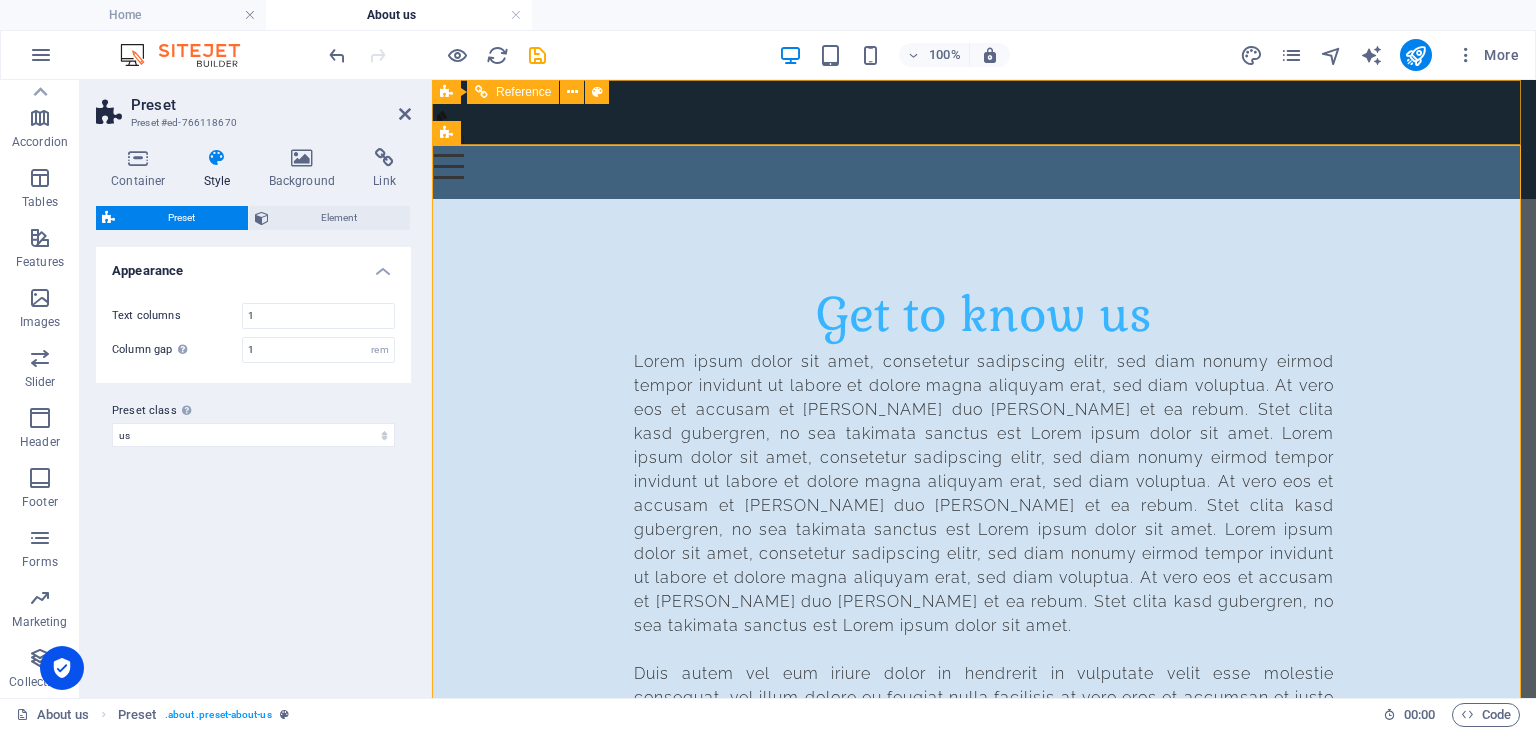 click at bounding box center (984, 154) 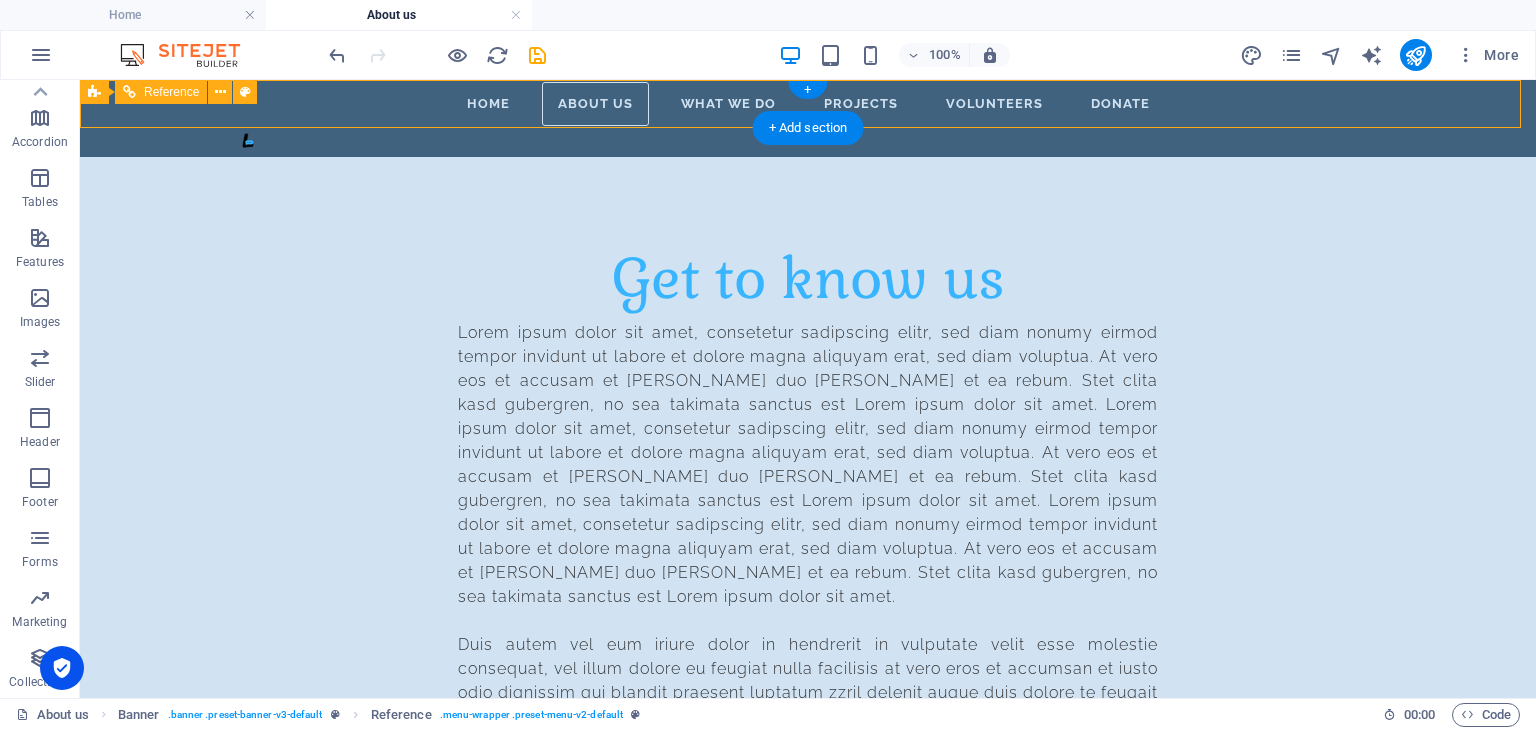 click on "Home About us What we do Projects Volunteers Donate" at bounding box center [808, 104] 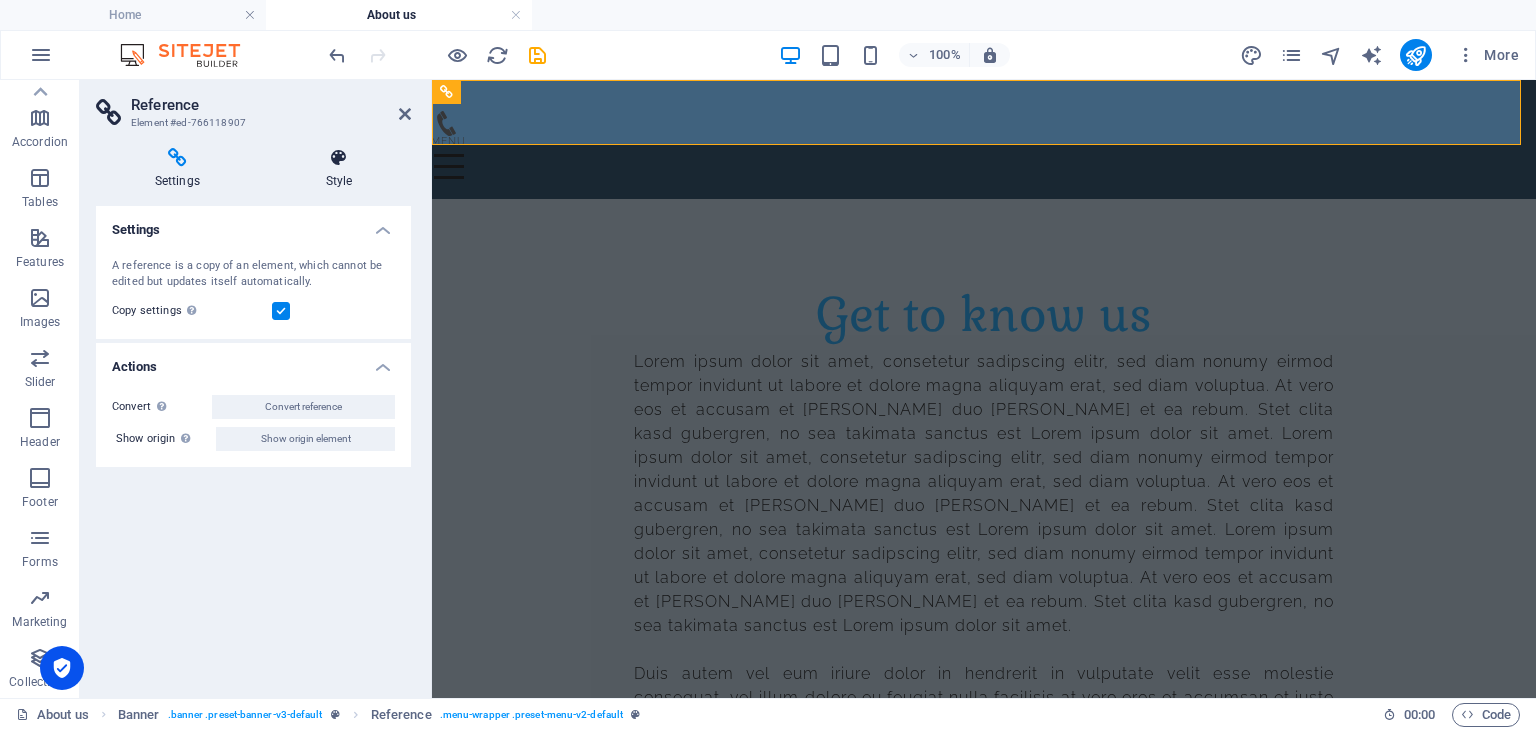 click at bounding box center (339, 158) 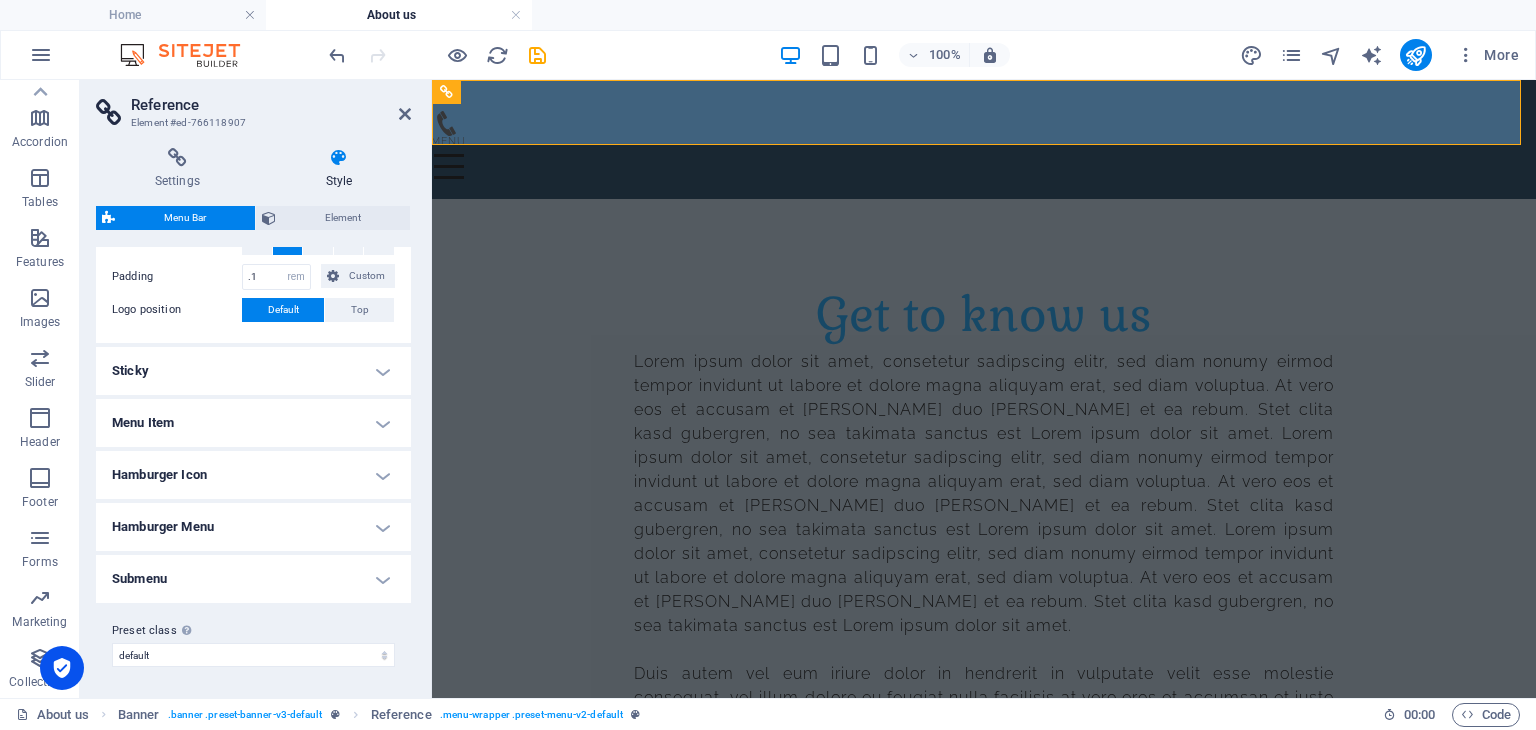 scroll, scrollTop: 0, scrollLeft: 0, axis: both 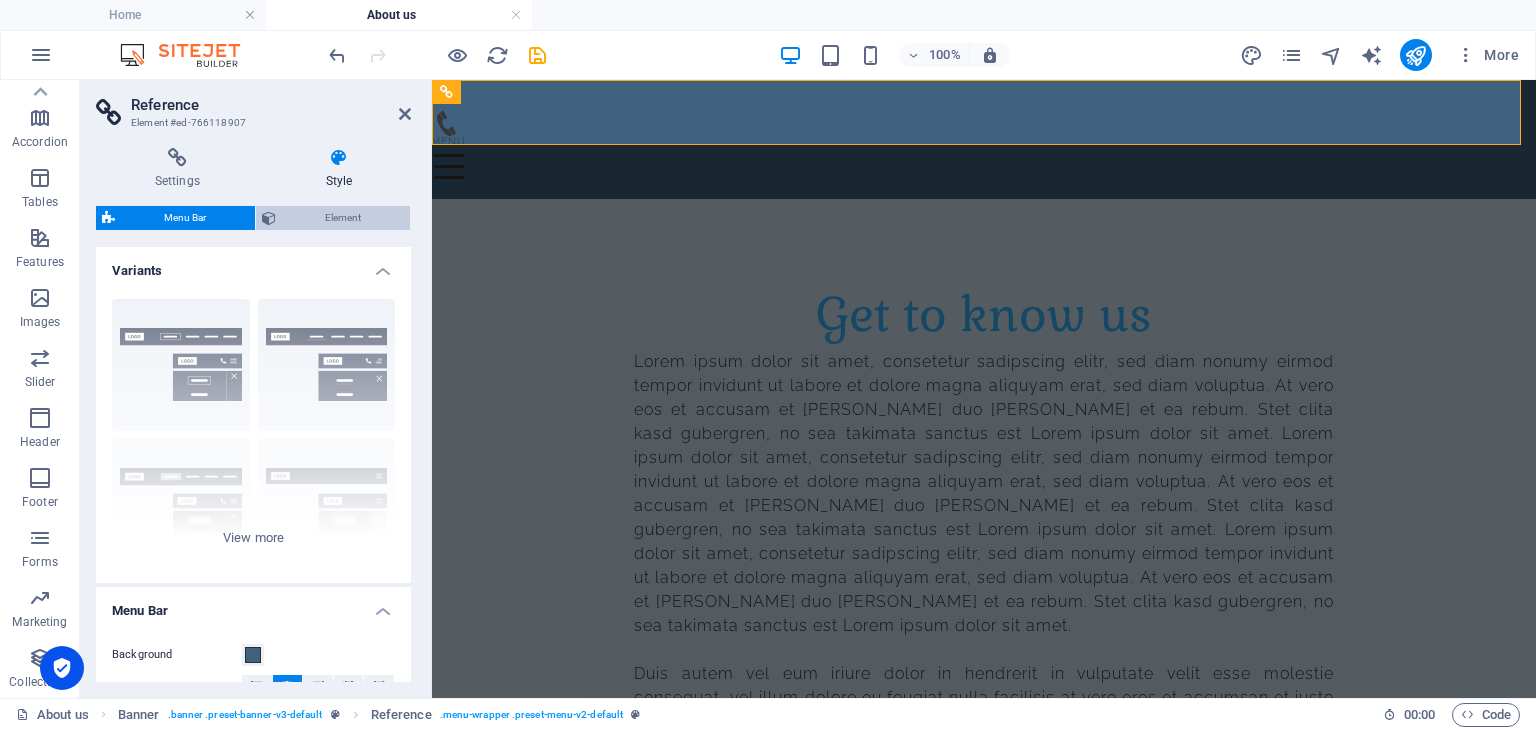 click on "Element" at bounding box center [343, 218] 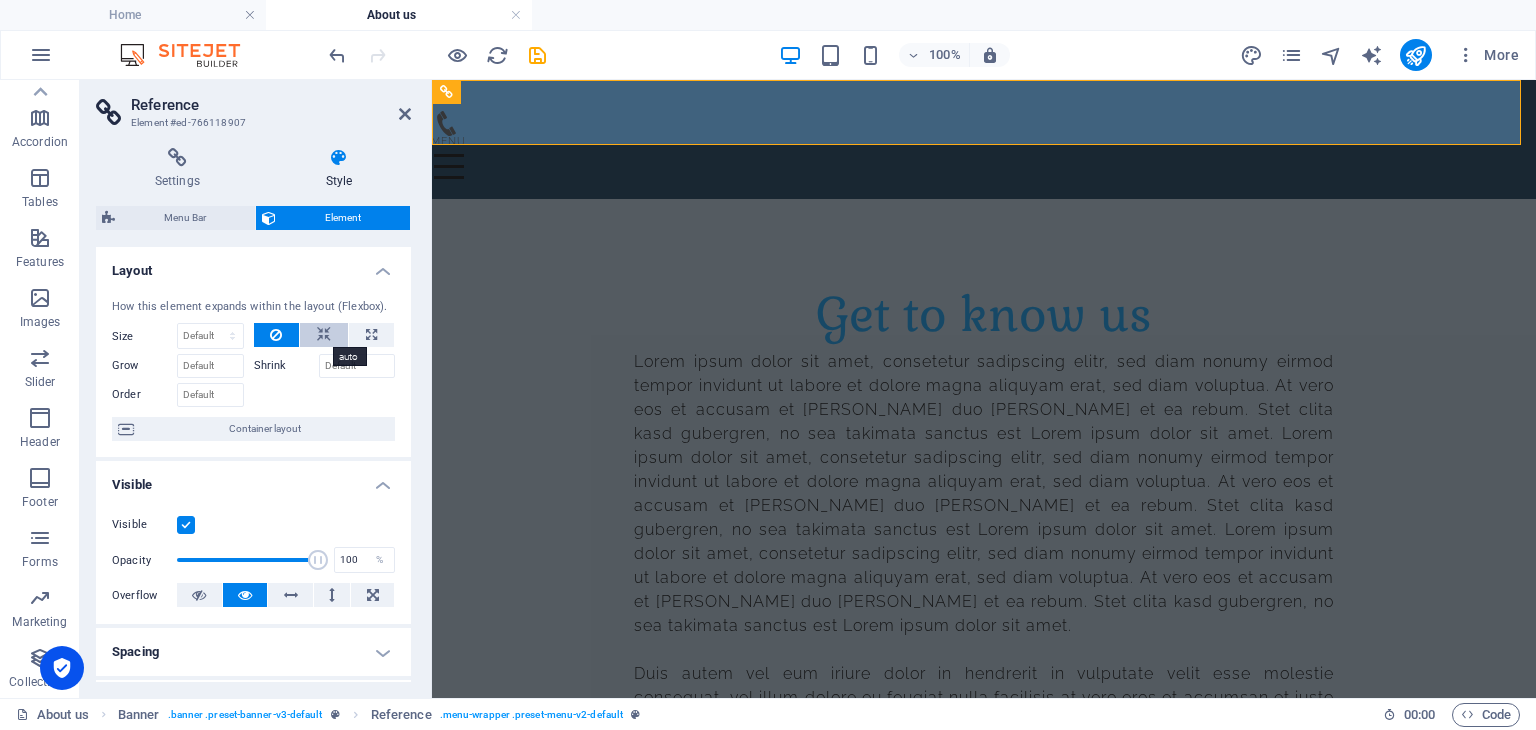 click at bounding box center [324, 335] 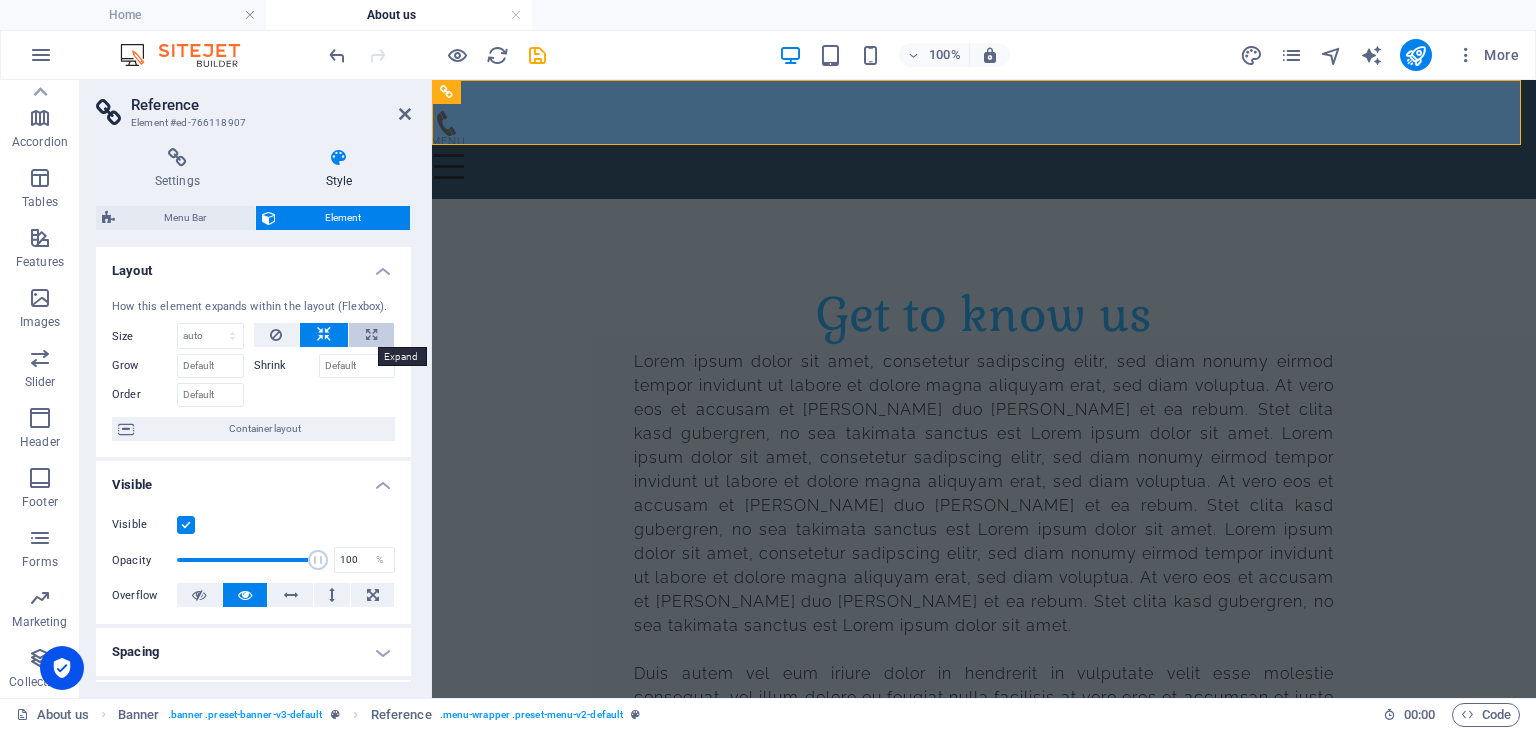 click at bounding box center [371, 335] 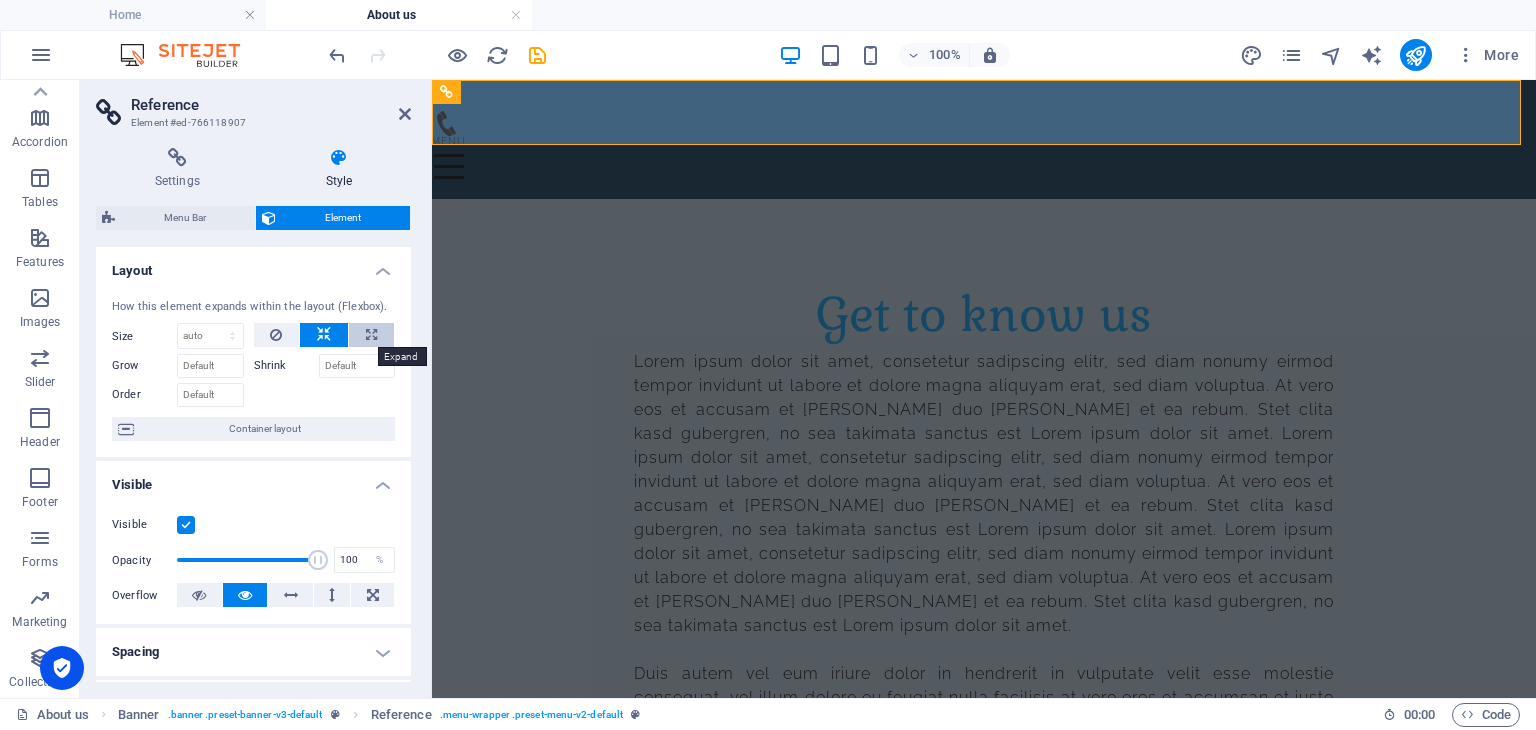 type on "100" 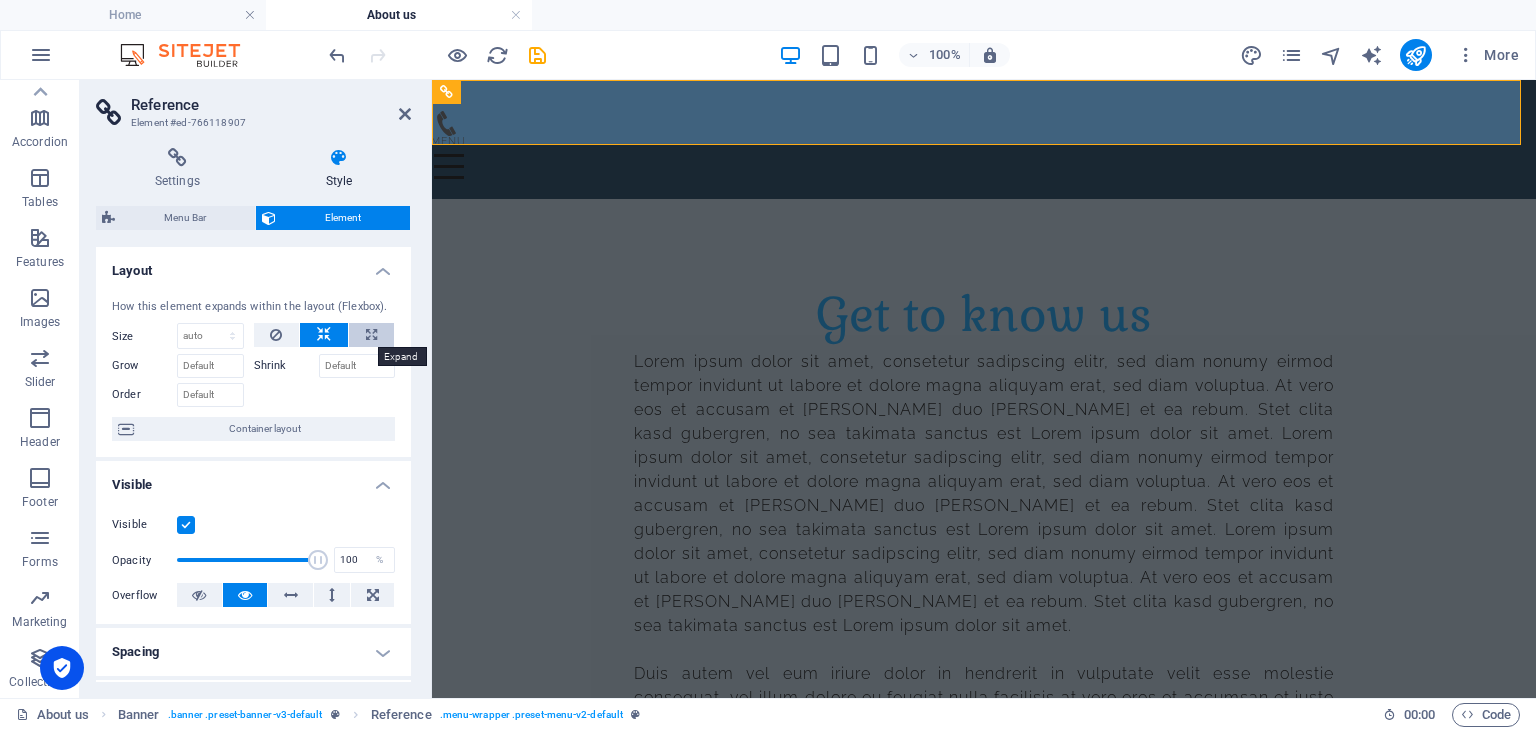 select on "%" 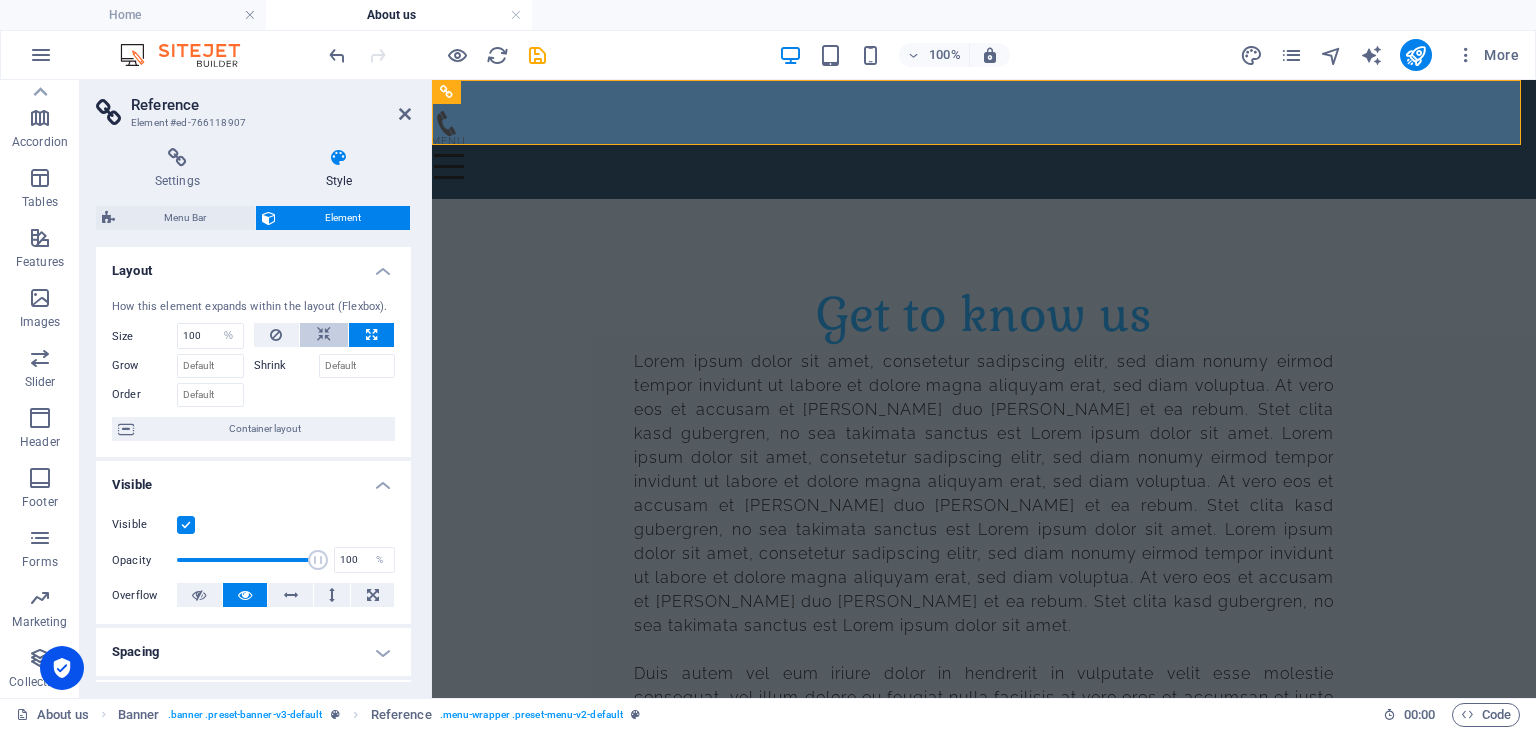 click at bounding box center (324, 335) 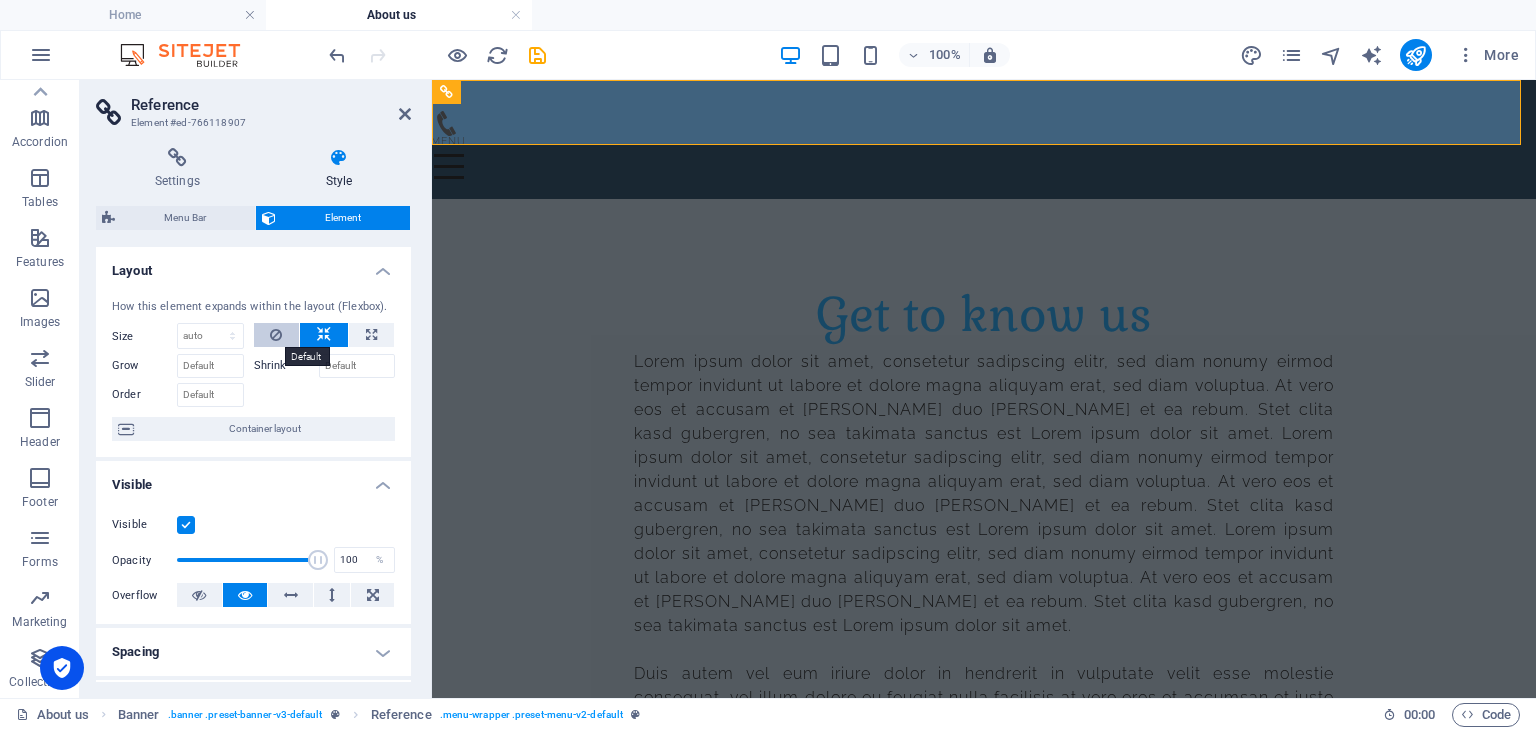 click at bounding box center [277, 335] 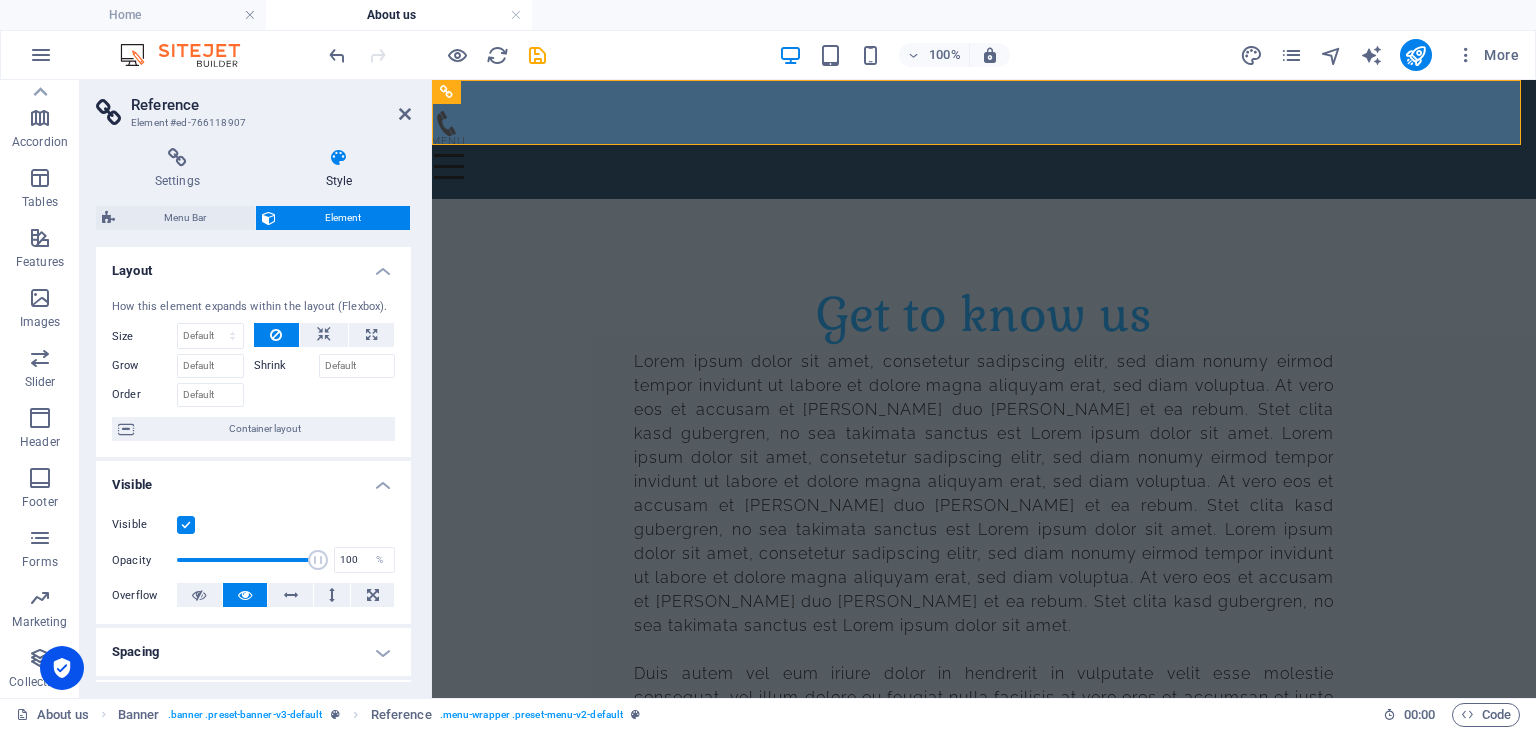 drag, startPoint x: 411, startPoint y: 373, endPoint x: 400, endPoint y: 403, distance: 31.95309 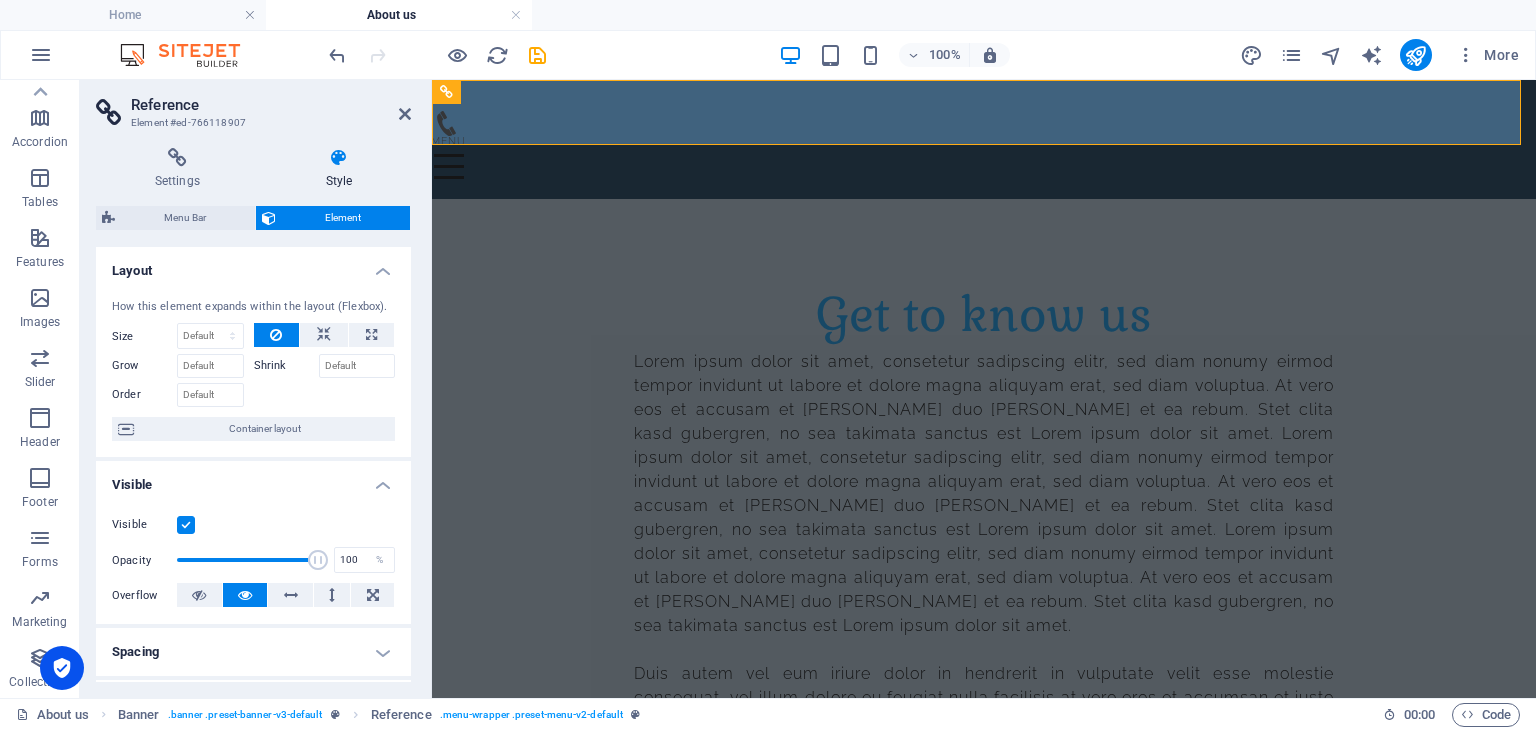 click on "Settings Style Settings A reference is a copy of an element, which cannot be edited but updates itself automatically.  Copy settings Use the same settings (flex, animation, position, style) as for the reference target element Actions Convert Convert the reference into a separate element. All subsequent changes made won't affect the initially referenced element. Convert reference Show origin Jump to the referenced element. If the referenced element is on another page, it will be opened in a new tab. Show origin element Menu Bar Element Layout How this element expands within the layout (Flexbox). Size Default auto px % 1/1 1/2 1/3 1/4 1/5 1/6 1/7 1/8 1/9 1/10 Grow Shrink Order Container layout Visible Visible Opacity 100 % Overflow Spacing Margin Default auto px % rem vw vh Custom Custom auto px % rem vw vh auto px % rem vw vh auto px % rem vw vh auto px % rem vw vh Padding Default px rem % vh vw Custom Custom px rem % vh vw px rem % vh vw px rem % vh vw px rem % vh vw Border Style              - Width" at bounding box center (253, 415) 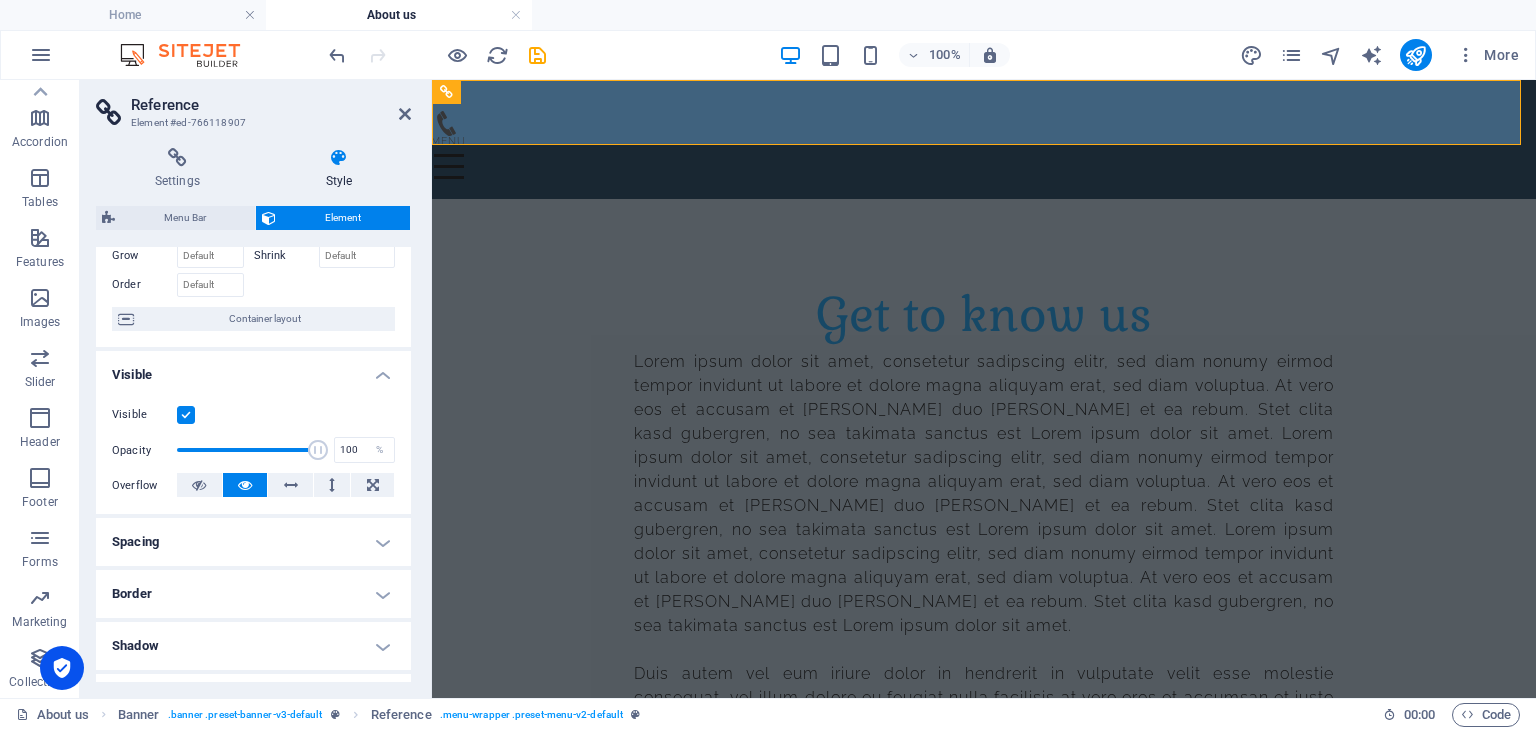 scroll, scrollTop: 130, scrollLeft: 0, axis: vertical 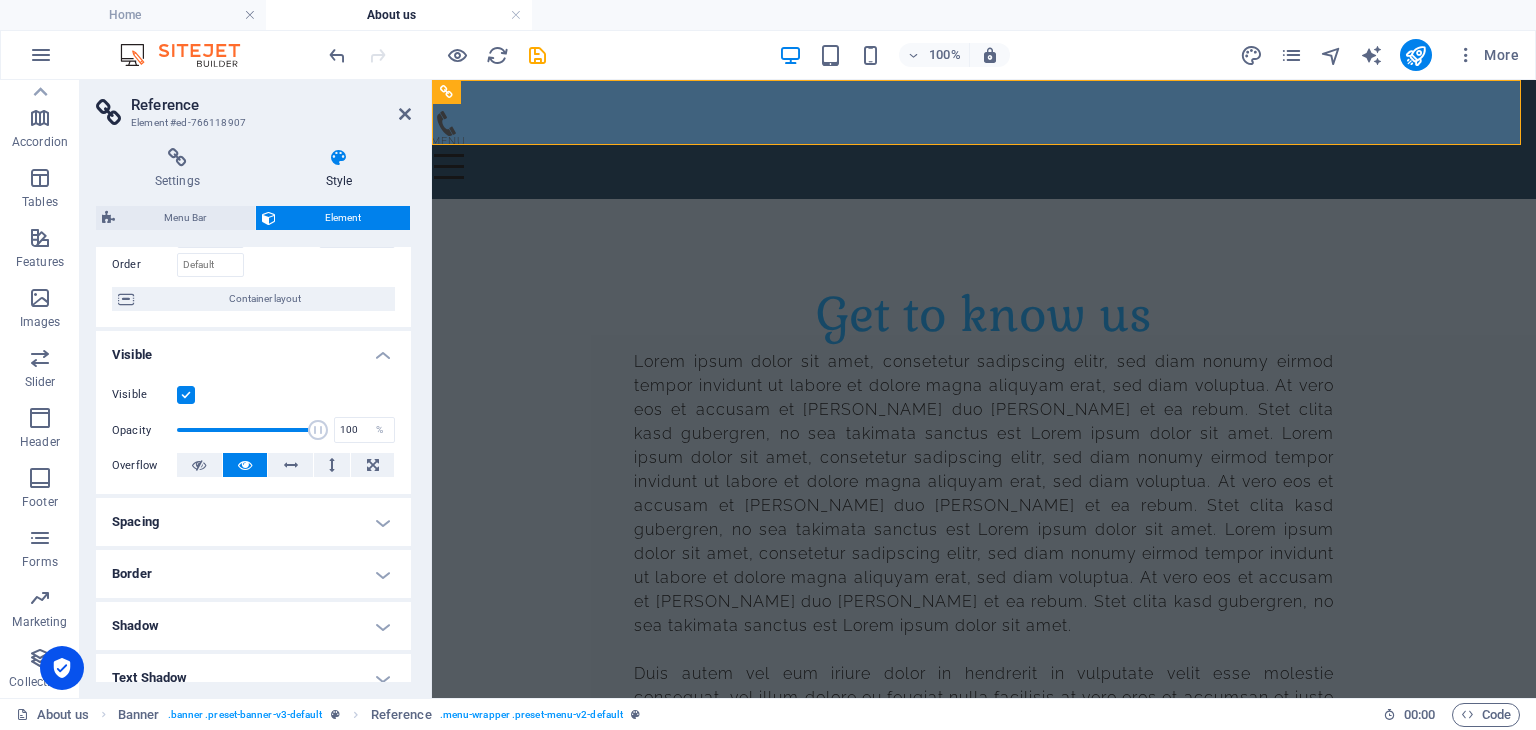 click at bounding box center (186, 395) 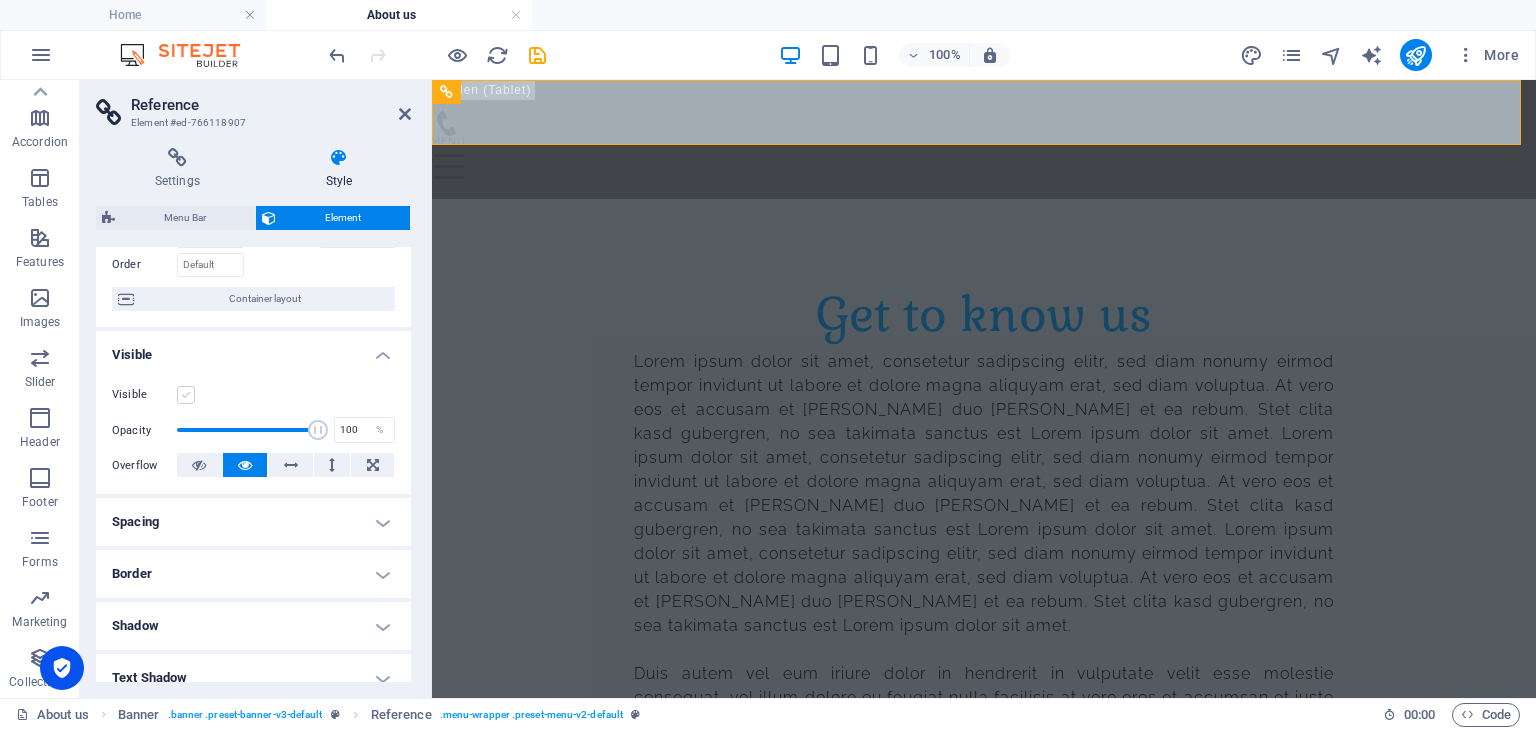 click at bounding box center (186, 395) 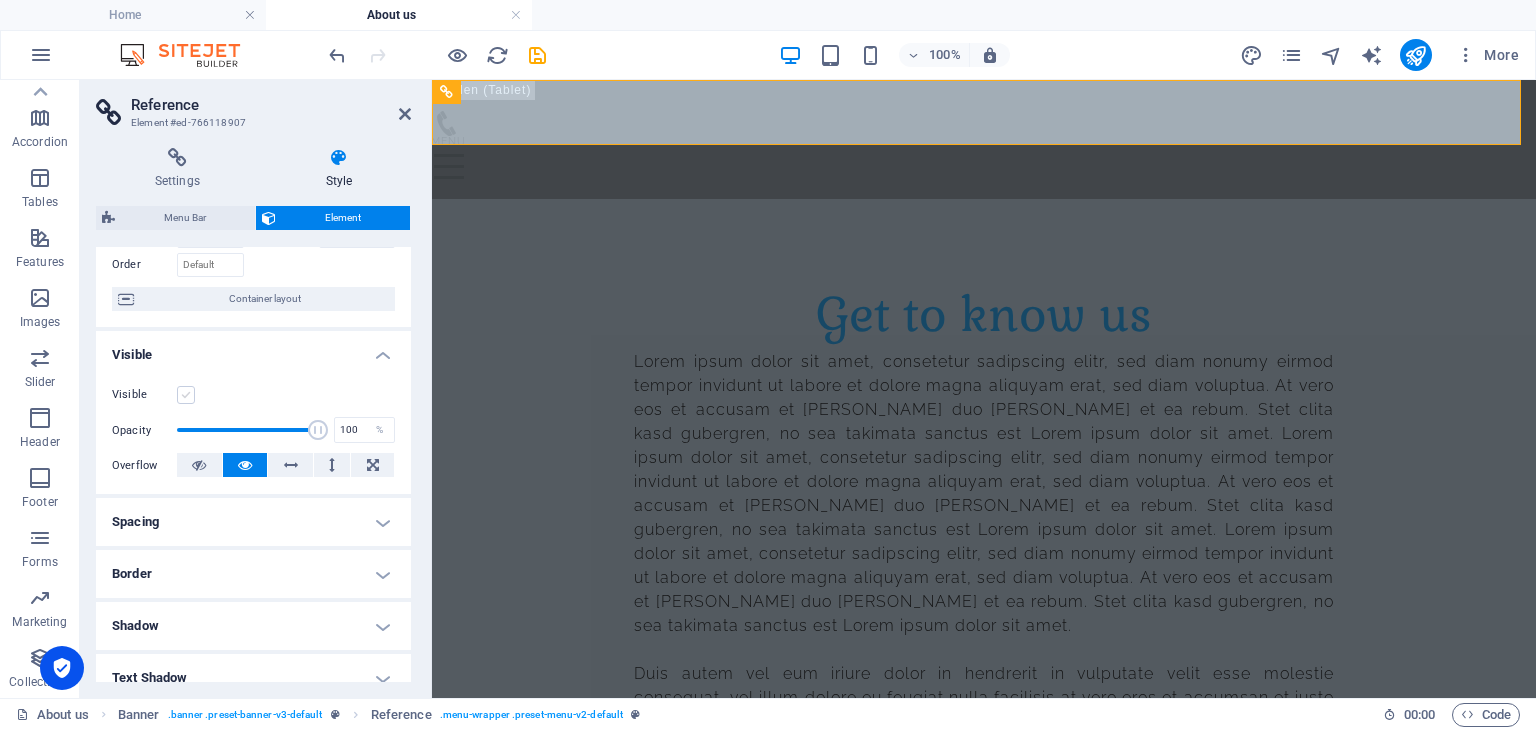 click on "Visible" at bounding box center [0, 0] 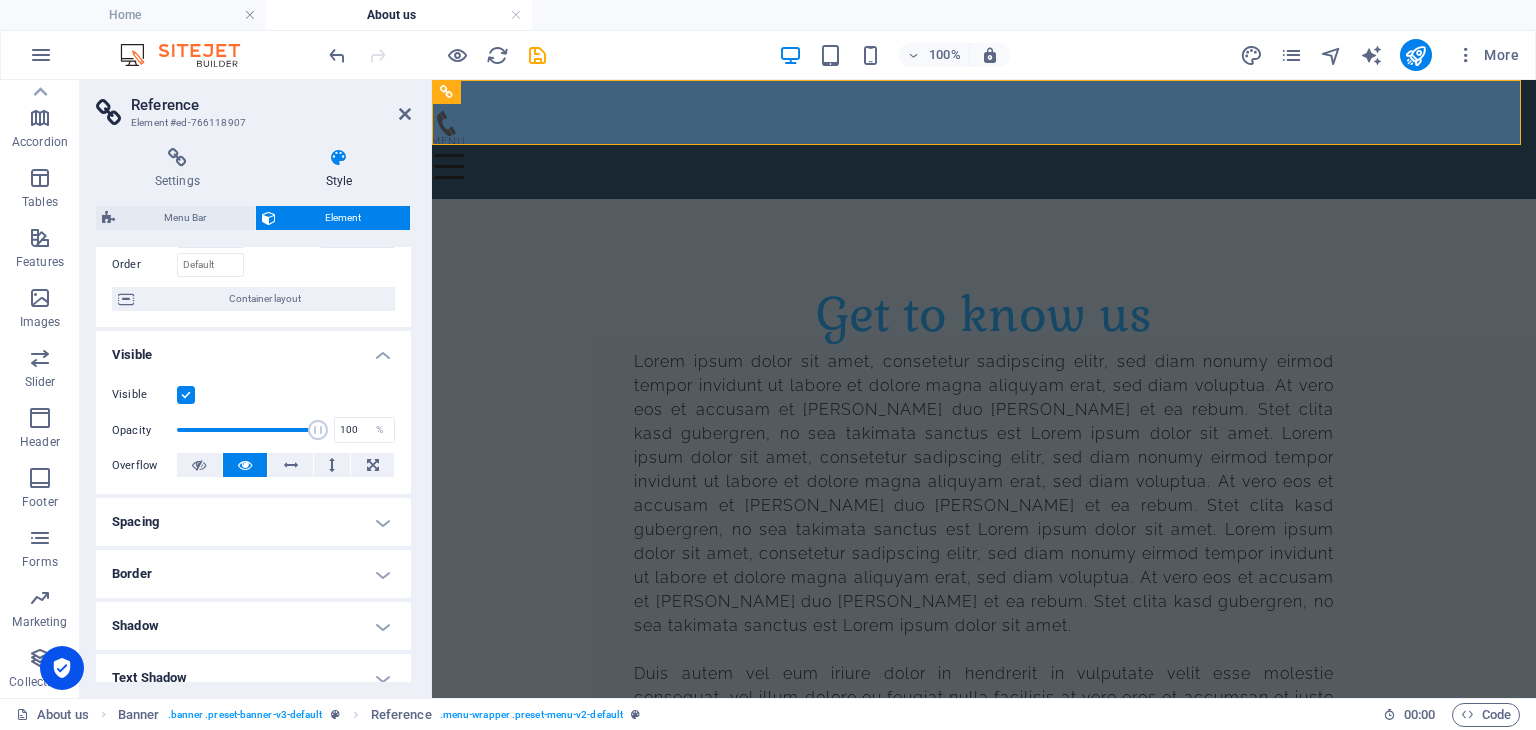click at bounding box center [186, 395] 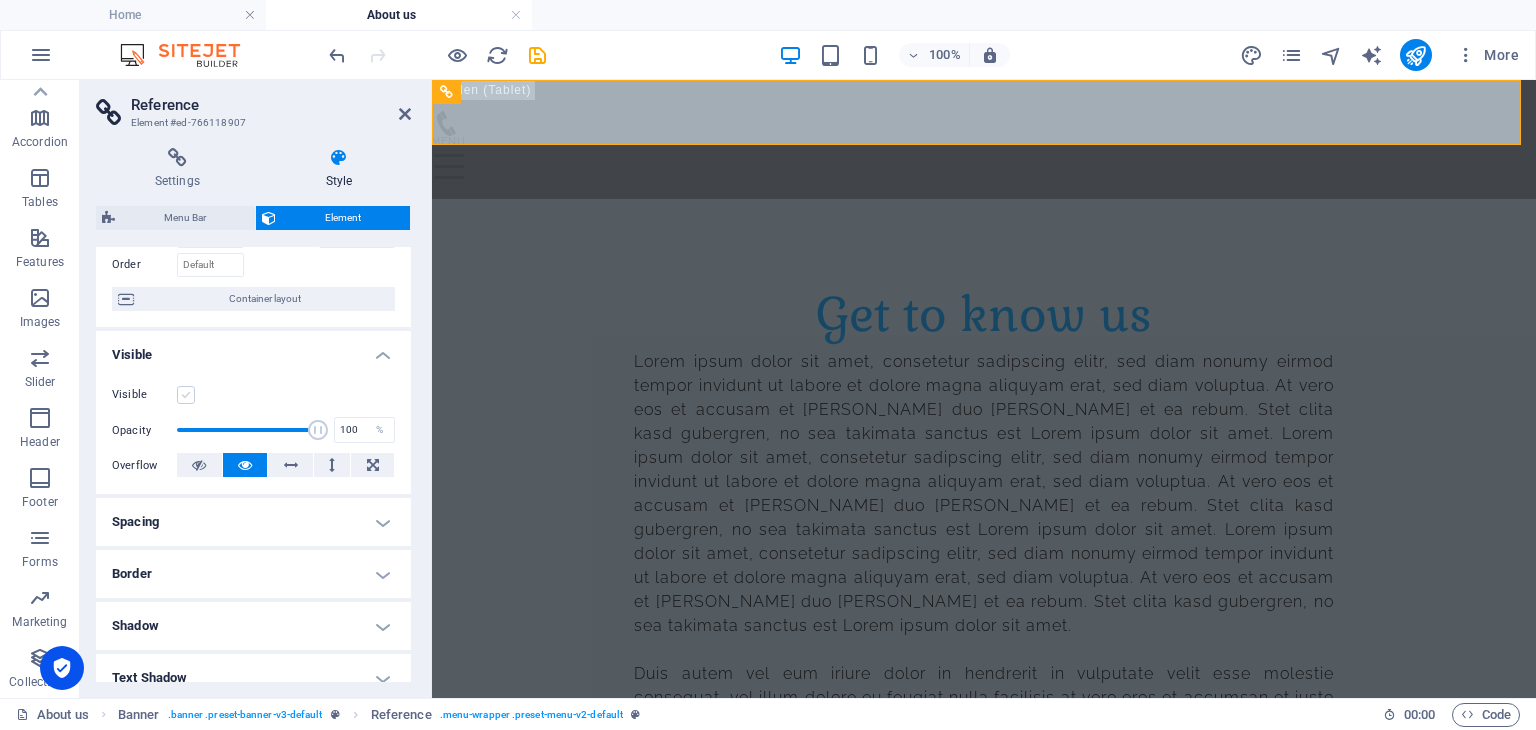 click at bounding box center (186, 395) 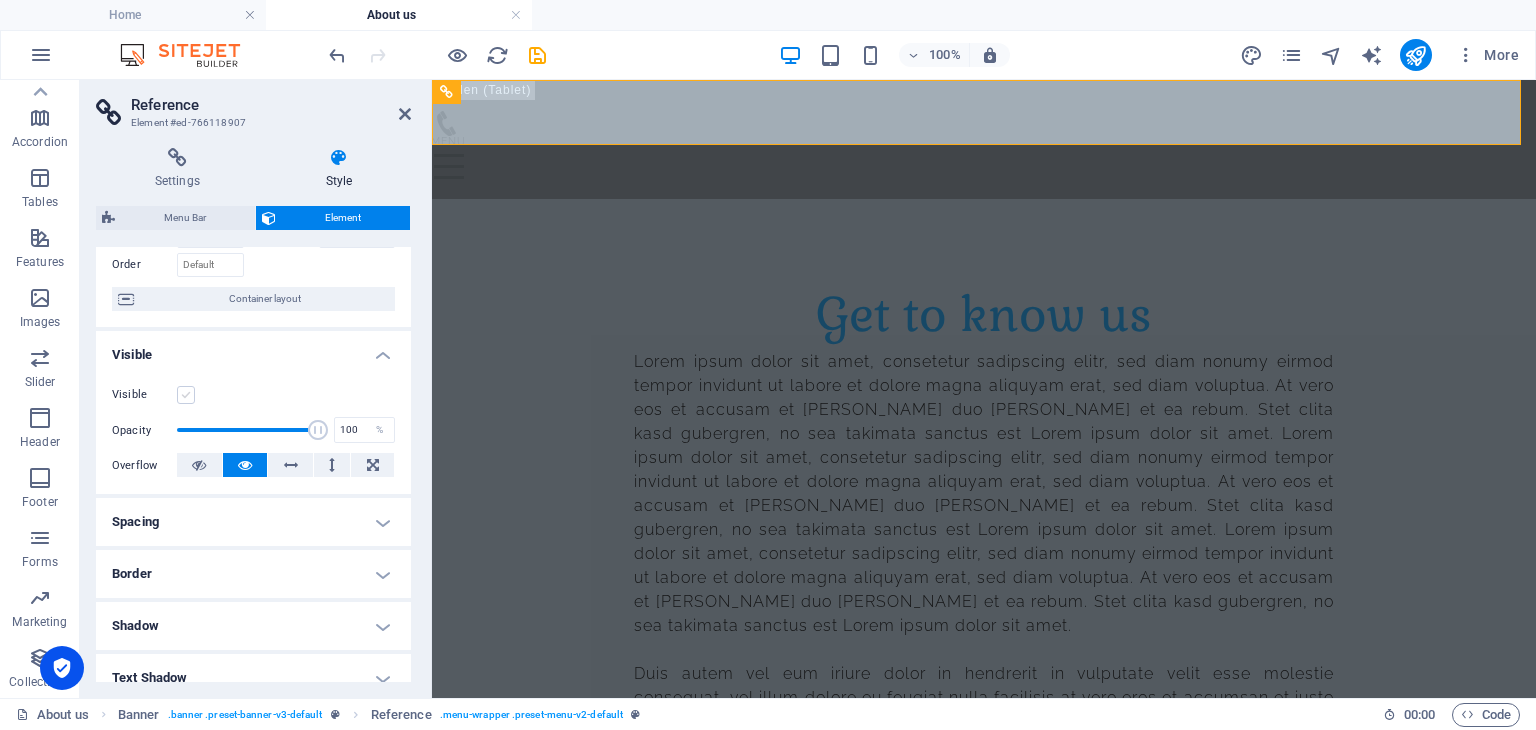 click on "Visible" at bounding box center [0, 0] 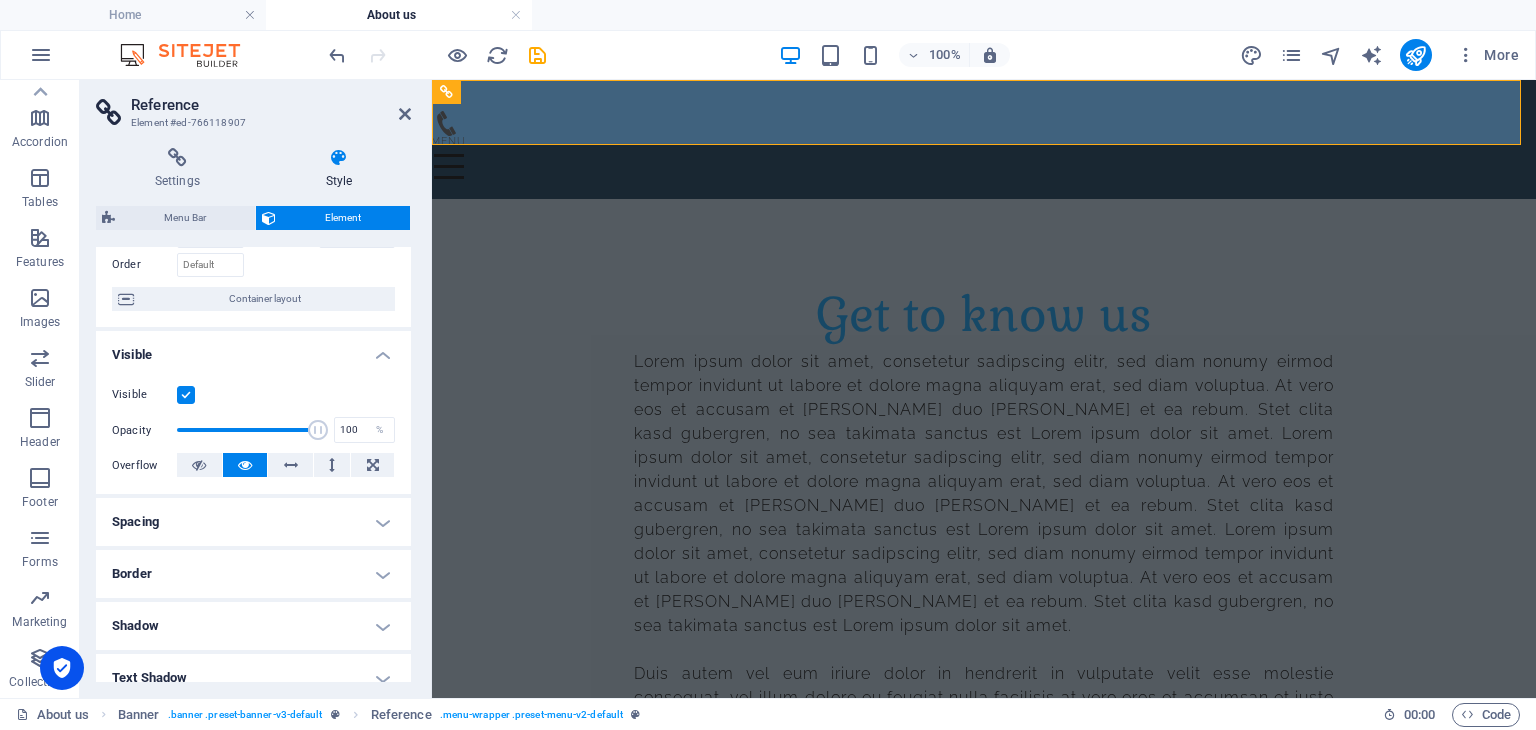 click at bounding box center [186, 395] 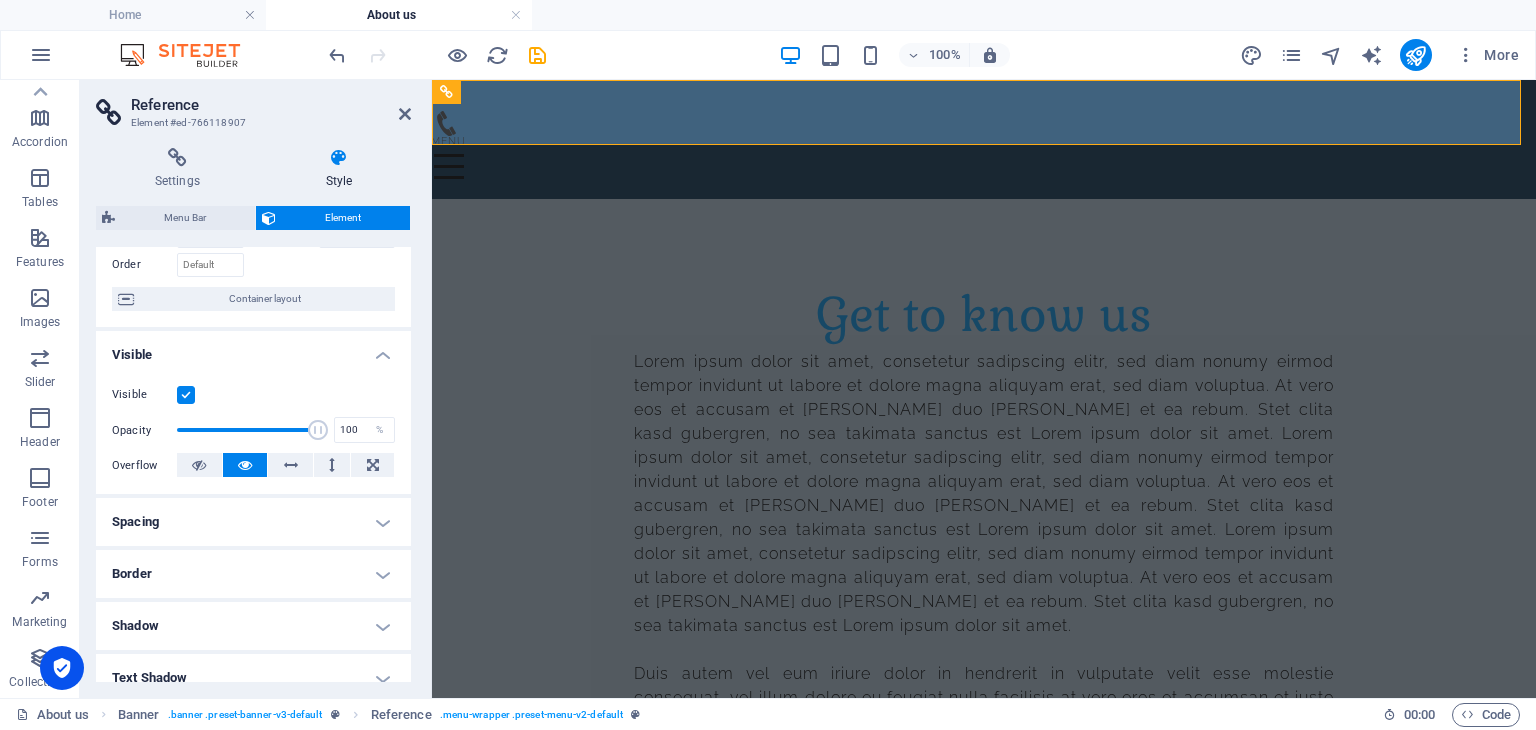 click on "Visible" at bounding box center (0, 0) 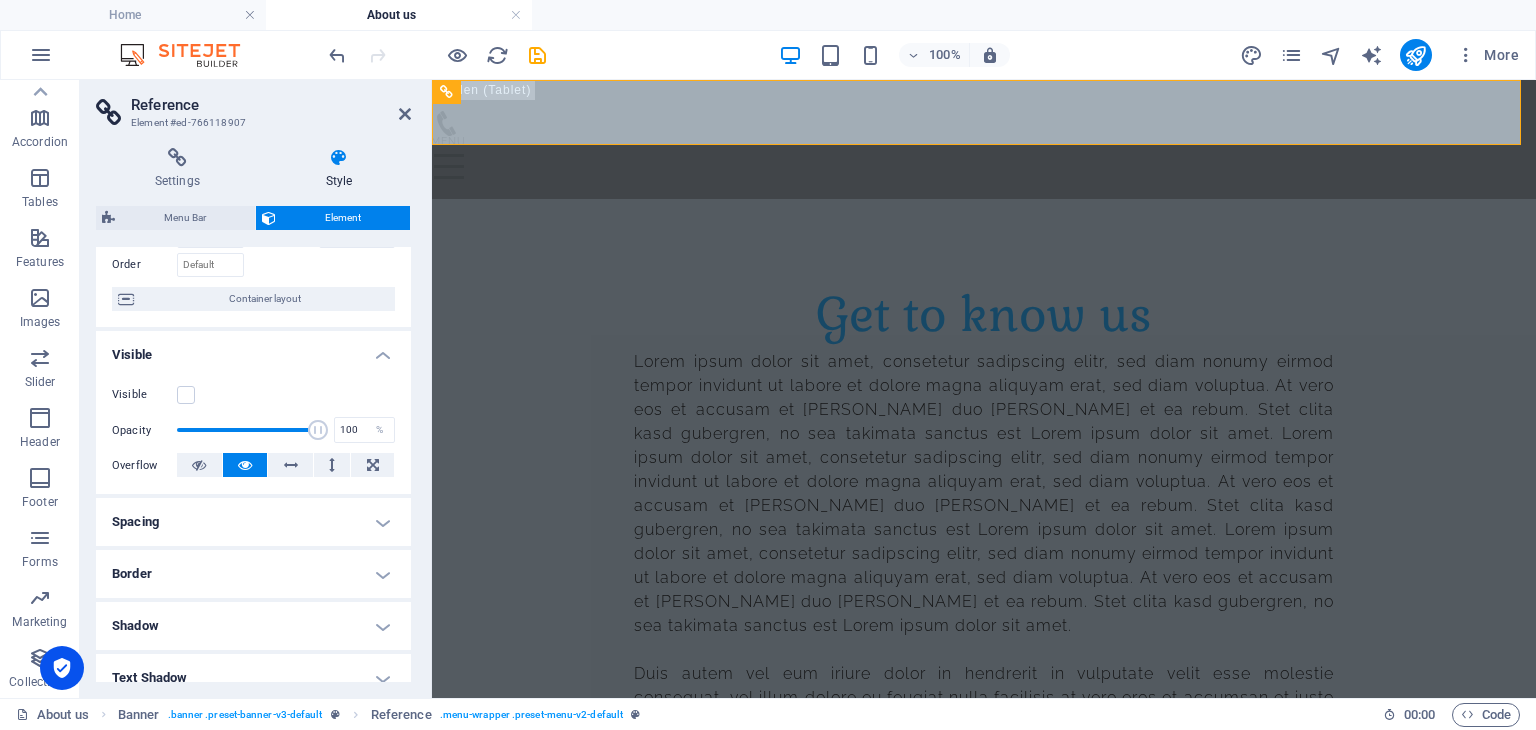 click on "Visible" at bounding box center [253, 395] 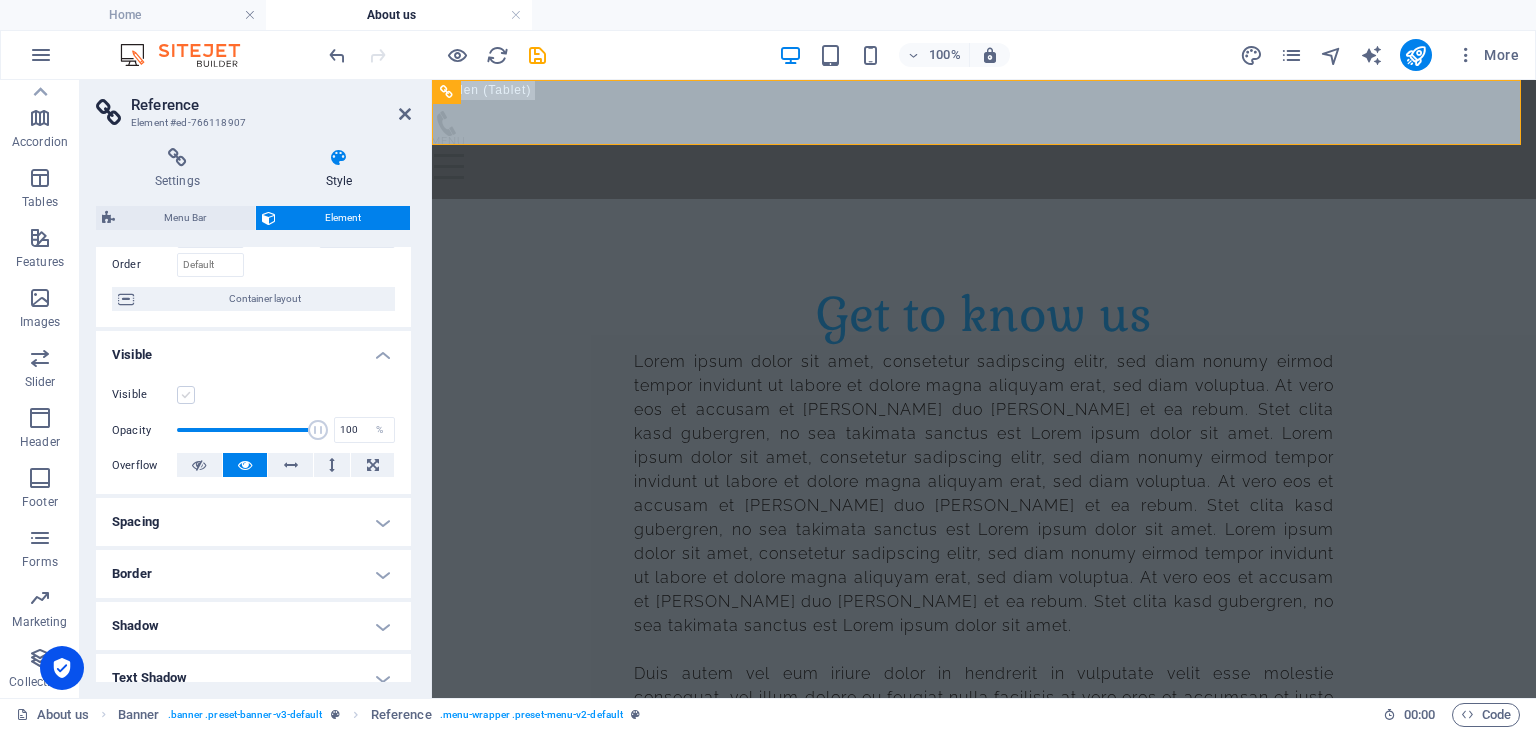 click at bounding box center (186, 395) 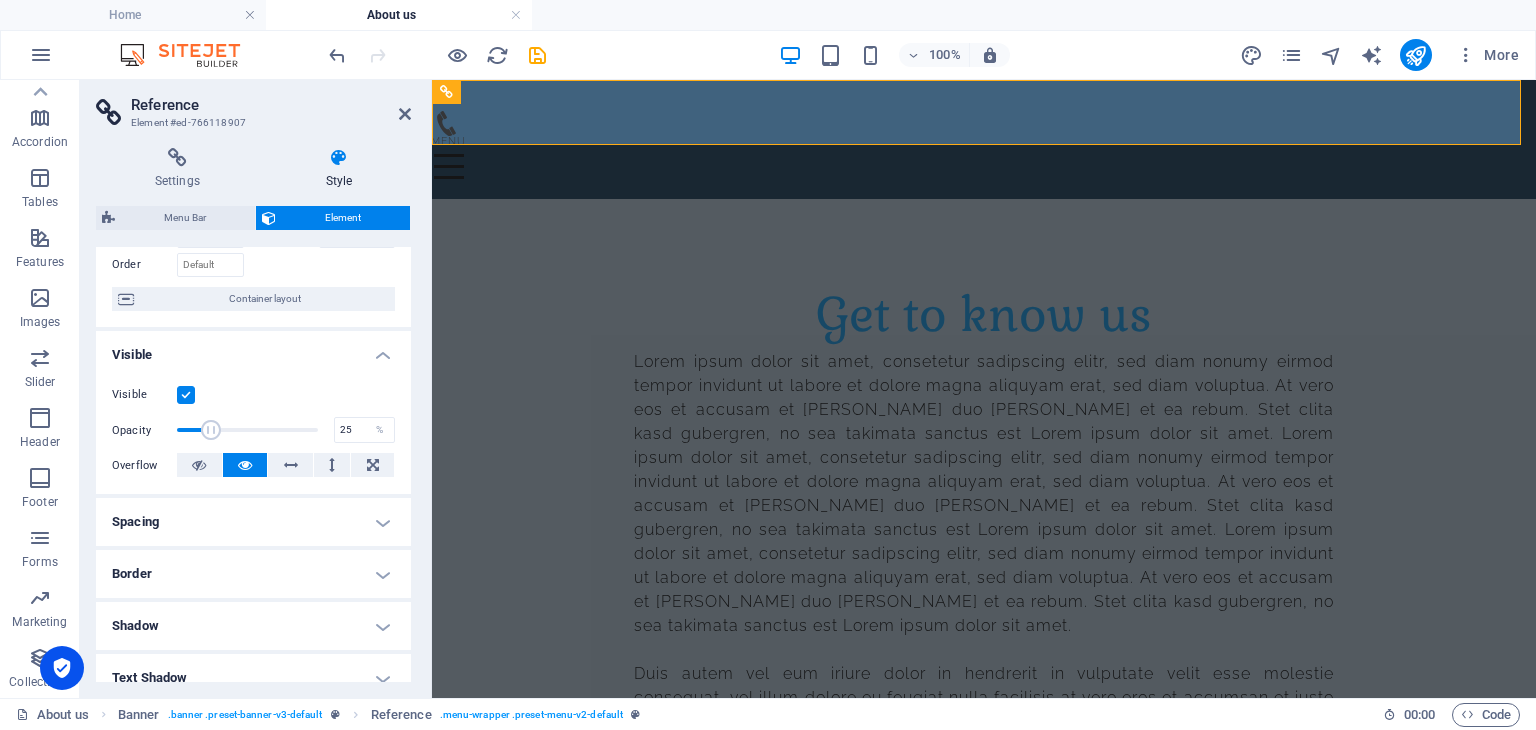 click at bounding box center (247, 430) 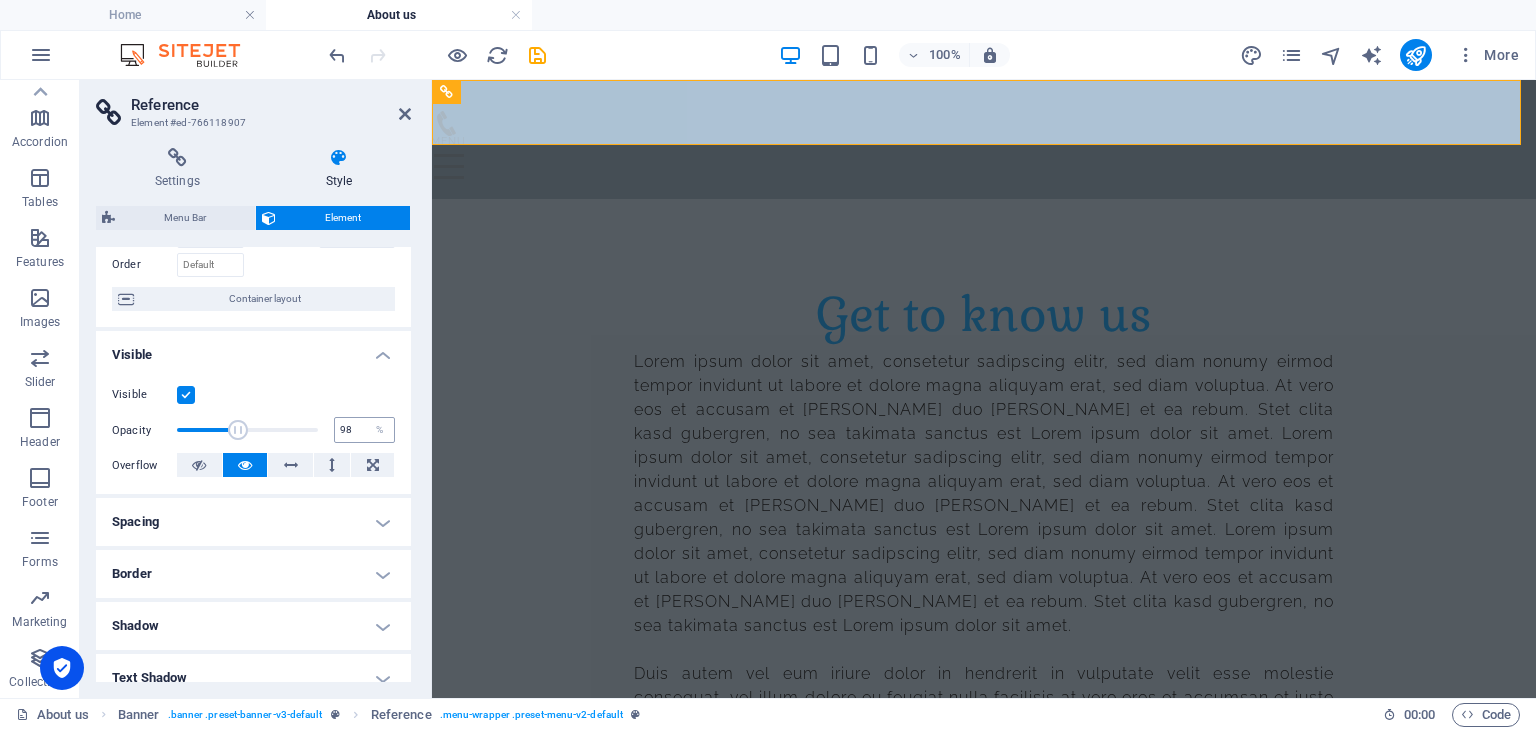 type on "100" 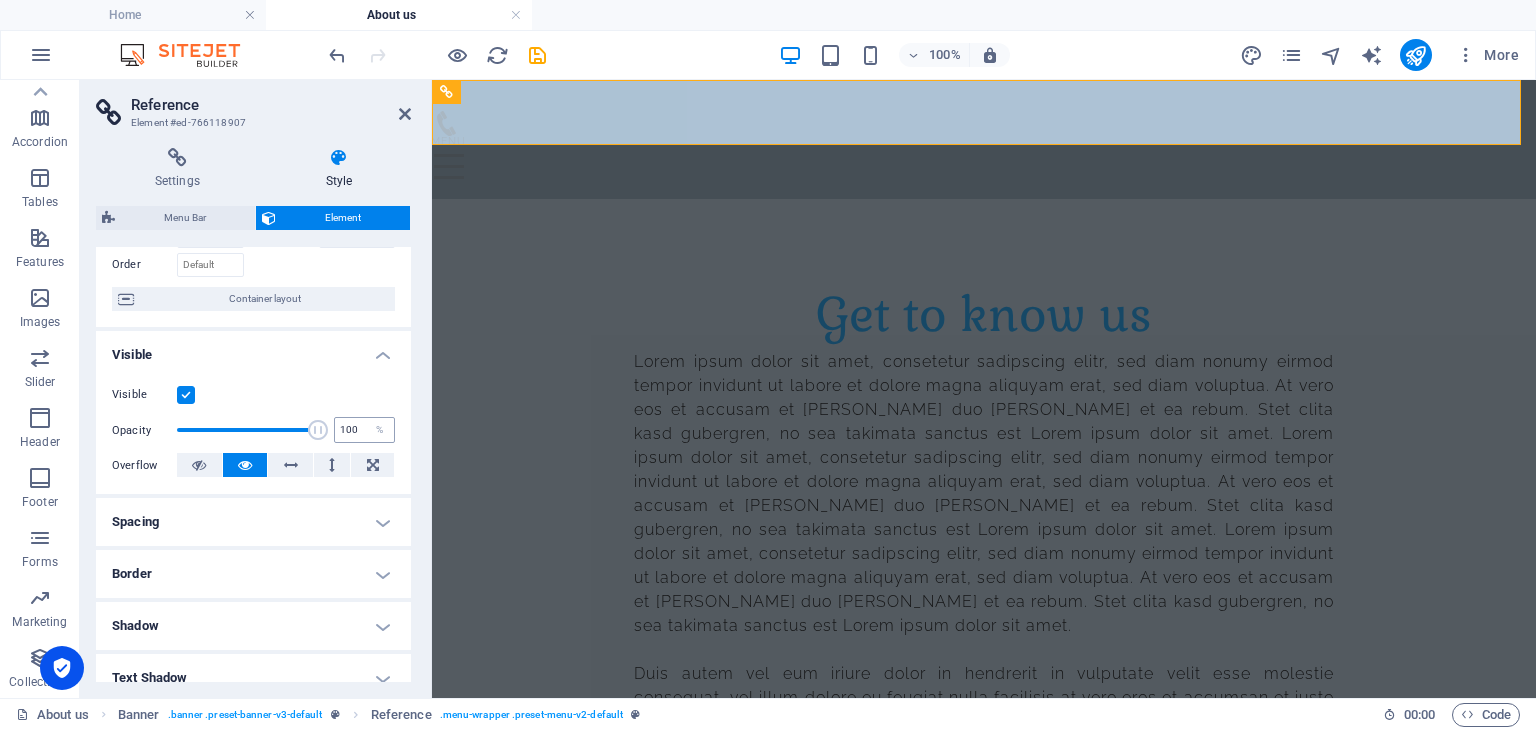 drag, startPoint x: 208, startPoint y: 433, endPoint x: 363, endPoint y: 441, distance: 155.20631 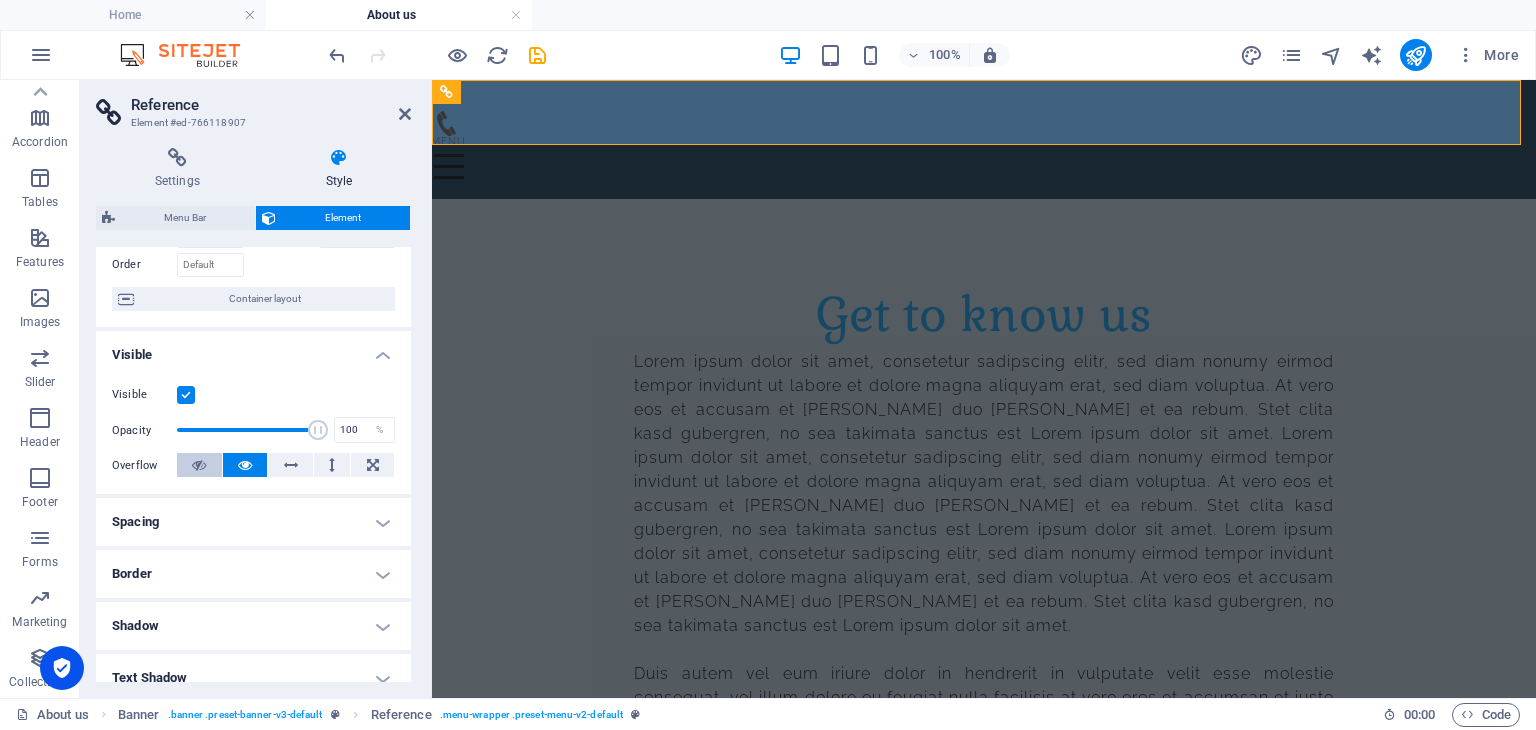 click at bounding box center [199, 465] 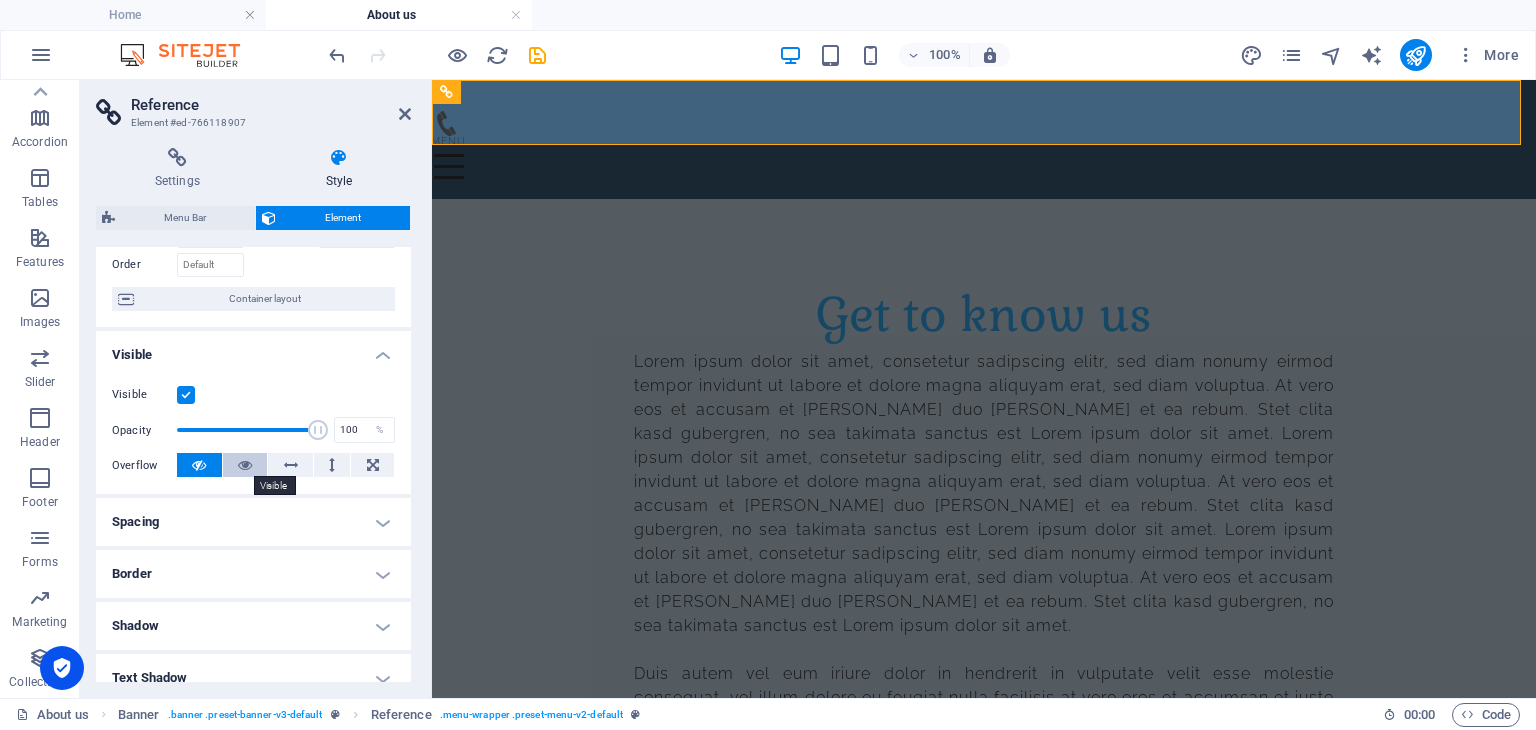 click at bounding box center (245, 465) 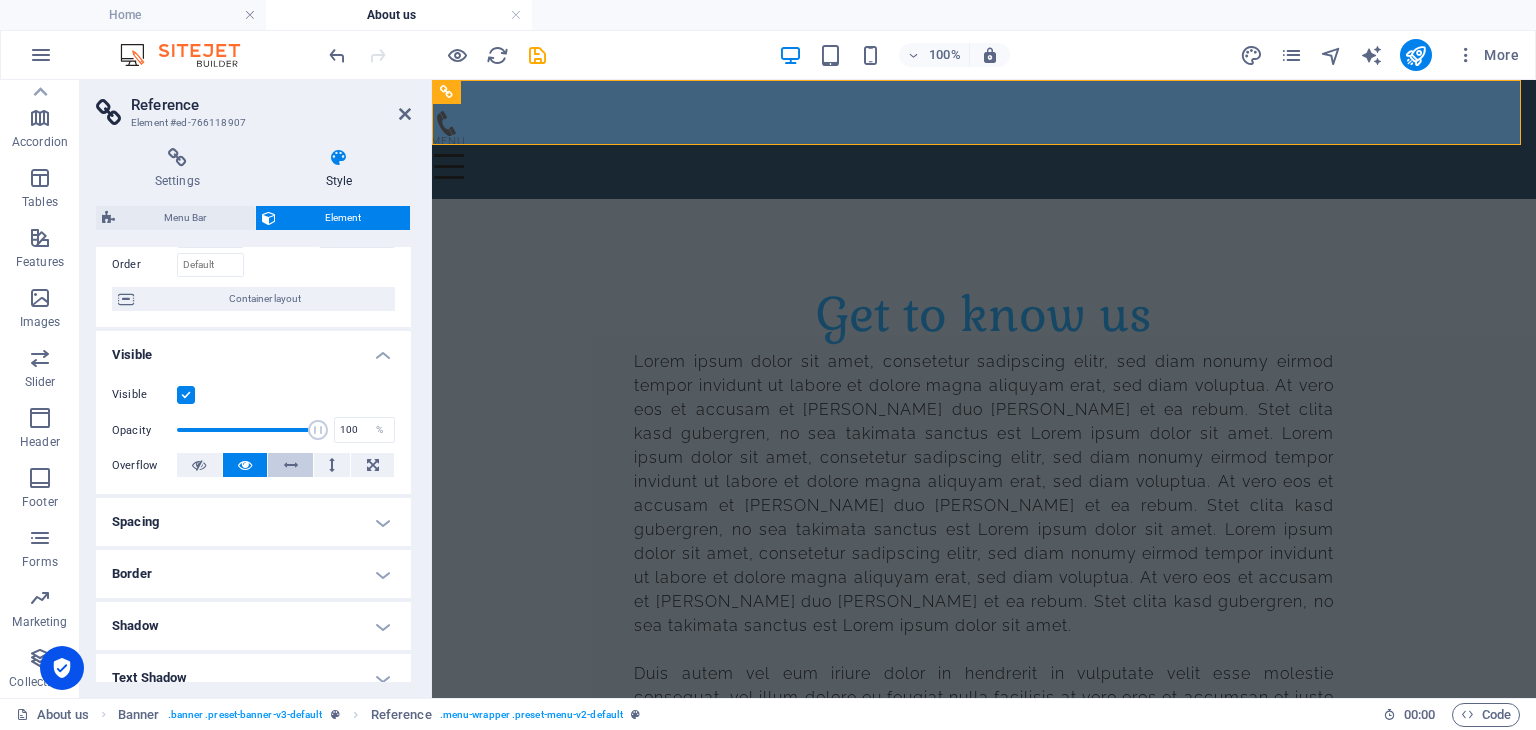 click at bounding box center [291, 465] 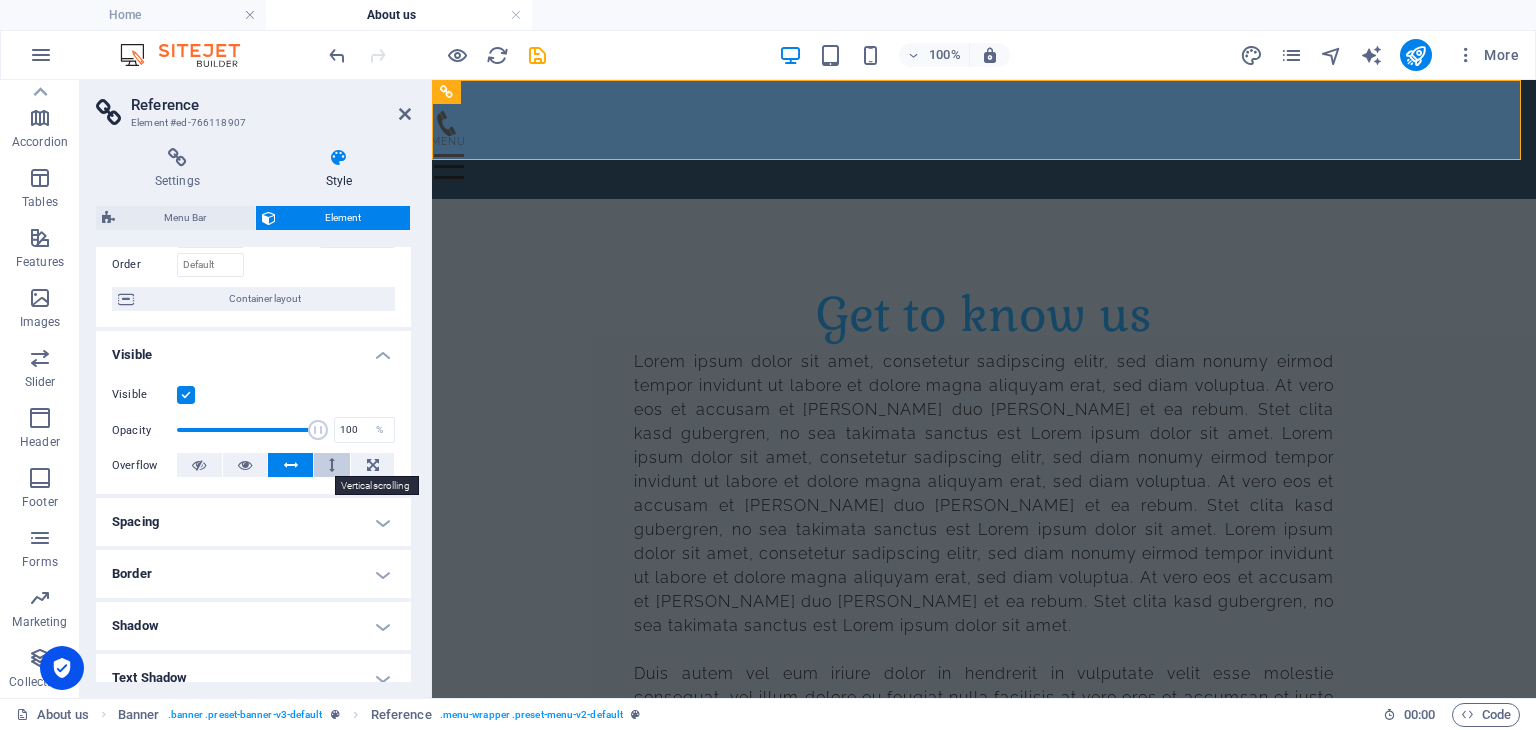 click at bounding box center (332, 465) 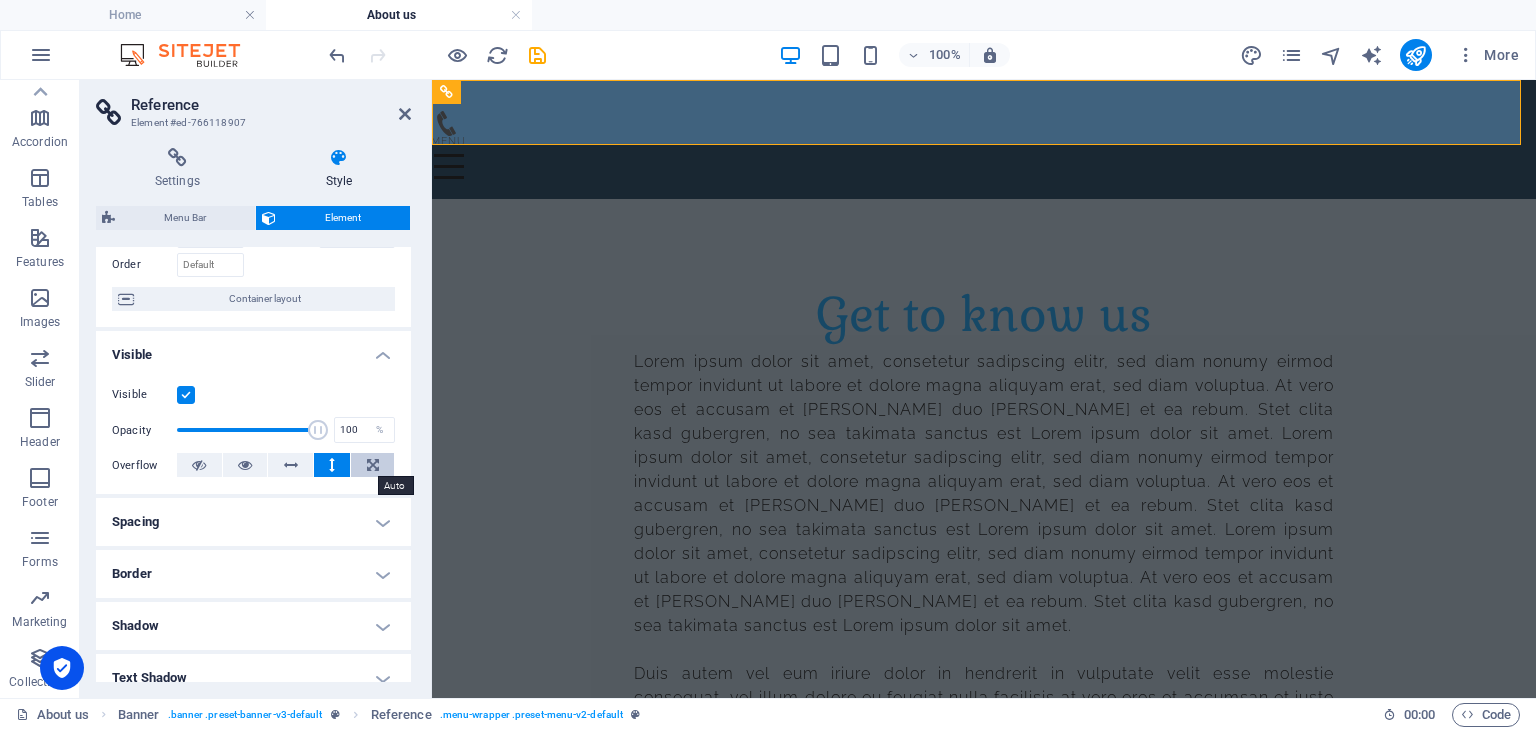 click at bounding box center (373, 465) 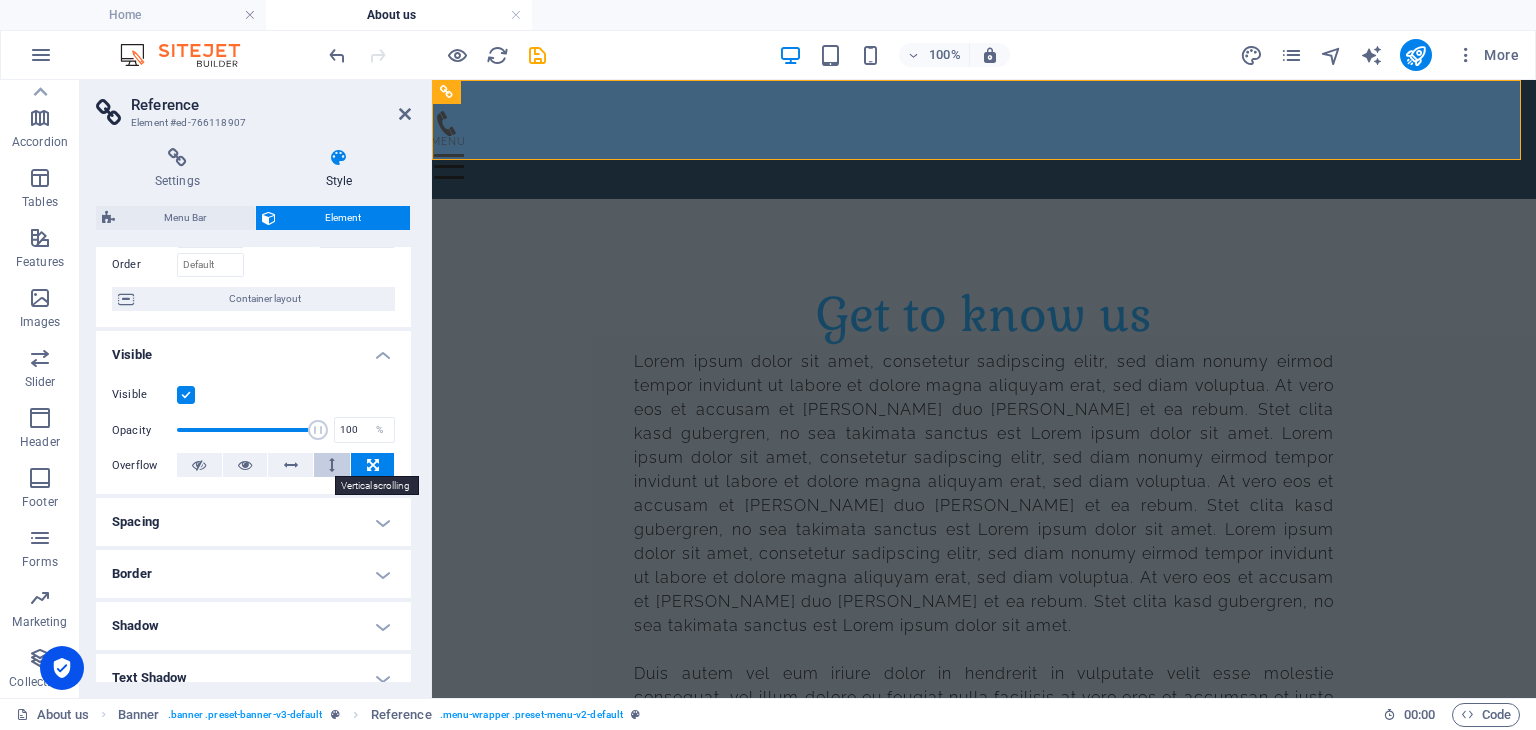 click at bounding box center [332, 465] 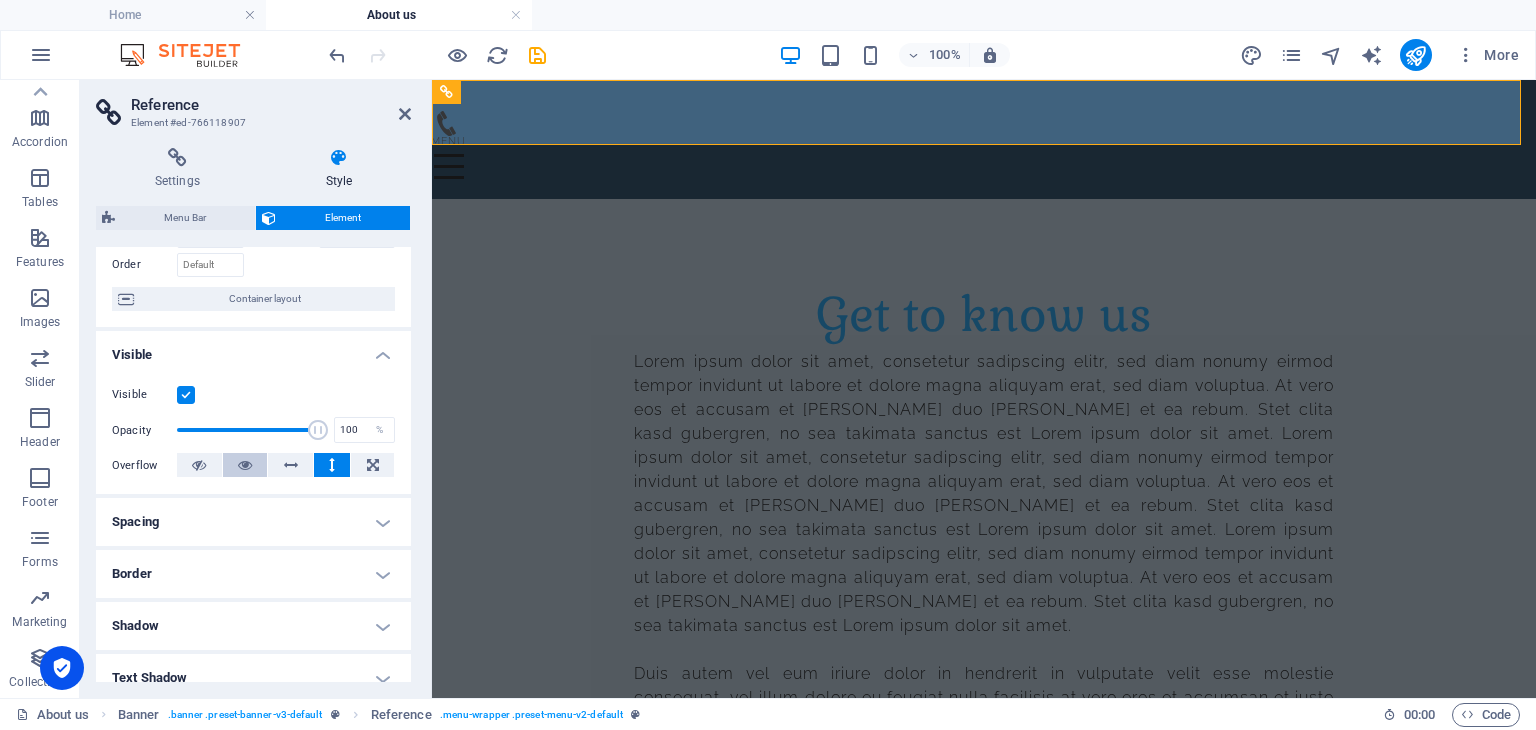 click at bounding box center (245, 465) 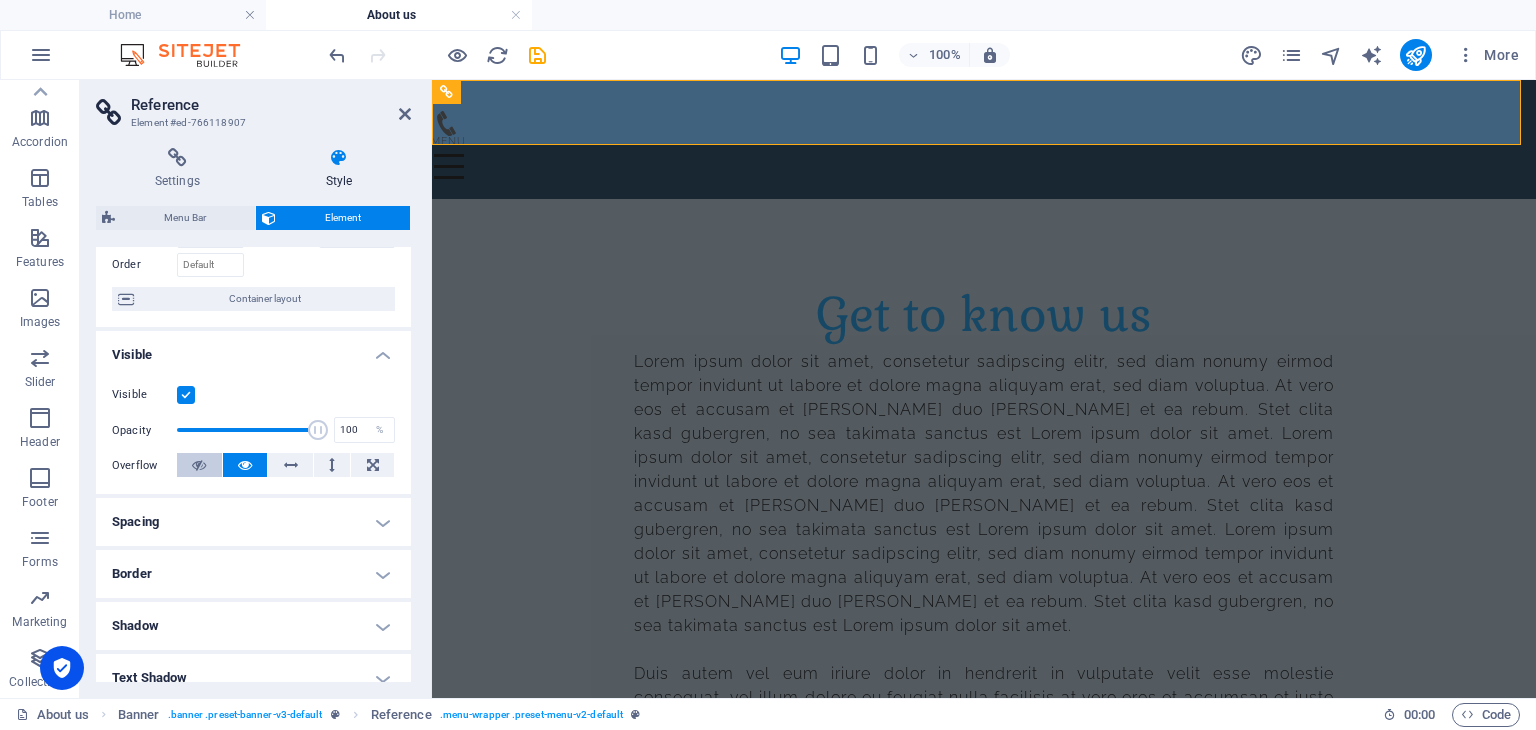 click at bounding box center [199, 465] 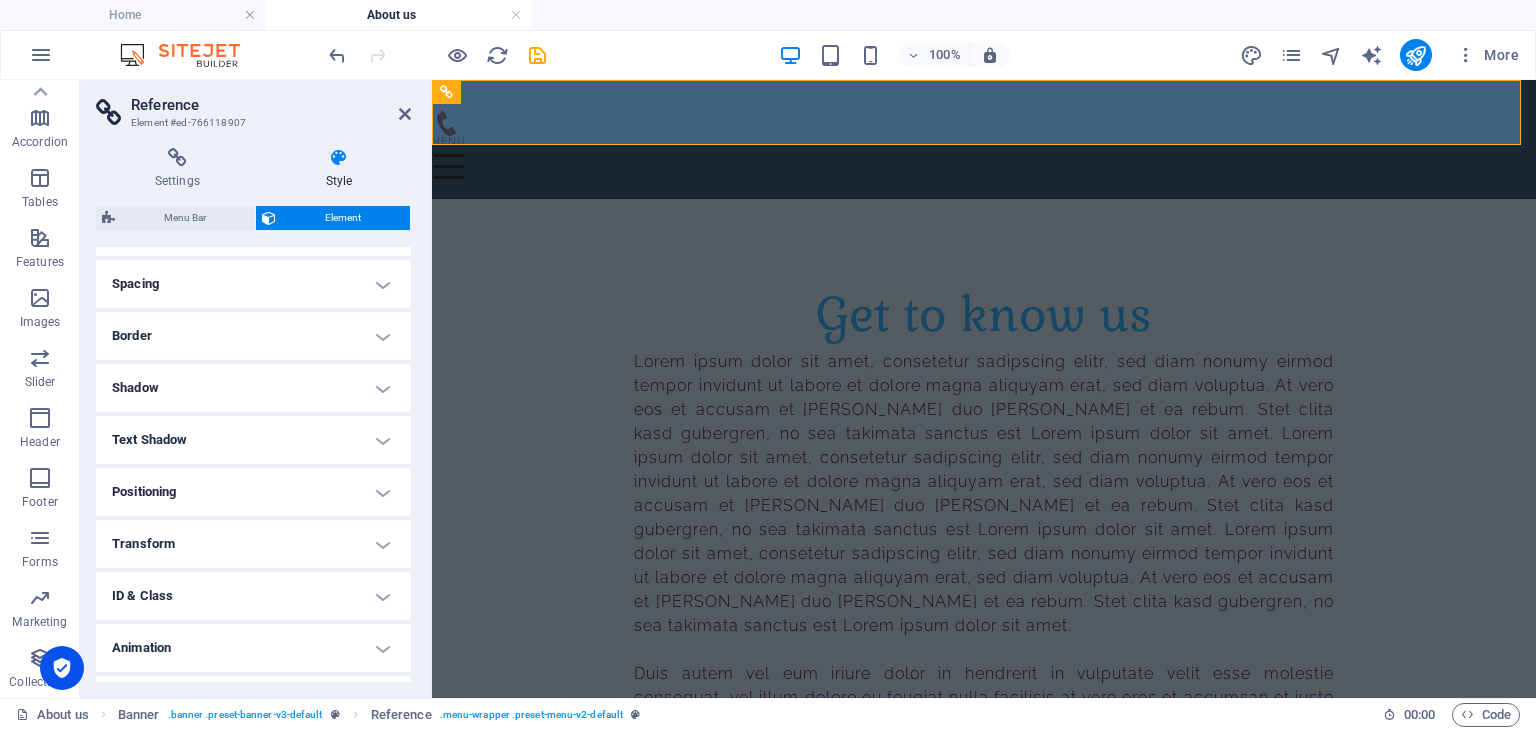 scroll, scrollTop: 371, scrollLeft: 0, axis: vertical 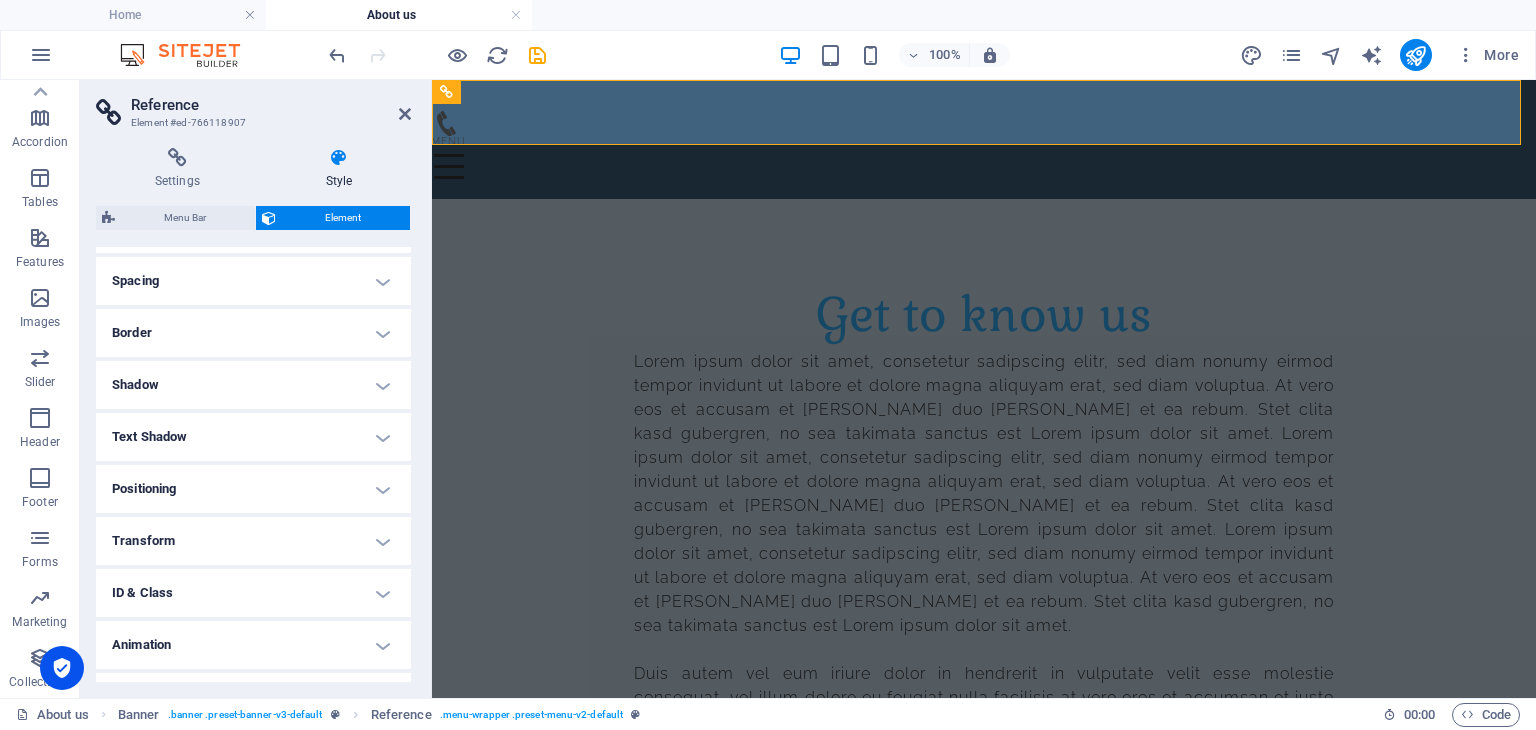 click on "Positioning" at bounding box center [253, 489] 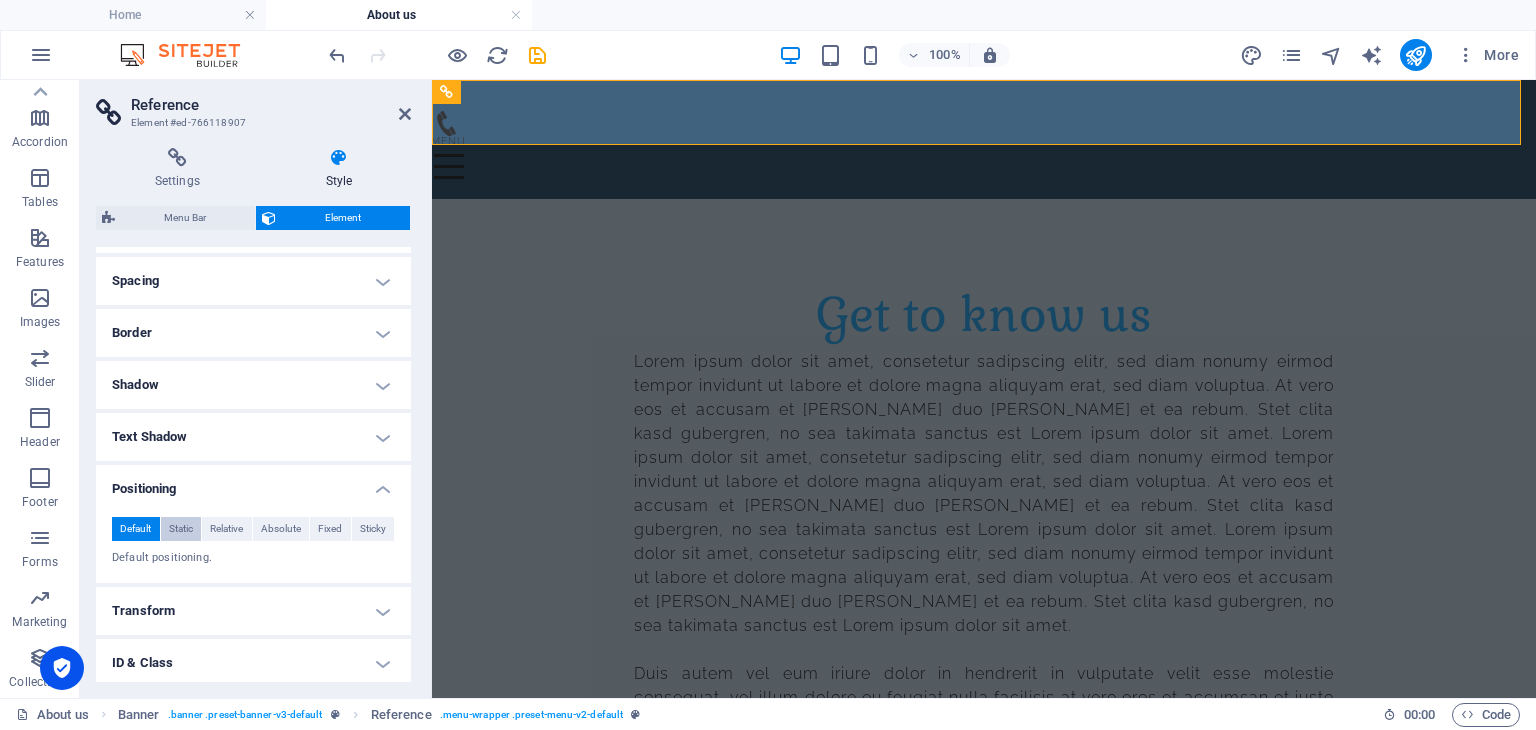 click on "Static" at bounding box center (181, 529) 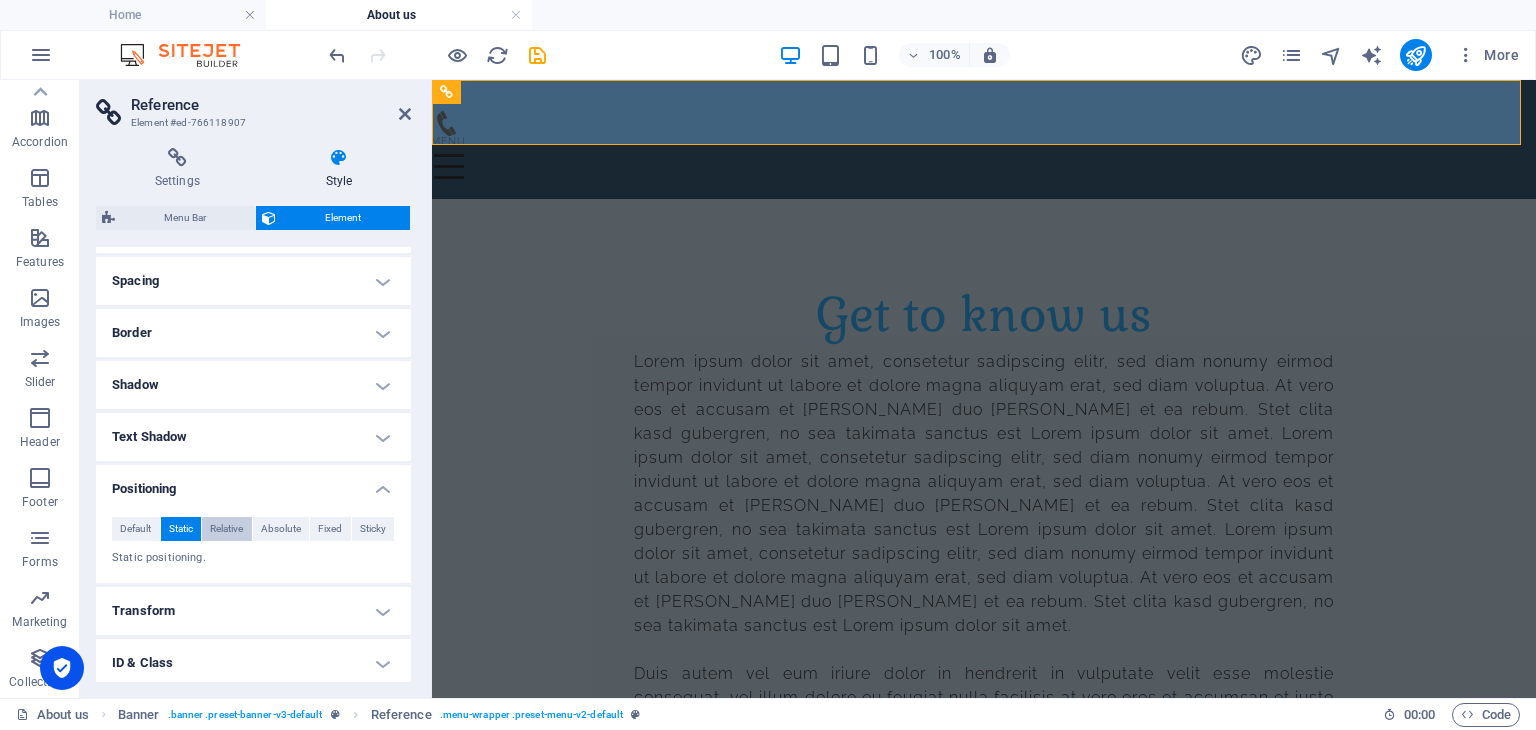 click on "Relative" at bounding box center [226, 529] 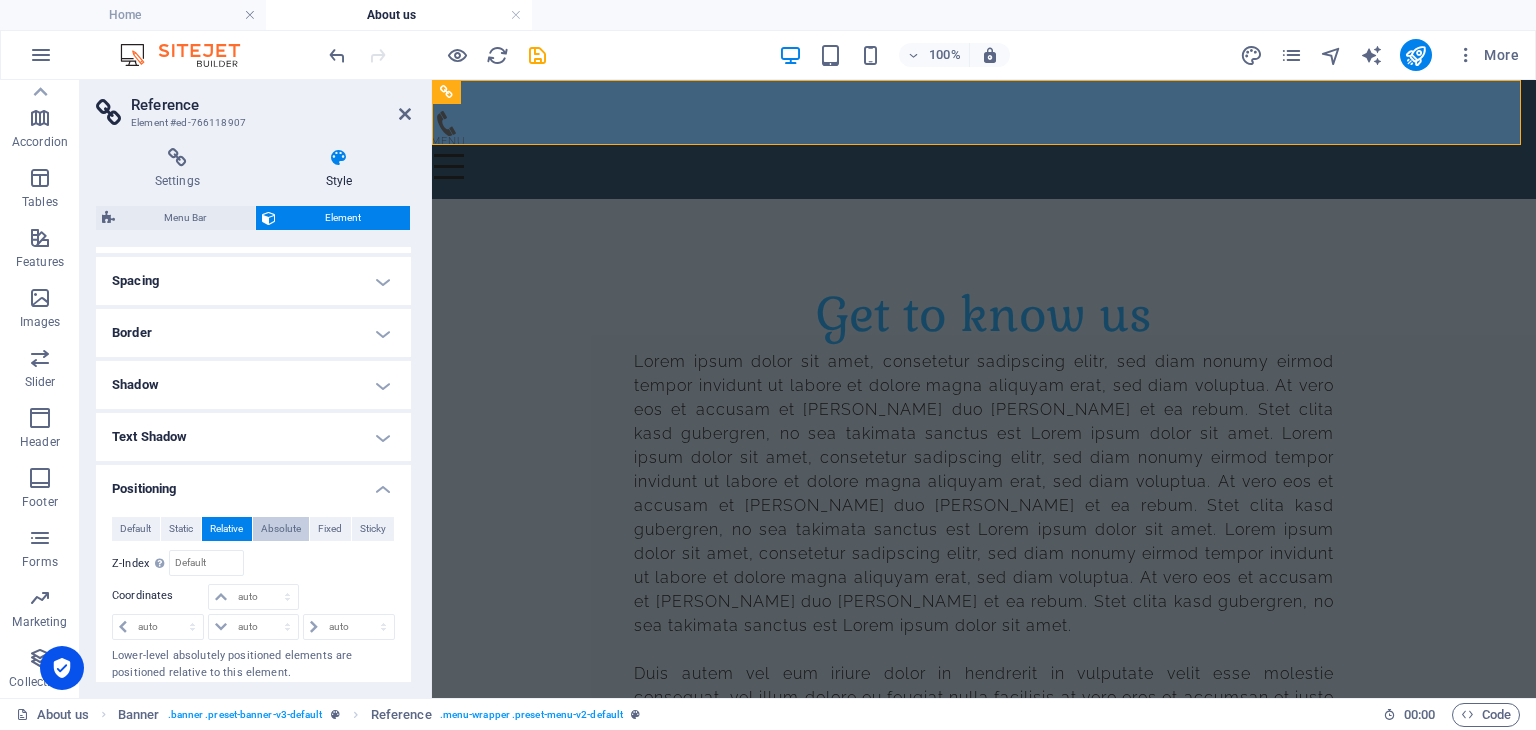 click on "Absolute" at bounding box center [281, 529] 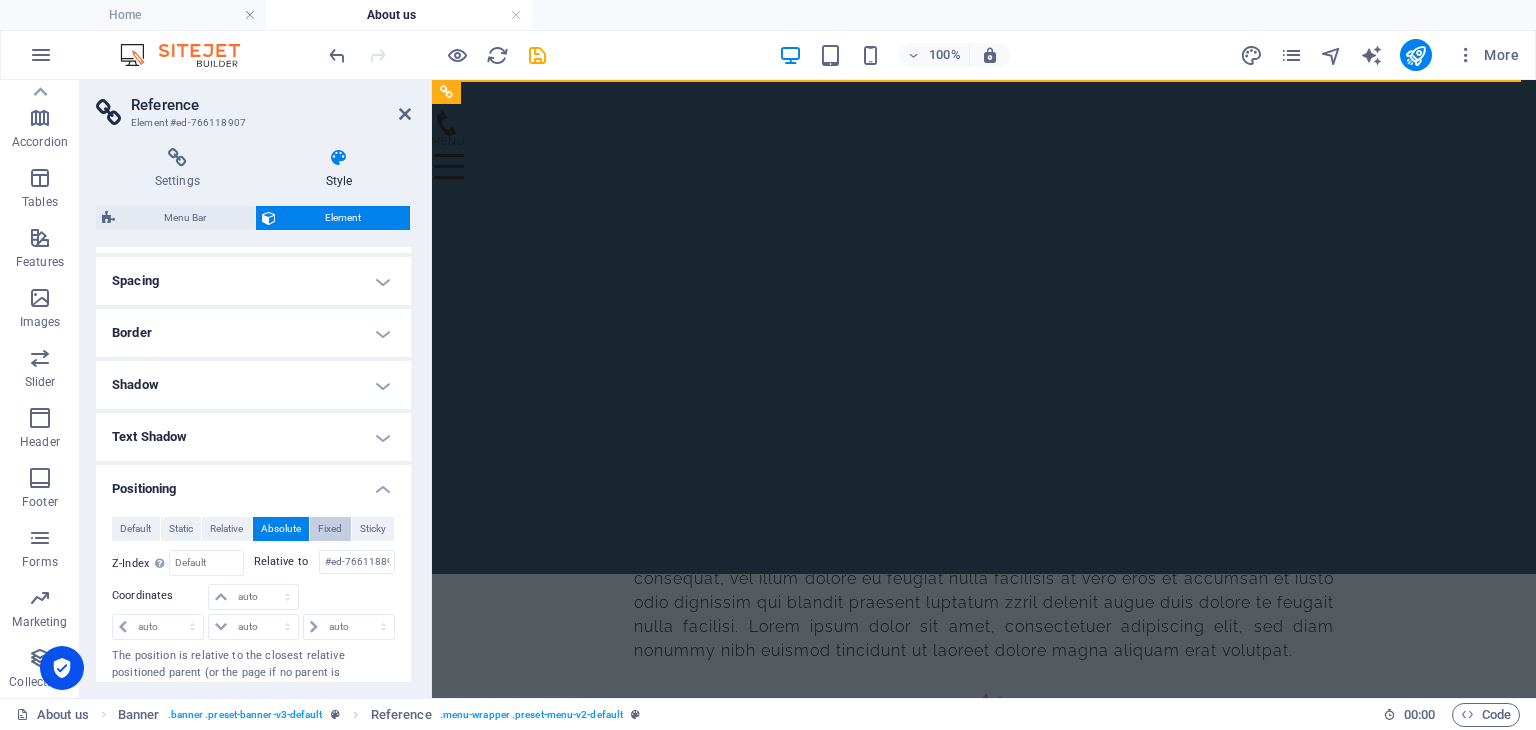 click on "Fixed" at bounding box center (330, 529) 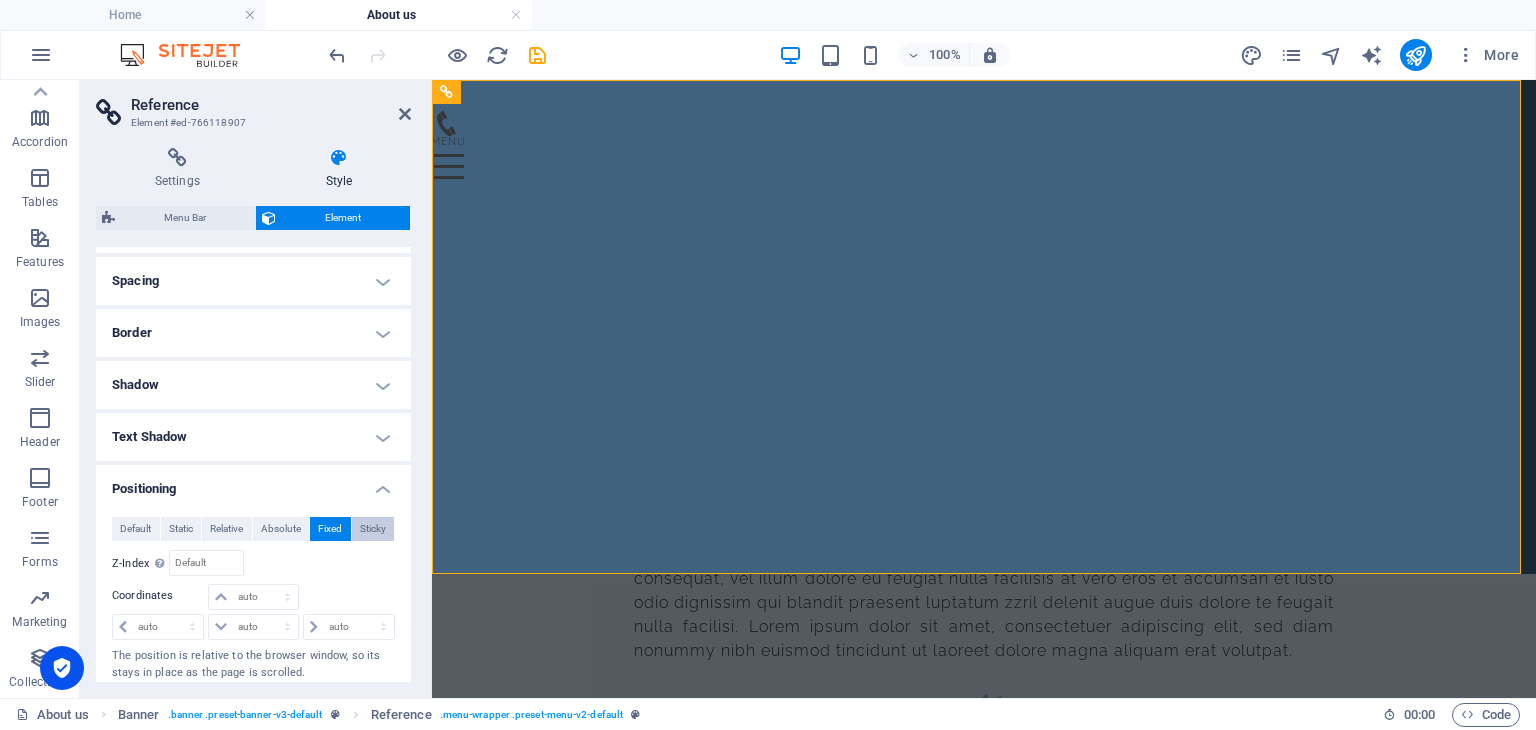 click on "Sticky" at bounding box center [373, 529] 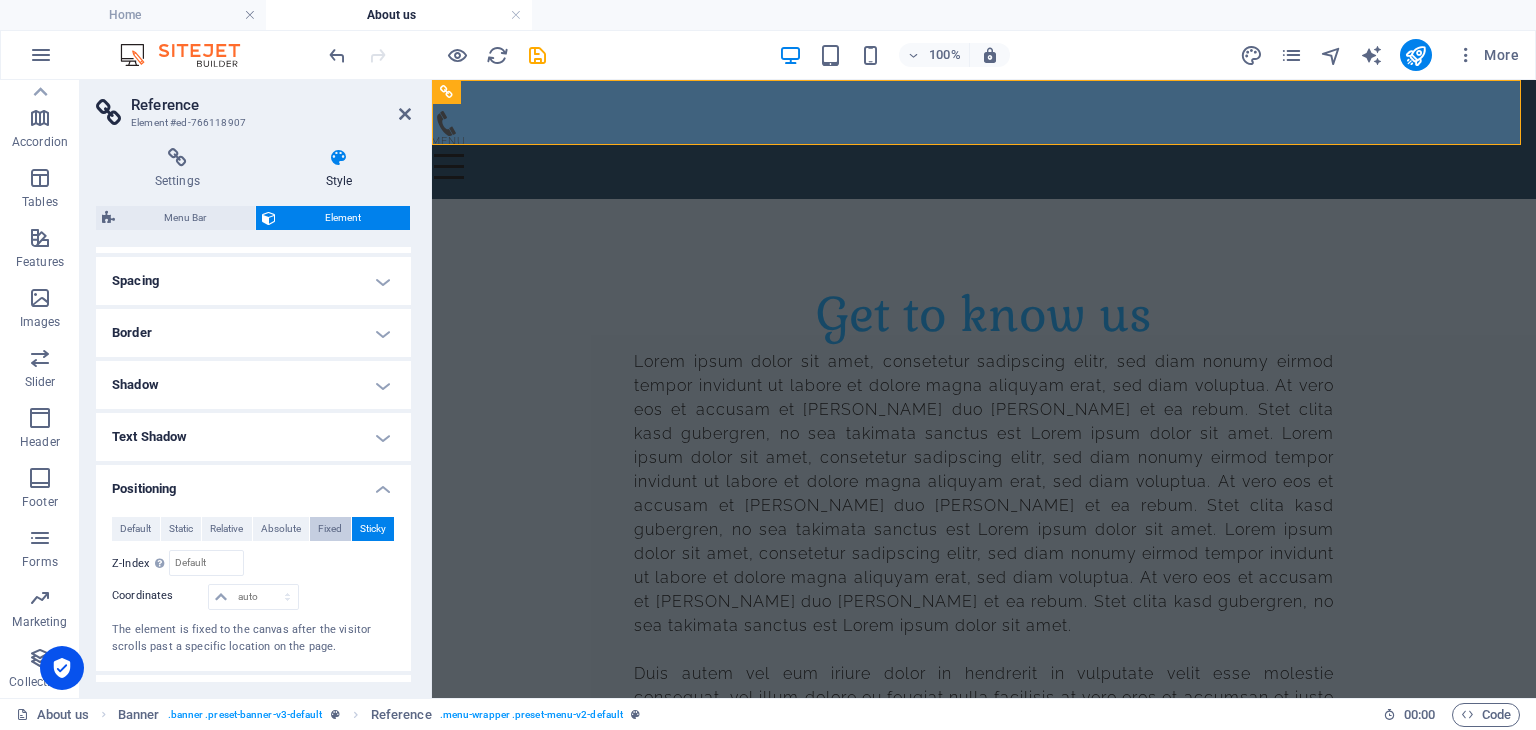 click on "Fixed" at bounding box center (330, 529) 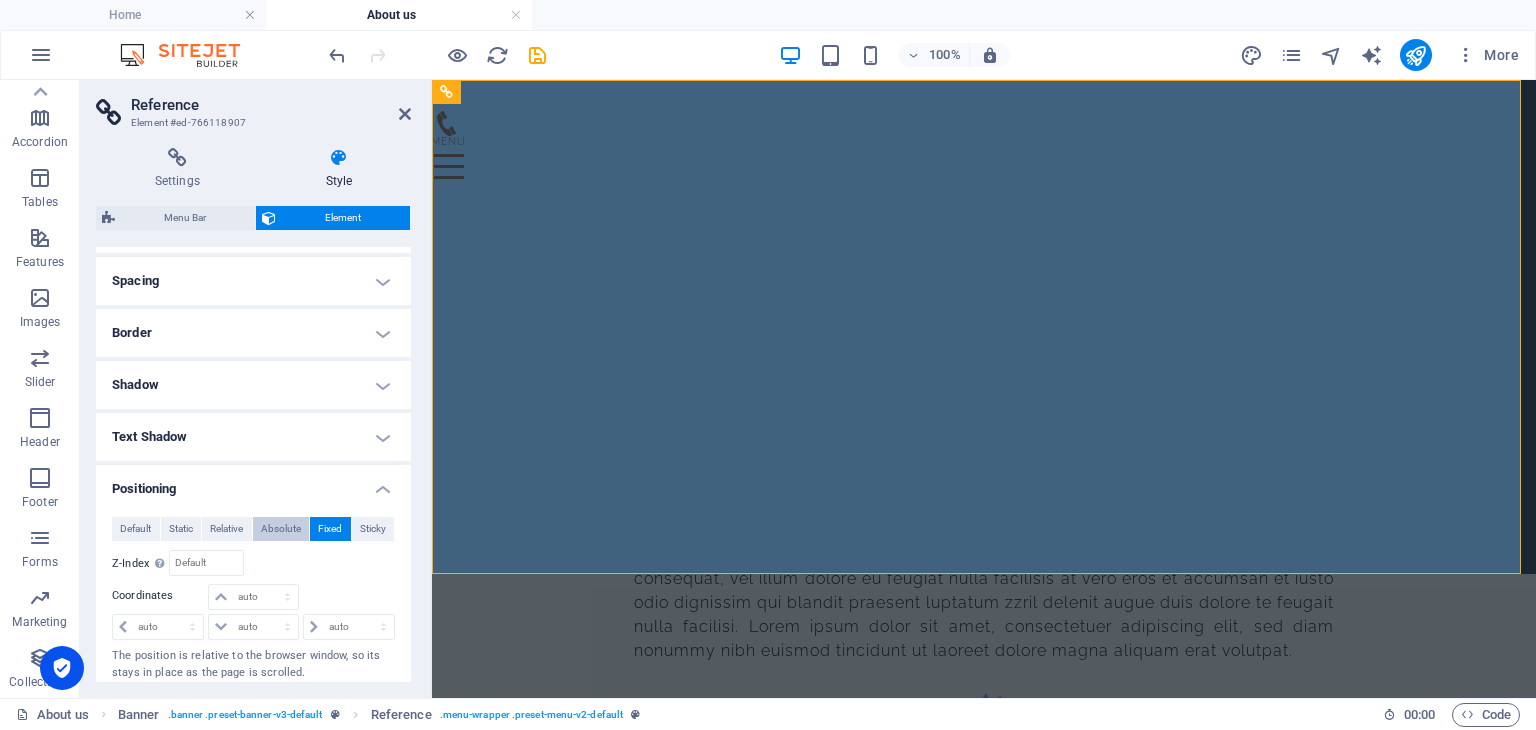 click on "Absolute" at bounding box center [281, 529] 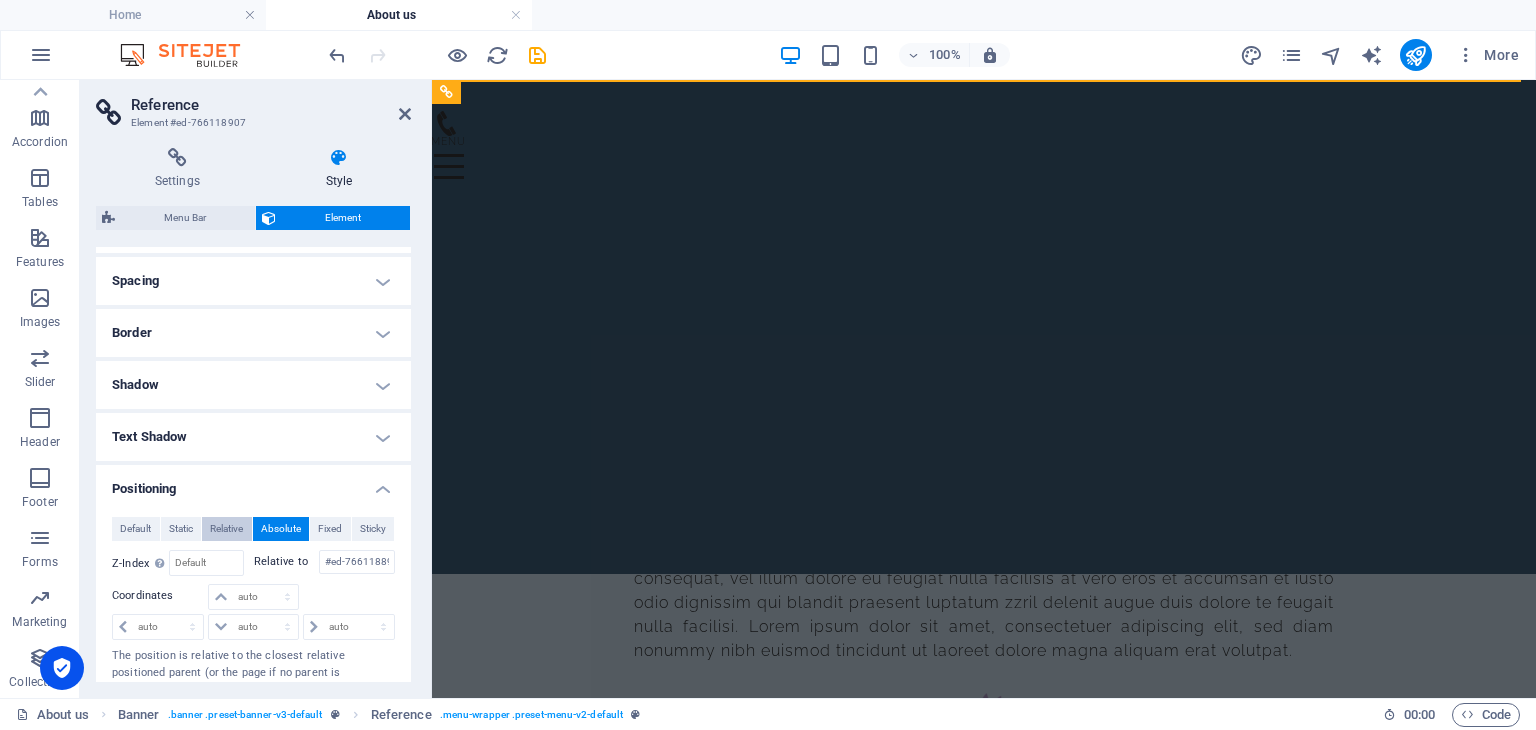 click on "Relative" at bounding box center (226, 529) 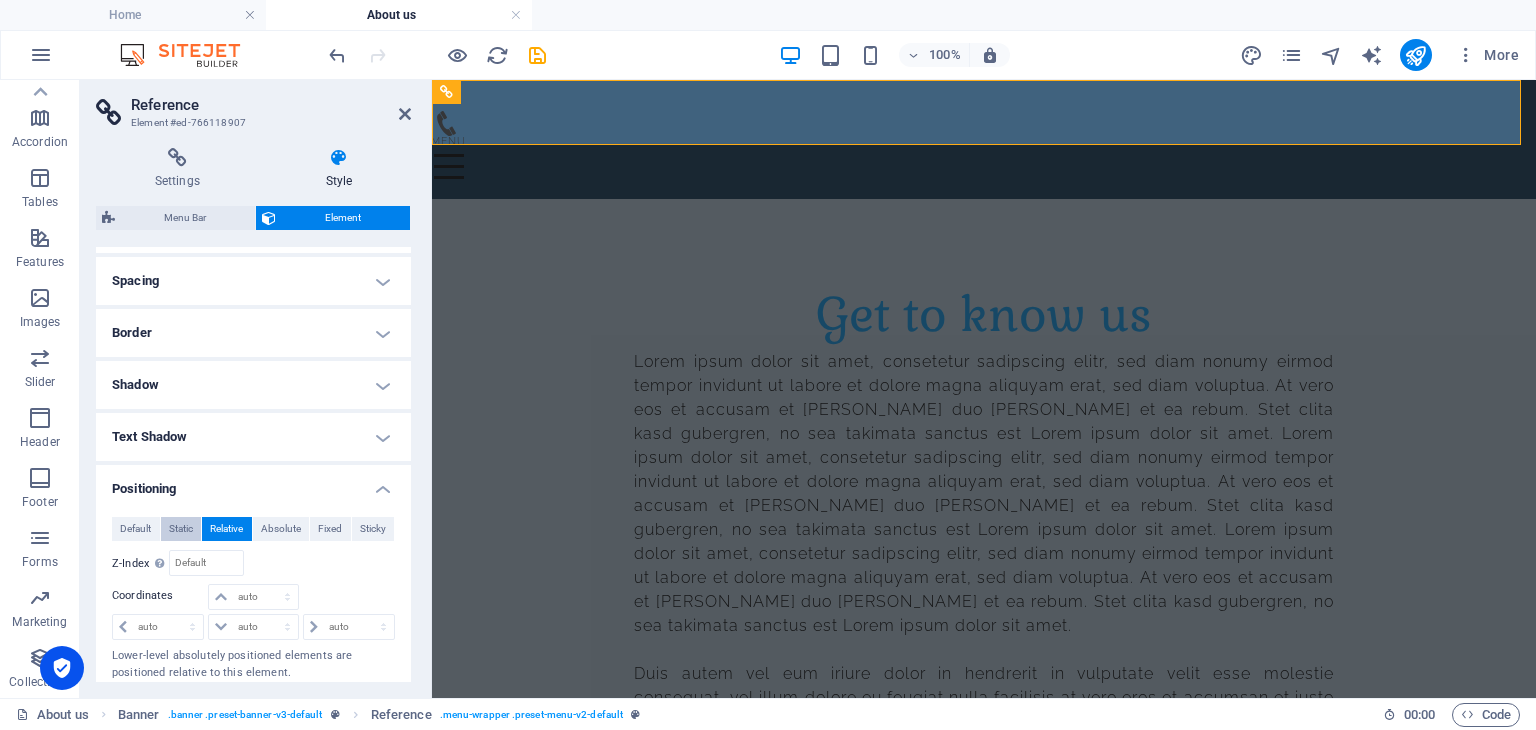 click on "Static" at bounding box center (181, 529) 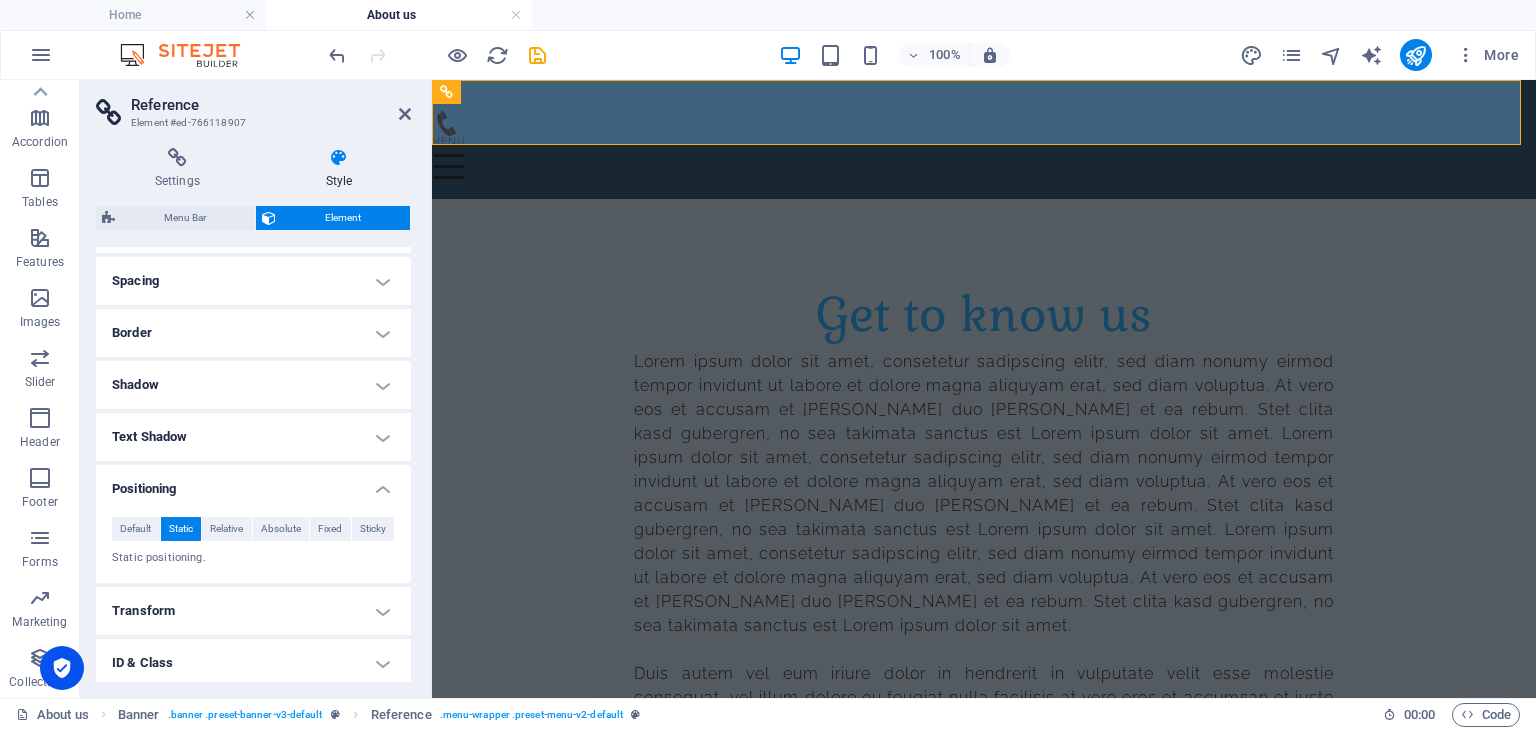 click on "Default Static Relative Absolute Fixed Sticky Z-Index Sets the order of the element from back to front. The higher the value, the higher is the element. Relative to #ed-766118898 Coordinates auto px rem % em auto px rem % em auto px rem % em auto px rem % em Static positioning." at bounding box center (253, 542) 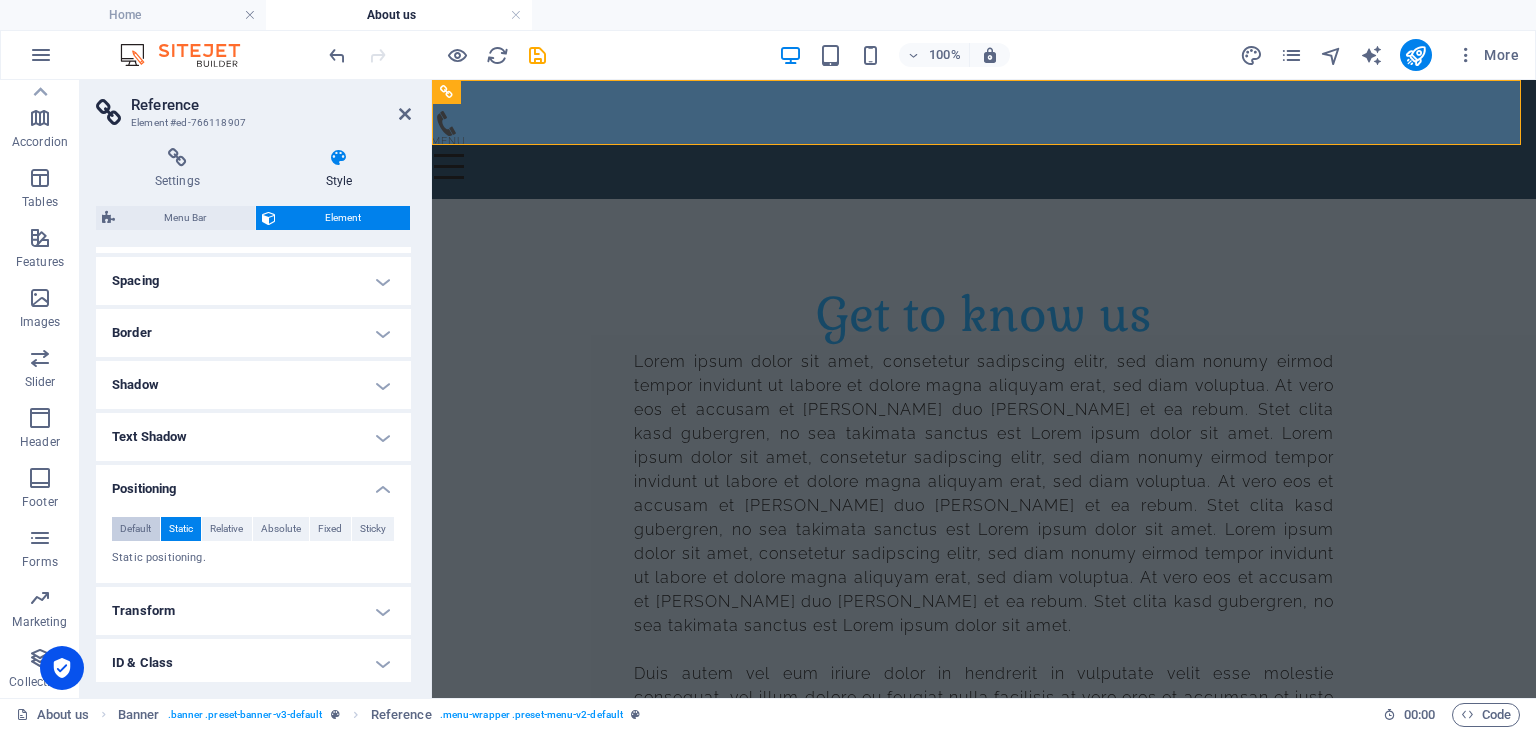 click on "Default" at bounding box center (135, 529) 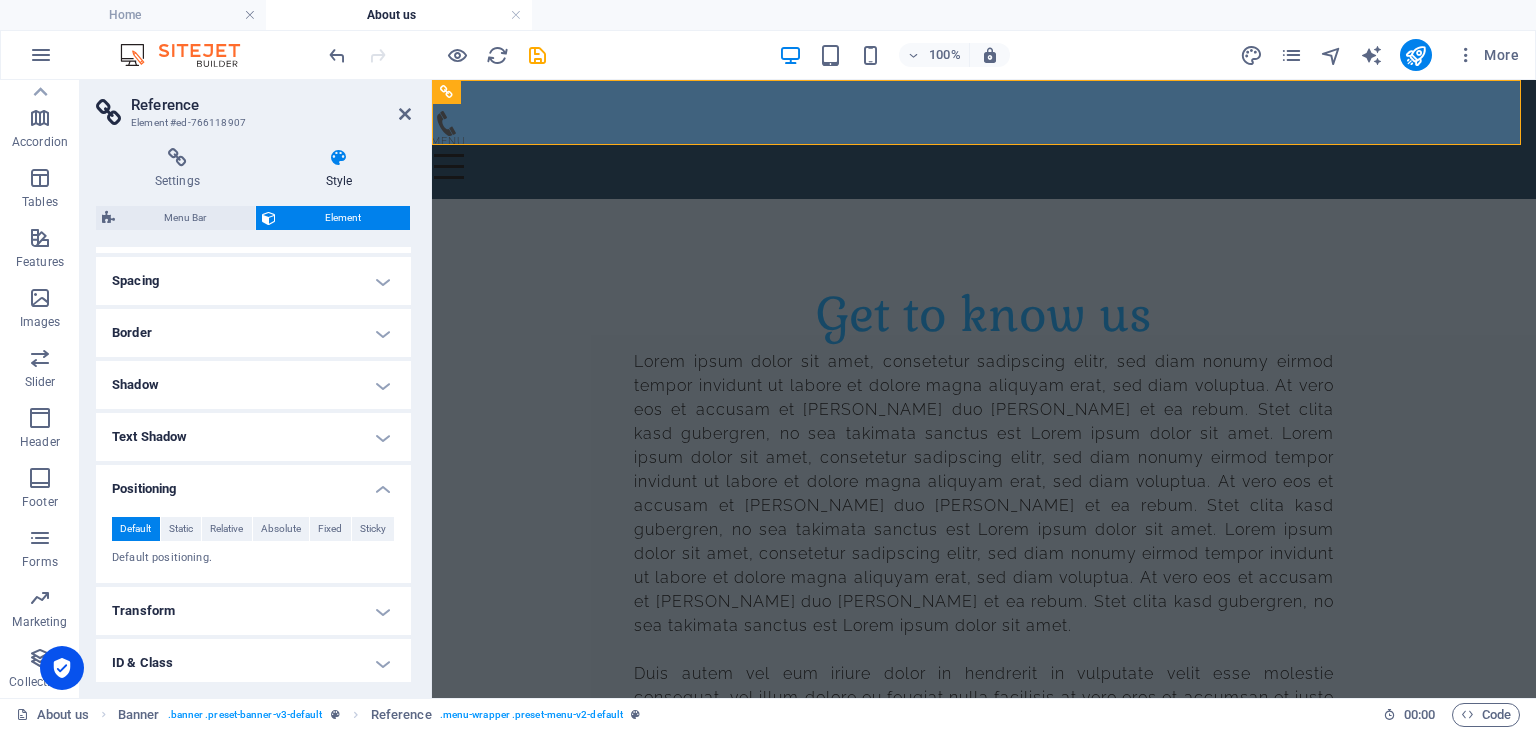 click on "Transform" at bounding box center (253, 611) 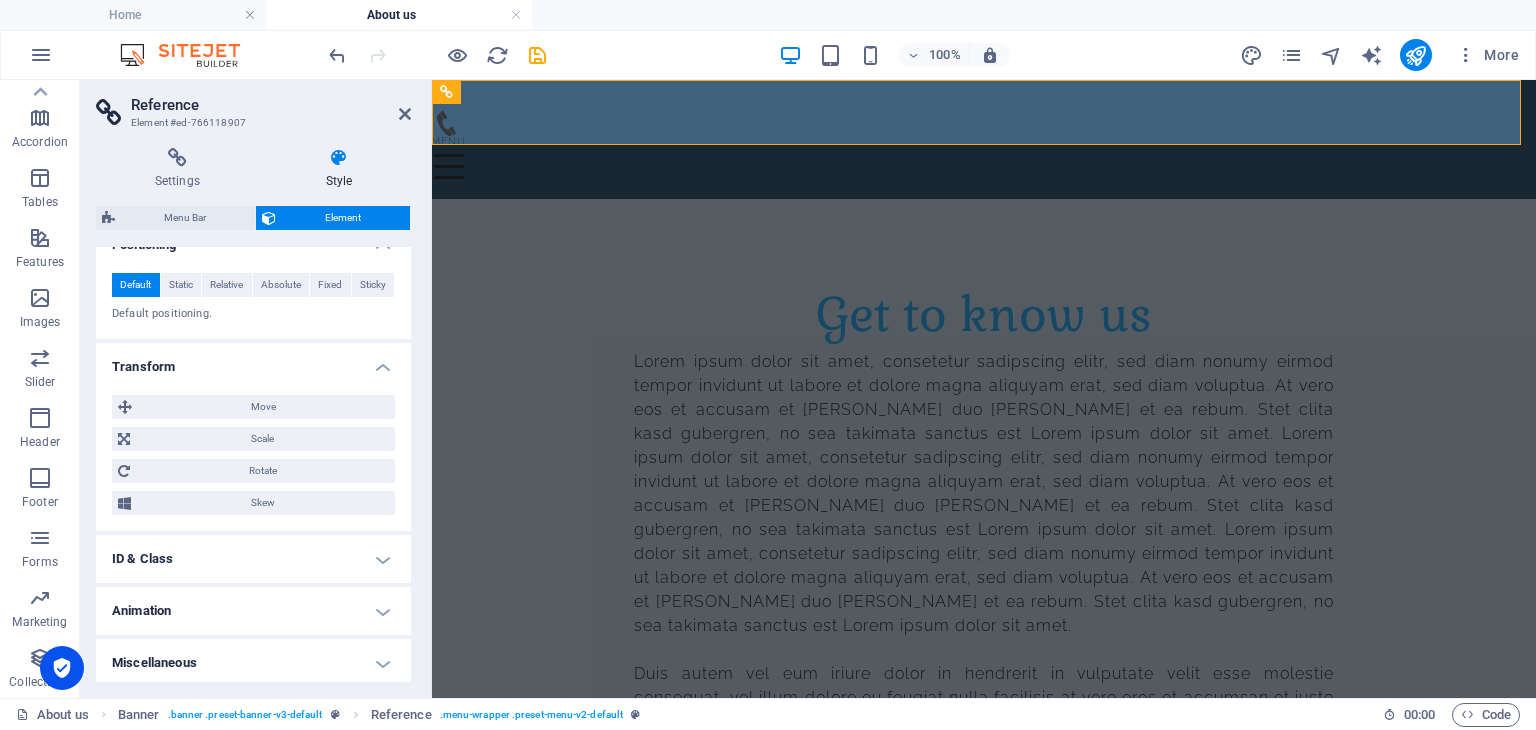 scroll, scrollTop: 619, scrollLeft: 0, axis: vertical 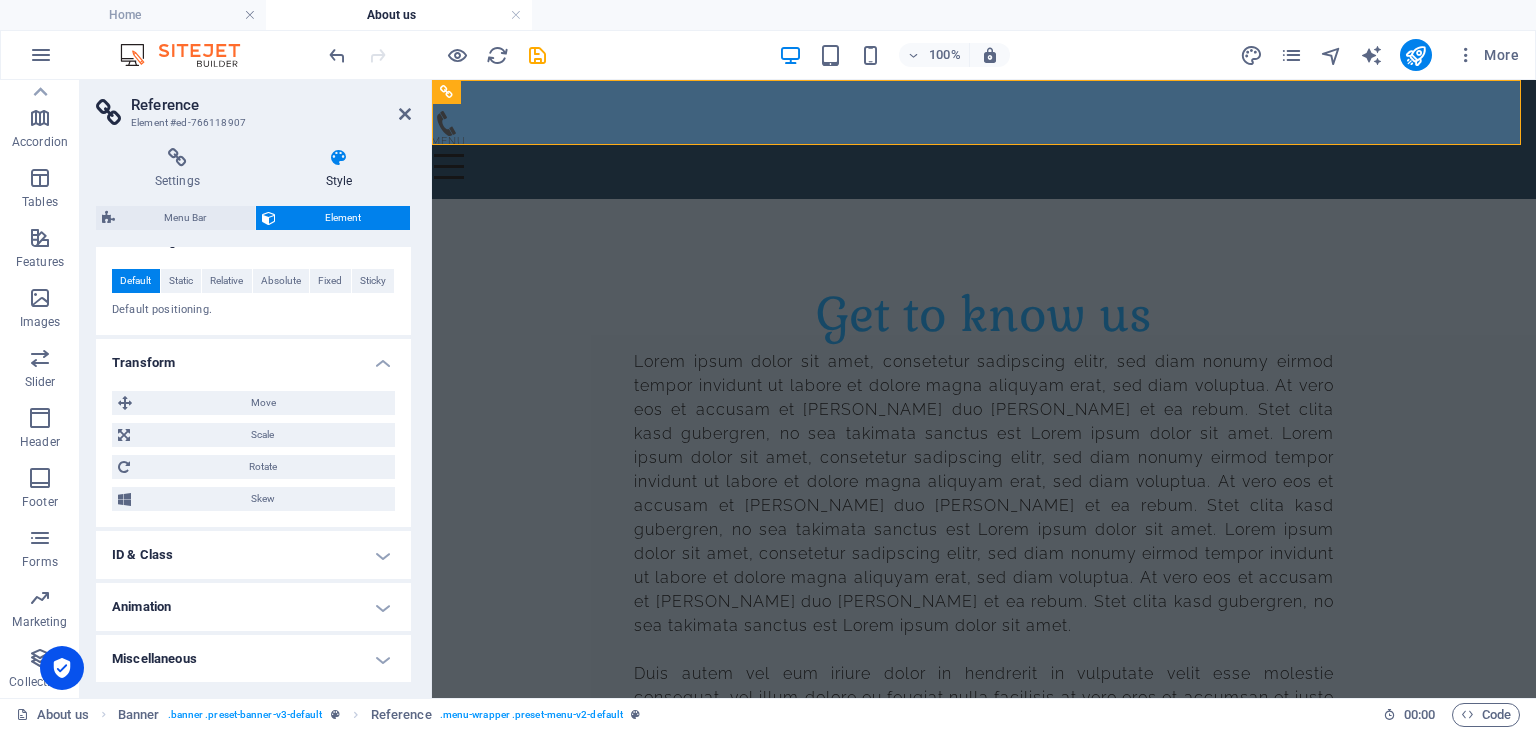 click on "Animation" at bounding box center [253, 607] 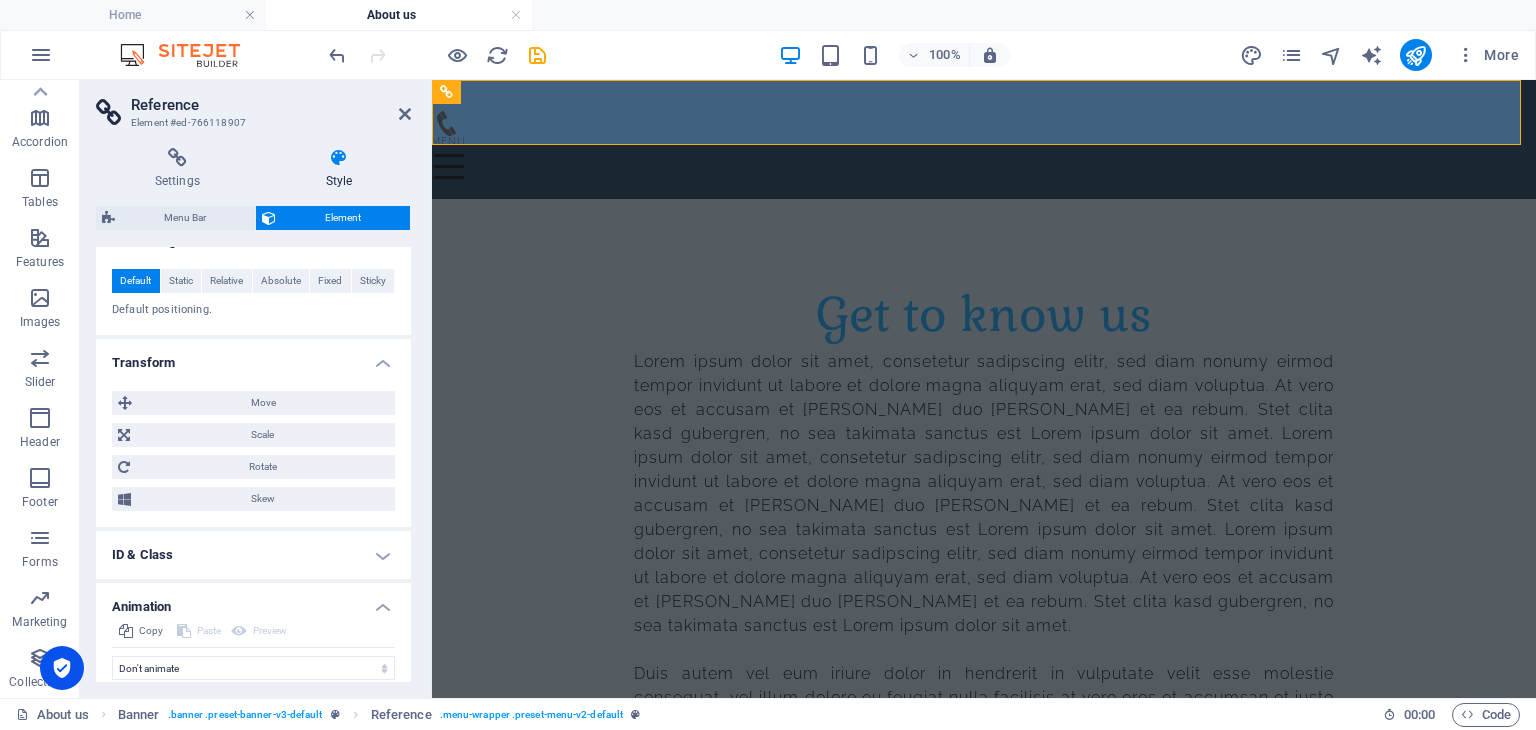 click on "Settings Style Settings A reference is a copy of an element, which cannot be edited but updates itself automatically.  Copy settings Use the same settings (flex, animation, position, style) as for the reference target element Actions Convert Convert the reference into a separate element. All subsequent changes made won't affect the initially referenced element. Convert reference Show origin Jump to the referenced element. If the referenced element is on another page, it will be opened in a new tab. Show origin element Menu Bar Element Layout How this element expands within the layout (Flexbox). Size Default auto px % 1/1 1/2 1/3 1/4 1/5 1/6 1/7 1/8 1/9 1/10 Grow Shrink Order Container layout Visible Visible Opacity 100 % Overflow Spacing Margin Default auto px % rem vw vh Custom Custom auto px % rem vw vh auto px % rem vw vh auto px % rem vw vh auto px % rem vw vh Padding Default px rem % vh vw Custom Custom px rem % vh vw px rem % vh vw px rem % vh vw px rem % vh vw Border Style              - Width" at bounding box center (253, 415) 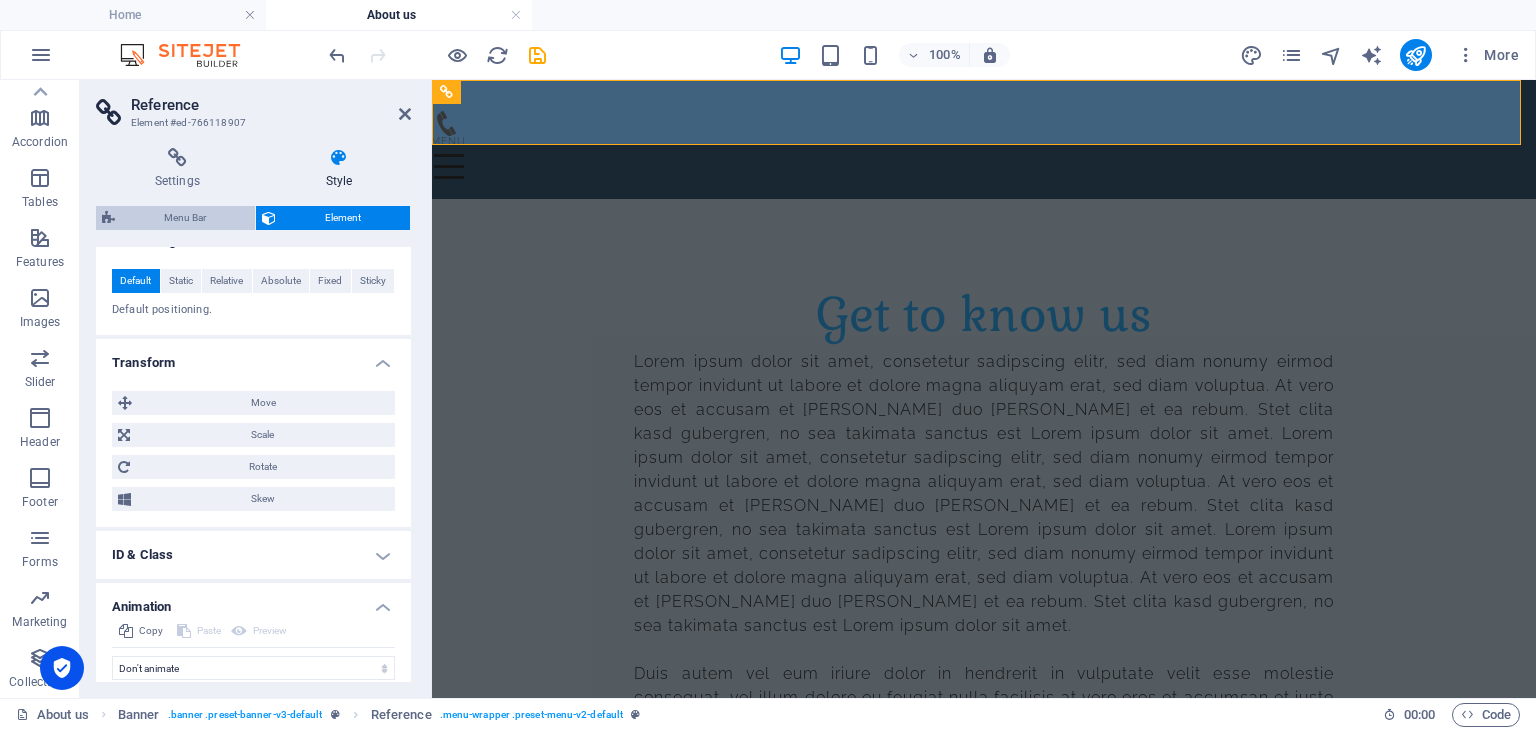 click on "Menu Bar" at bounding box center [185, 218] 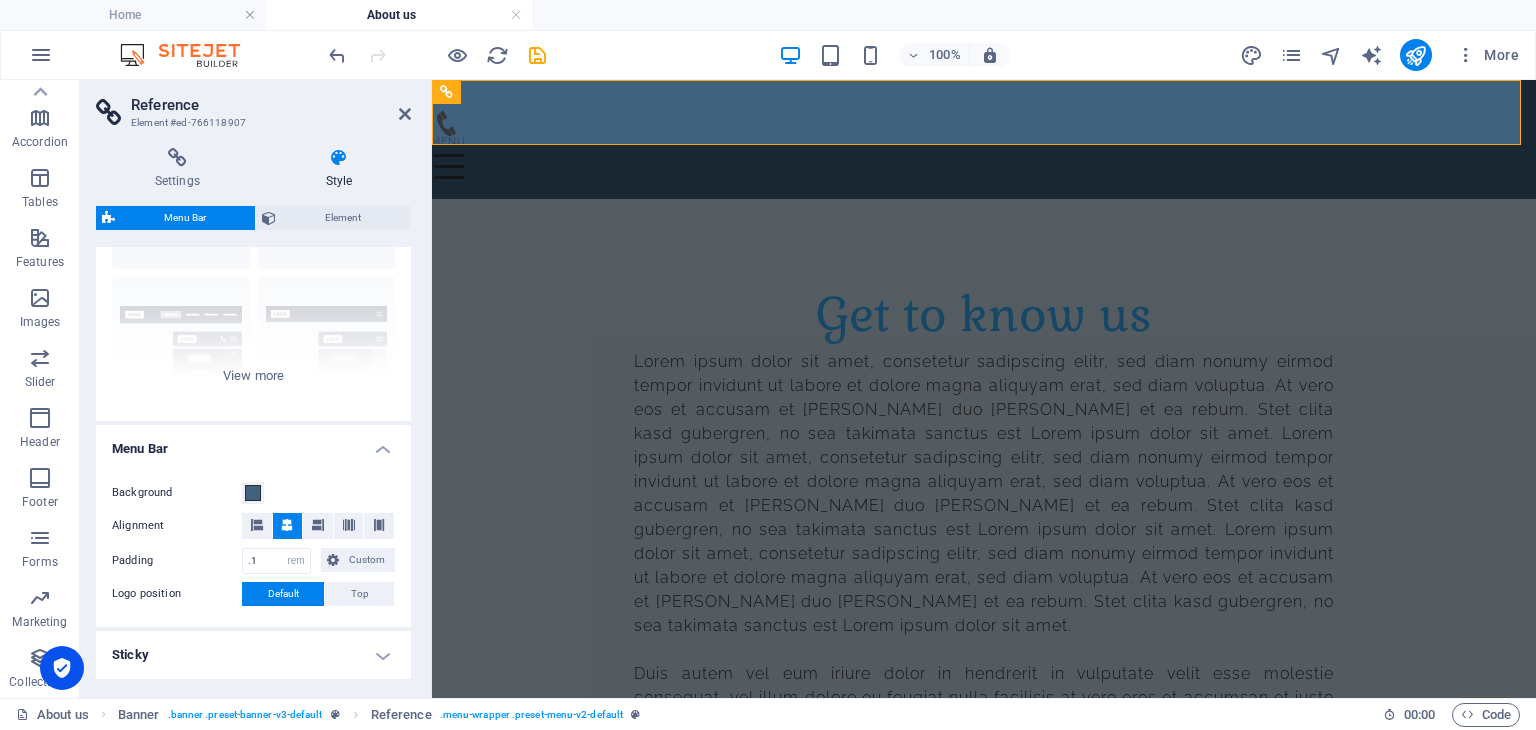 scroll, scrollTop: 114, scrollLeft: 0, axis: vertical 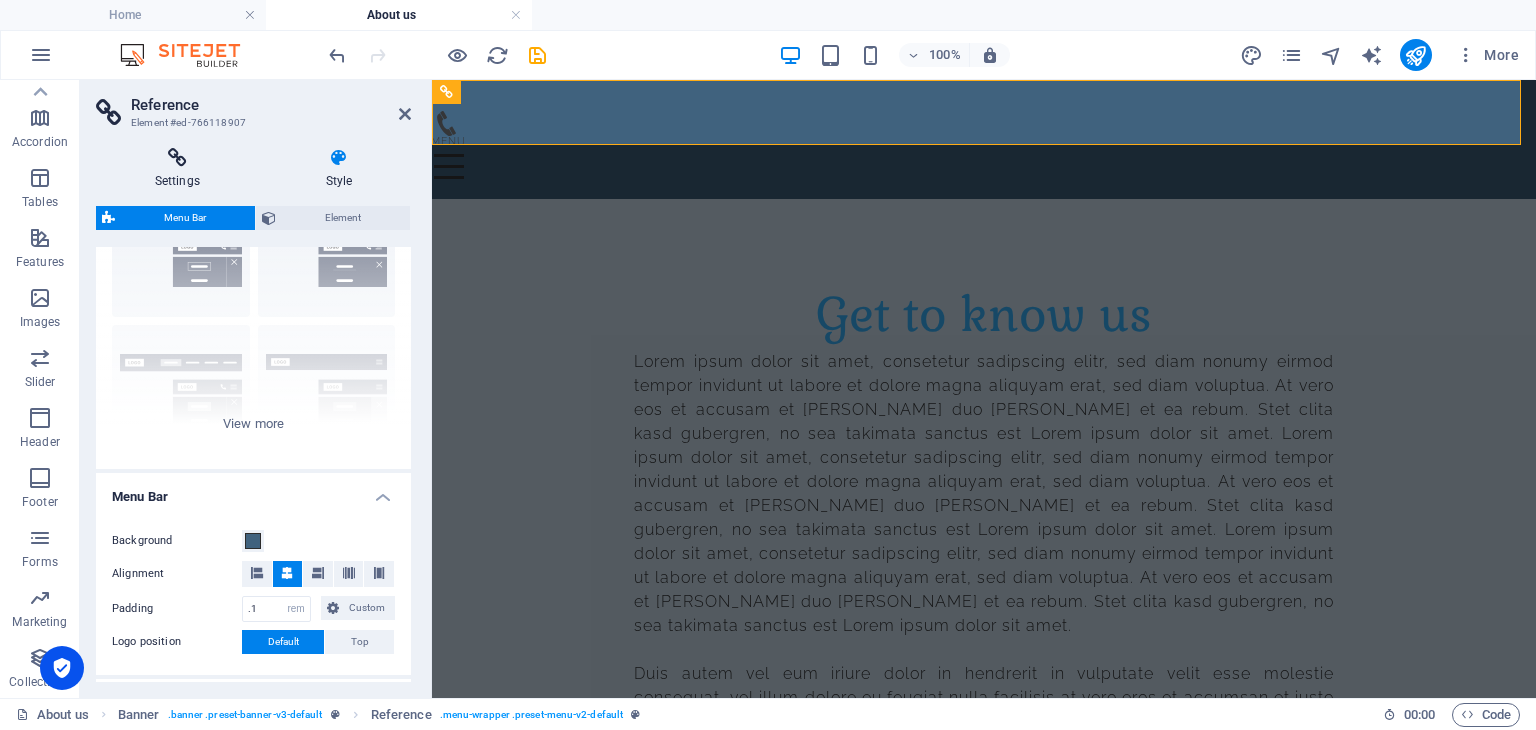click on "Settings" at bounding box center [181, 169] 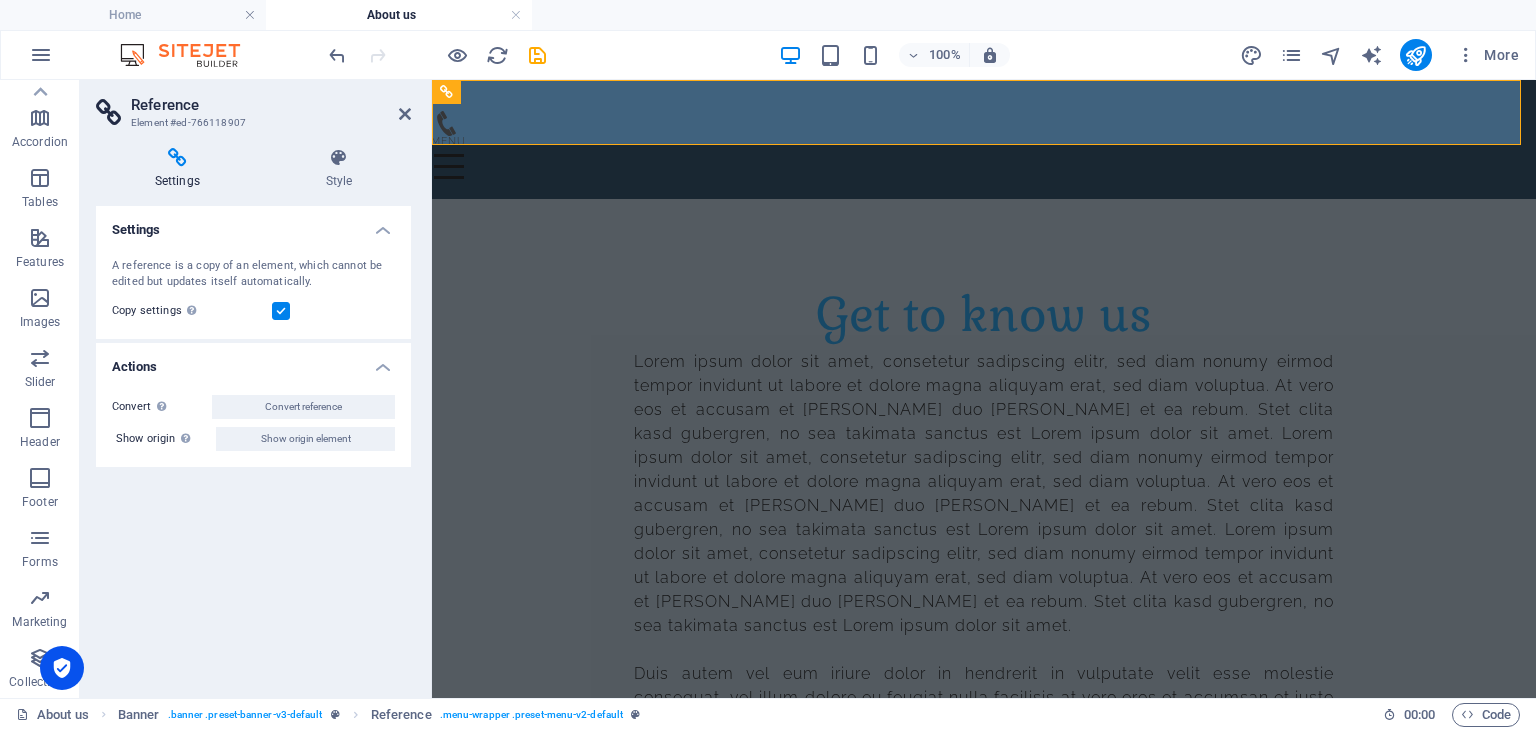 click at bounding box center [281, 311] 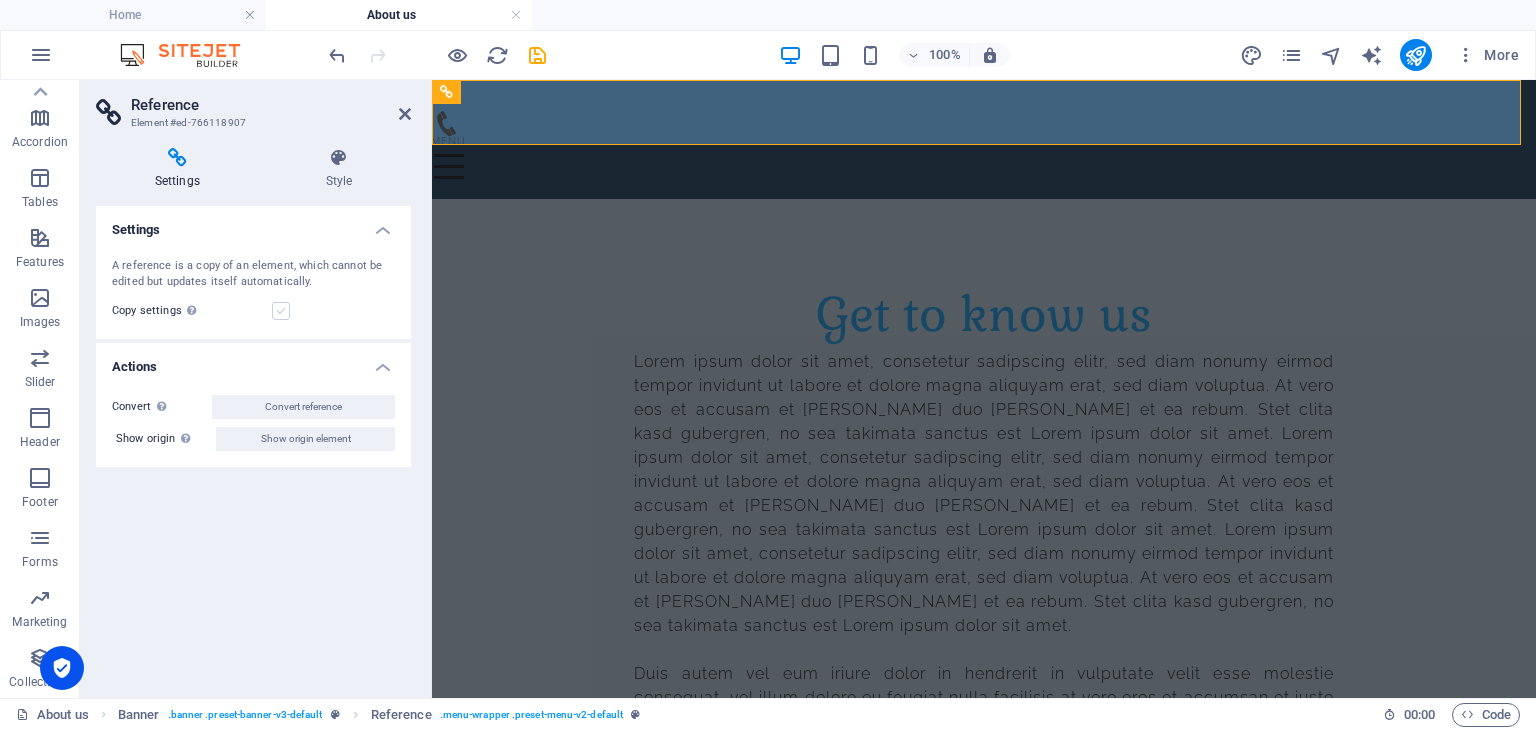 click at bounding box center (281, 311) 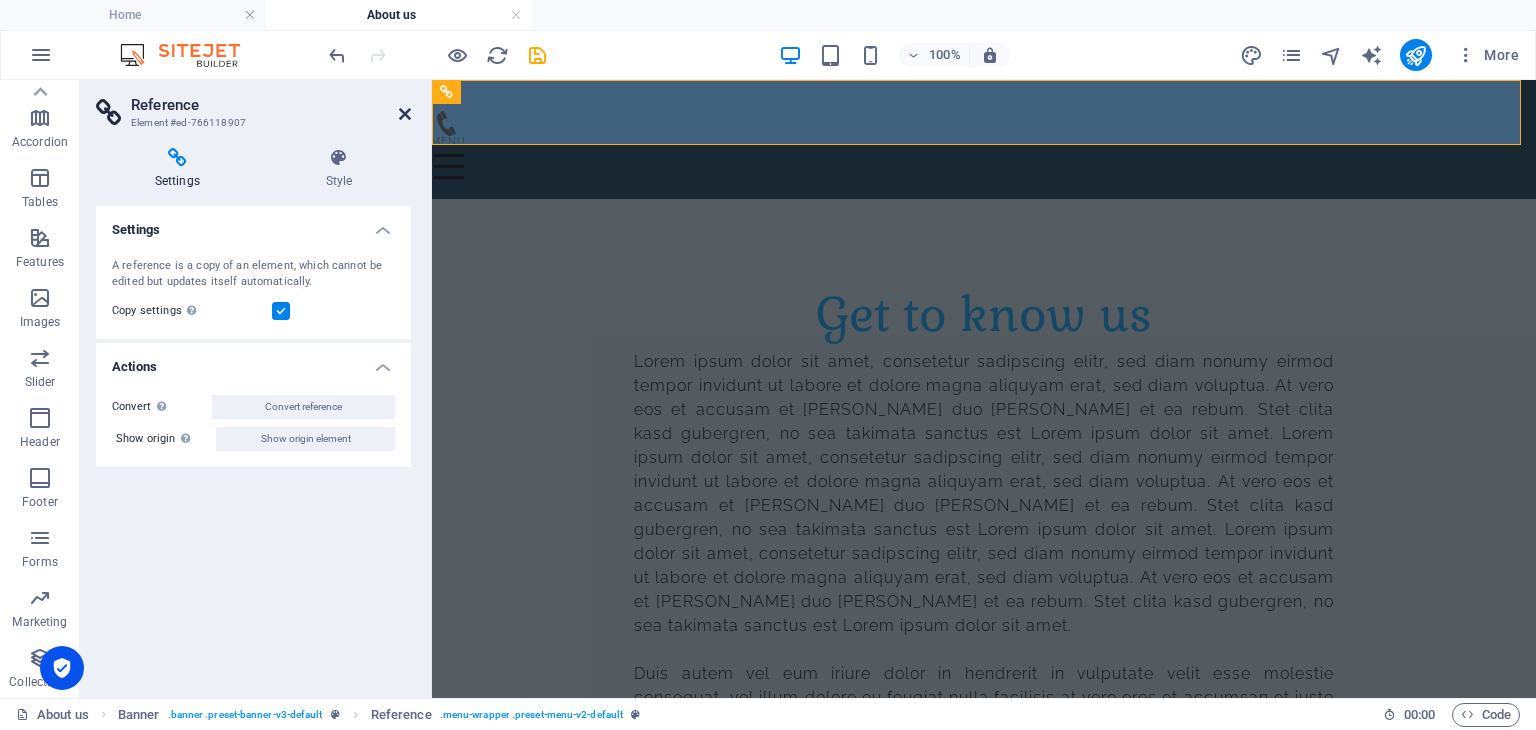 click at bounding box center (405, 114) 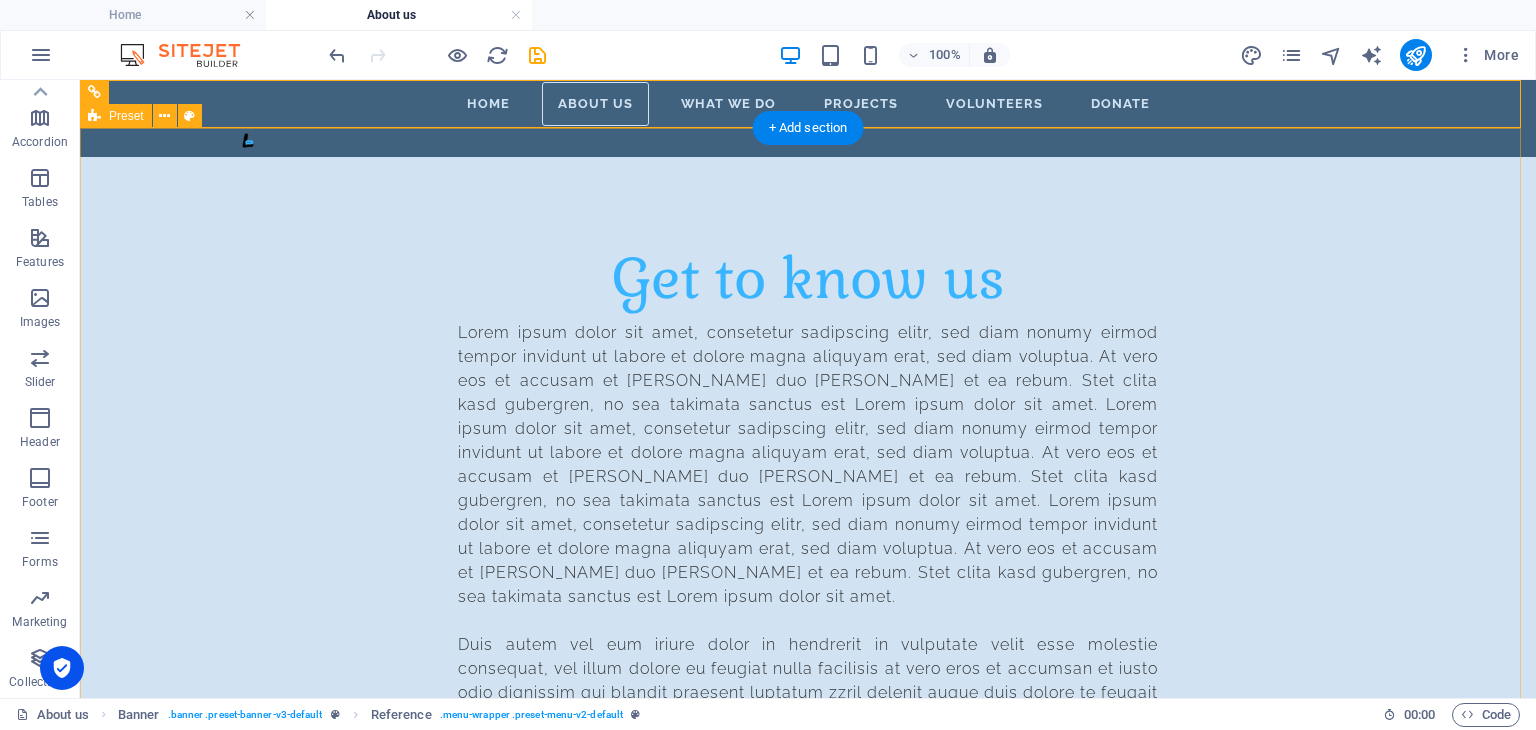click on "Get to know us Lorem ipsum dolor sit amet, consetetur sadipscing elitr, sed diam nonumy eirmod tempor invidunt ut labore et dolore magna aliquyam erat, sed diam voluptua. At vero eos et accusam et [PERSON_NAME] duo [PERSON_NAME] et ea rebum. Stet clita kasd gubergren, no sea takimata sanctus est Lorem ipsum dolor sit amet. Lorem ipsum dolor sit amet, consetetur sadipscing elitr, sed diam nonumy eirmod tempor invidunt ut labore et dolore magna aliquyam erat, sed diam voluptua. At vero eos et accusam et [PERSON_NAME] duo [PERSON_NAME] et ea rebum. Stet clita kasd gubergren, no sea takimata sanctus est Lorem ipsum dolor sit amet. Lorem ipsum dolor sit amet, consetetur sadipscing elitr, sed diam nonumy eirmod tempor invidunt ut labore et dolore magna aliquyam erat, sed diam voluptua. At vero eos et accusam et [PERSON_NAME] duo [PERSON_NAME] et ea rebum. Stet clita kasd gubergren, no sea takimata sanctus est Lorem ipsum dolor sit amet." at bounding box center (808, 562) 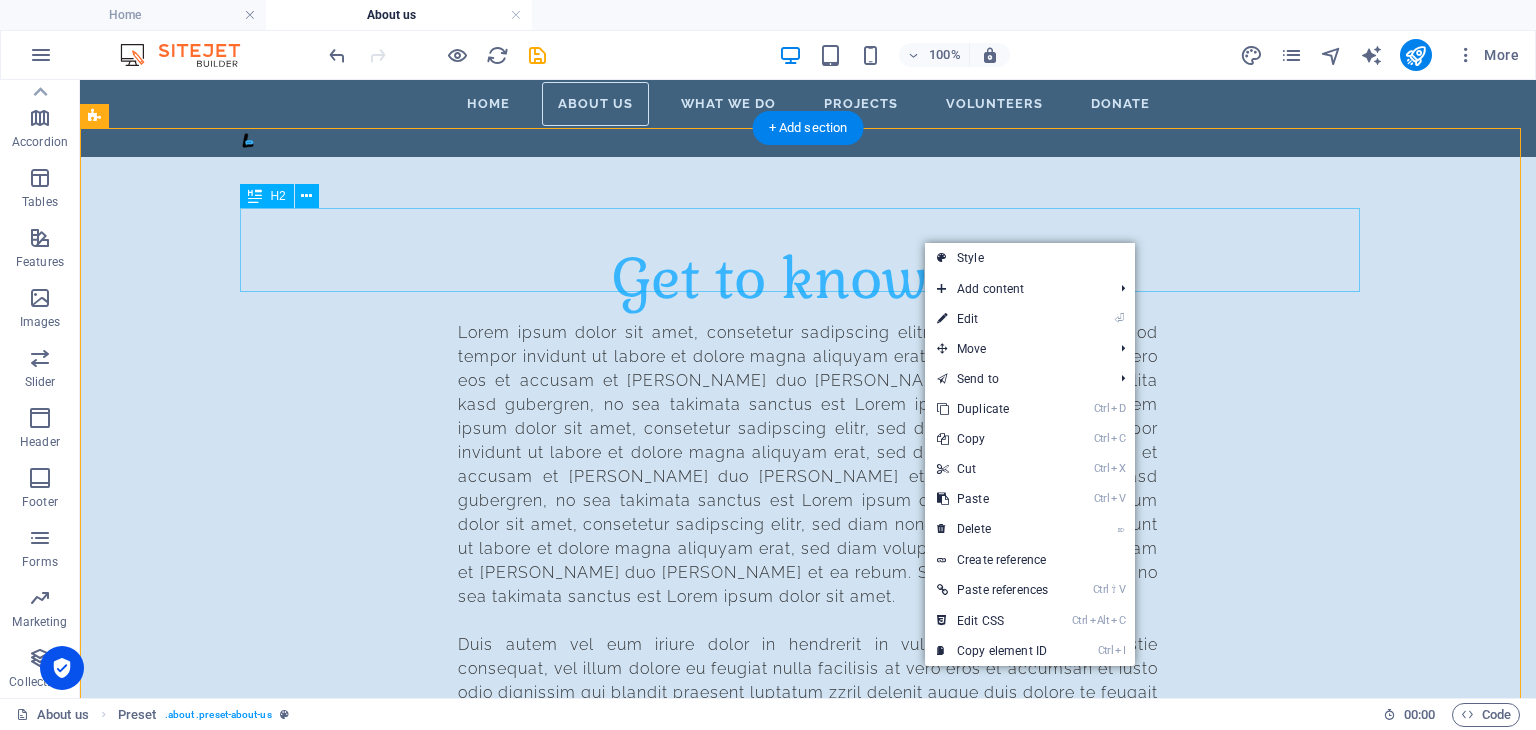 click on "Get to know us" at bounding box center [808, 279] 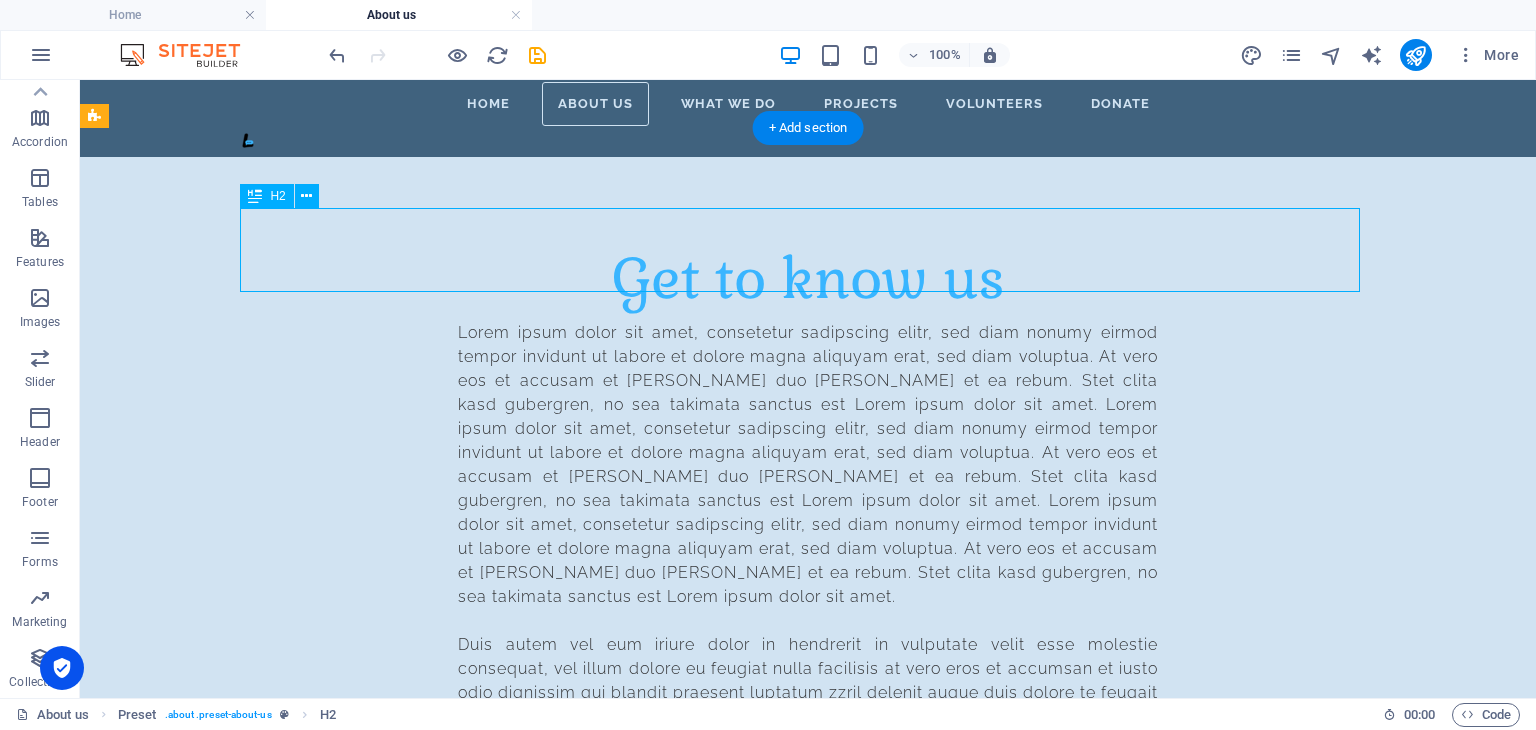 click on "Get to know us" at bounding box center (808, 279) 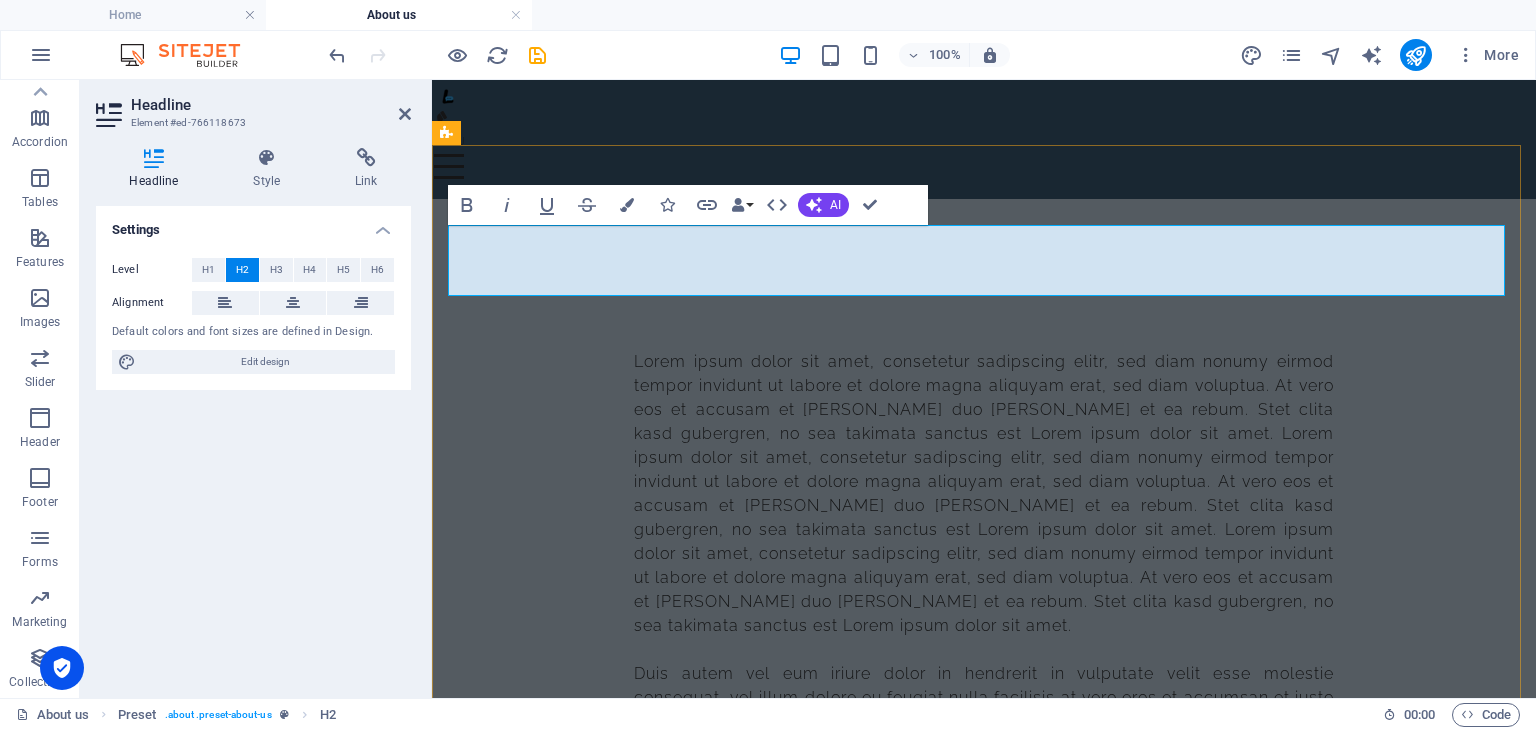 type 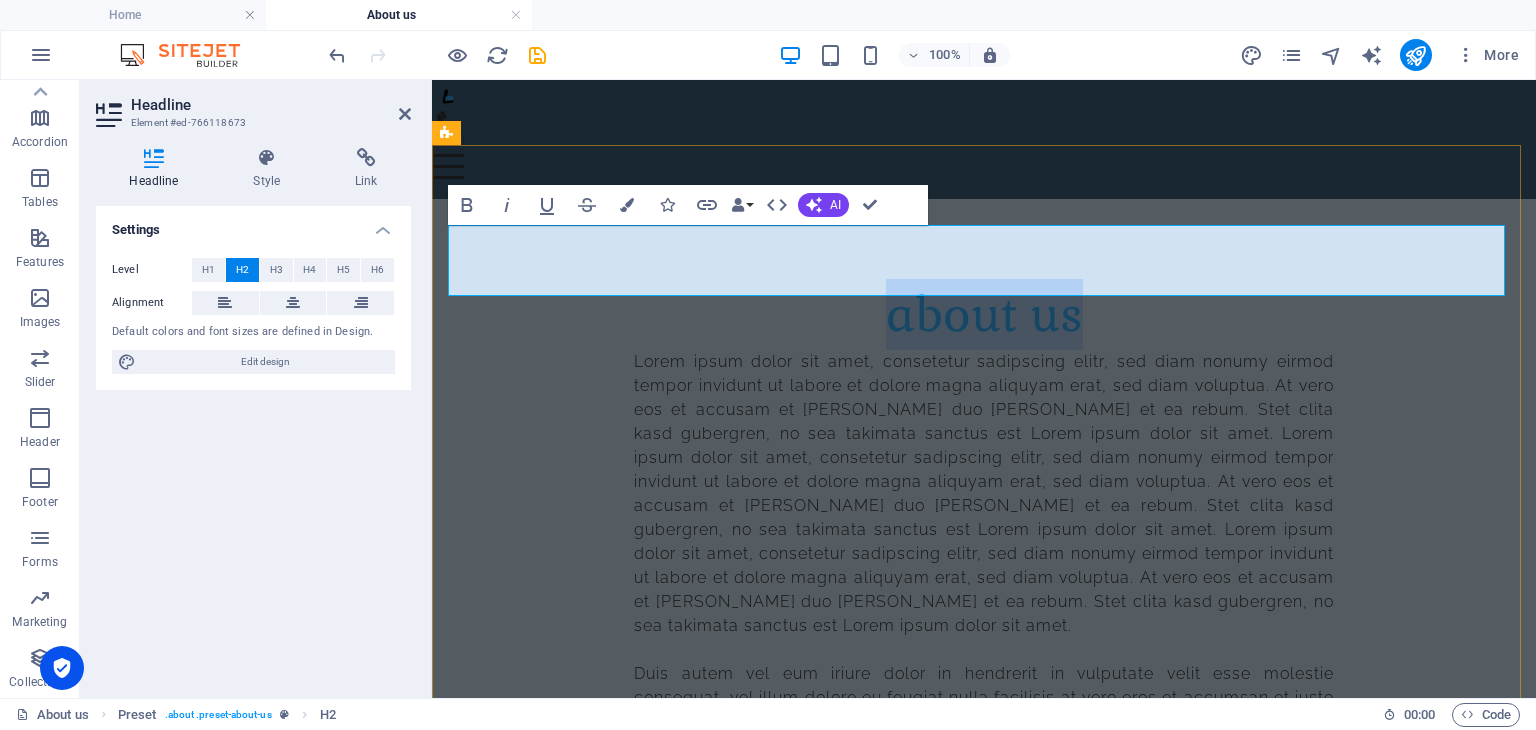 drag, startPoint x: 1084, startPoint y: 266, endPoint x: 864, endPoint y: 261, distance: 220.05681 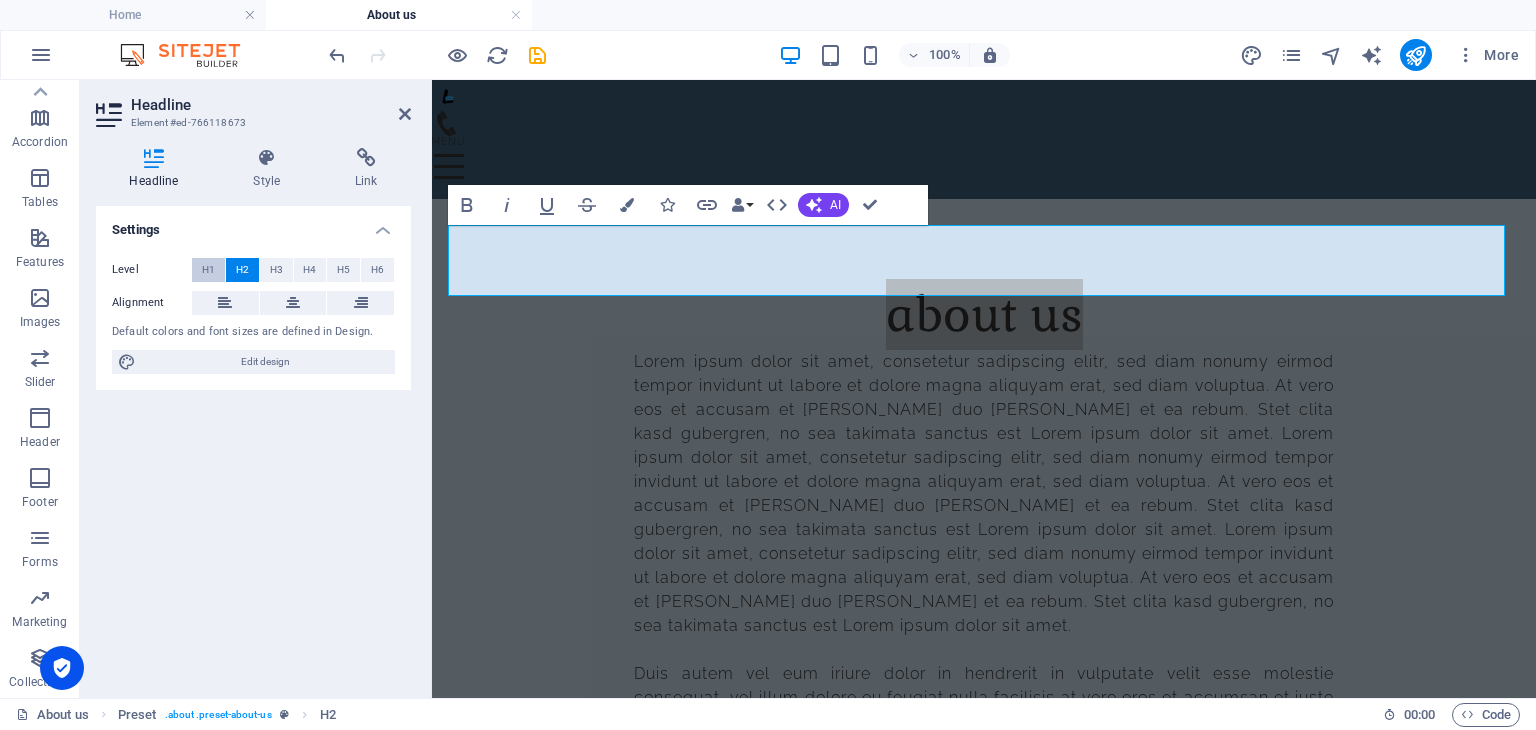 click on "H1" at bounding box center [208, 270] 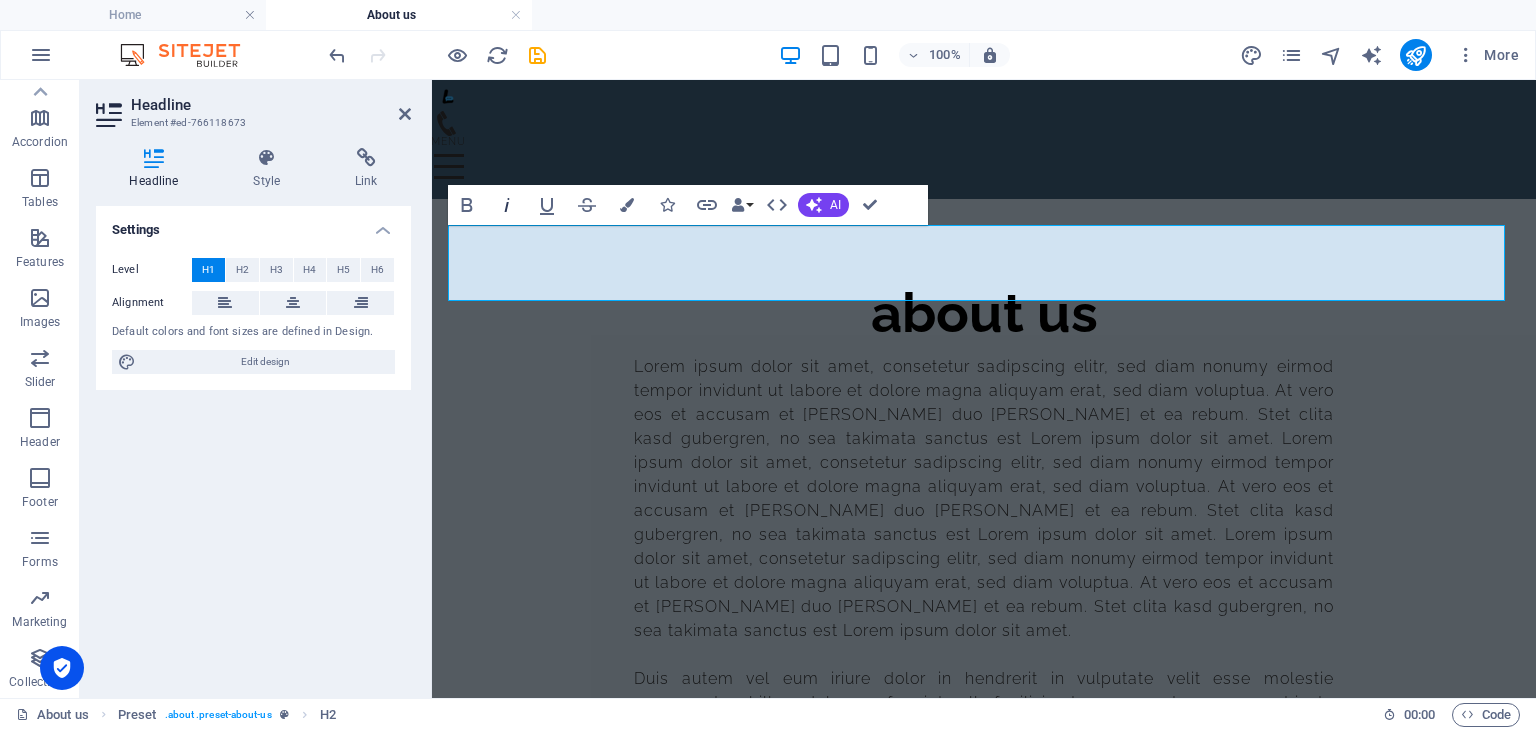 click on "Italic" at bounding box center (507, 205) 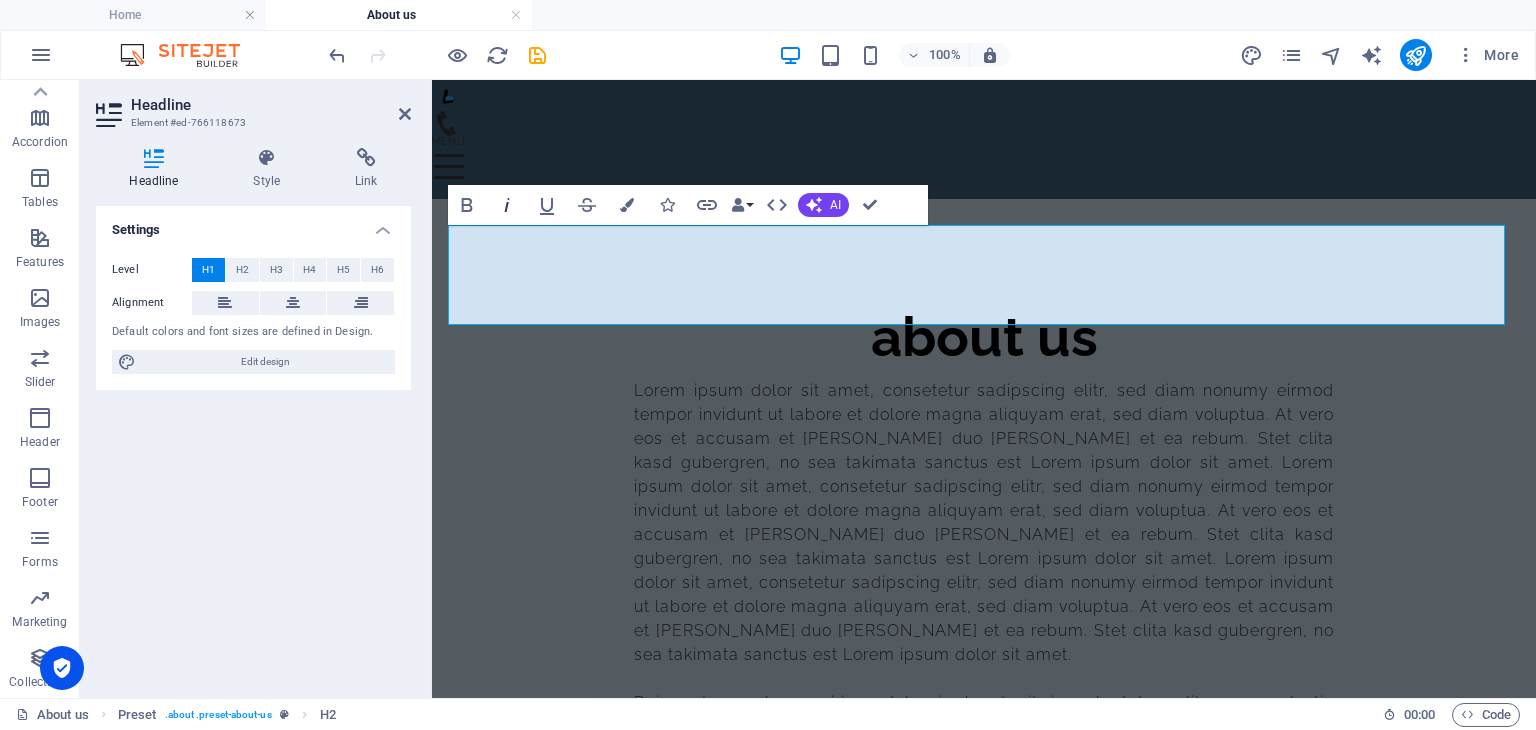 click on "Italic" at bounding box center [507, 205] 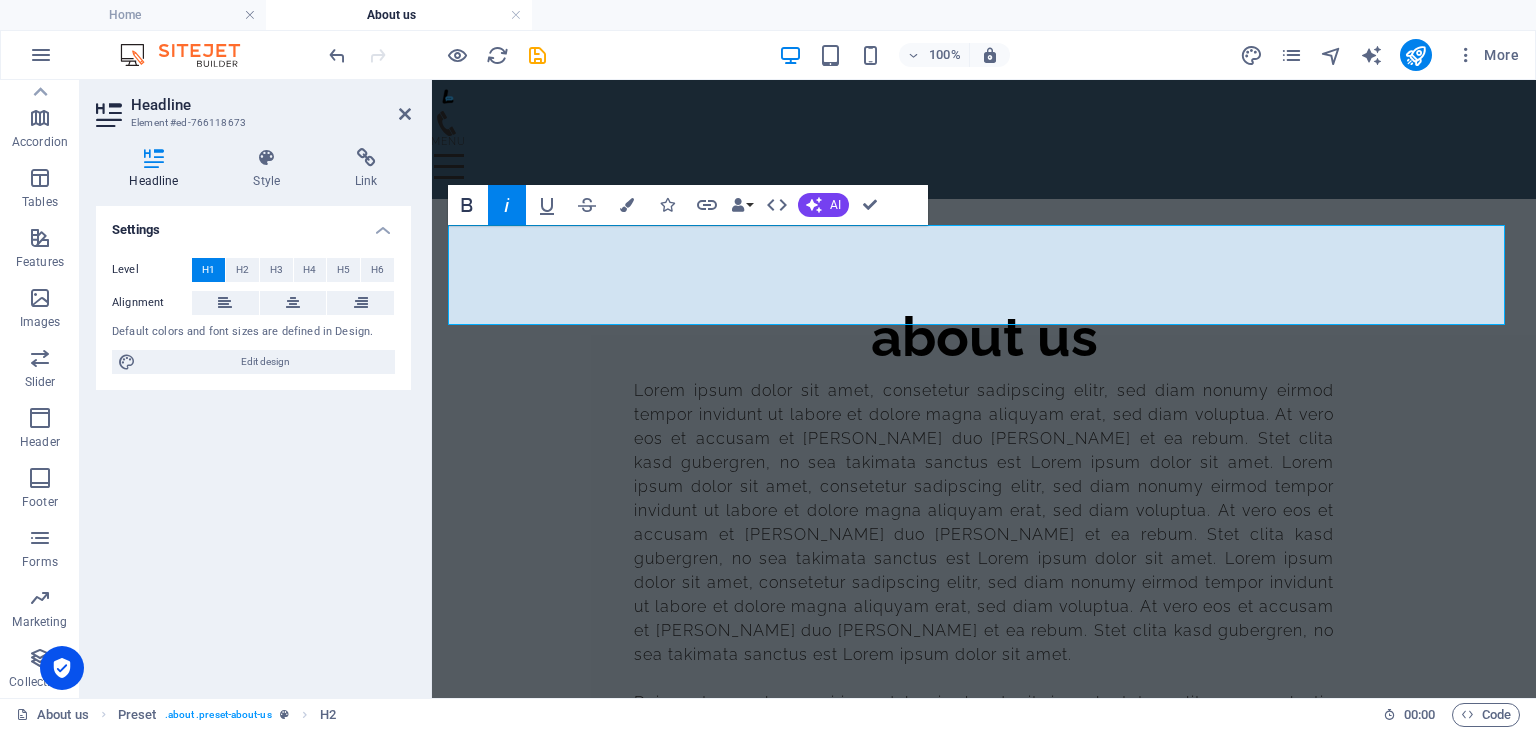 click 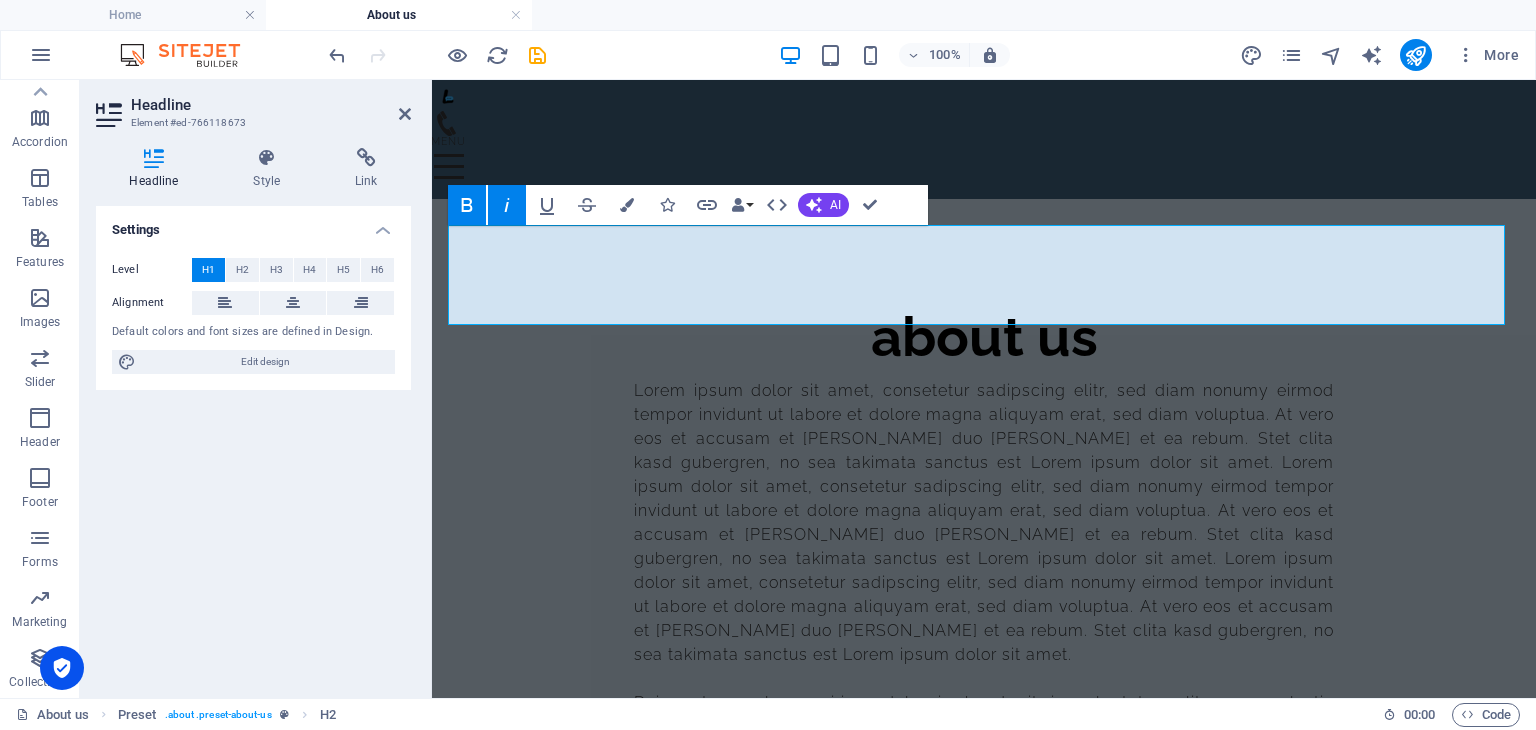 click 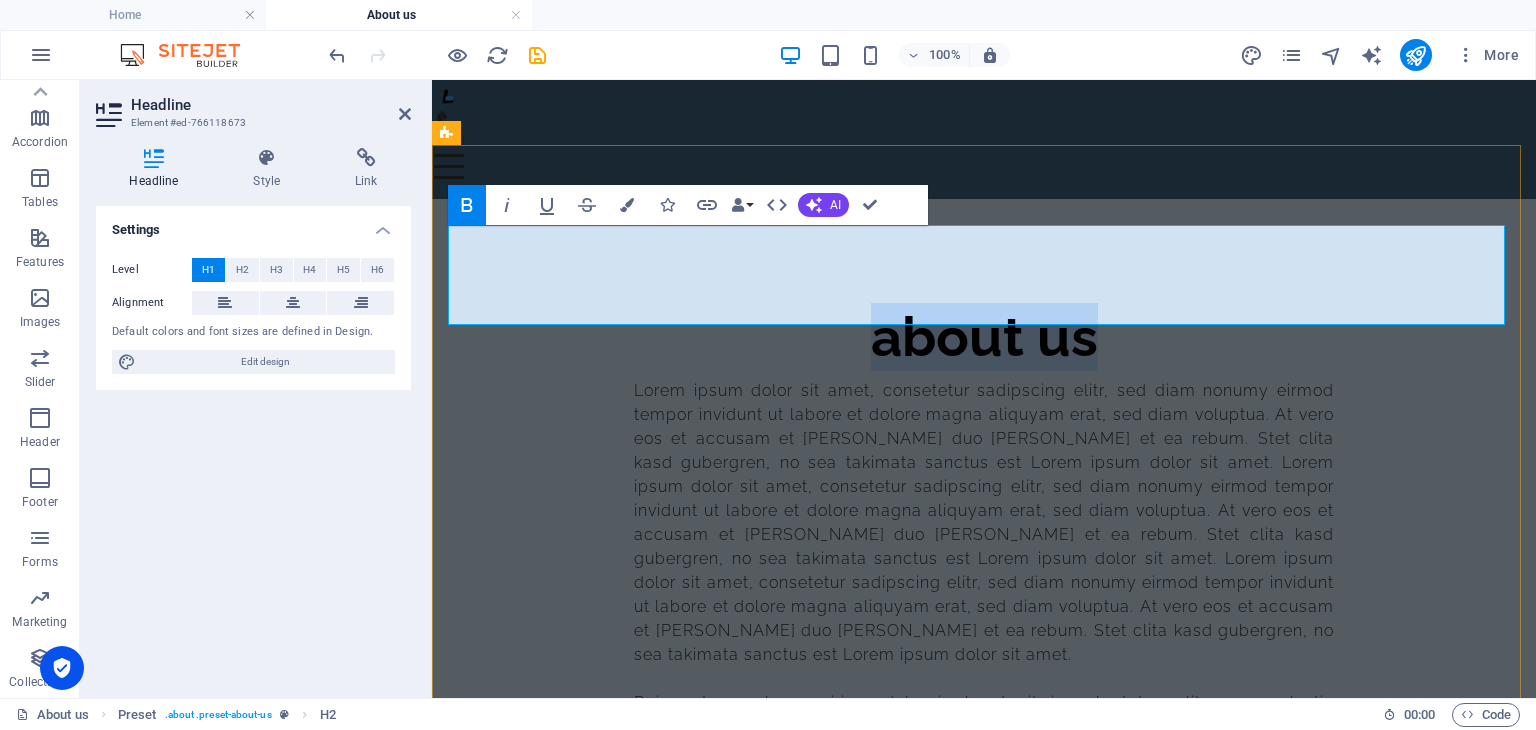 drag, startPoint x: 1134, startPoint y: 298, endPoint x: 860, endPoint y: 305, distance: 274.08942 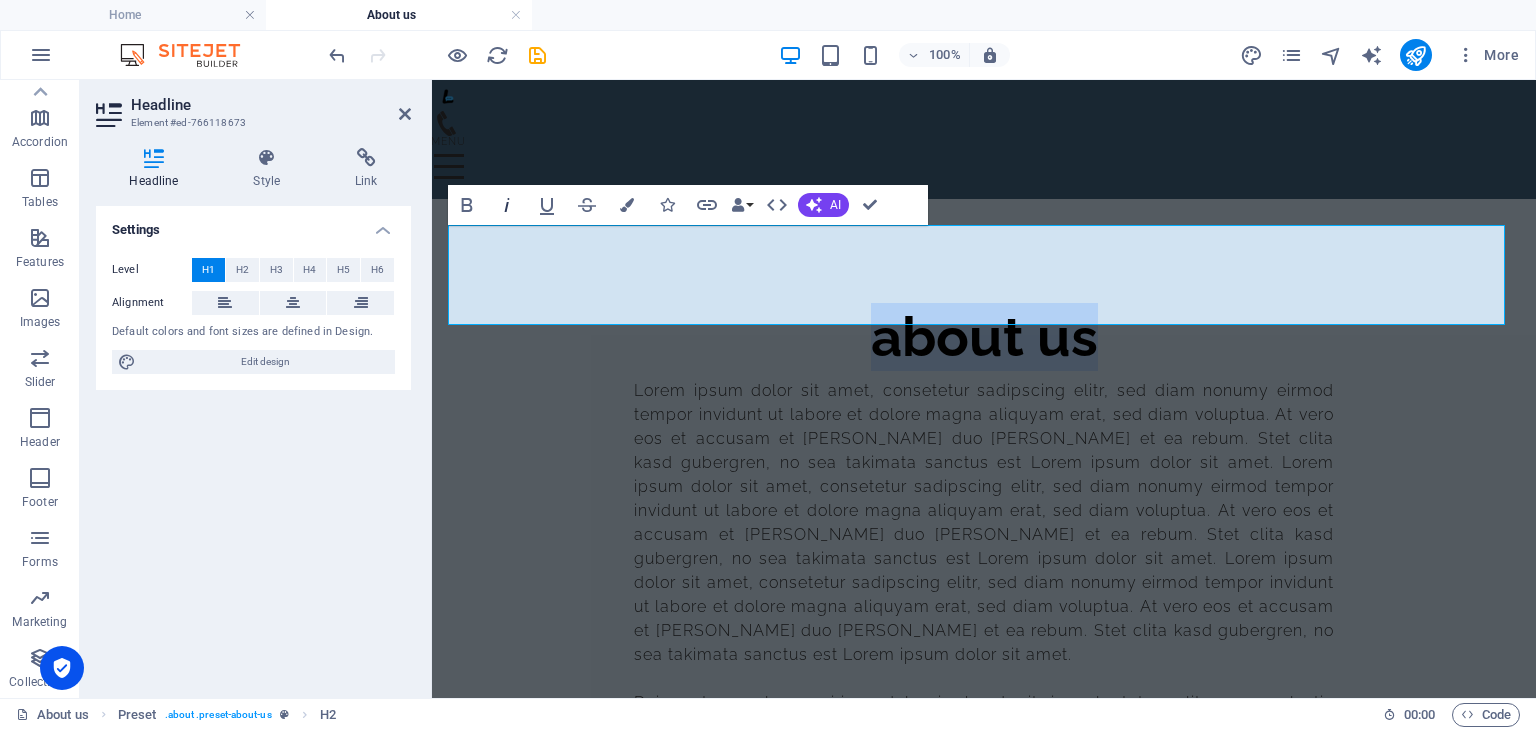 click 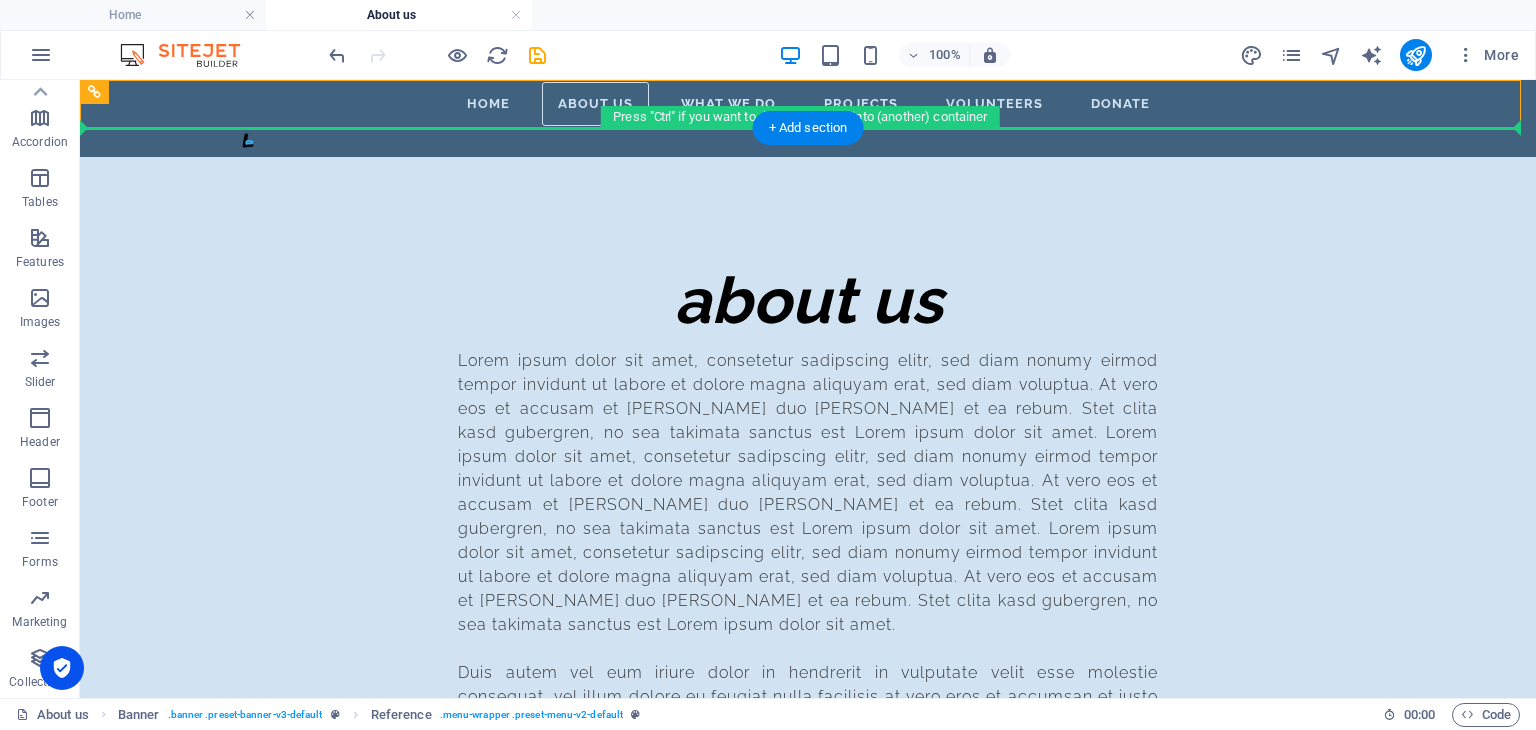 drag, startPoint x: 344, startPoint y: 127, endPoint x: 689, endPoint y: 192, distance: 351.0698 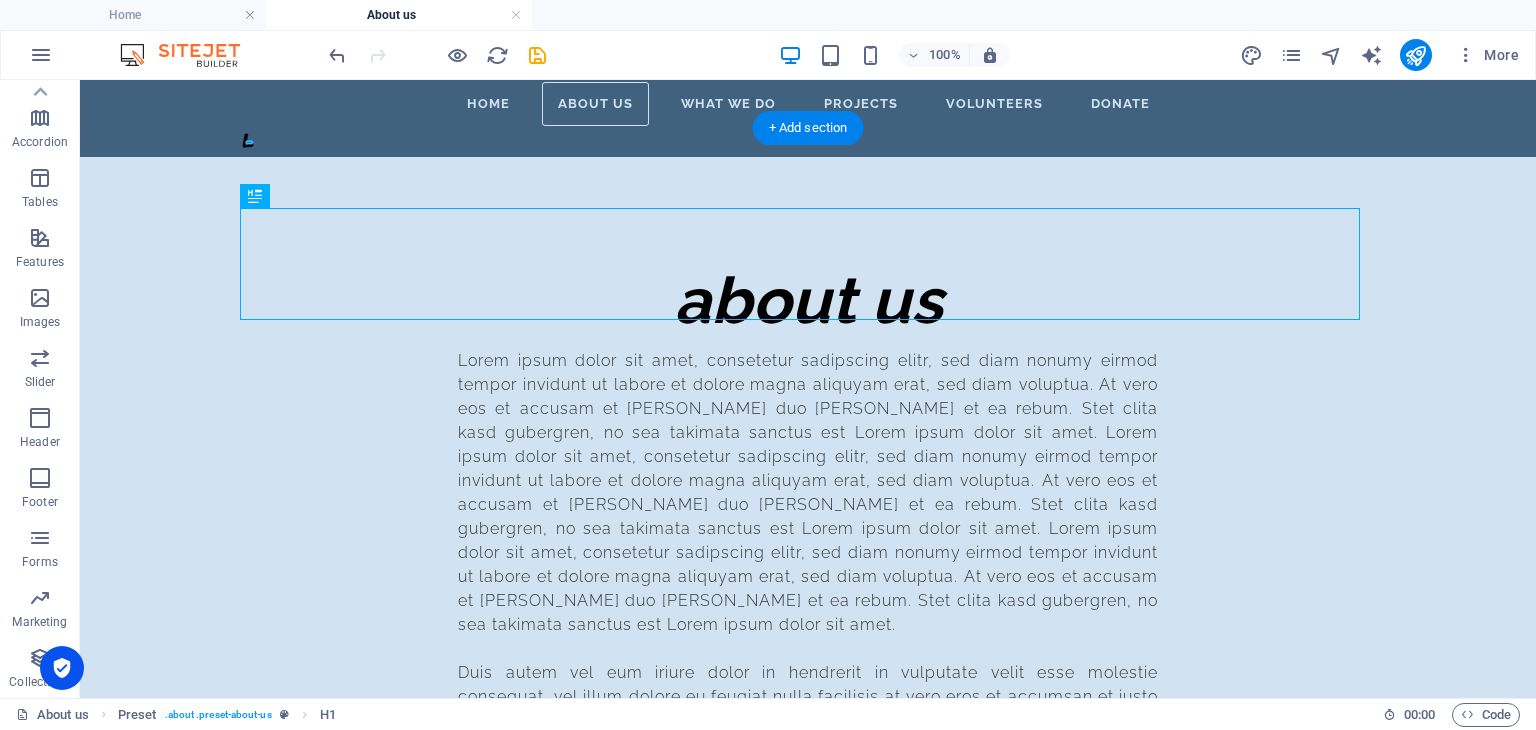 drag, startPoint x: 877, startPoint y: 277, endPoint x: 848, endPoint y: 232, distance: 53.535034 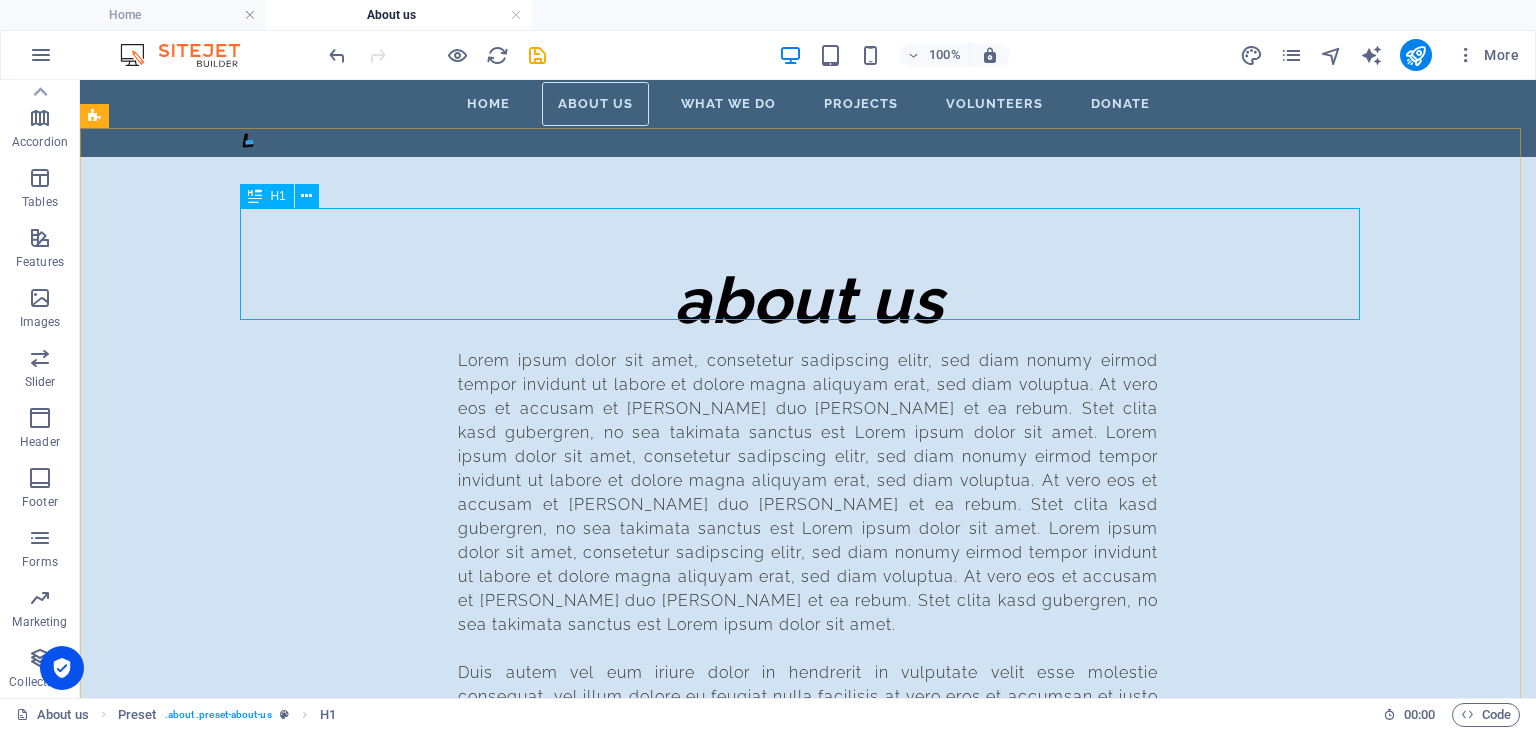 click on "H1" at bounding box center (266, 196) 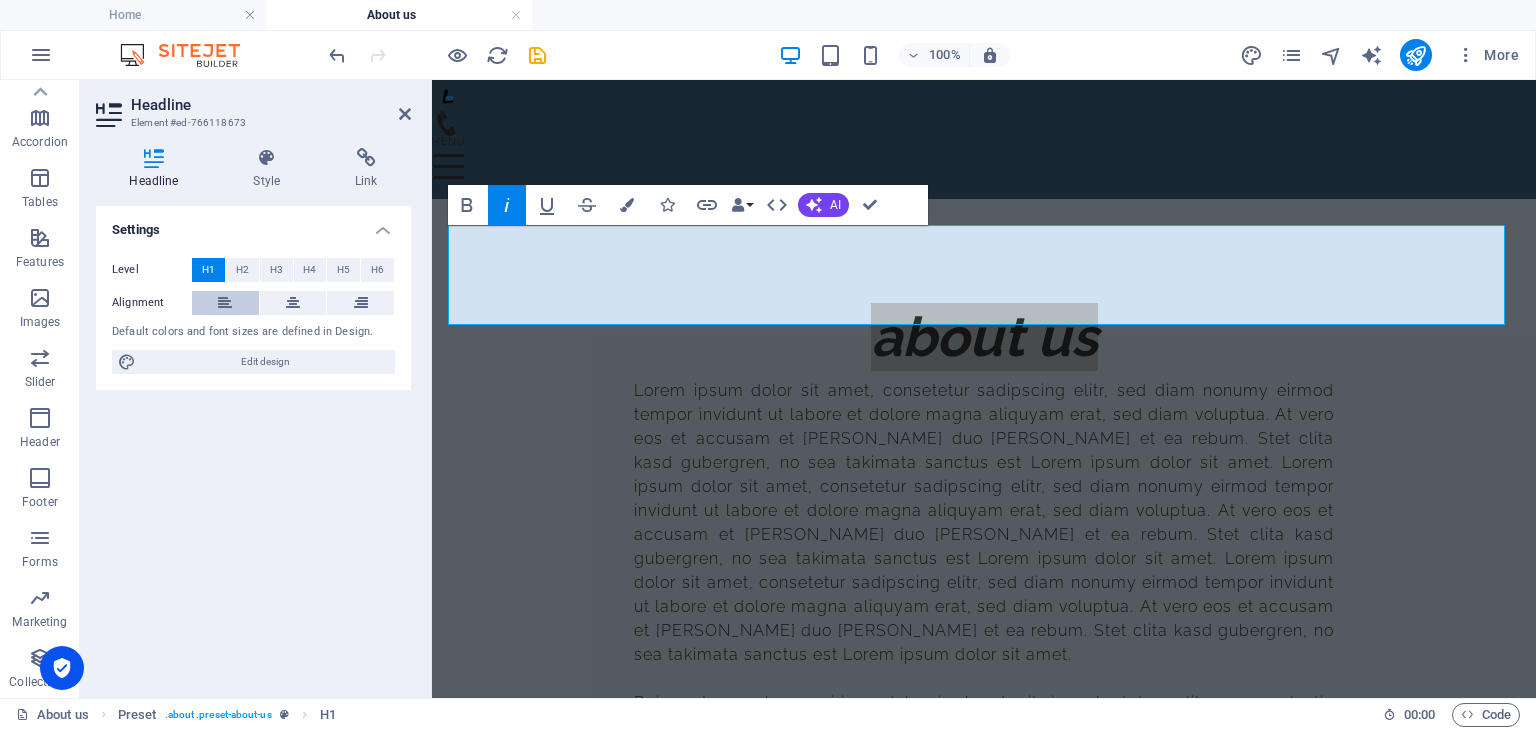 click at bounding box center [225, 303] 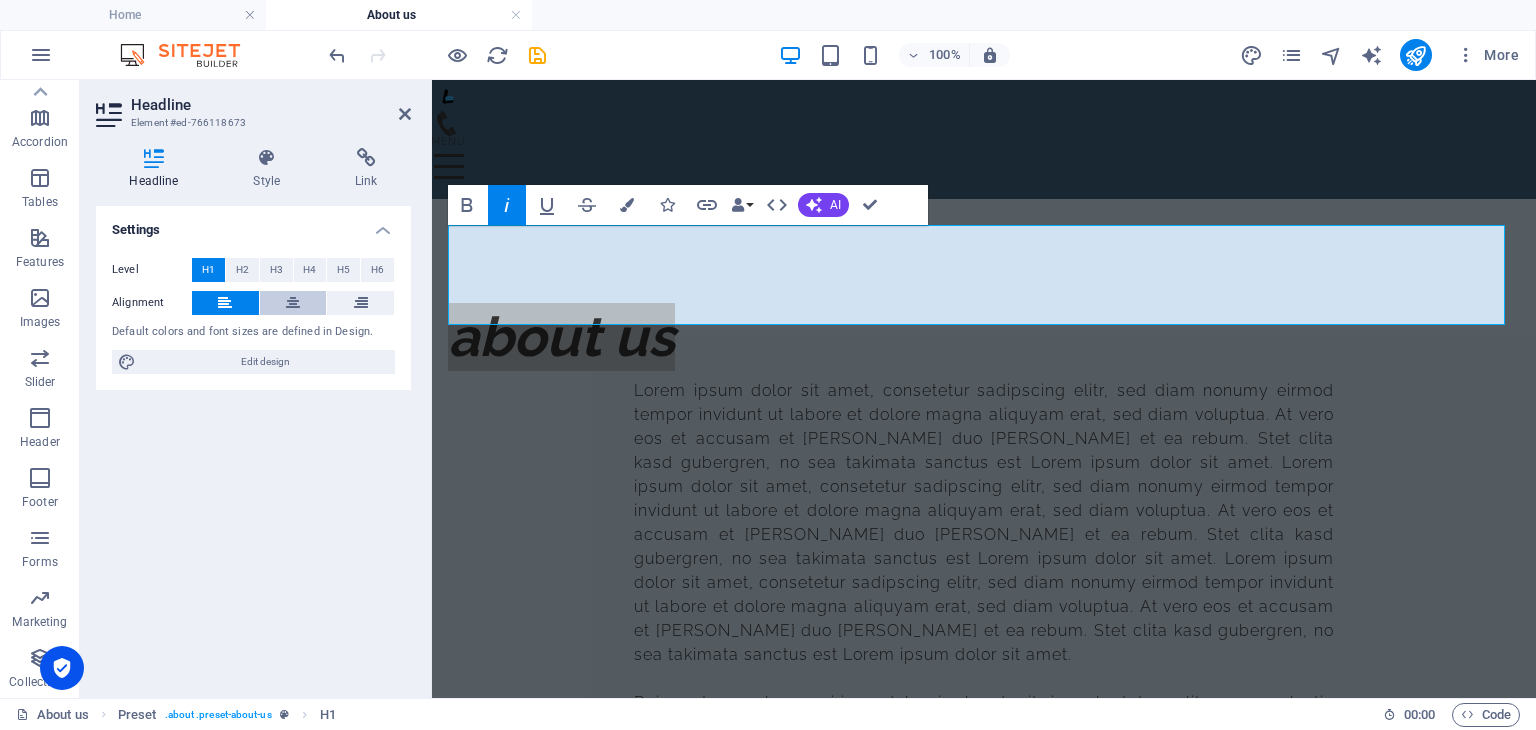 click at bounding box center (293, 303) 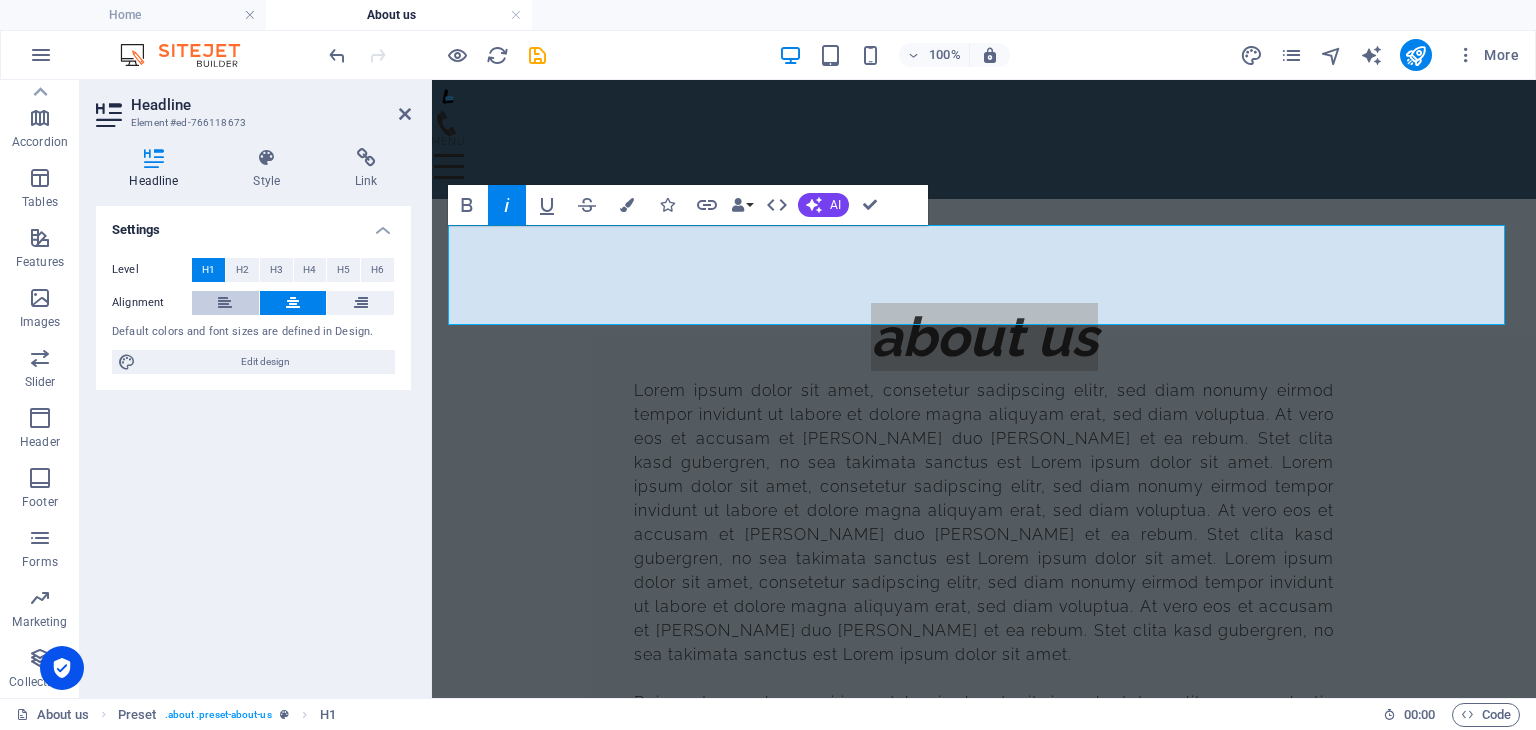 click at bounding box center (225, 303) 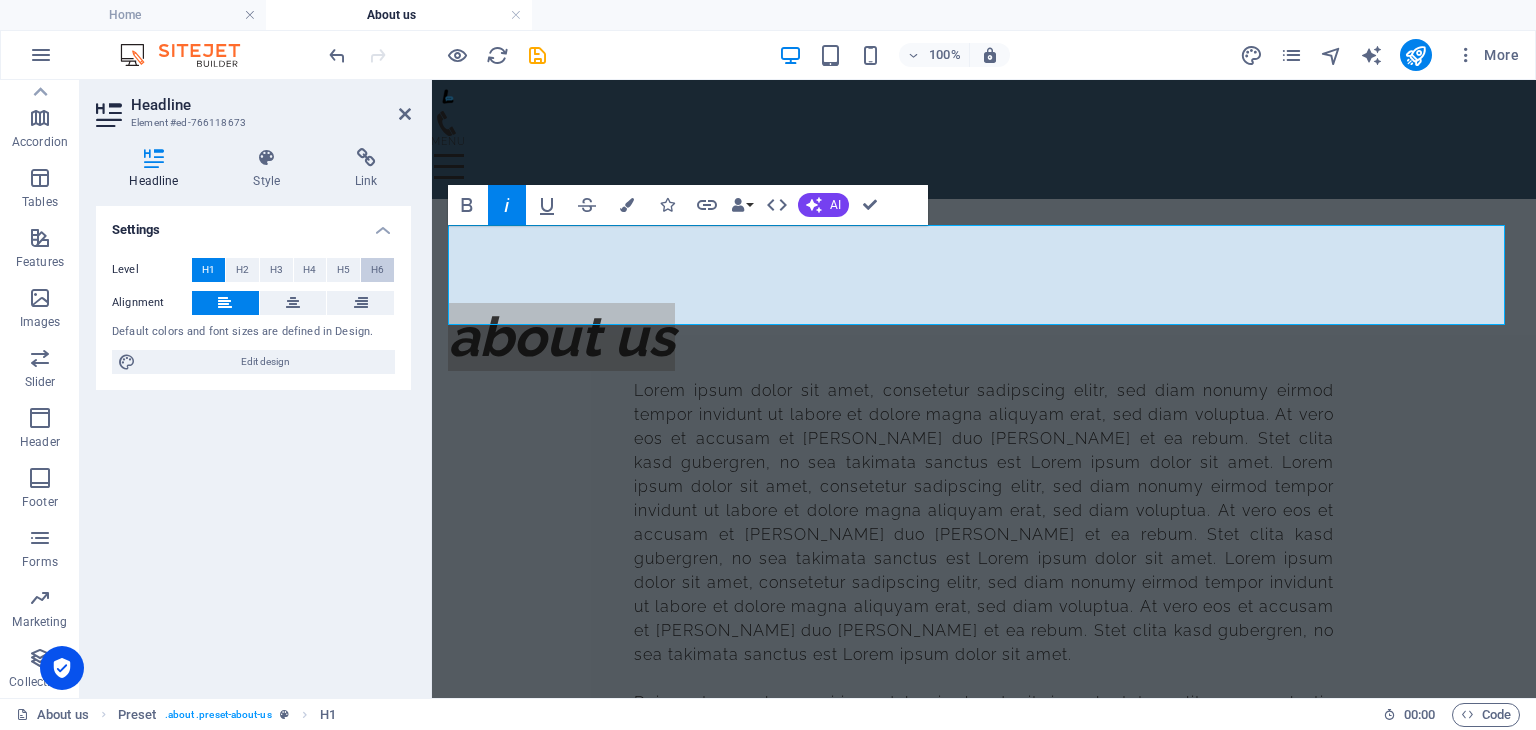 click on "H6" at bounding box center (377, 270) 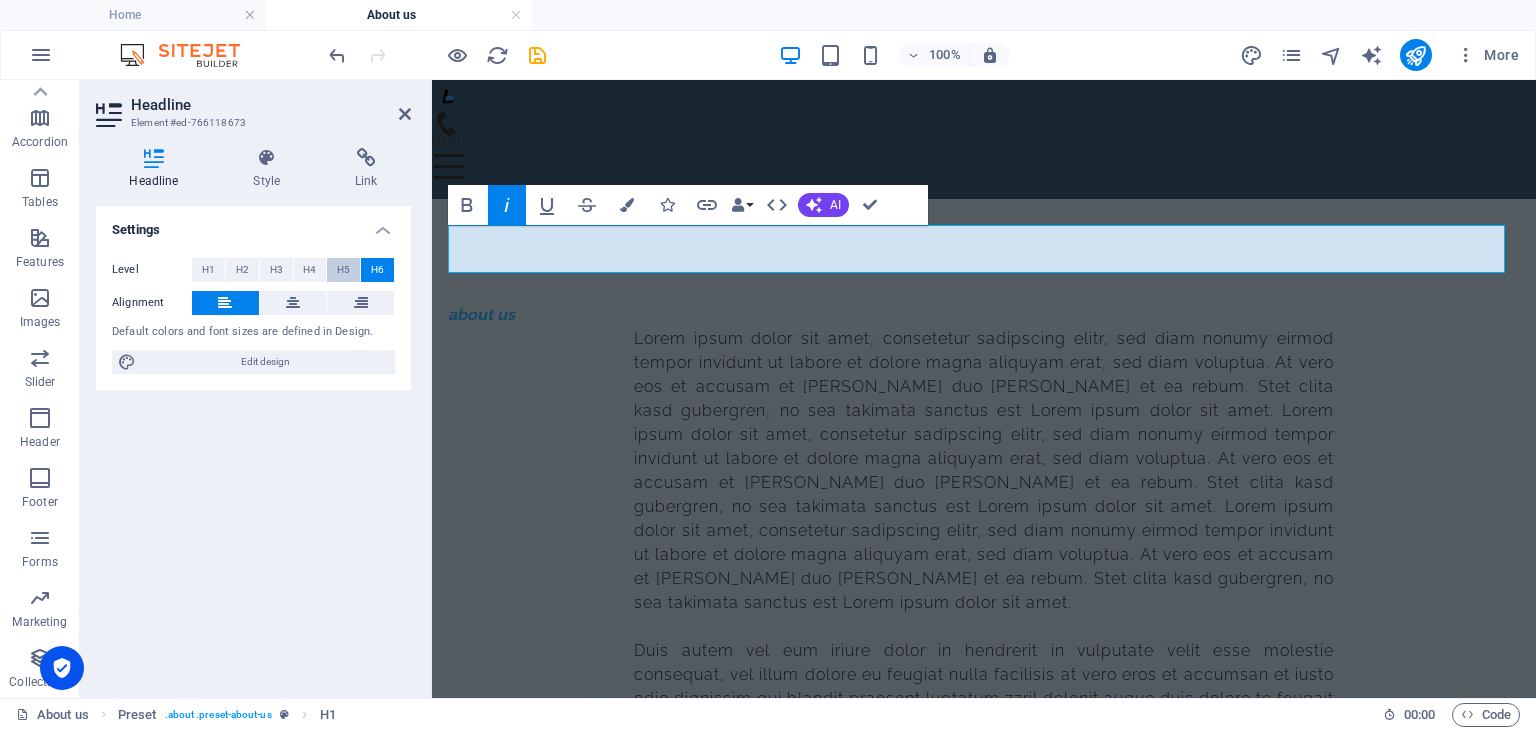 click on "H5" at bounding box center [343, 270] 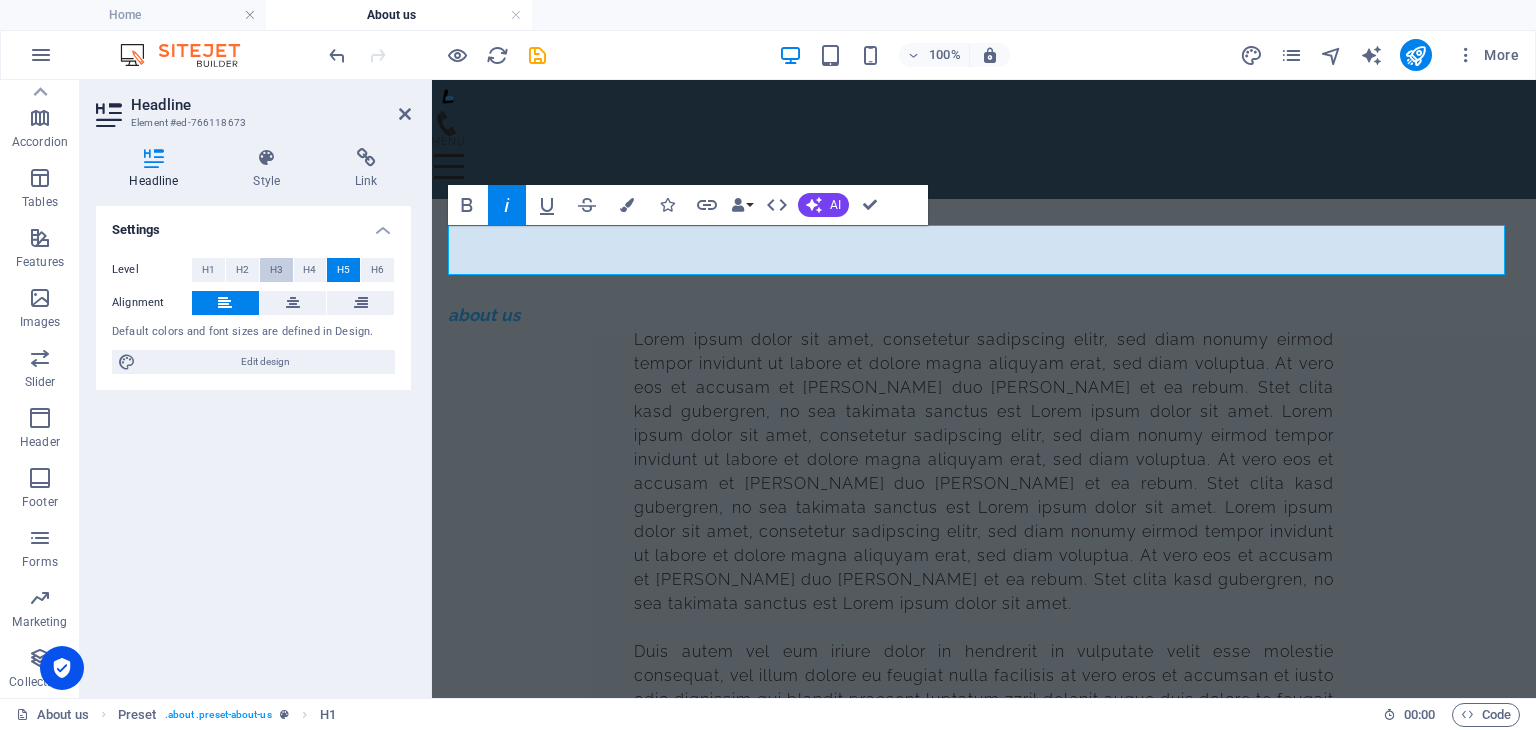 click on "H3" at bounding box center (276, 270) 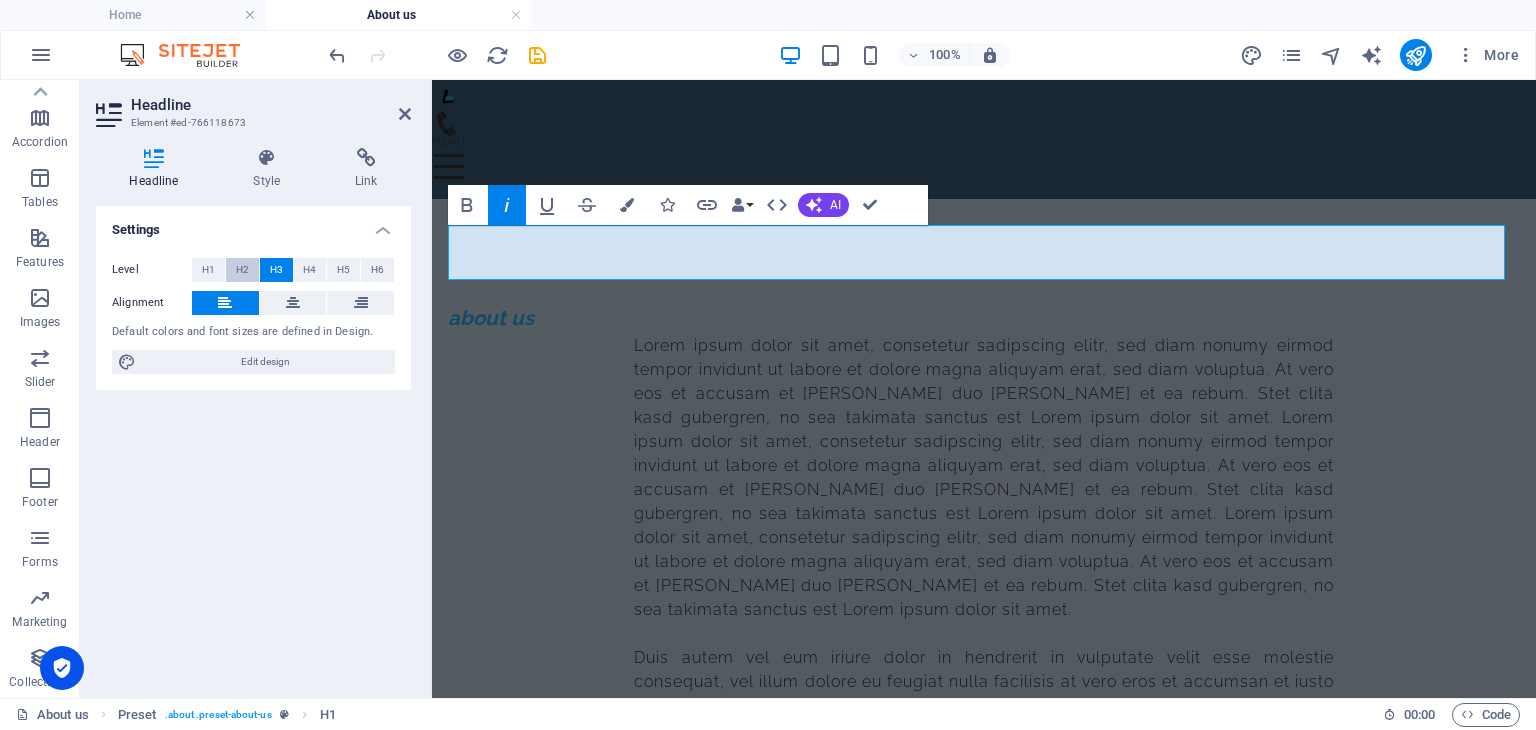 click on "H2" at bounding box center [242, 270] 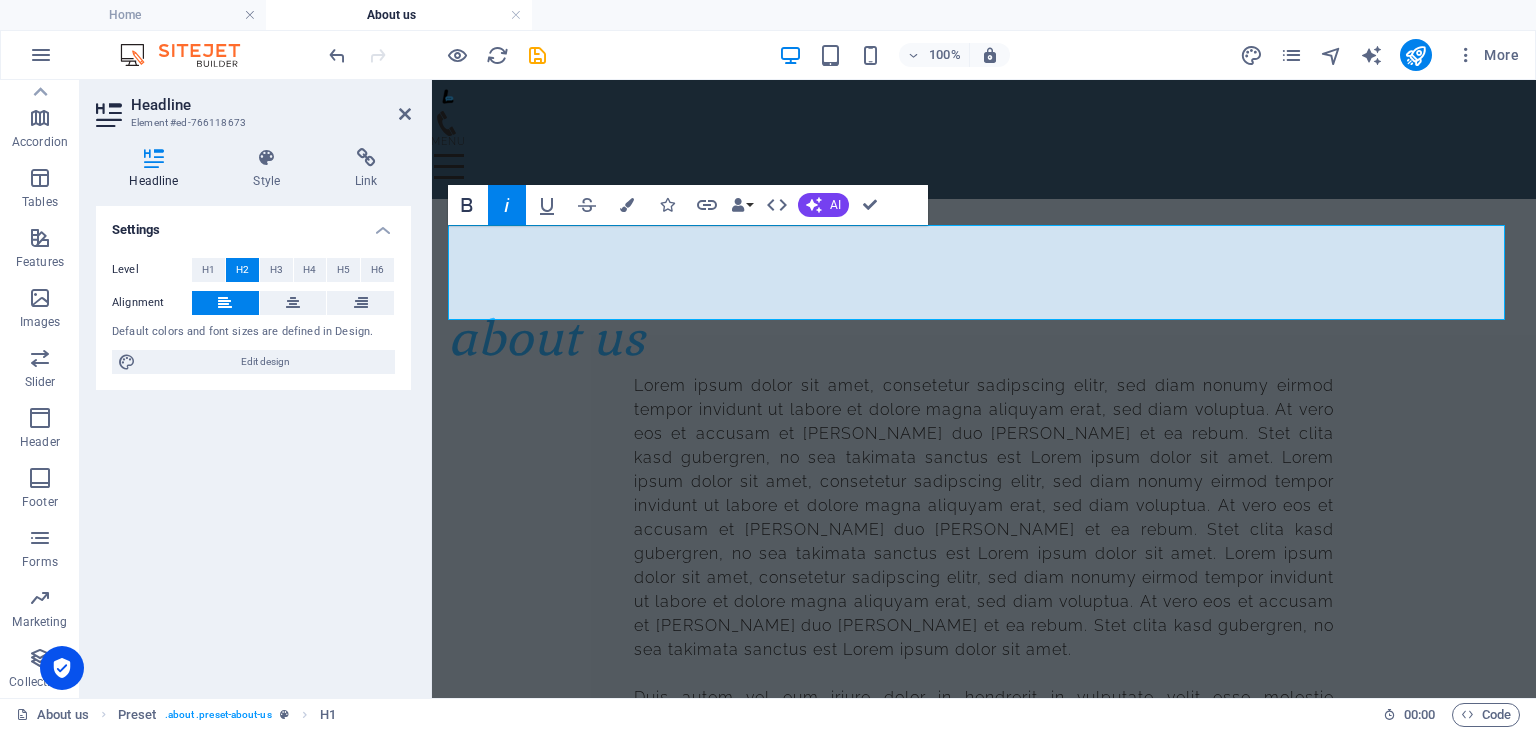 click 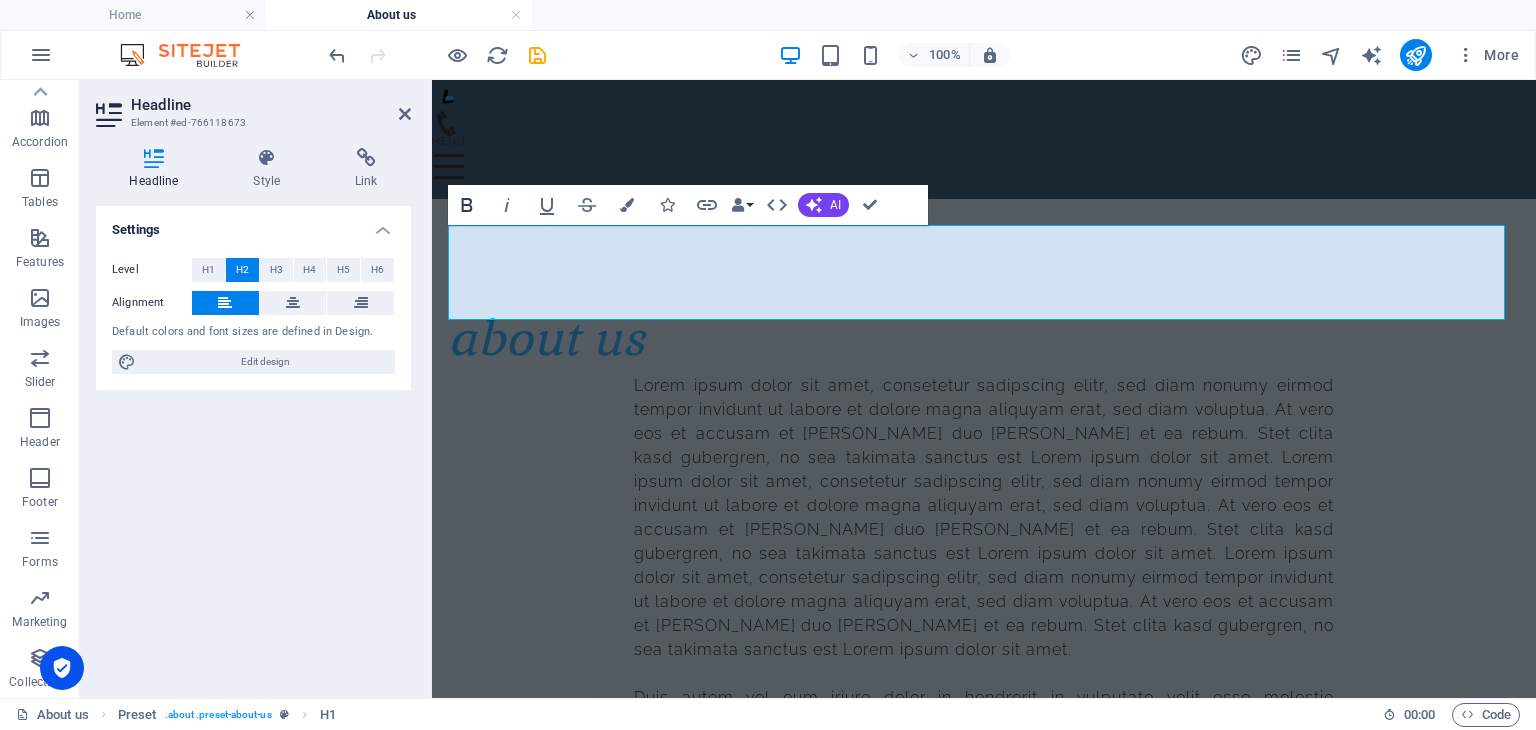 click 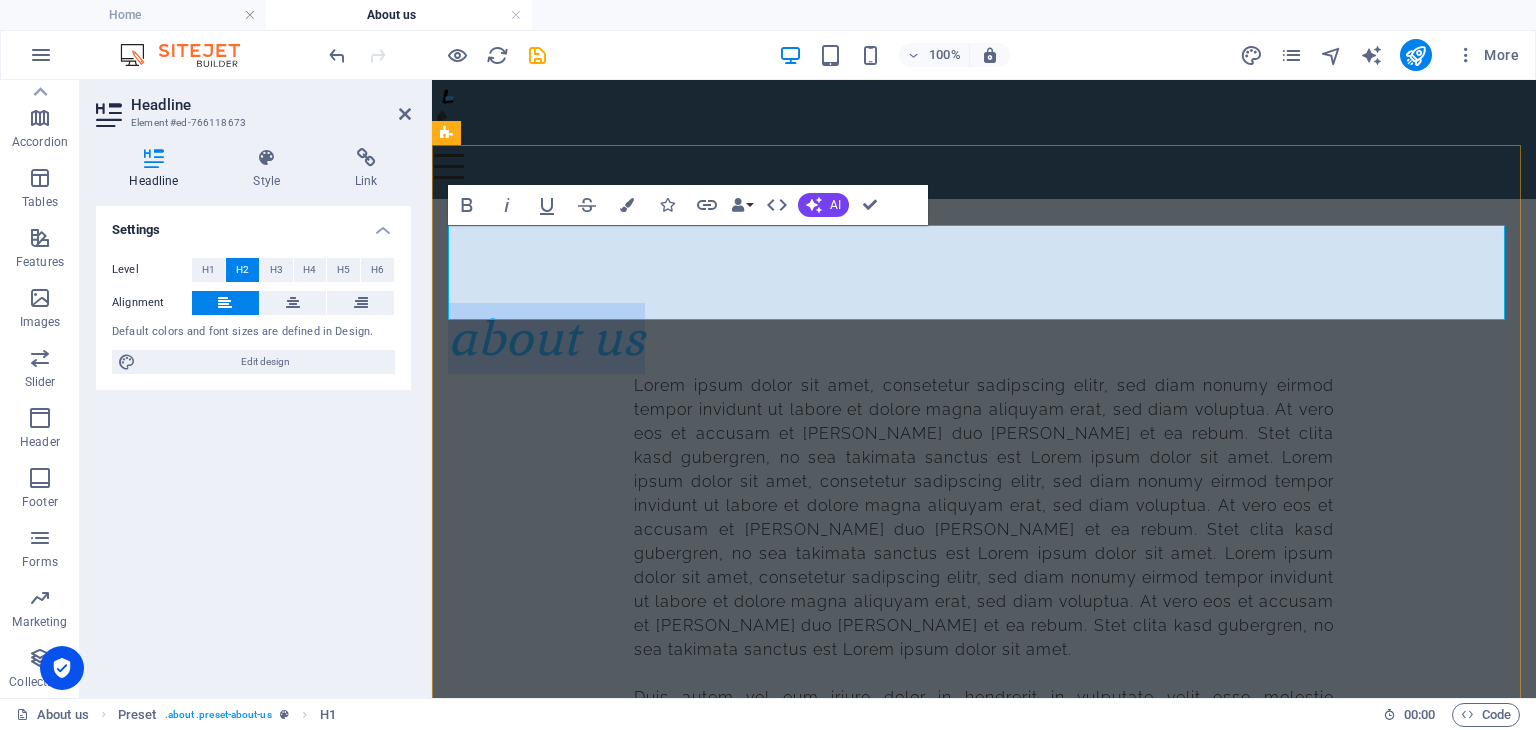 drag, startPoint x: 664, startPoint y: 277, endPoint x: 459, endPoint y: 275, distance: 205.00975 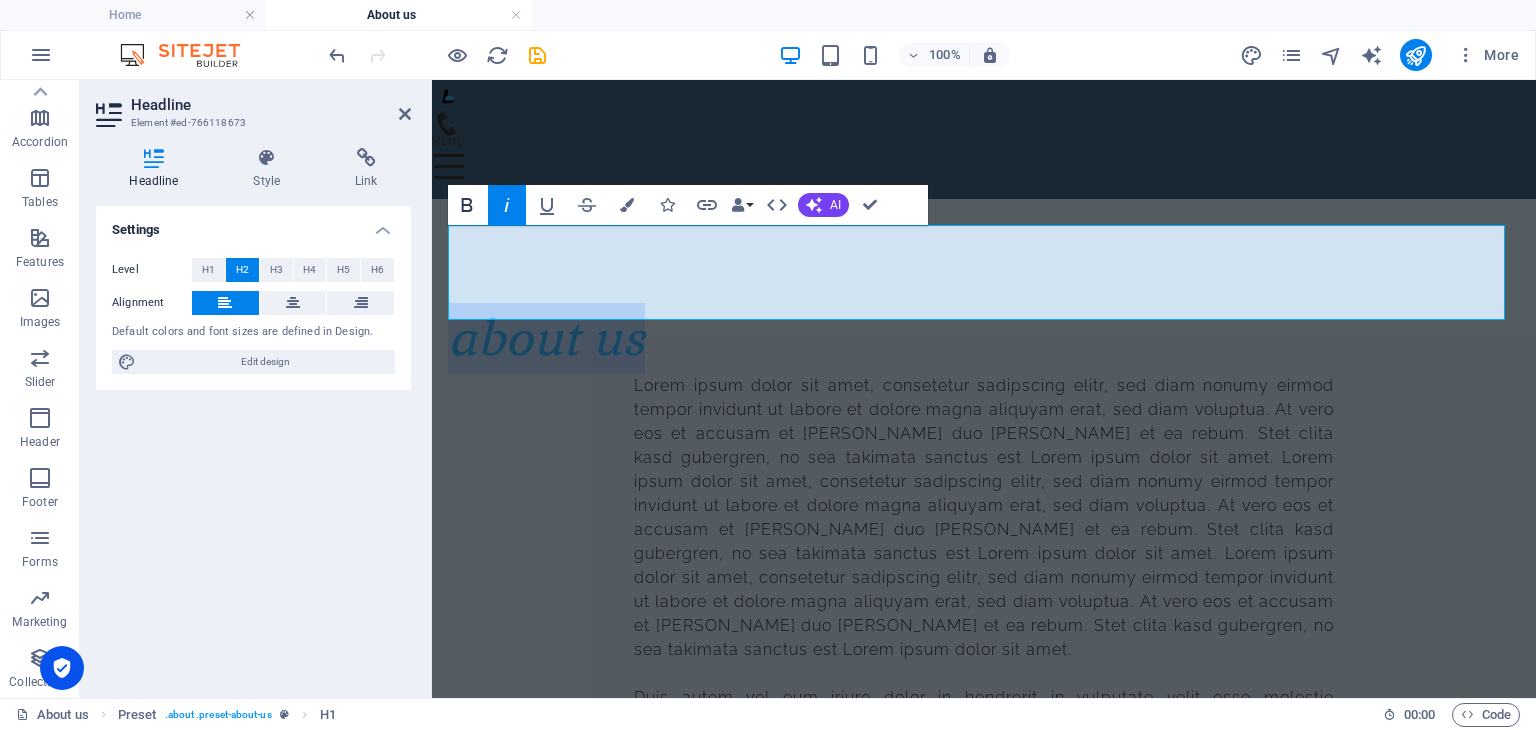 click 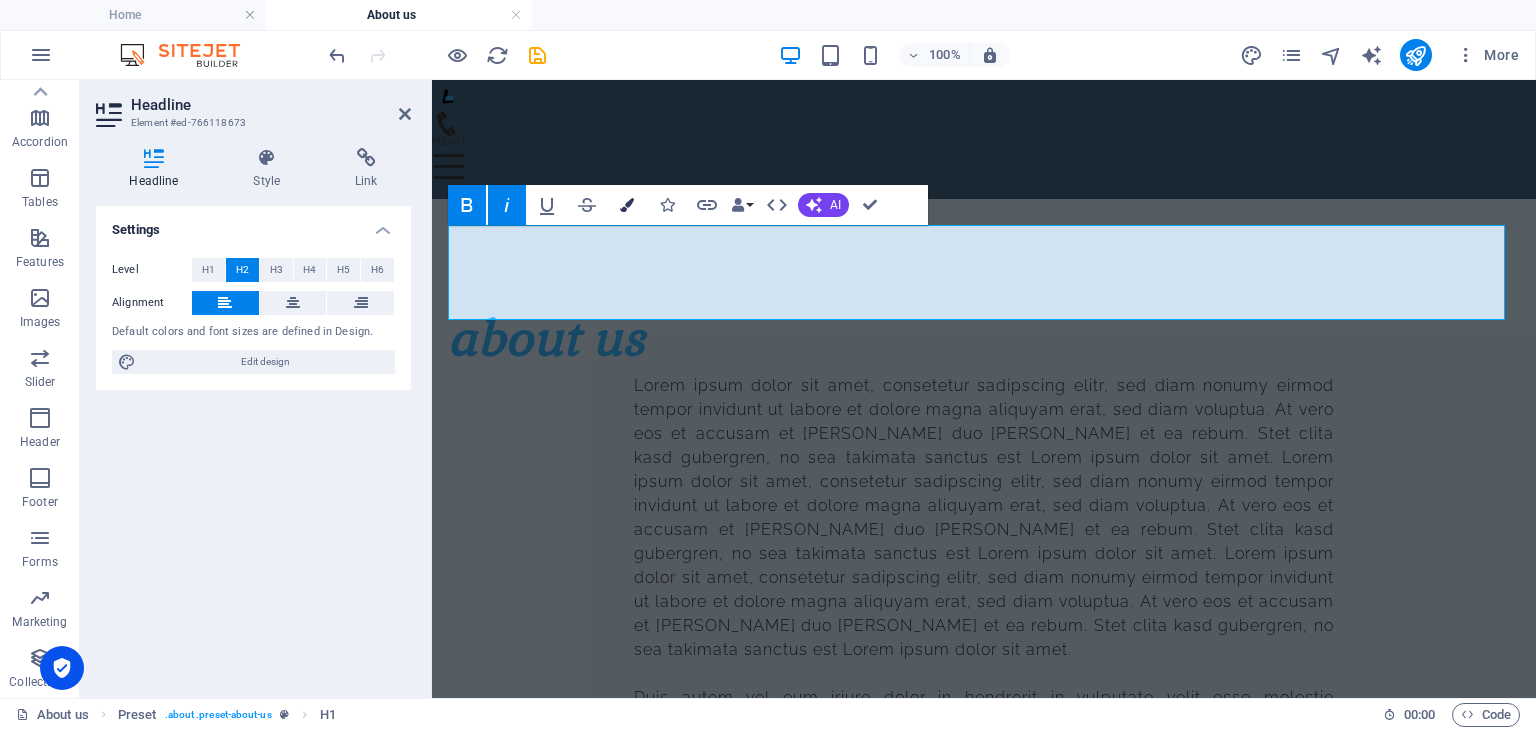 click at bounding box center [627, 205] 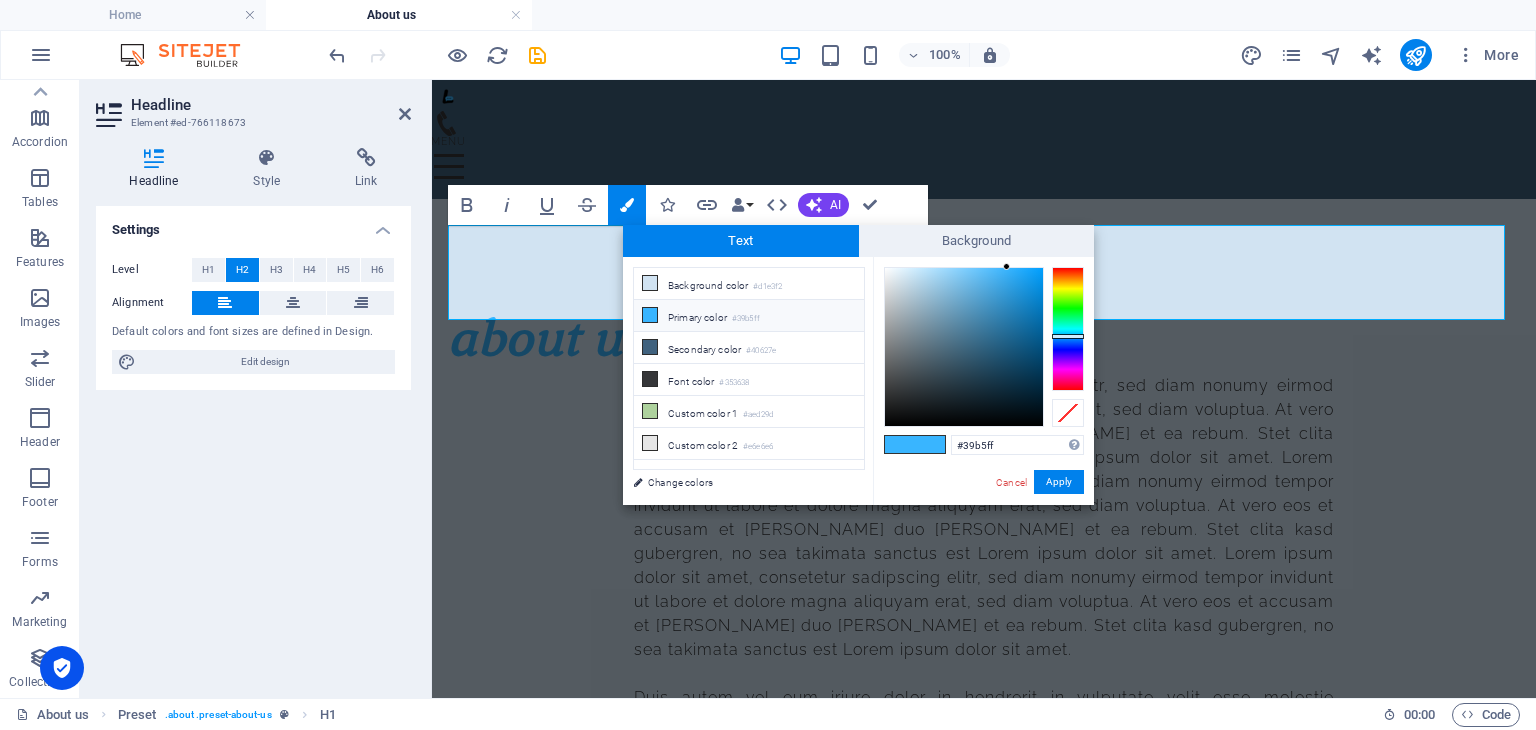drag, startPoint x: 902, startPoint y: 427, endPoint x: 867, endPoint y: 424, distance: 35.128338 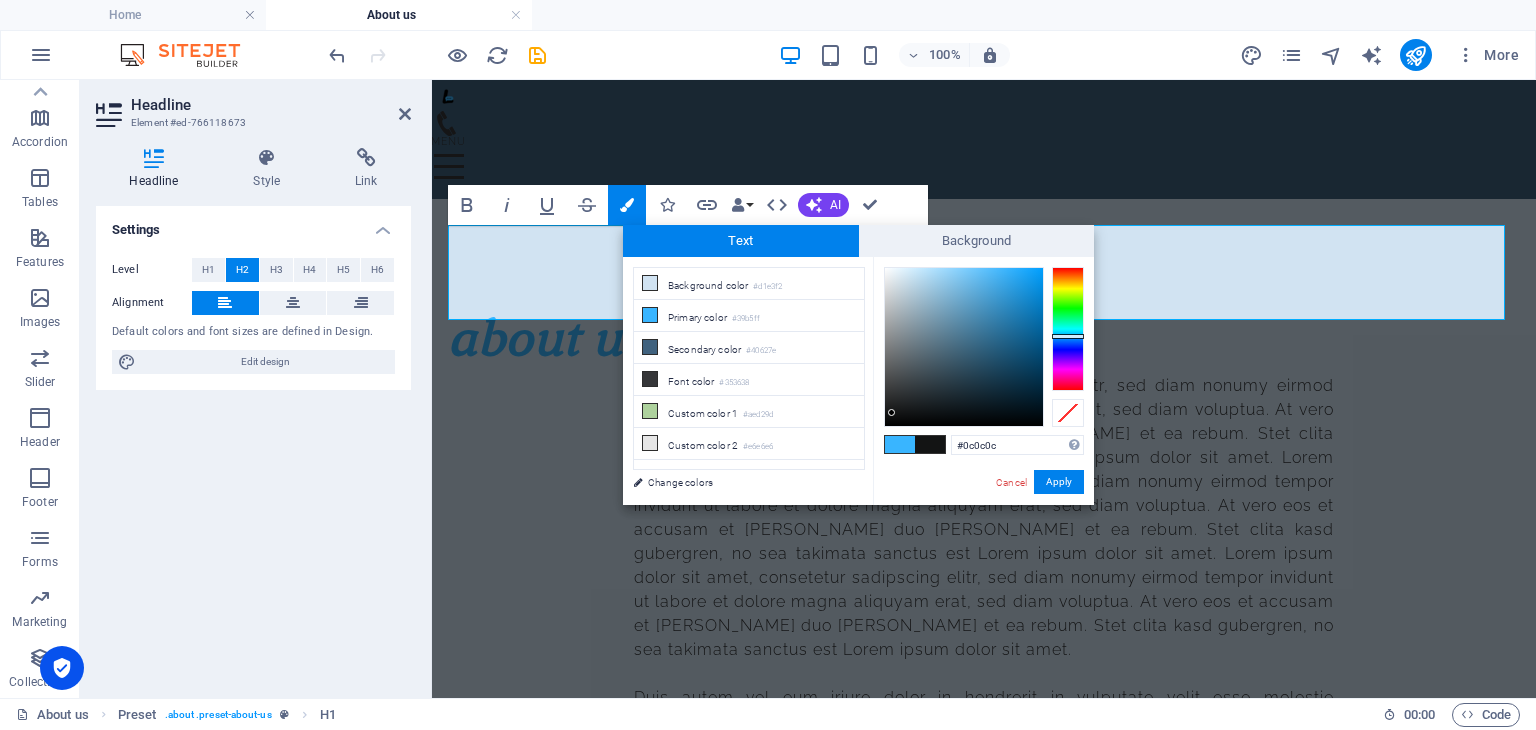 type on "#000000" 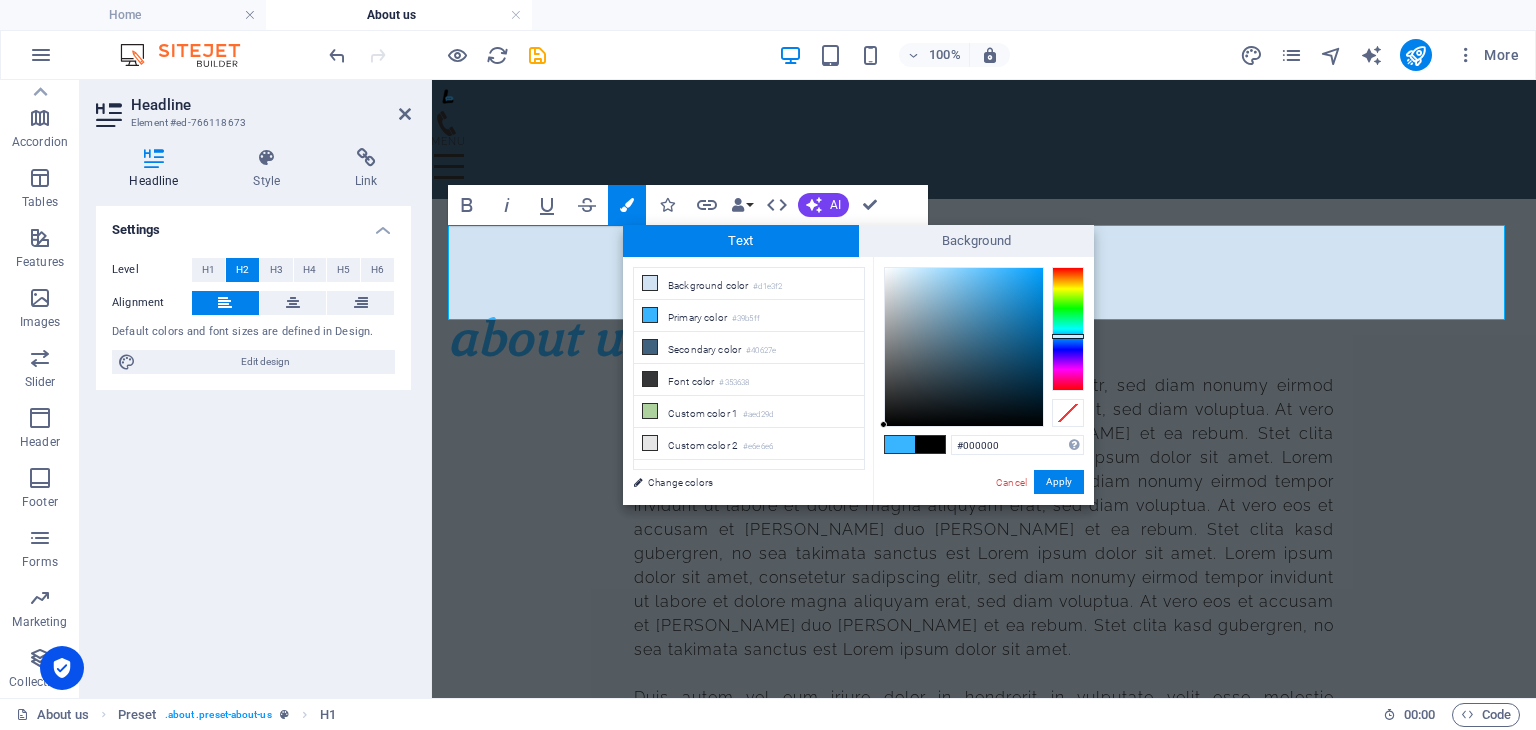 drag, startPoint x: 892, startPoint y: 413, endPoint x: 874, endPoint y: 449, distance: 40.24922 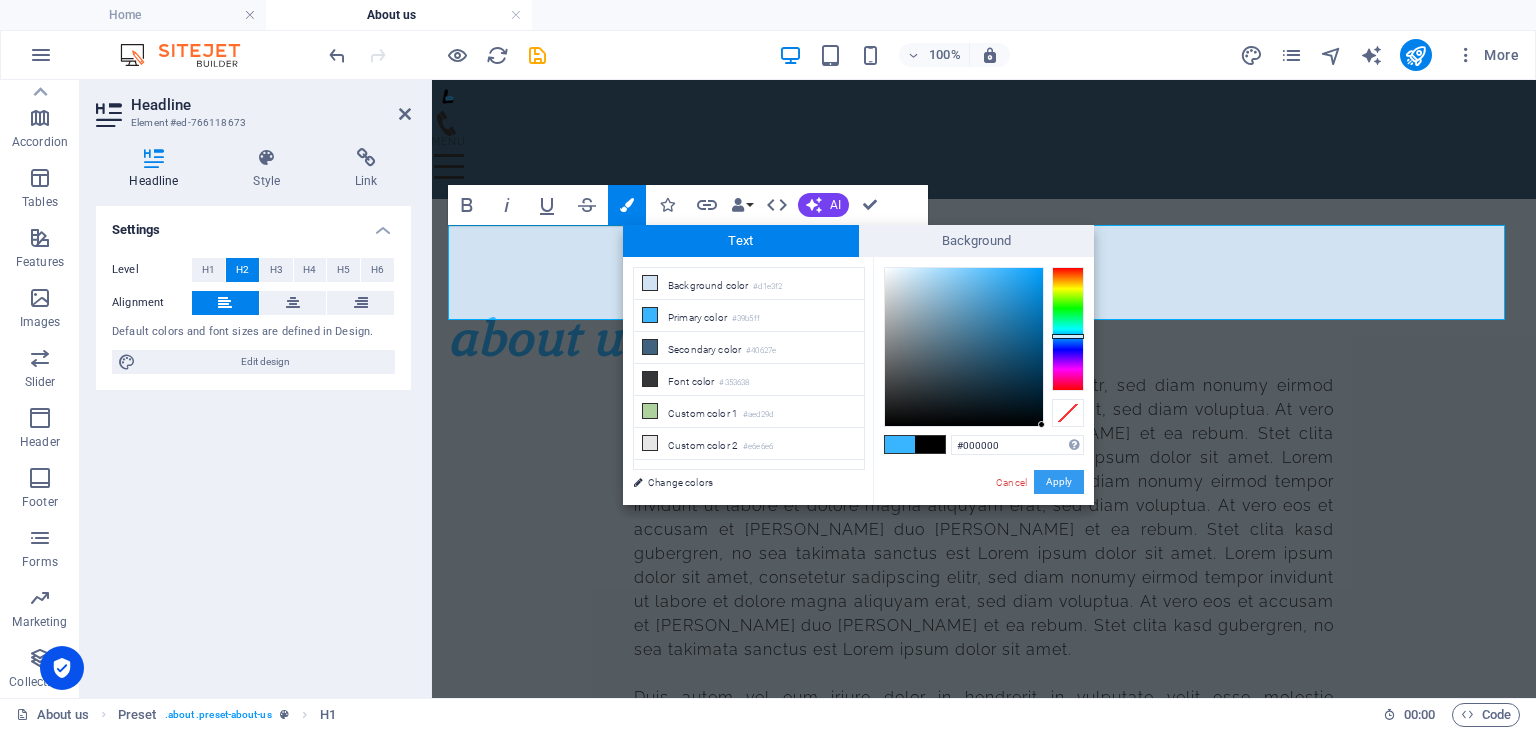 click on "Apply" at bounding box center (1059, 482) 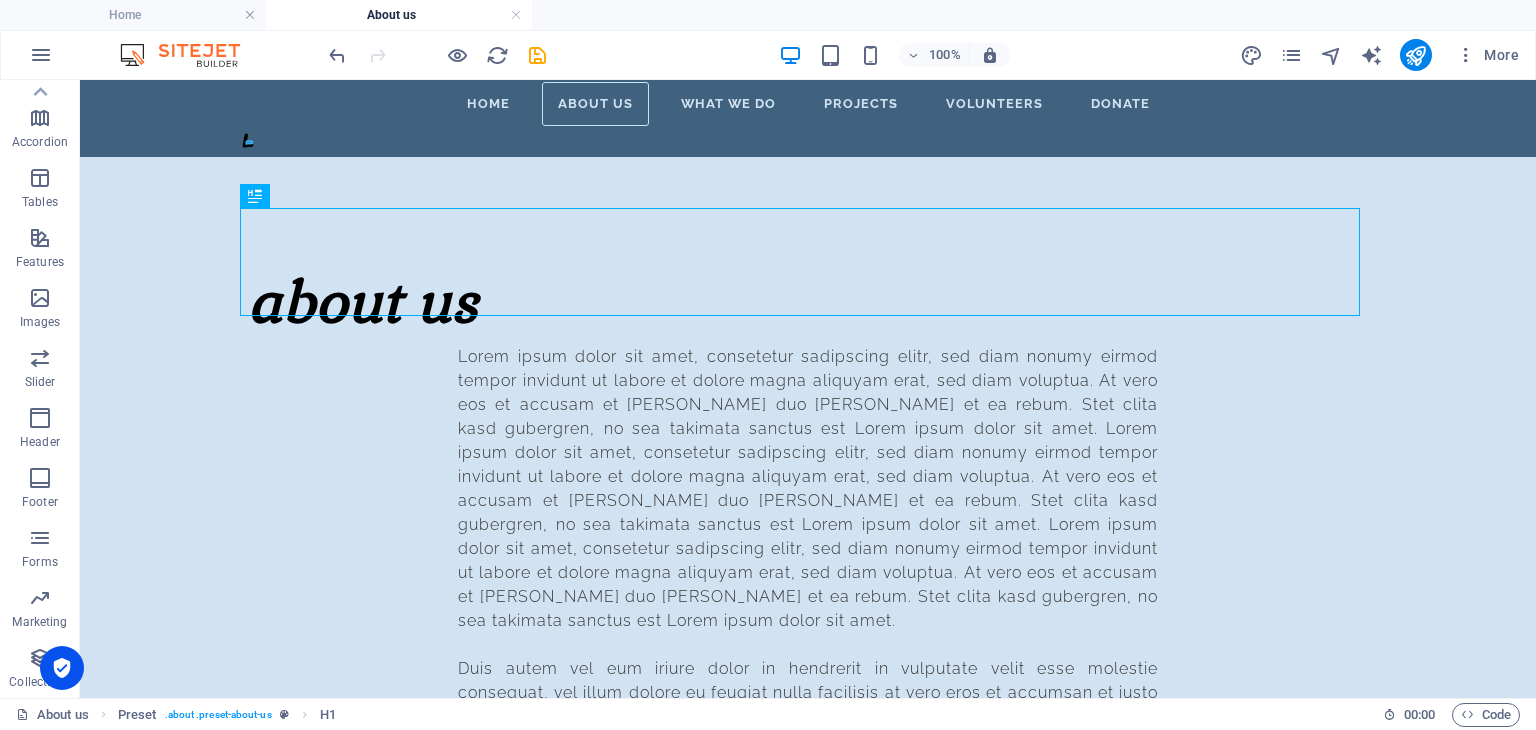 click on "H1   Banner   Banner   Container   Container   Banner   Reference   Text   Icon   Preset   H2   Text   Spacer   Image   Callout   H2   Spacer   Container   Container   Preset   Container   Text   Container   H3   Text   Container   Code   Code   Container   Spacer   Code   Container   Container   Container   Text   Button   Spacer   Container   H2   Text   Container   Container   Code   H1   Spacer   Container   Container   Container   Image   Container   Container   Container   Text   Container" at bounding box center [808, 389] 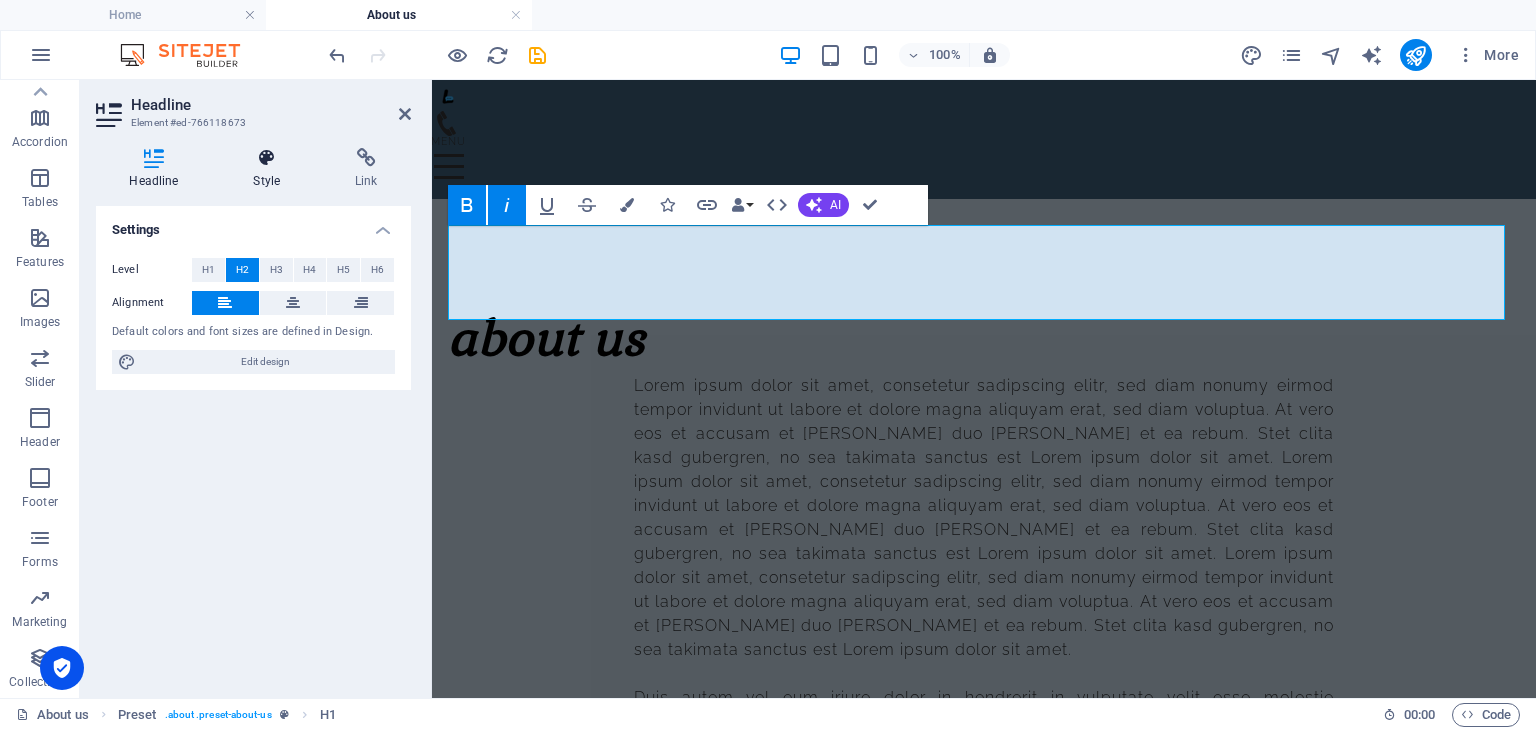 click at bounding box center [267, 158] 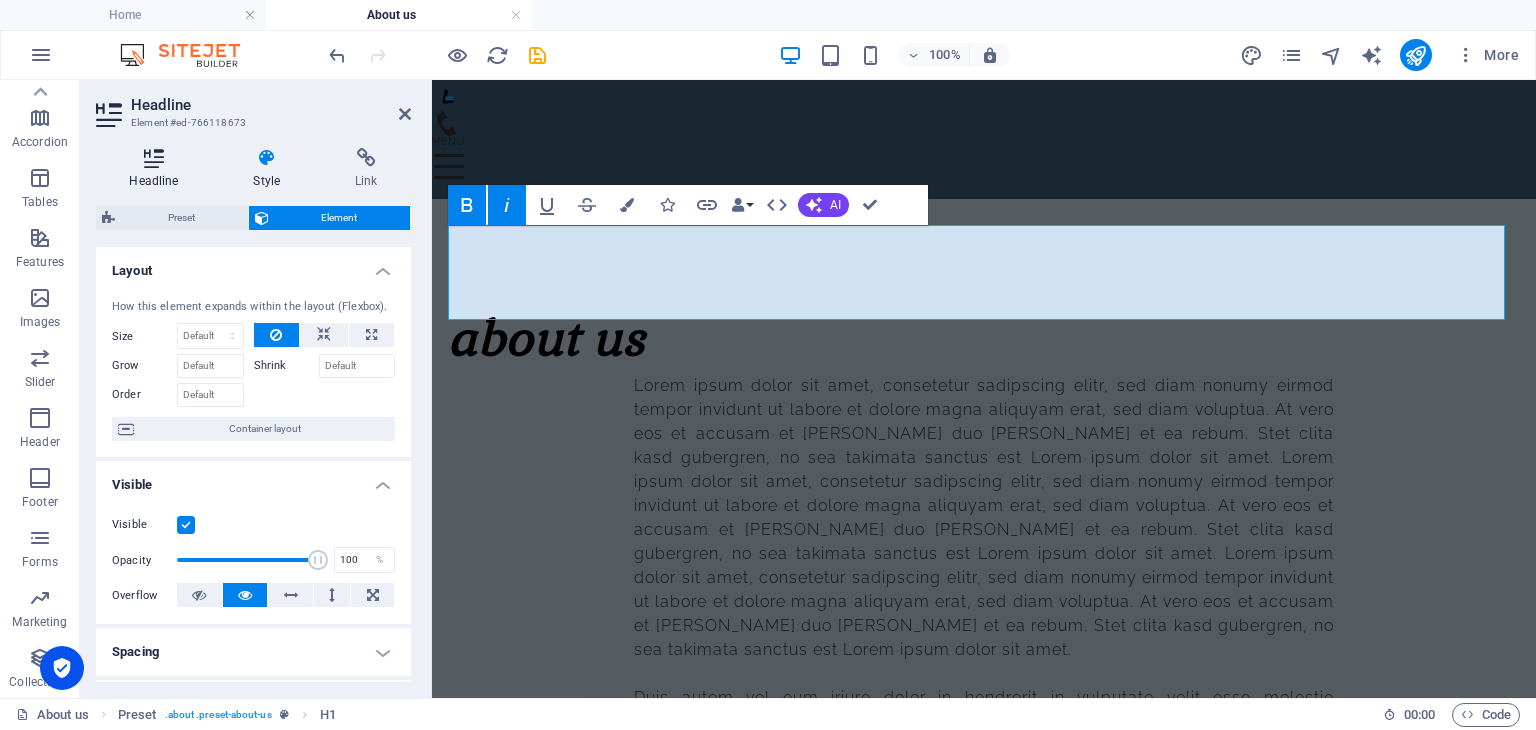 click on "Headline" at bounding box center [158, 169] 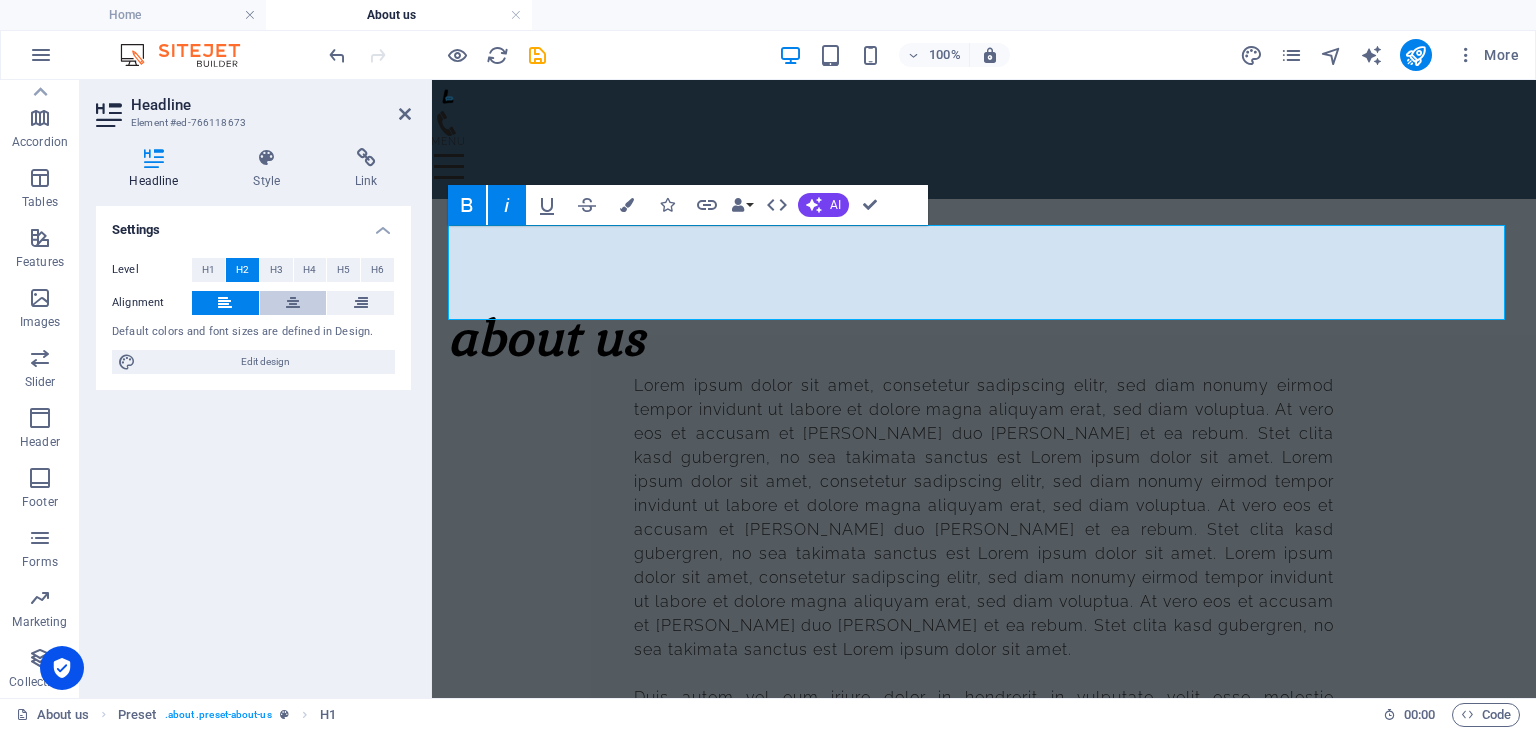click at bounding box center [293, 303] 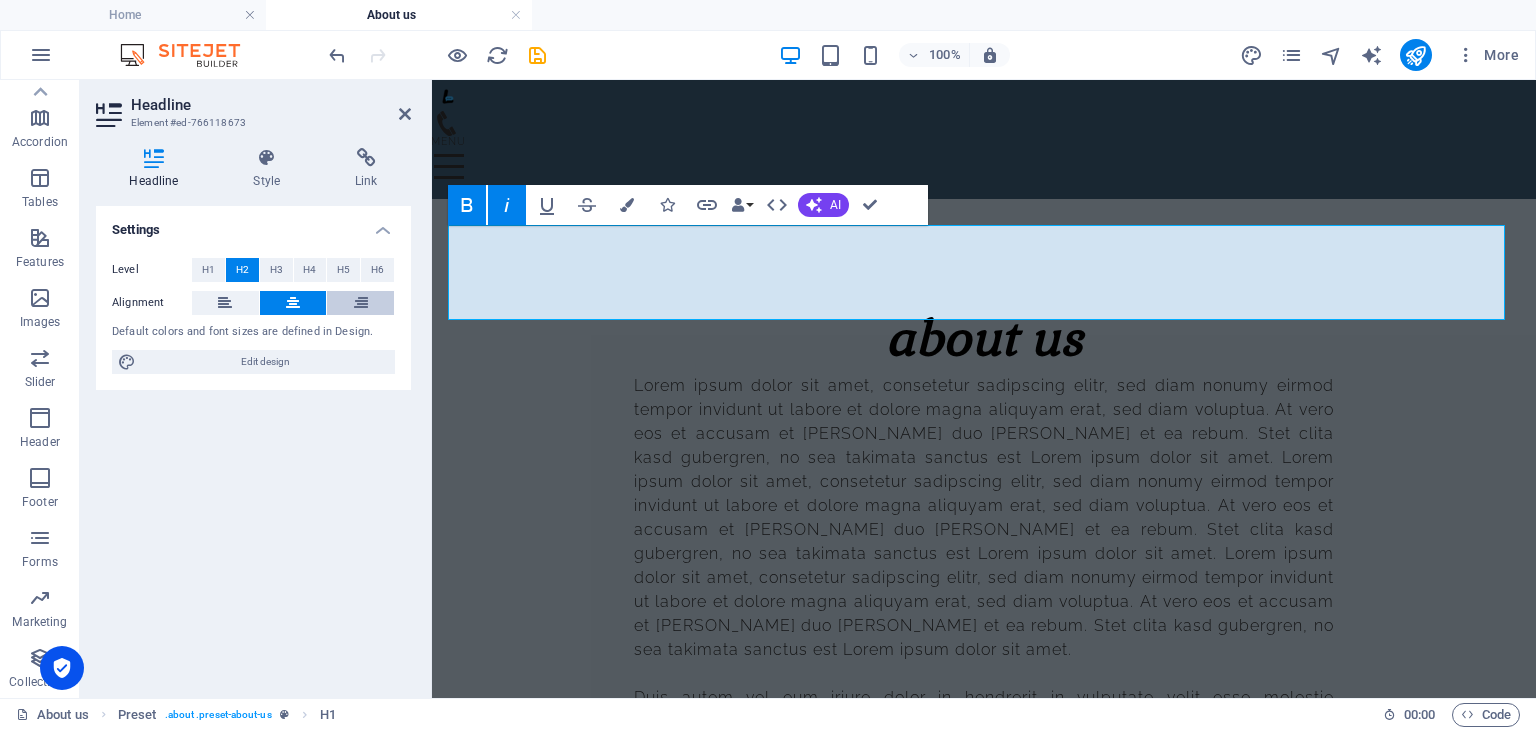 click at bounding box center [360, 303] 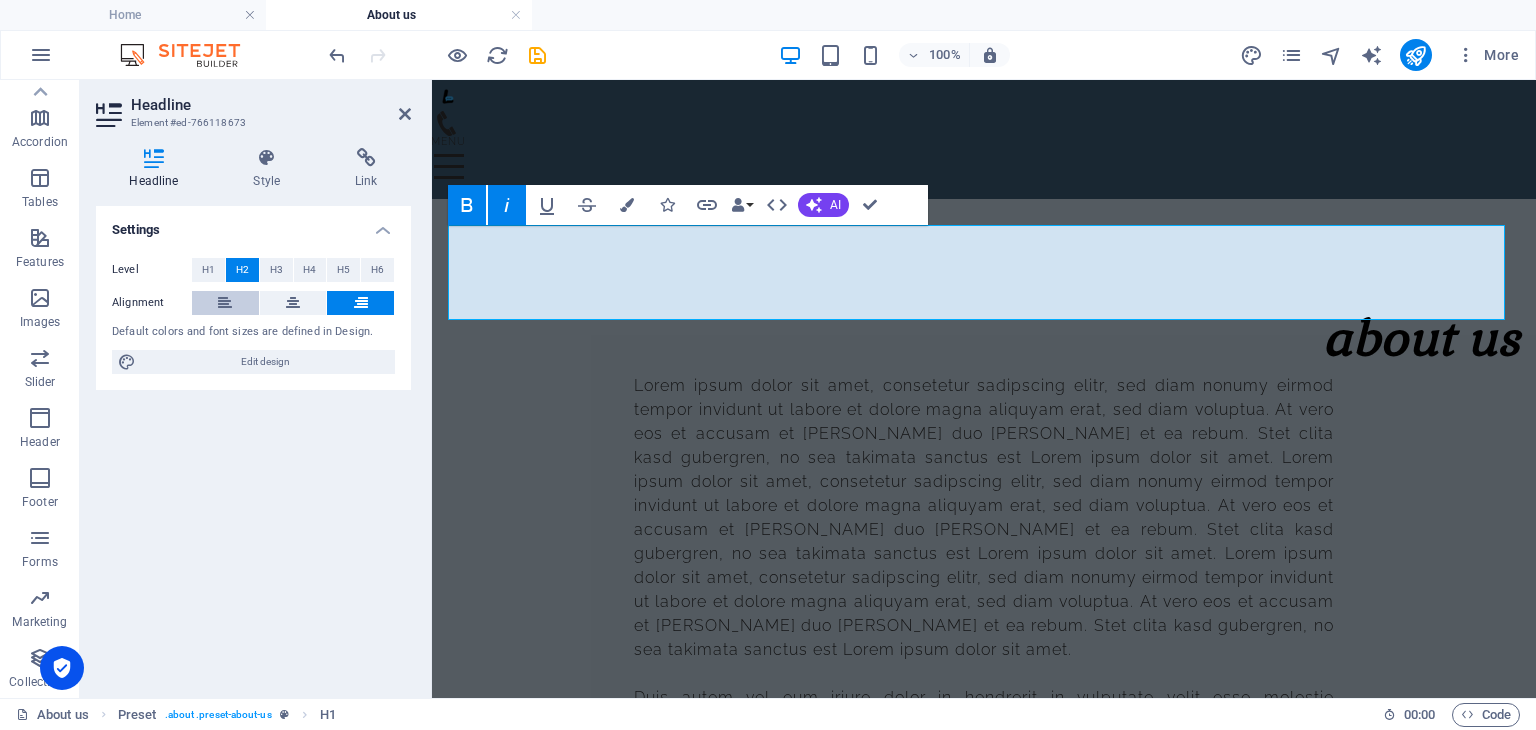 click at bounding box center [225, 303] 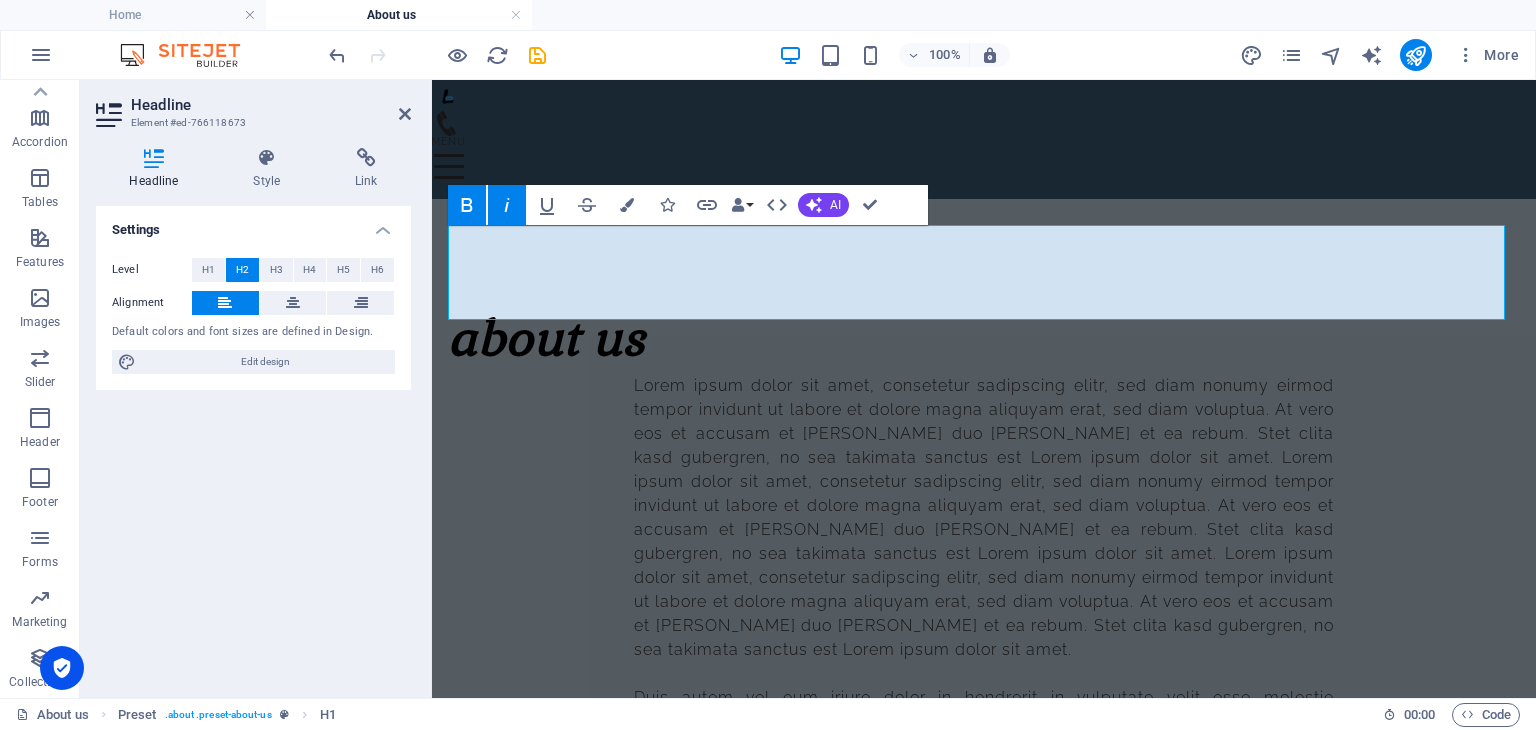 click on "Settings" at bounding box center (253, 224) 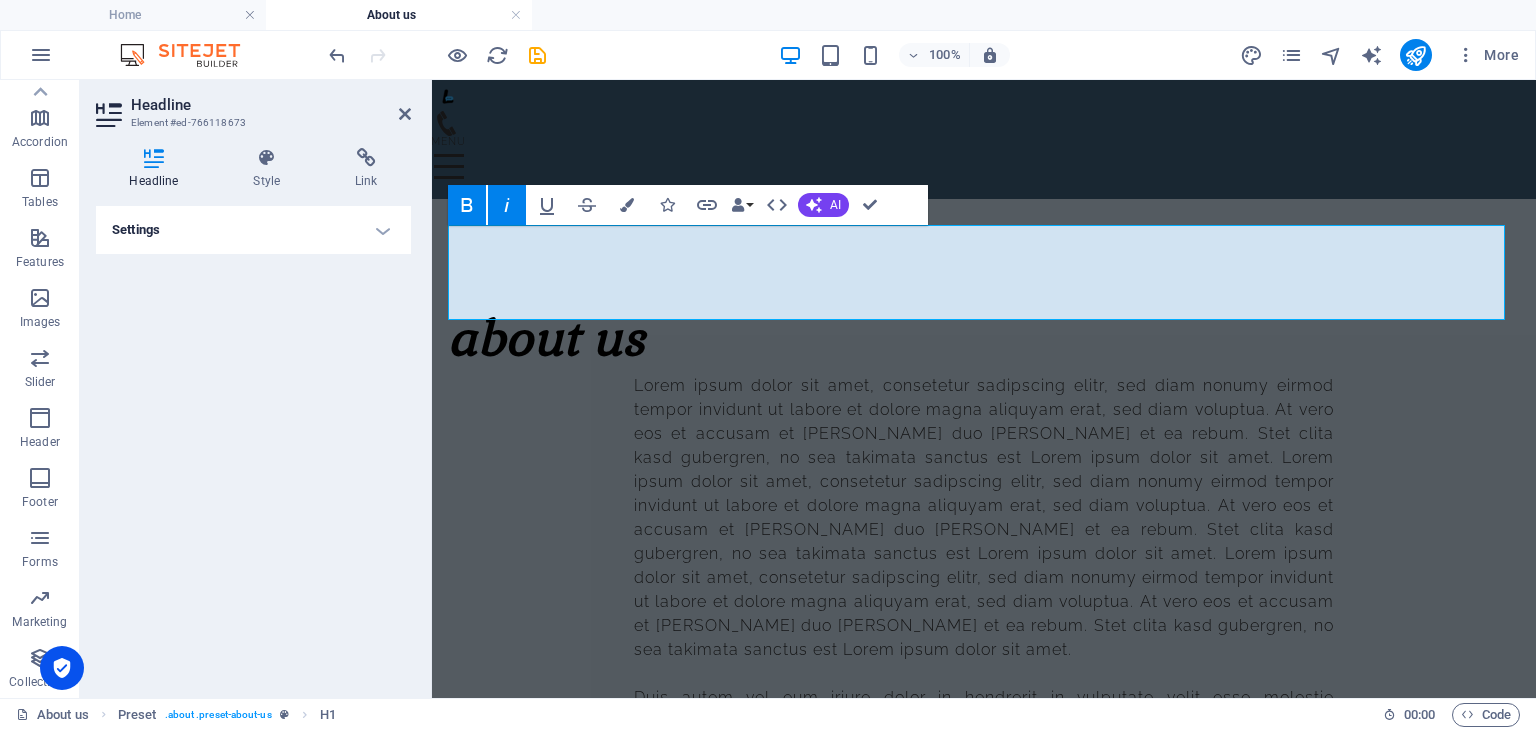 click on "Settings" at bounding box center [253, 230] 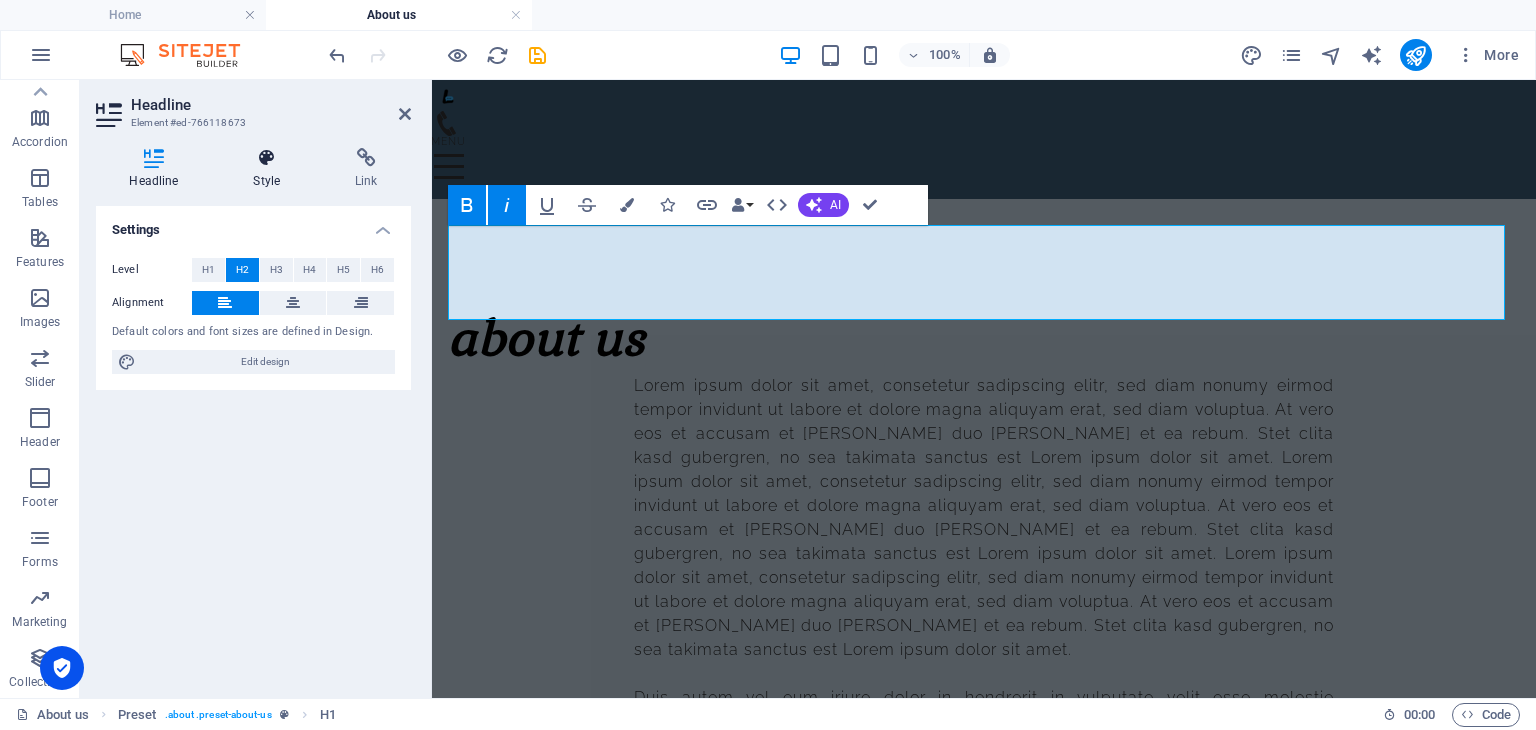 click at bounding box center [267, 158] 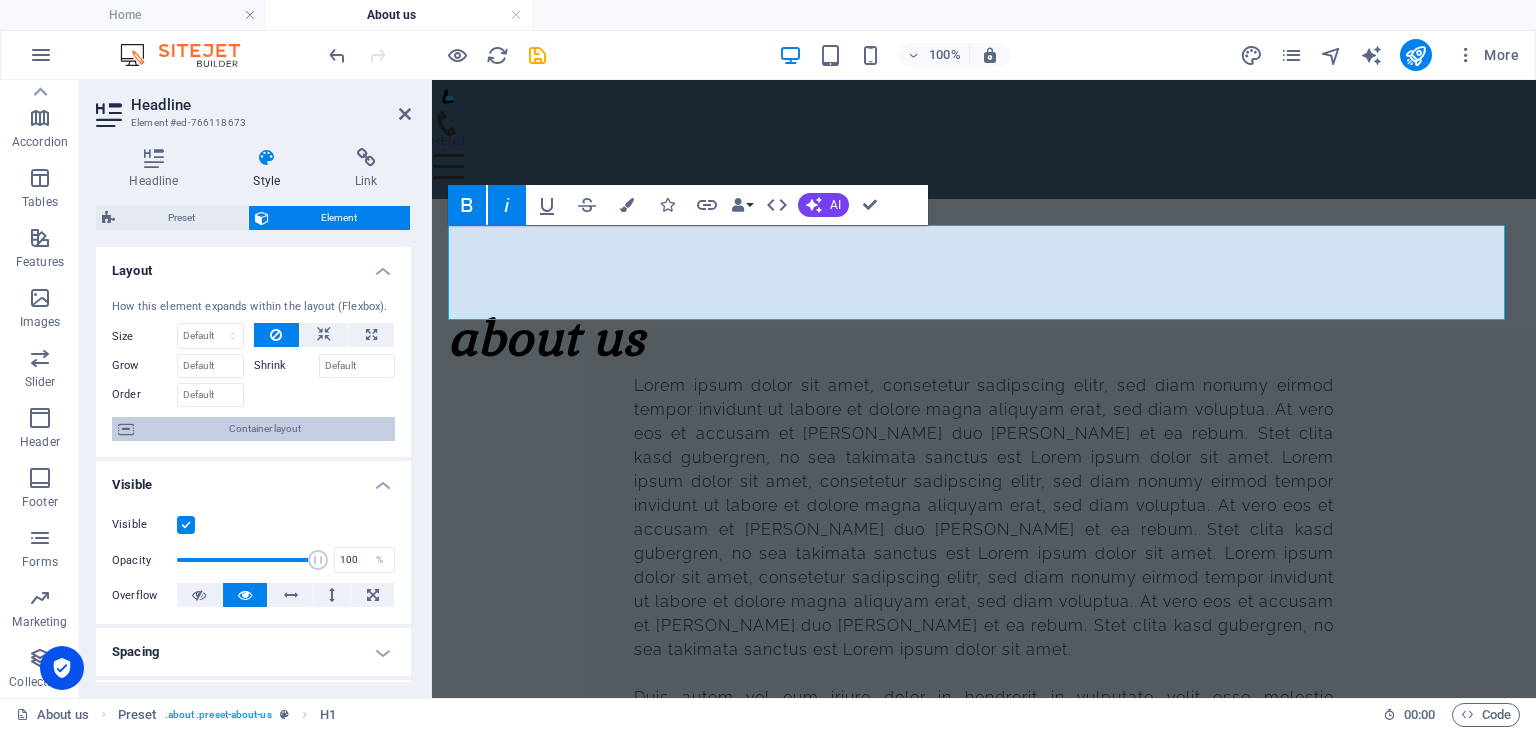 click on "Container layout" at bounding box center (264, 429) 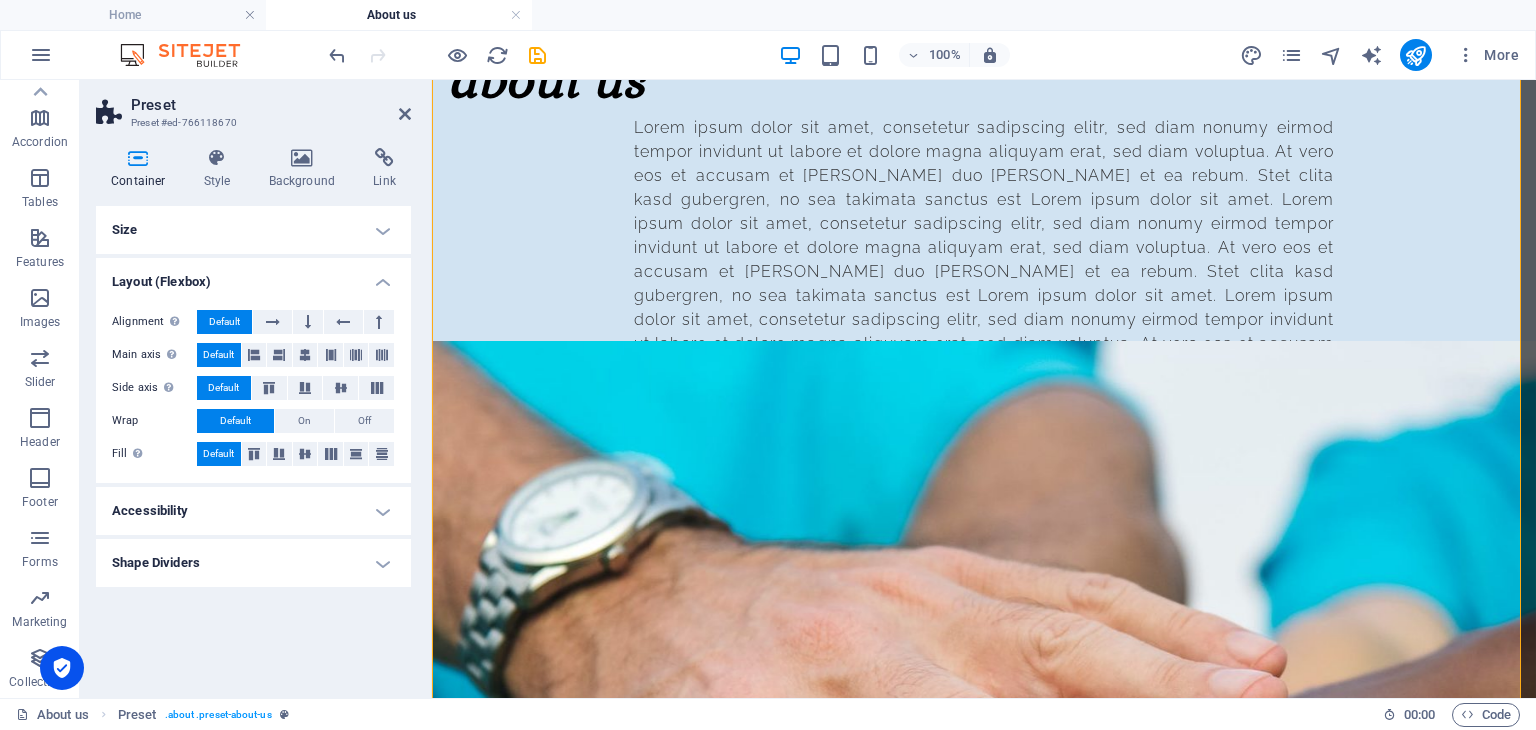 scroll, scrollTop: 267, scrollLeft: 0, axis: vertical 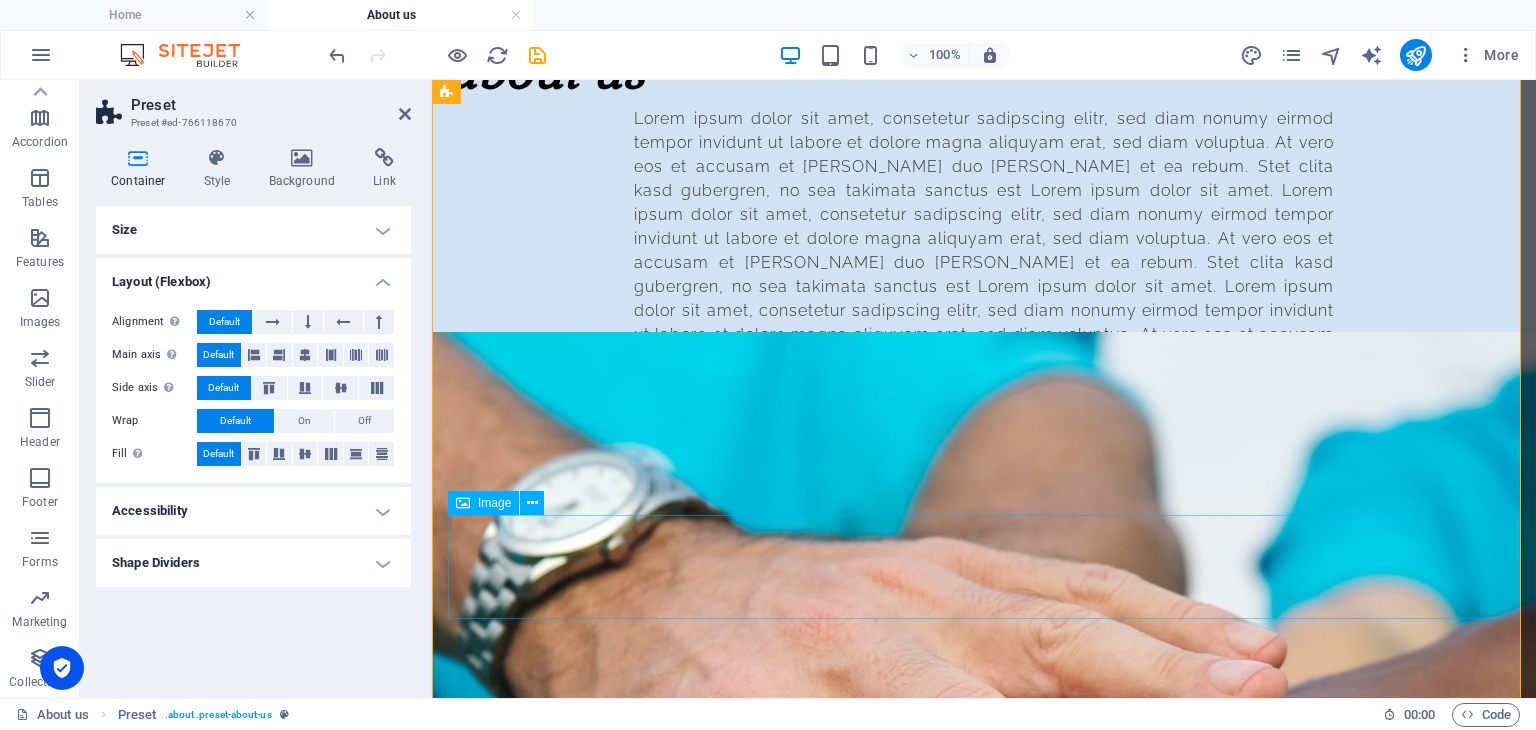 click at bounding box center (984, 621) 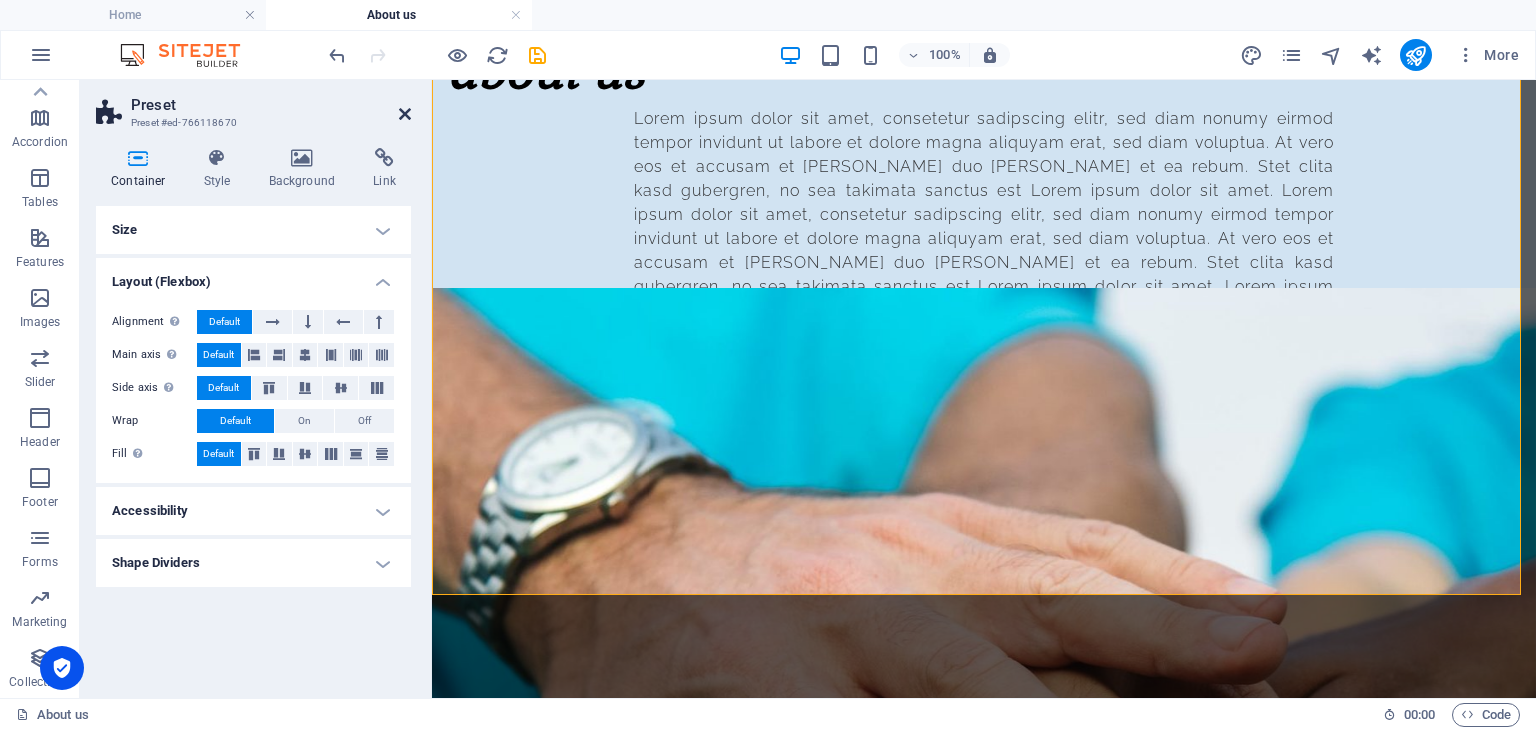 click at bounding box center (405, 114) 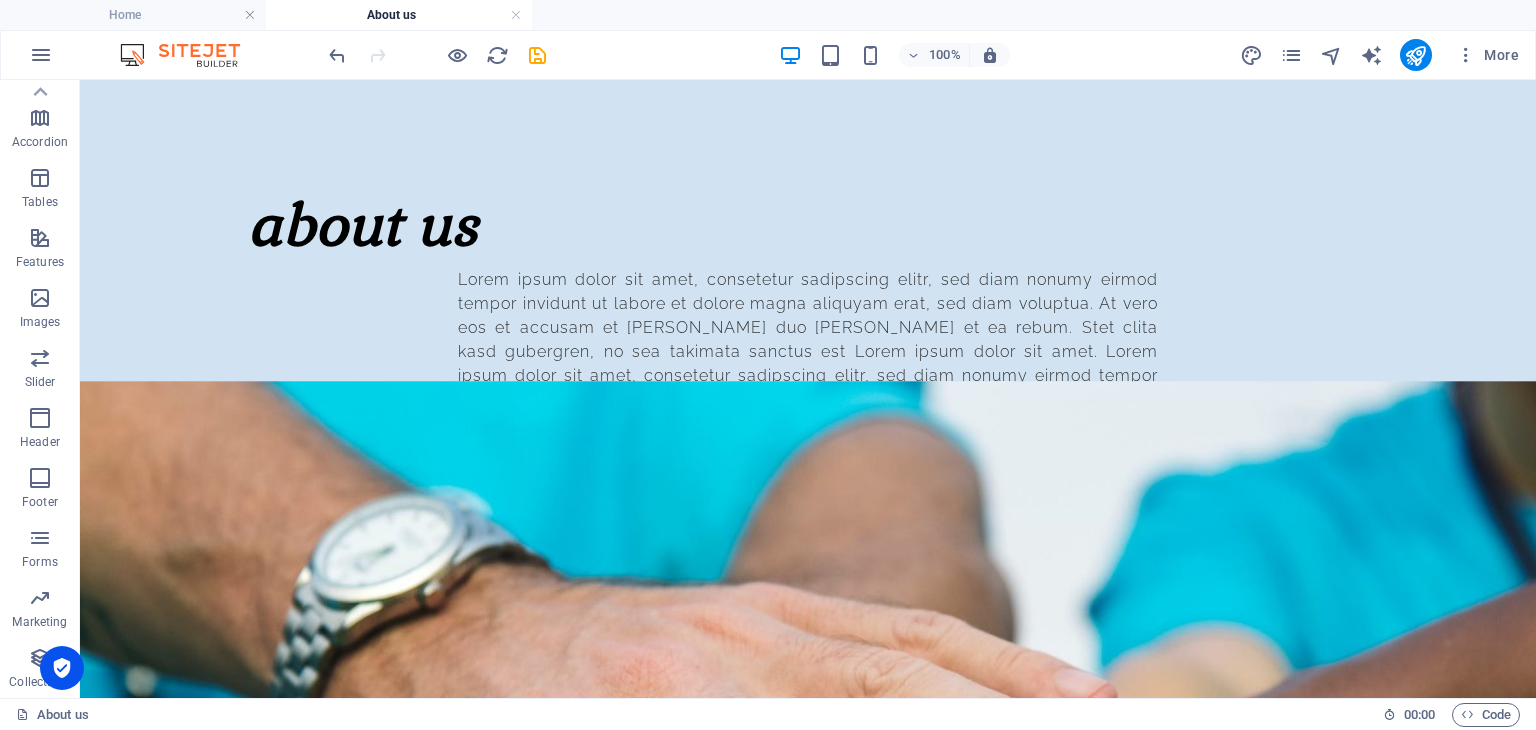 scroll, scrollTop: 0, scrollLeft: 0, axis: both 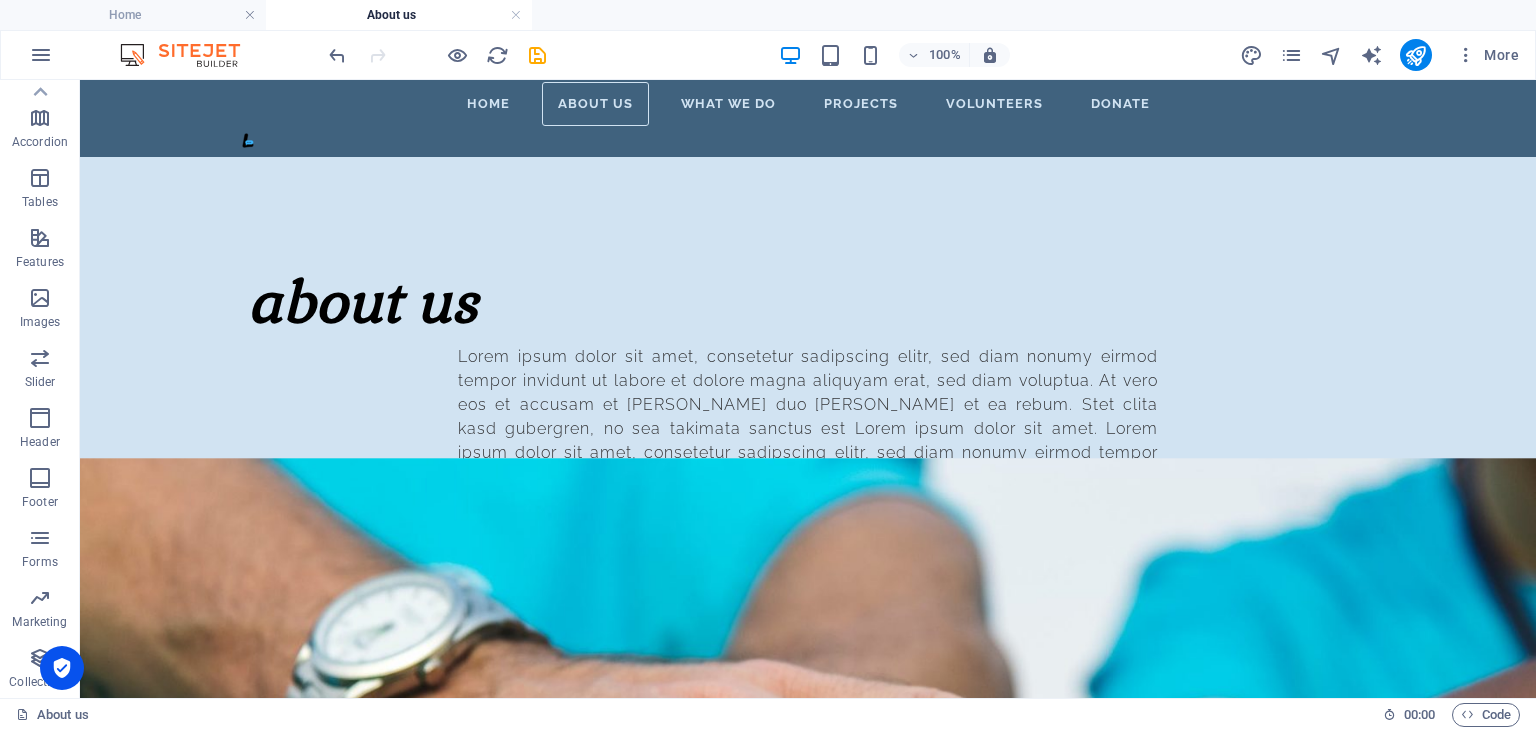 drag, startPoint x: 1530, startPoint y: 153, endPoint x: 1615, endPoint y: 150, distance: 85.052925 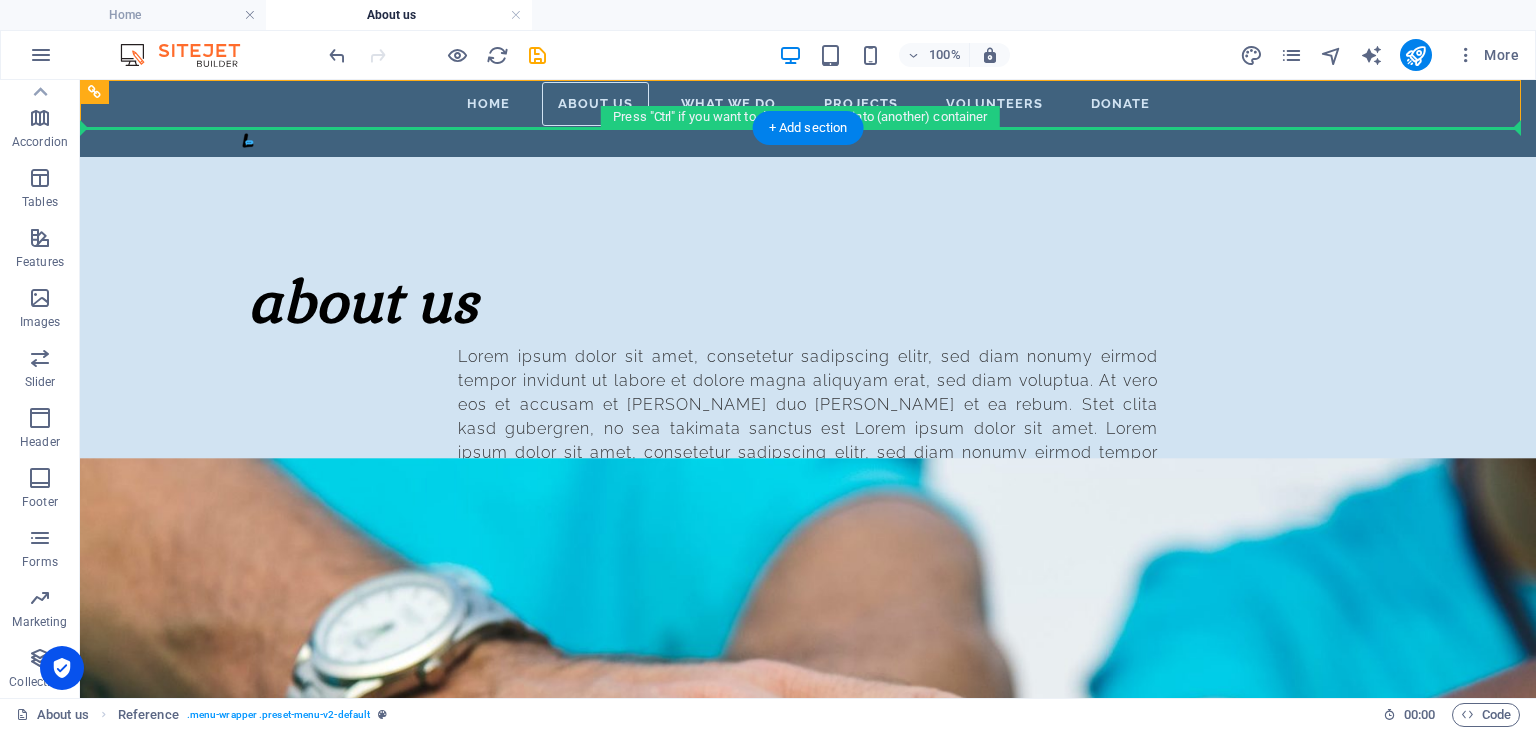 drag, startPoint x: 375, startPoint y: 106, endPoint x: 360, endPoint y: 154, distance: 50.289165 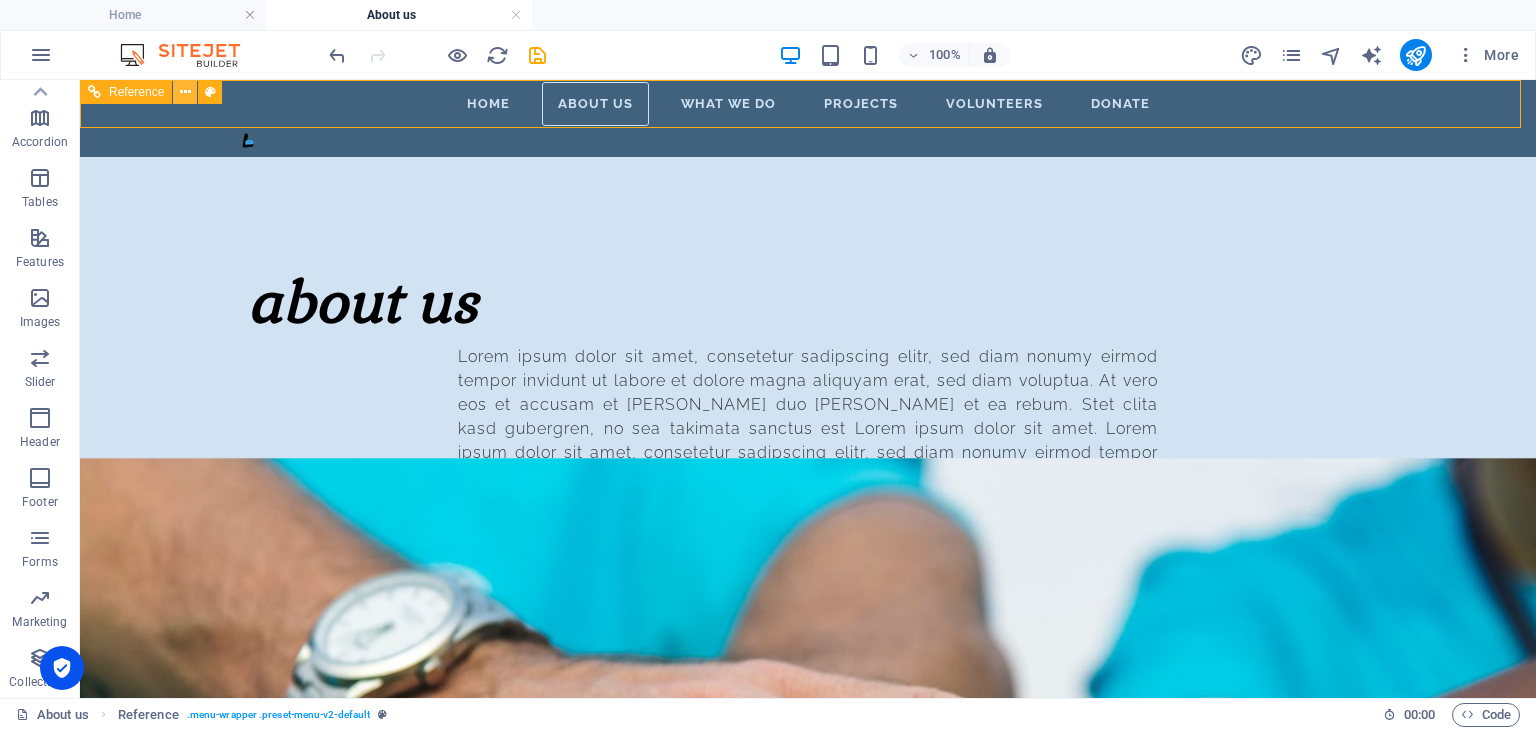 click at bounding box center [185, 92] 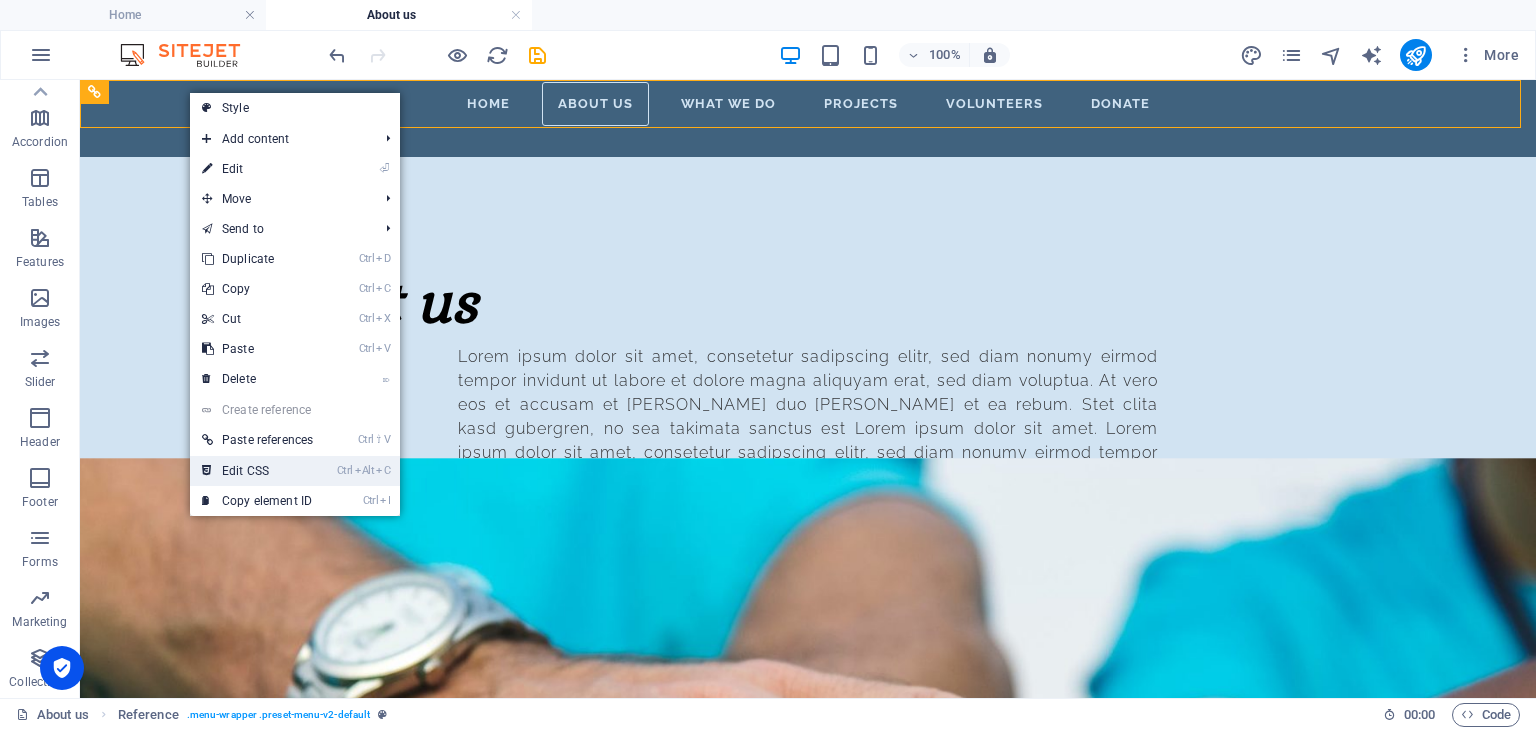 click on "Ctrl Alt C  Edit CSS" at bounding box center (257, 471) 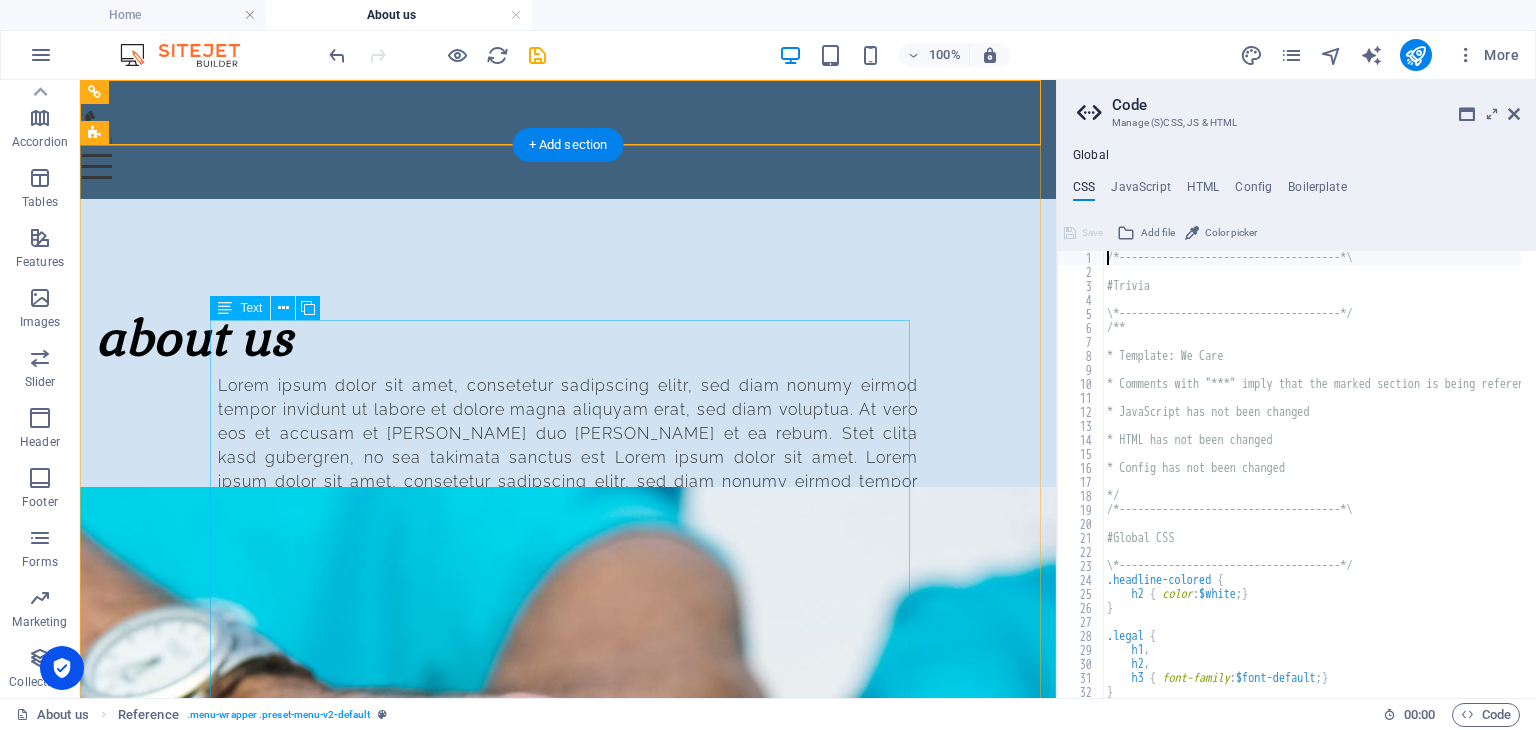 type on "@include menu-v2(" 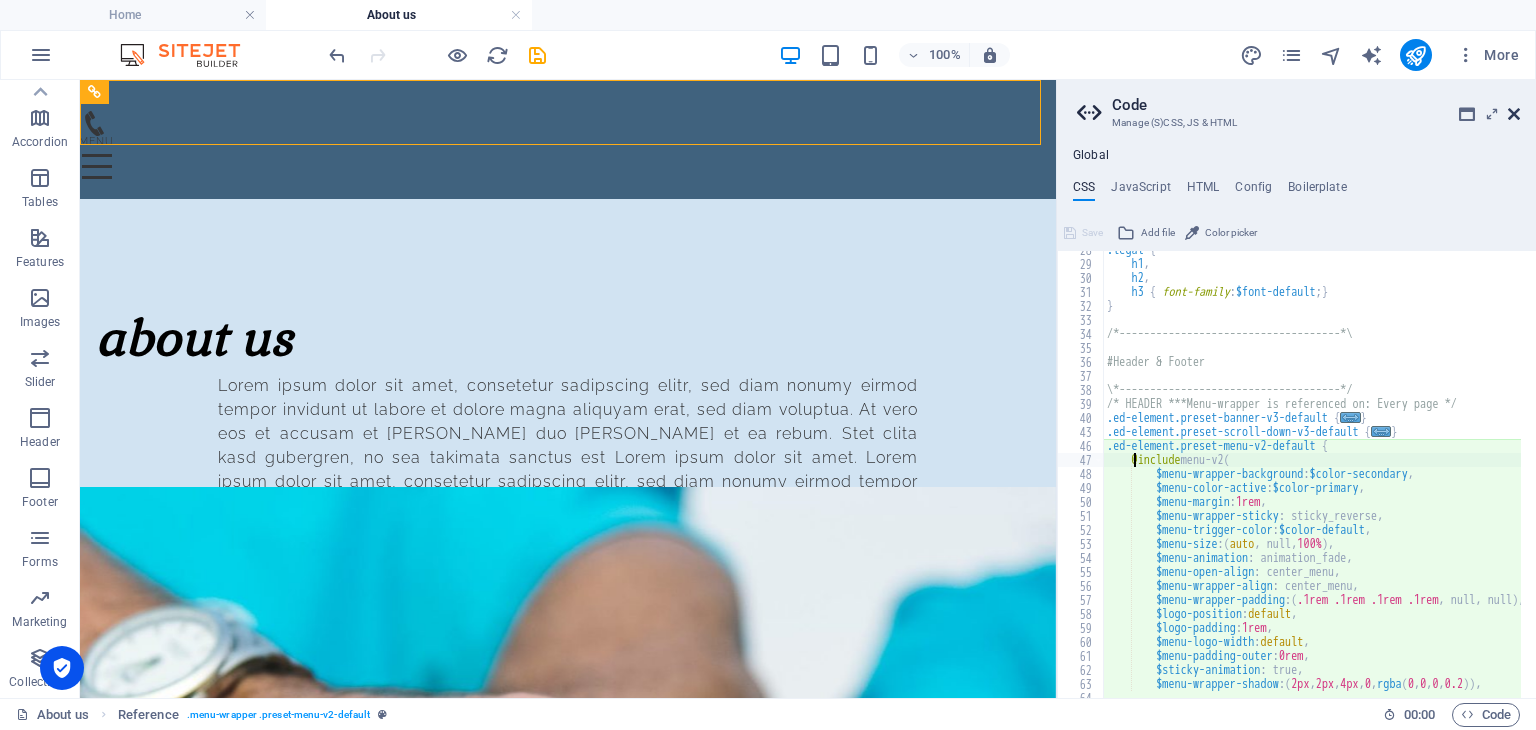 click at bounding box center (1514, 114) 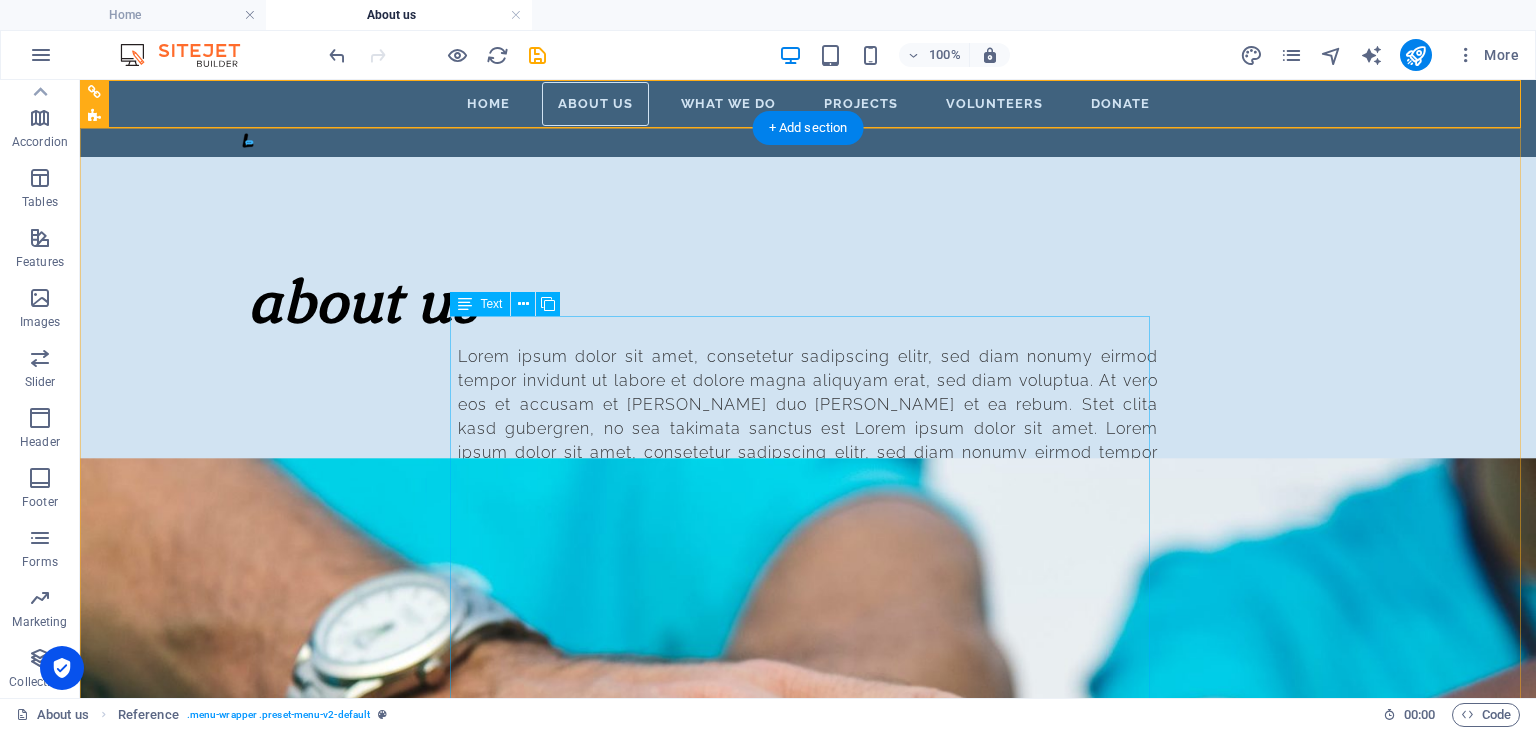 click on "Lorem ipsum dolor sit amet, consetetur sadipscing elitr, sed diam nonumy eirmod tempor invidunt ut labore et dolore magna aliquyam erat, sed diam voluptua. At vero eos et accusam et [PERSON_NAME] duo [PERSON_NAME] et ea rebum. Stet clita kasd gubergren, no sea takimata sanctus est Lorem ipsum dolor sit amet. Lorem ipsum dolor sit amet, consetetur sadipscing elitr, sed diam nonumy eirmod tempor invidunt ut labore et dolore magna aliquyam erat, sed diam voluptua. At vero eos et accusam et [PERSON_NAME] duo [PERSON_NAME] et ea rebum. Stet clita kasd gubergren, no sea takimata sanctus est Lorem ipsum dolor sit amet. Lorem ipsum dolor sit amet, consetetur sadipscing elitr, sed diam nonumy eirmod tempor invidunt ut labore et dolore magna aliquyam erat, sed diam voluptua. At vero eos et accusam et [PERSON_NAME] duo [PERSON_NAME] et ea rebum. Stet clita kasd gubergren, no sea takimata sanctus est Lorem ipsum dolor sit amet." at bounding box center (808, 561) 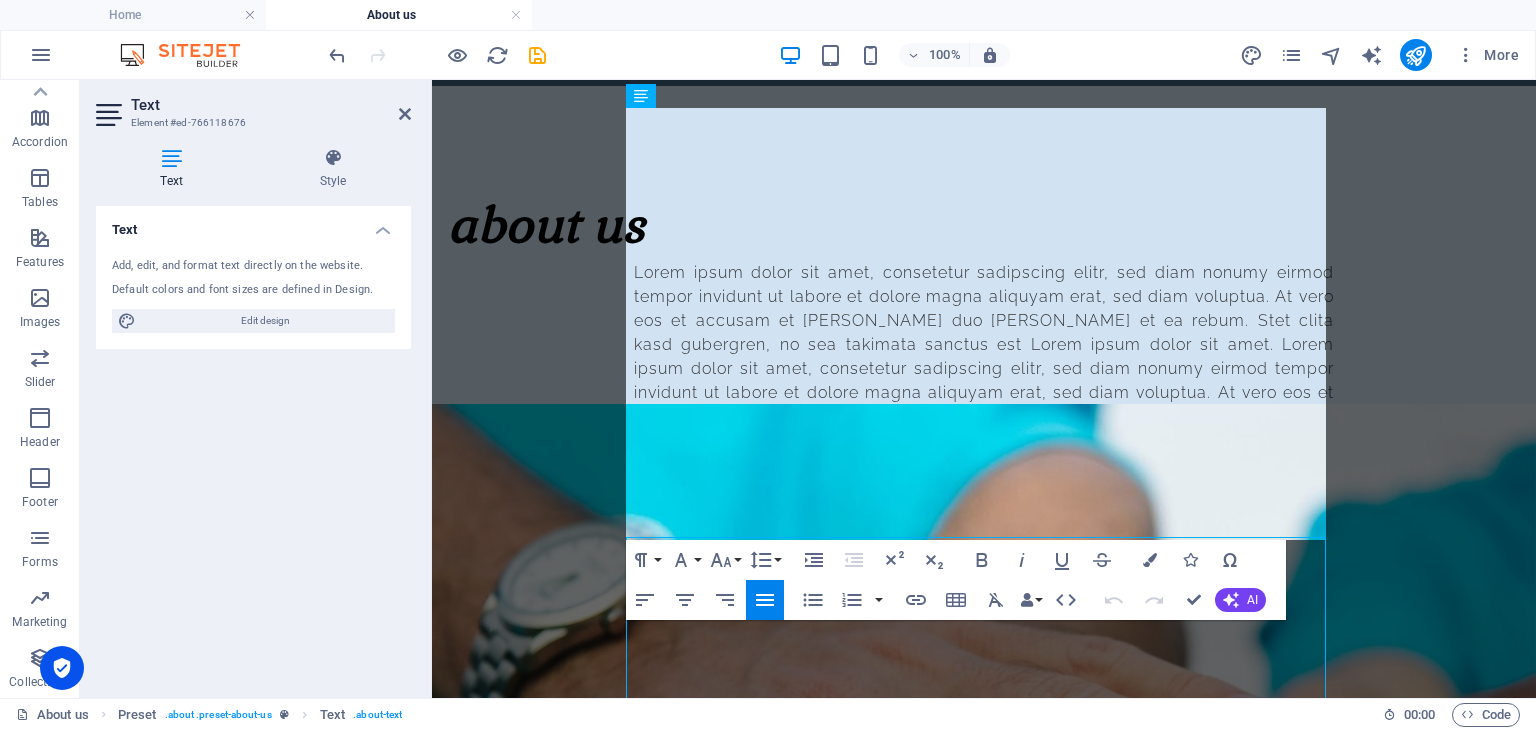 scroll, scrollTop: 286, scrollLeft: 0, axis: vertical 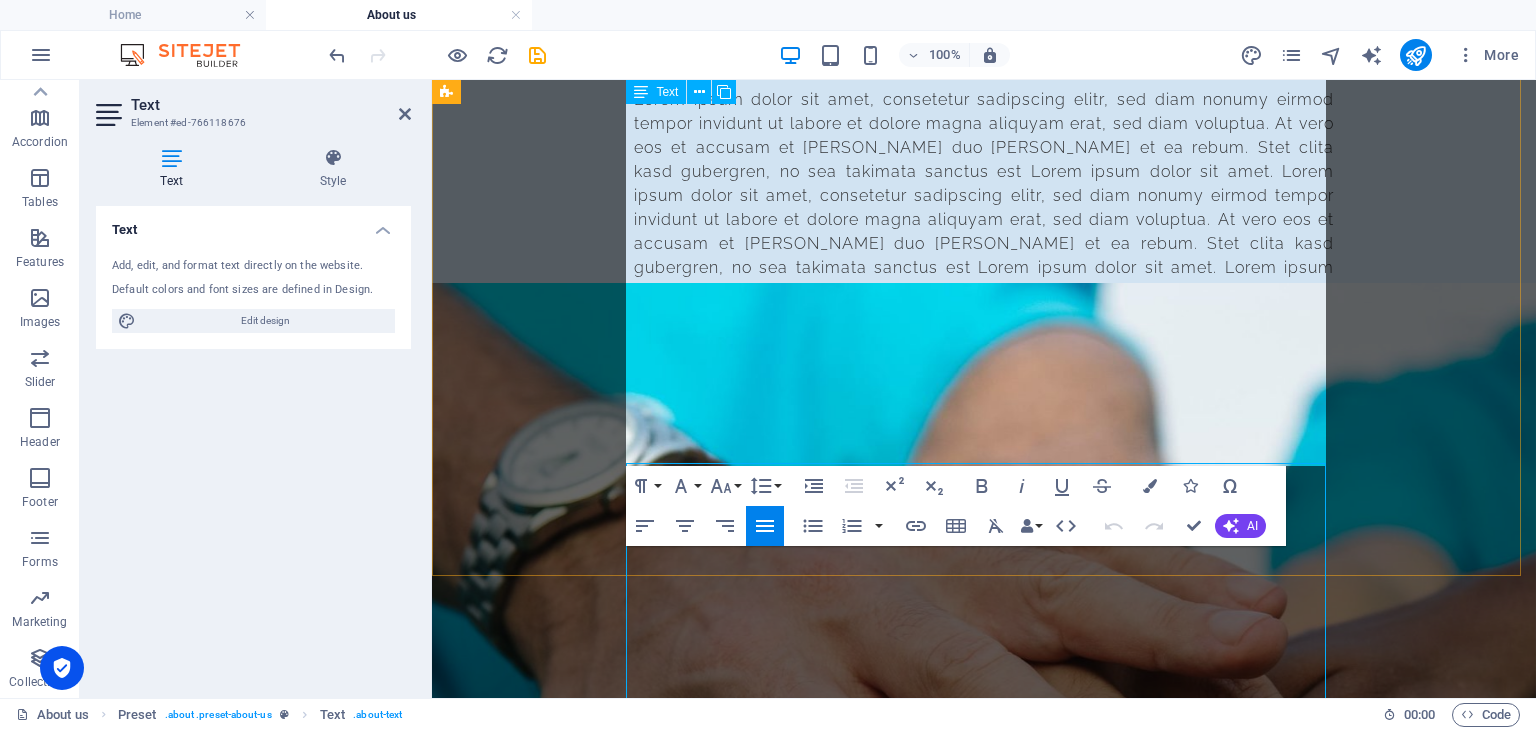 drag, startPoint x: 628, startPoint y: 332, endPoint x: 891, endPoint y: 454, distance: 289.91895 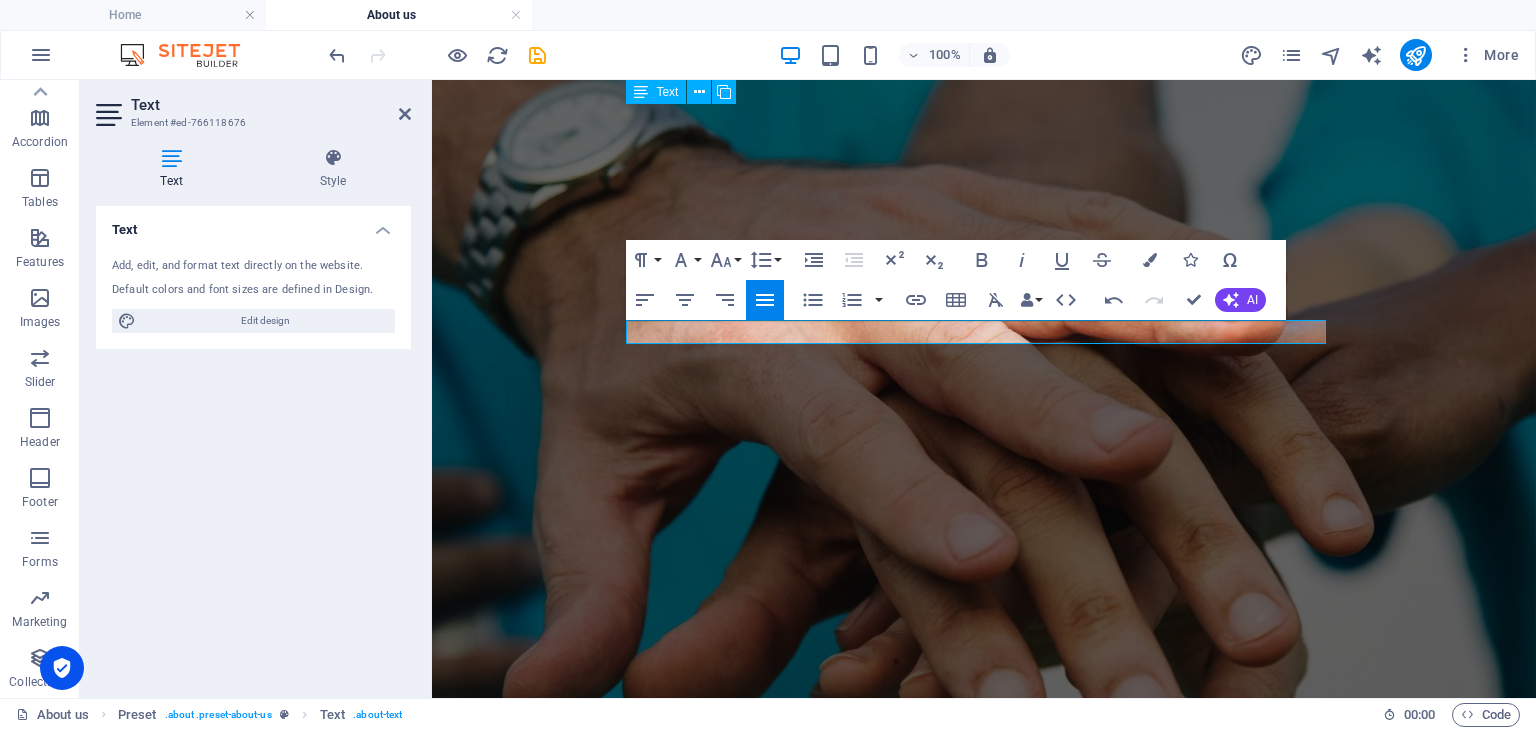 scroll, scrollTop: 0, scrollLeft: 0, axis: both 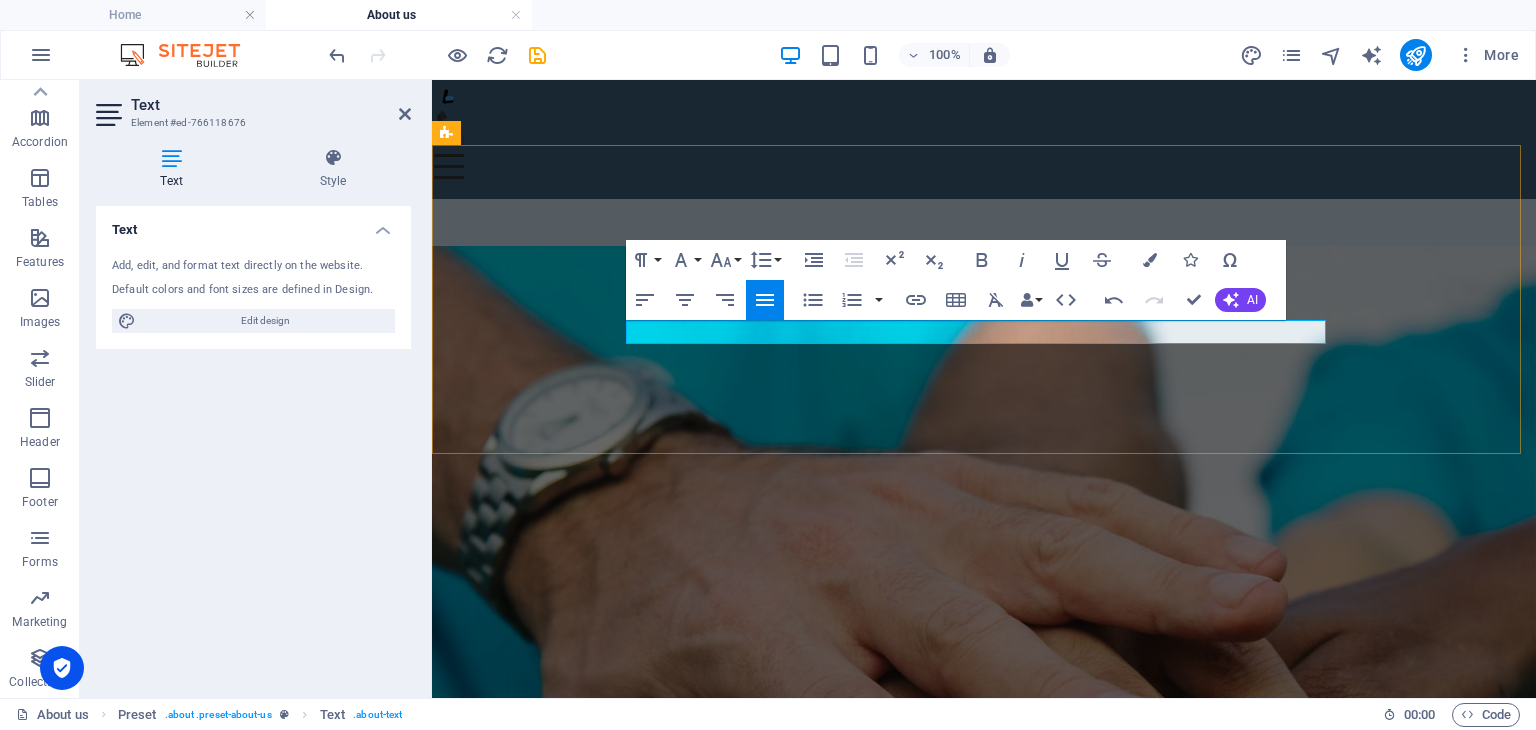 click at bounding box center [984, 386] 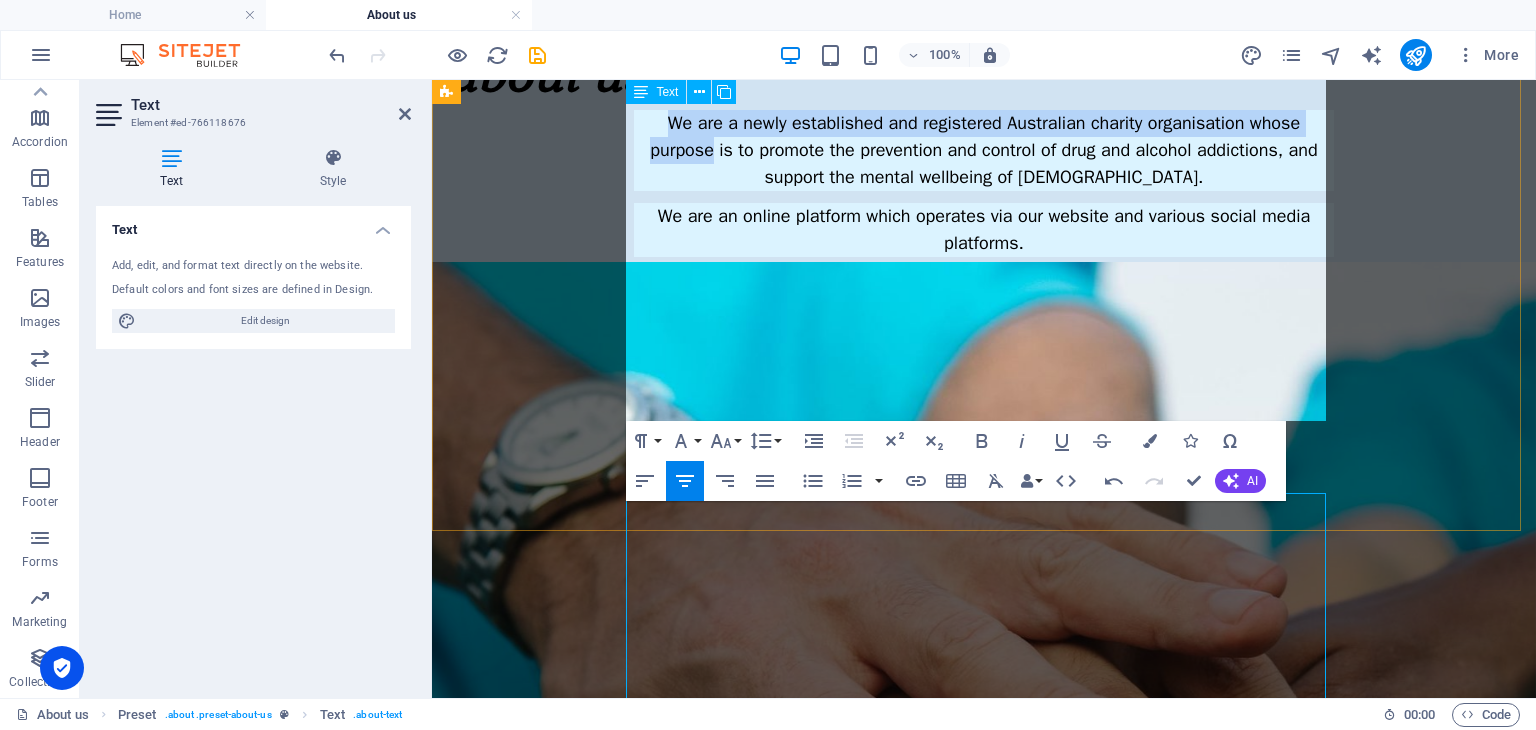 scroll, scrollTop: 256, scrollLeft: 0, axis: vertical 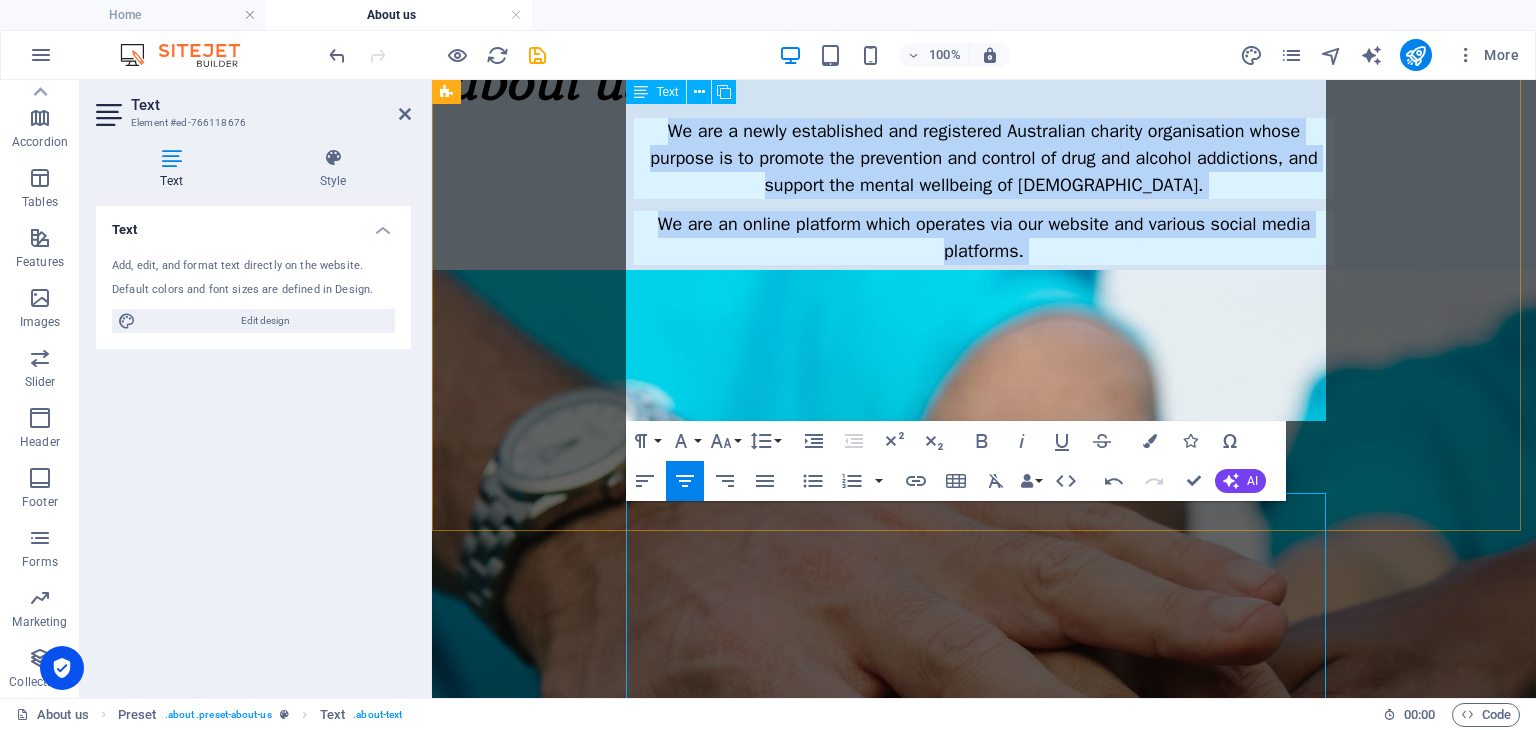 drag, startPoint x: 640, startPoint y: 342, endPoint x: 1217, endPoint y: 411, distance: 581.111 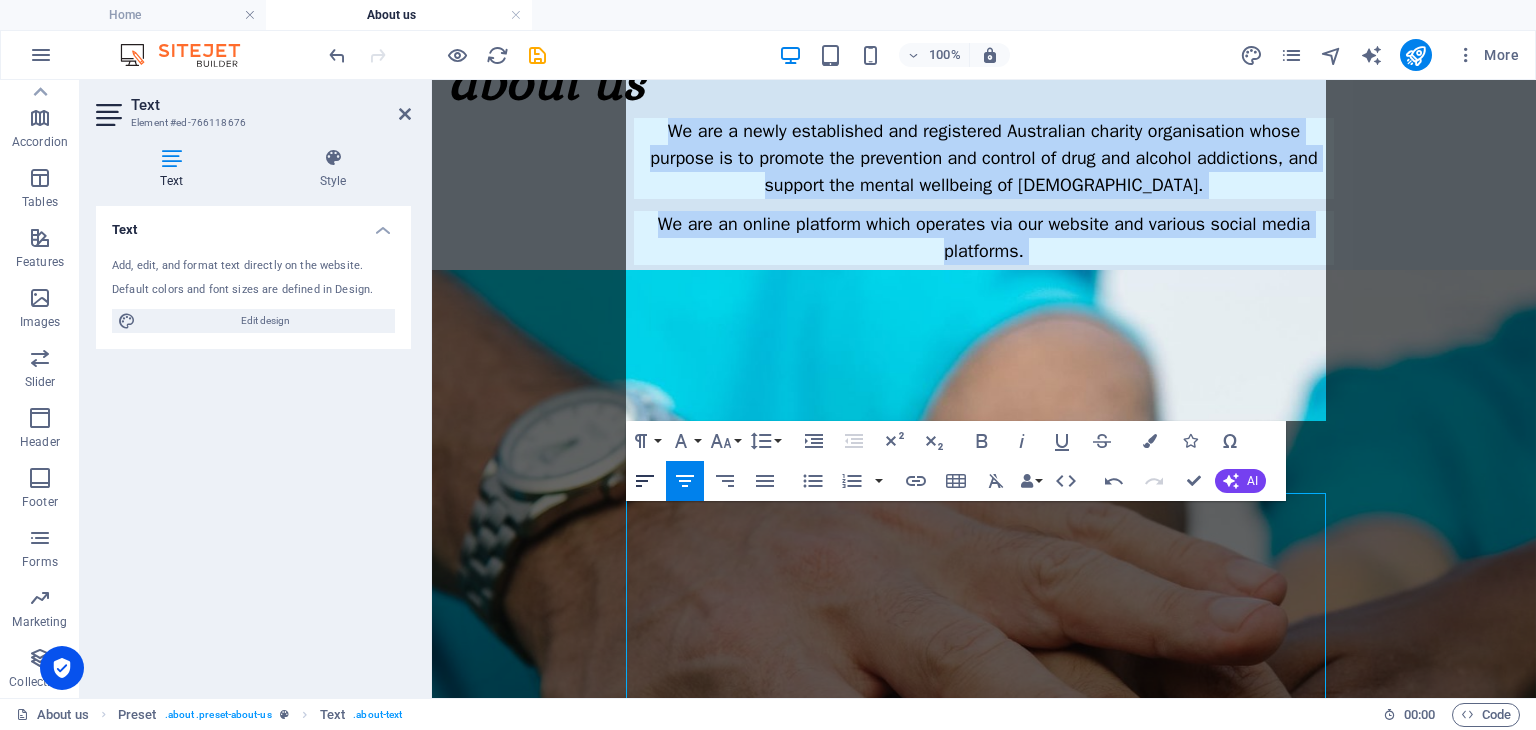click 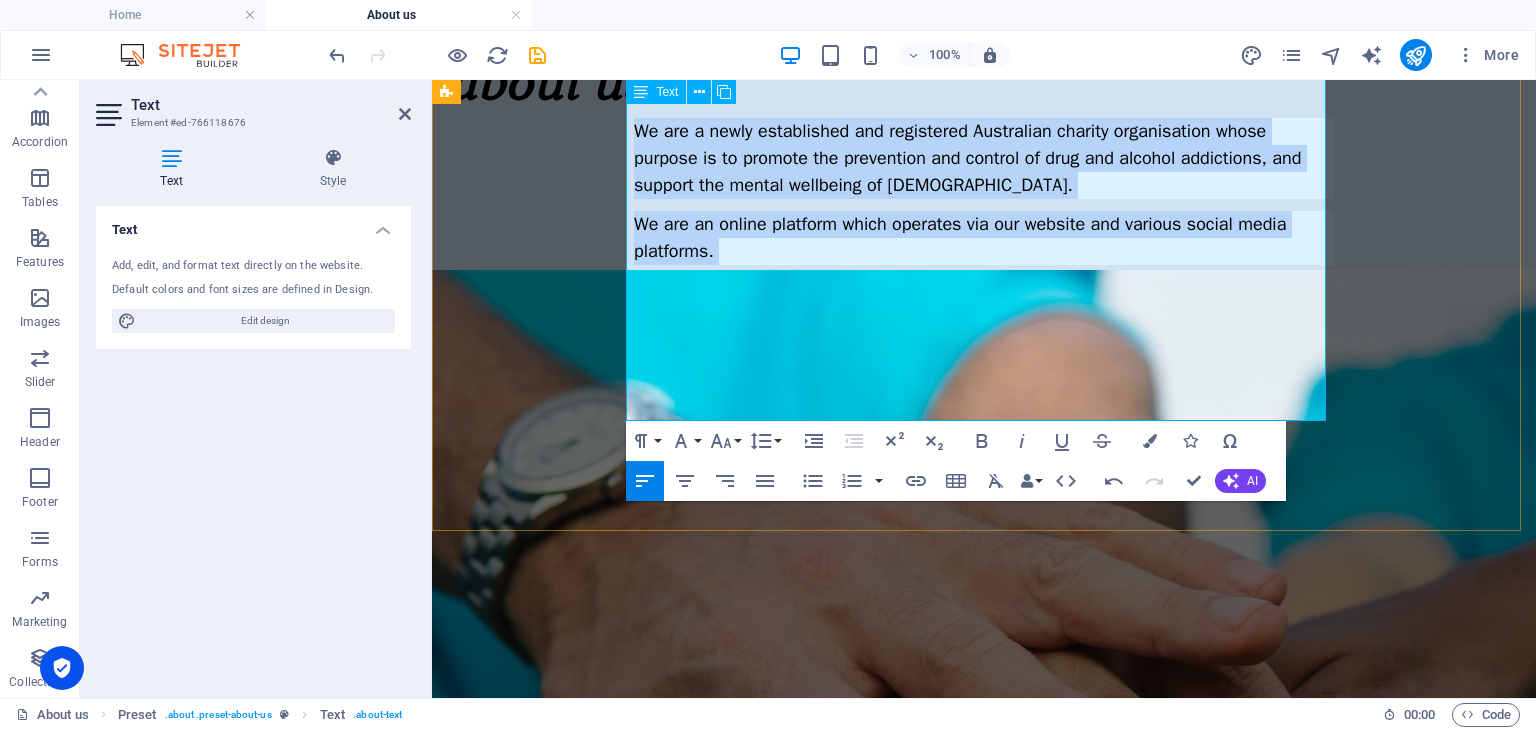 scroll, scrollTop: 256, scrollLeft: 0, axis: vertical 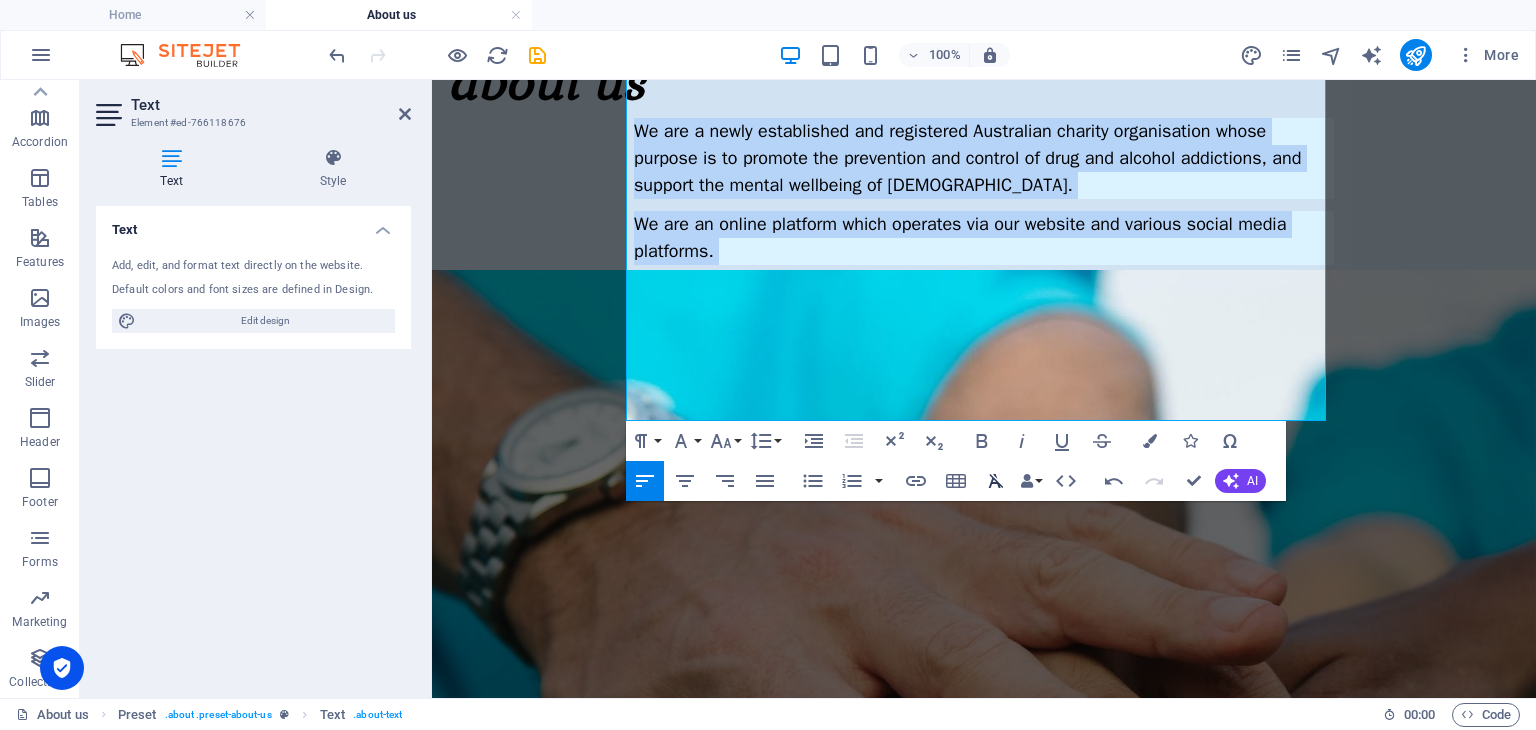 click 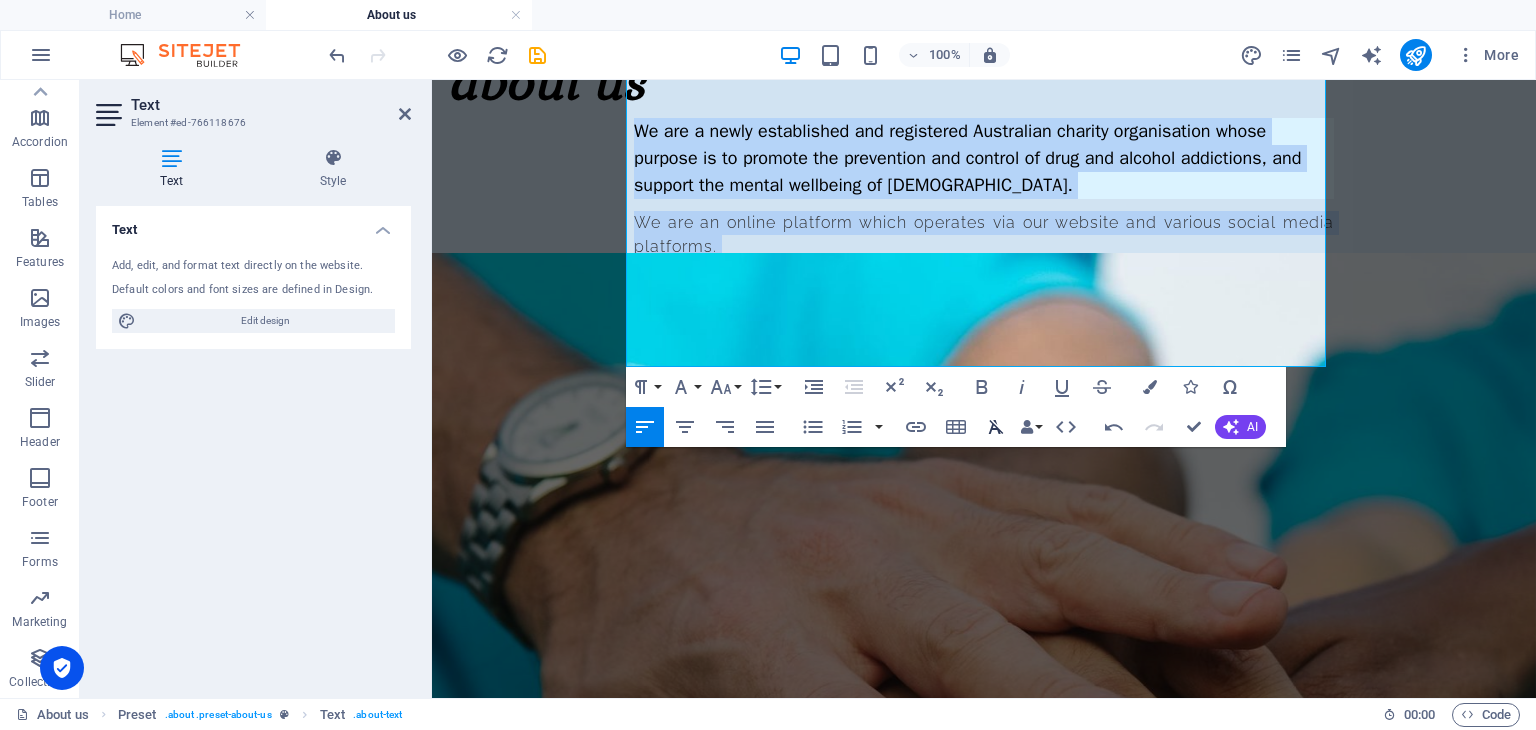 click 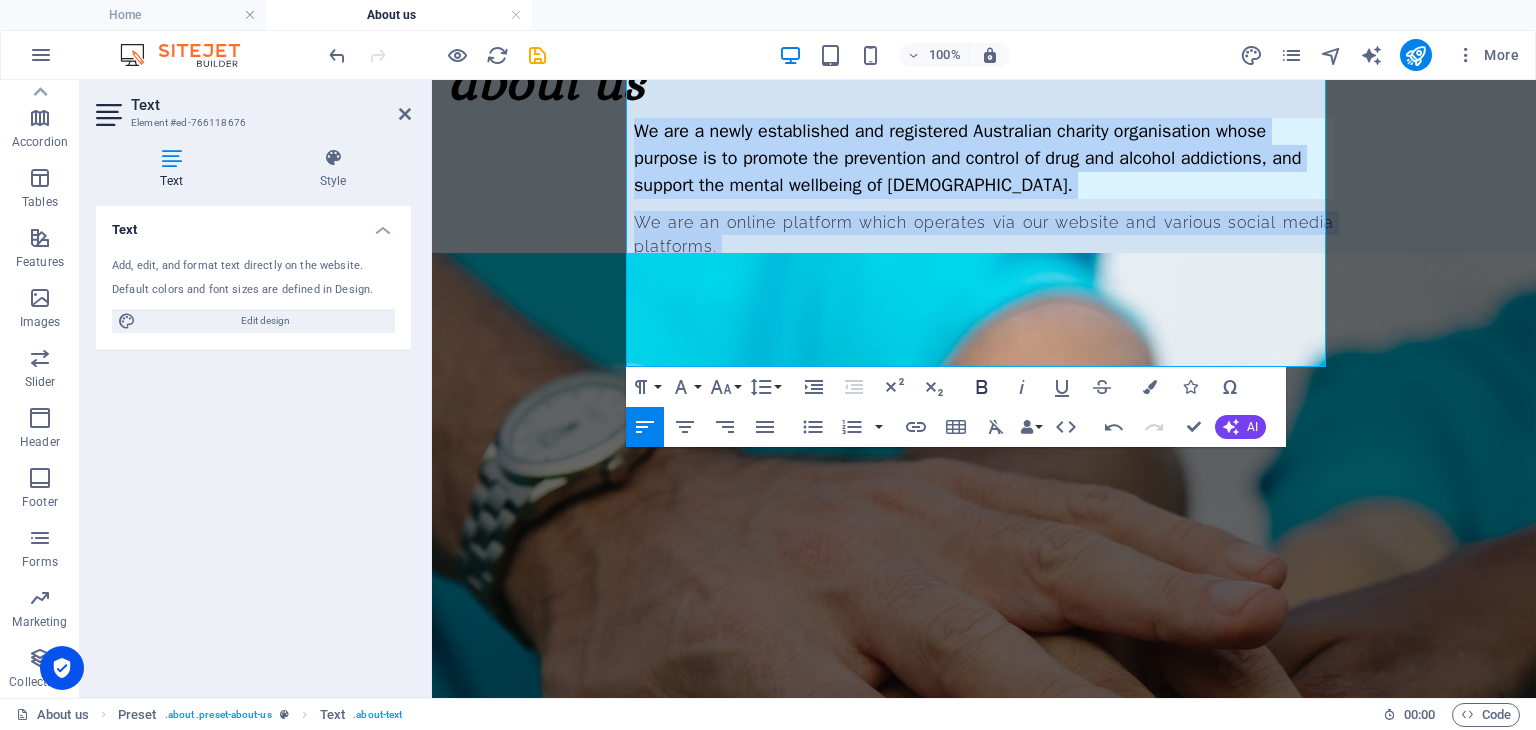 click 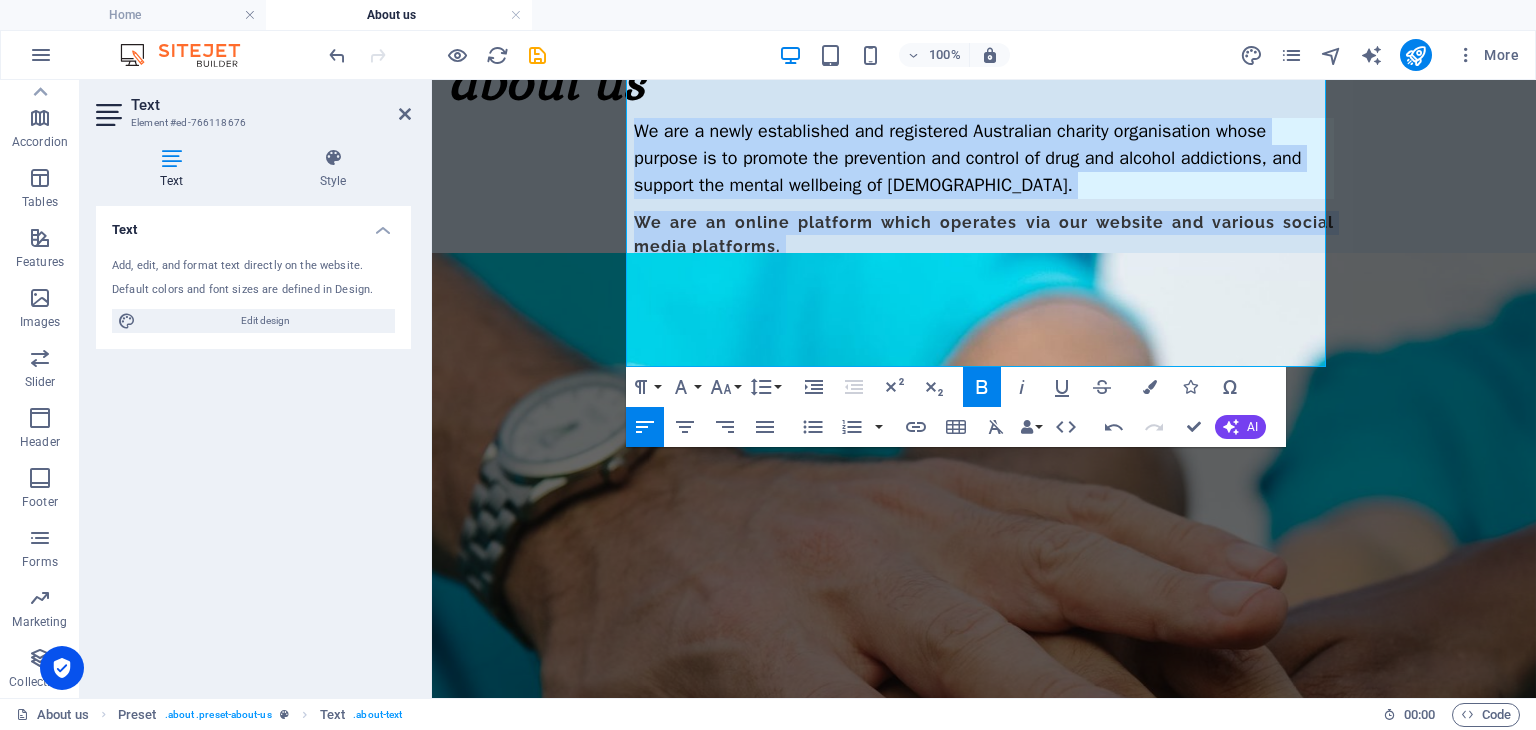 click 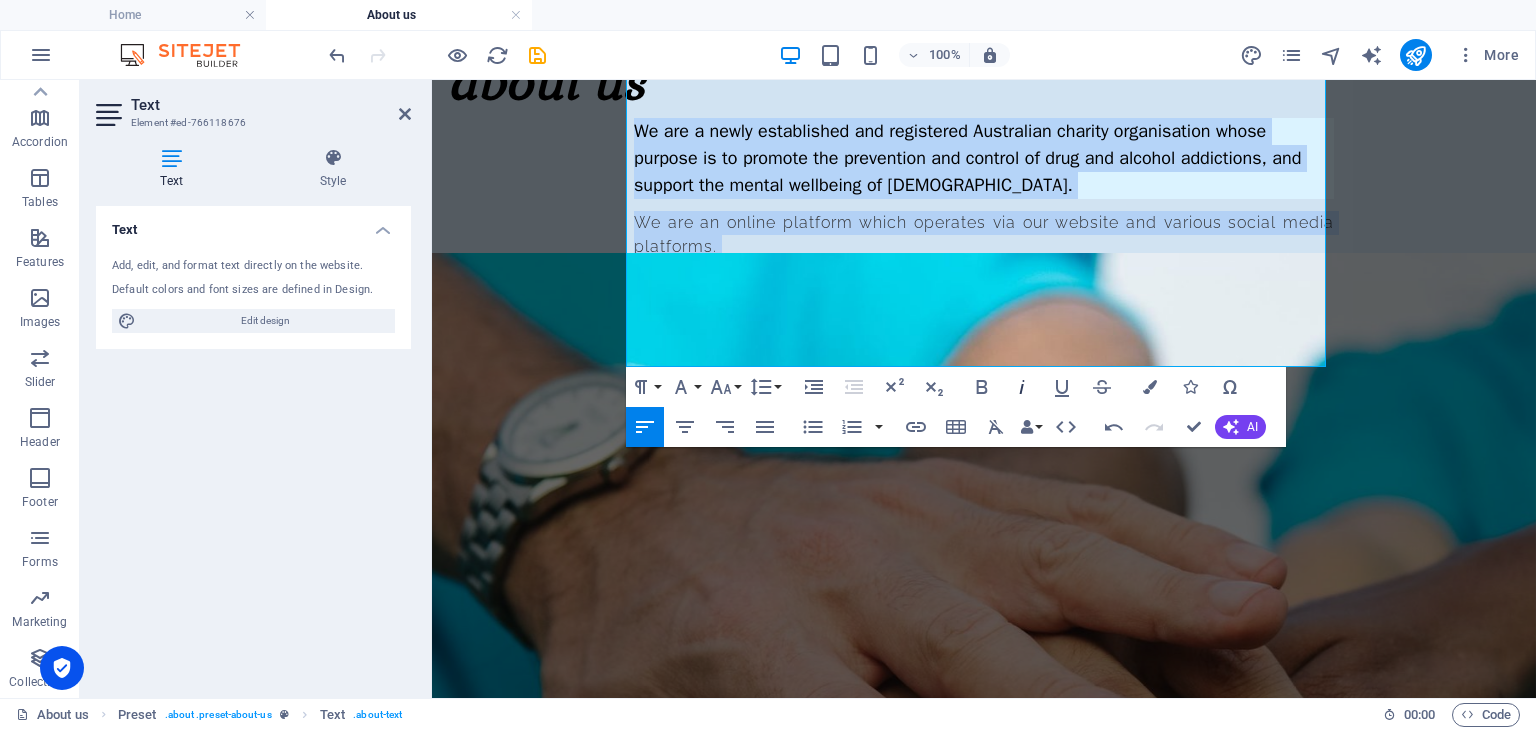 click 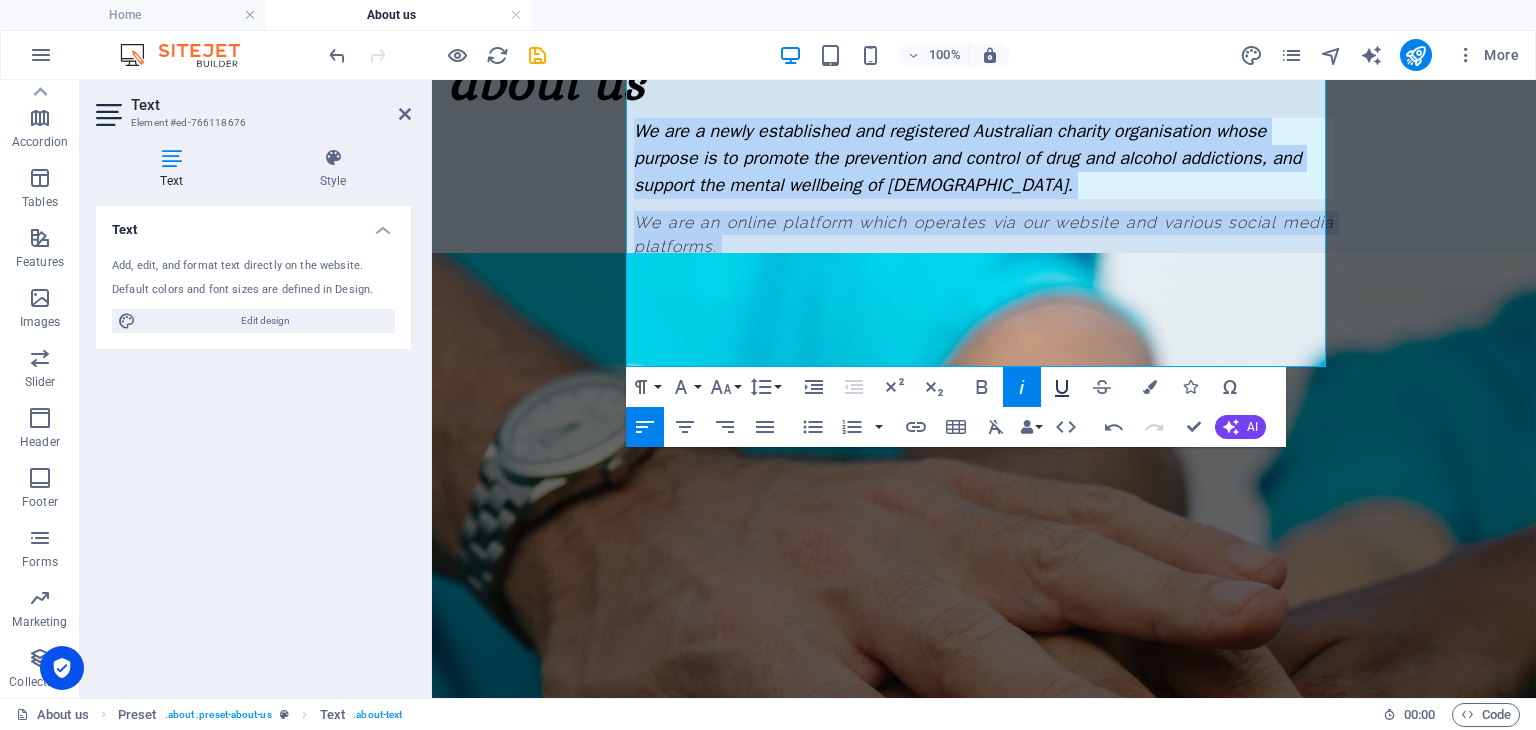 click 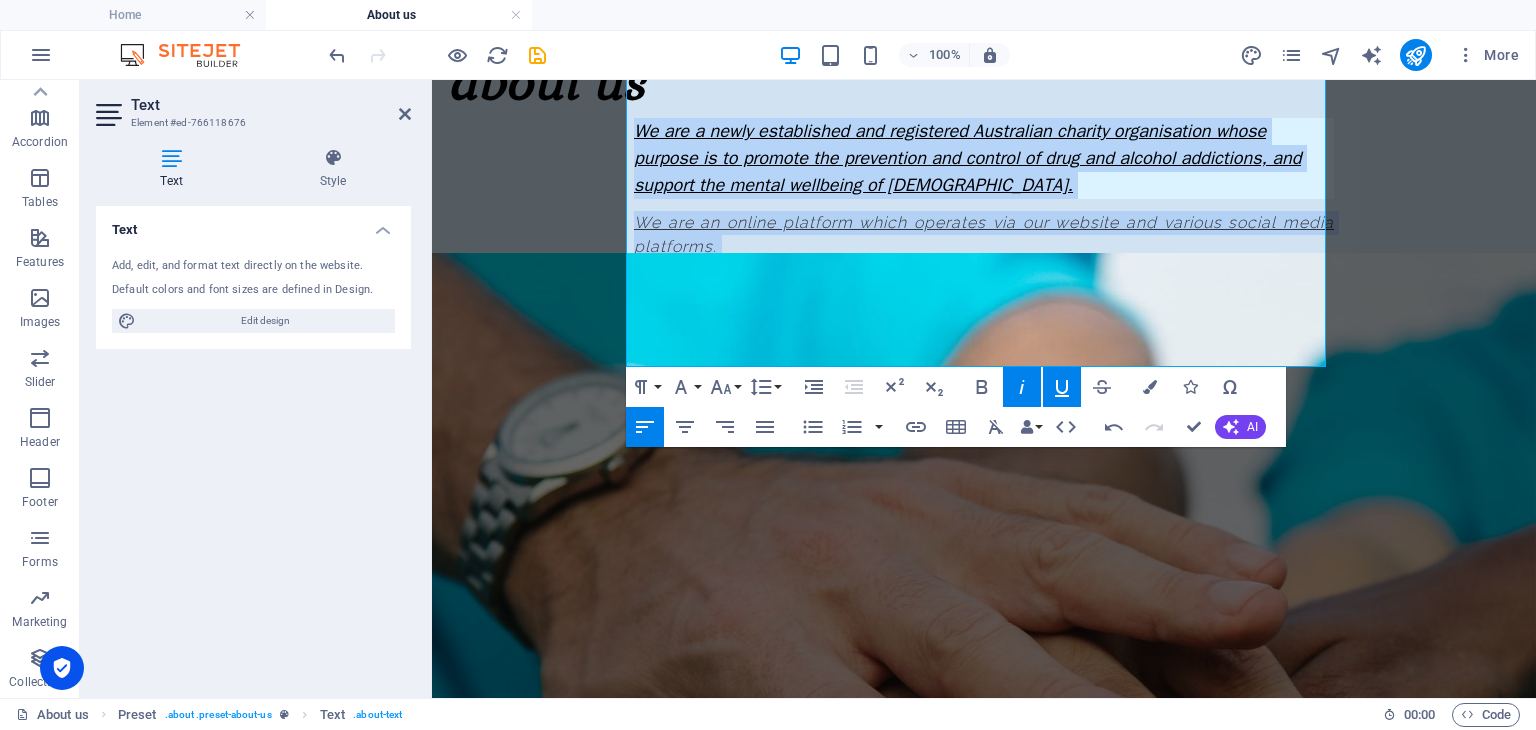 click 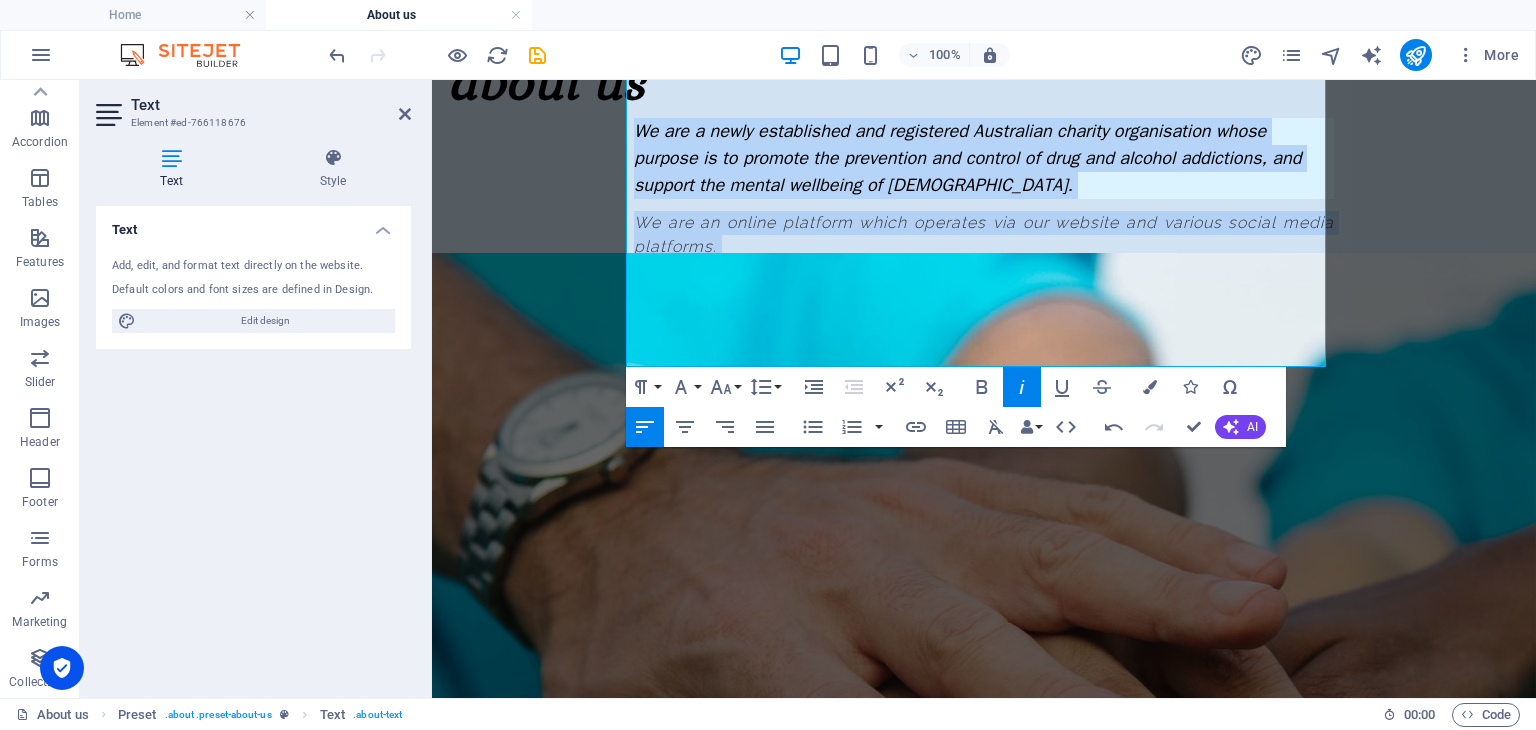 click 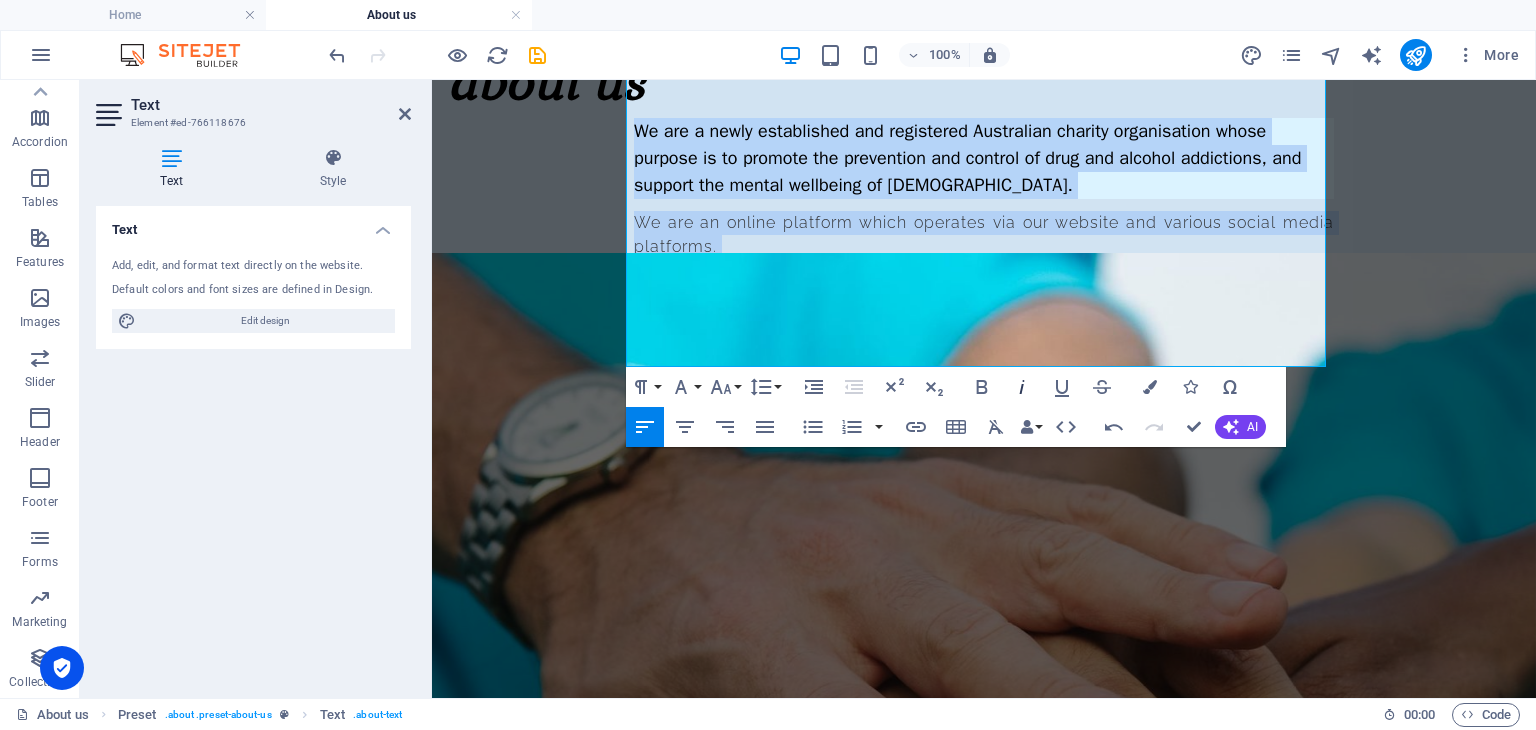 click 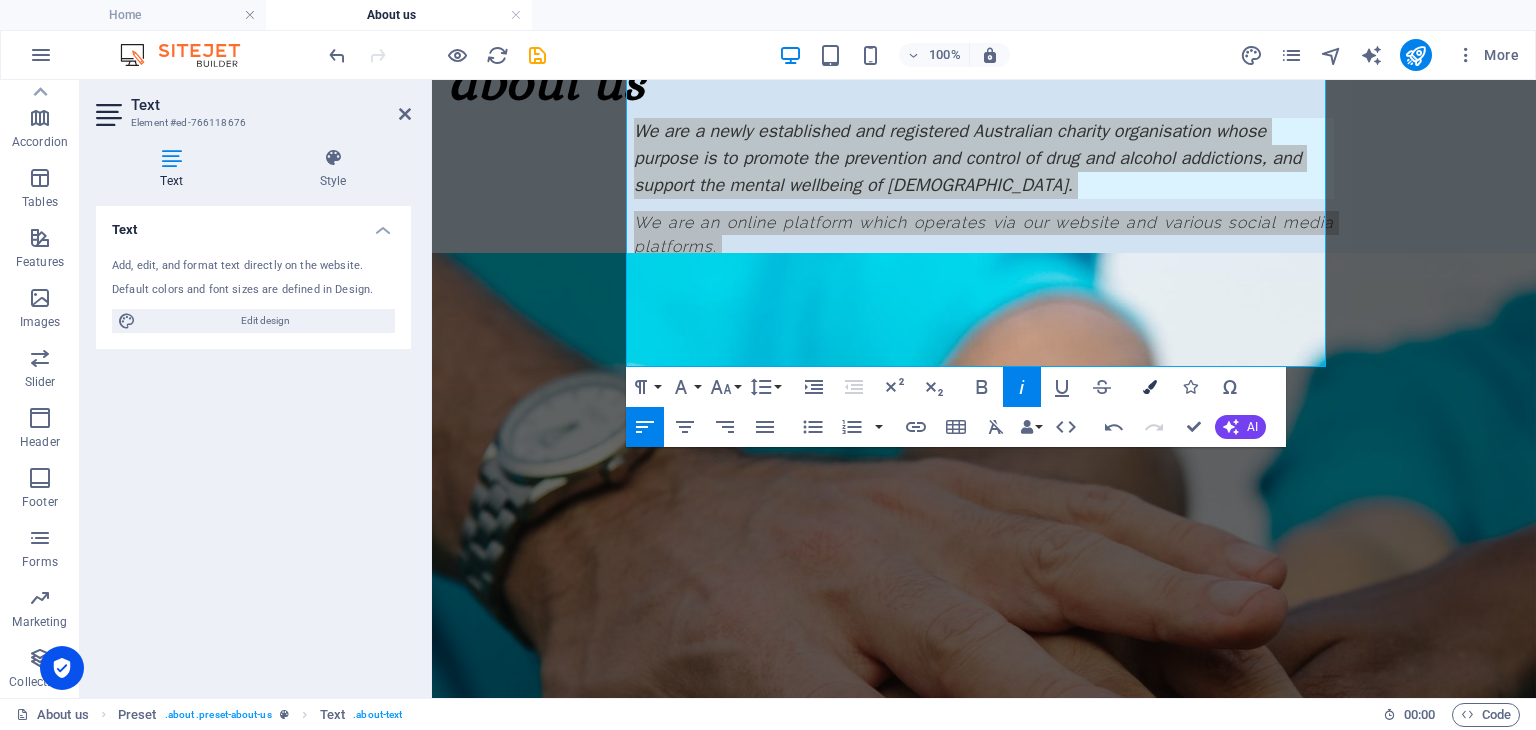 click at bounding box center [1150, 387] 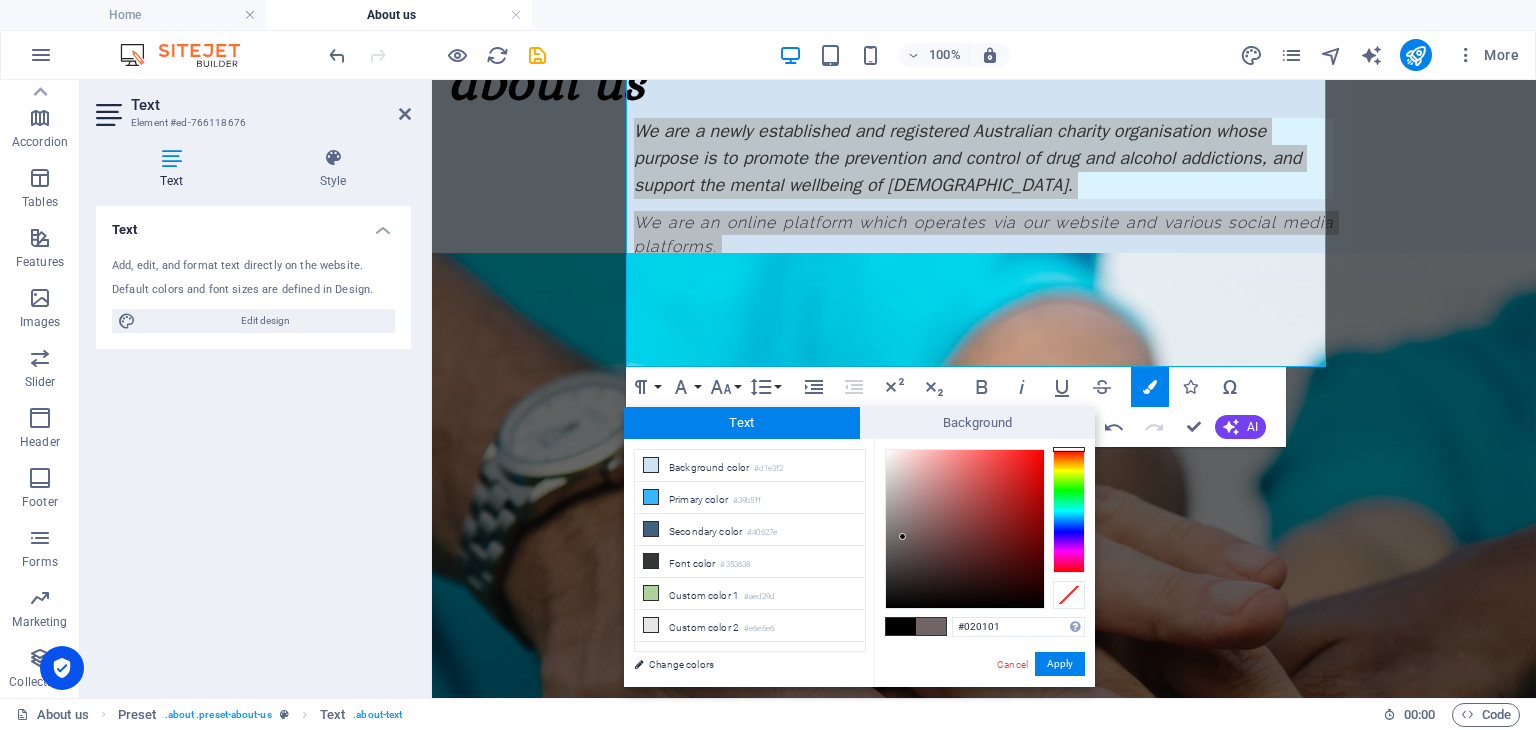 type on "#000000" 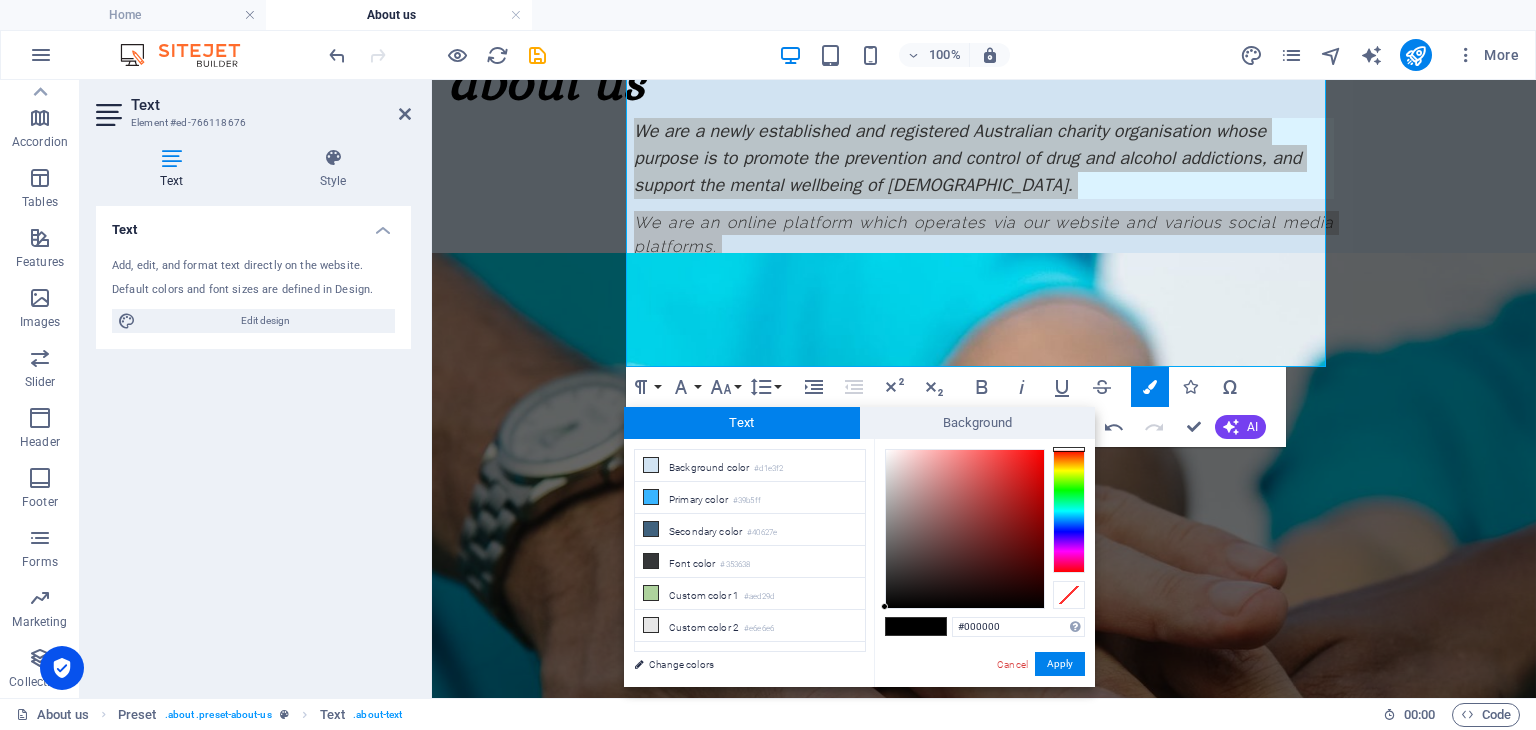 drag, startPoint x: 903, startPoint y: 537, endPoint x: 884, endPoint y: 697, distance: 161.12418 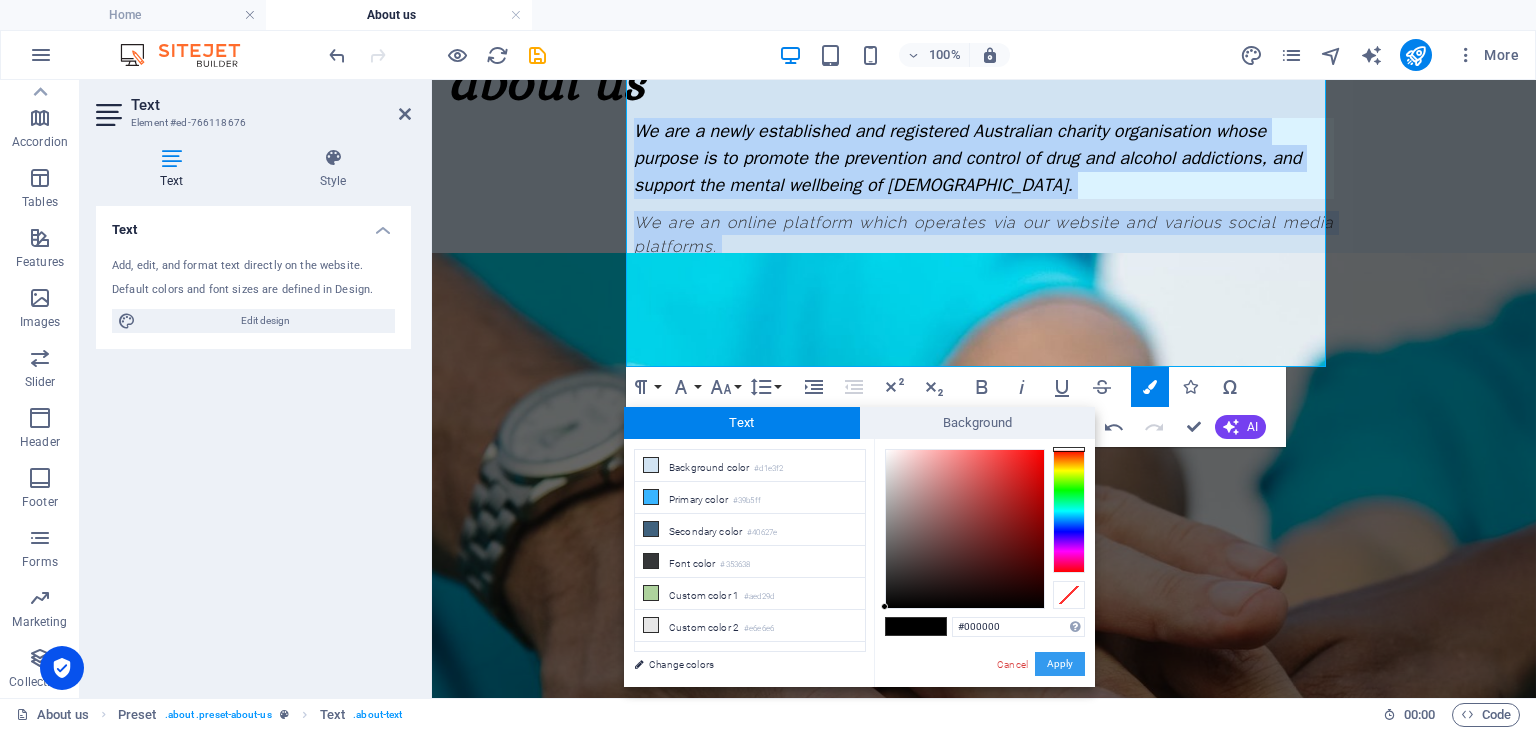 click on "Apply" at bounding box center (1060, 664) 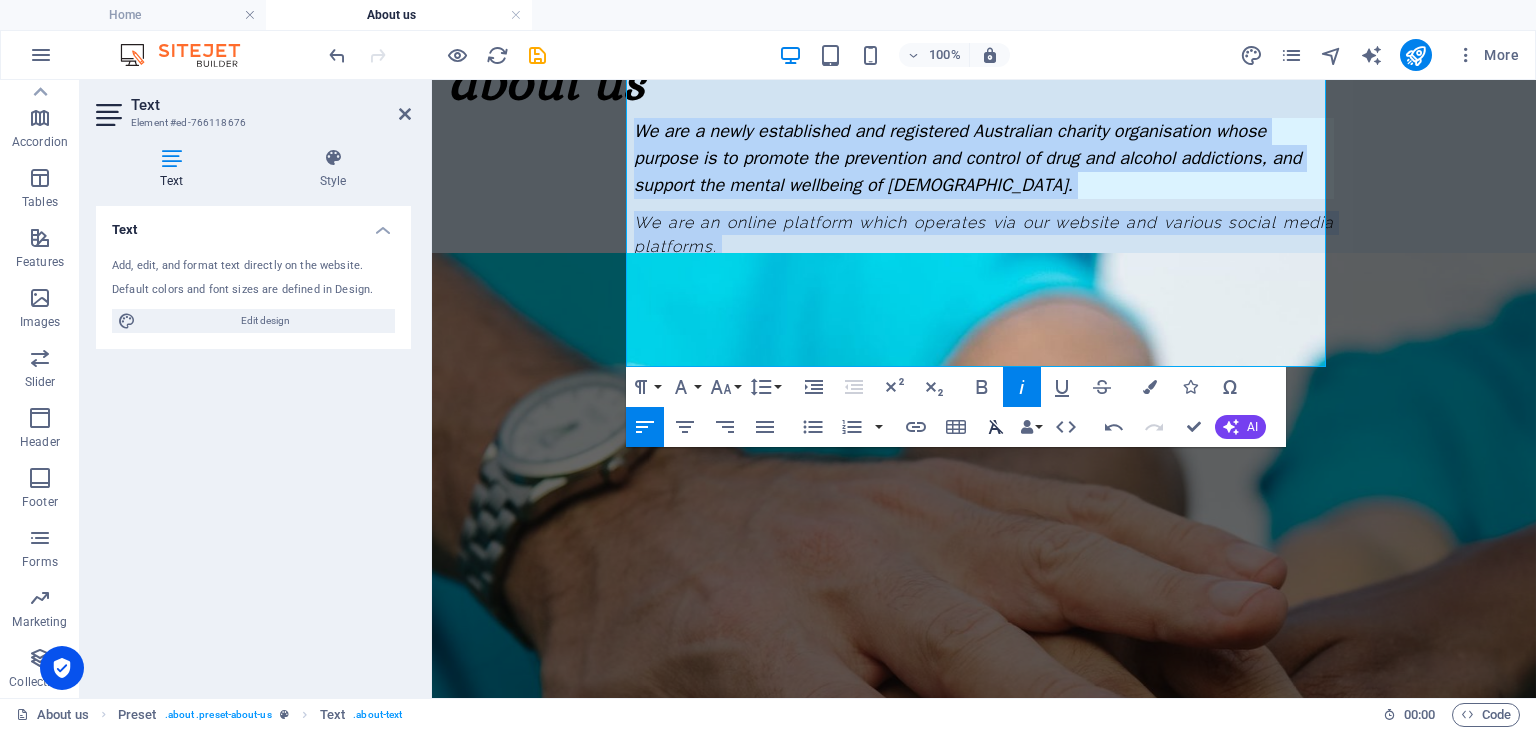click 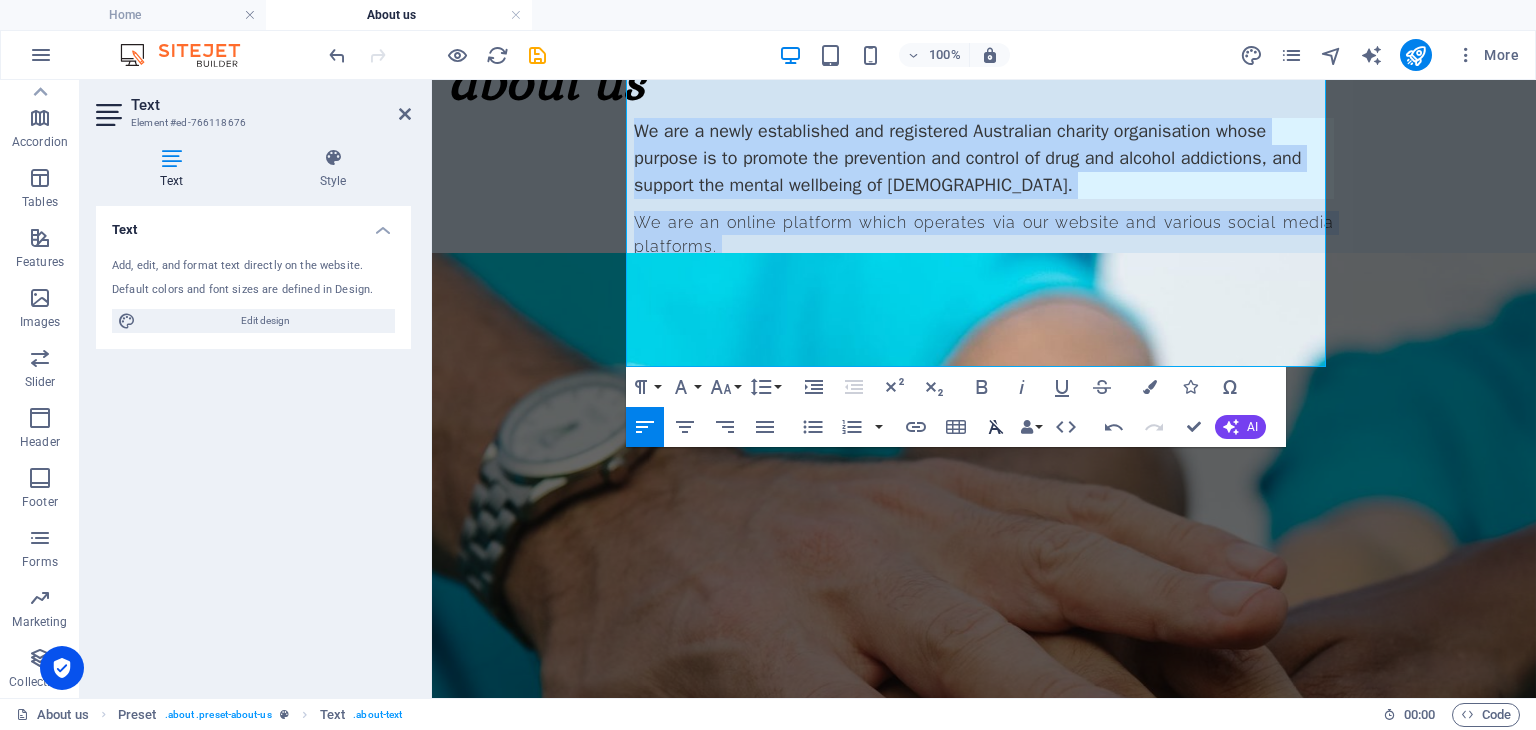 click 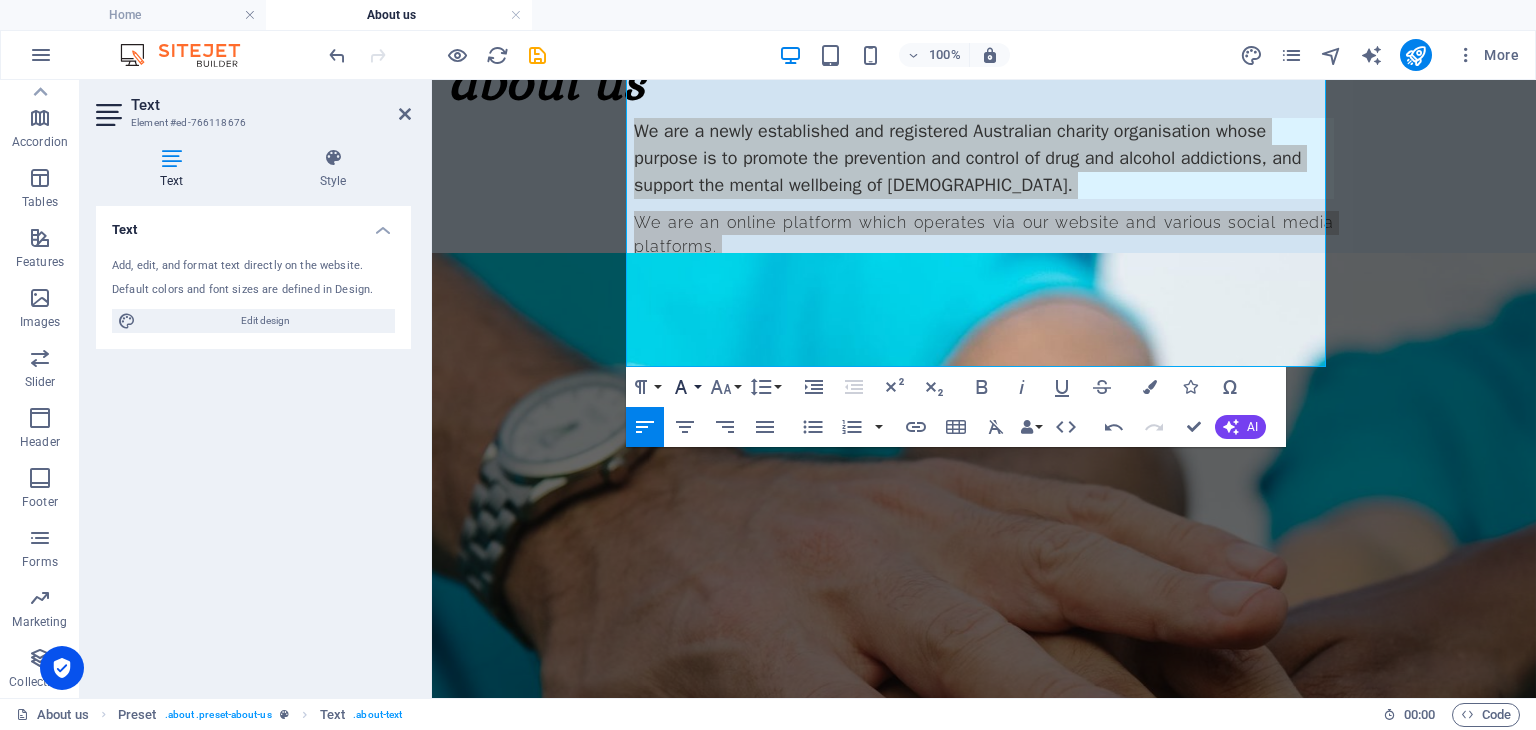 click 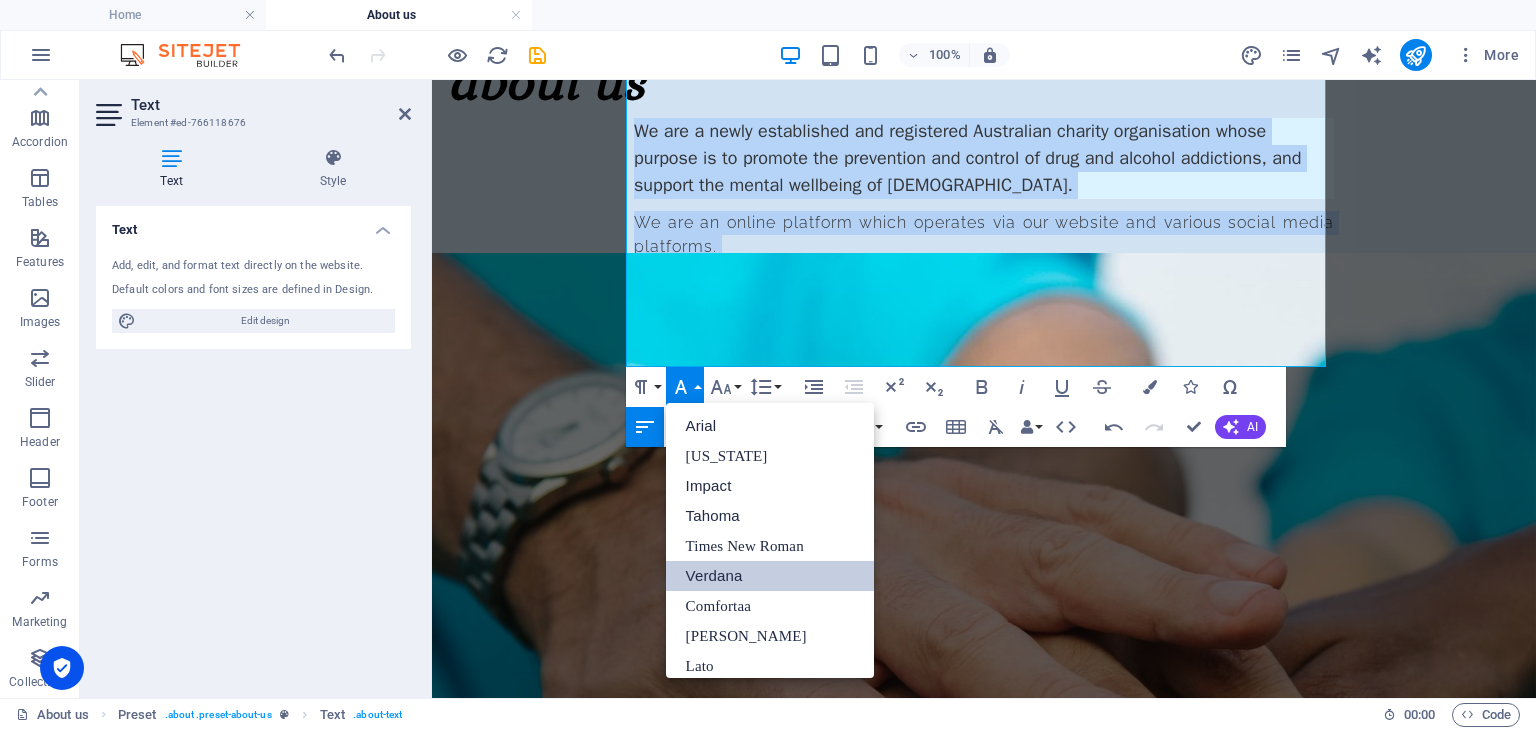 click on "Verdana" at bounding box center (770, 576) 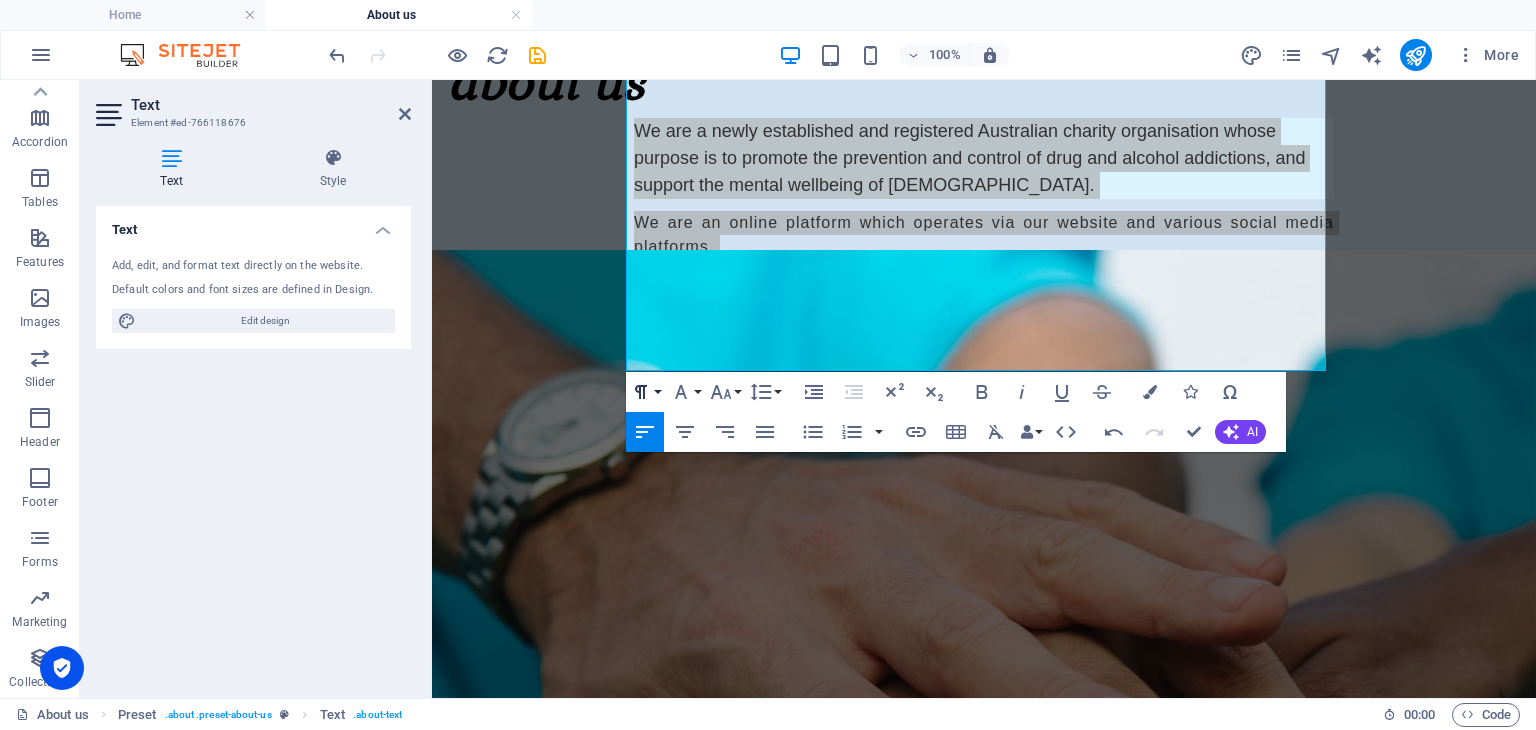 click 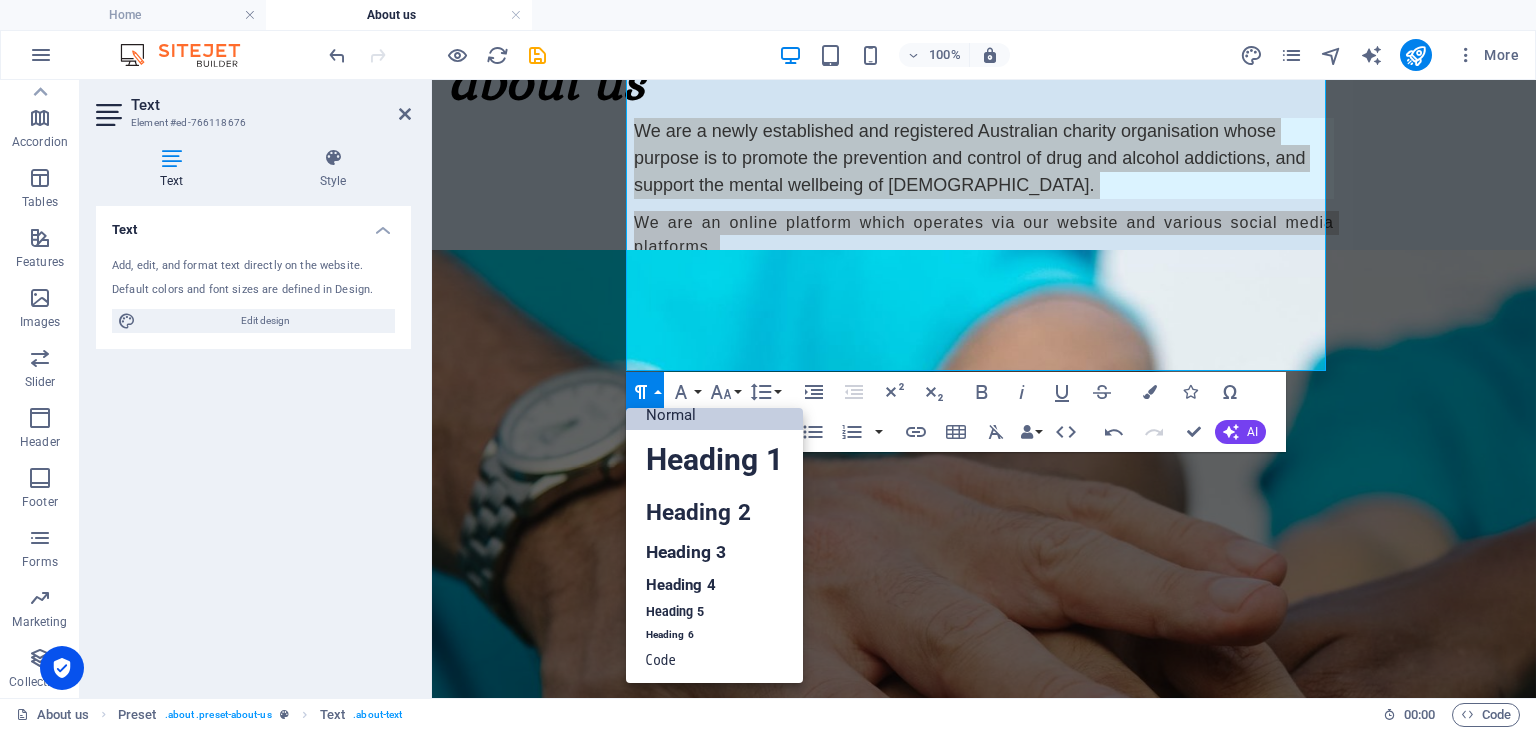 scroll, scrollTop: 16, scrollLeft: 0, axis: vertical 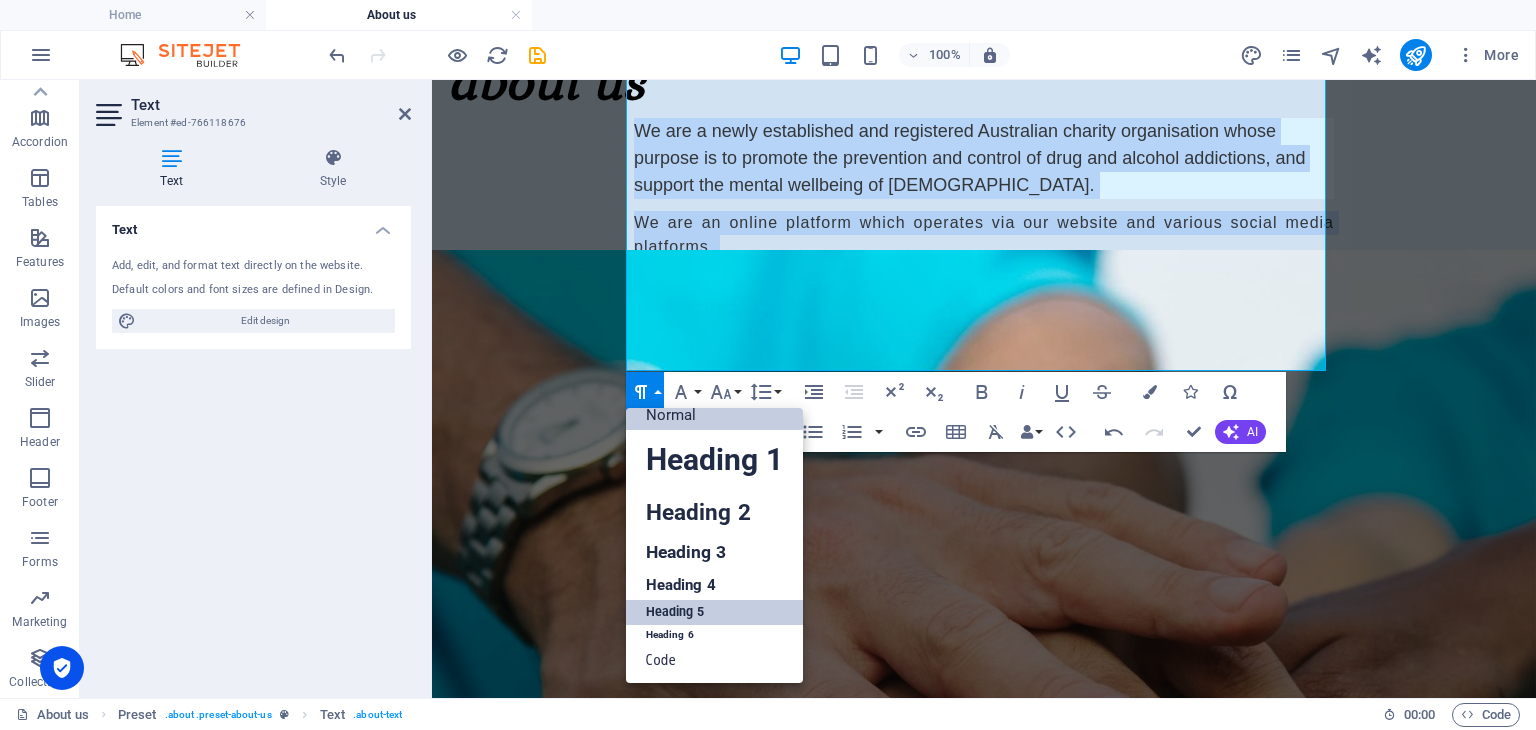 click on "Heading 5" at bounding box center (714, 612) 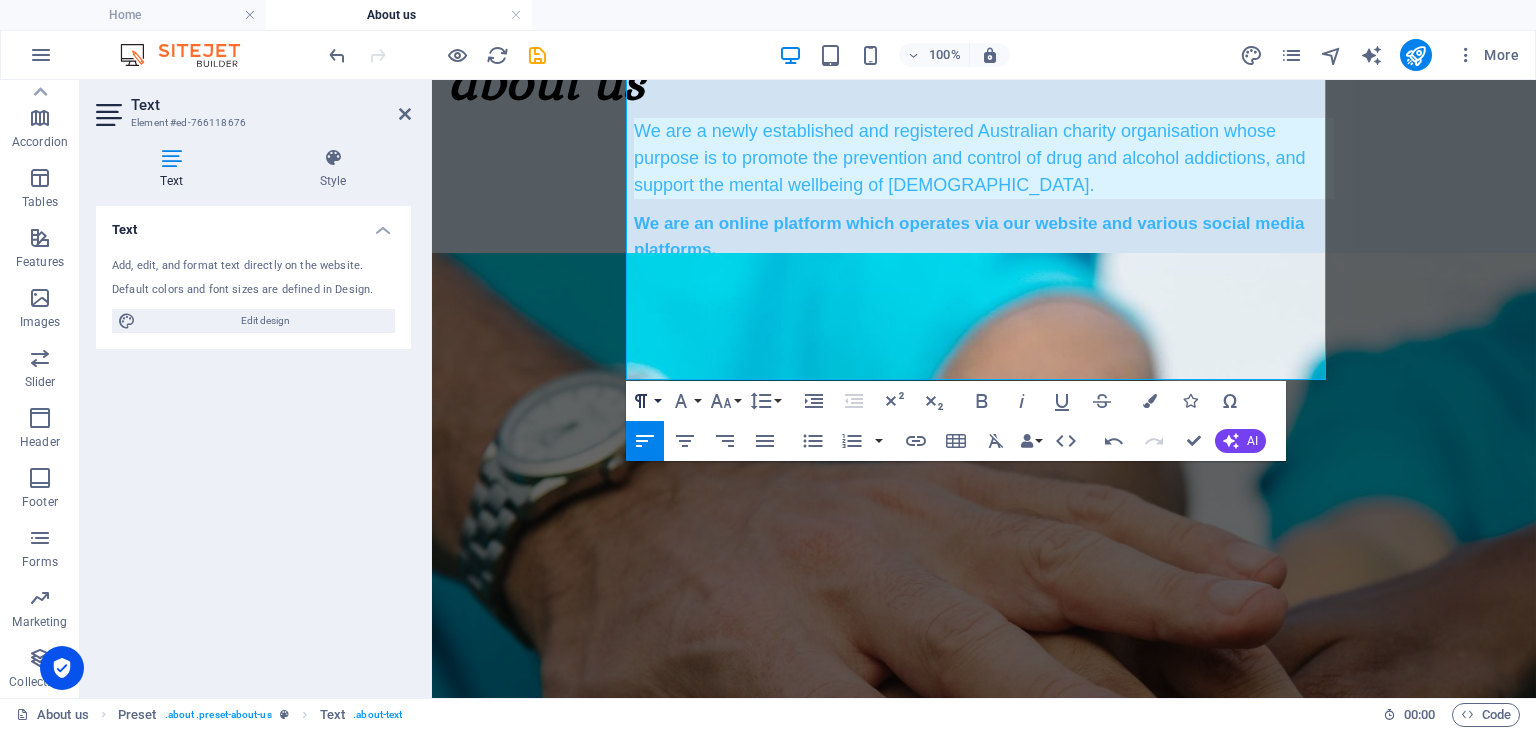 click 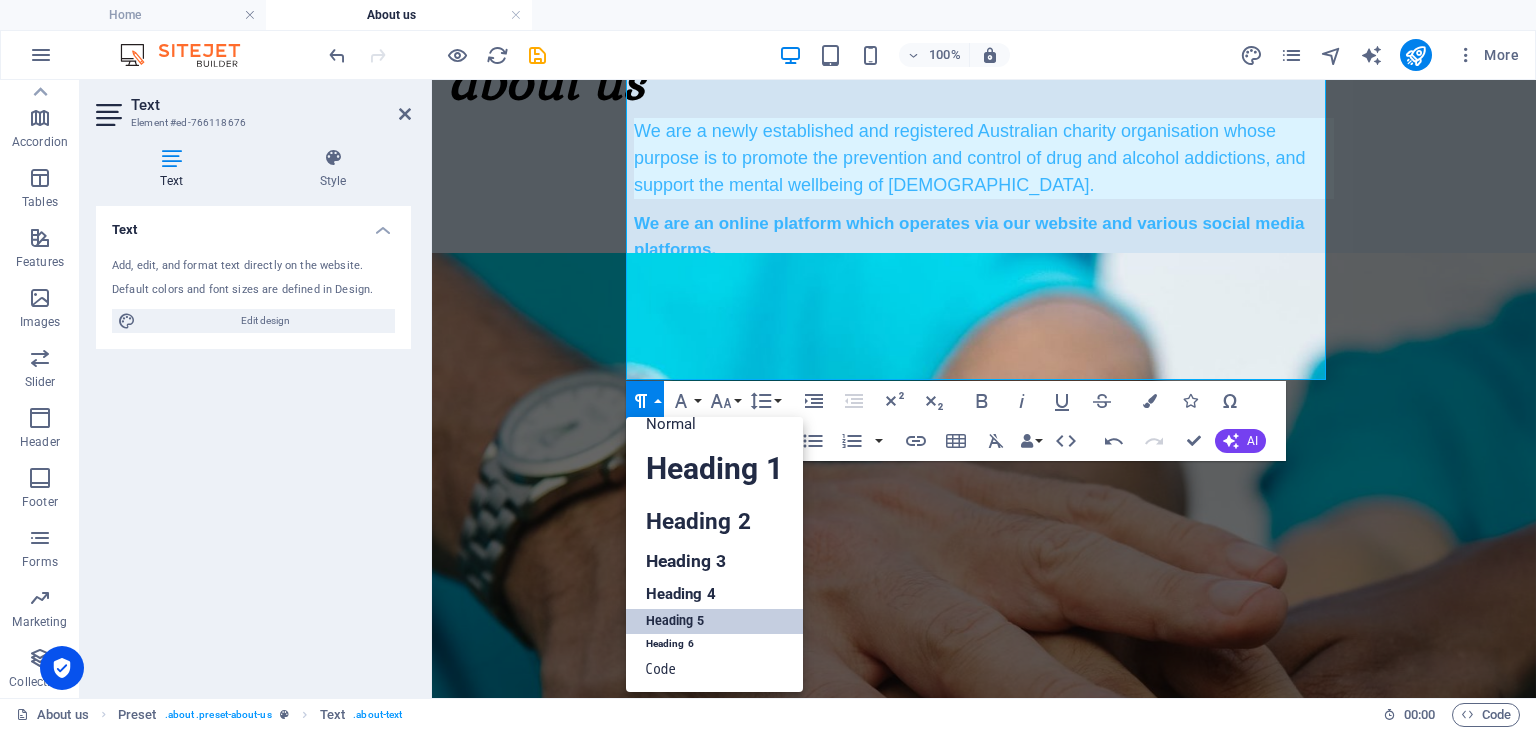 scroll, scrollTop: 16, scrollLeft: 0, axis: vertical 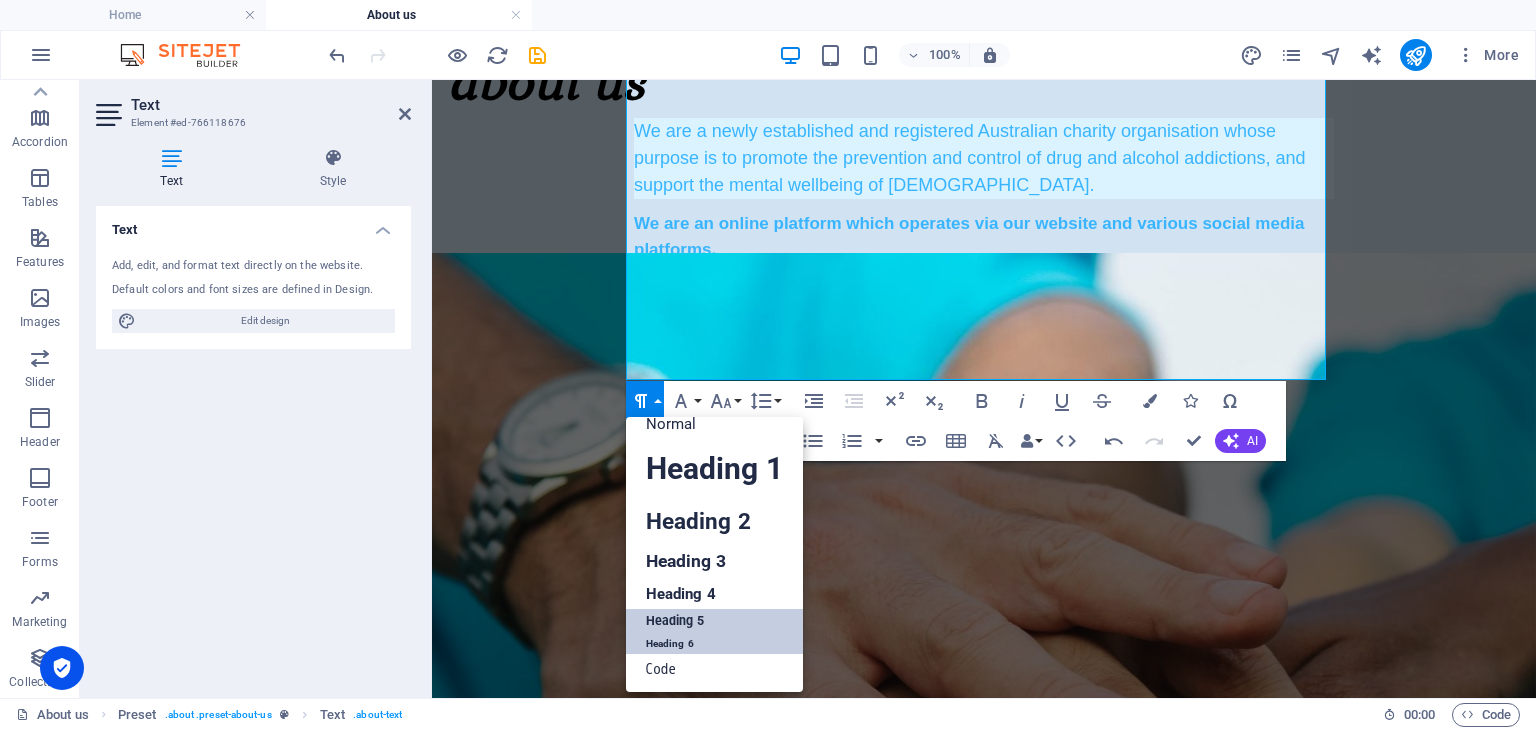 click on "Heading 6" at bounding box center (714, 644) 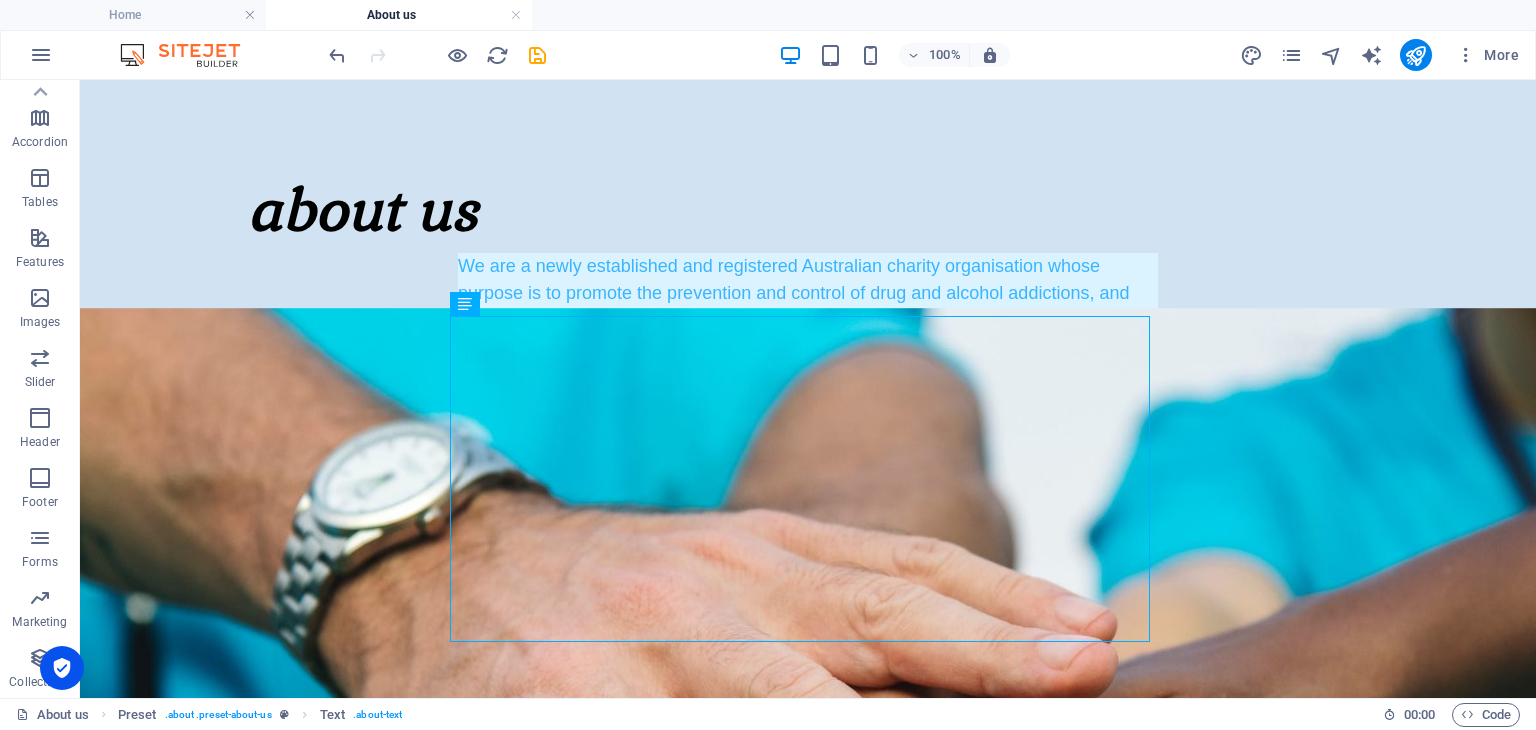 scroll, scrollTop: 126, scrollLeft: 0, axis: vertical 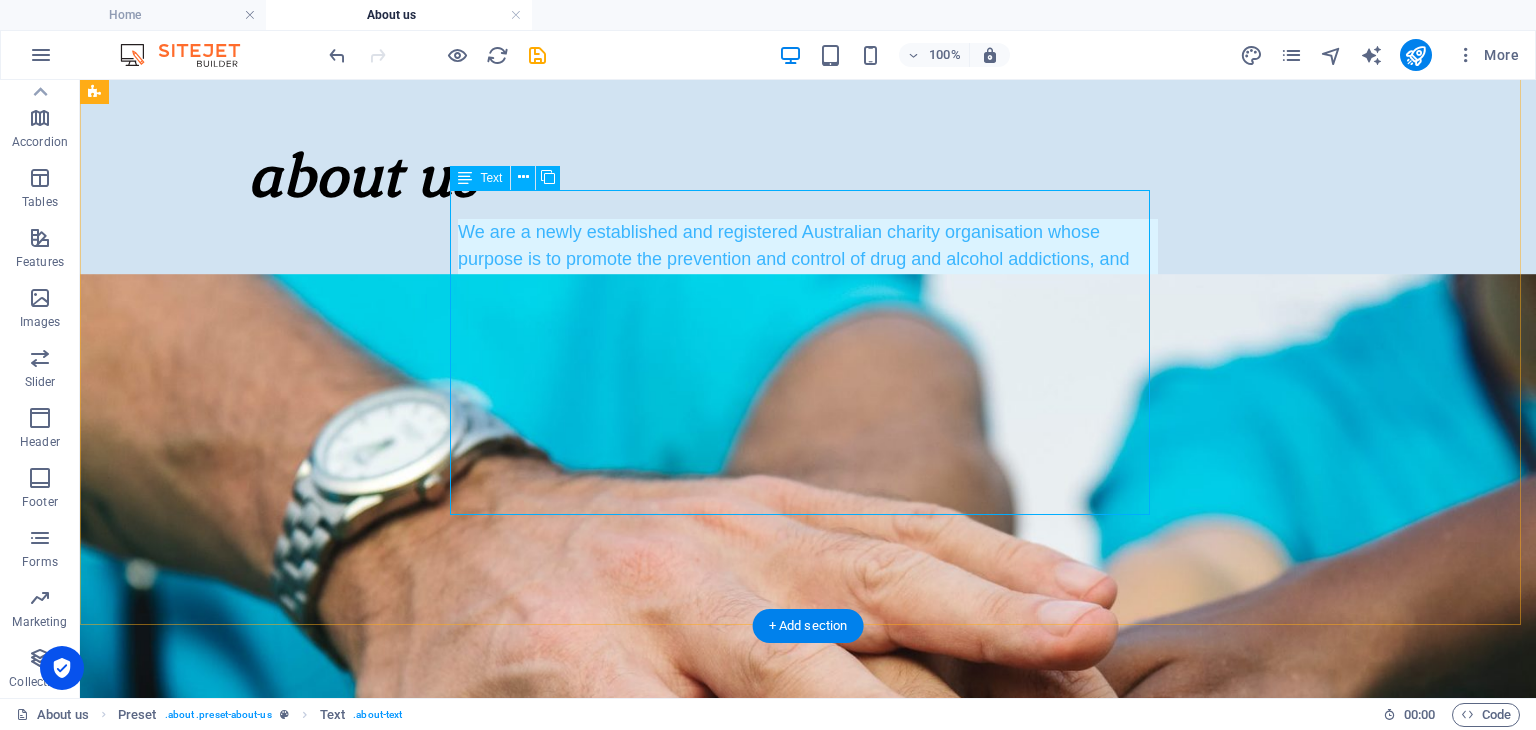 click on "We are a newly established and registered Australian charity organisation whose purpose is to promote the prevention and control of drug and alcohol addictions, and support the mental wellbeing of [DEMOGRAPHIC_DATA]. We are an online platform which operates via our website and various social media platforms. Our goal involves encouraging people to engage in healthy communication and be able to properly support those around them. All content is created by specialists who are qualified and practicing in the therapeutic treatment of alcohol and other drug addictions. Our content seeks to help Young [DEMOGRAPHIC_DATA], along with the entire population, with their awareness and understanding of what addiction is." at bounding box center (808, 376) 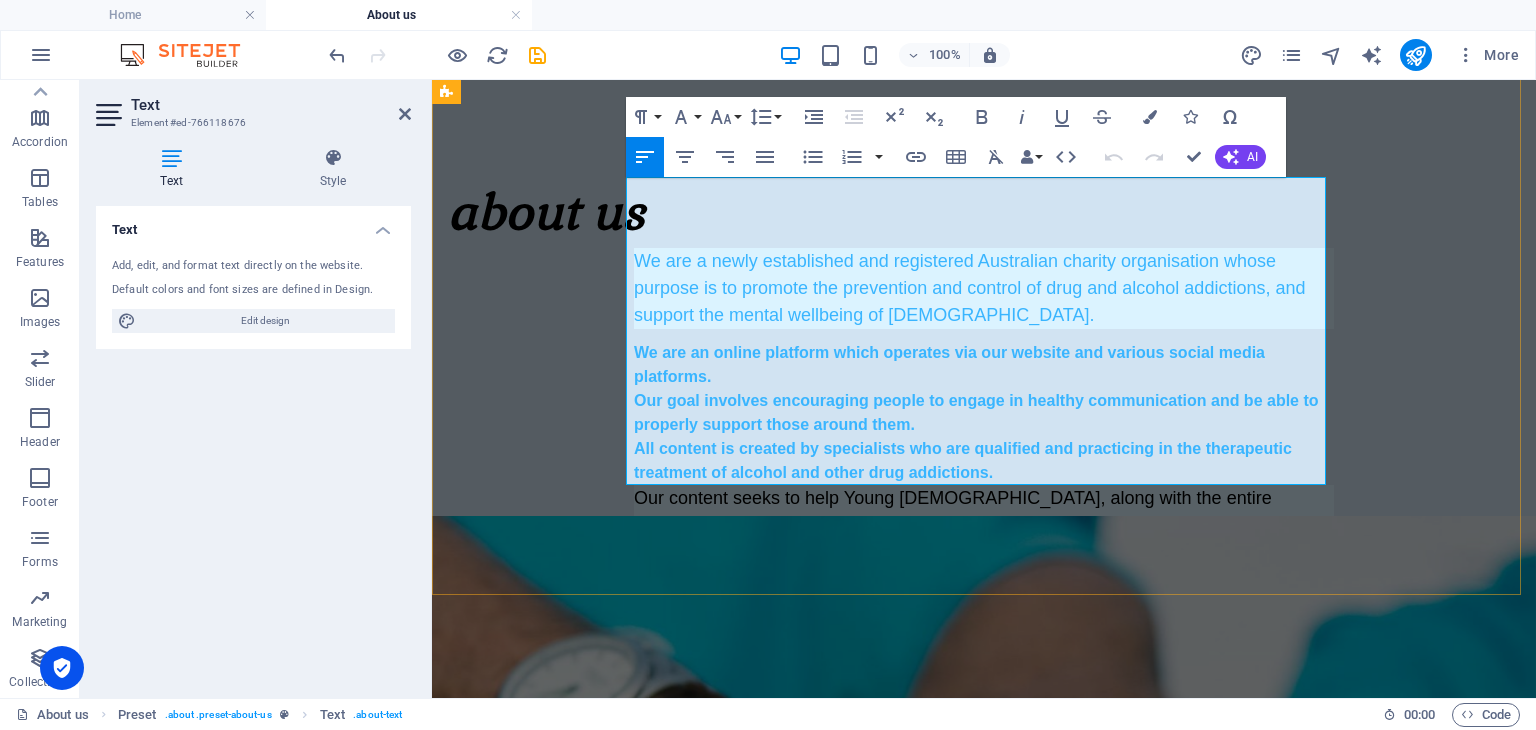 scroll, scrollTop: 143, scrollLeft: 0, axis: vertical 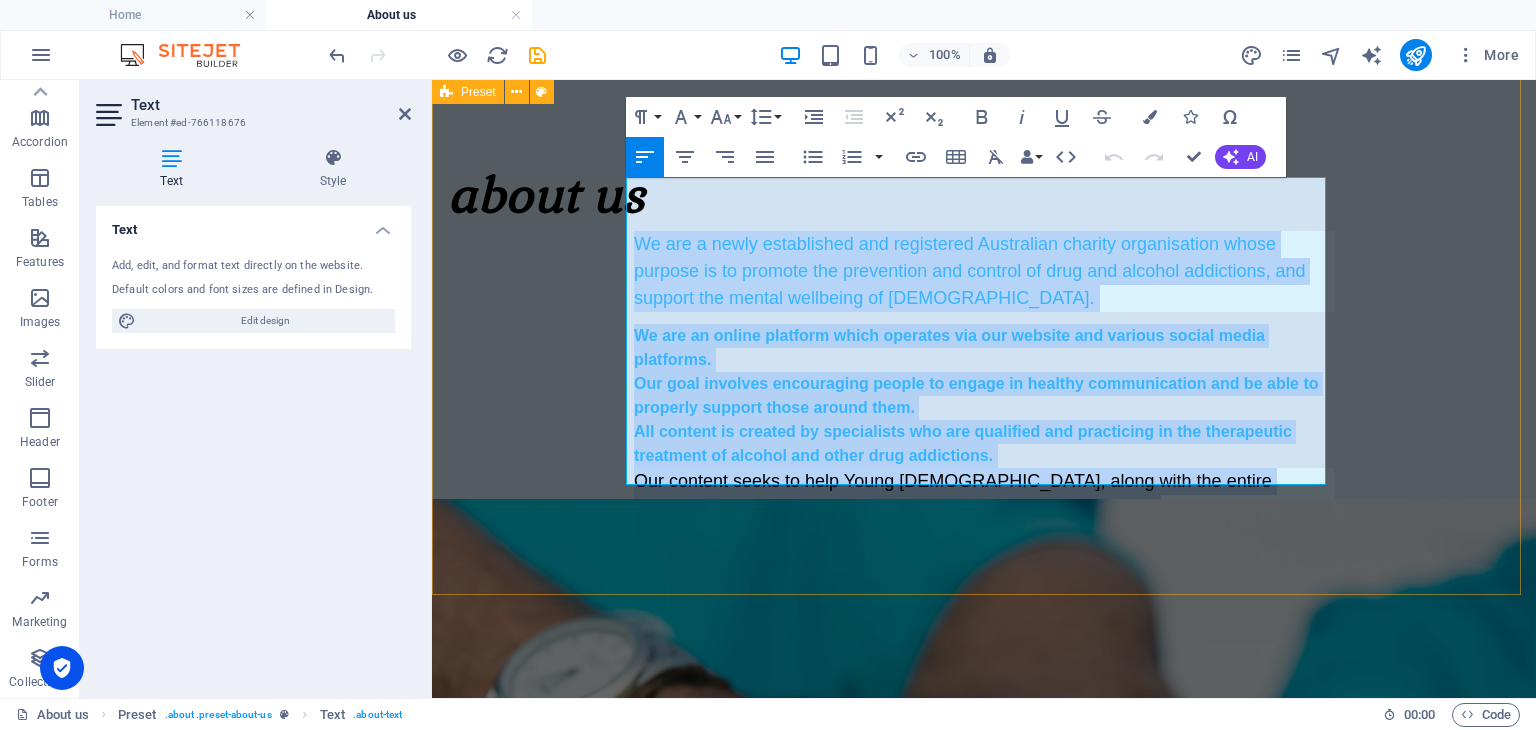drag, startPoint x: 628, startPoint y: 193, endPoint x: 1368, endPoint y: 455, distance: 785.0121 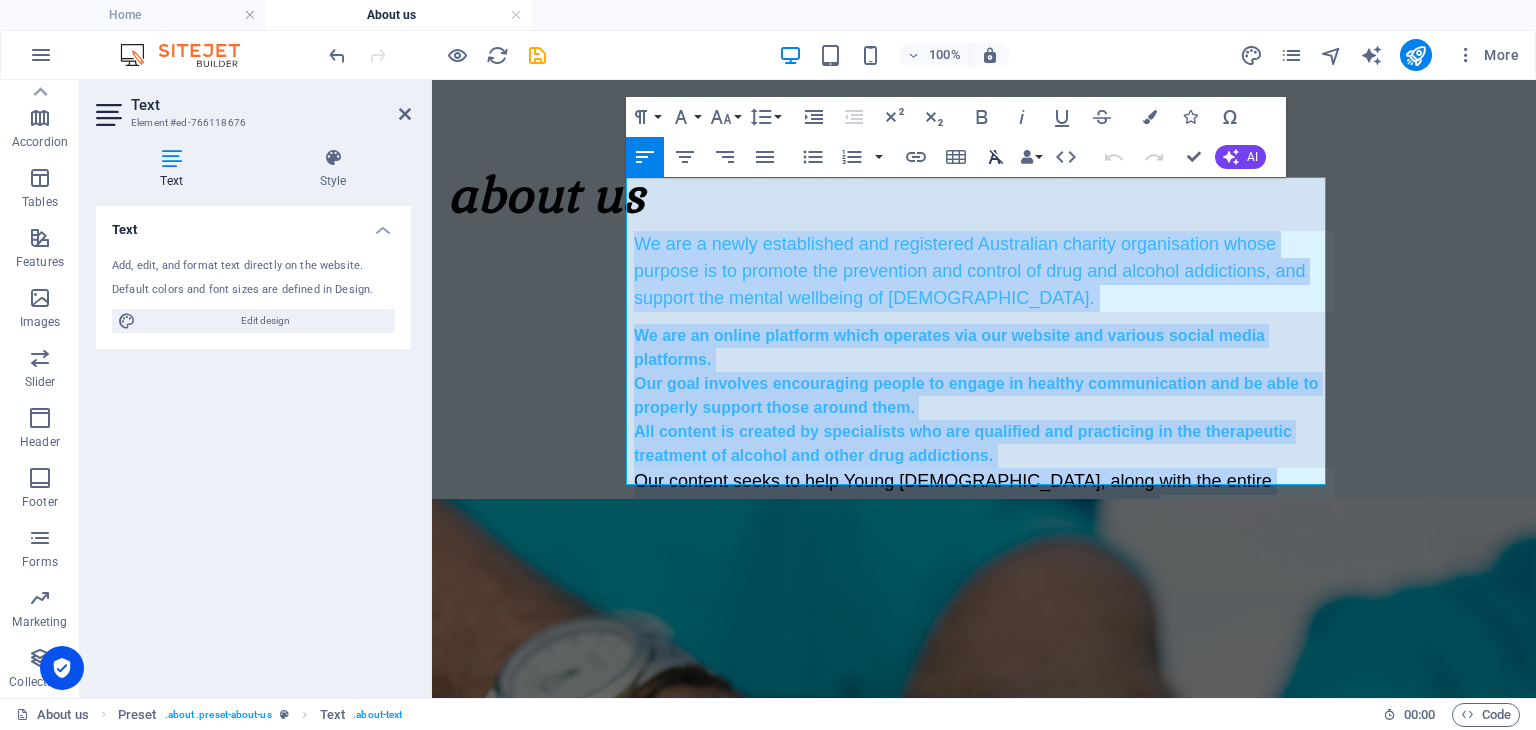 click 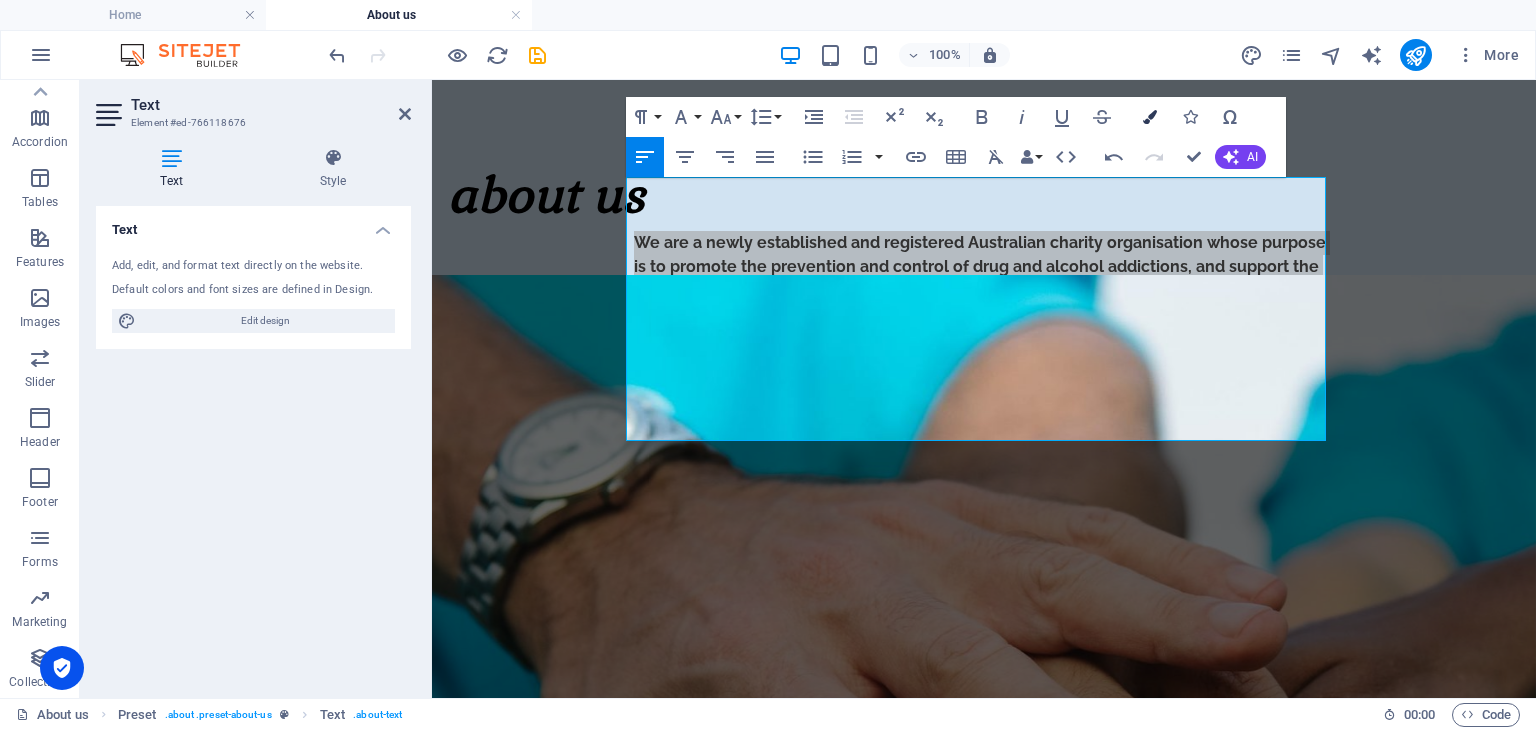 click at bounding box center [1150, 117] 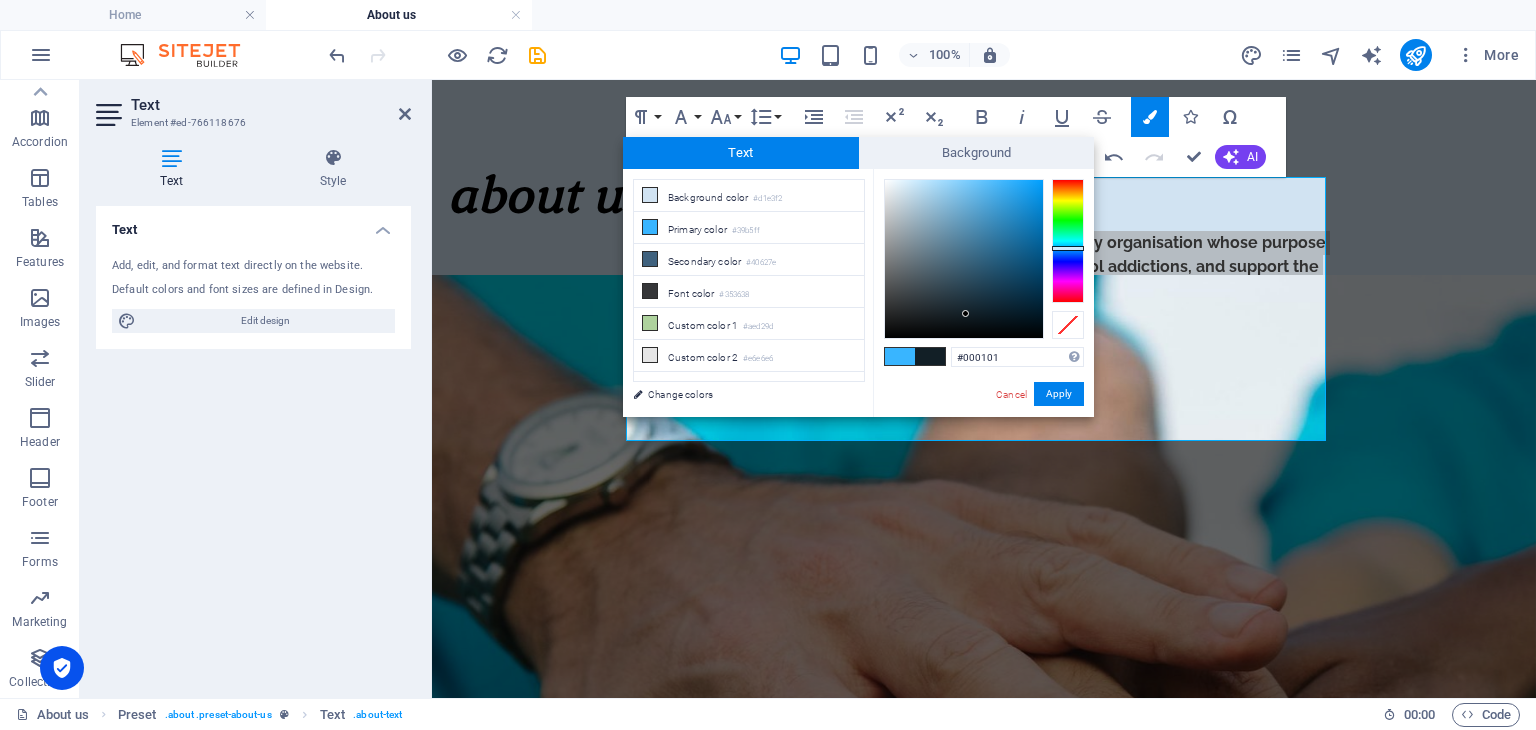 type on "#000000" 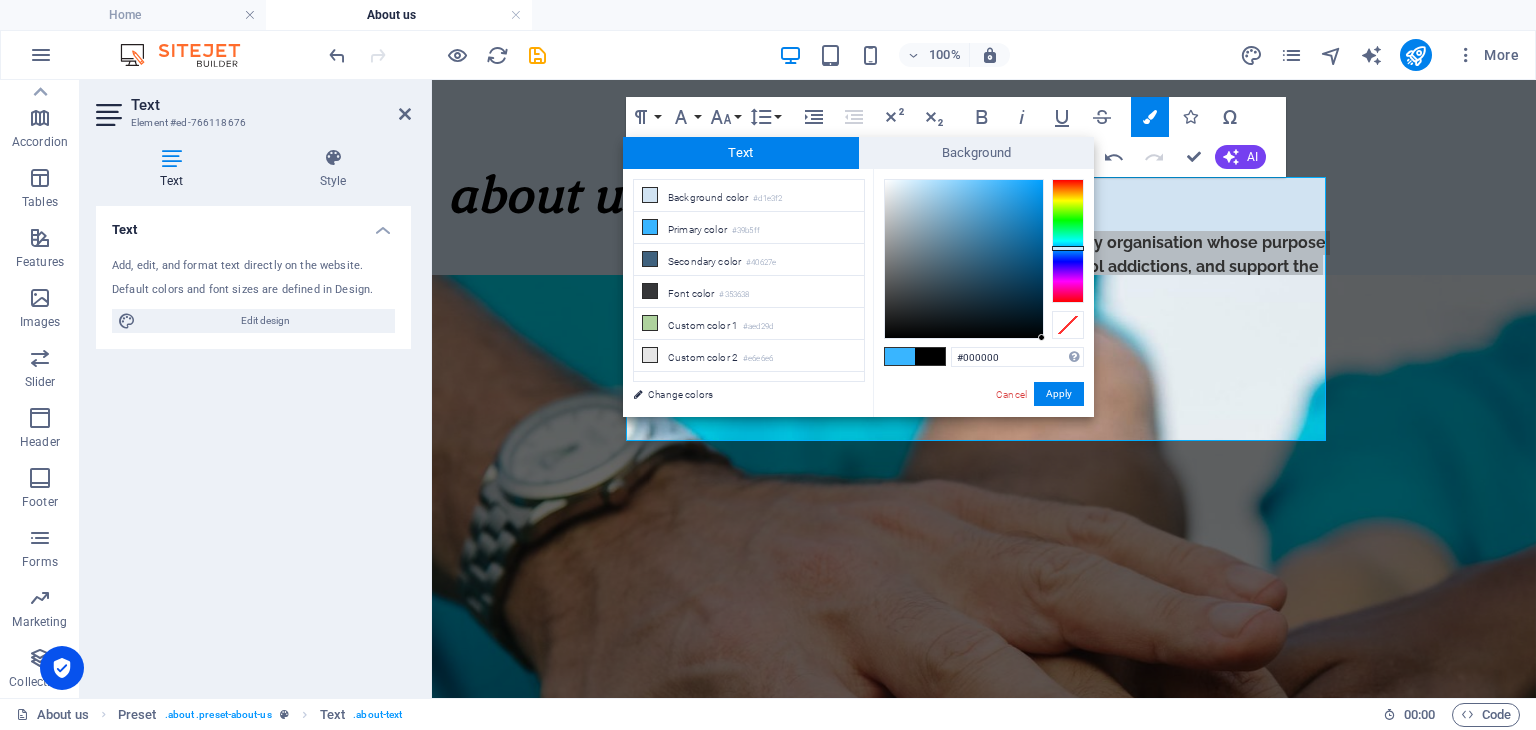 drag, startPoint x: 951, startPoint y: 301, endPoint x: 1092, endPoint y: 345, distance: 147.7058 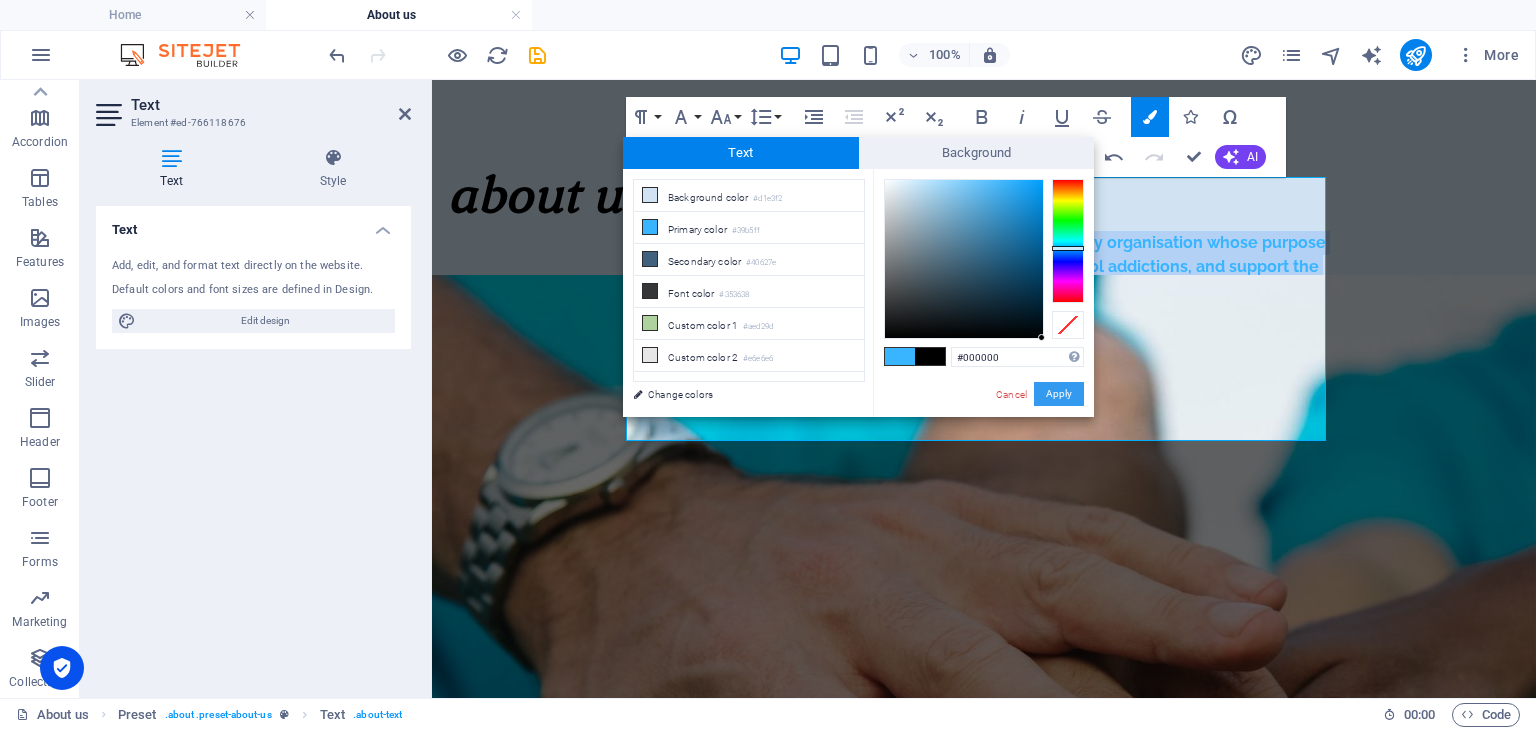 click on "Apply" at bounding box center (1059, 394) 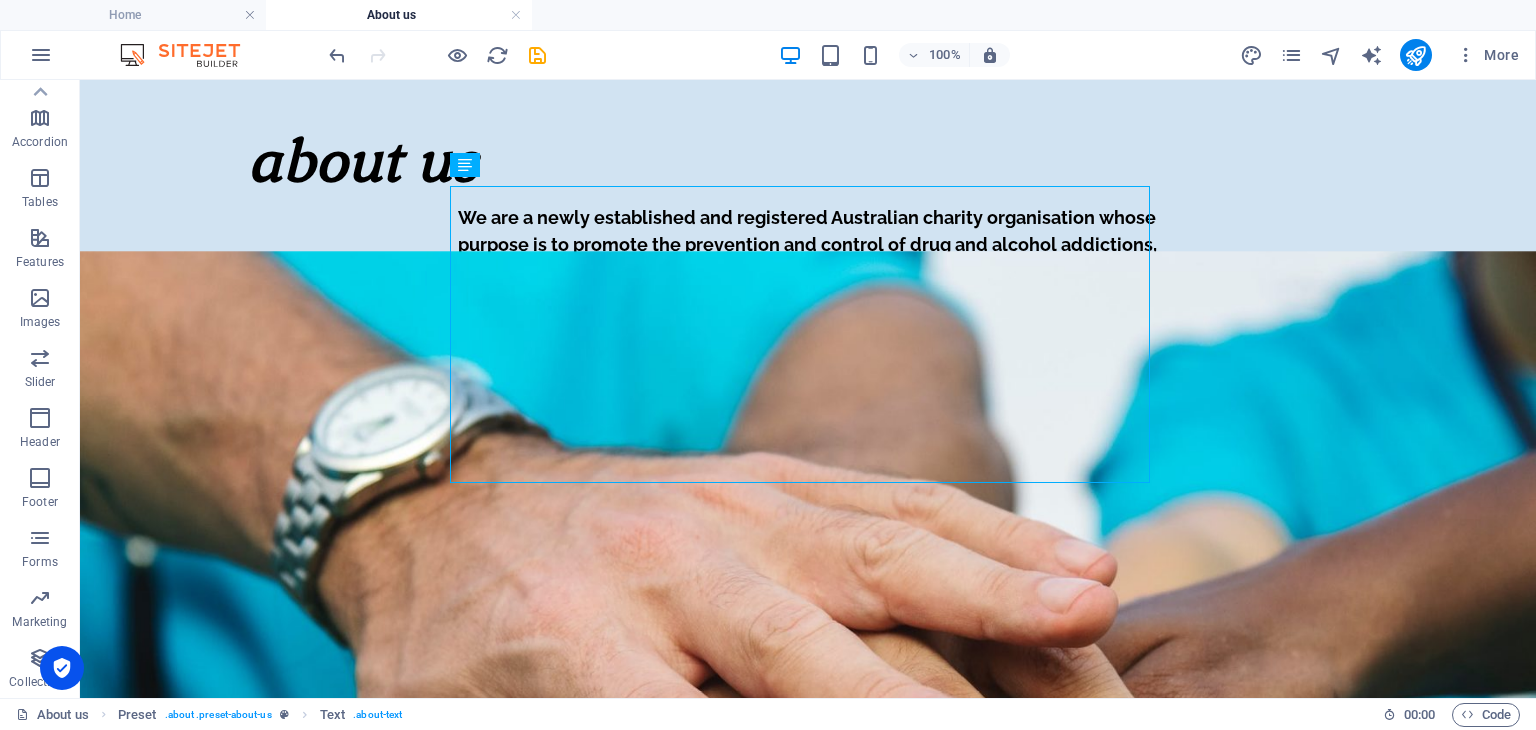 scroll, scrollTop: 139, scrollLeft: 0, axis: vertical 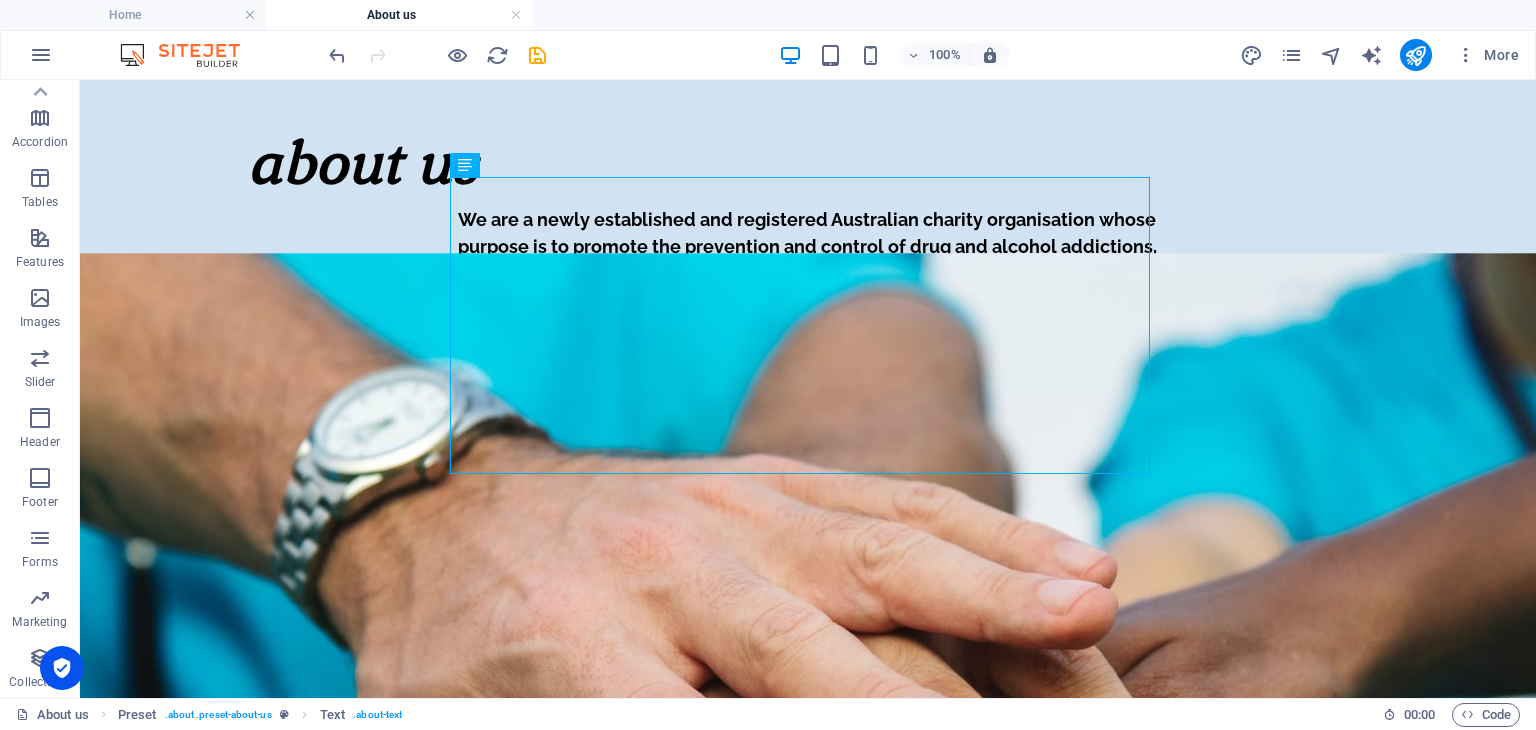 click on "Drag here to replace the existing content. Press “Ctrl” if you want to create a new element.
H1   Banner   Banner   Container   Container   Reference   Text   Icon   Preset   H2   Text   Spacer   Image   Callout   H2   Spacer   Container   Container   Preset   Container   Text   Container   H3   Text   Container   Code   Code   Container   Spacer   Container   Container   Container   Container   Text   Button   Spacer   H2   Container   Container   Container   Code   Text   Container   Container   H1   Spacer   Container   Container   Preset   Callout   Container   Container   Image   Container   Container   Container   Text   Container   Email   Container   Container   Form   Input   Container   Form   Input   Text" at bounding box center (808, 389) 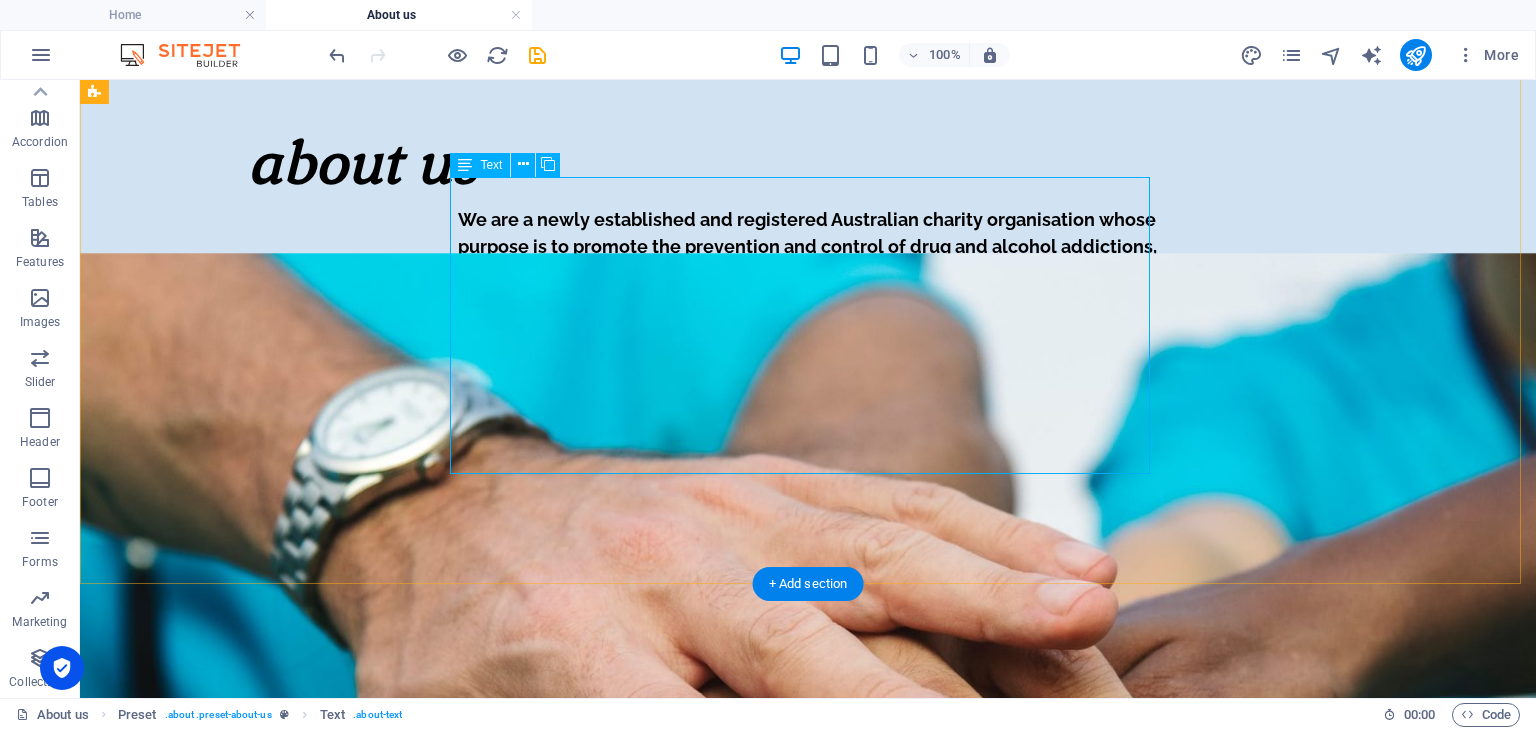 click on "We are a newly established and registered Australian charity organisation whose purpose is to promote the prevention and control of drug and alcohol addictions, and support the mental wellbeing of [DEMOGRAPHIC_DATA]. We are an online platform which operates via our website and various social media platforms. Our goal involves encouraging people to engage in healthy communication and be able to properly support those around them. All content is created by specialists who are qualified and practicing in the therapeutic treatment of alcohol and other drug addictions. Our content seeks to help Young [DEMOGRAPHIC_DATA], along with the entire population, with their awareness and understanding of what addiction is." at bounding box center (808, 354) 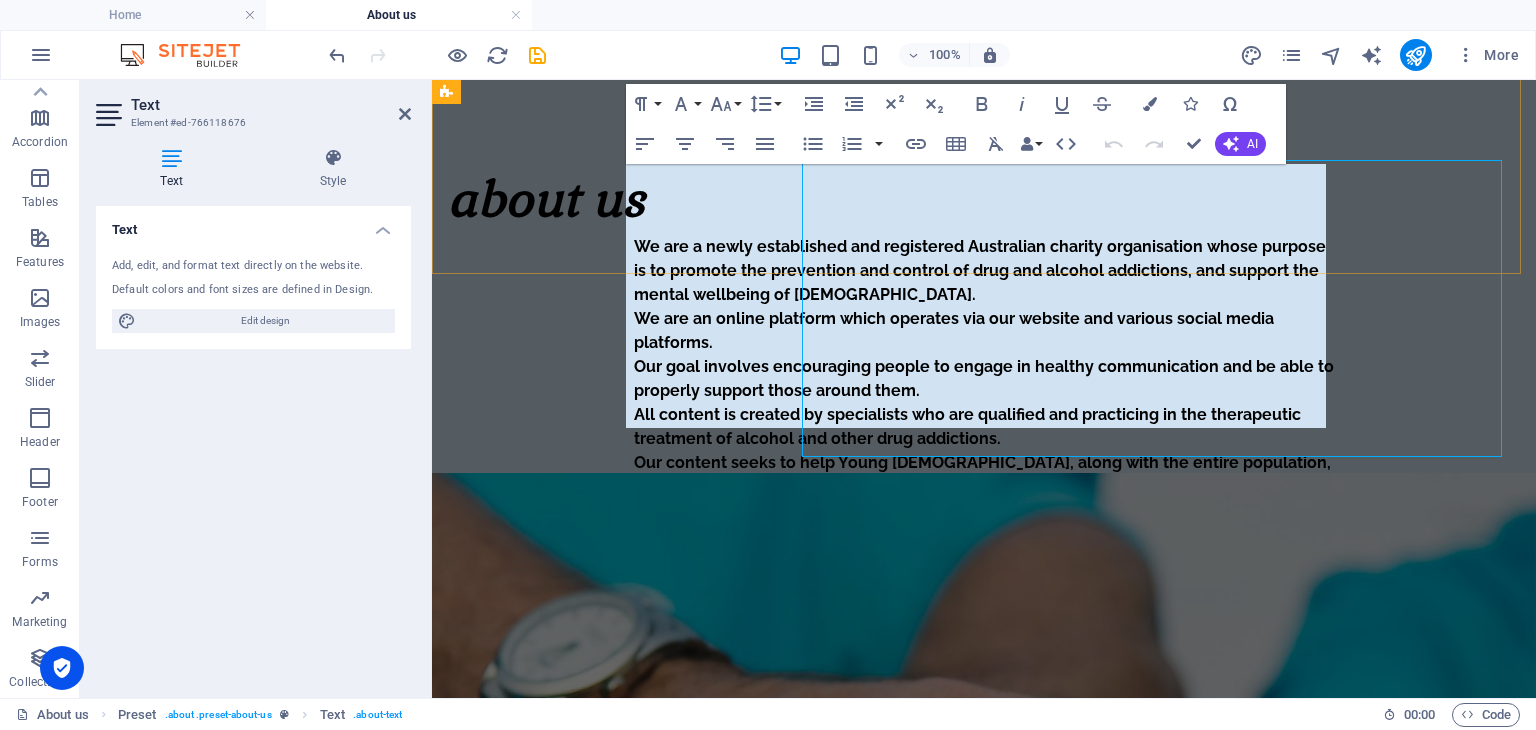 scroll, scrollTop: 156, scrollLeft: 0, axis: vertical 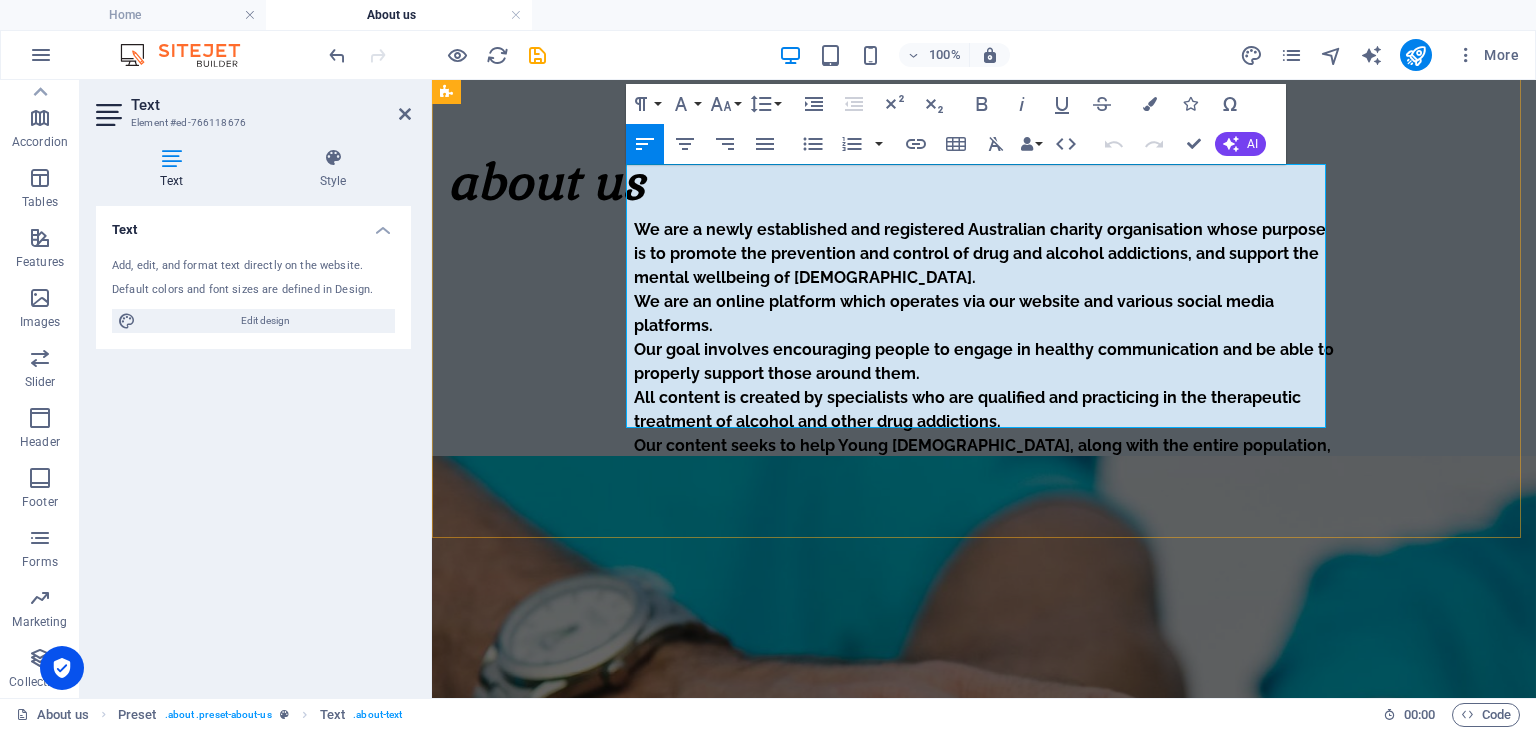 click on "We are a newly established and registered Australian charity organisation whose purpose is to promote the prevention and control of drug and alcohol addictions, and support the mental wellbeing of [DEMOGRAPHIC_DATA]." at bounding box center (984, 254) 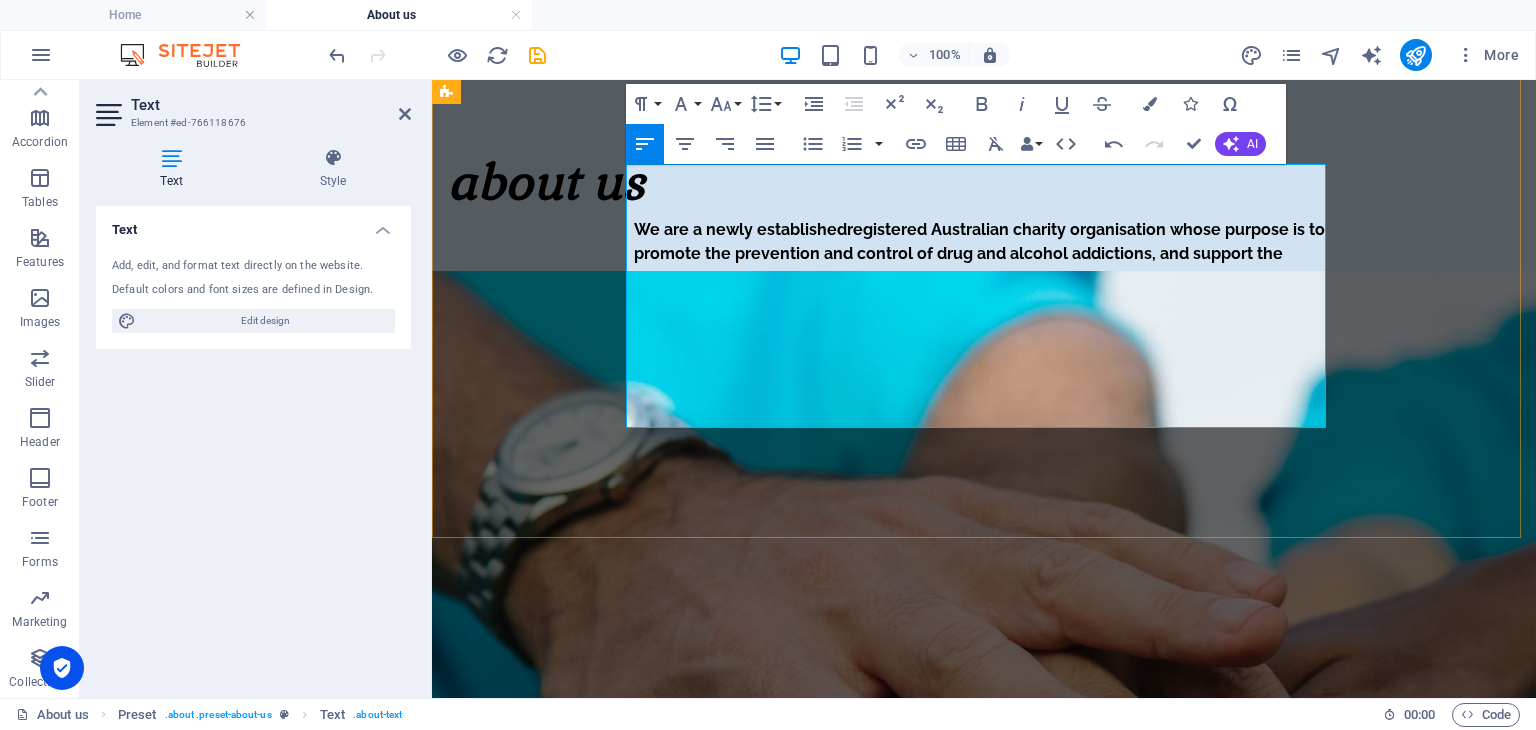 type 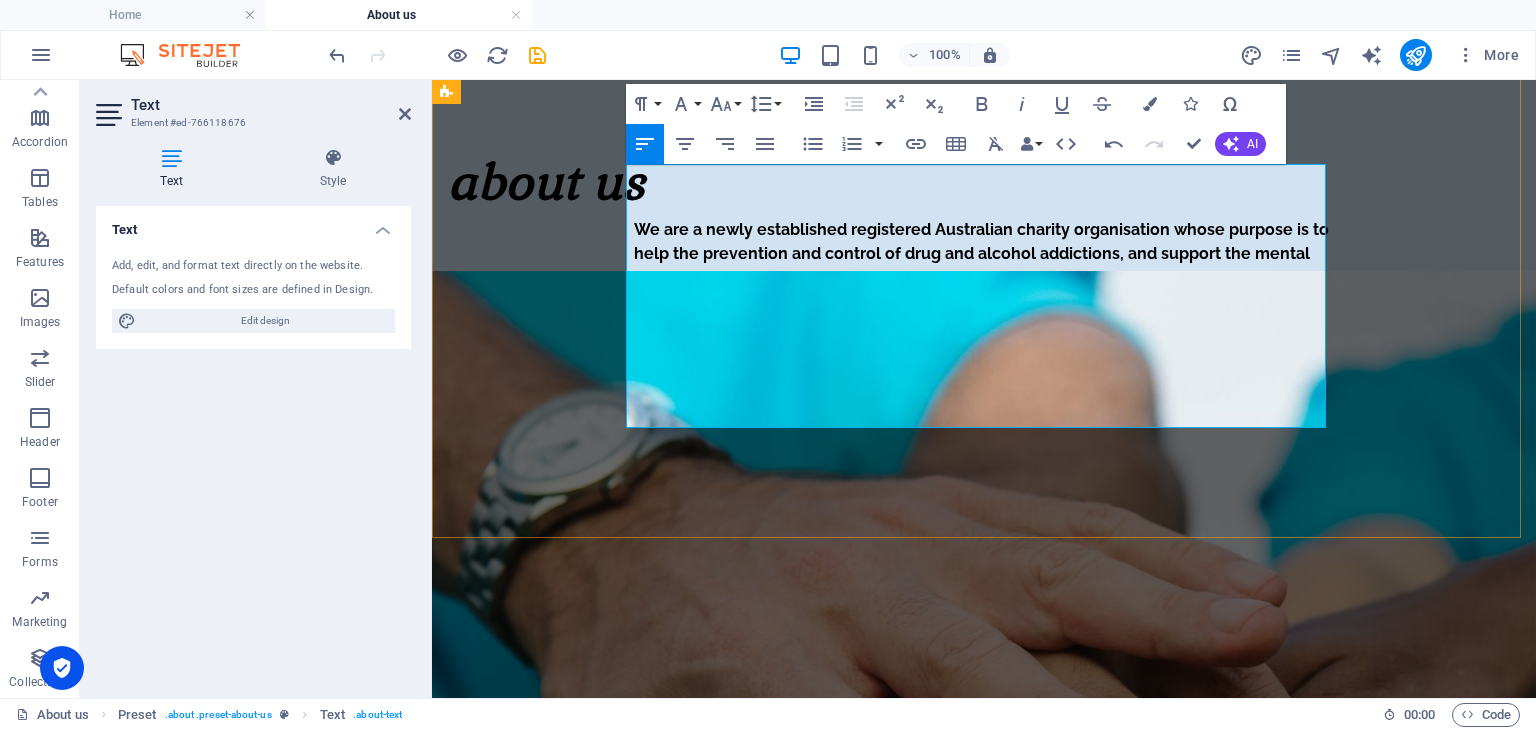 click on "We are a newly established registered Australian charity organisation whose purpose is to help the prevention and control of drug and alcohol addictions, and support the mental wellbeing of [DEMOGRAPHIC_DATA]." at bounding box center [981, 253] 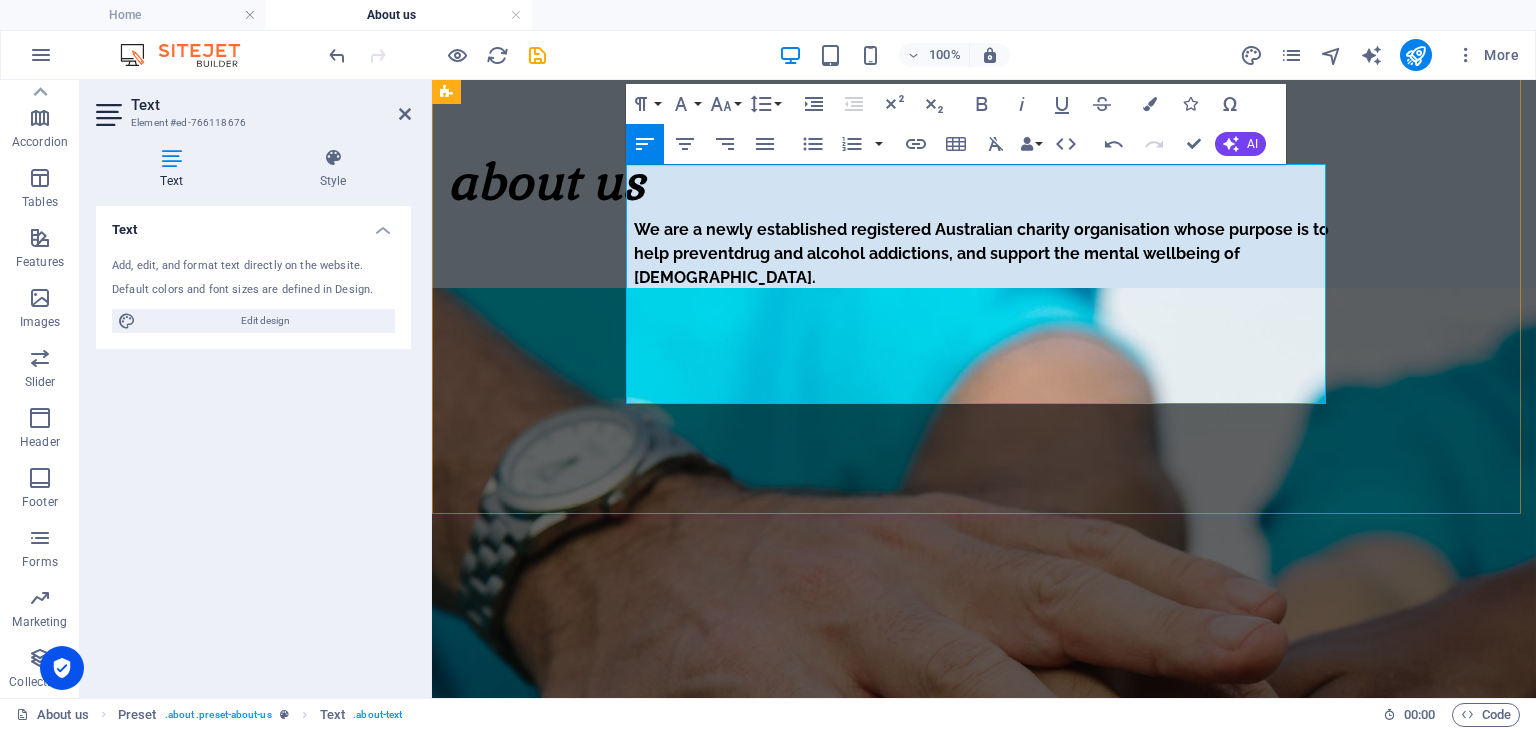 click on "We are a newly established registered Australian charity organisation whose purpose is to help prevent  drug and alcohol addictions, and support the mental wellbeing of [DEMOGRAPHIC_DATA]." at bounding box center [984, 254] 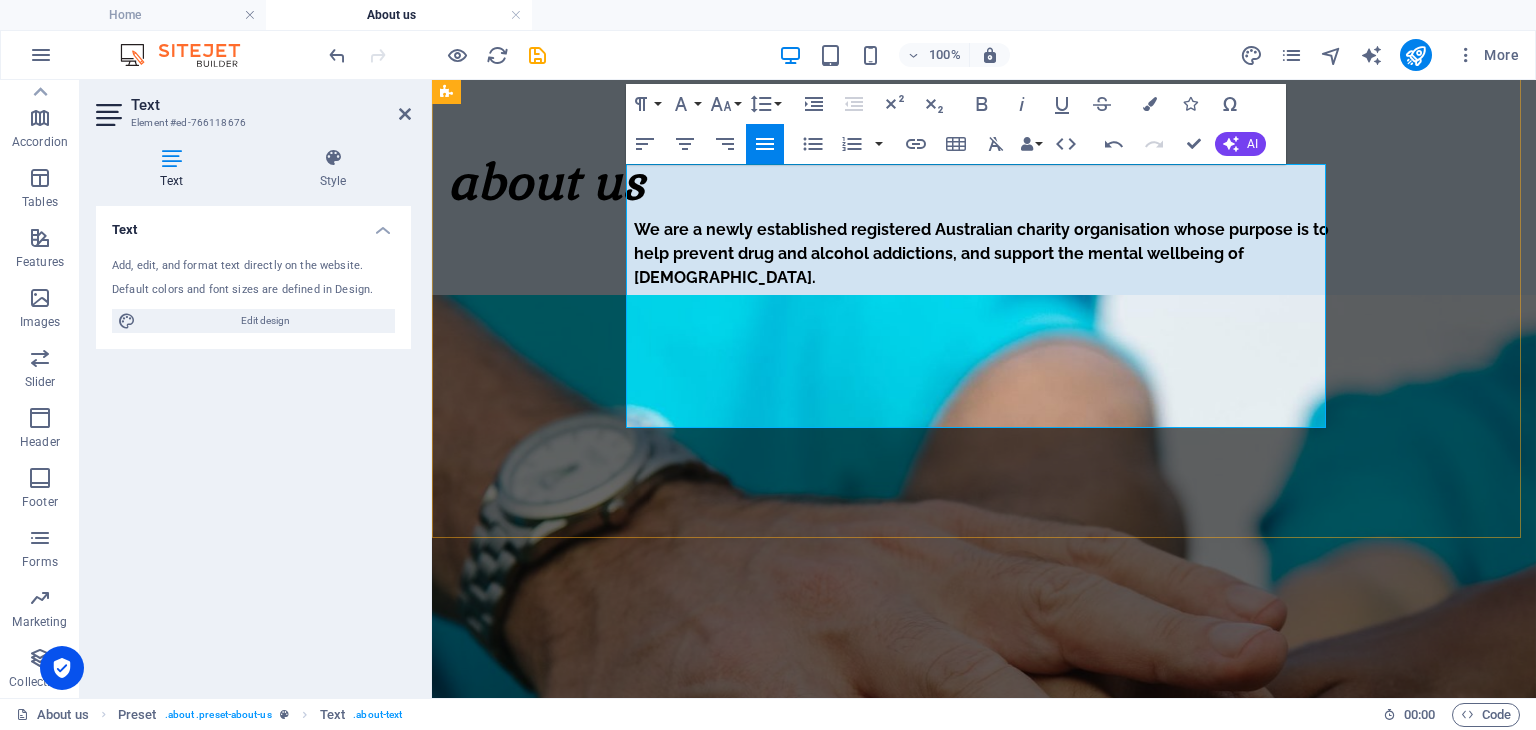 click on "We are an online platform which operates via our website and various social media platforms." at bounding box center (984, 338) 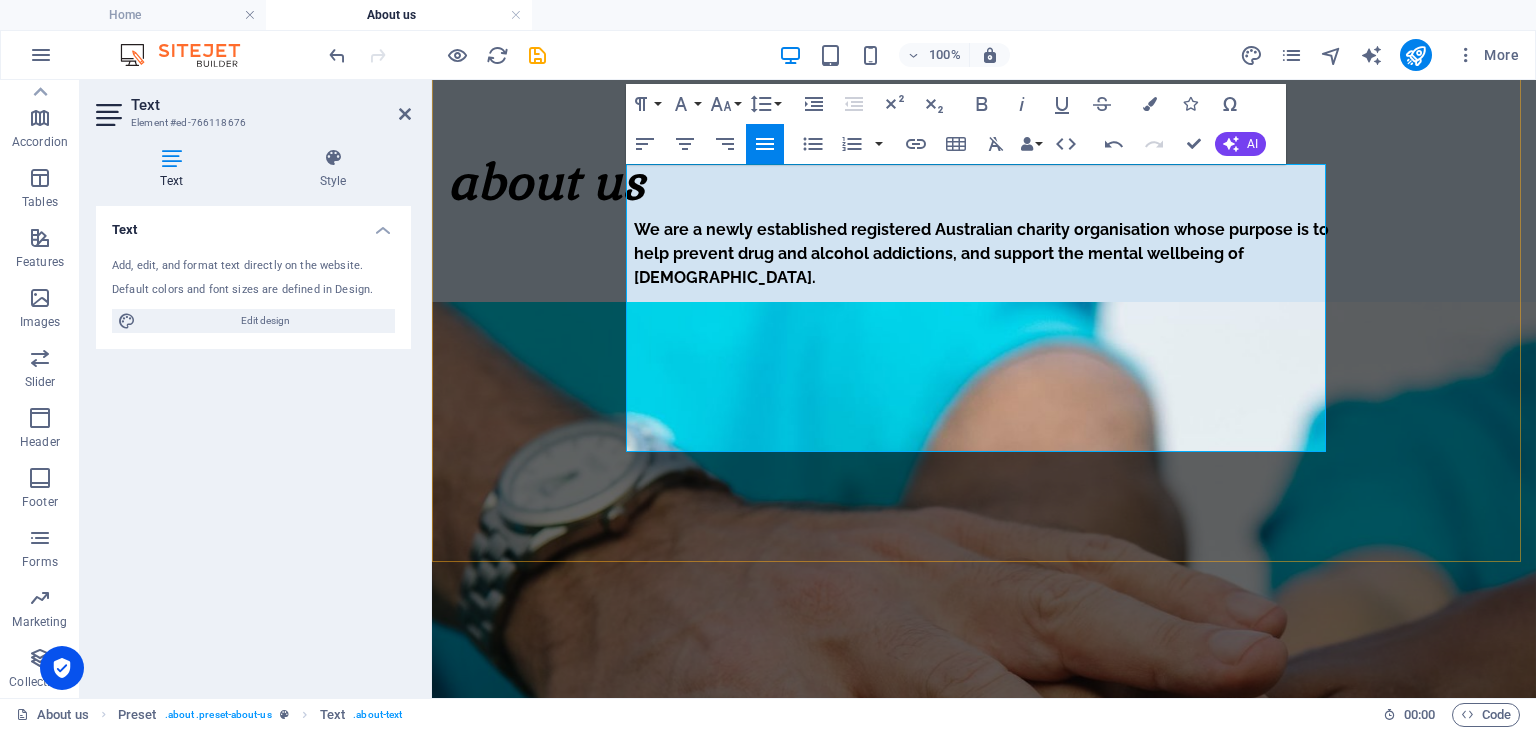 click on "Our goal involves encouraging people to engage in healthy communication and be able to properly support those around them." at bounding box center [984, 410] 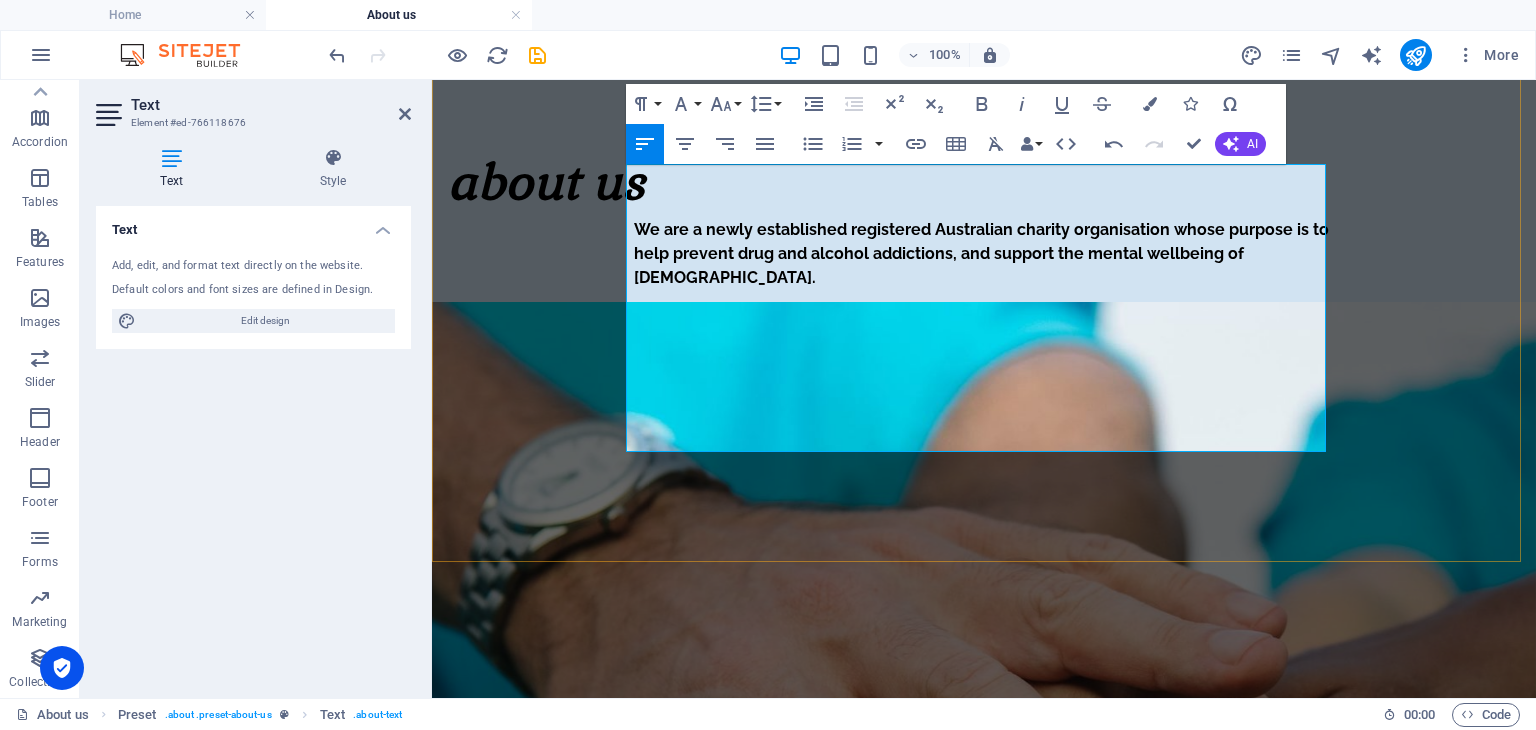 drag, startPoint x: 1076, startPoint y: 265, endPoint x: 630, endPoint y: 249, distance: 446.2869 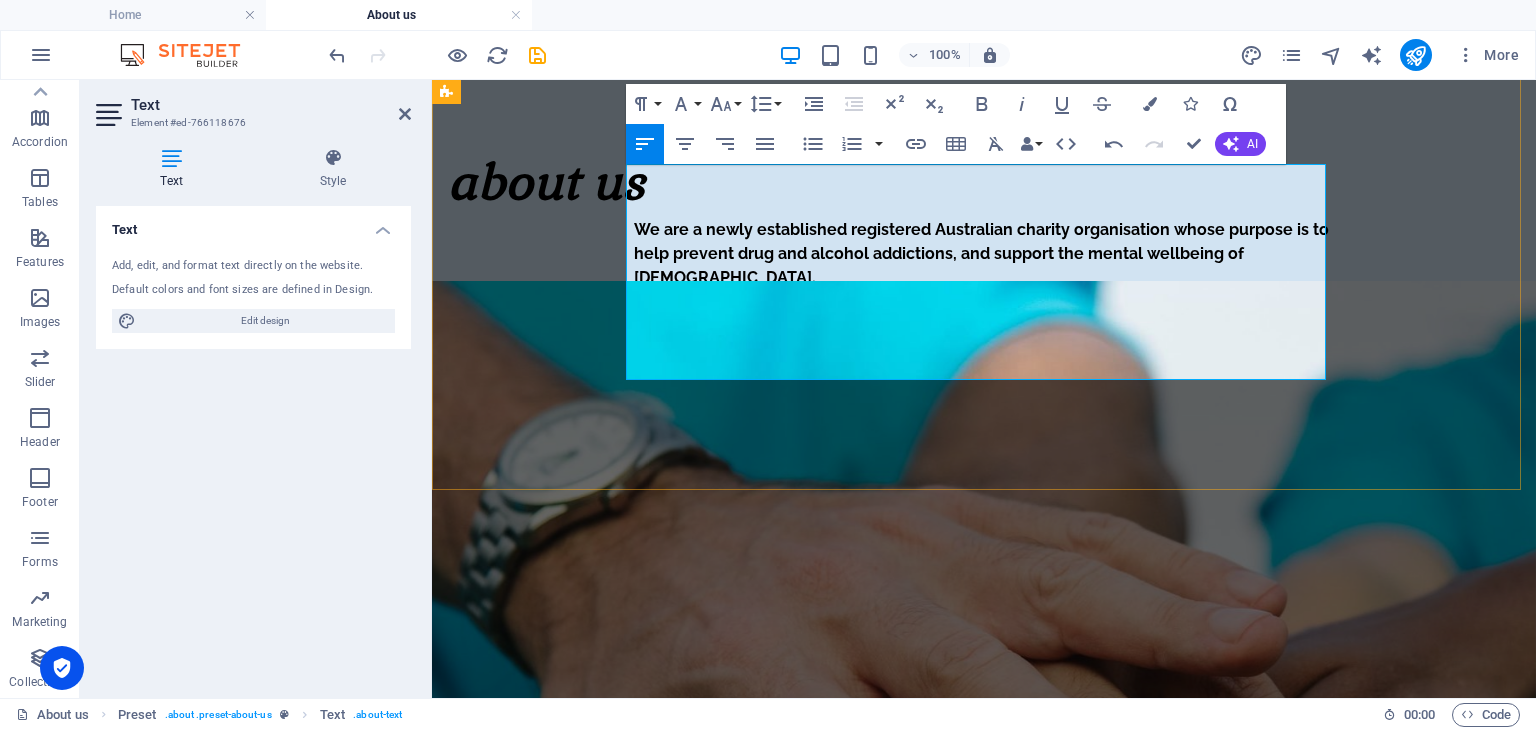 click on "Our goal involves encouraging people to engage in healthy communication and be able to properly support those around them." at bounding box center [984, 338] 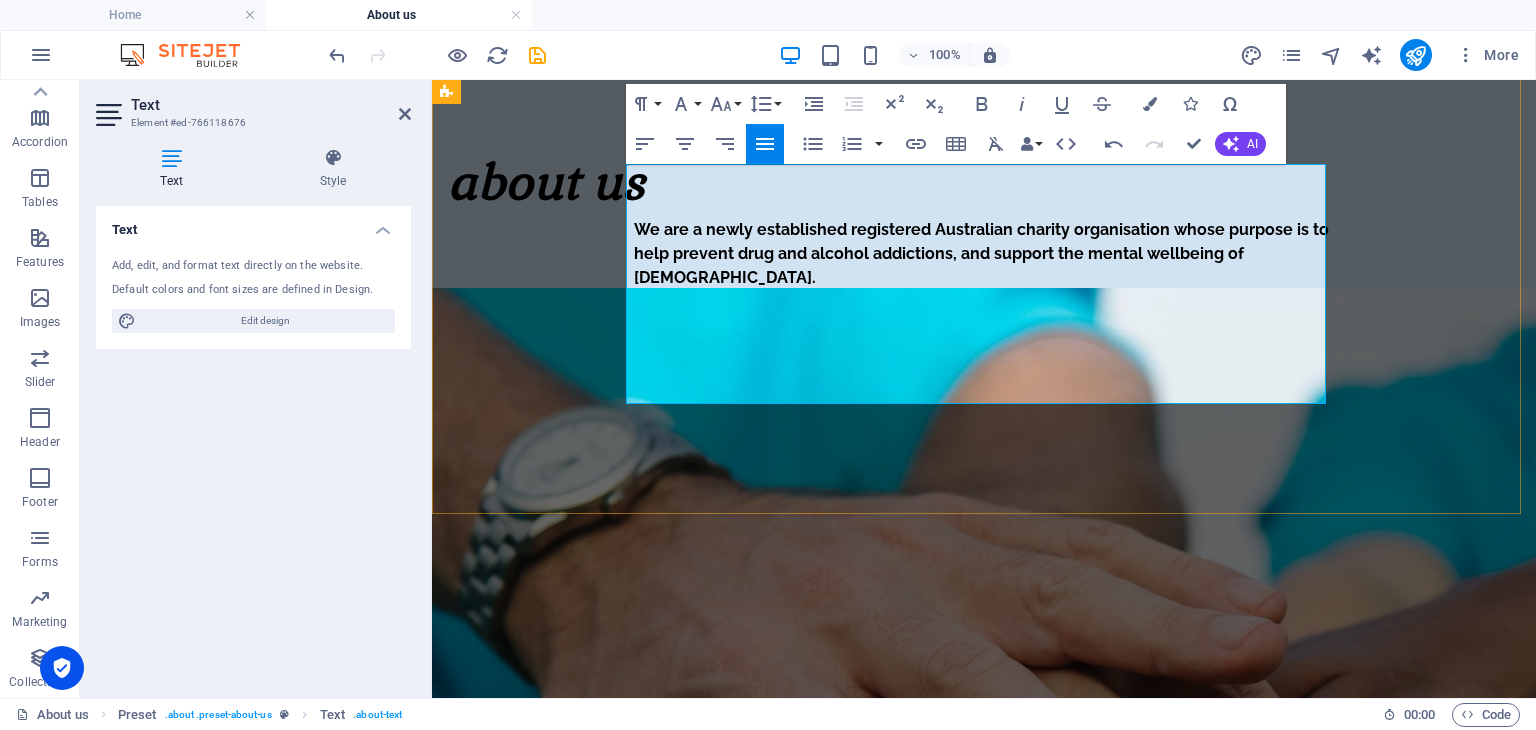 click on "Our goal involves encouraging people to engage in healthy communication and be able to properly support those around them." at bounding box center (984, 338) 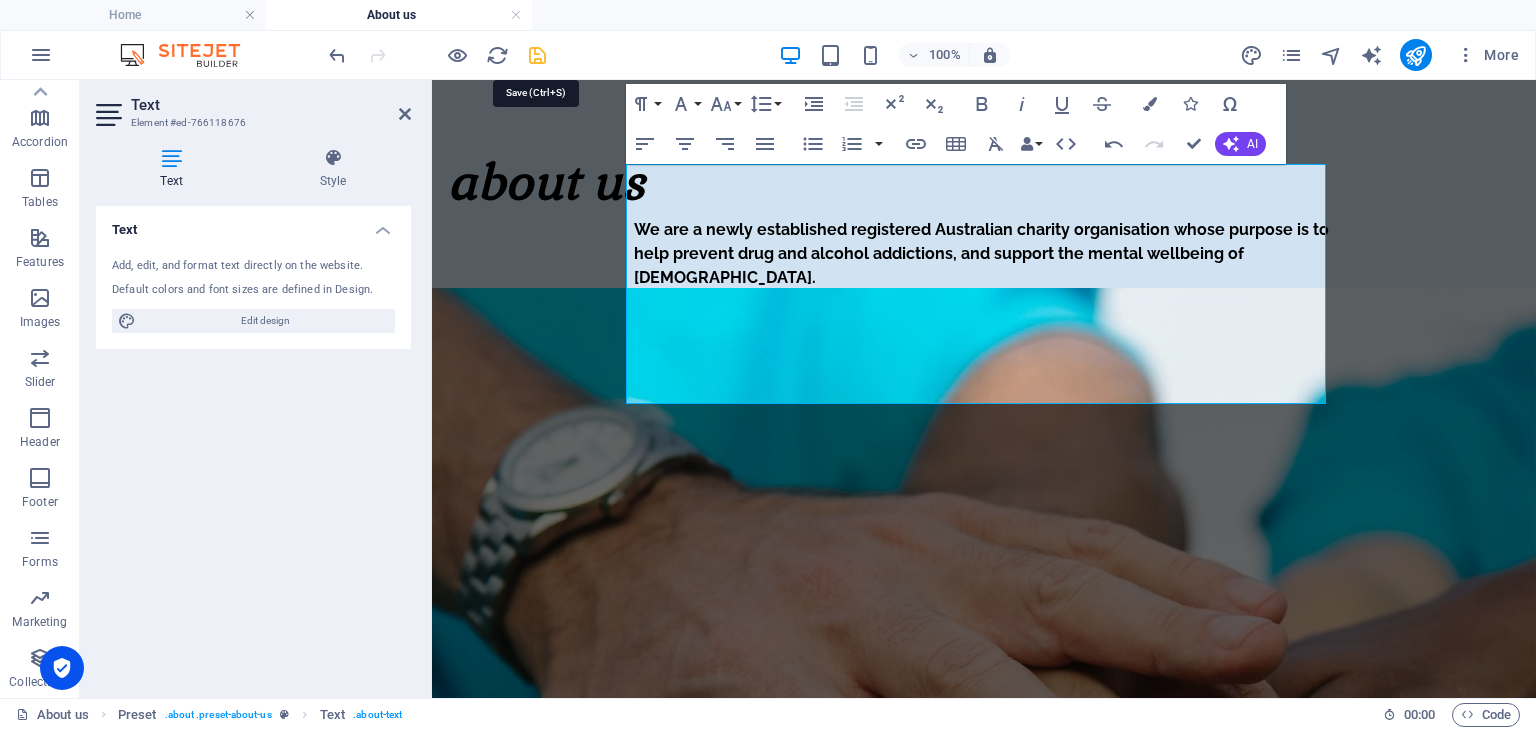 click at bounding box center [537, 55] 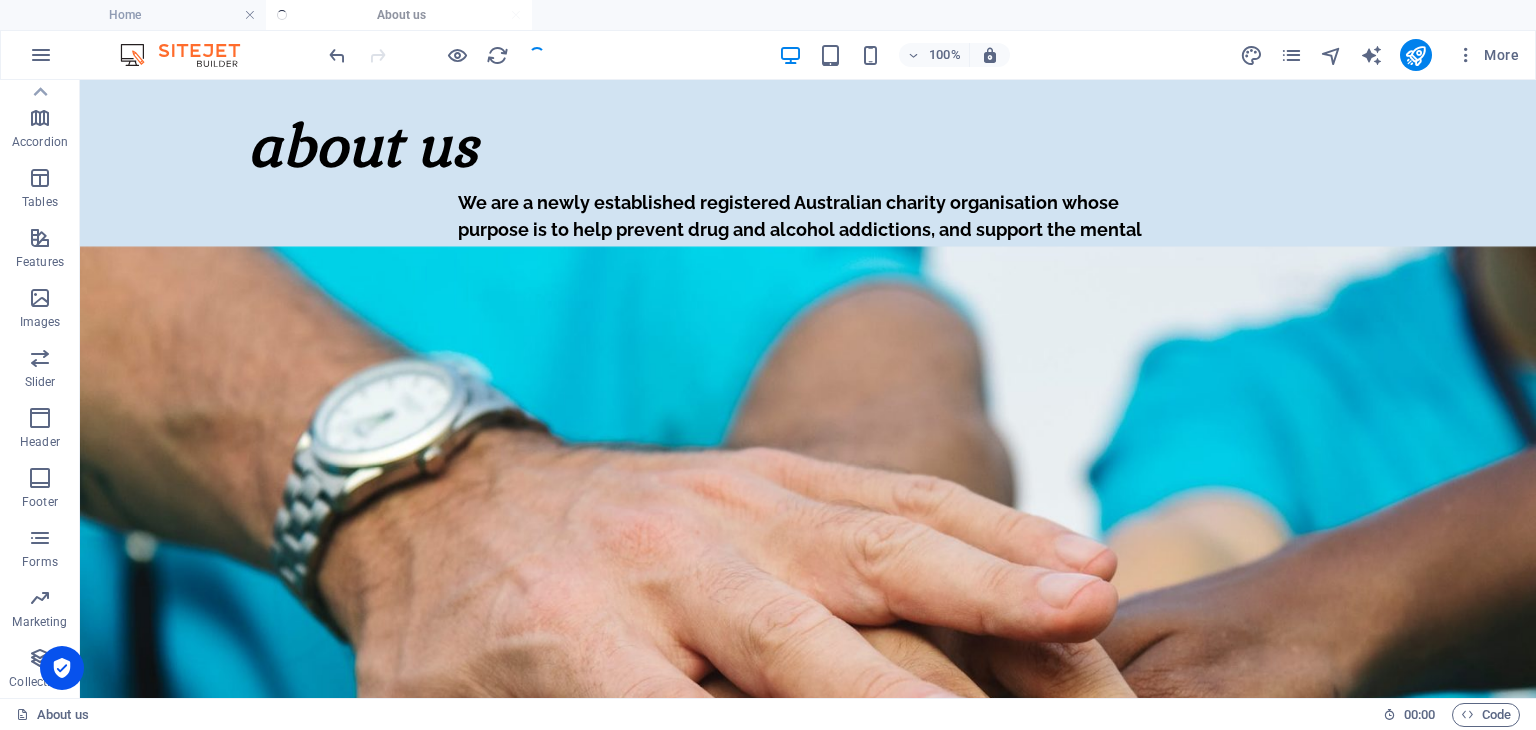 scroll, scrollTop: 140, scrollLeft: 0, axis: vertical 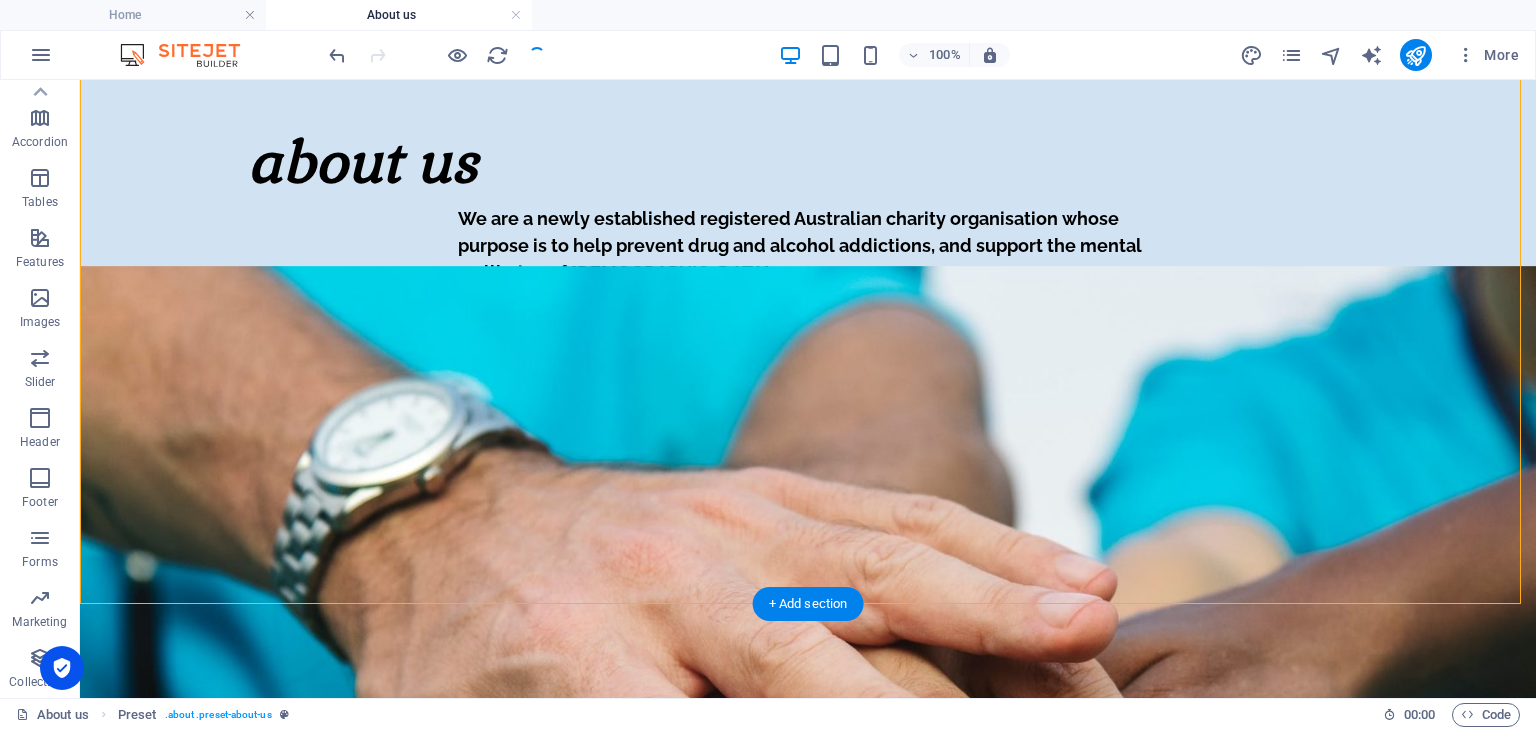 drag, startPoint x: 639, startPoint y: 280, endPoint x: 274, endPoint y: 276, distance: 365.0219 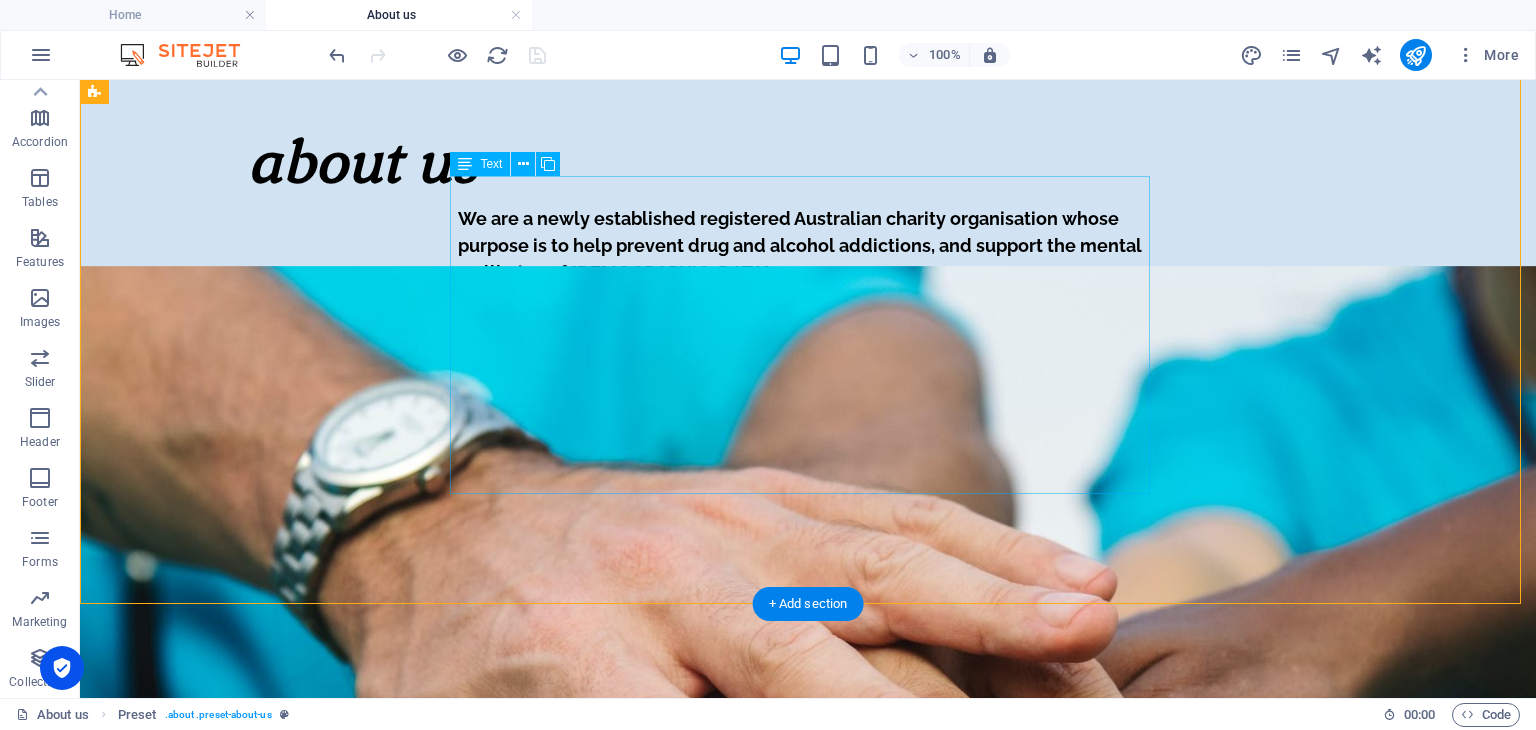 click on "We are a newly established registered Australian charity organisation whose purpose is to help prevent drug and alcohol addictions, and support the mental wellbeing of [DEMOGRAPHIC_DATA]. Our goal involves encouraging people to engage in healthy communication and be able to properly support those around them when it comesbto mental healthn and addict All content is created by specialists who are qualified and practicing in the therapeutic treatment of alcohol and other drug addictions. Our content seeks to help Young [DEMOGRAPHIC_DATA], along with the entire population, with their awareness and understanding of what addiction is." at bounding box center [808, 364] 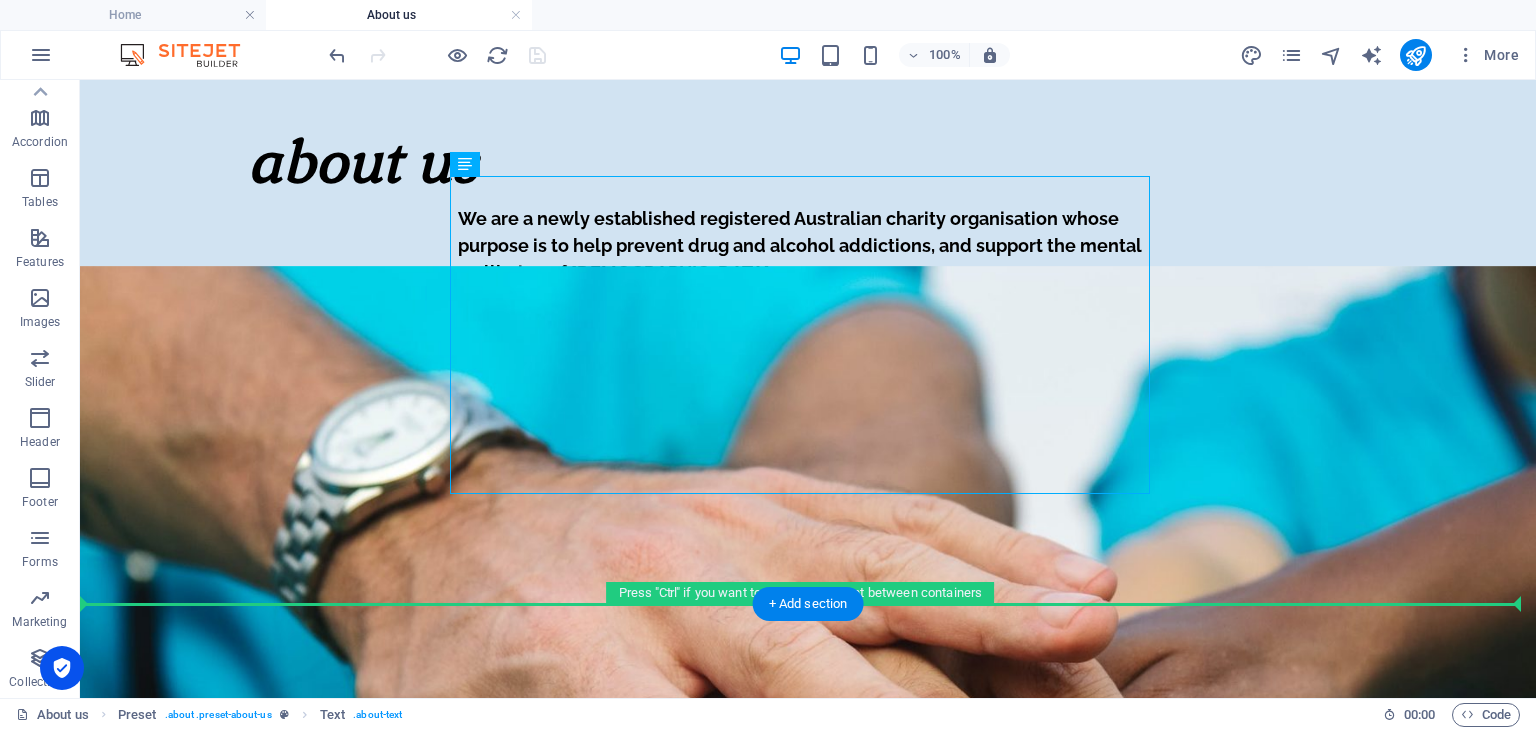 drag, startPoint x: 622, startPoint y: 320, endPoint x: 222, endPoint y: 319, distance: 400.00125 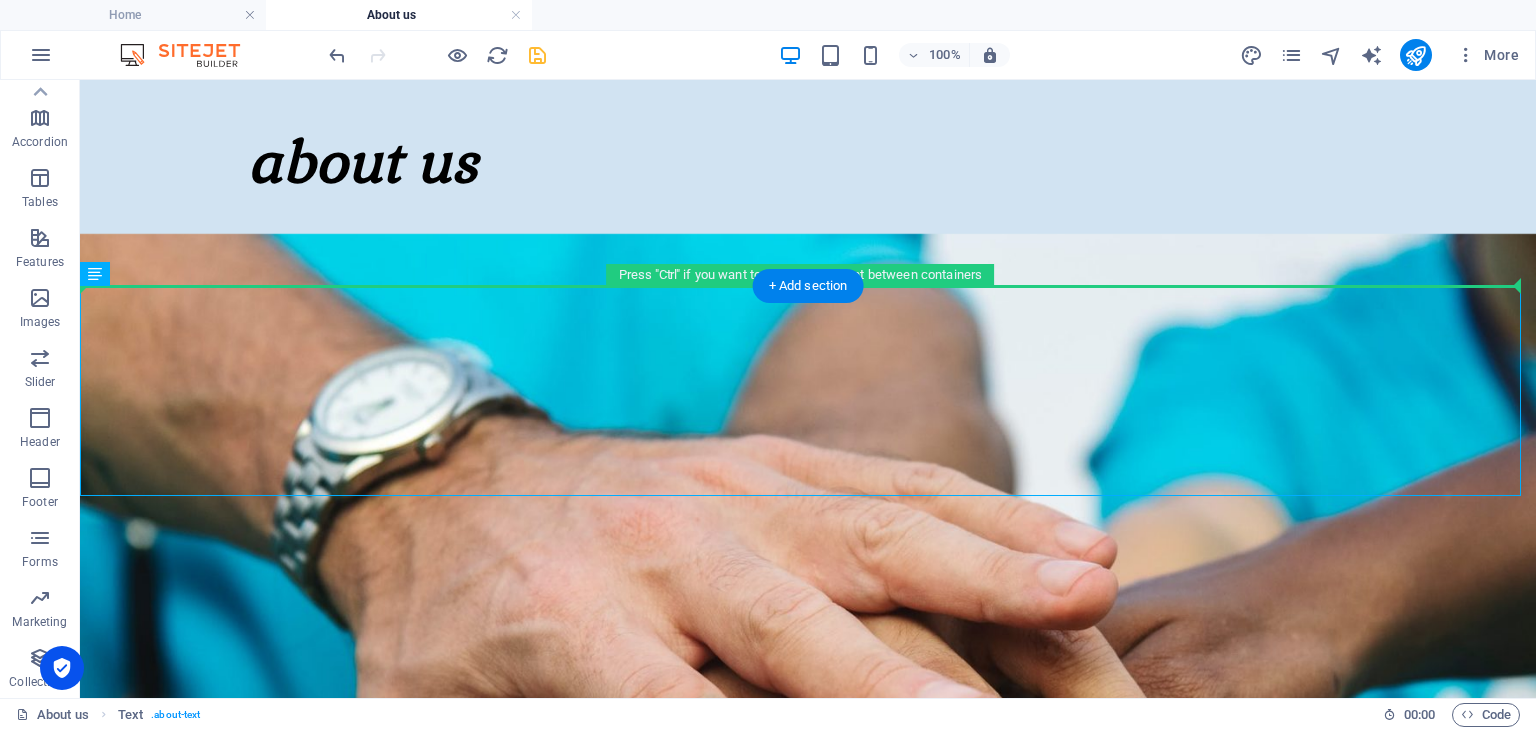 drag, startPoint x: 268, startPoint y: 335, endPoint x: 269, endPoint y: 246, distance: 89.005615 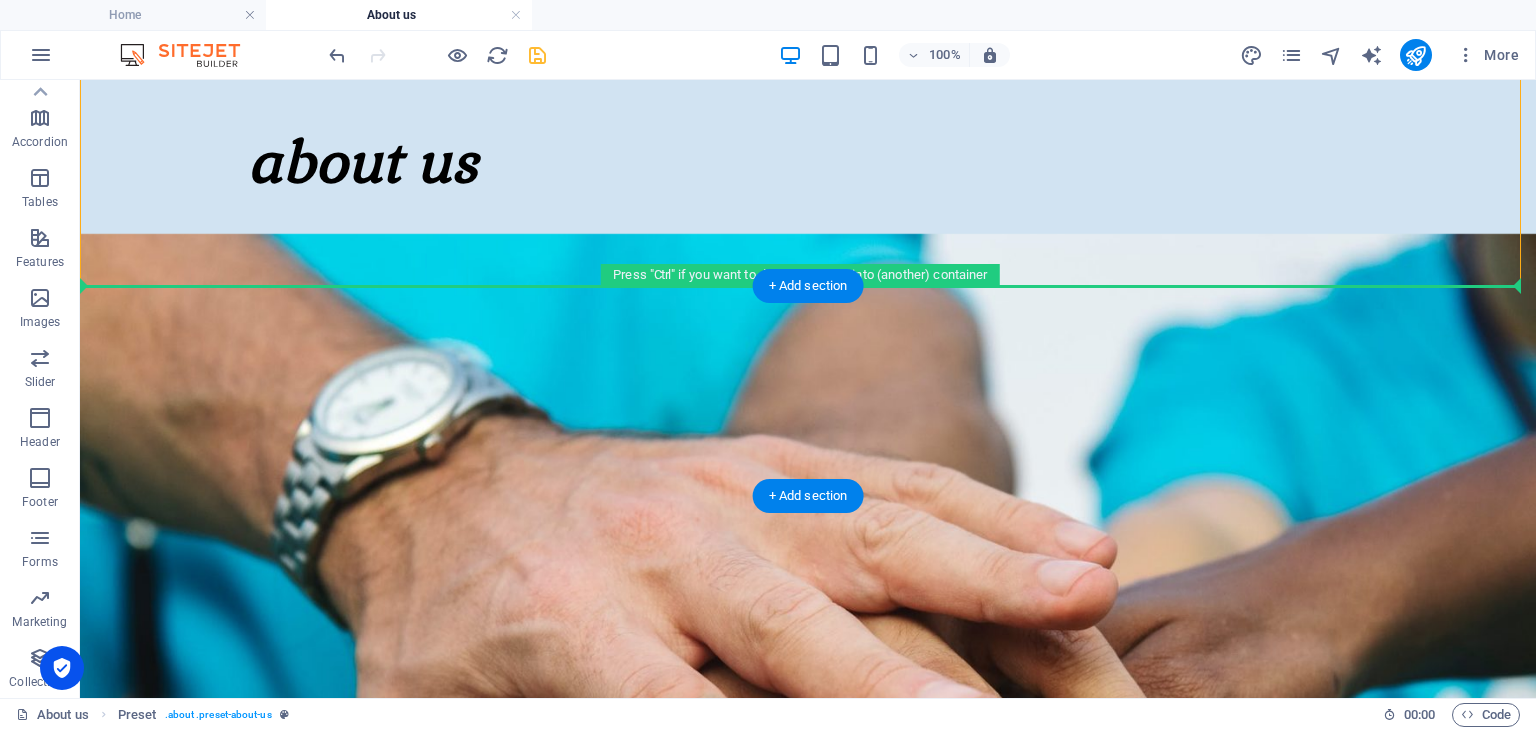 drag, startPoint x: 696, startPoint y: 234, endPoint x: 669, endPoint y: 308, distance: 78.77182 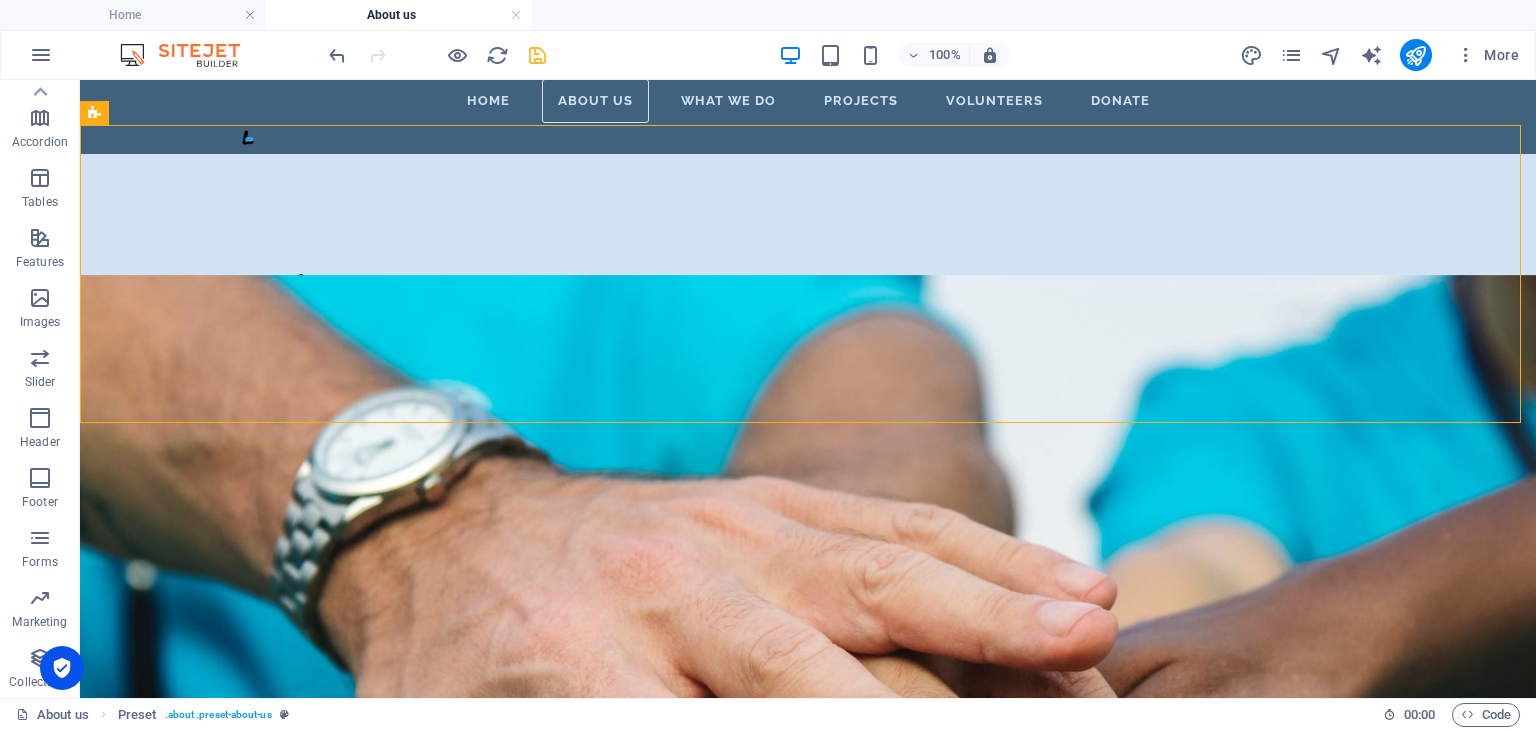scroll, scrollTop: 0, scrollLeft: 0, axis: both 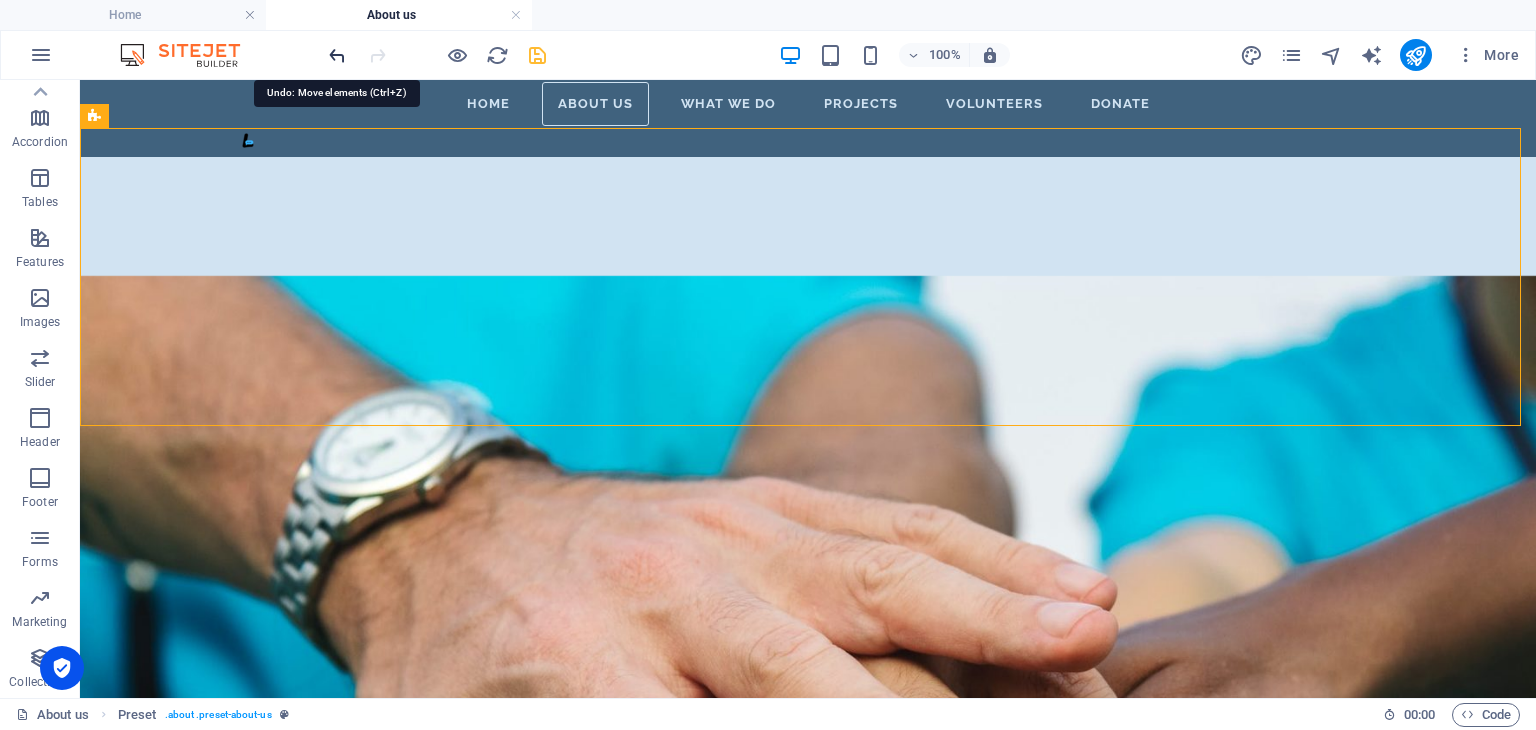 click at bounding box center (337, 55) 